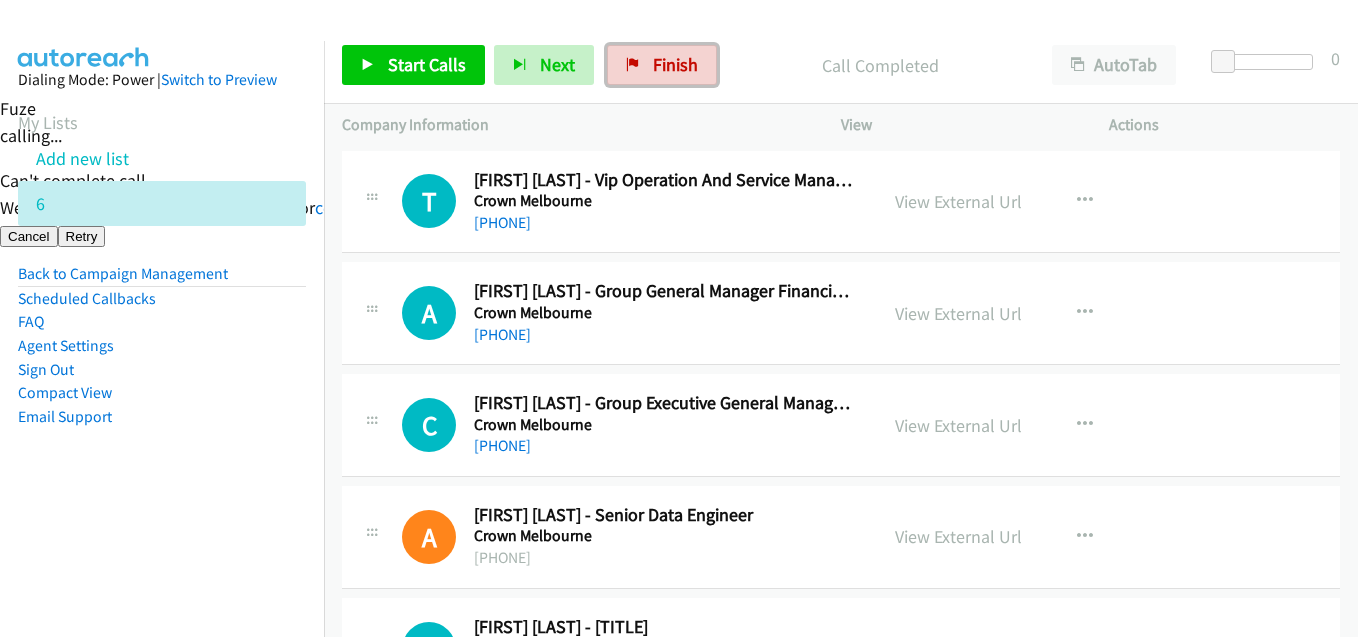 click on "Finish" at bounding box center [675, 64] 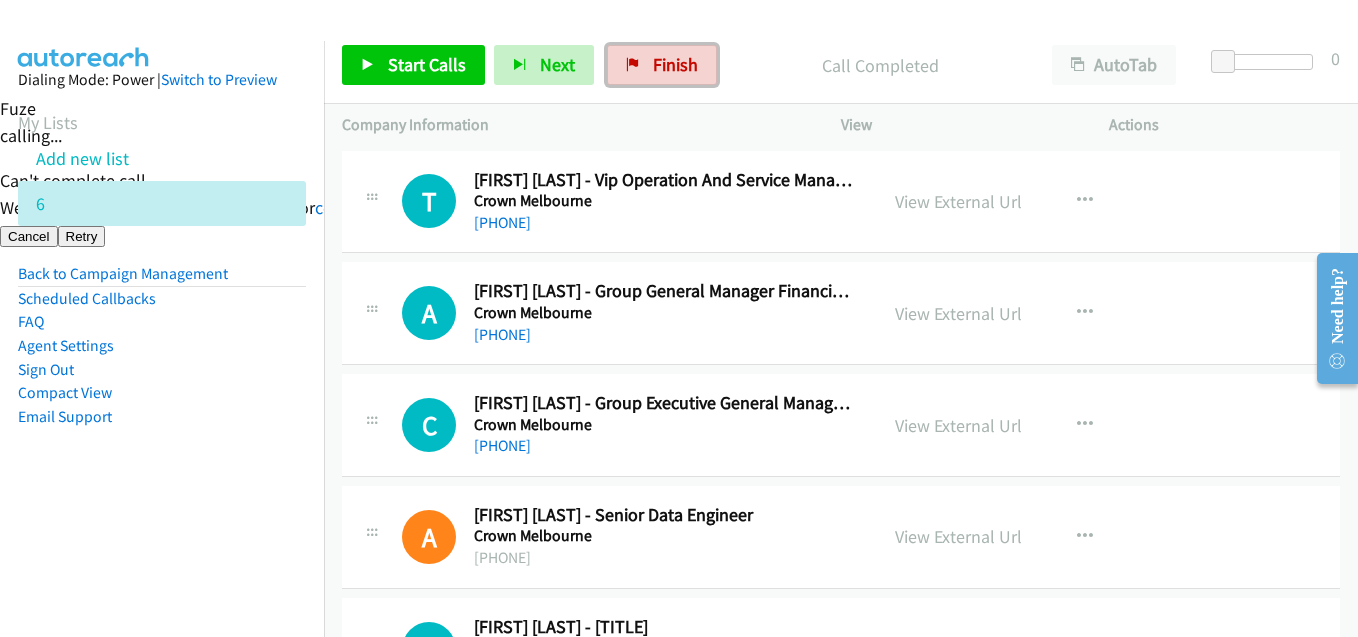 scroll, scrollTop: 0, scrollLeft: 0, axis: both 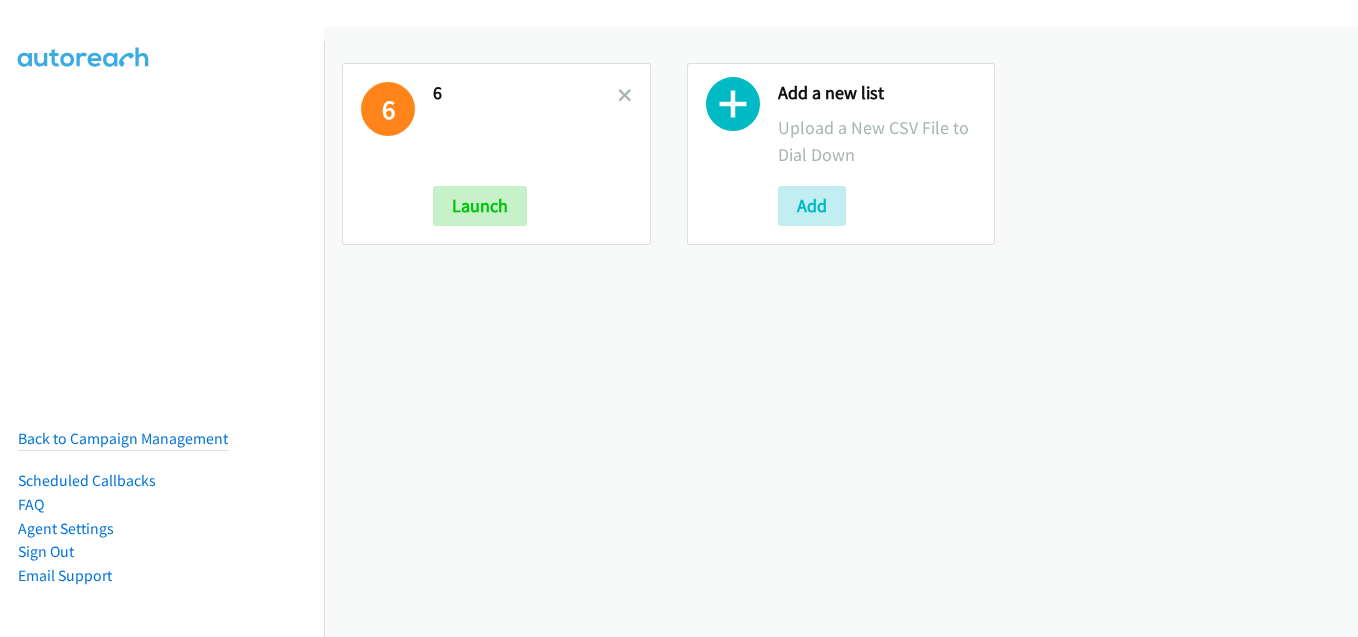 click on "6" at bounding box center [525, 93] 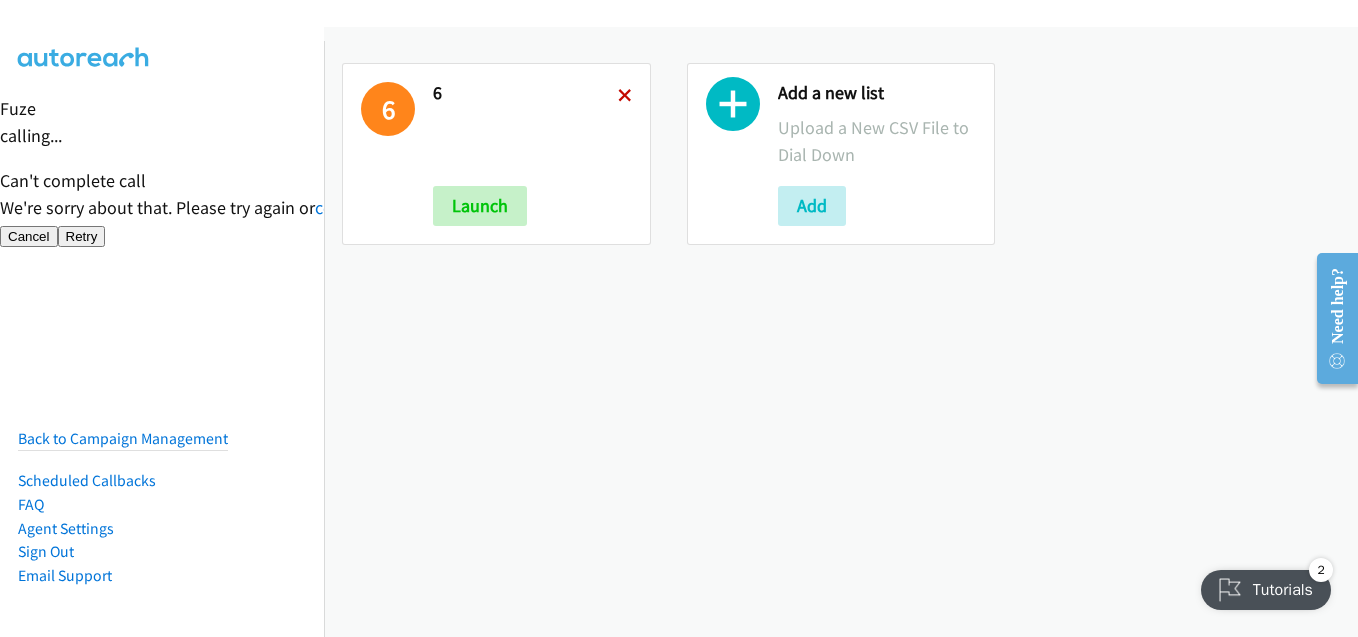 scroll, scrollTop: 0, scrollLeft: 0, axis: both 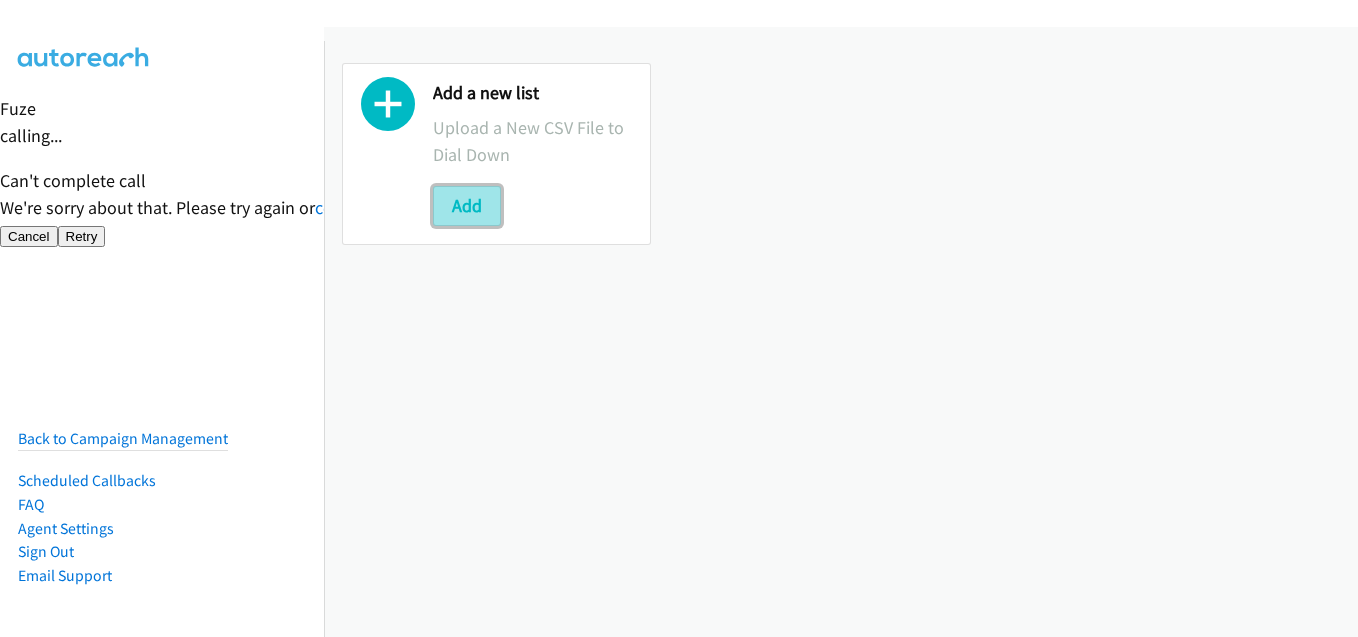 click on "Add" at bounding box center [467, 206] 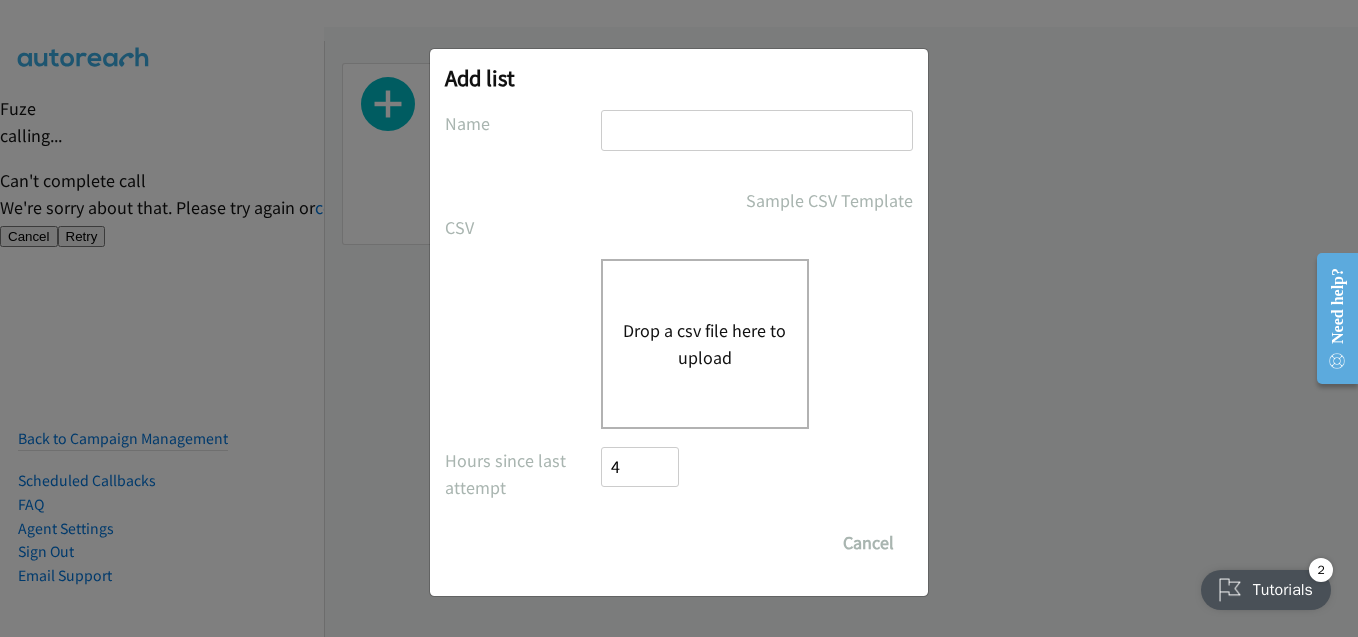 scroll, scrollTop: 0, scrollLeft: 0, axis: both 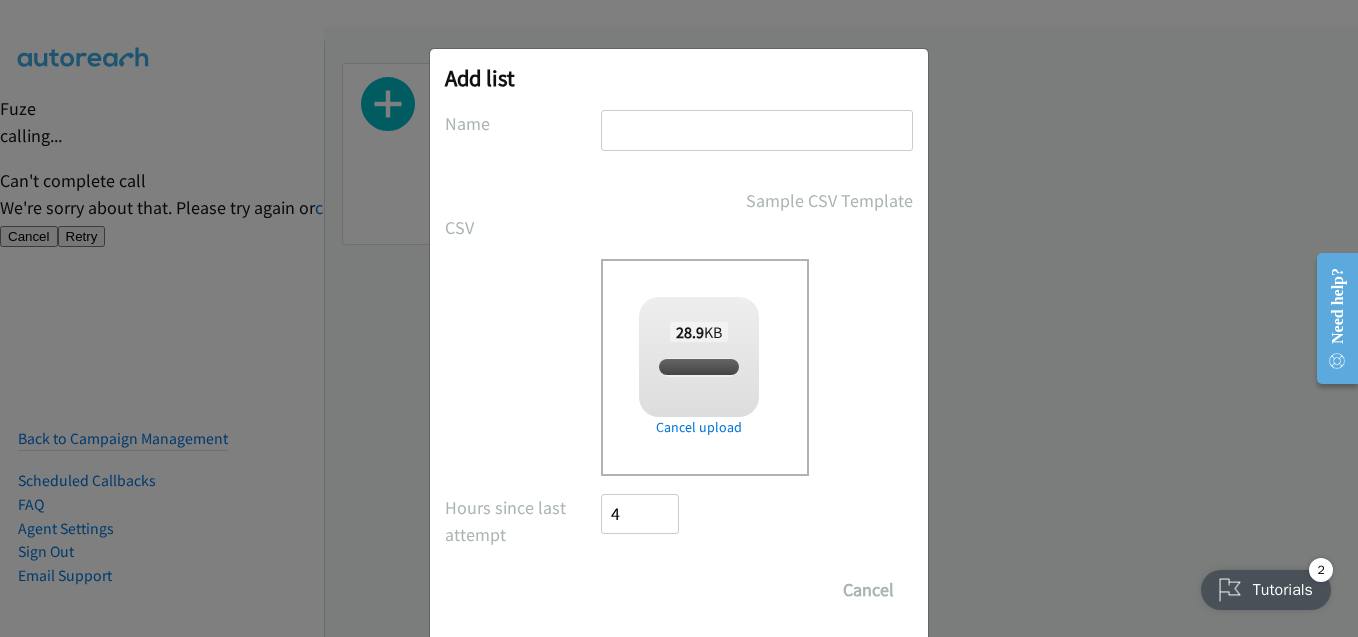 checkbox on "true" 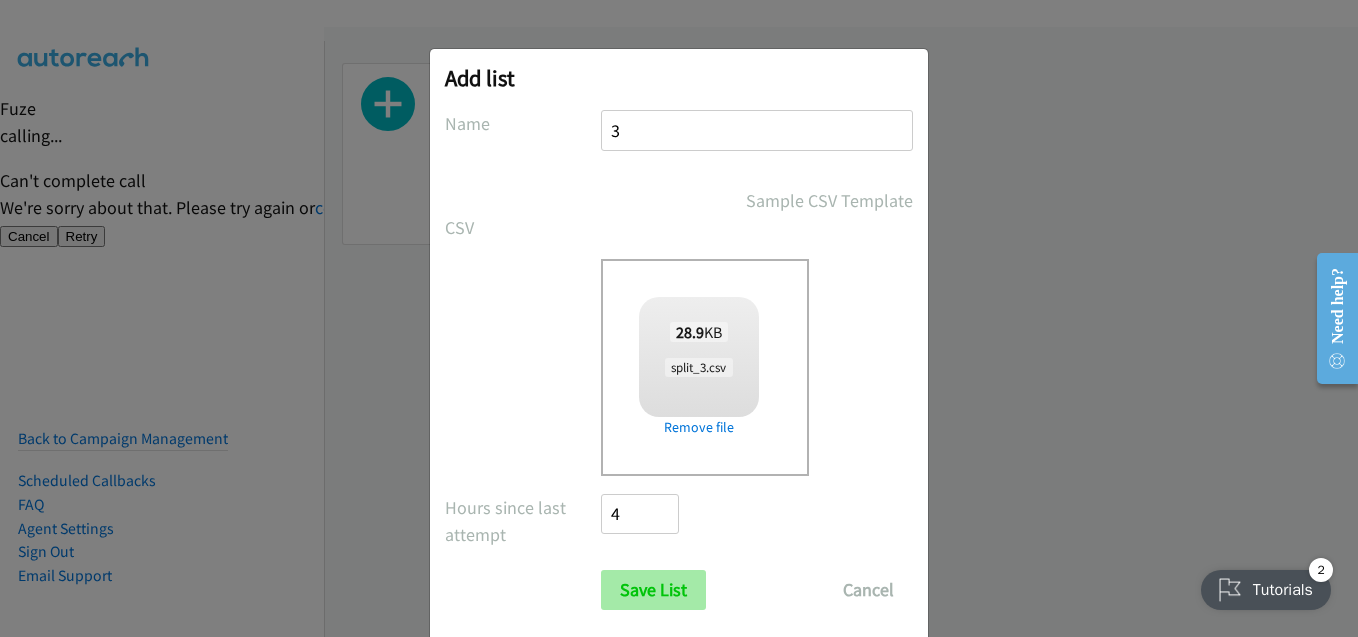 type on "3" 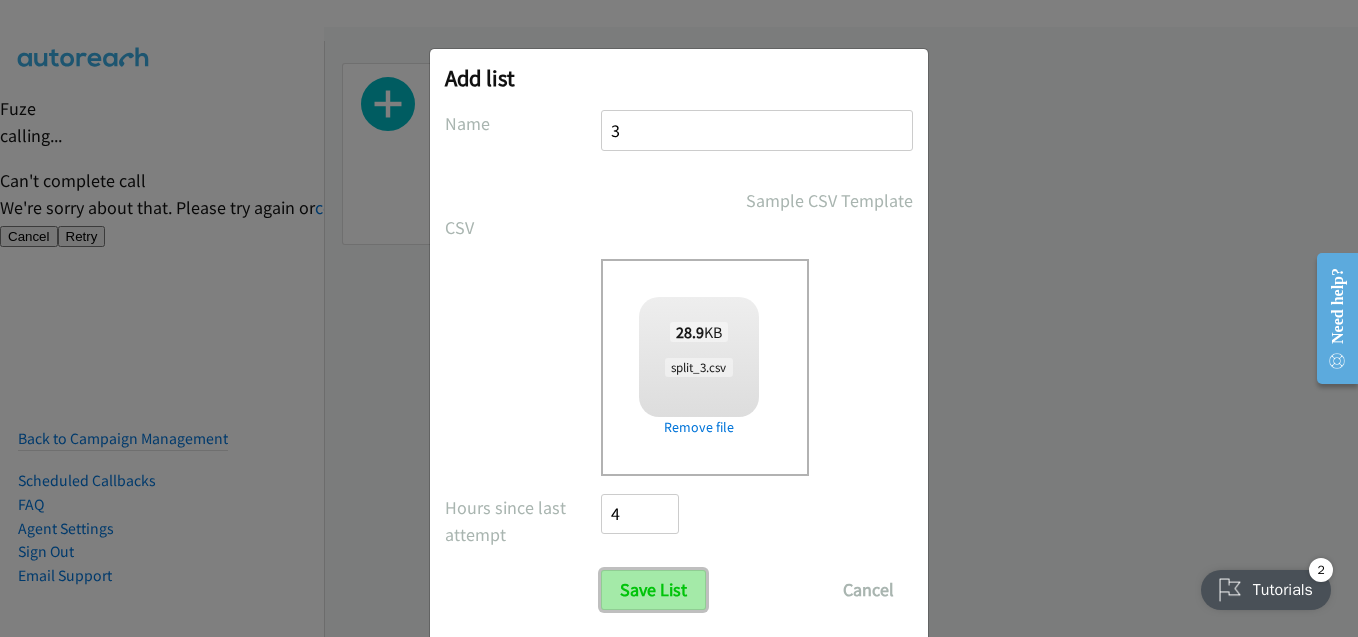 click on "Save List" at bounding box center (653, 590) 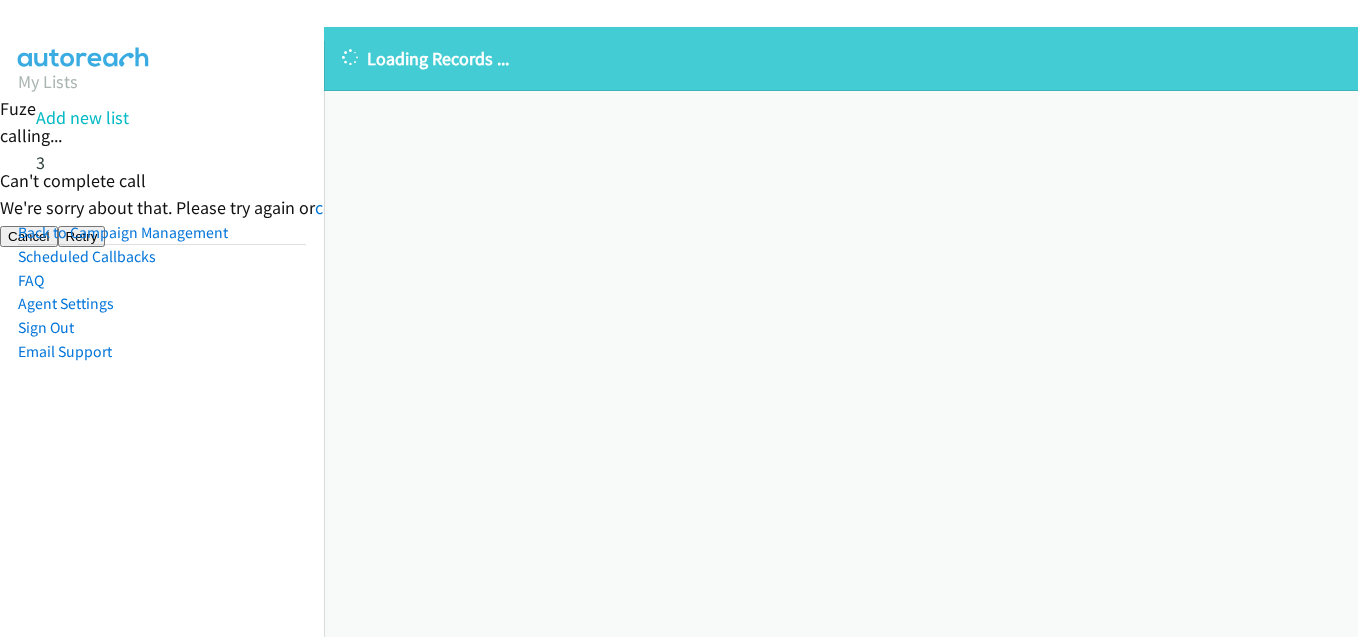 scroll, scrollTop: 0, scrollLeft: 0, axis: both 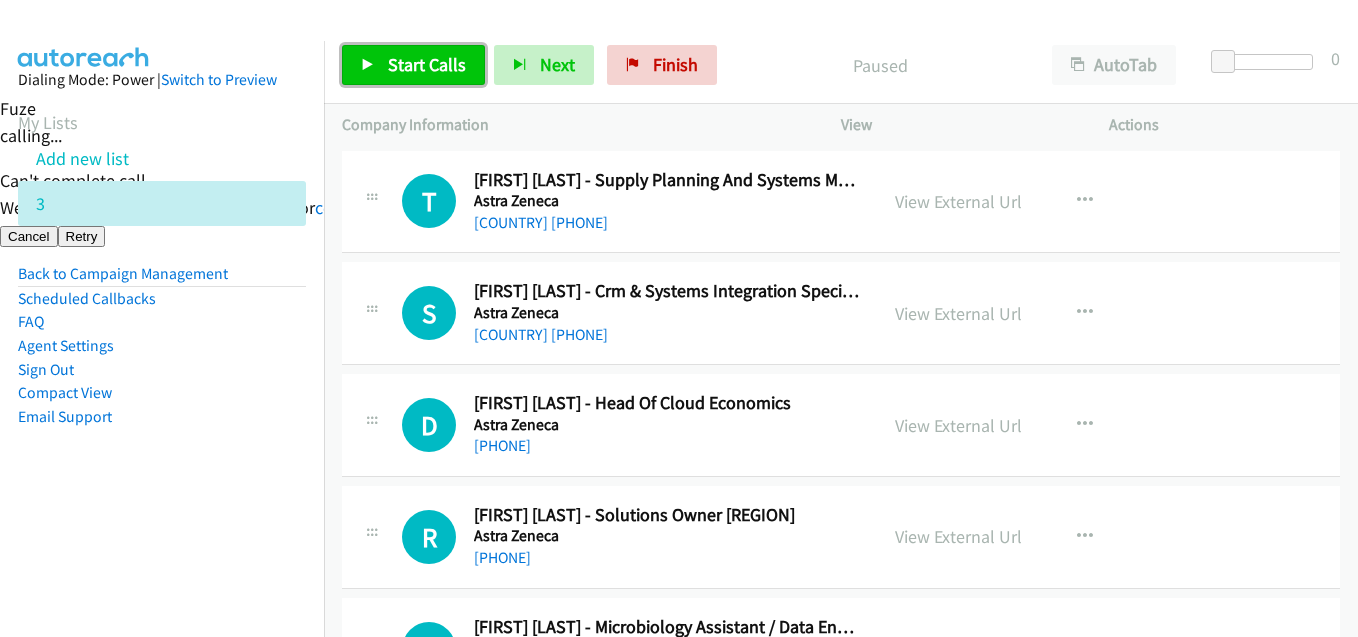 click on "Start Calls" at bounding box center (427, 64) 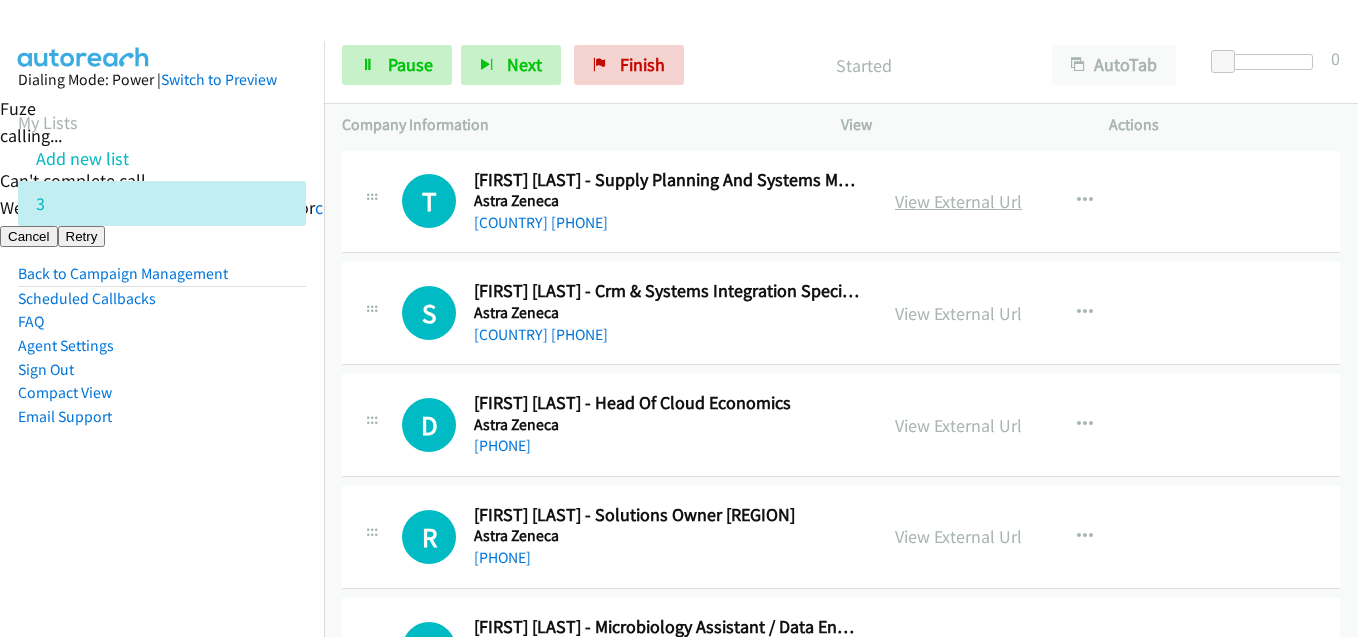 scroll, scrollTop: 0, scrollLeft: 0, axis: both 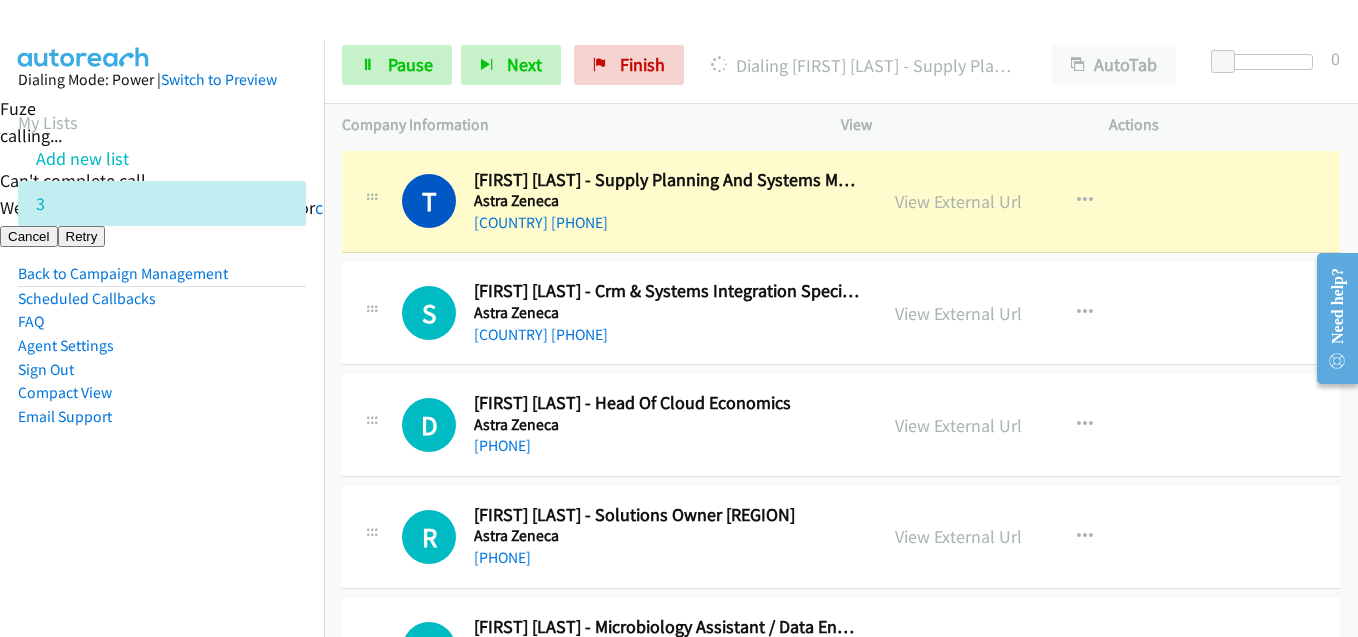 click on "Compact View" at bounding box center (162, 393) 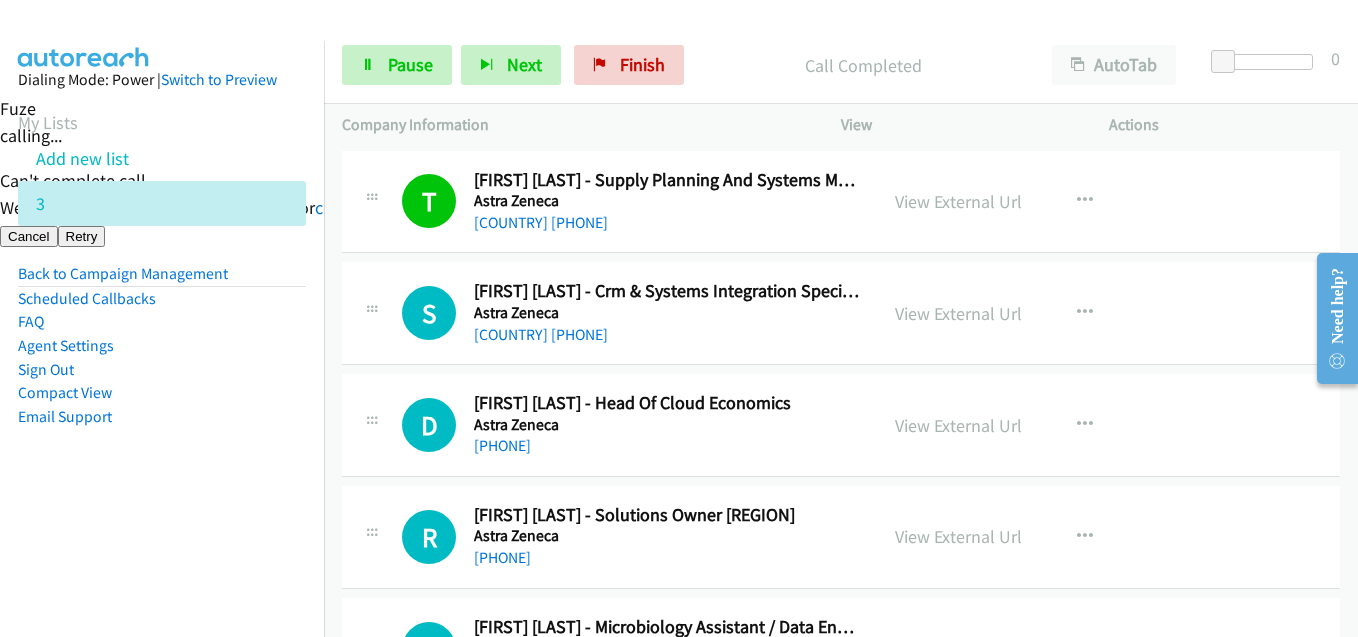 click on "Dialing Mode: Power
|
Switch to Preview
My Lists
Add new list
3
Back to Campaign Management
Scheduled Callbacks
FAQ
Agent Settings
Sign Out
Compact View
Email Support" at bounding box center (162, 280) 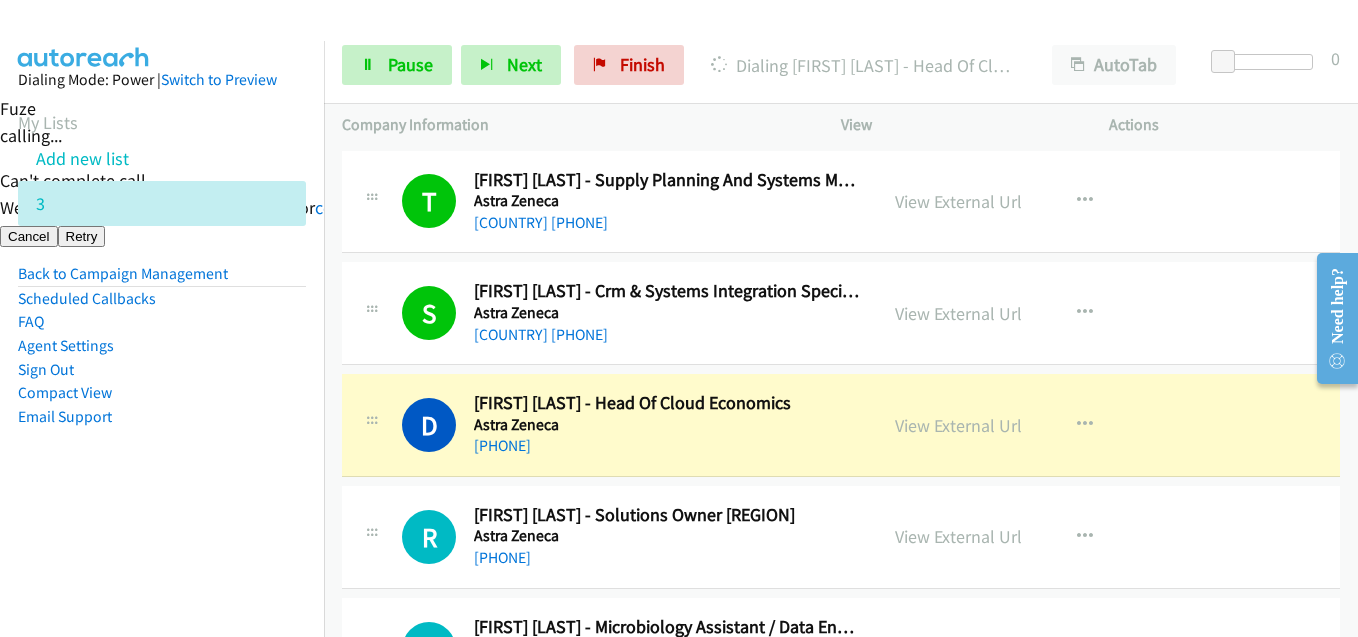 click on "Dialing Mode: Power
|
Switch to Preview
My Lists
Add new list
3
Back to Campaign Management
Scheduled Callbacks
FAQ
Agent Settings
Sign Out
Compact View
Email Support" at bounding box center (162, 280) 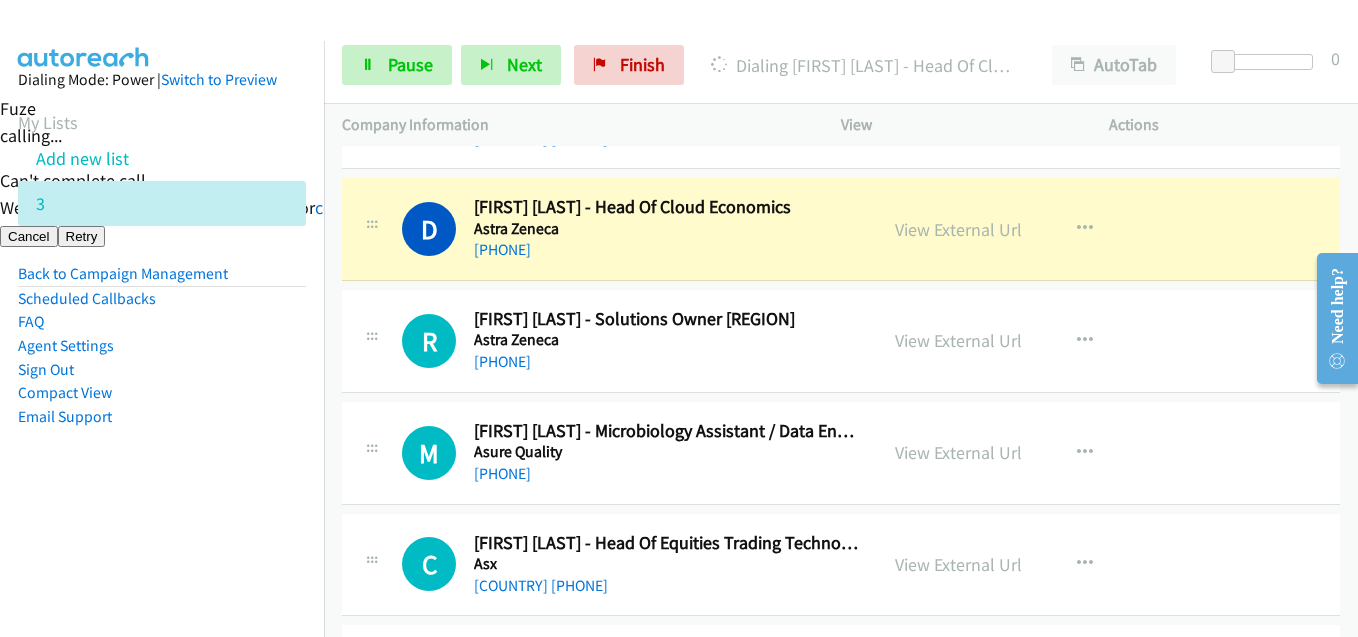 scroll, scrollTop: 200, scrollLeft: 0, axis: vertical 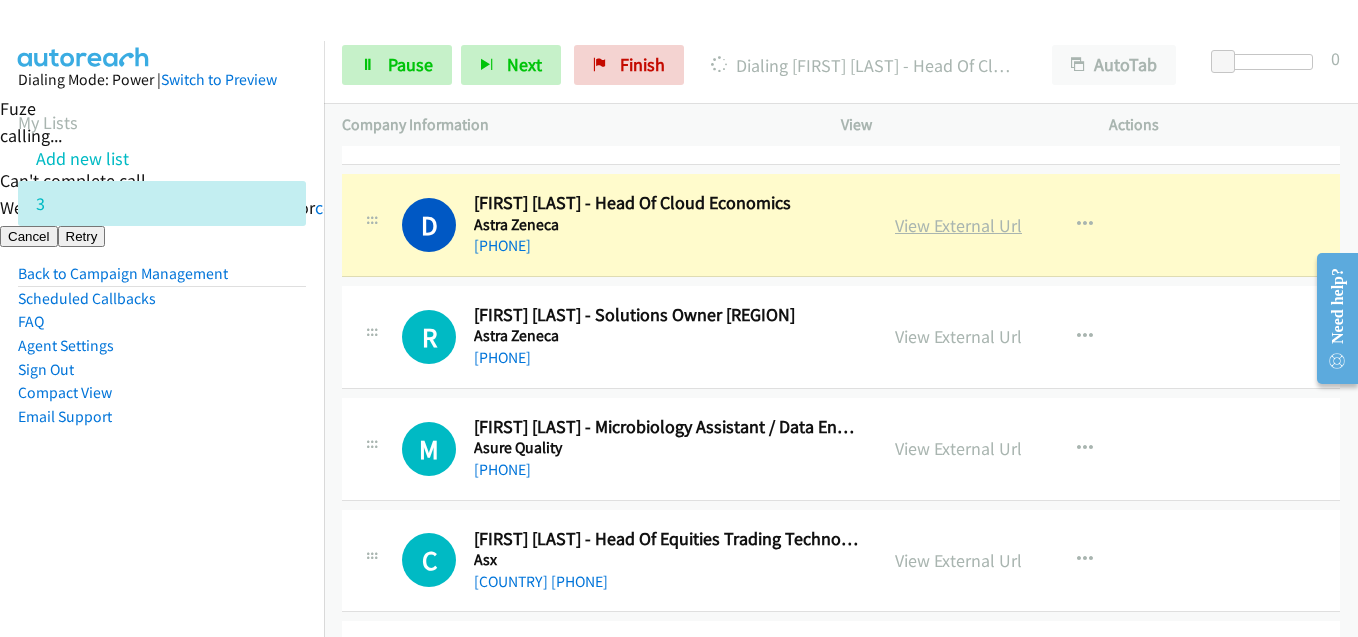 click on "View External Url" at bounding box center [958, 225] 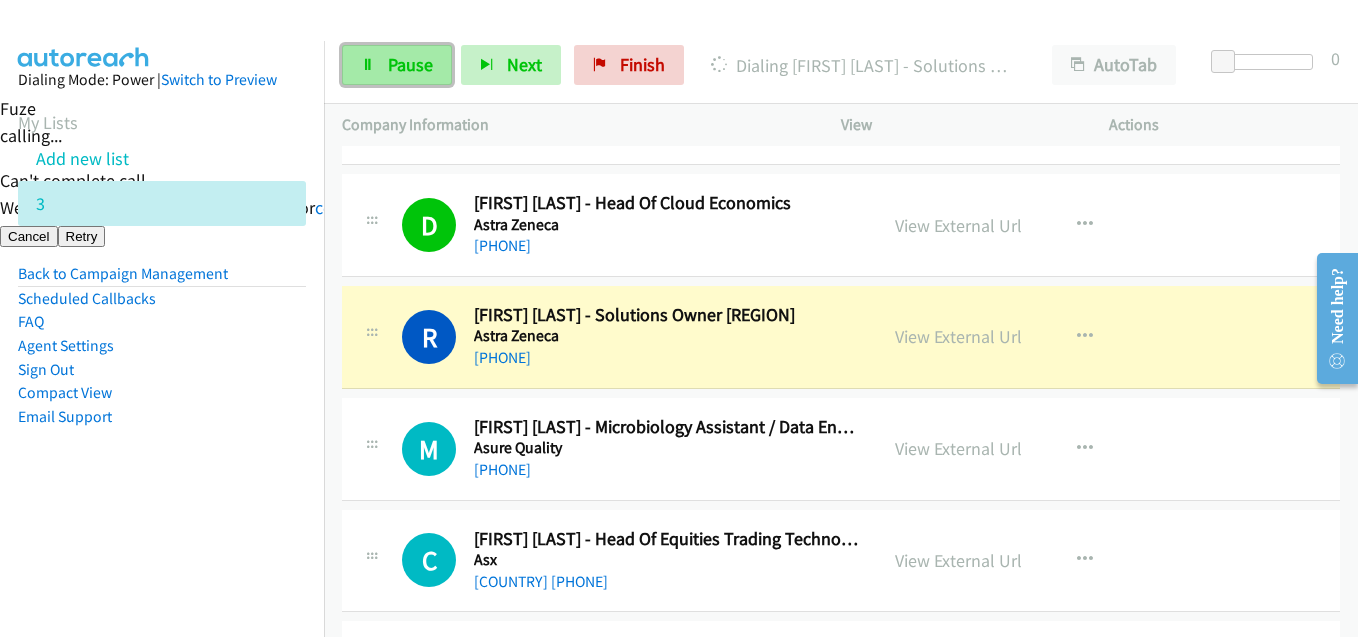 click on "Pause" at bounding box center [410, 64] 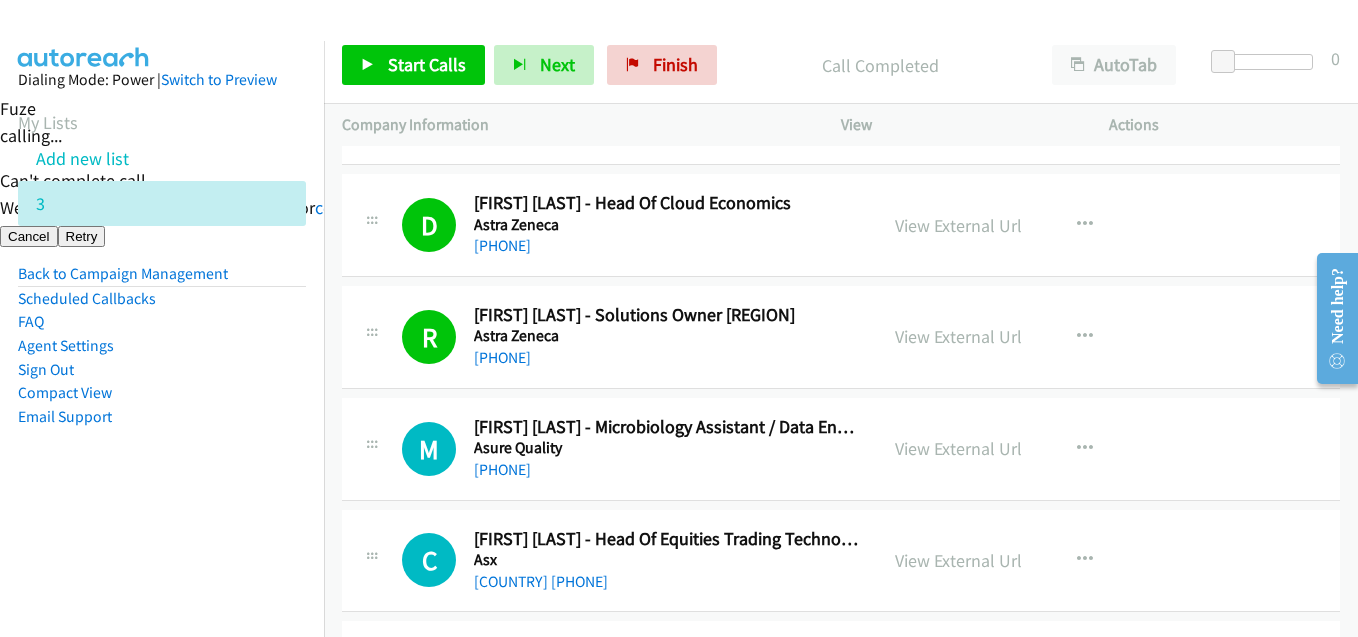 click on "Dialing Mode: Power
|
Switch to Preview
My Lists
Add new list
3
Back to Campaign Management
Scheduled Callbacks
FAQ
Agent Settings
Sign Out
Compact View
Email Support" at bounding box center (162, 280) 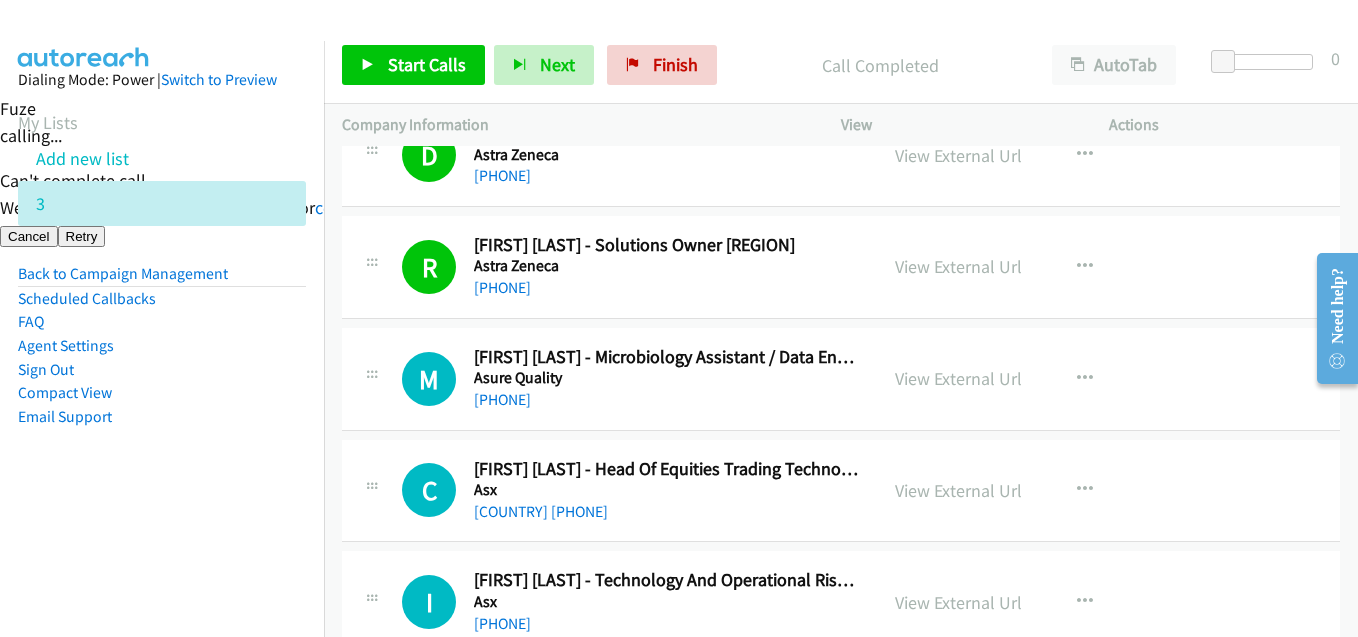 scroll, scrollTop: 300, scrollLeft: 0, axis: vertical 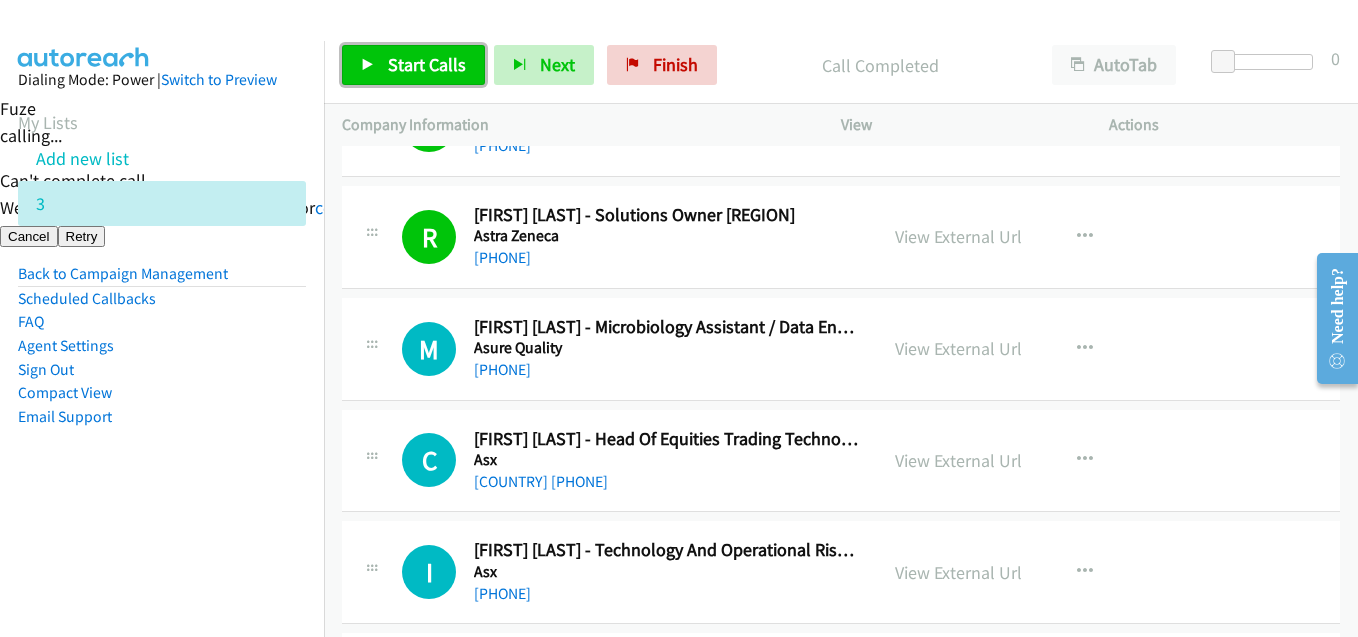 click on "Start Calls" at bounding box center (427, 64) 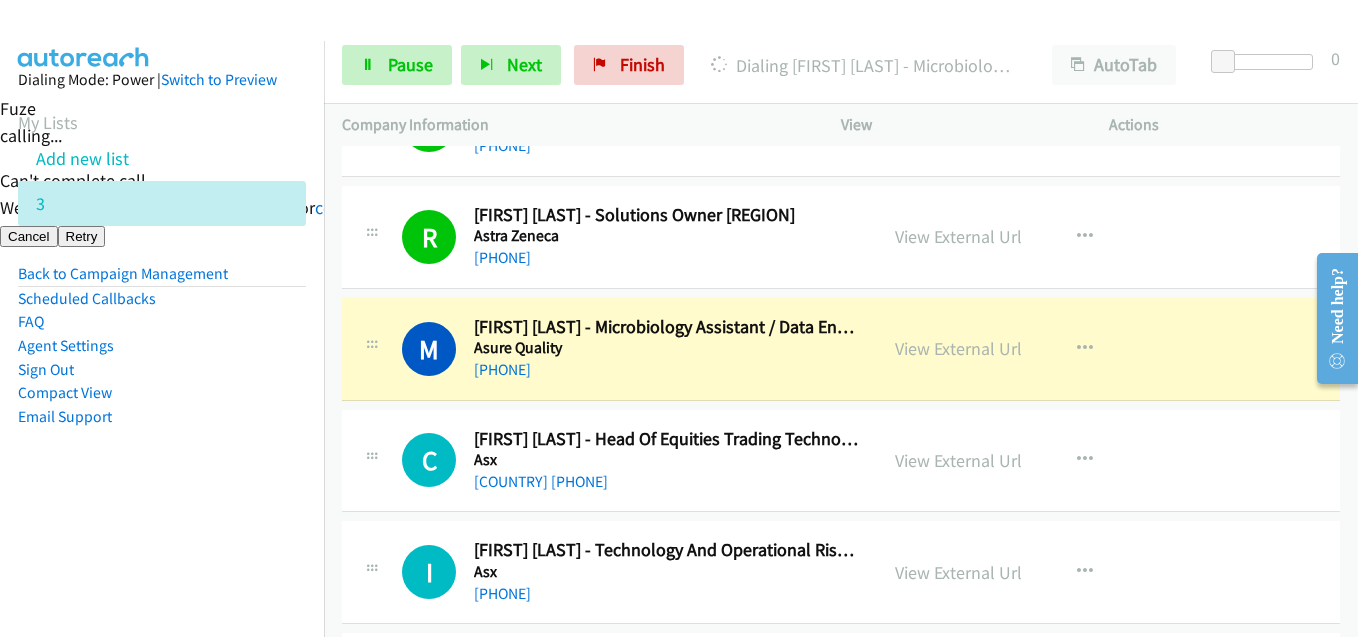 drag, startPoint x: 179, startPoint y: 463, endPoint x: 475, endPoint y: 439, distance: 296.97137 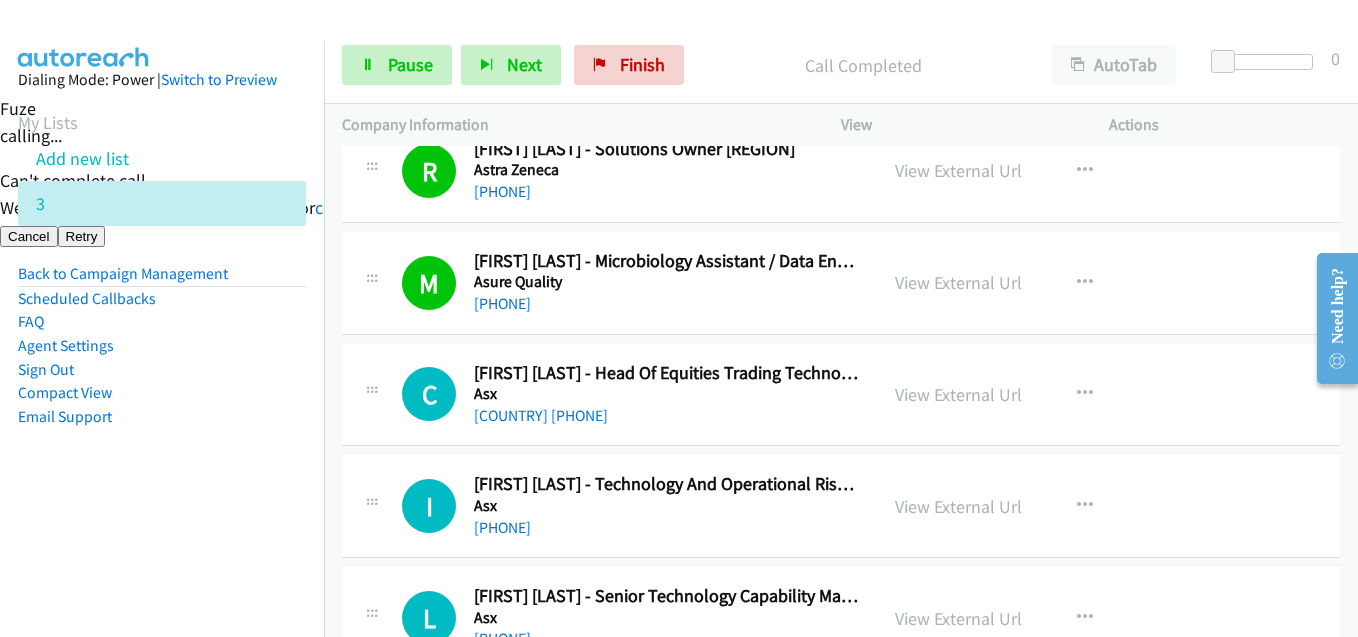 scroll, scrollTop: 400, scrollLeft: 0, axis: vertical 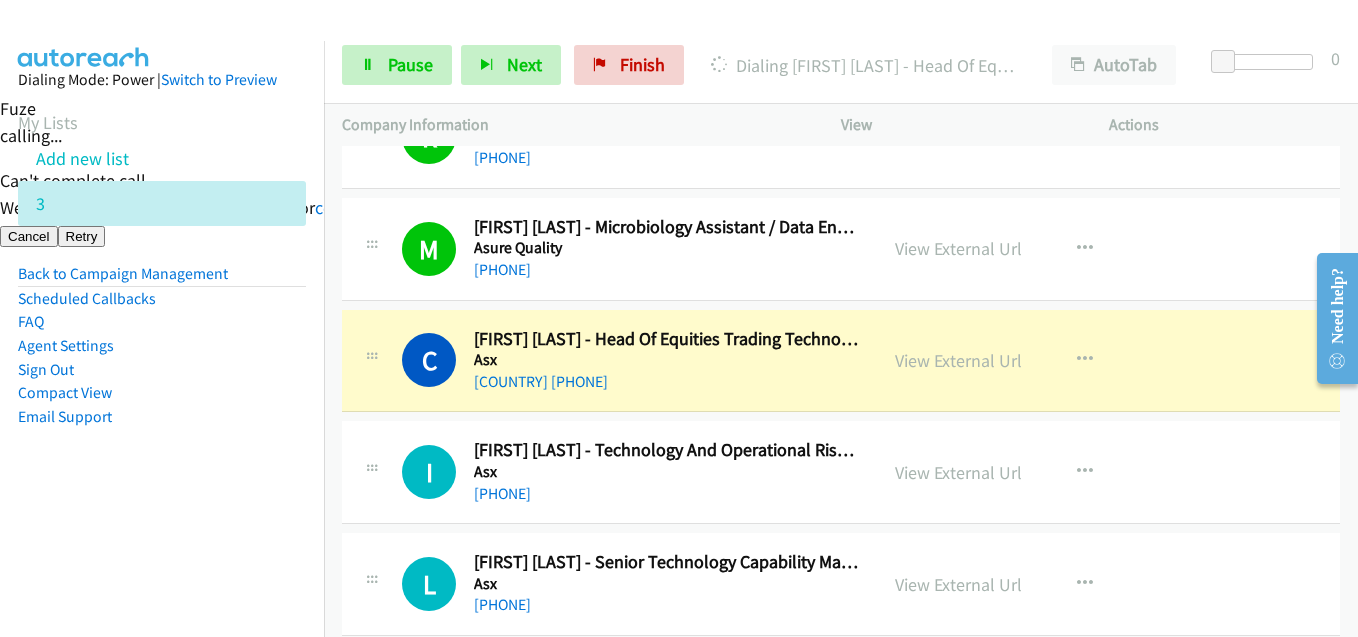click on "Dialing Mode: Power
|
Switch to Preview
My Lists
Add new list
3
Back to Campaign Management
Scheduled Callbacks
FAQ
Agent Settings
Sign Out
Compact View
Email Support" at bounding box center (162, 280) 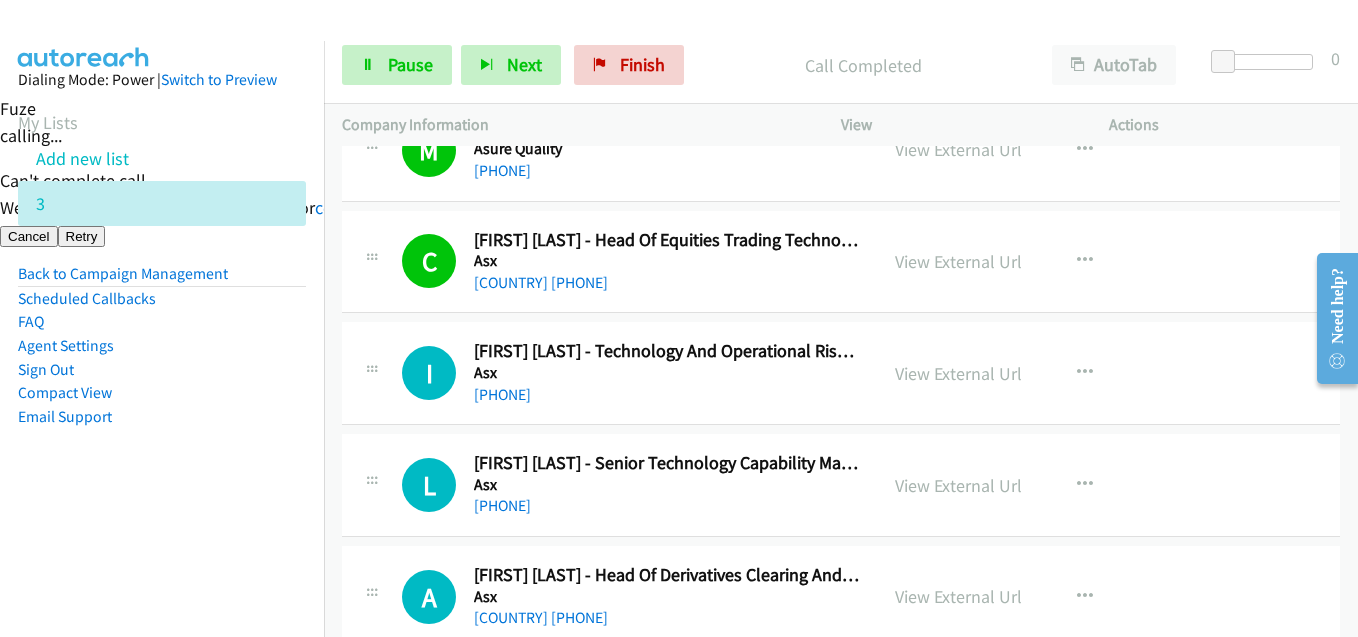 scroll, scrollTop: 500, scrollLeft: 0, axis: vertical 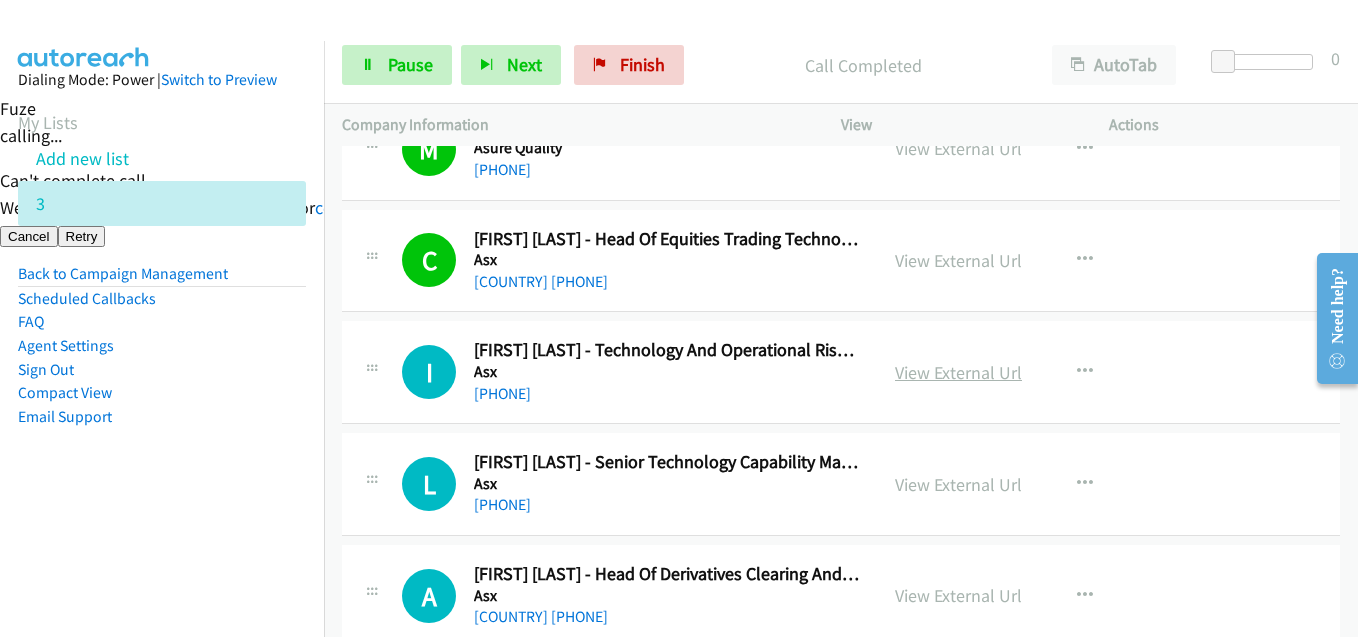 click on "View External Url" at bounding box center [958, 372] 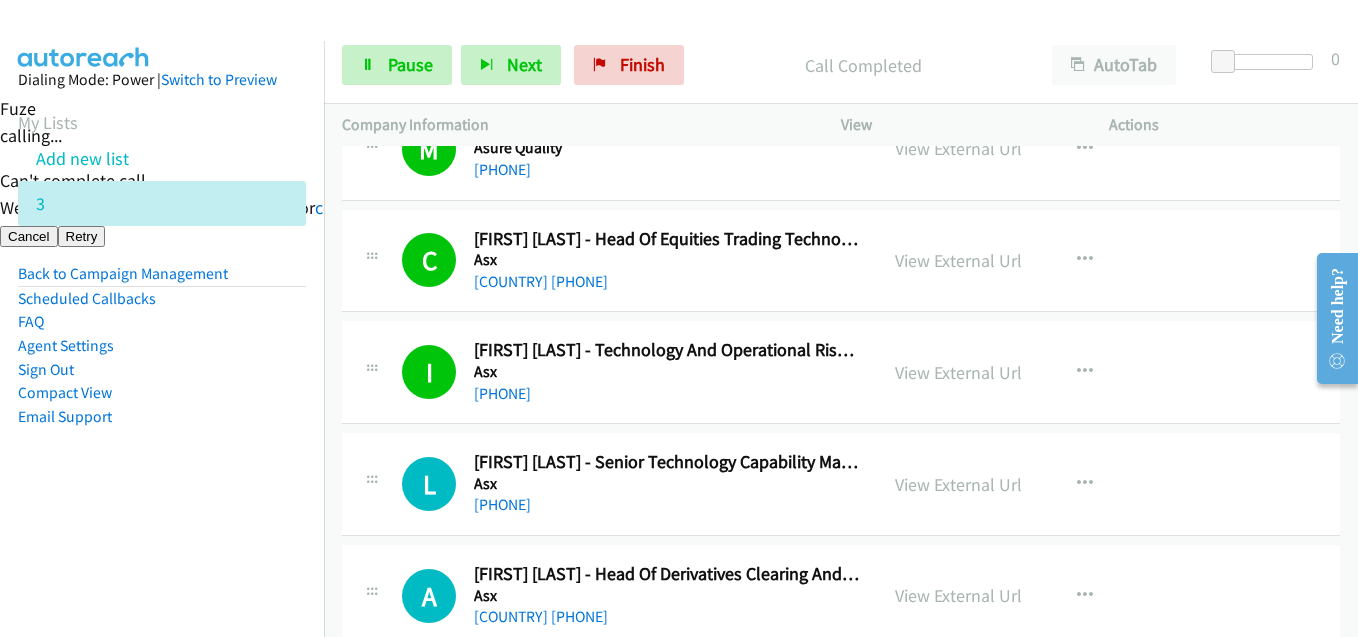click on "Email Support" at bounding box center [162, 417] 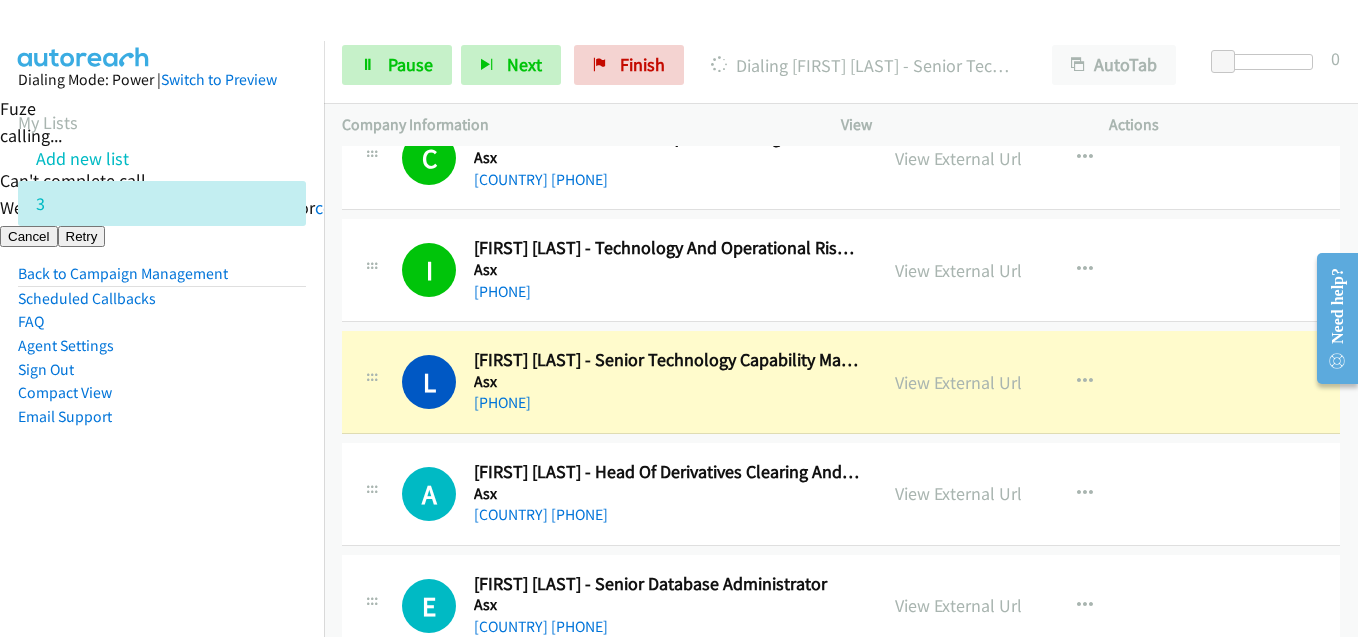 scroll, scrollTop: 700, scrollLeft: 0, axis: vertical 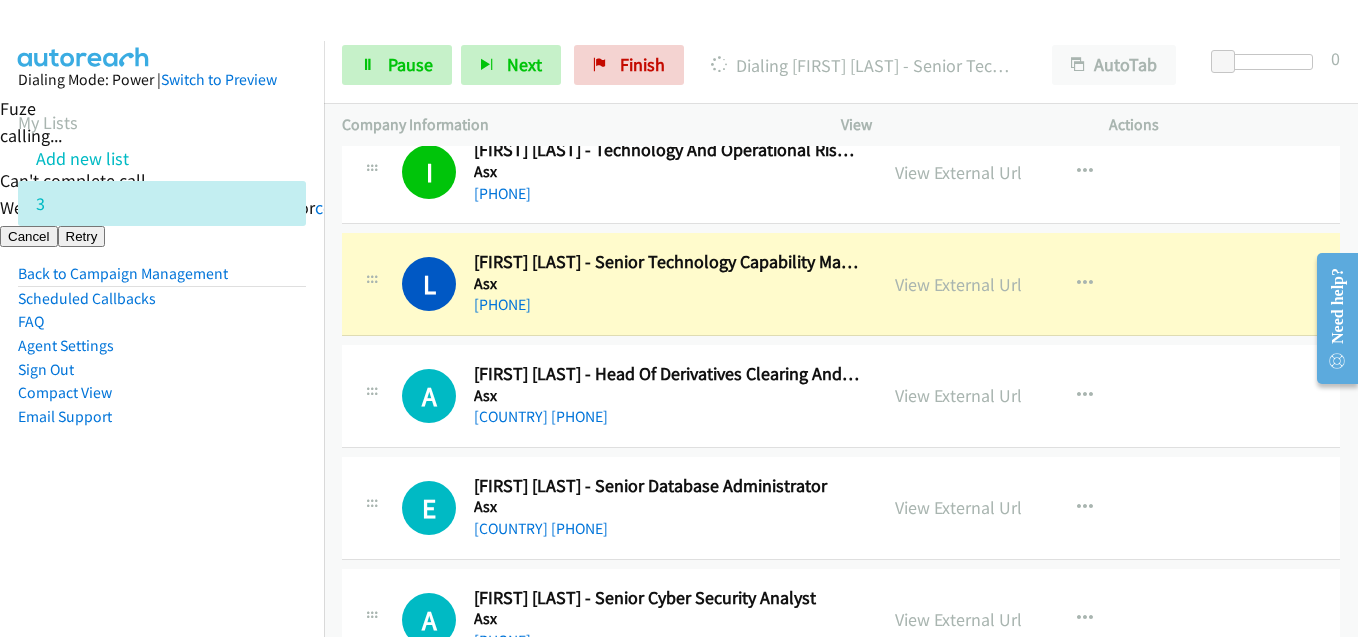 drag, startPoint x: 225, startPoint y: 443, endPoint x: 417, endPoint y: 416, distance: 193.88914 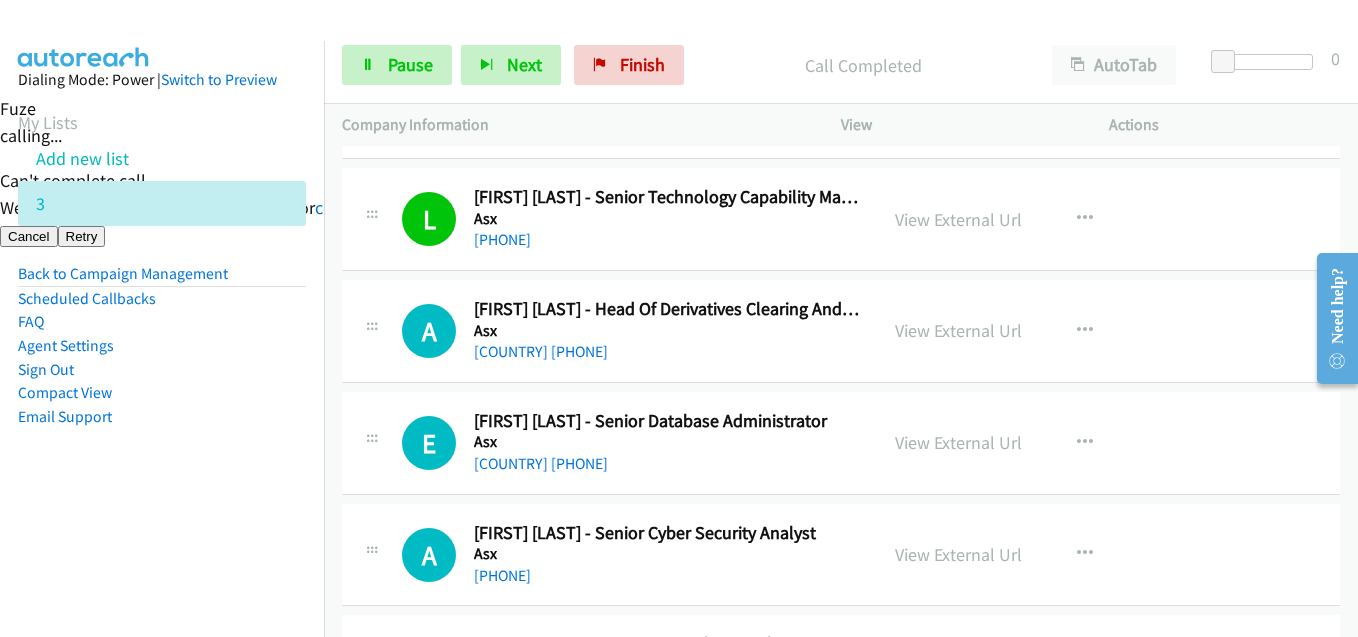 scroll, scrollTop: 800, scrollLeft: 0, axis: vertical 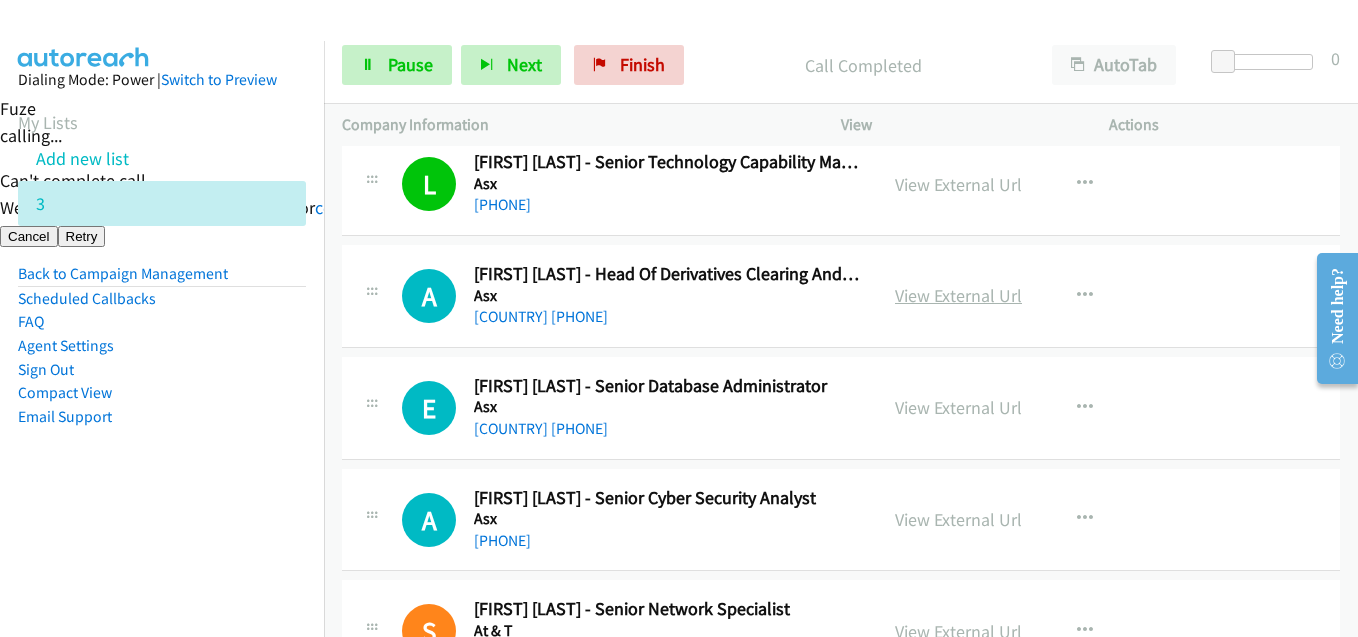 click on "View External Url" at bounding box center (958, 295) 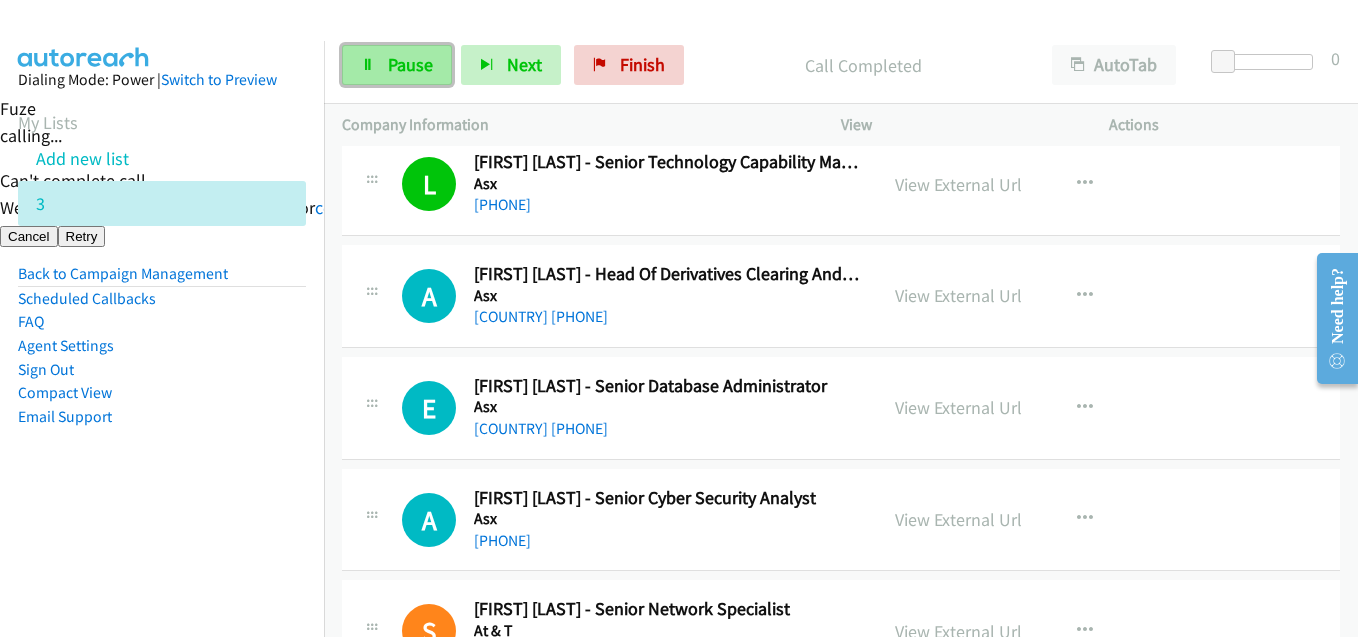 click on "Pause" at bounding box center (410, 64) 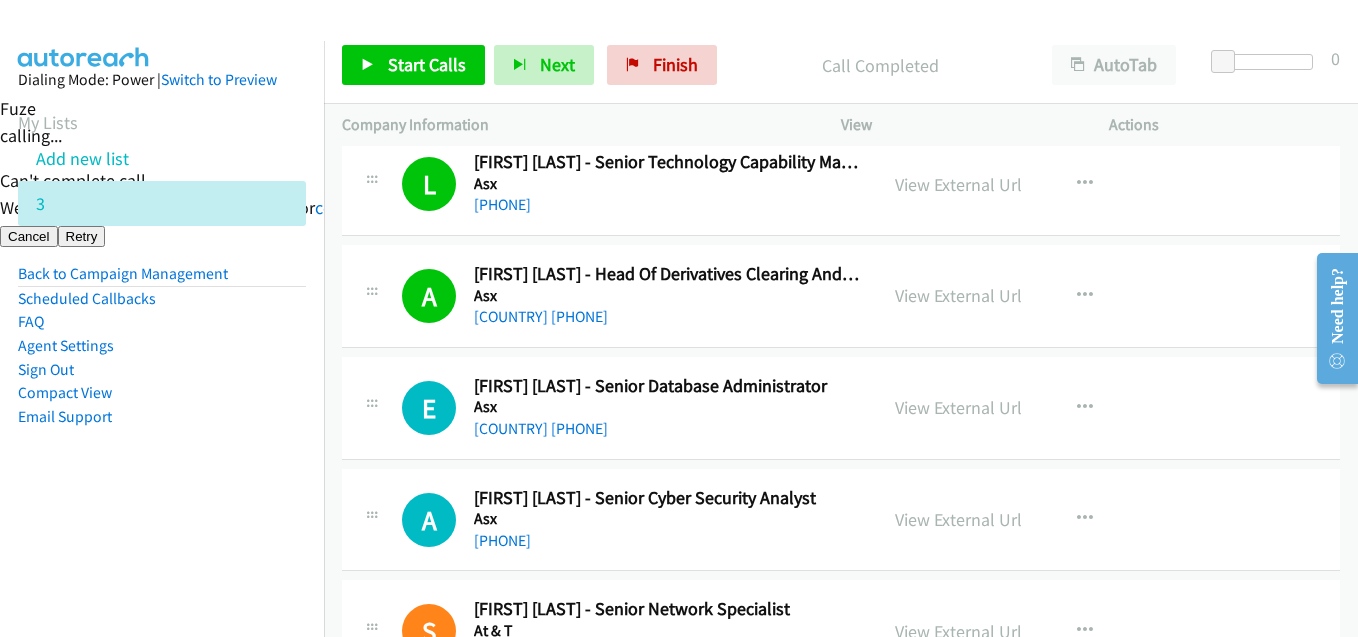 click on "Dialing Mode: Power
|
Switch to Preview
My Lists
Add new list
3
Back to Campaign Management
Scheduled Callbacks
FAQ
Agent Settings
Sign Out
Compact View
Email Support" at bounding box center [162, 280] 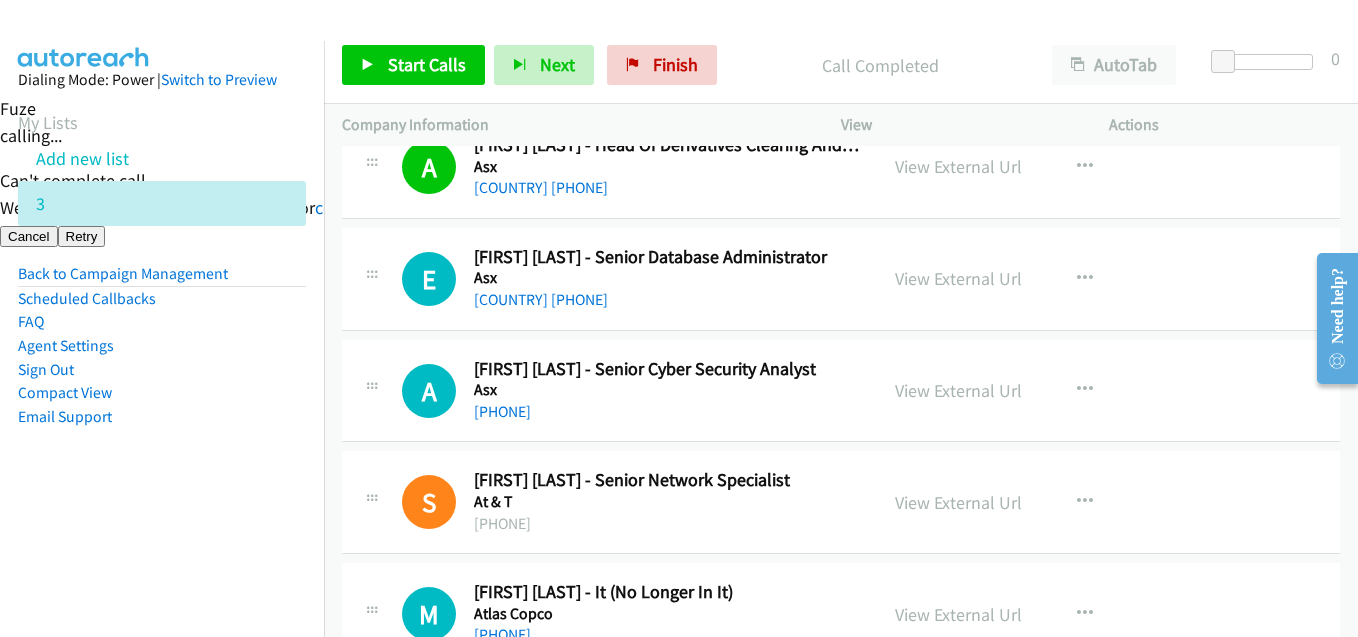 scroll, scrollTop: 1000, scrollLeft: 0, axis: vertical 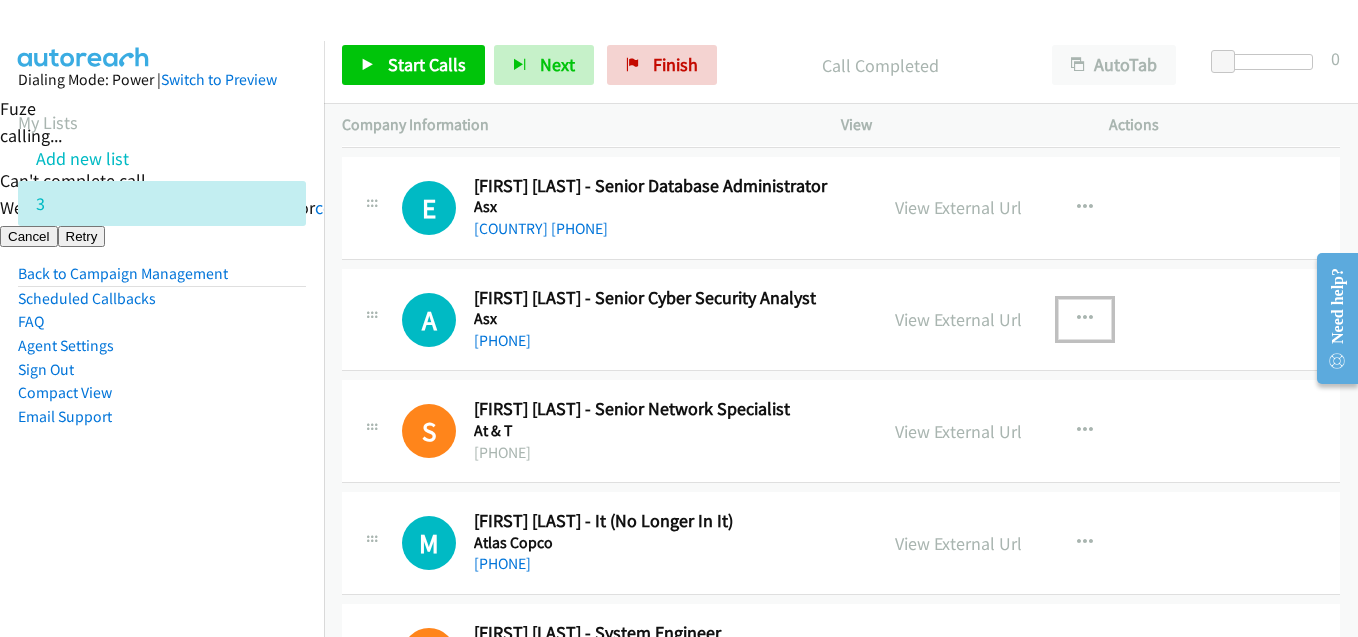 click at bounding box center [1085, 319] 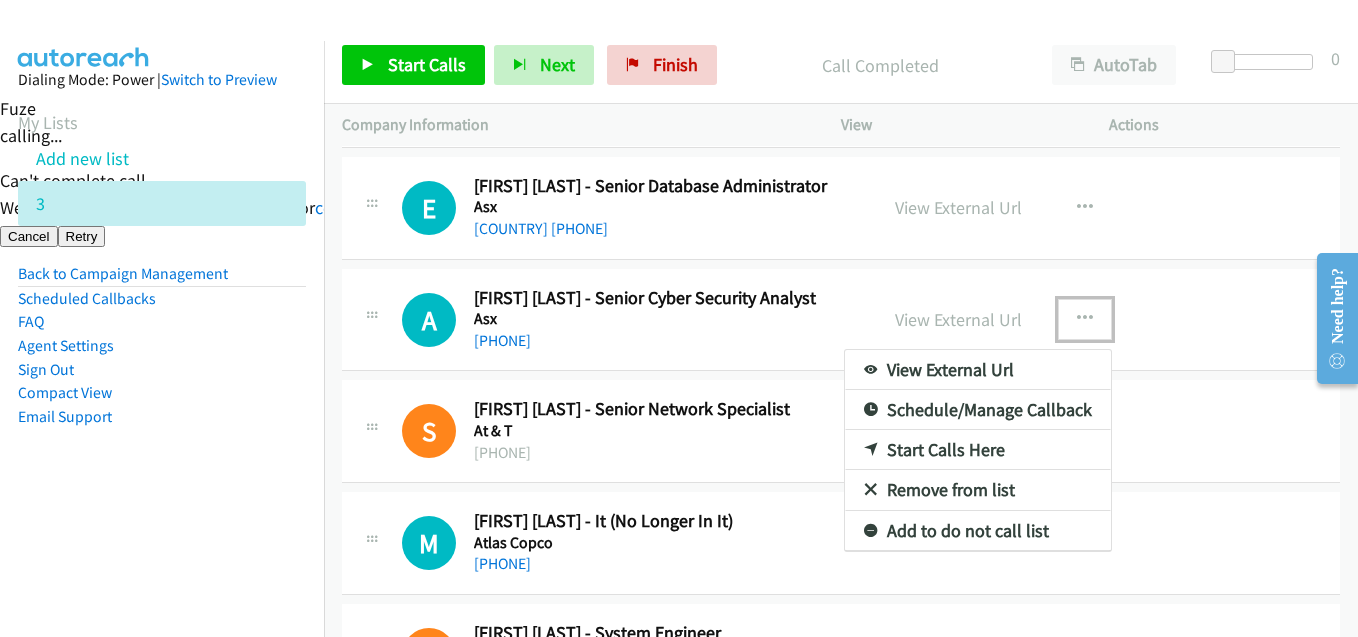 click on "Start Calls Here" at bounding box center [978, 450] 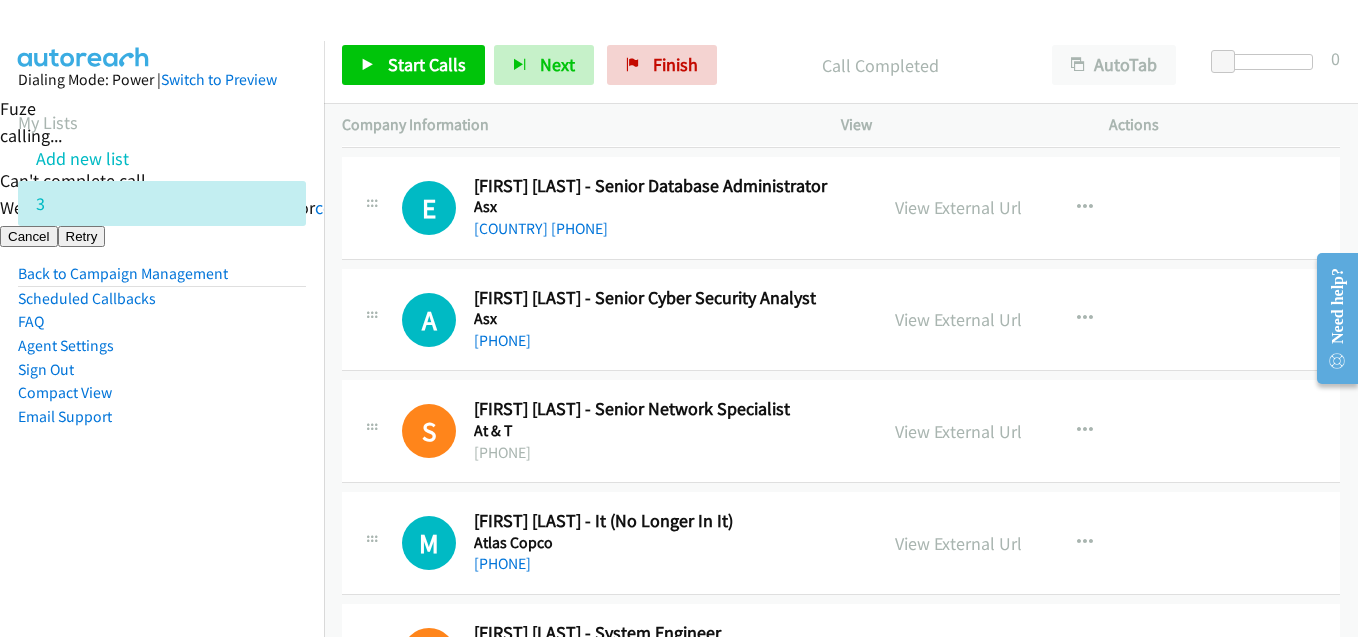 click on "Start Calls
Pause
Next
Finish
Call Completed
AutoTab
AutoTab
0" at bounding box center (841, 65) 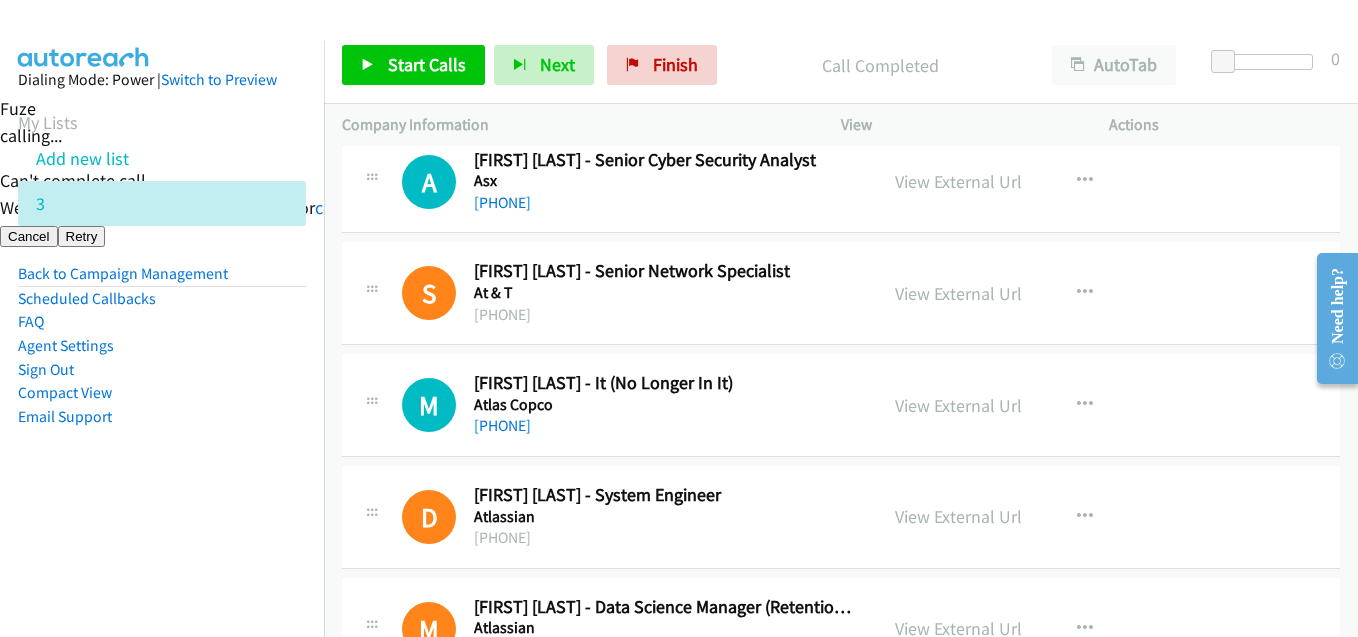 scroll, scrollTop: 1300, scrollLeft: 0, axis: vertical 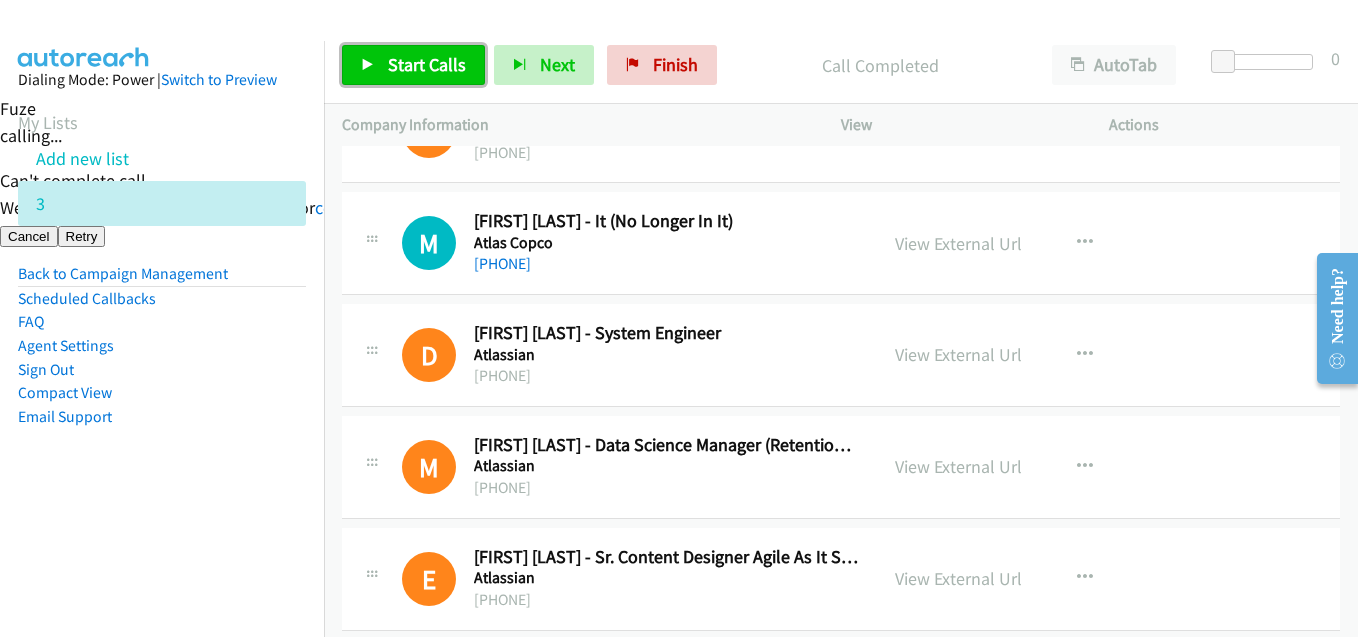 click on "Start Calls" at bounding box center [427, 64] 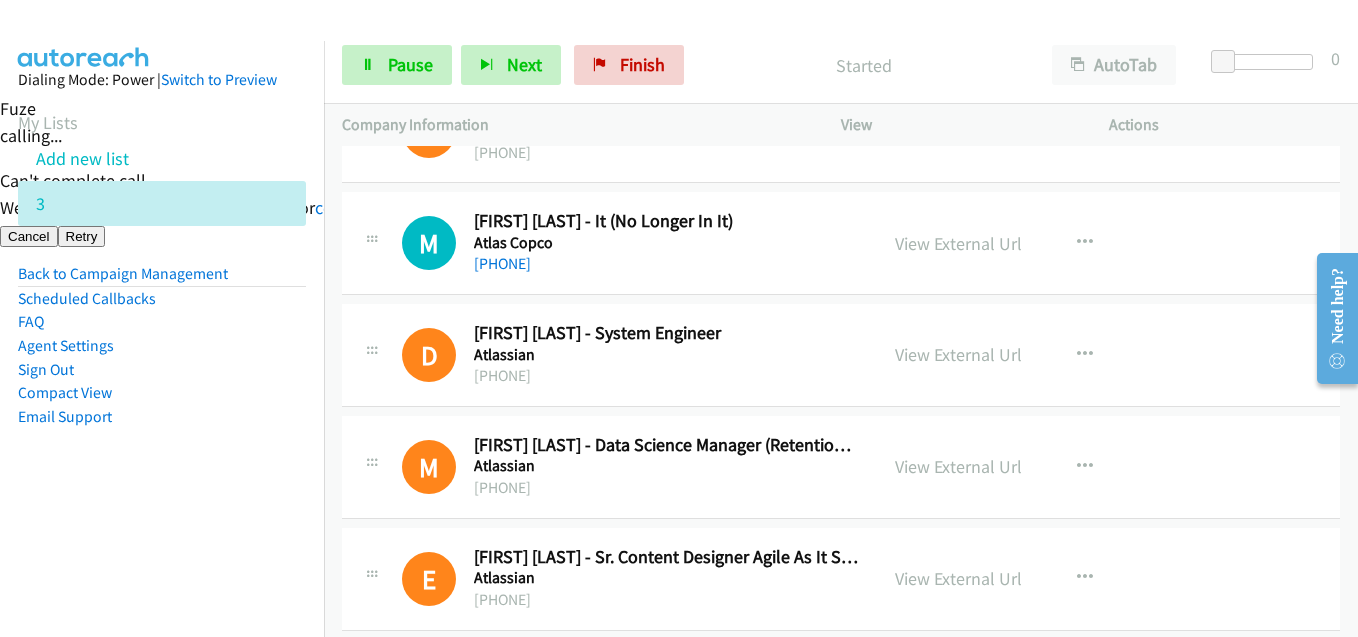 scroll, scrollTop: 1200, scrollLeft: 0, axis: vertical 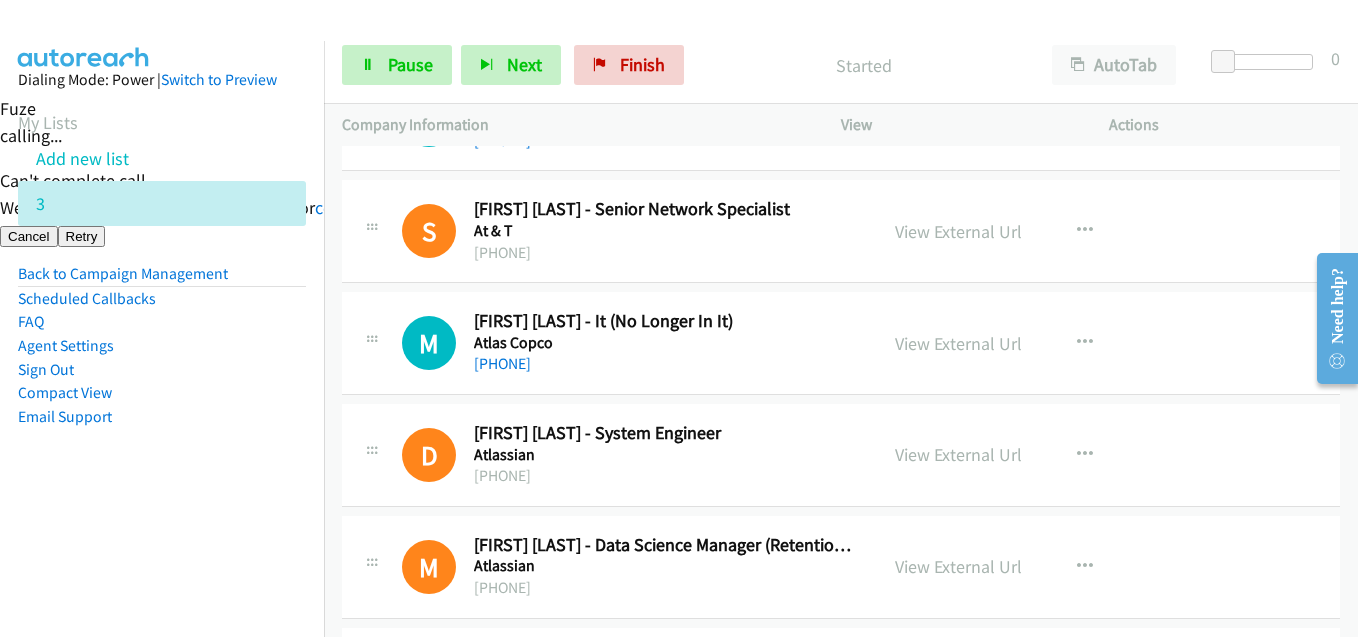 click on "Sign Out" at bounding box center [162, 370] 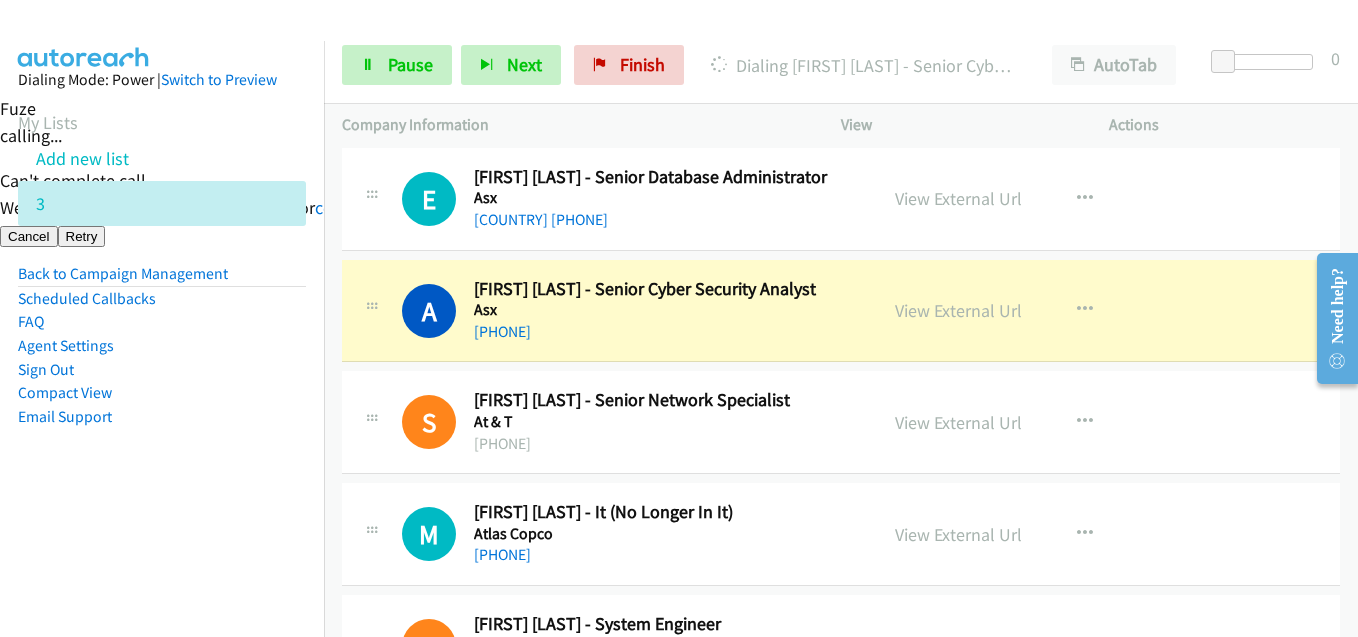 scroll, scrollTop: 1100, scrollLeft: 0, axis: vertical 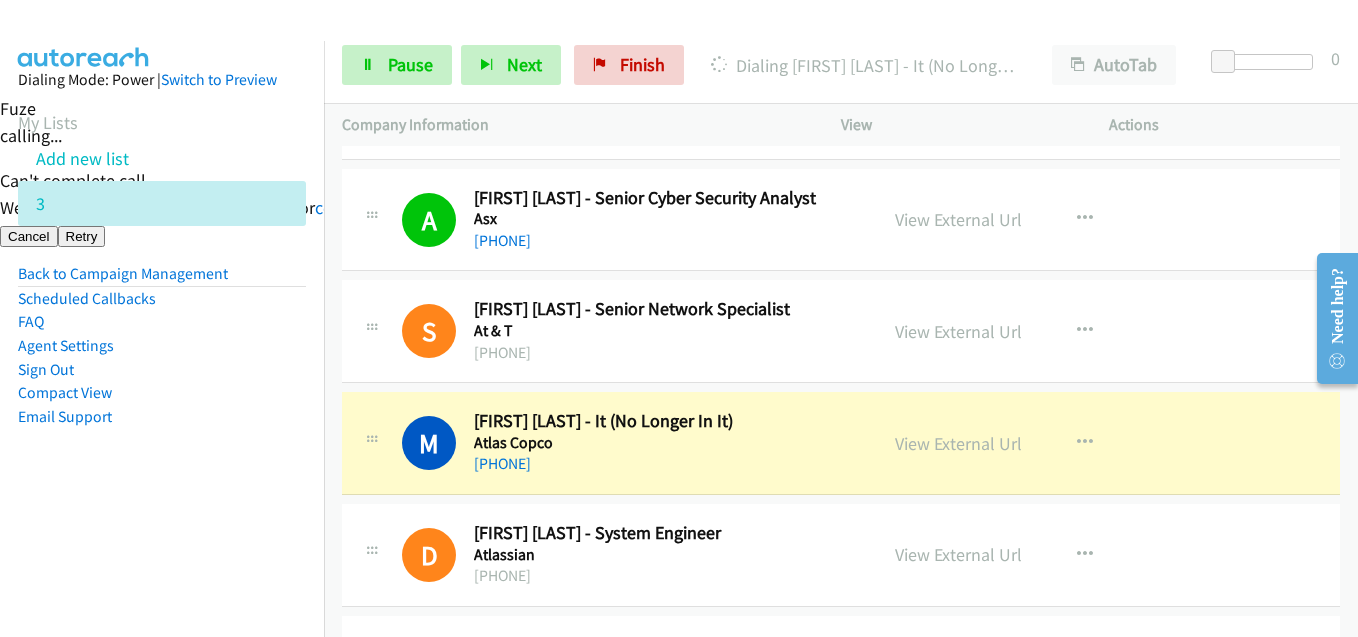 click on "Dialing Mode: Power
|
Switch to Preview
My Lists
Add new list
3
Back to Campaign Management
Scheduled Callbacks
FAQ
Agent Settings
Sign Out
Compact View
Email Support" at bounding box center [162, 280] 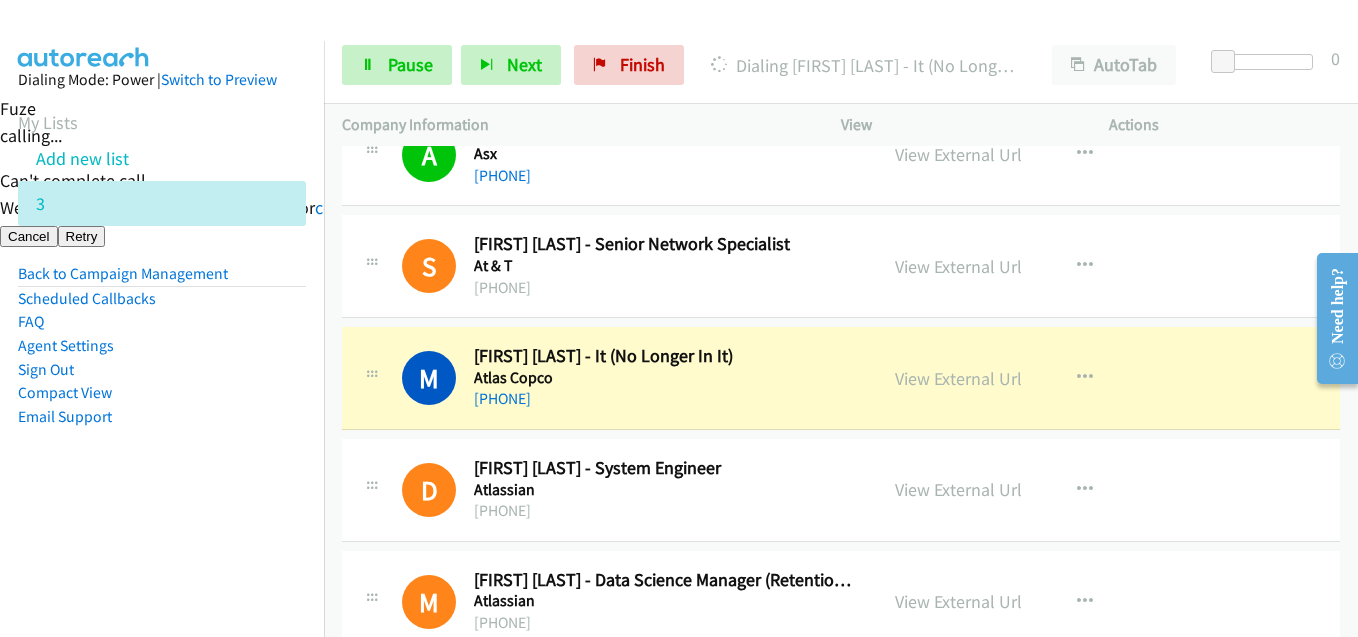 scroll, scrollTop: 1200, scrollLeft: 0, axis: vertical 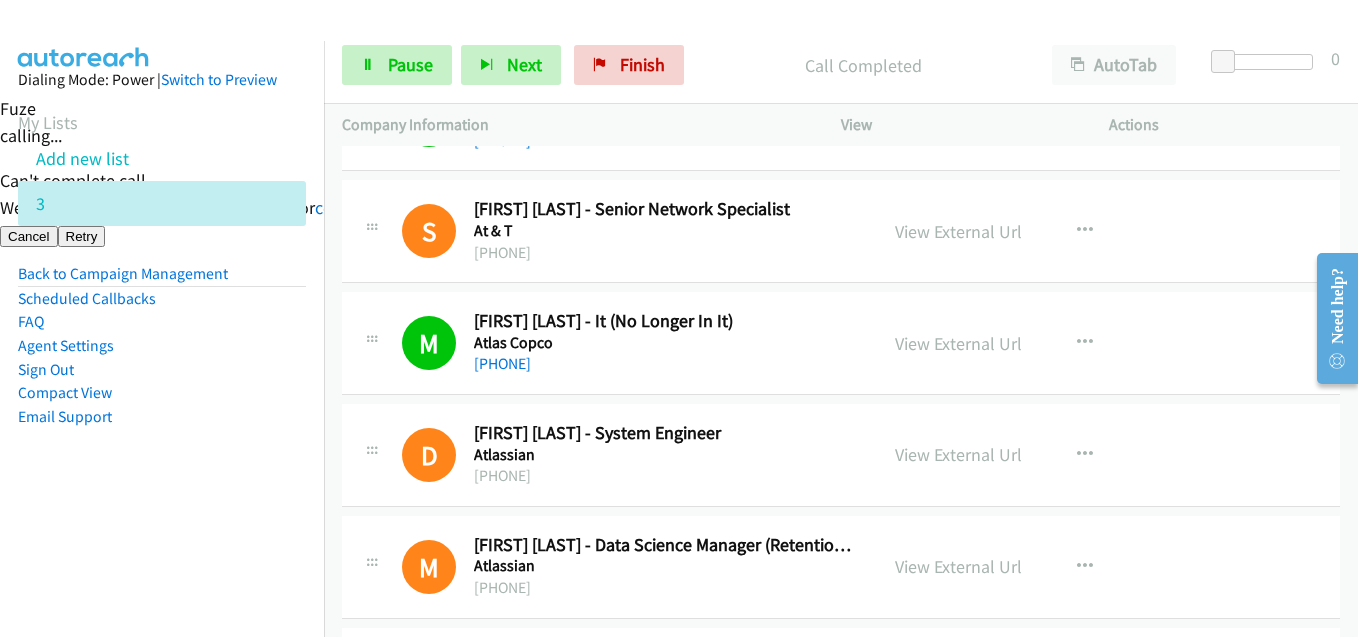 drag, startPoint x: 324, startPoint y: 469, endPoint x: 349, endPoint y: 464, distance: 25.495098 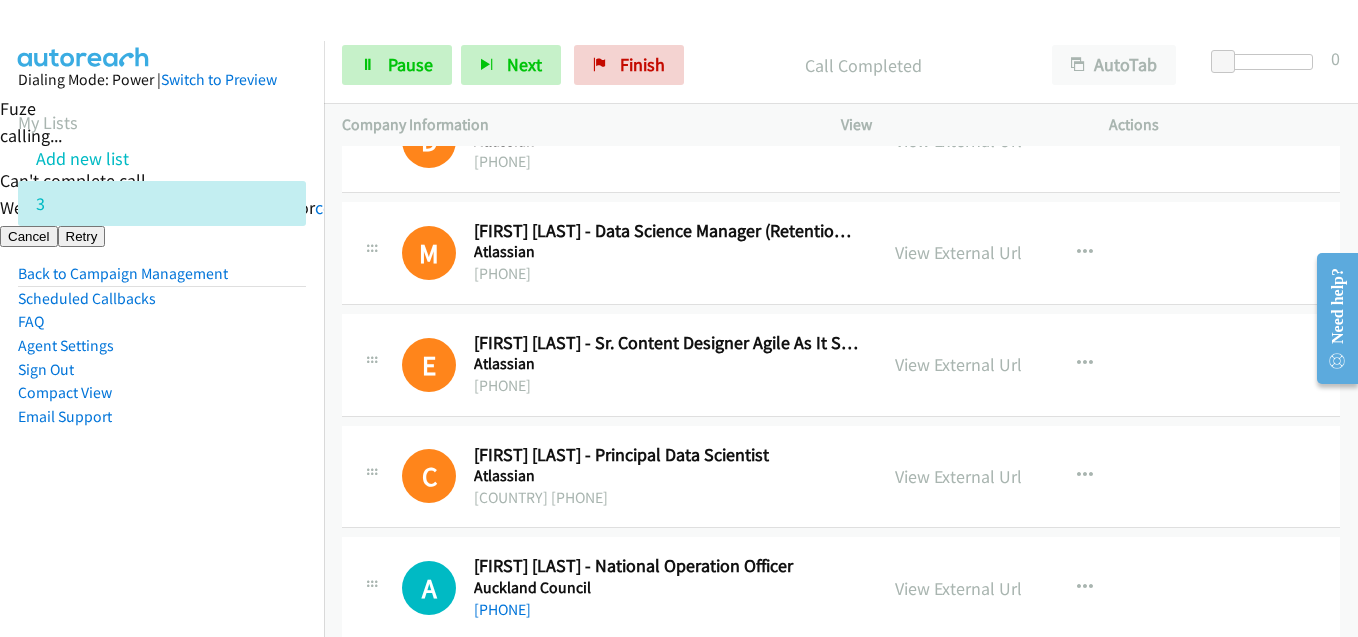 scroll, scrollTop: 1700, scrollLeft: 0, axis: vertical 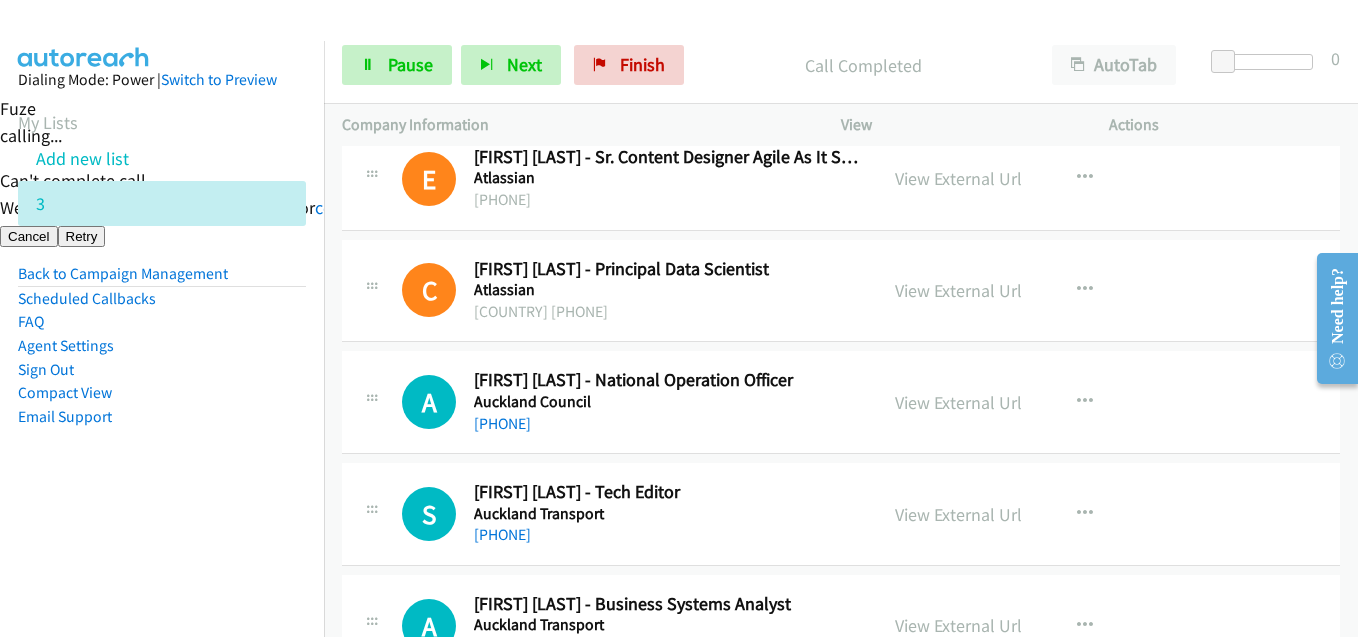 click on "Dialing Mode: Power
|
Switch to Preview
My Lists
Add new list
3
Back to Campaign Management
Scheduled Callbacks
FAQ
Agent Settings
Sign Out
Compact View
Email Support" at bounding box center (162, 280) 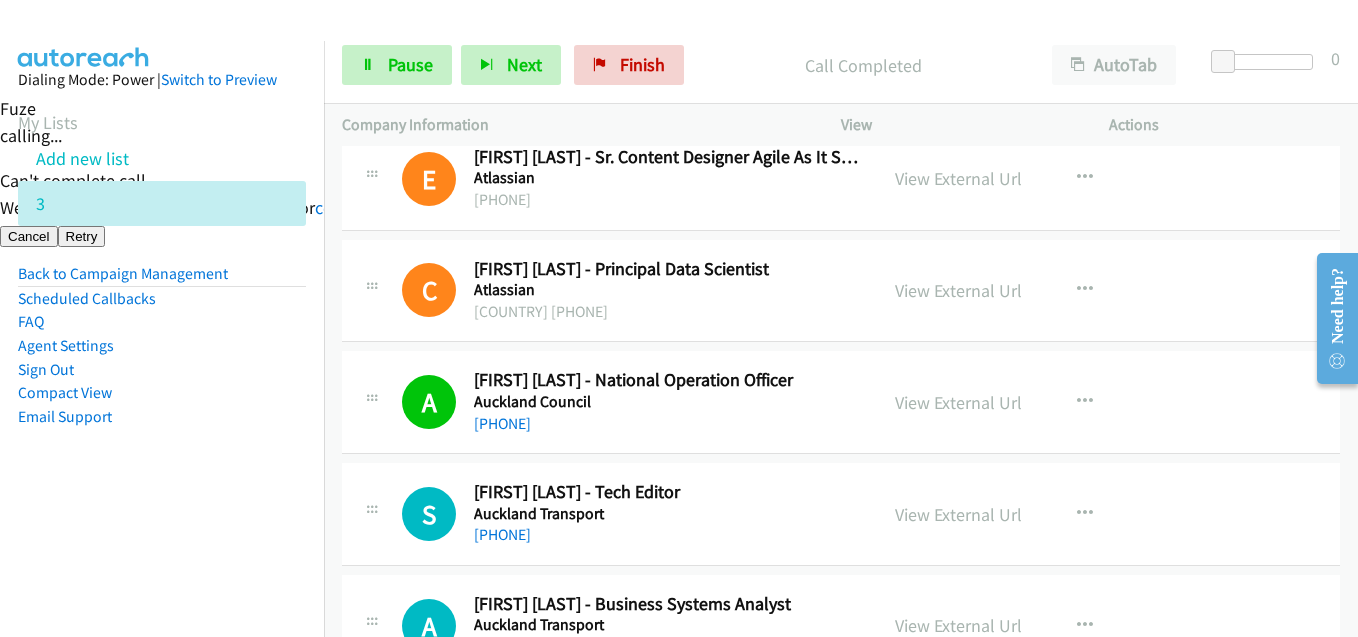 click on "Dialing Mode: Power
|
Switch to Preview
My Lists
Add new list
3
Back to Campaign Management
Scheduled Callbacks
FAQ
Agent Settings
Sign Out
Compact View
Email Support" at bounding box center [162, 280] 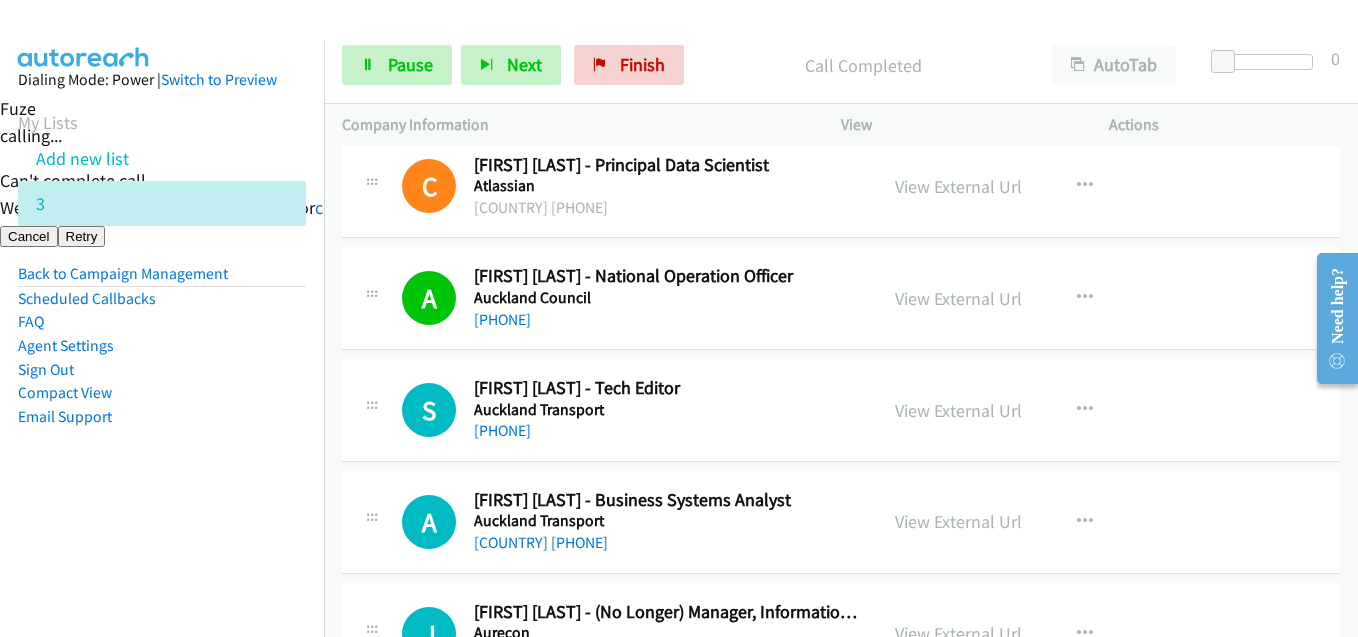 scroll, scrollTop: 1900, scrollLeft: 0, axis: vertical 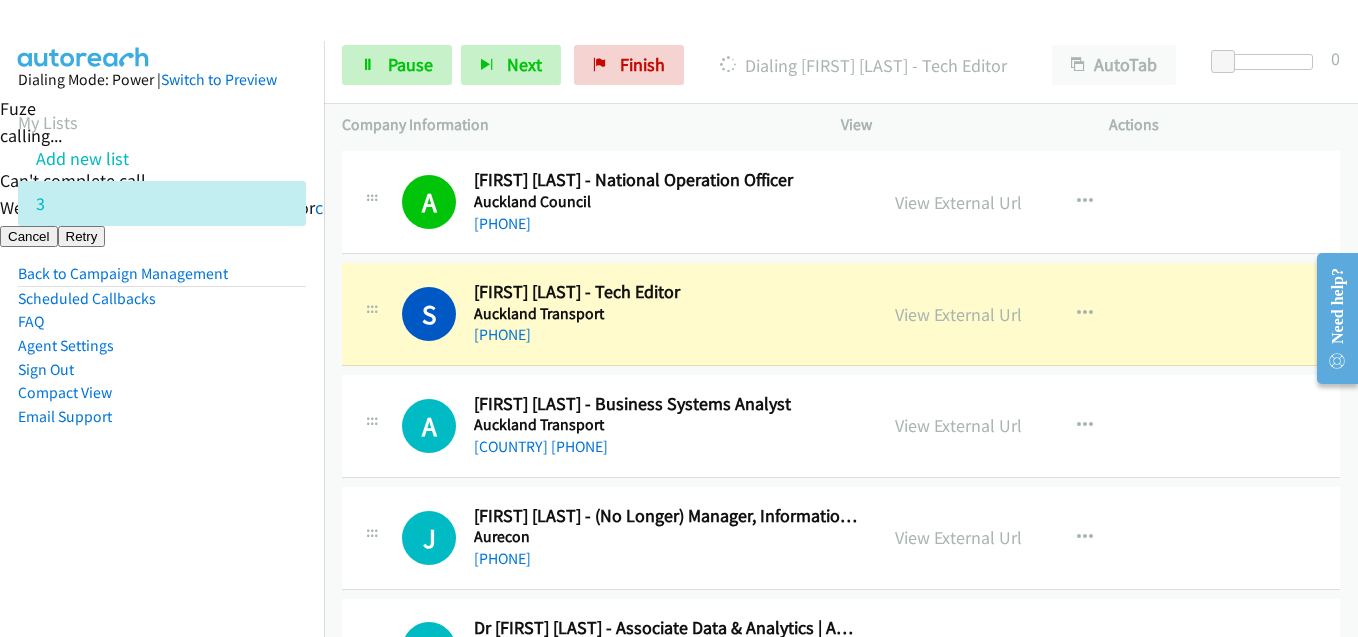 drag, startPoint x: 284, startPoint y: 468, endPoint x: 301, endPoint y: 465, distance: 17.262676 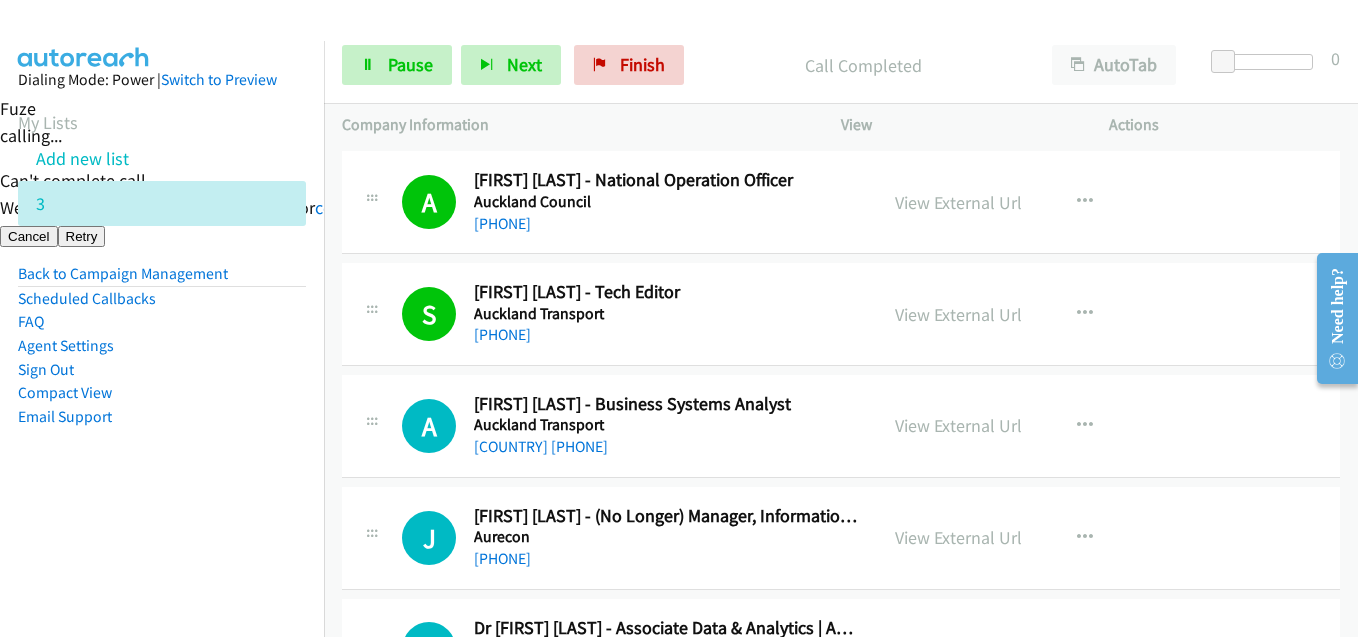scroll, scrollTop: 2100, scrollLeft: 0, axis: vertical 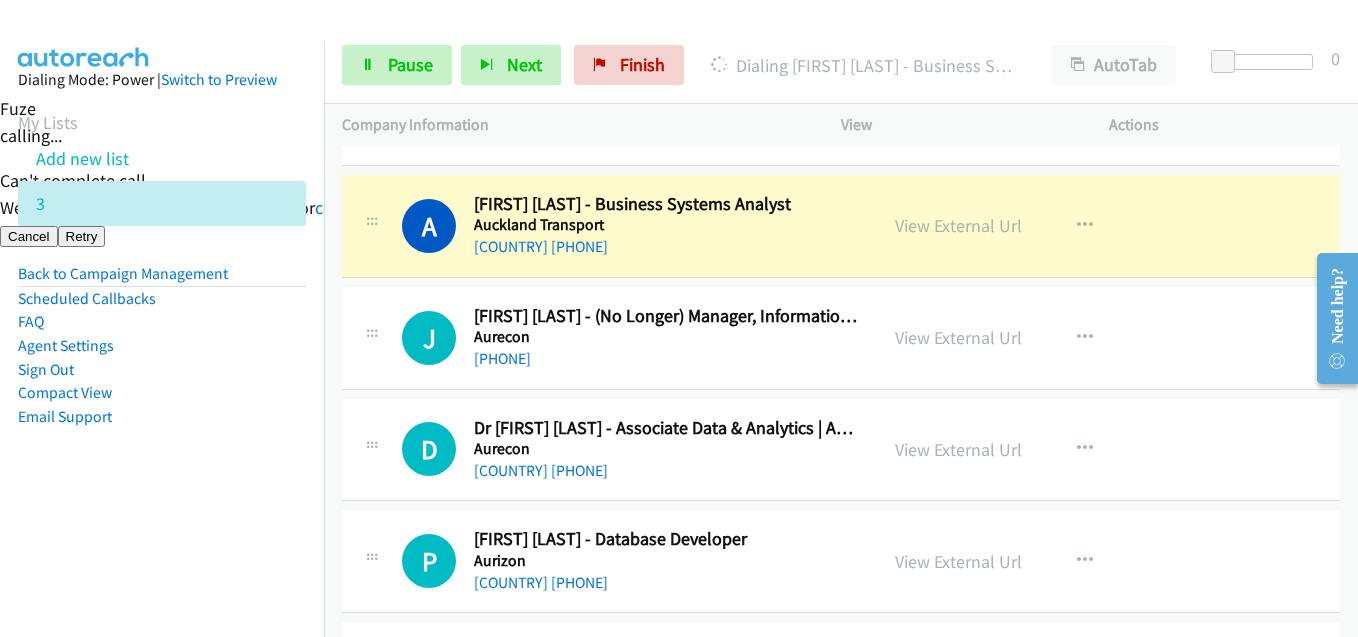 drag, startPoint x: 230, startPoint y: 408, endPoint x: 341, endPoint y: 409, distance: 111.0045 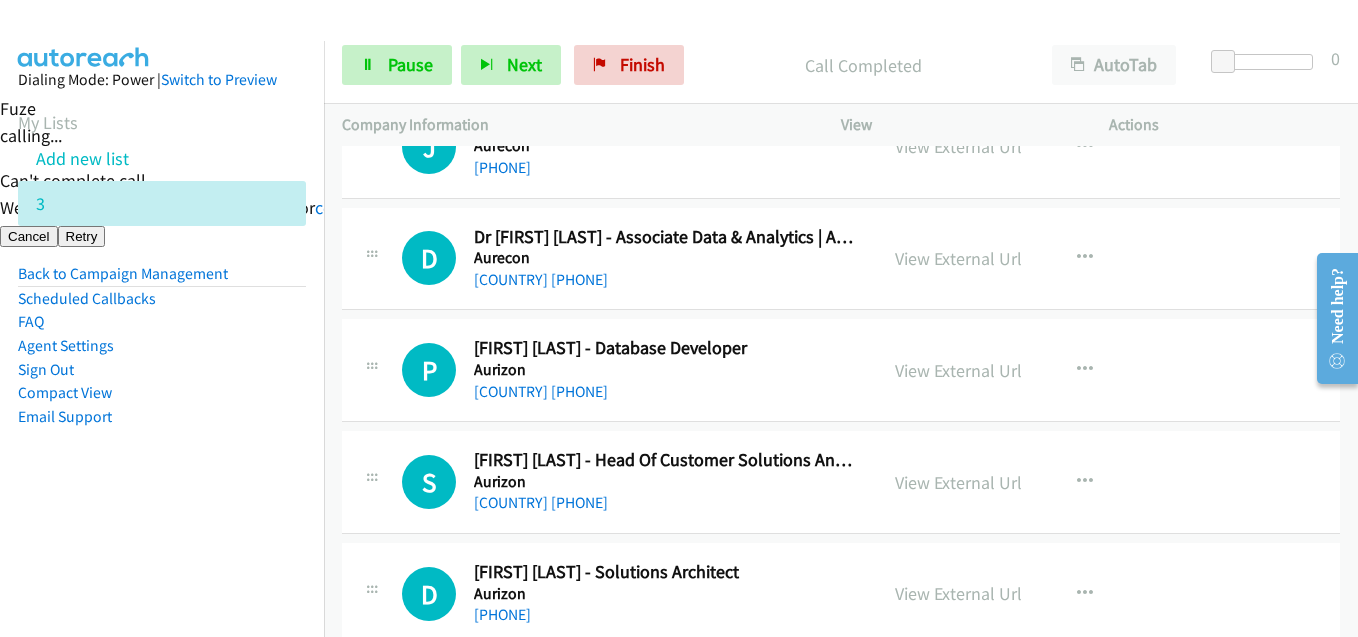 scroll, scrollTop: 2300, scrollLeft: 0, axis: vertical 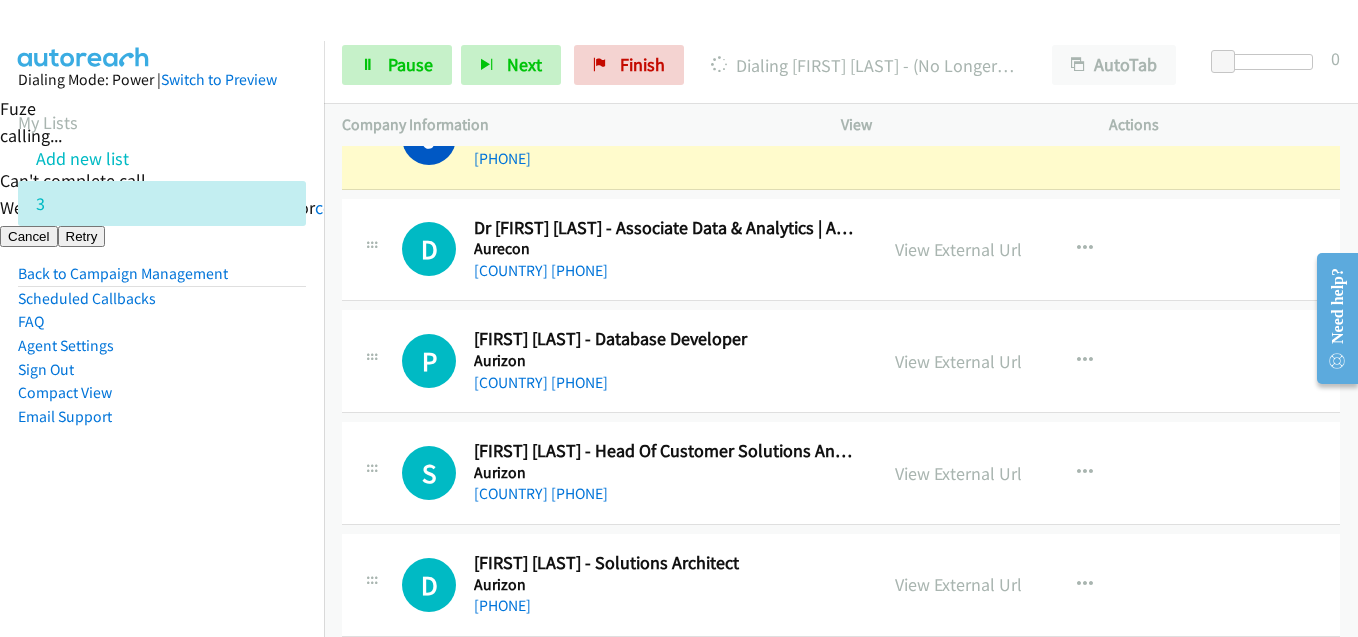 click on "Dialing Mode: Power
|
Switch to Preview
My Lists
Add new list
3
Back to Campaign Management
Scheduled Callbacks
FAQ
Agent Settings
Sign Out
Compact View
Email Support" at bounding box center (162, 280) 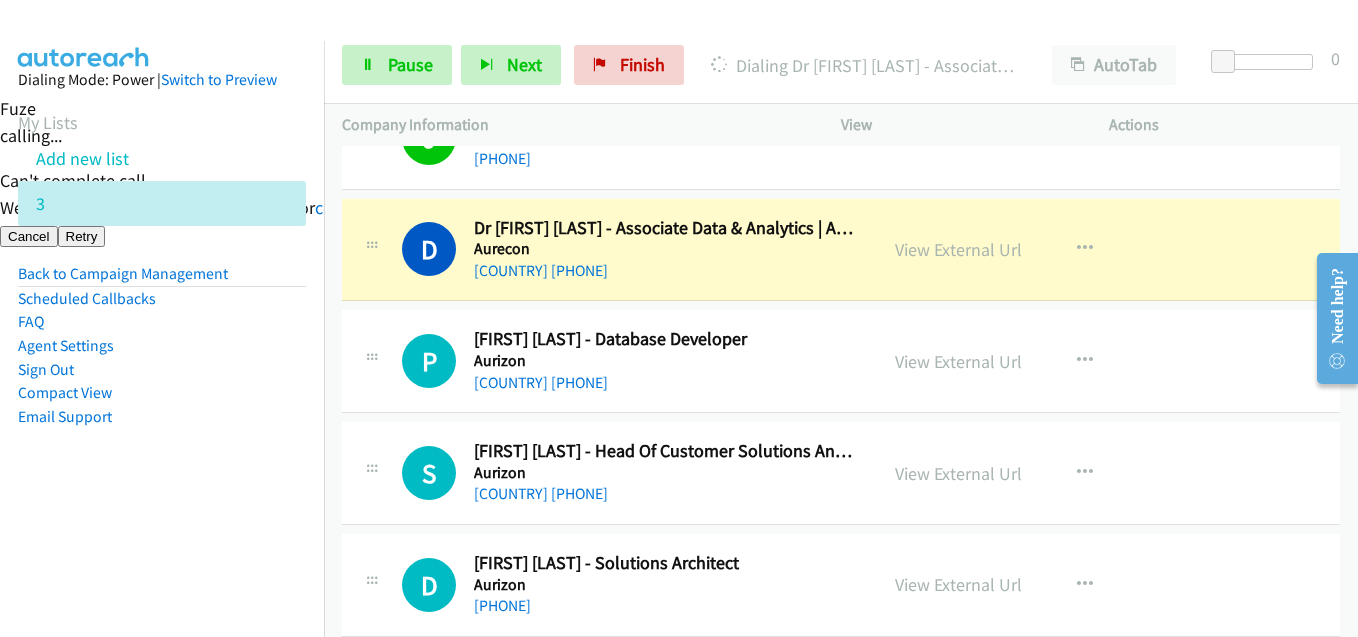 click on "Dialing Mode: Power
|
Switch to Preview
My Lists
Add new list
3
Back to Campaign Management
Scheduled Callbacks
FAQ
Agent Settings
Sign Out
Compact View
Email Support" at bounding box center [162, 280] 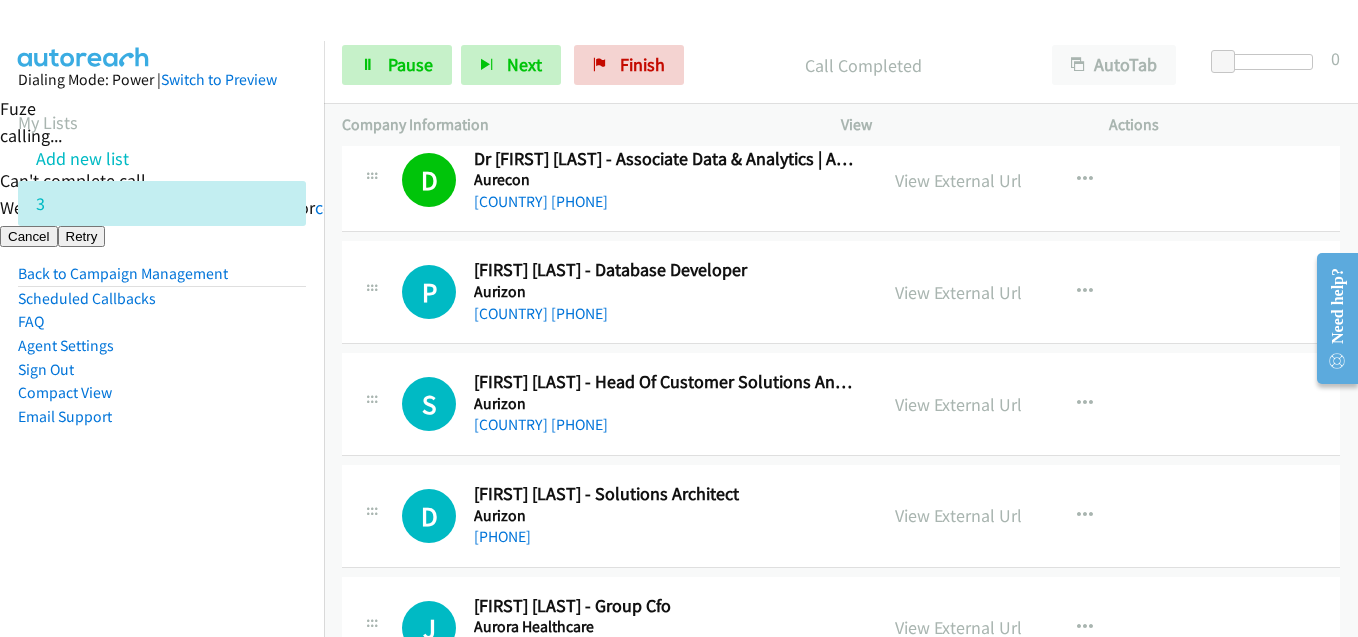 scroll, scrollTop: 2400, scrollLeft: 0, axis: vertical 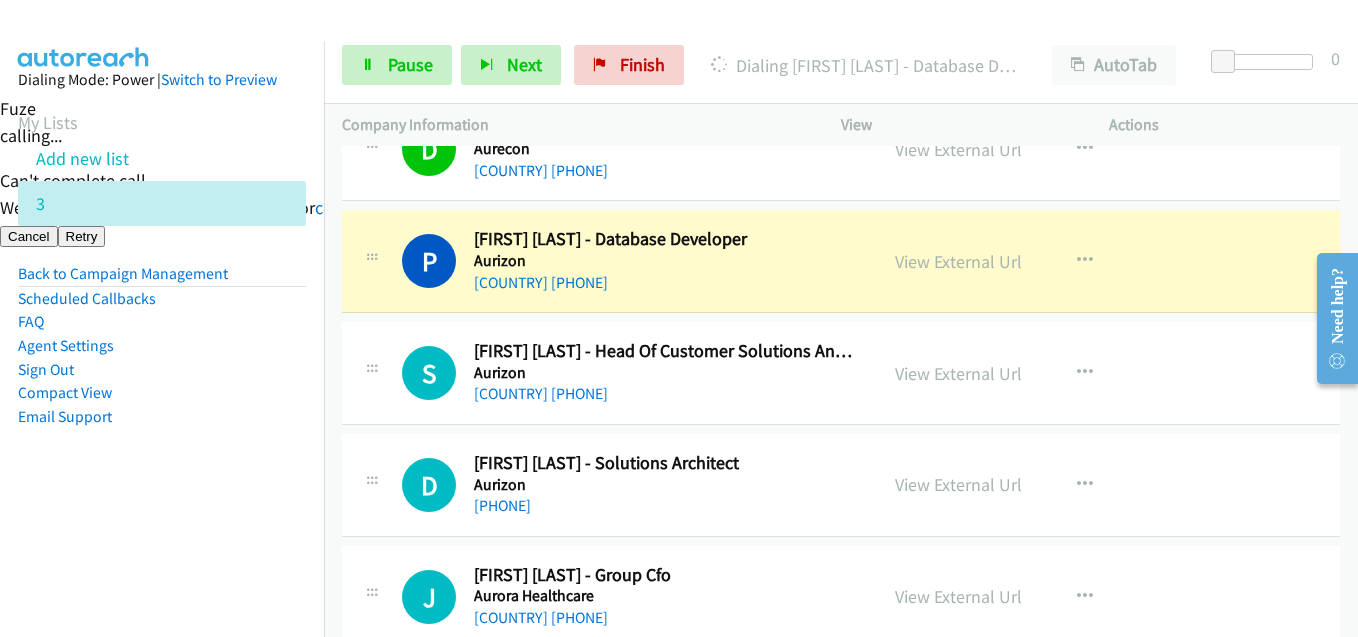 drag, startPoint x: 249, startPoint y: 445, endPoint x: 375, endPoint y: 362, distance: 150.88075 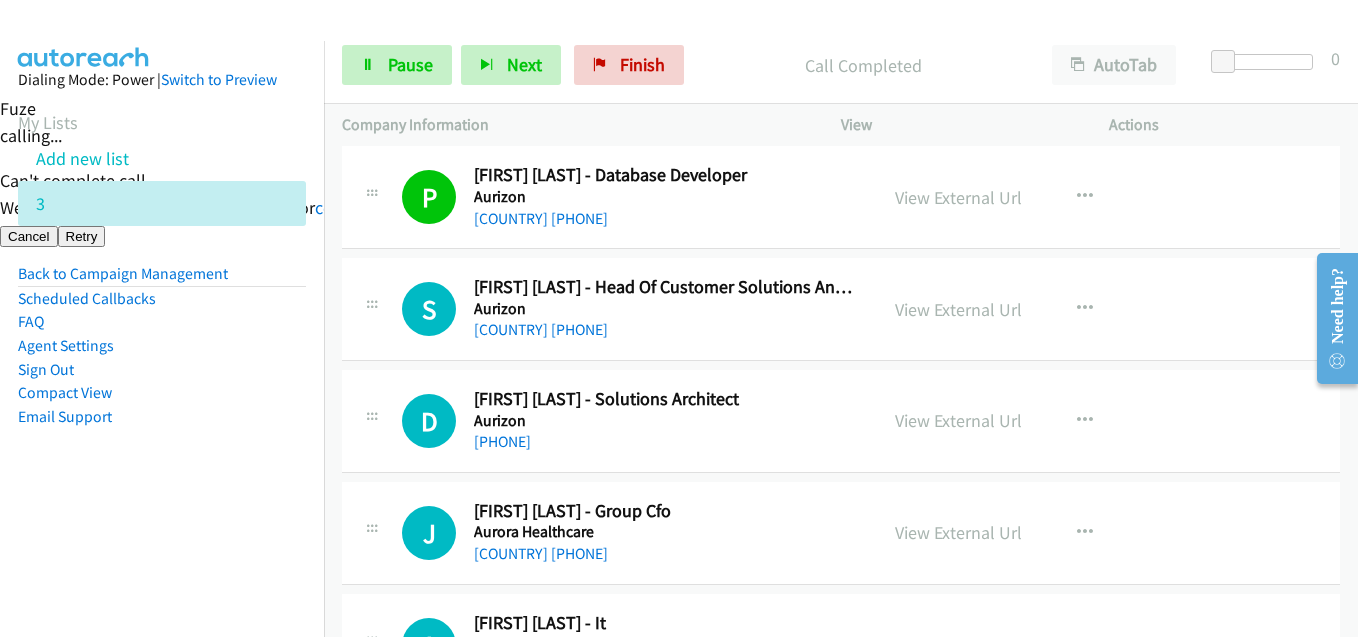 scroll, scrollTop: 2500, scrollLeft: 0, axis: vertical 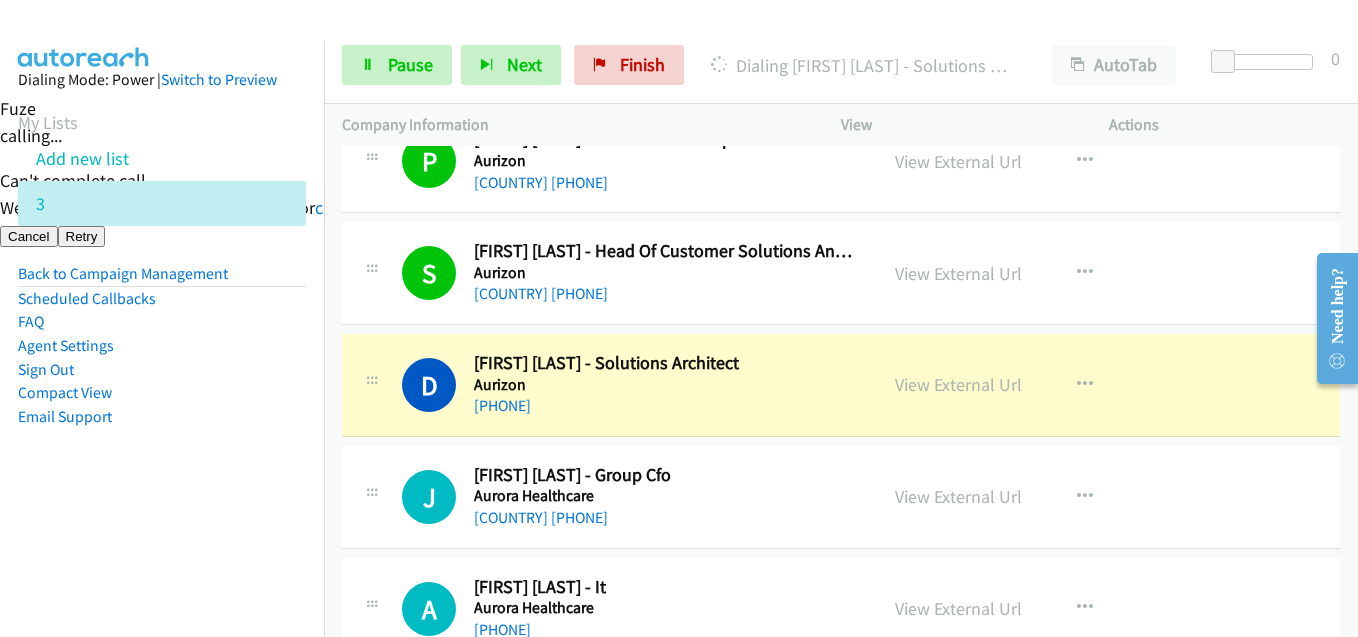 drag, startPoint x: 267, startPoint y: 485, endPoint x: 287, endPoint y: 476, distance: 21.931713 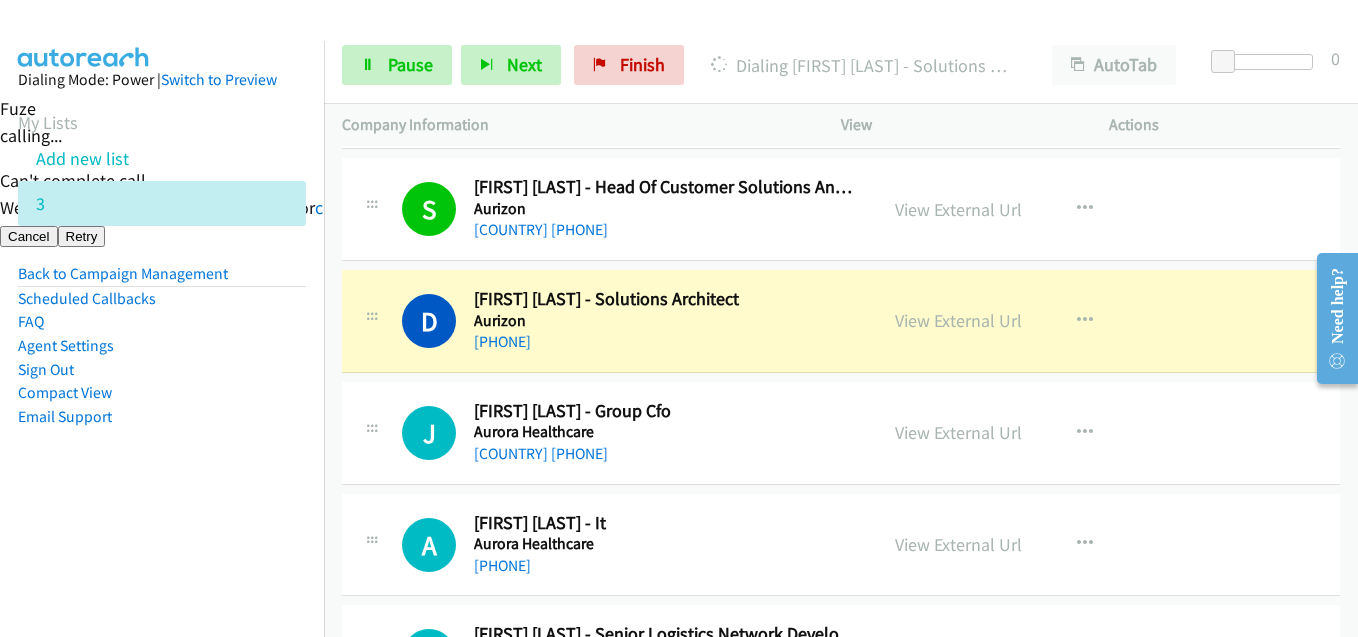 scroll, scrollTop: 2600, scrollLeft: 0, axis: vertical 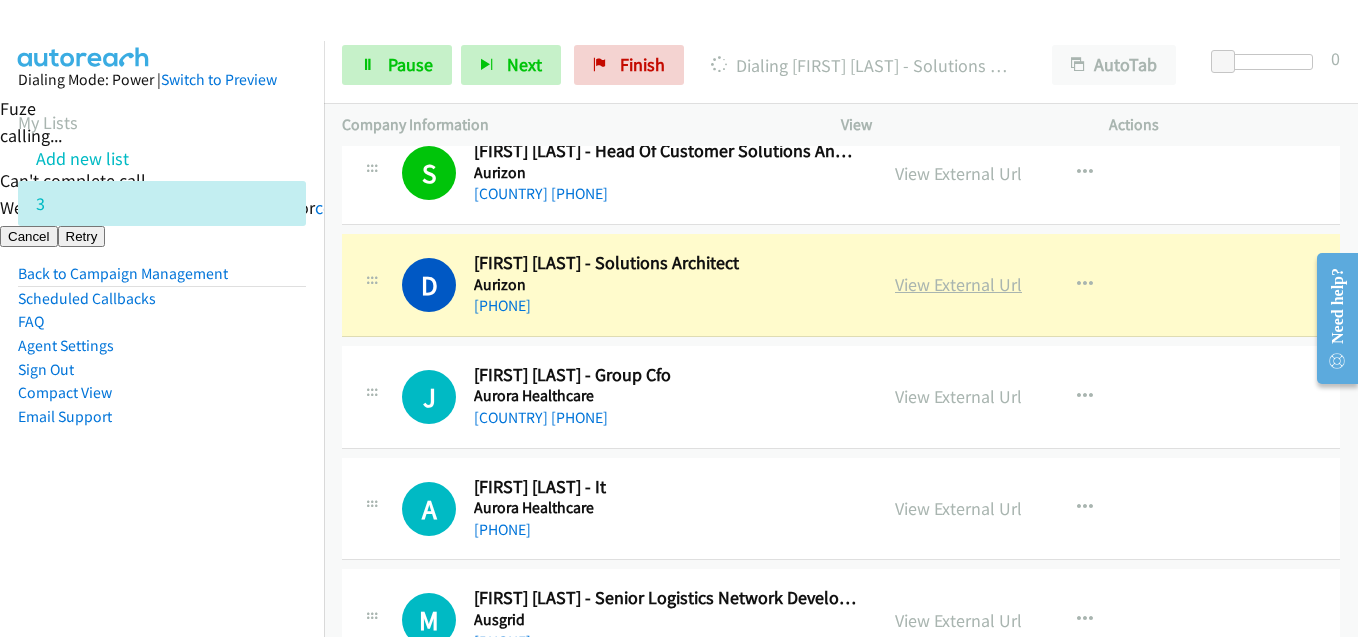 click on "View External Url" at bounding box center (958, 284) 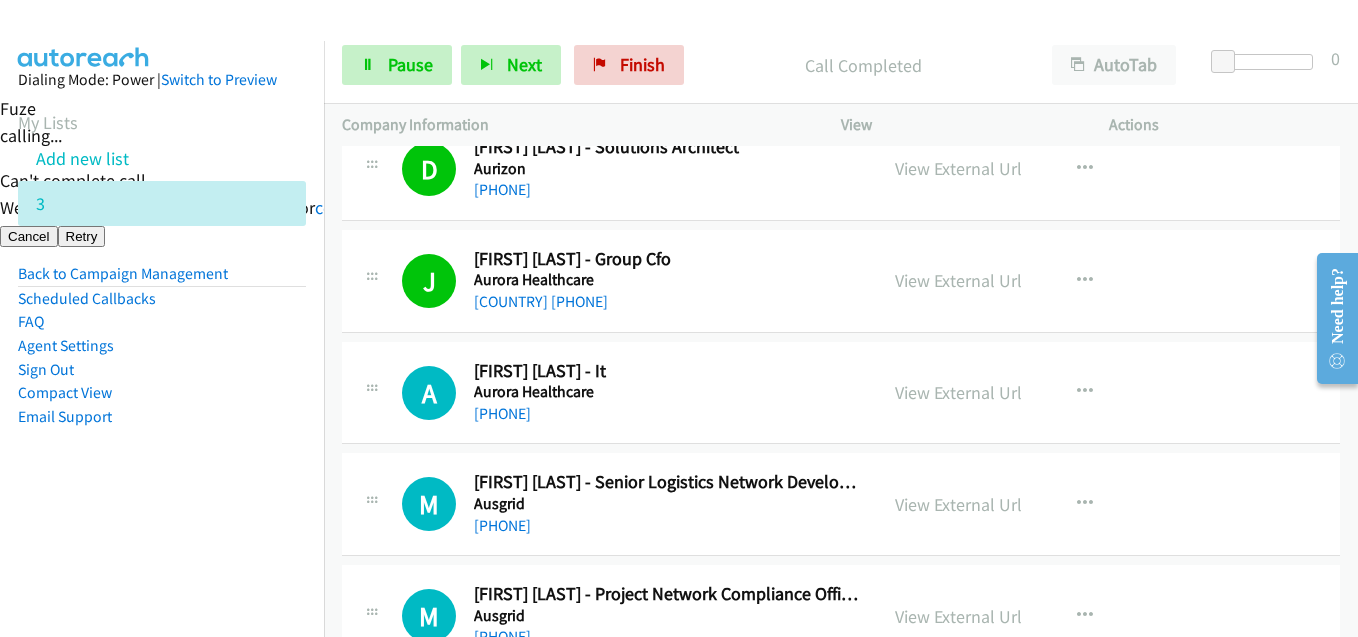scroll, scrollTop: 2900, scrollLeft: 0, axis: vertical 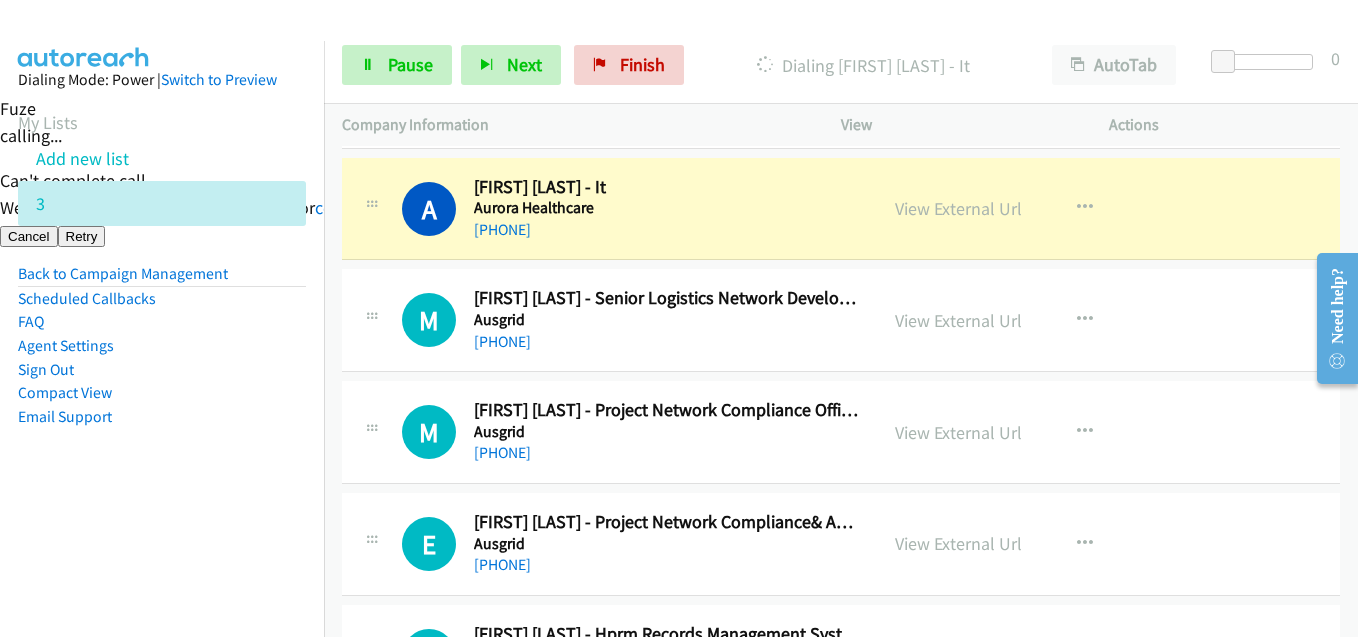 click on "M
Callback Scheduled
Mitchell Darragh - Project Network Compliance Officer (South)
Ausgrid
Australia/Sydney
+61 2 8569 6370
View External Url
View External Url
Schedule/Manage Callback
Start Calls Here
Remove from list
Add to do not call list
Reset Call Status" at bounding box center (841, 433) 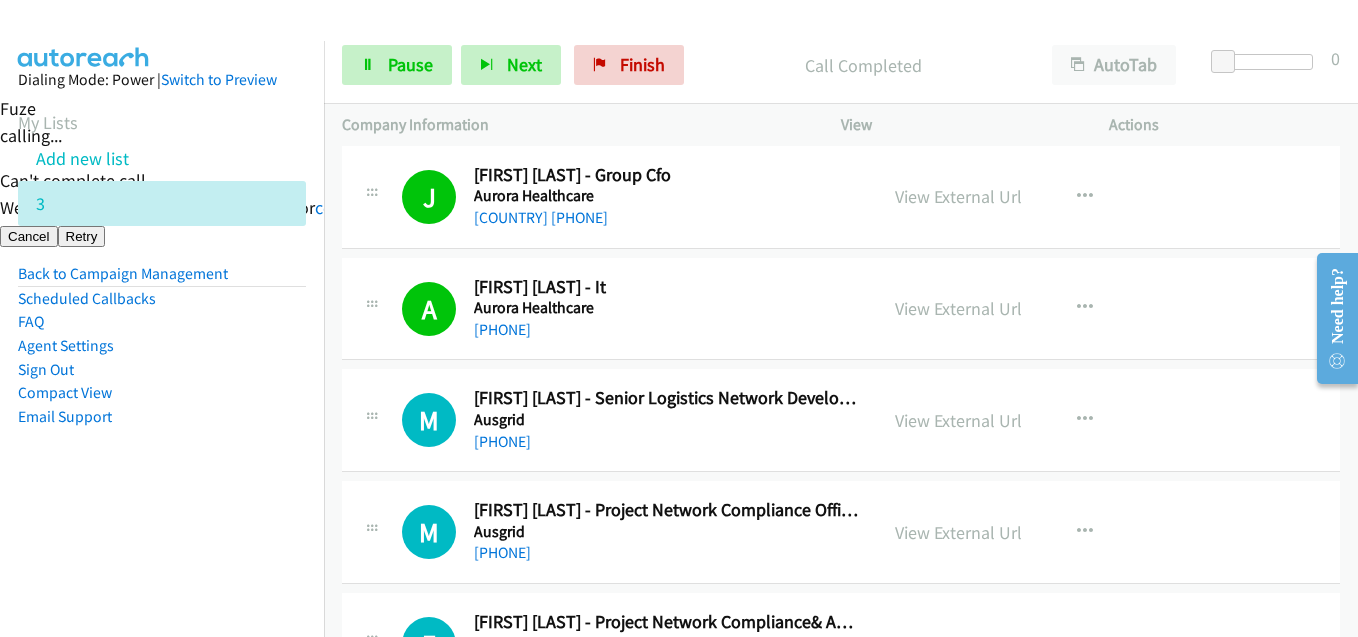 scroll, scrollTop: 2900, scrollLeft: 0, axis: vertical 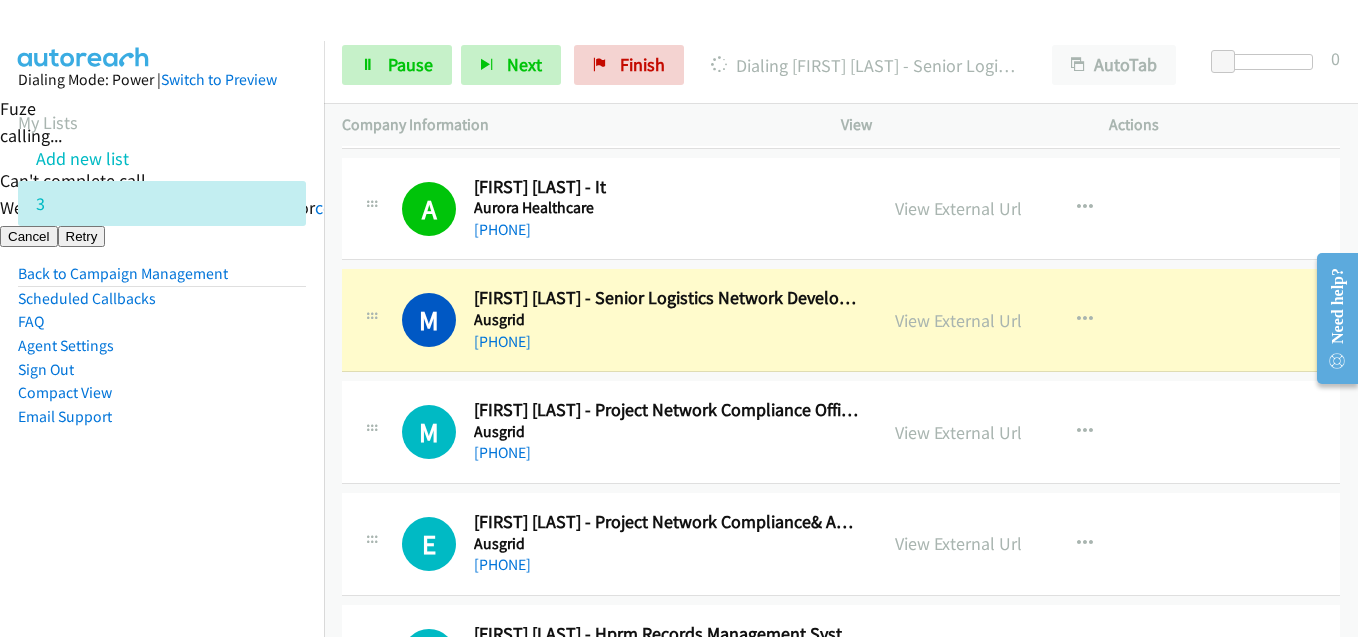 click on "Email Support" at bounding box center [162, 417] 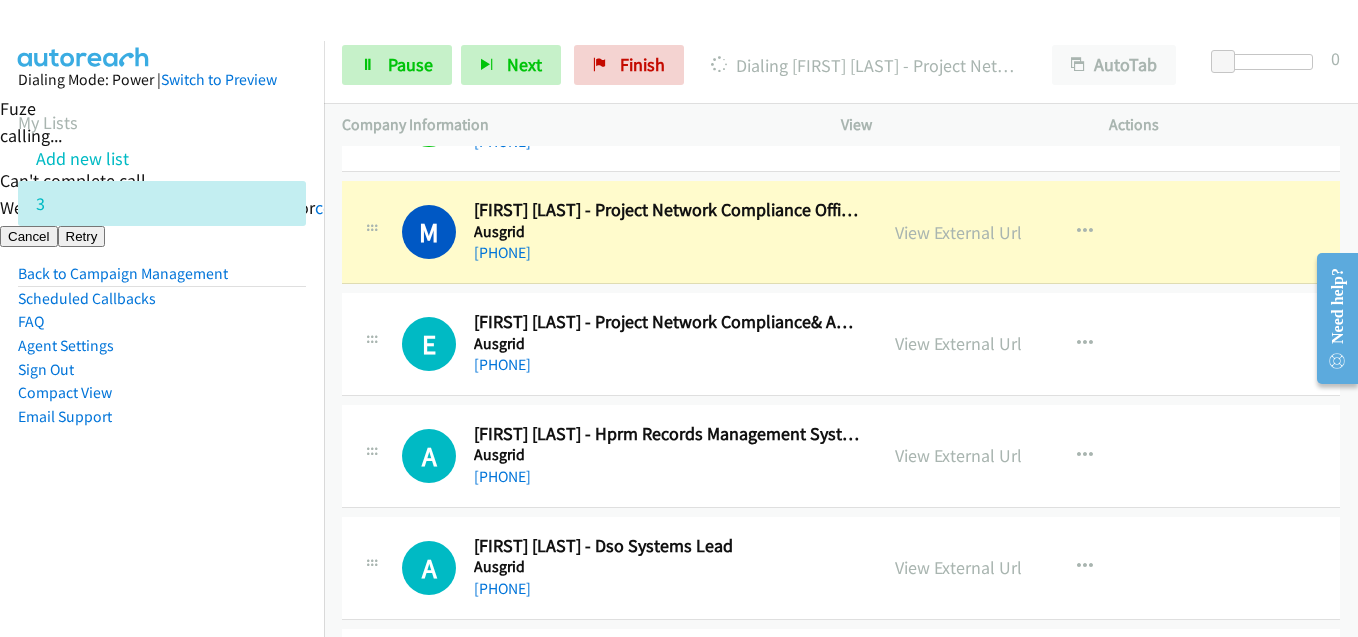 drag, startPoint x: 251, startPoint y: 470, endPoint x: 294, endPoint y: 461, distance: 43.931767 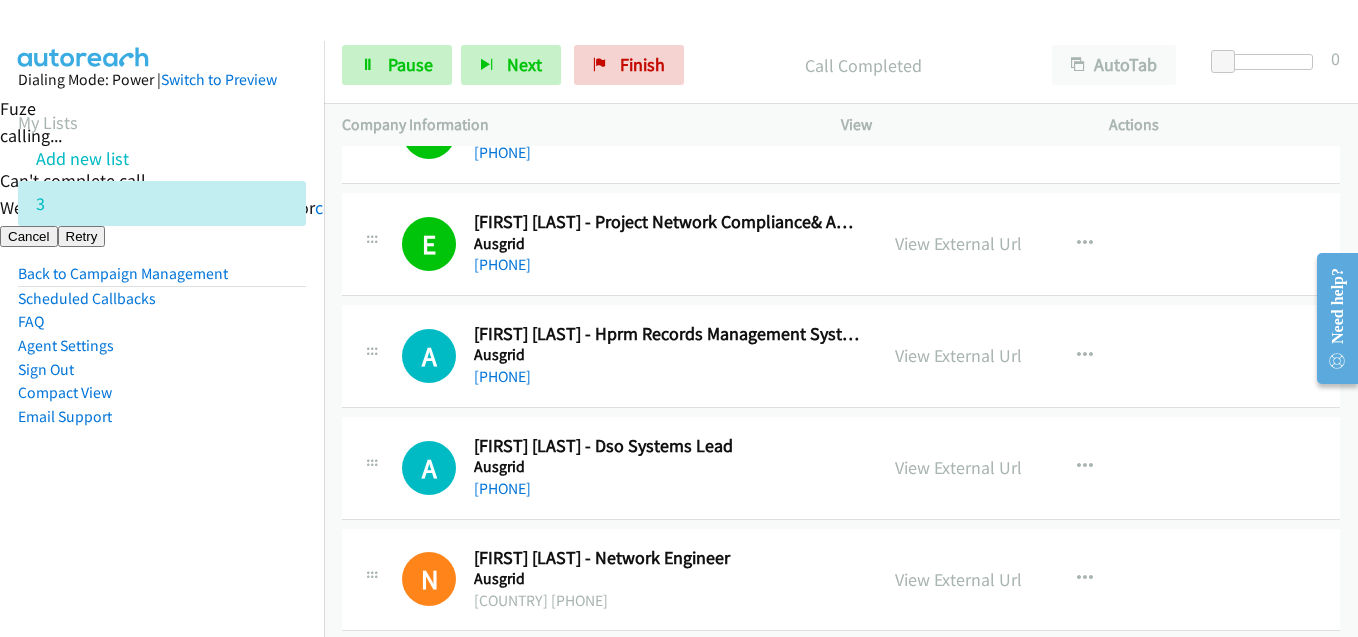 click on "Dialing Mode: Power
|
Switch to Preview
My Lists
Add new list
3
Back to Campaign Management
Scheduled Callbacks
FAQ
Agent Settings
Sign Out
Compact View
Email Support" at bounding box center (162, 280) 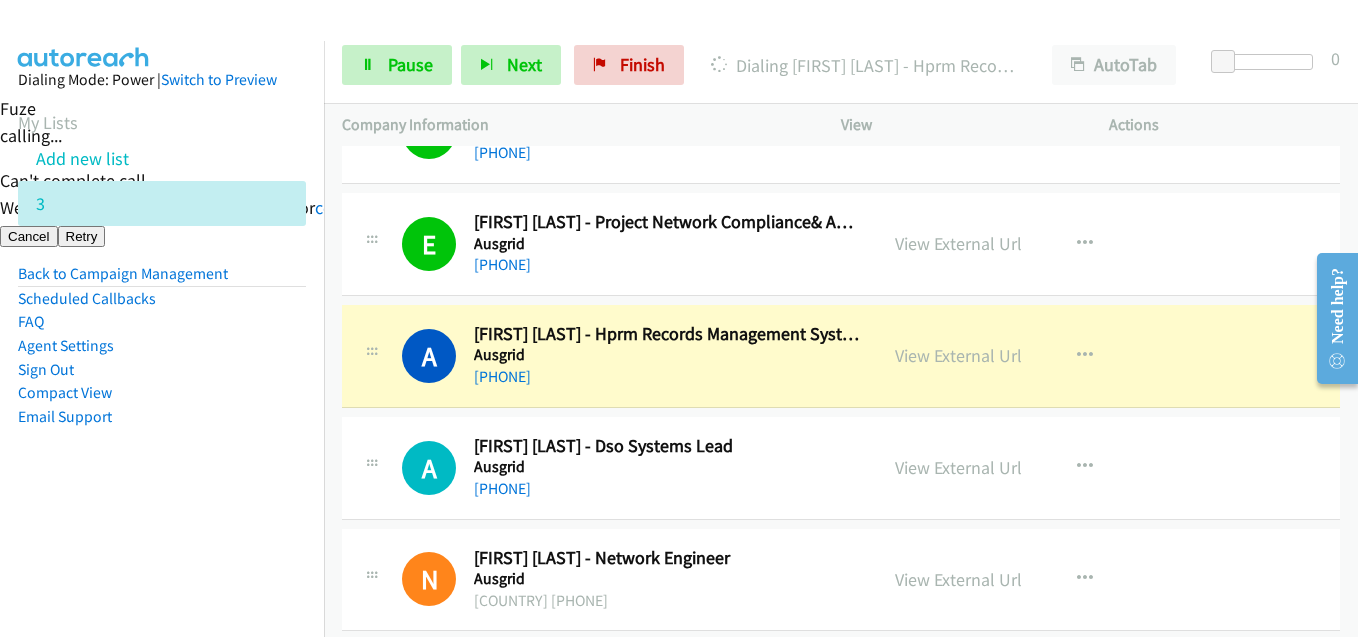 drag, startPoint x: 146, startPoint y: 471, endPoint x: 162, endPoint y: 463, distance: 17.888544 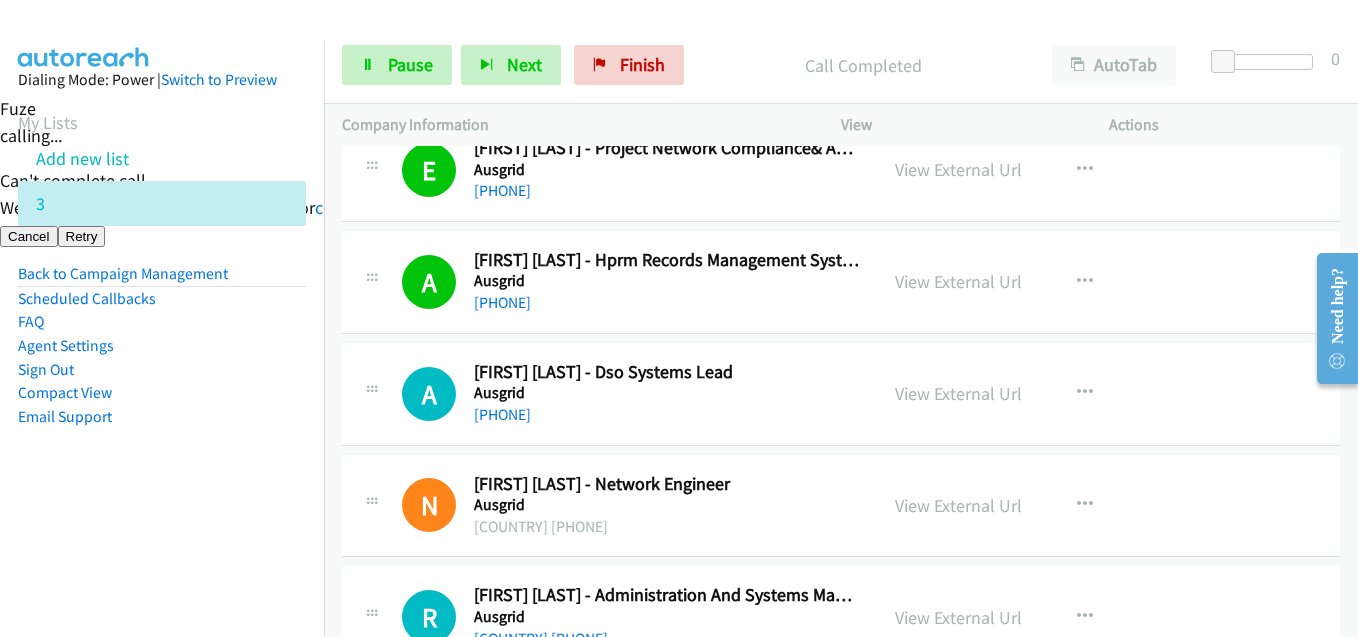 scroll, scrollTop: 3400, scrollLeft: 0, axis: vertical 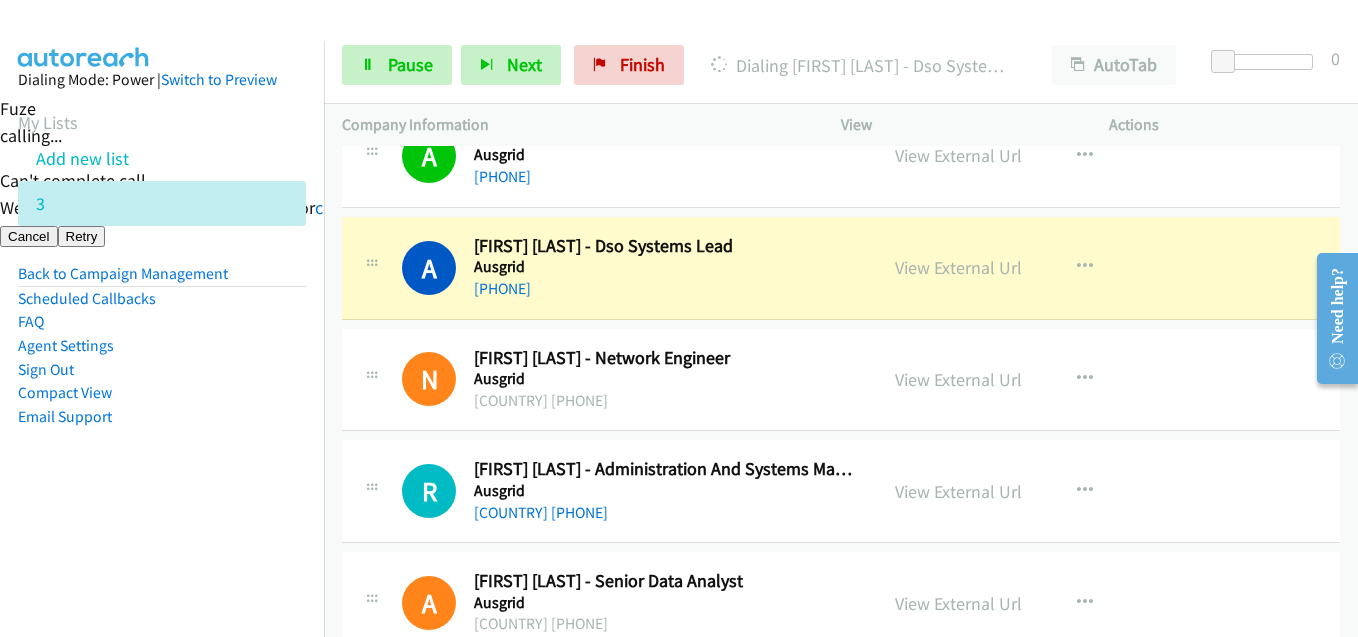 click on "Dialing Mode: Power
|
Switch to Preview
My Lists
Add new list
3
Back to Campaign Management
Scheduled Callbacks
FAQ
Agent Settings
Sign Out
Compact View
Email Support" at bounding box center (162, 280) 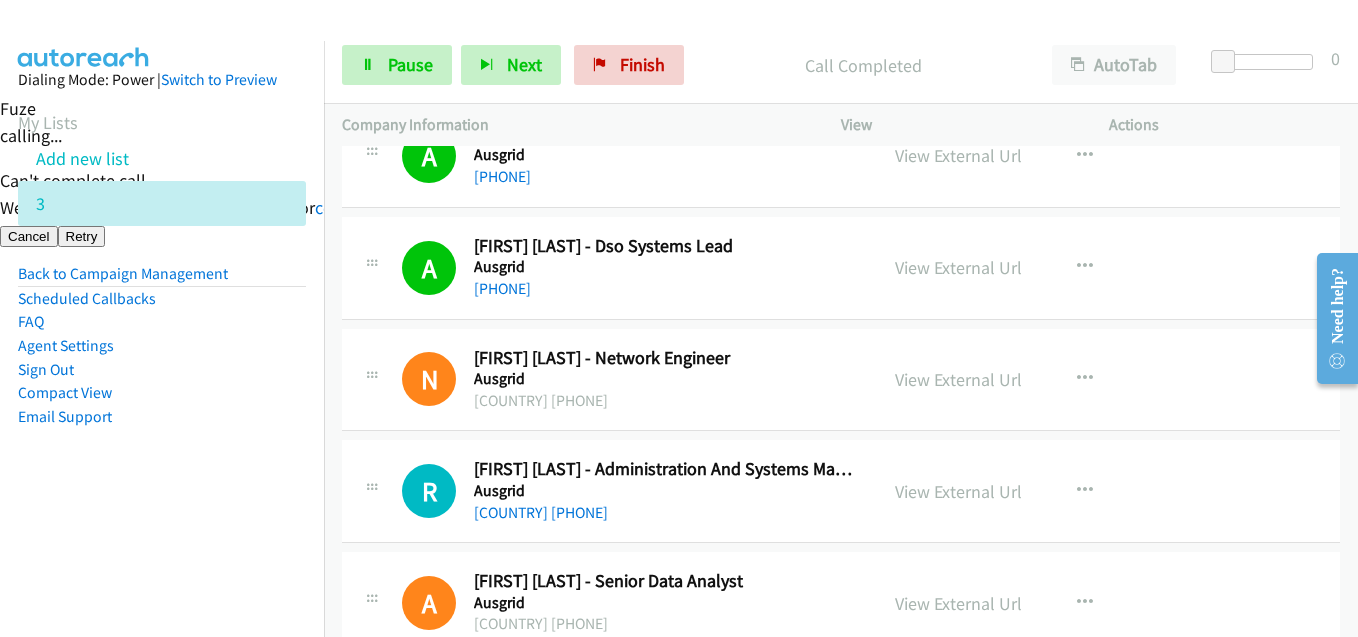scroll, scrollTop: 3700, scrollLeft: 0, axis: vertical 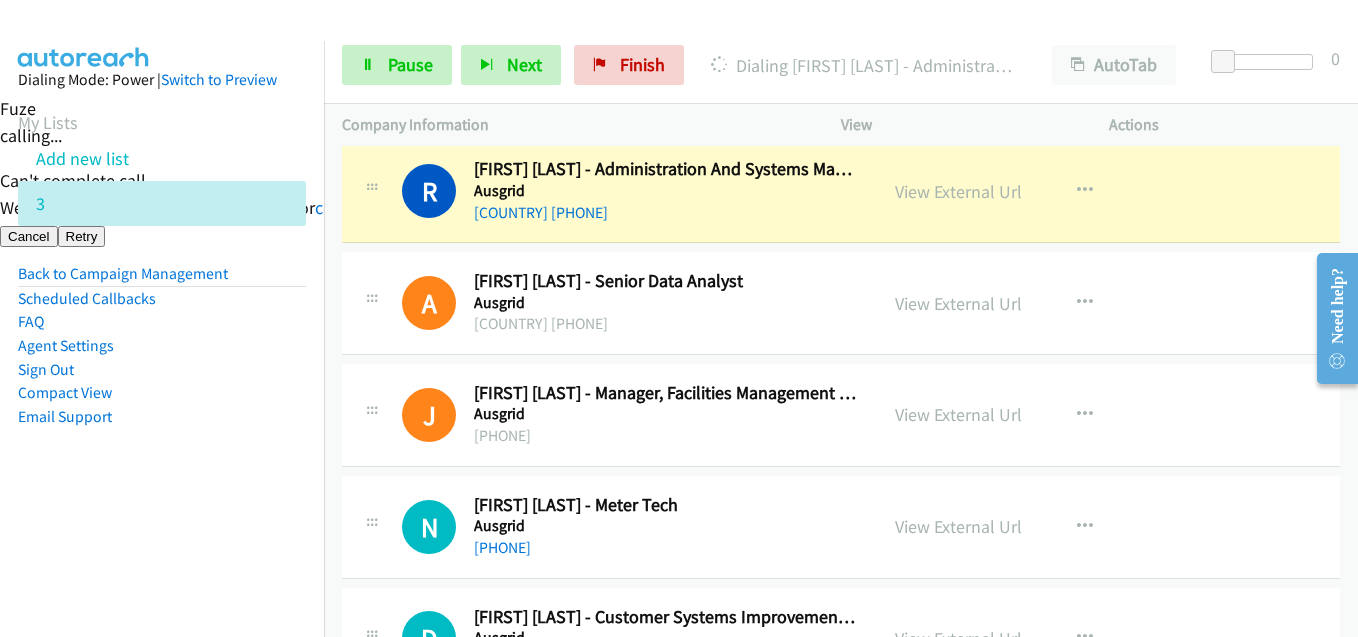 drag, startPoint x: 226, startPoint y: 405, endPoint x: 245, endPoint y: 405, distance: 19 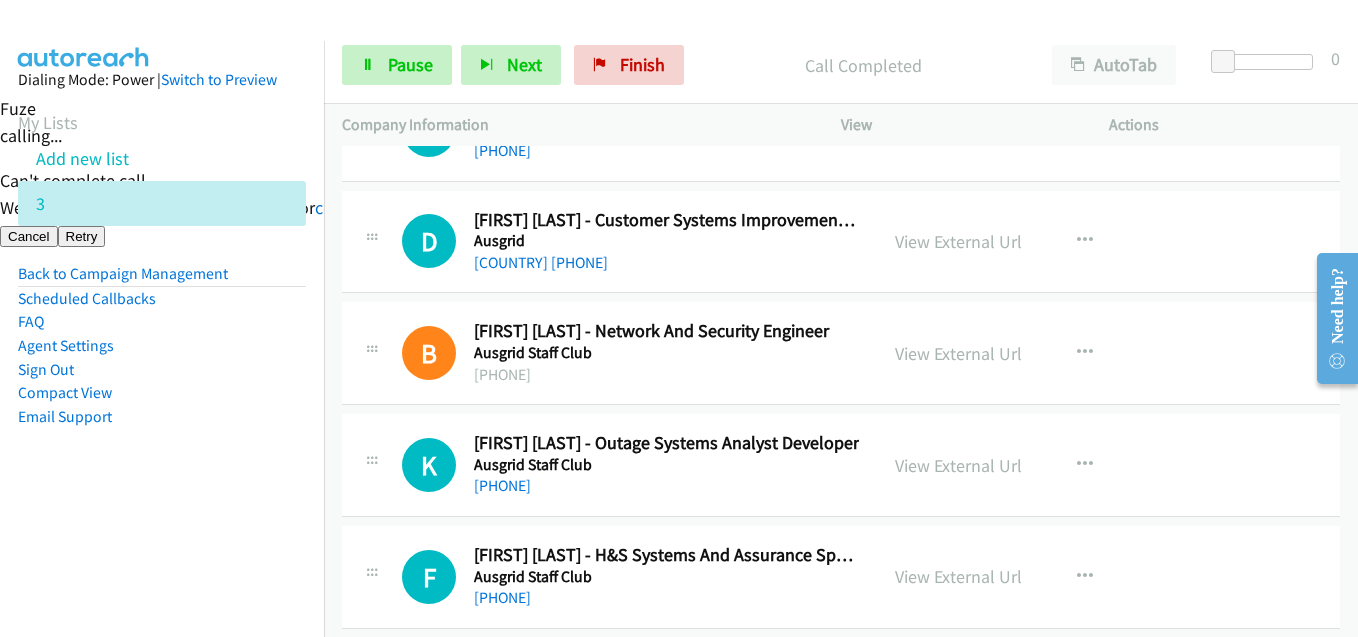 scroll, scrollTop: 4100, scrollLeft: 0, axis: vertical 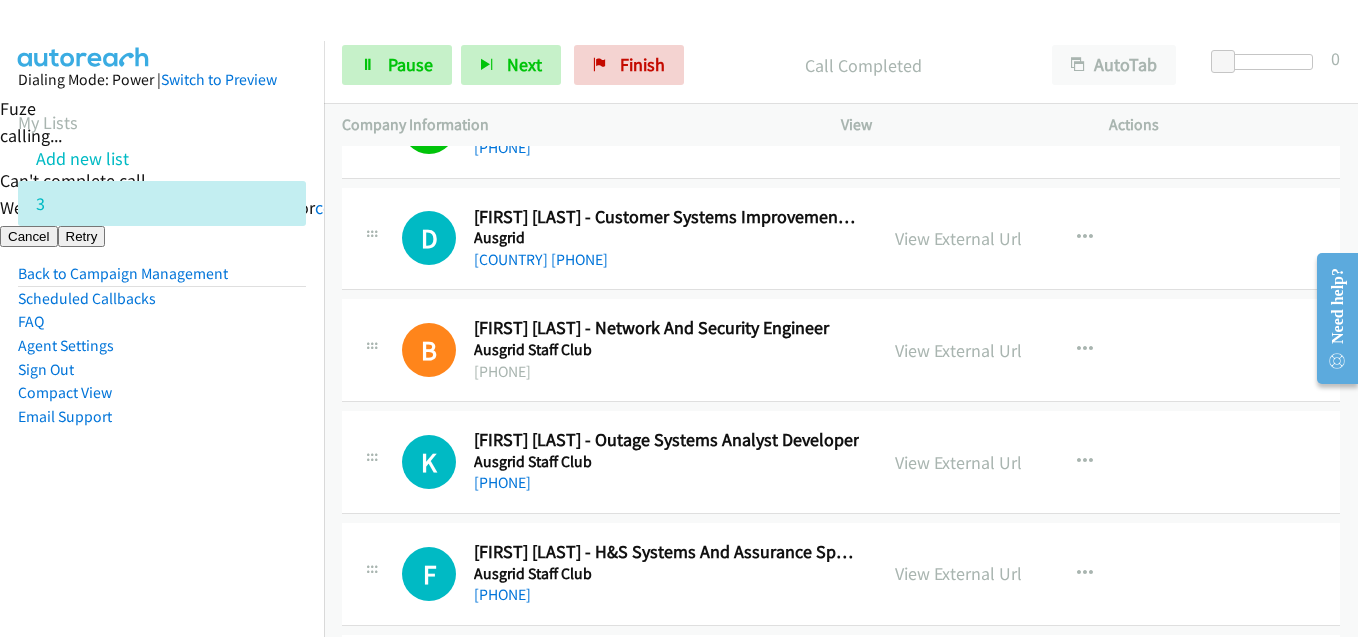 click on "Dialing Mode: Power
|
Switch to Preview
My Lists
Add new list
3
Back to Campaign Management
Scheduled Callbacks
FAQ
Agent Settings
Sign Out
Compact View
Email Support" at bounding box center (162, 280) 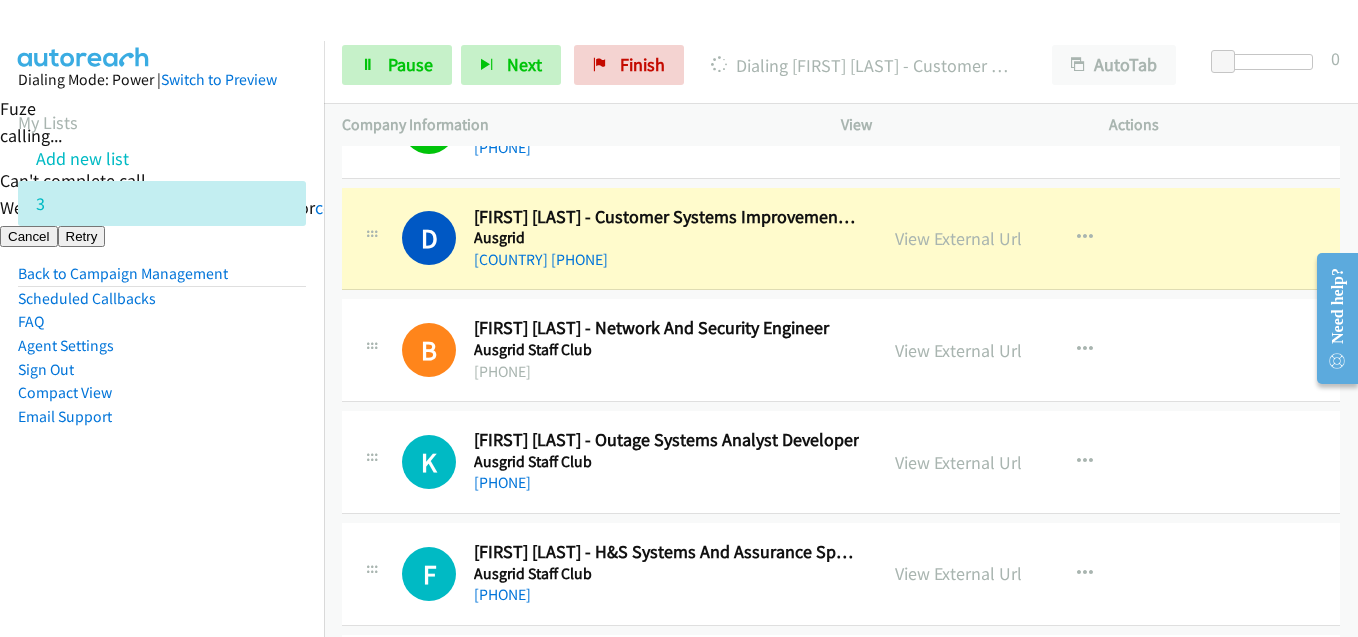 click on "Dialing Mode: Power
|
Switch to Preview
My Lists
Add new list
3
Back to Campaign Management
Scheduled Callbacks
FAQ
Agent Settings
Sign Out
Compact View
Email Support" at bounding box center (162, 280) 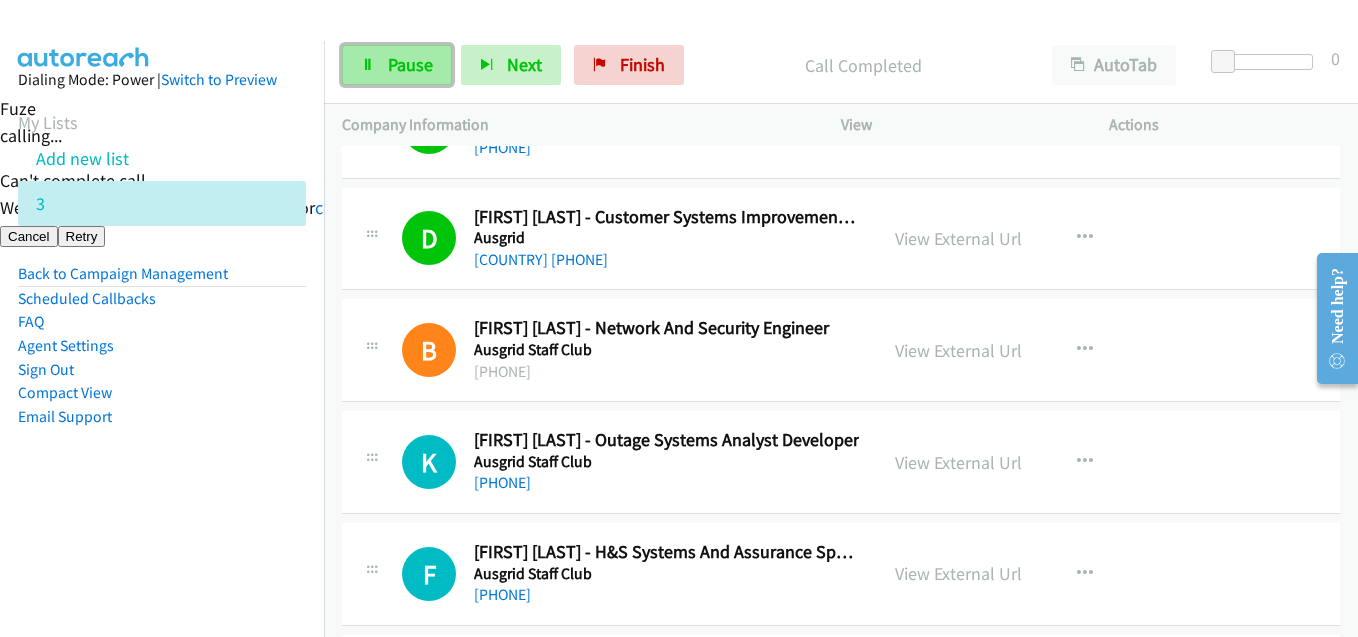 click on "Pause" at bounding box center (410, 64) 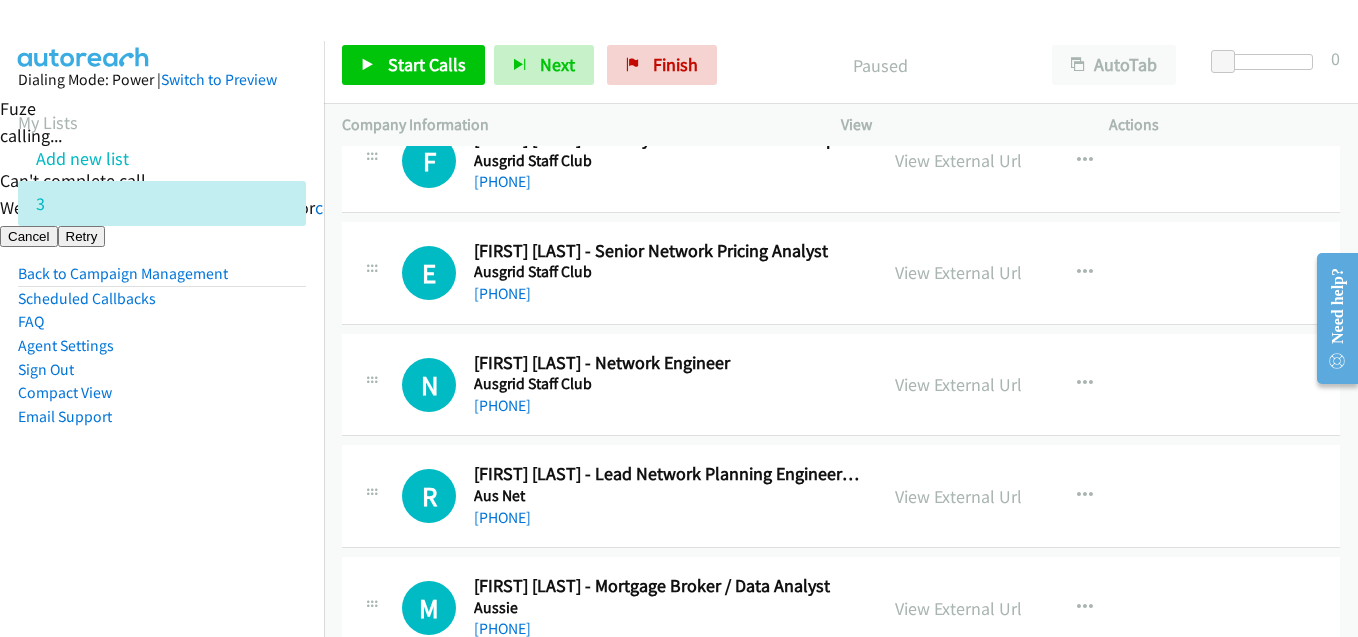 scroll, scrollTop: 4400, scrollLeft: 0, axis: vertical 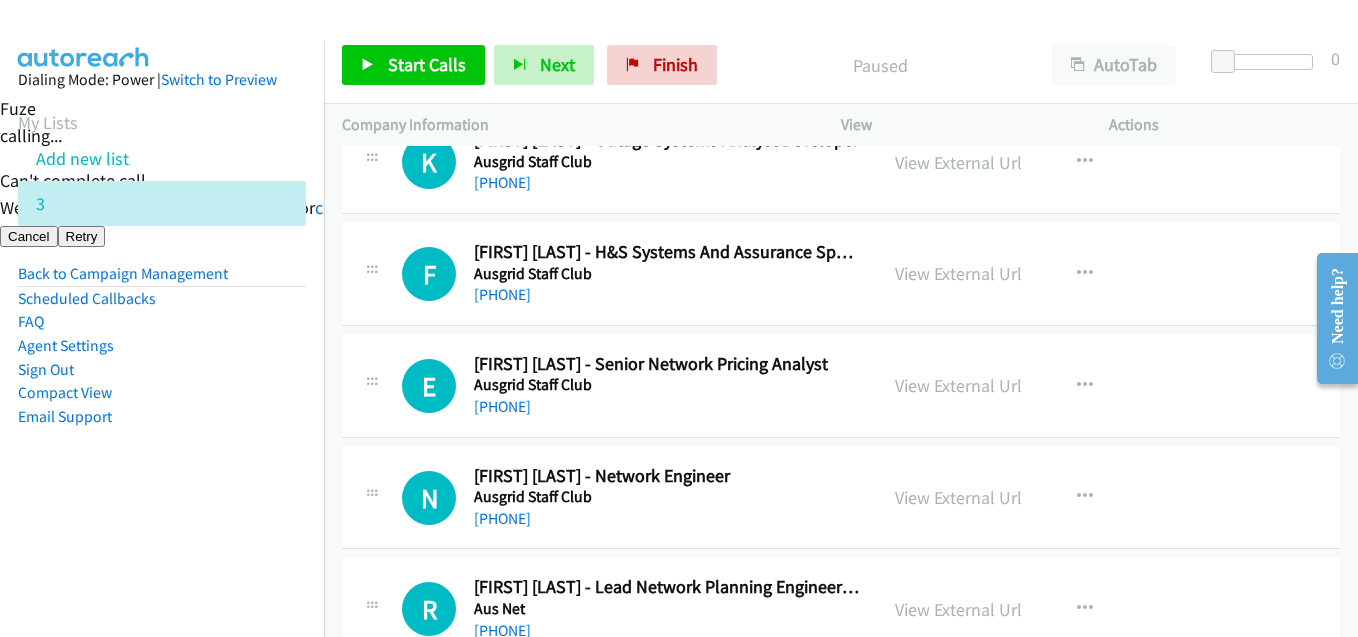 click on "Dialing Mode: Power
|
Switch to Preview
My Lists
Add new list
3
Back to Campaign Management
Scheduled Callbacks
FAQ
Agent Settings
Sign Out
Compact View
Email Support" at bounding box center (162, 280) 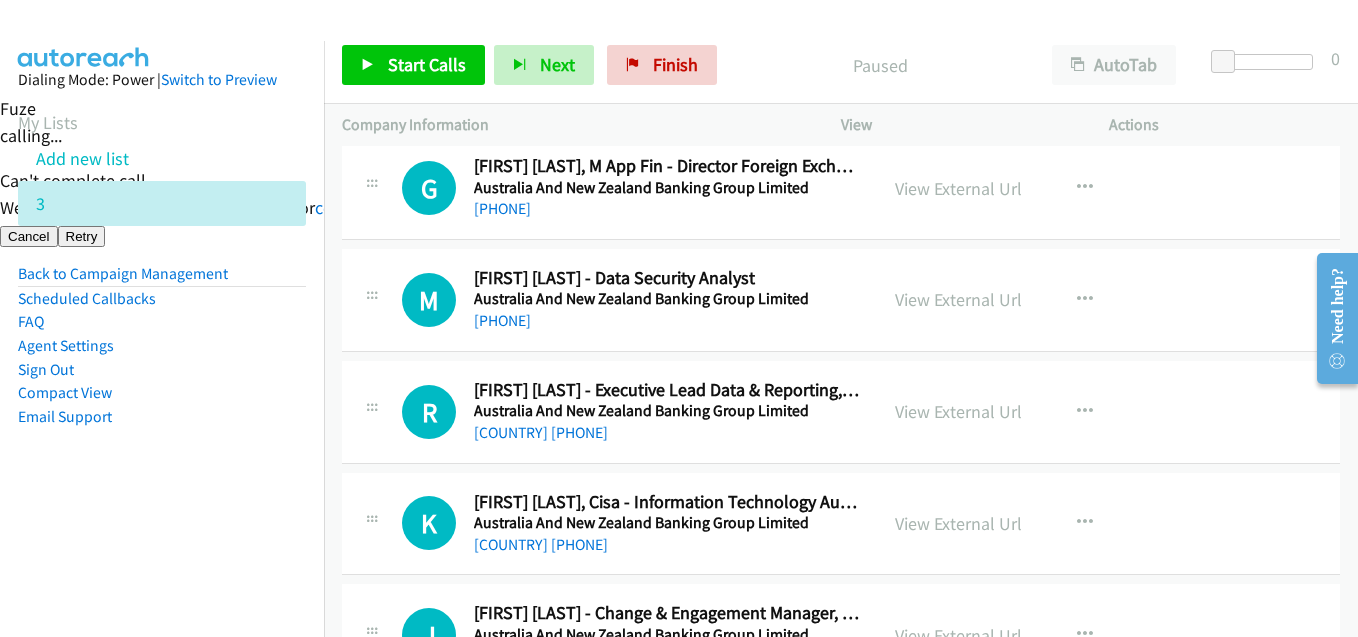 scroll, scrollTop: 5700, scrollLeft: 0, axis: vertical 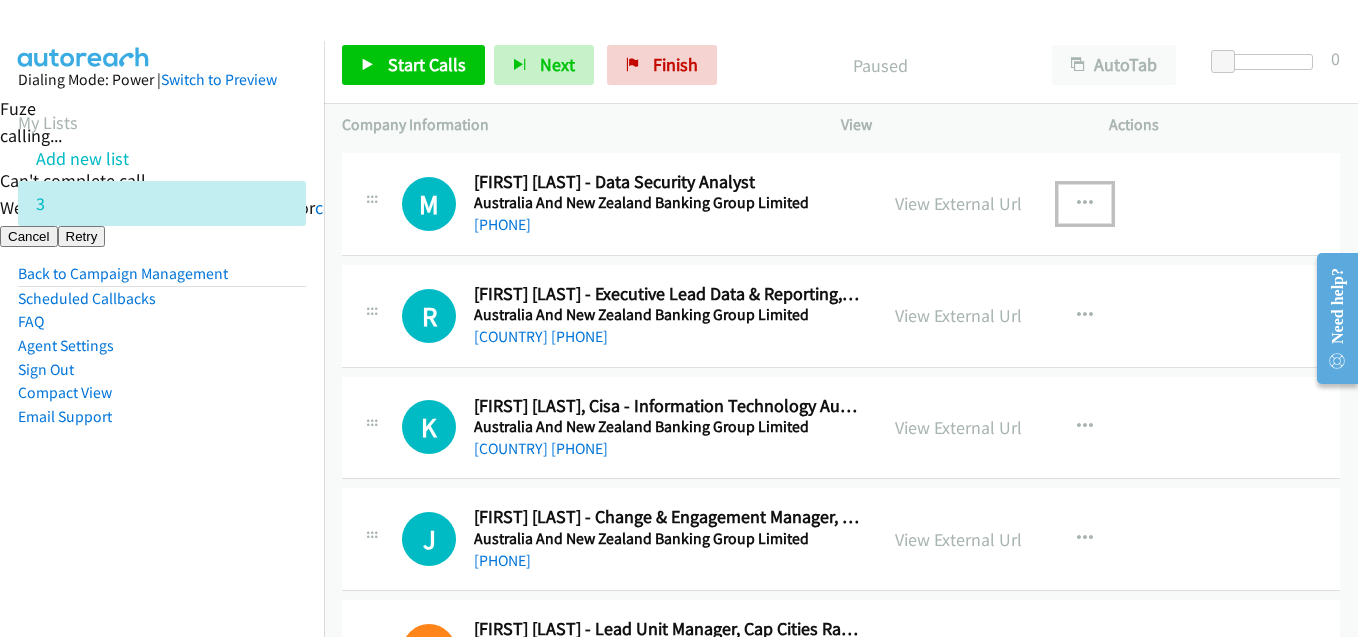 click at bounding box center [1085, 204] 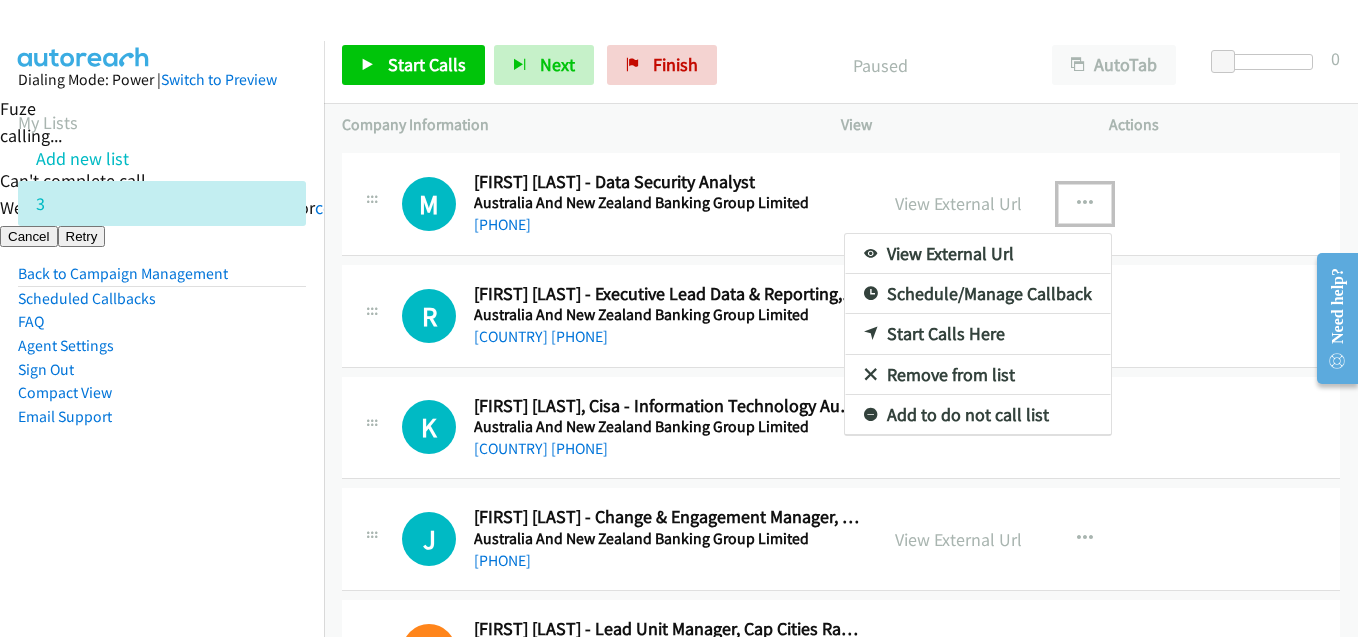 click on "Start Calls Here" at bounding box center (978, 334) 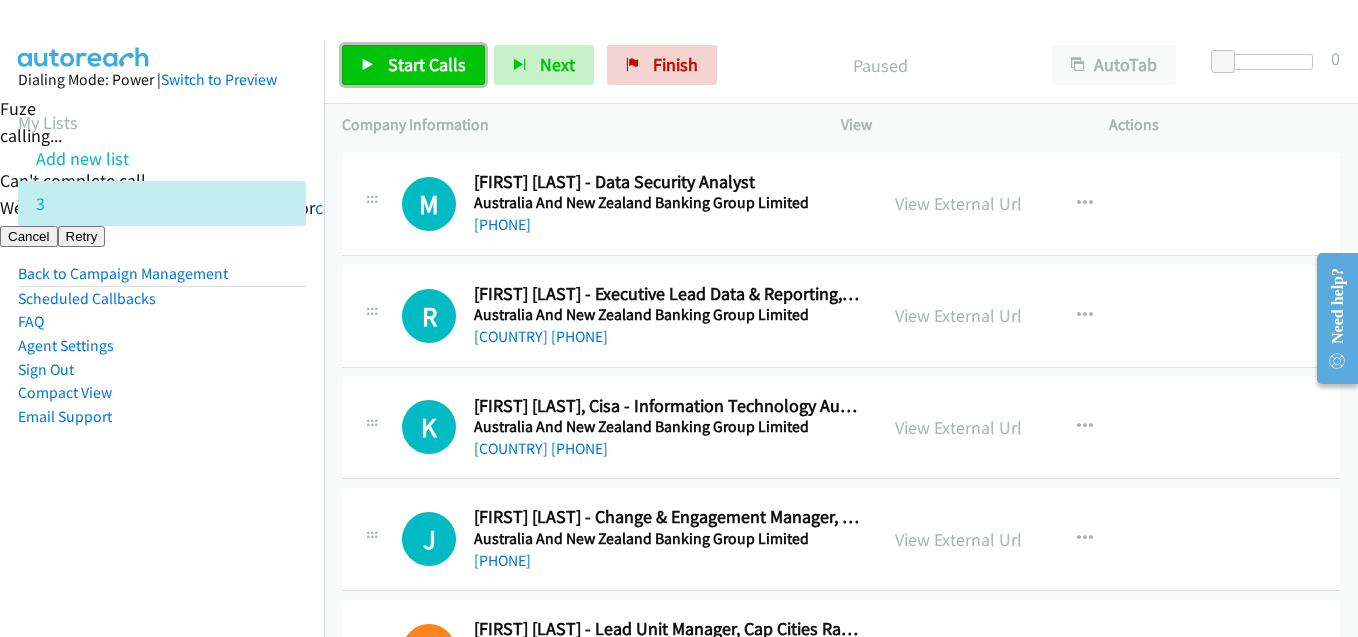 click on "Start Calls" at bounding box center (427, 64) 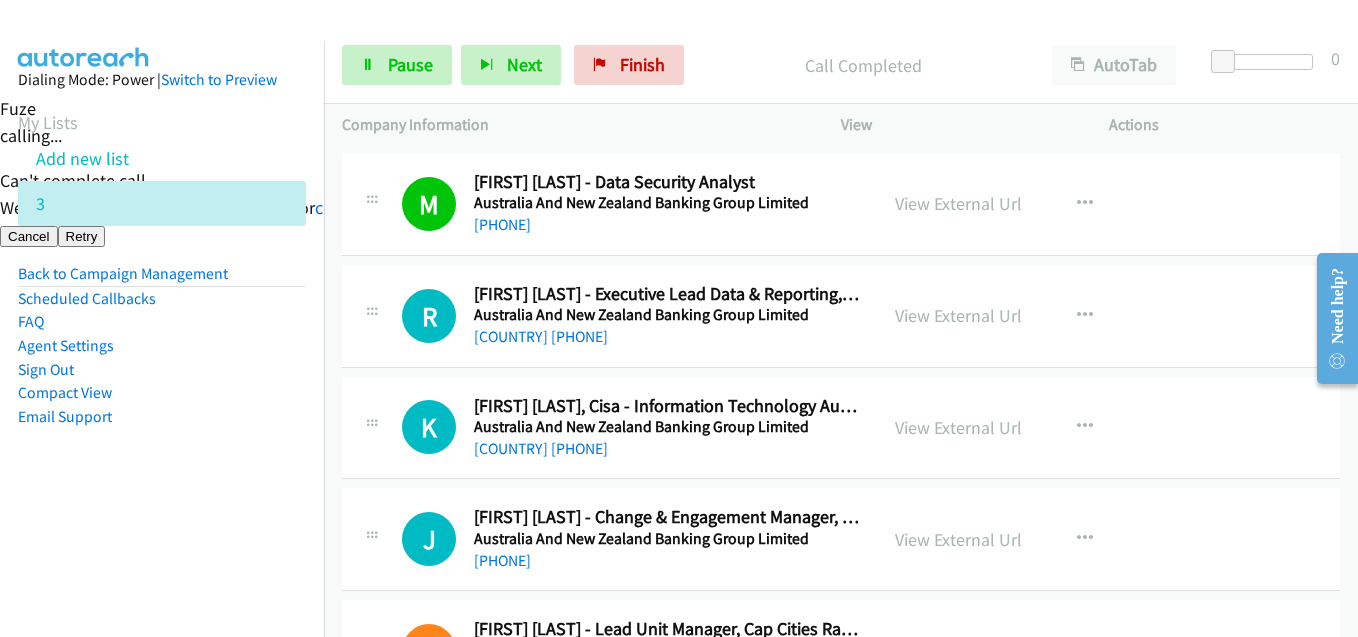 click on "Dialing Mode: Power
|
Switch to Preview
My Lists
Add new list
3
Back to Campaign Management
Scheduled Callbacks
FAQ
Agent Settings
Sign Out
Compact View
Email Support" at bounding box center [162, 280] 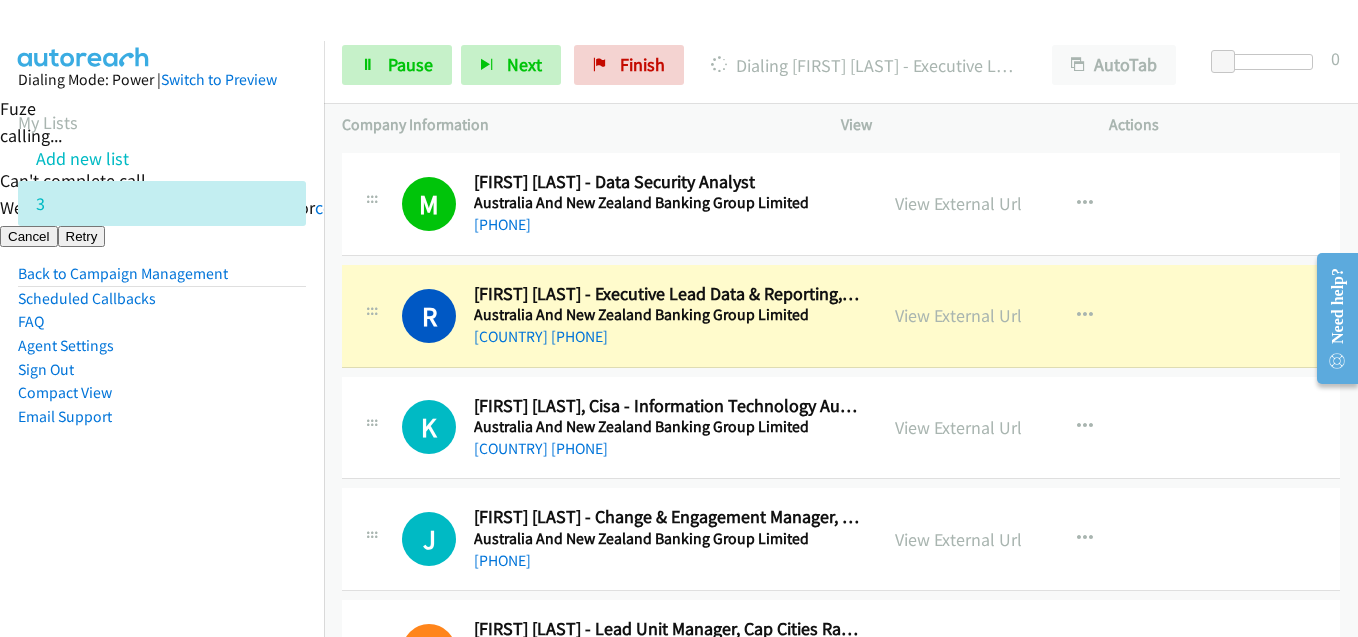 drag, startPoint x: 240, startPoint y: 472, endPoint x: 303, endPoint y: 433, distance: 74.094536 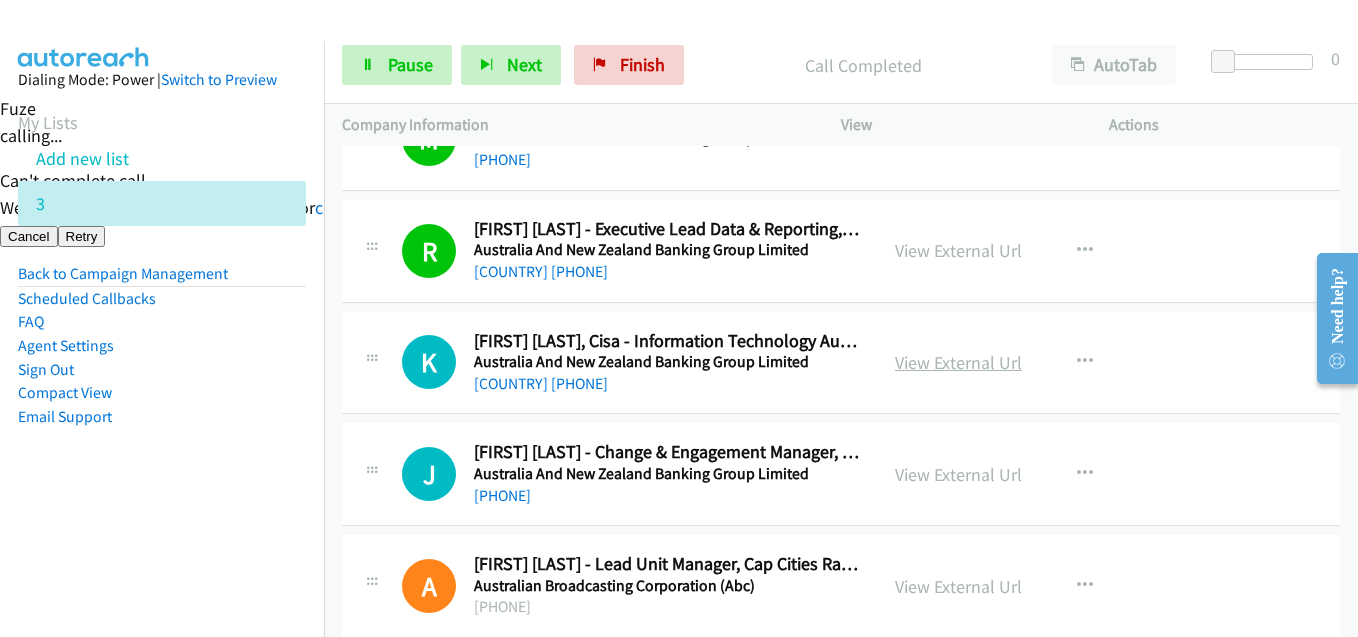 scroll, scrollTop: 5800, scrollLeft: 0, axis: vertical 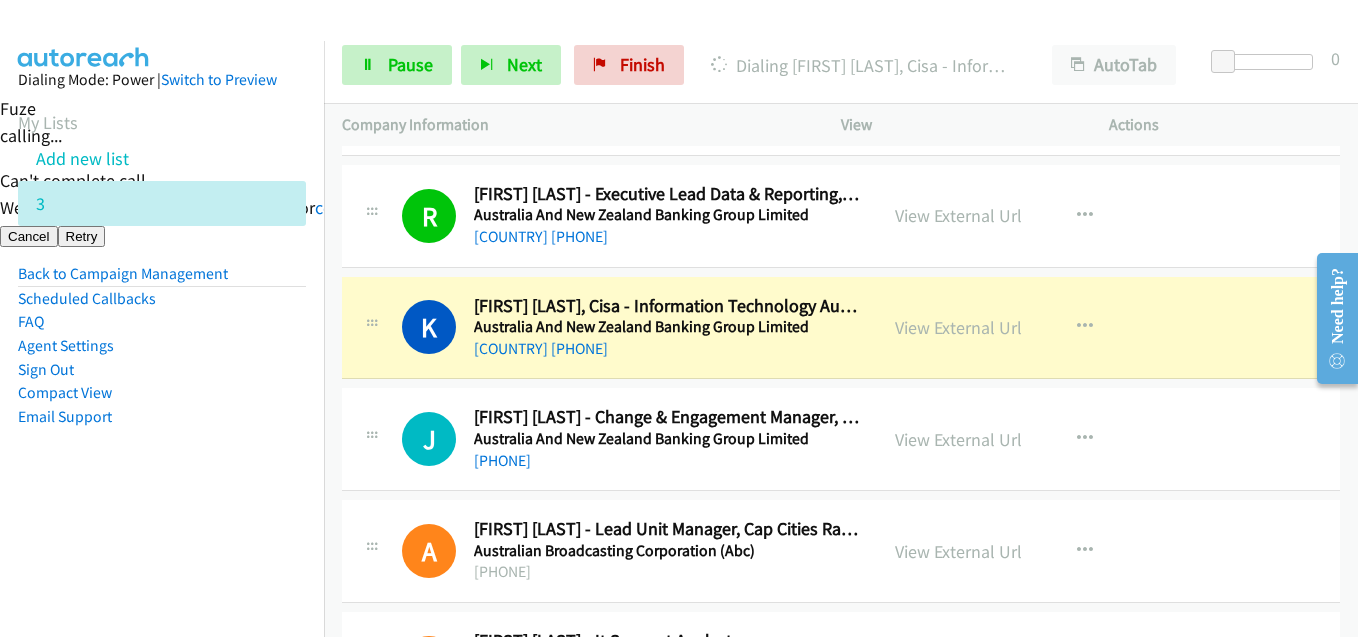 click on "Dialing Mode: Power
|
Switch to Preview
My Lists
Add new list
3
Back to Campaign Management
Scheduled Callbacks
FAQ
Agent Settings
Sign Out
Compact View
Email Support" at bounding box center [162, 280] 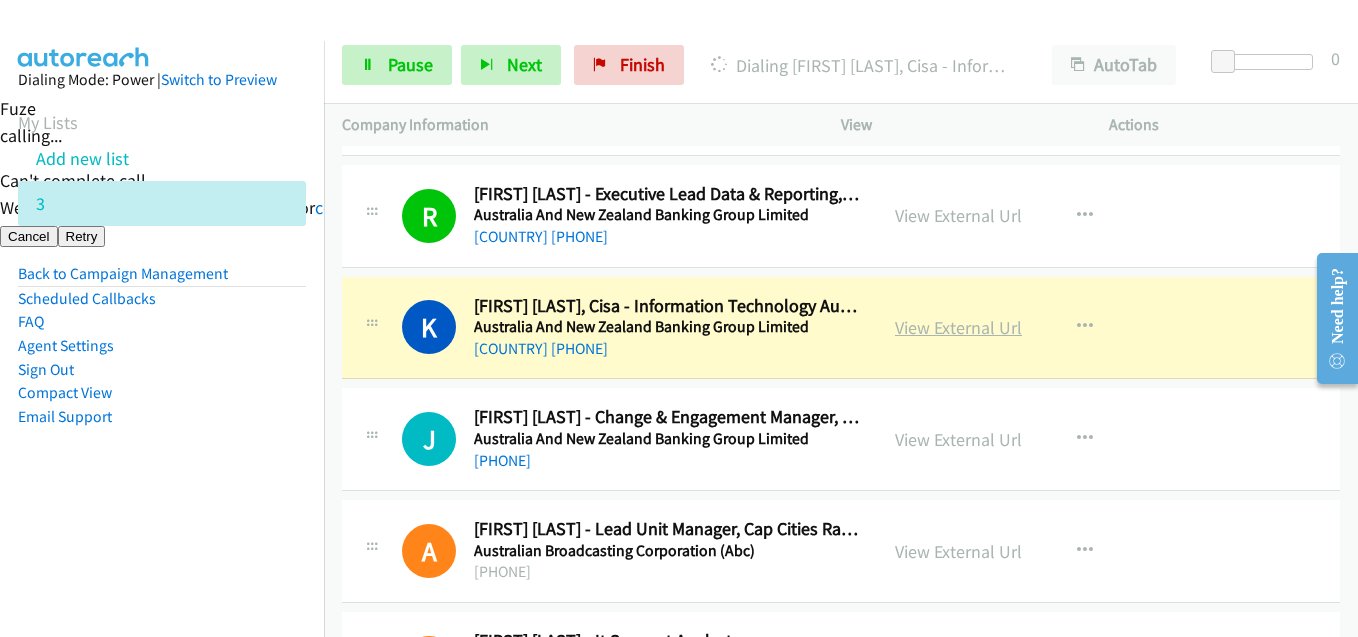 click on "View External Url" at bounding box center (958, 327) 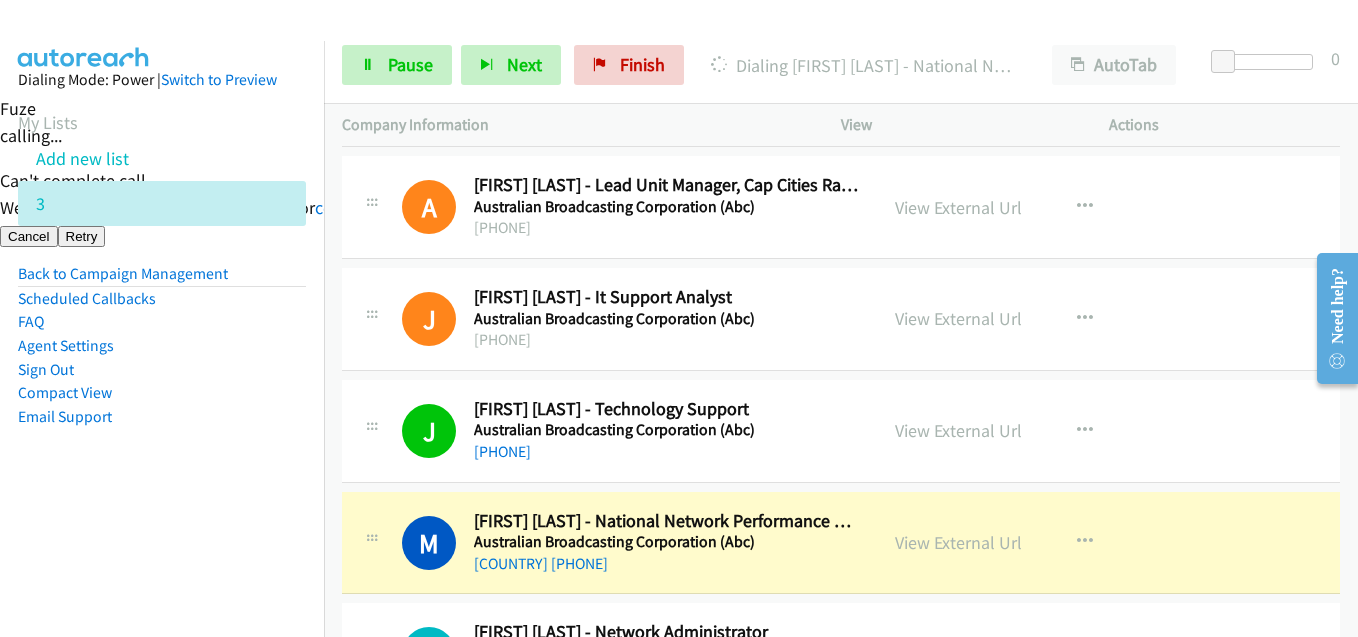 scroll, scrollTop: 6300, scrollLeft: 0, axis: vertical 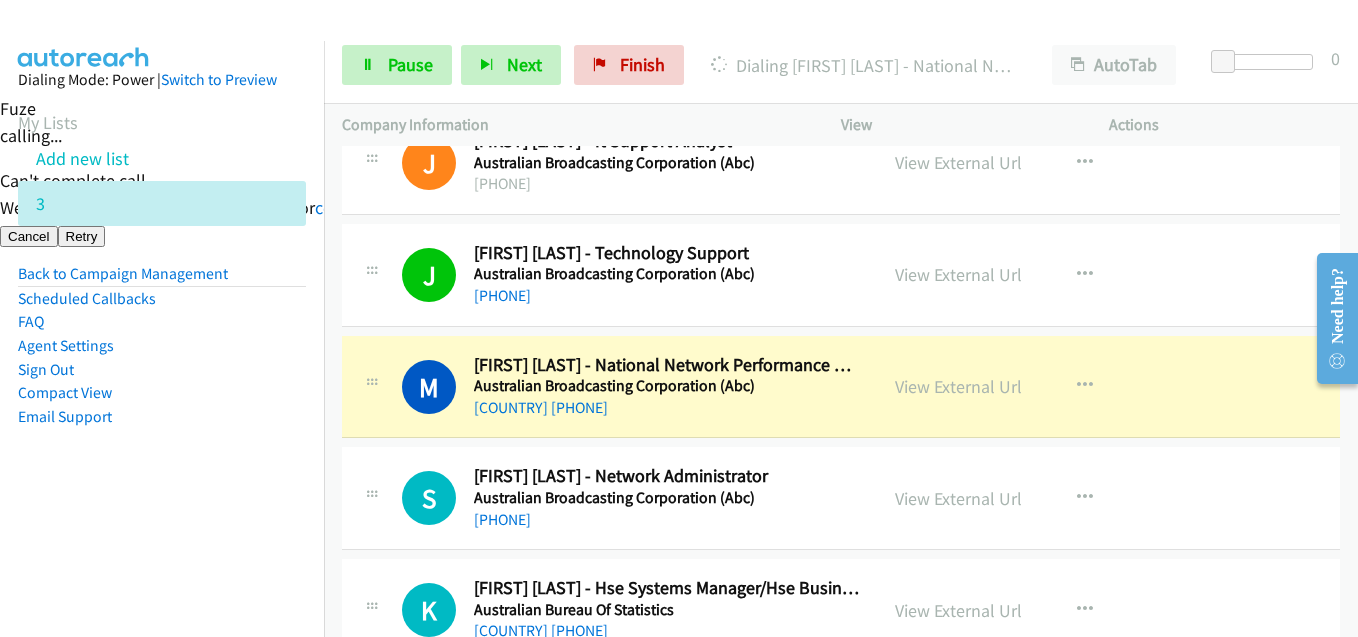 drag, startPoint x: 285, startPoint y: 498, endPoint x: 565, endPoint y: 469, distance: 281.49777 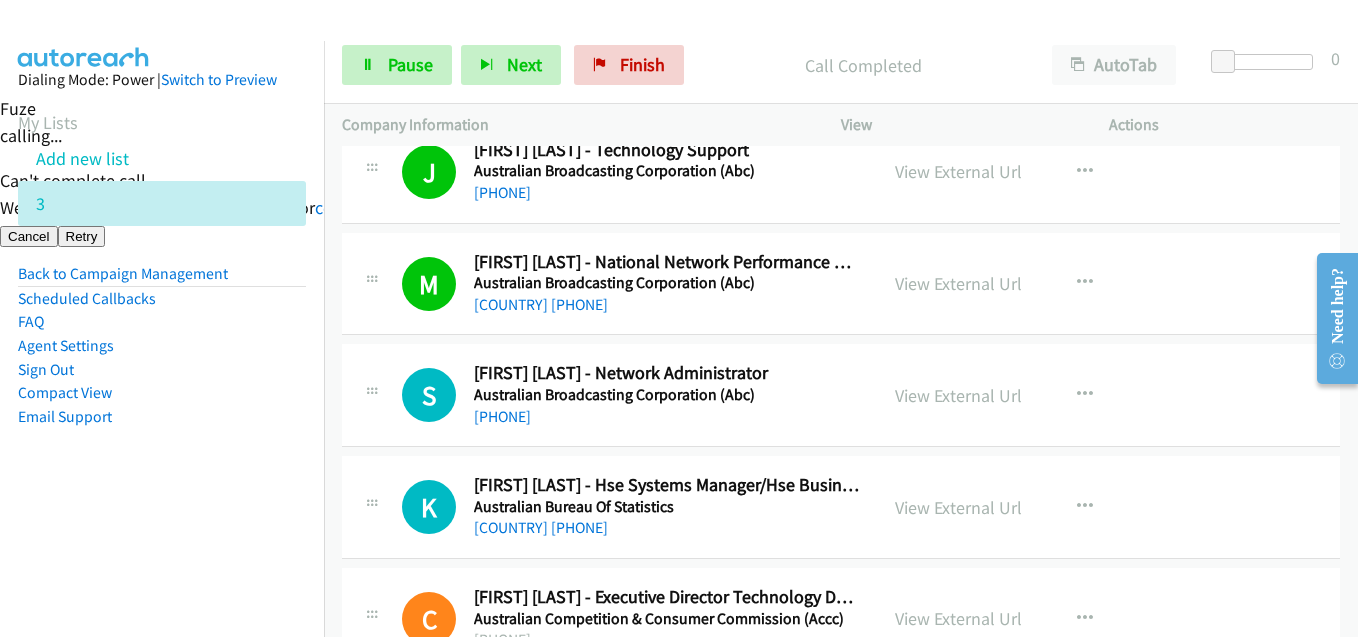 scroll, scrollTop: 6500, scrollLeft: 0, axis: vertical 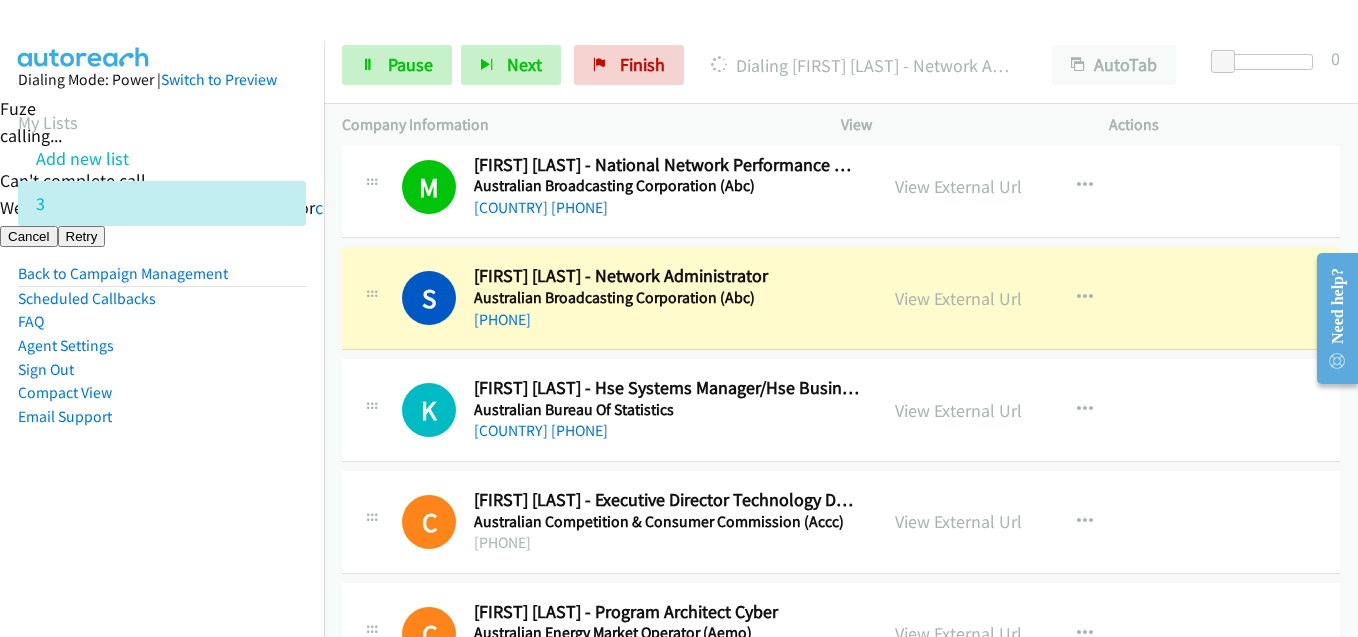 click on "Dialing Mode: Power
|
Switch to Preview
My Lists
Add new list
3
Back to Campaign Management
Scheduled Callbacks
FAQ
Agent Settings
Sign Out
Compact View
Email Support" at bounding box center (162, 280) 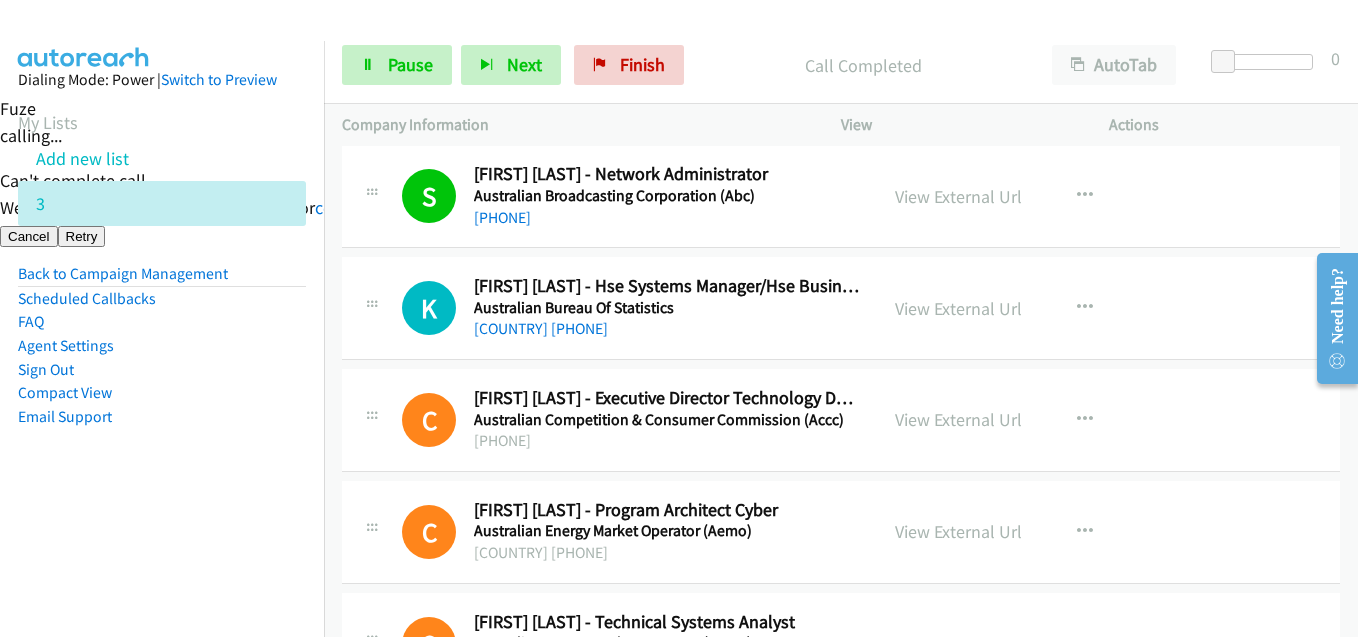 scroll, scrollTop: 6700, scrollLeft: 0, axis: vertical 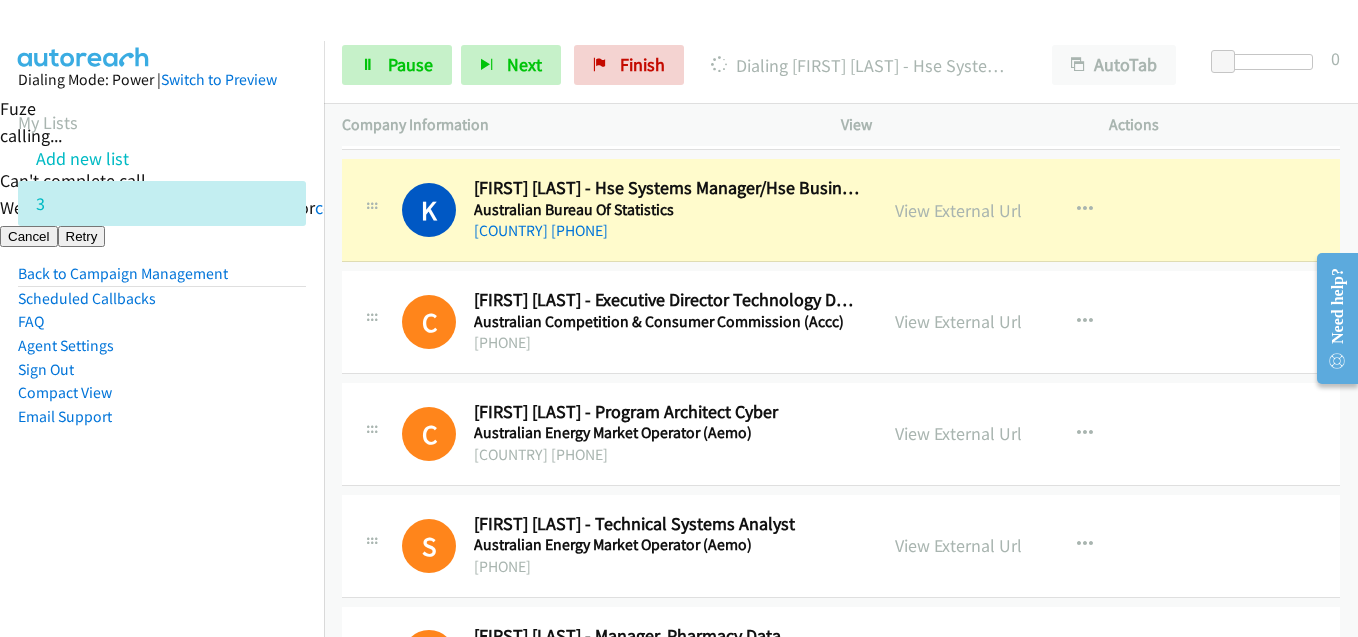 click on "Dialing Mode: Power
|
Switch to Preview
My Lists
Add new list
3
Back to Campaign Management
Scheduled Callbacks
FAQ
Agent Settings
Sign Out
Compact View
Email Support" at bounding box center [162, 280] 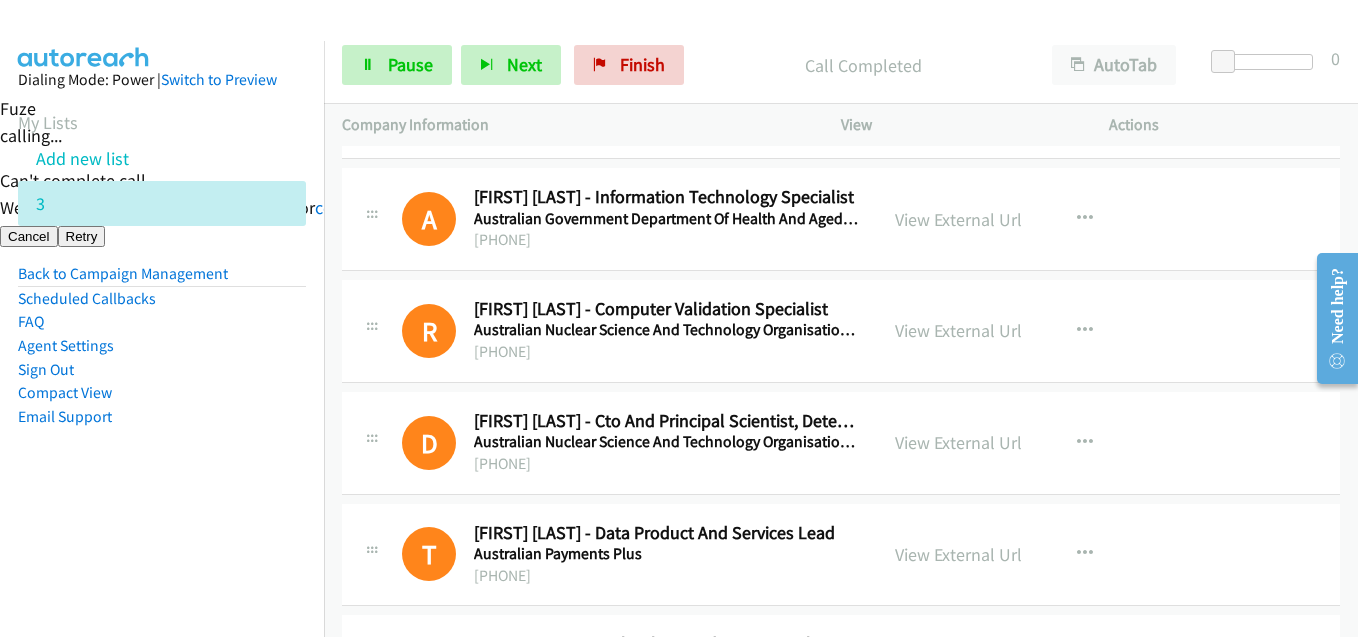 scroll, scrollTop: 7600, scrollLeft: 0, axis: vertical 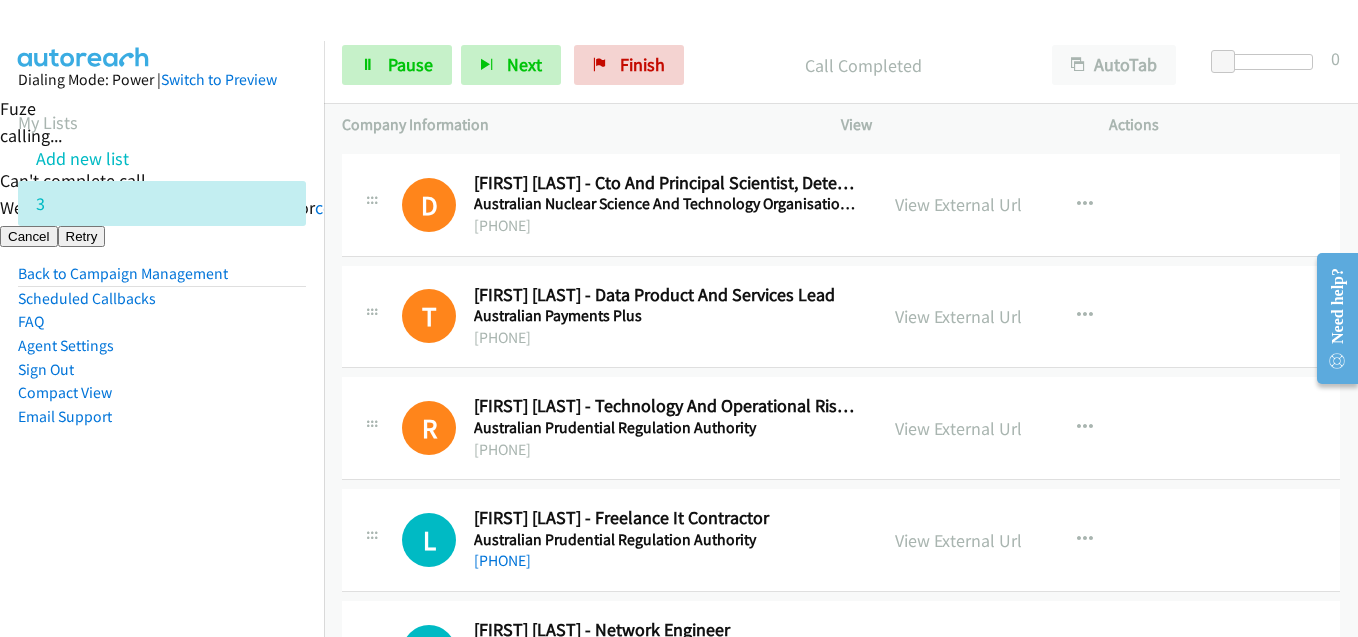 click on "Dialing Mode: Power
|
Switch to Preview
My Lists
Add new list
3
Back to Campaign Management
Scheduled Callbacks
FAQ
Agent Settings
Sign Out
Compact View
Email Support" at bounding box center (162, 359) 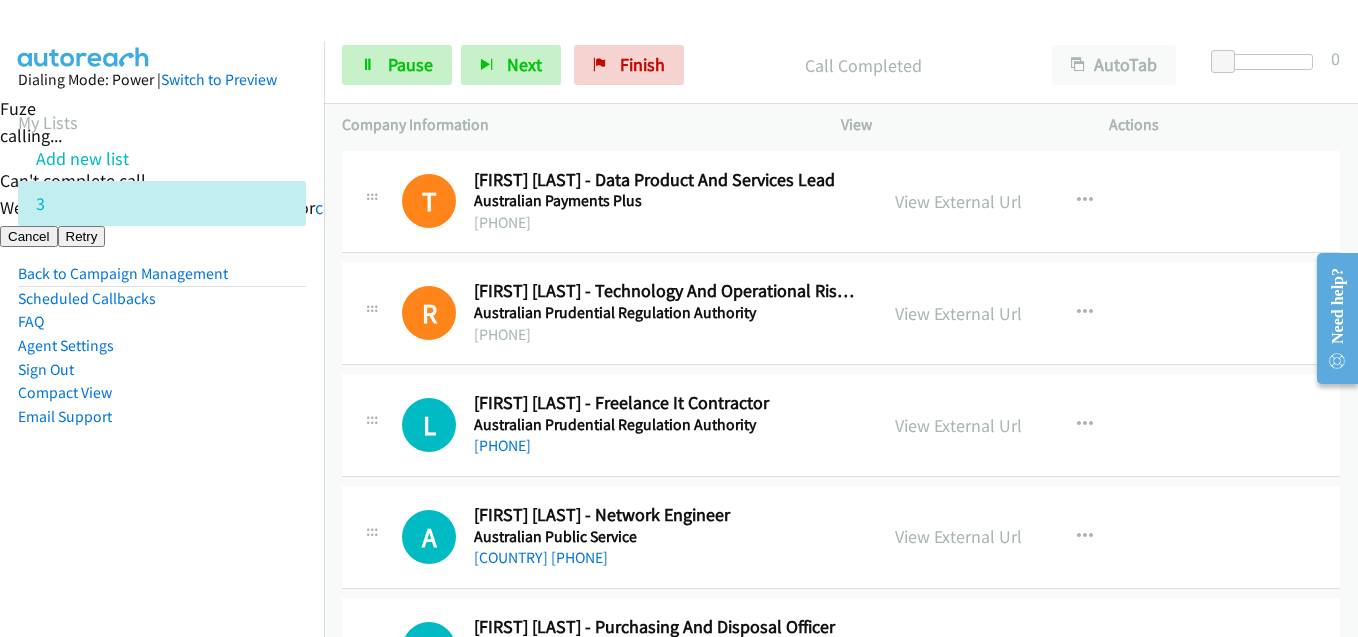scroll, scrollTop: 7800, scrollLeft: 0, axis: vertical 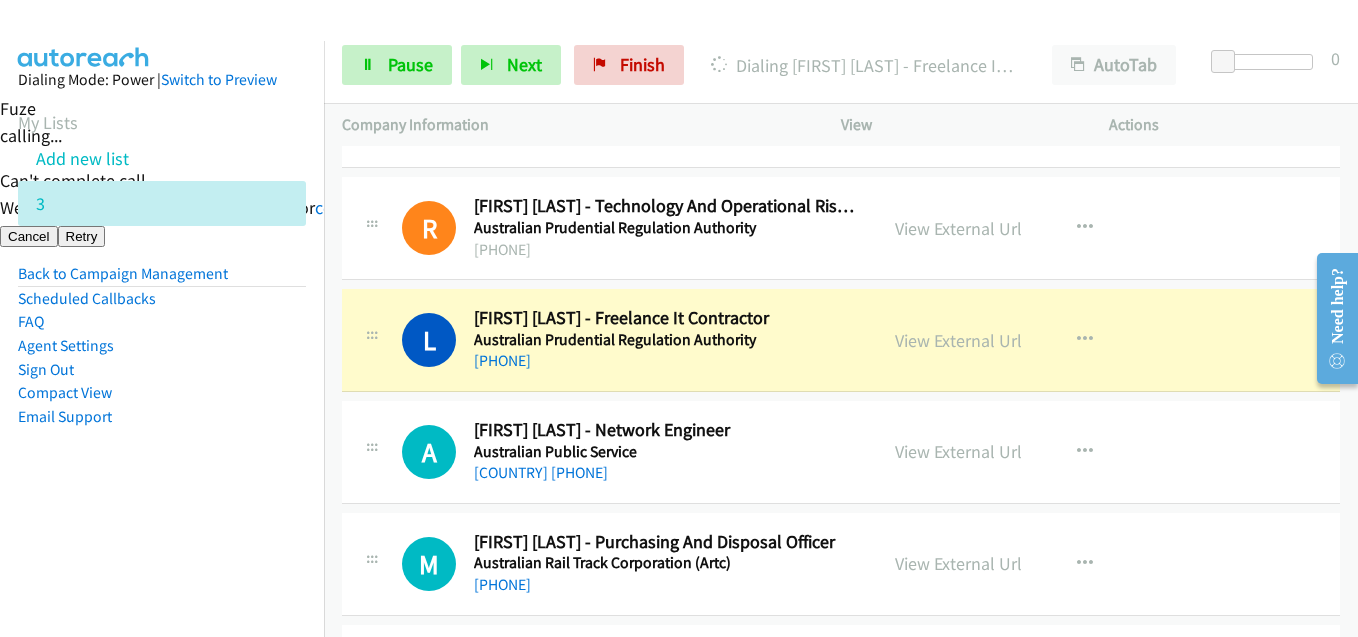 click on "Compact View" at bounding box center [162, 393] 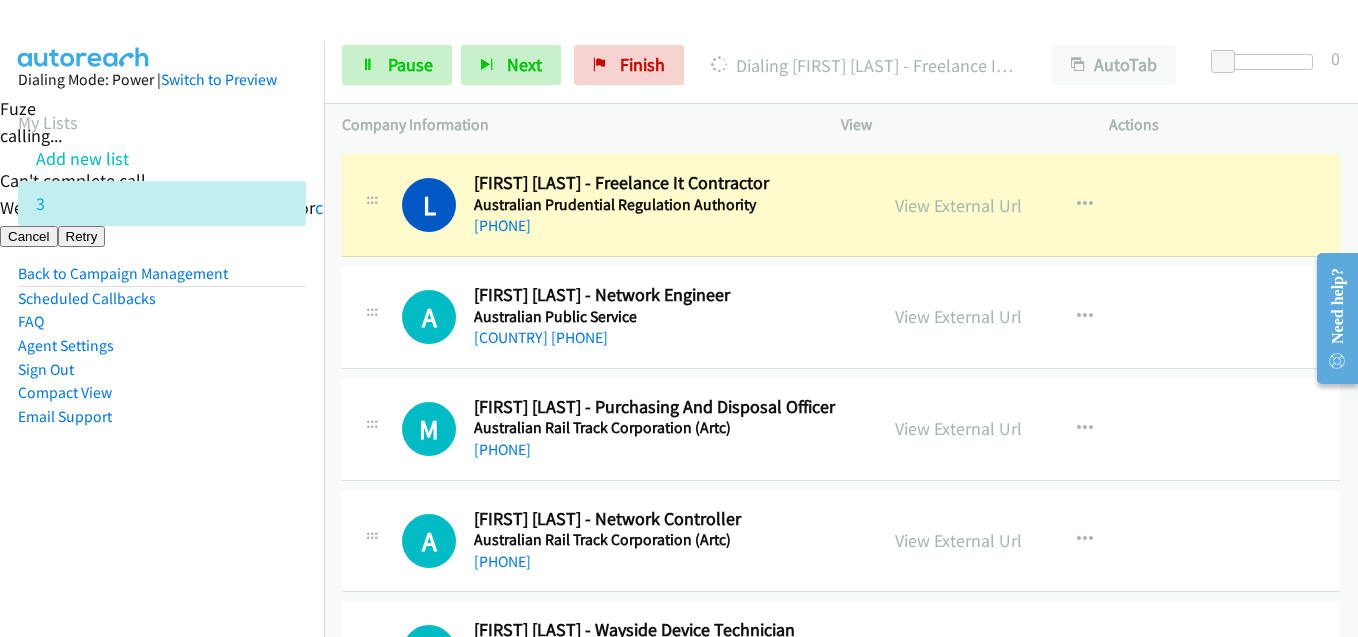 scroll, scrollTop: 7900, scrollLeft: 0, axis: vertical 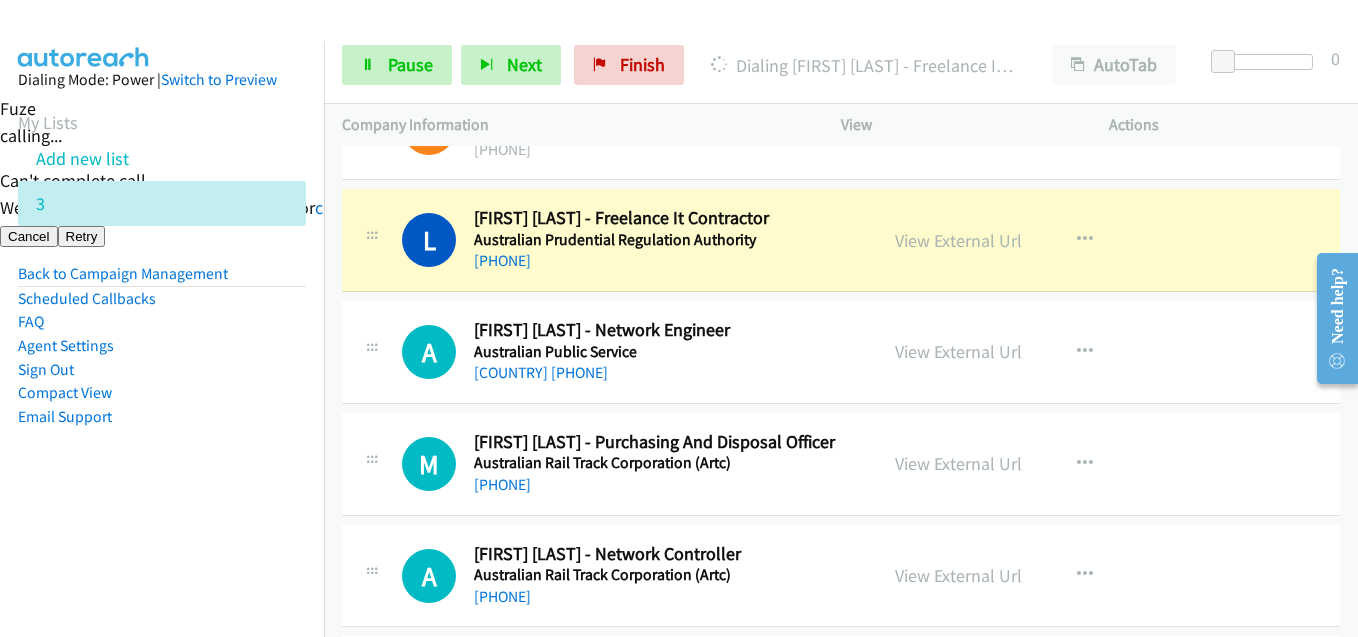 click on "Dialing Mode: Power
|
Switch to Preview
My Lists
Add new list
3
Back to Campaign Management
Scheduled Callbacks
FAQ
Agent Settings
Sign Out
Compact View
Email Support" at bounding box center [162, 359] 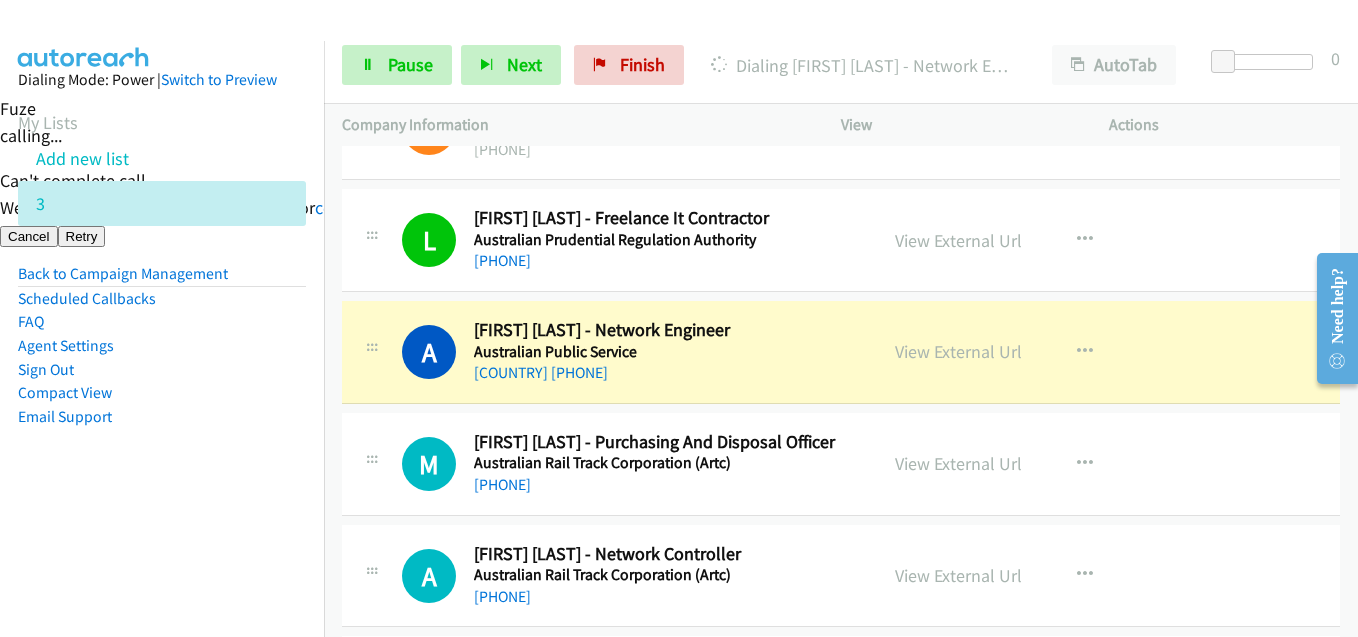 drag, startPoint x: 174, startPoint y: 538, endPoint x: 237, endPoint y: 466, distance: 95.67131 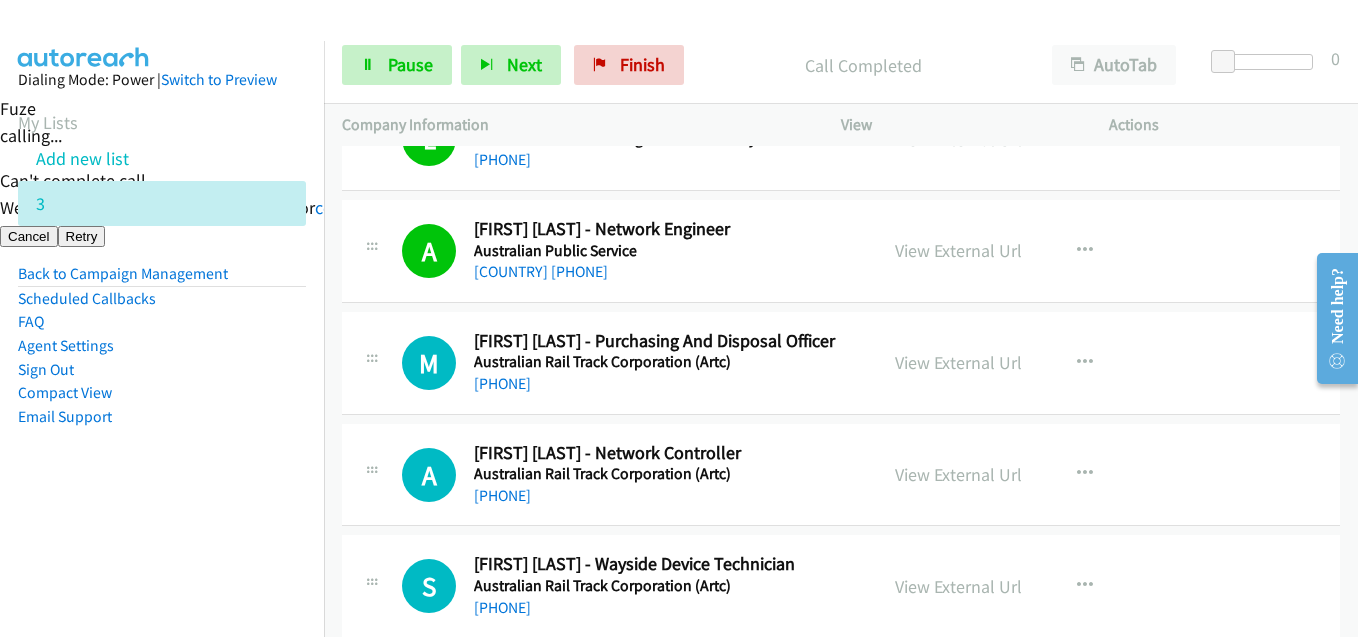 scroll, scrollTop: 8000, scrollLeft: 0, axis: vertical 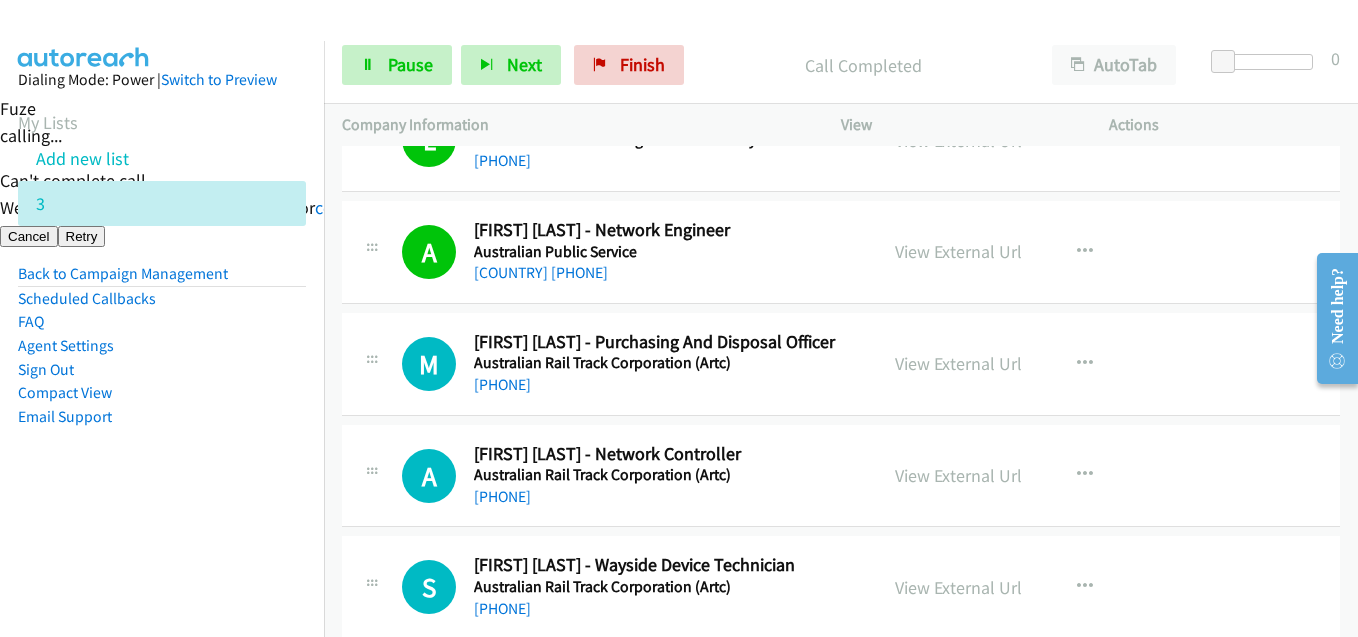 drag, startPoint x: 221, startPoint y: 377, endPoint x: 256, endPoint y: 345, distance: 47.423622 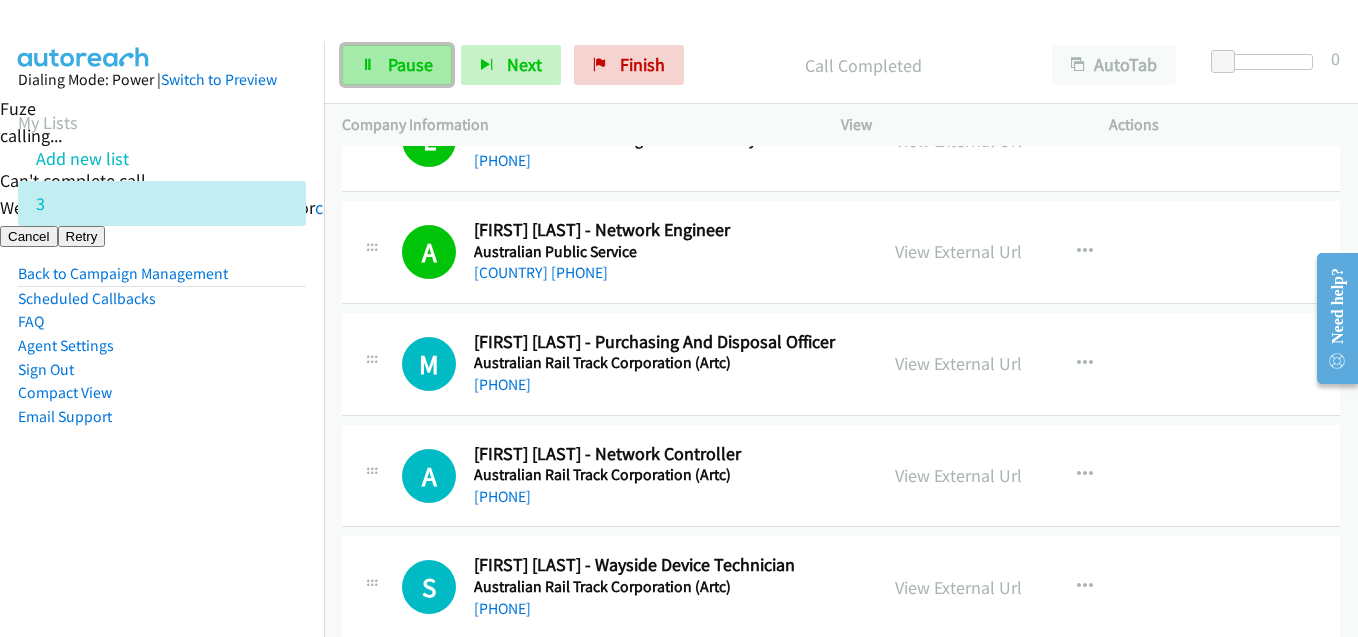 click on "Pause" at bounding box center (397, 65) 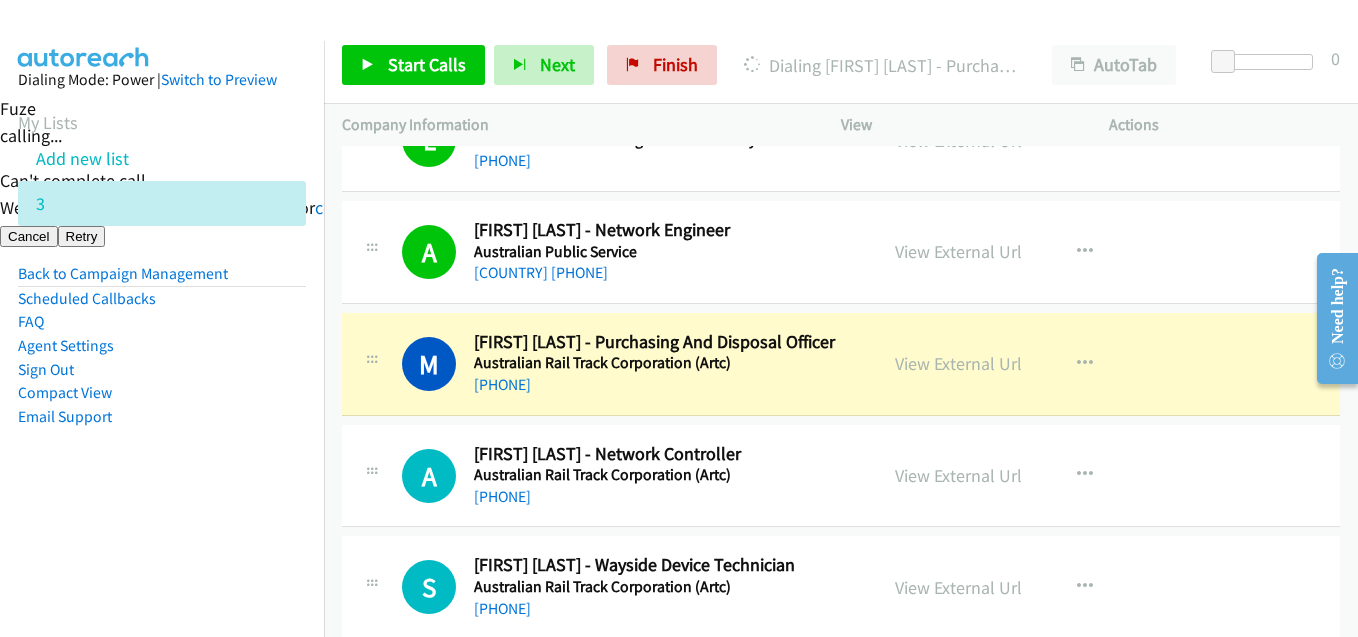 click on "Dialing Mode: Power
|
Switch to Preview
My Lists
Add new list
3
Back to Campaign Management
Scheduled Callbacks
FAQ
Agent Settings
Sign Out
Compact View
Email Support" at bounding box center [162, 280] 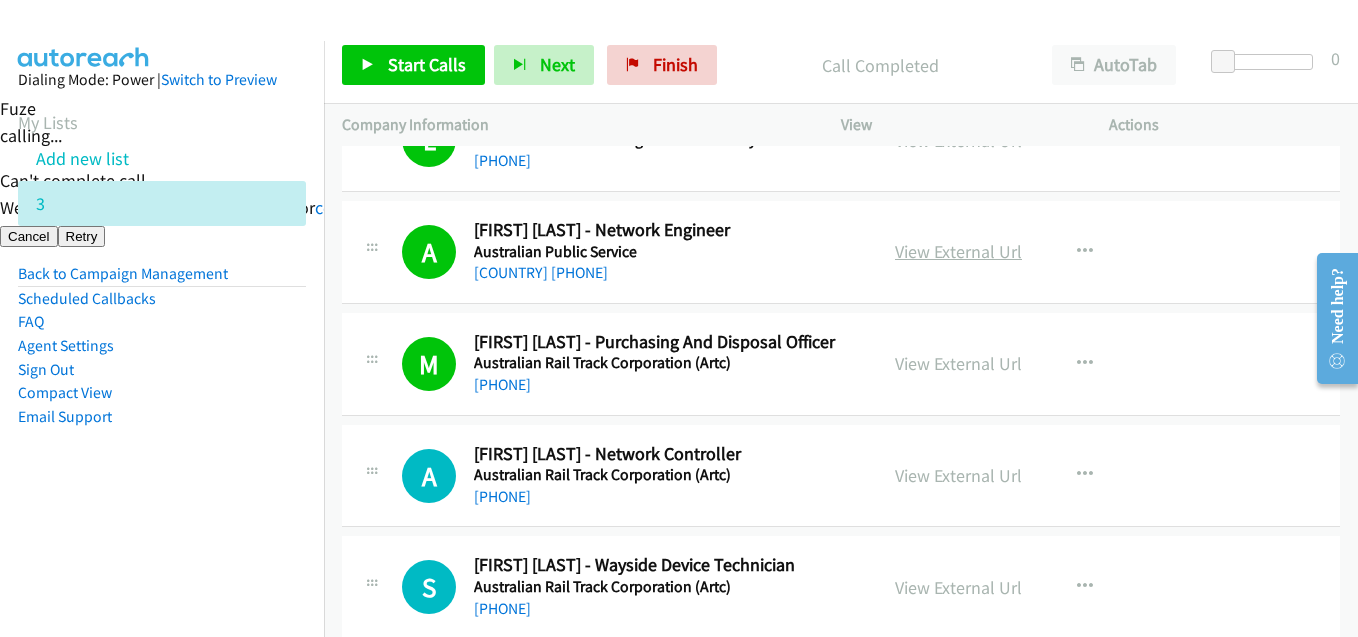 click on "View External Url" at bounding box center [958, 251] 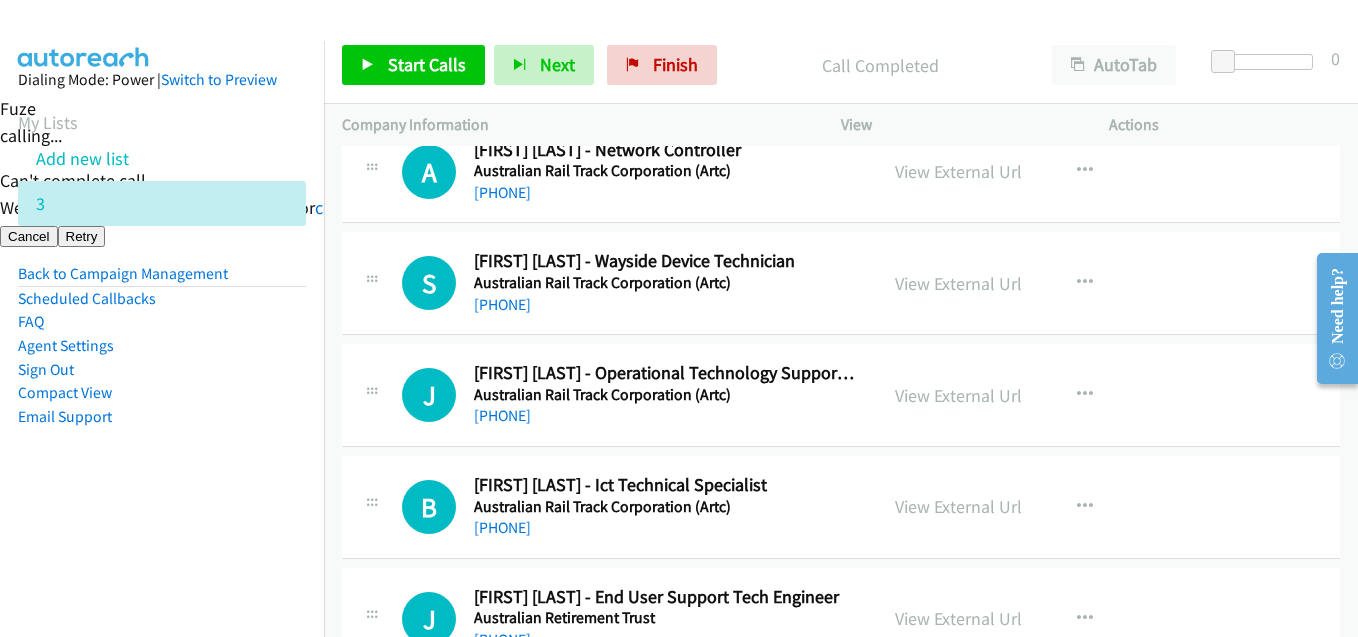 scroll, scrollTop: 8400, scrollLeft: 0, axis: vertical 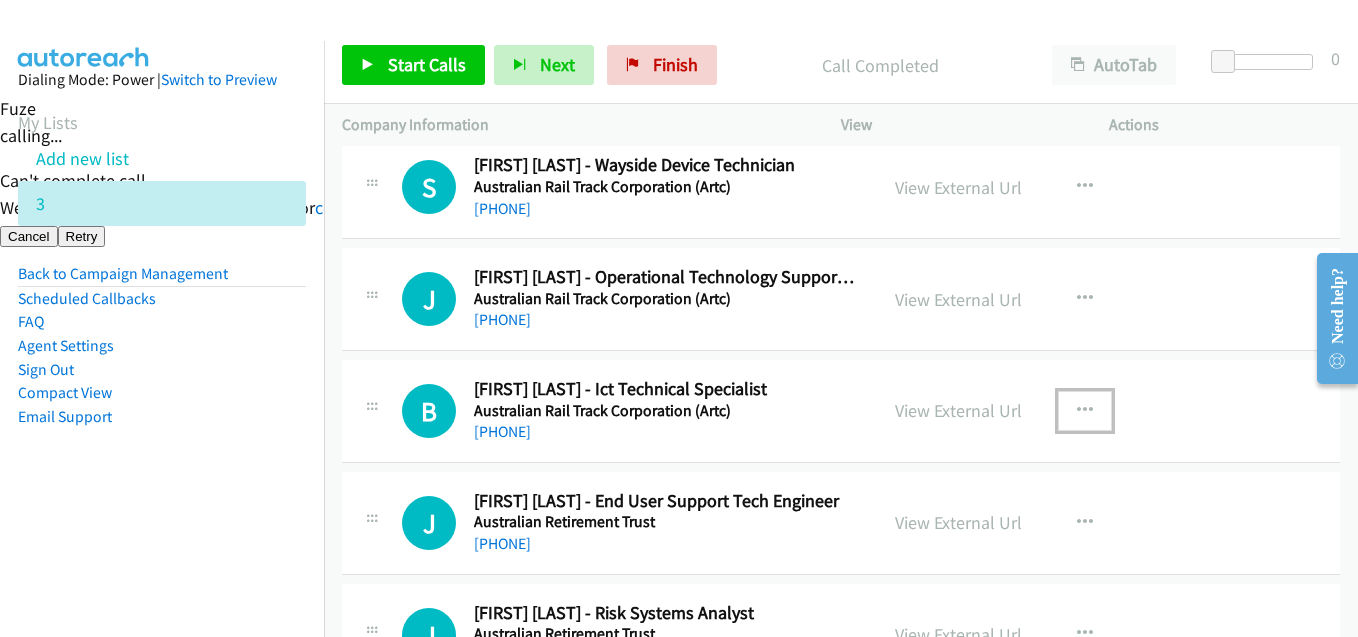 click at bounding box center [1085, 411] 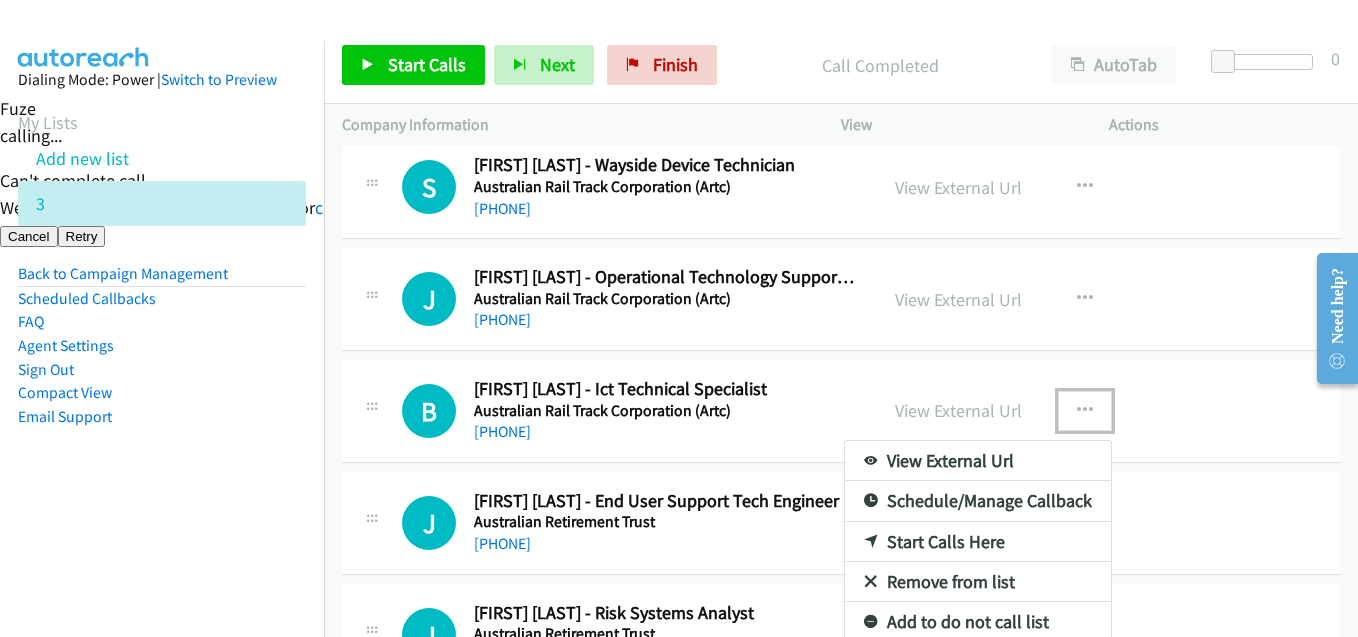 click on "Start Calls Here" at bounding box center (978, 542) 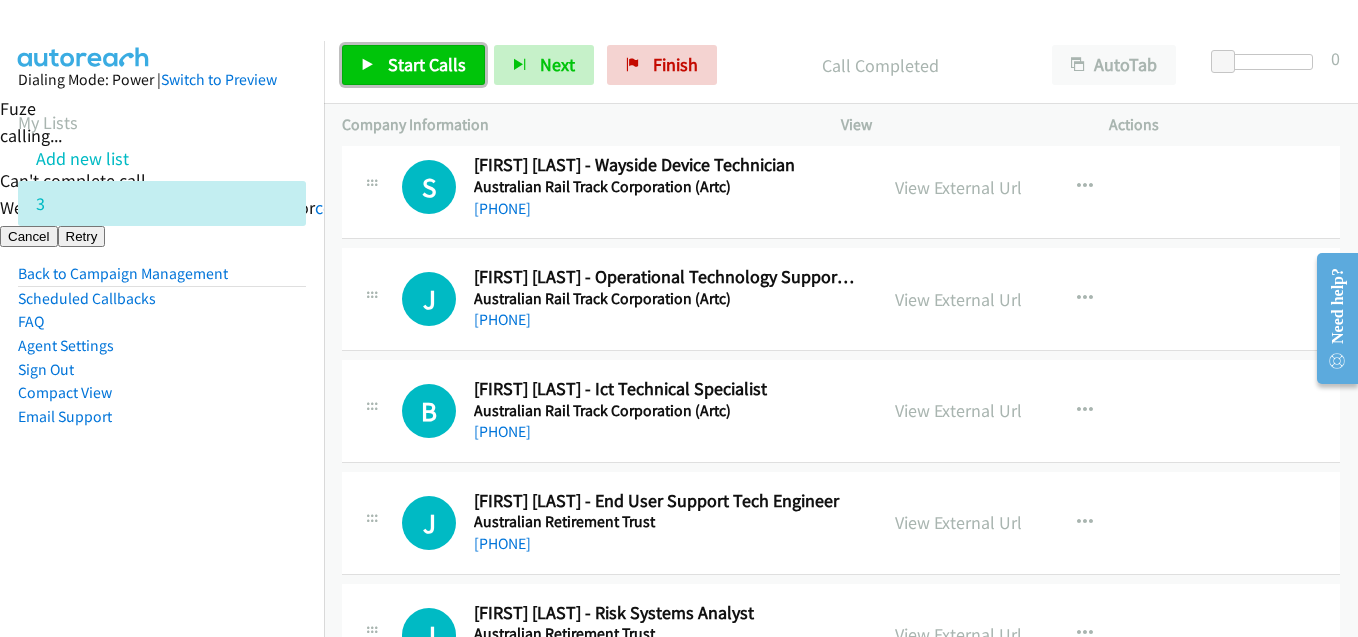 click on "Start Calls" at bounding box center [413, 65] 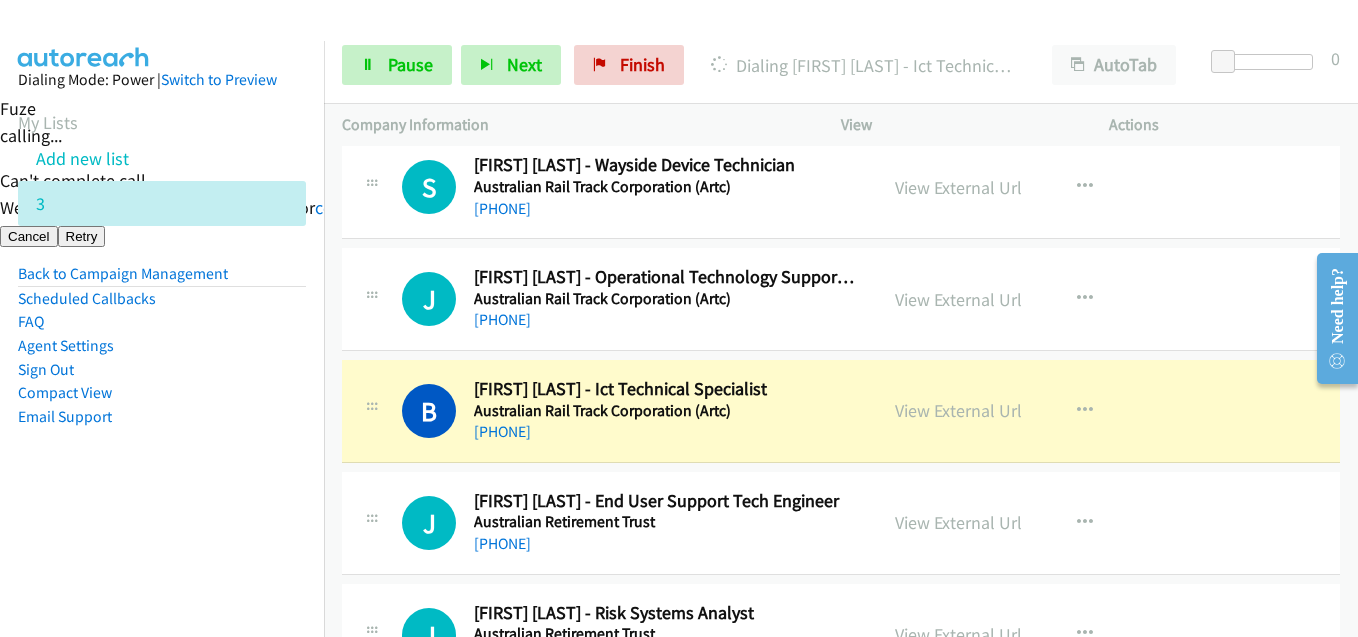 click on "Dialing Mode: Power
|
Switch to Preview
My Lists
Add new list
3
Back to Campaign Management
Scheduled Callbacks
FAQ
Agent Settings
Sign Out
Compact View
Email Support" at bounding box center (162, 280) 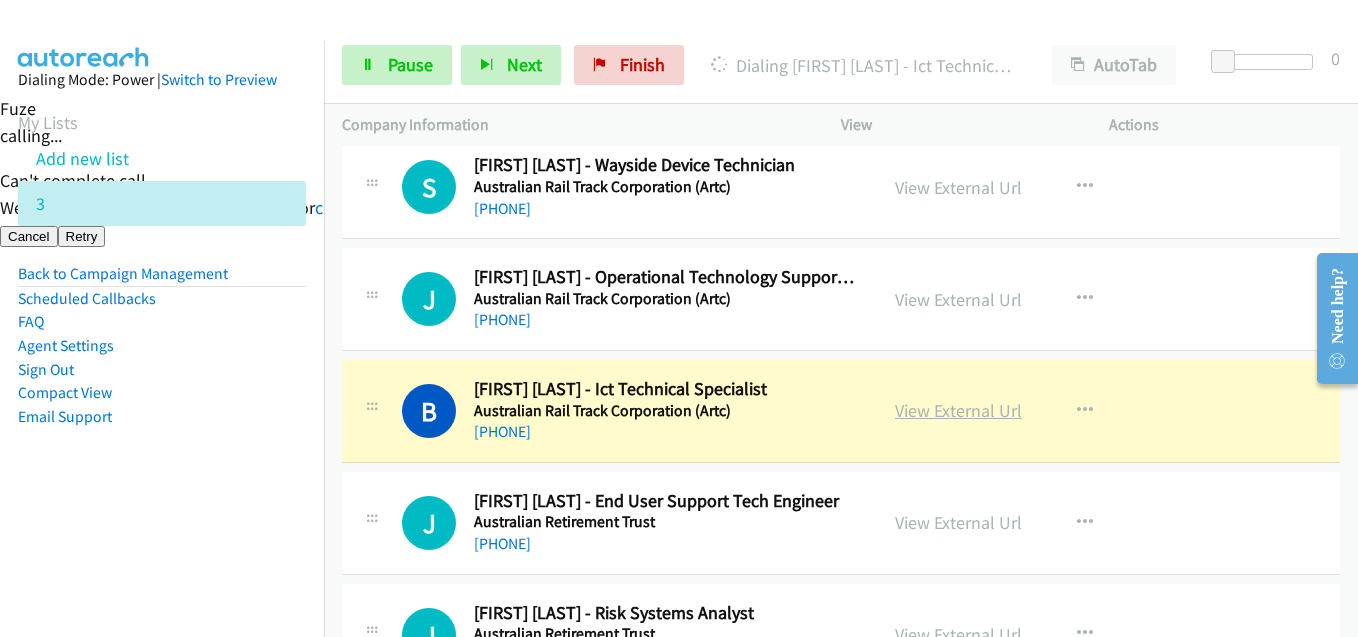 click on "View External Url" at bounding box center [958, 410] 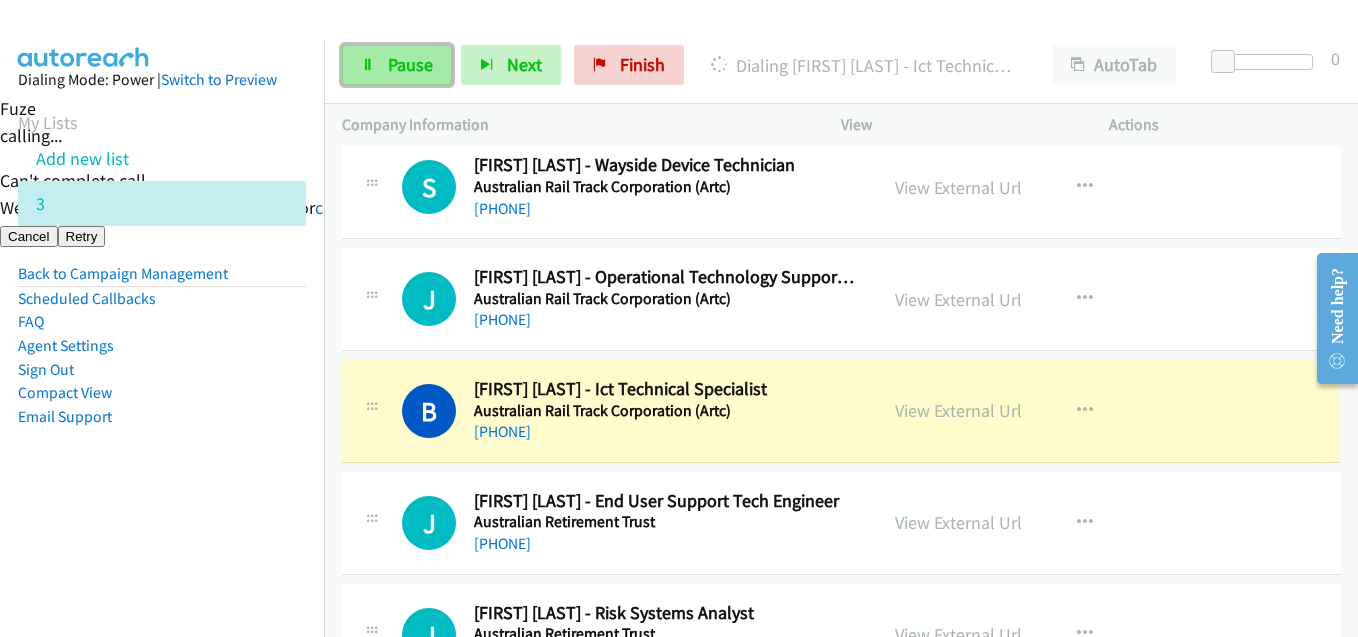 click on "Pause" at bounding box center [410, 64] 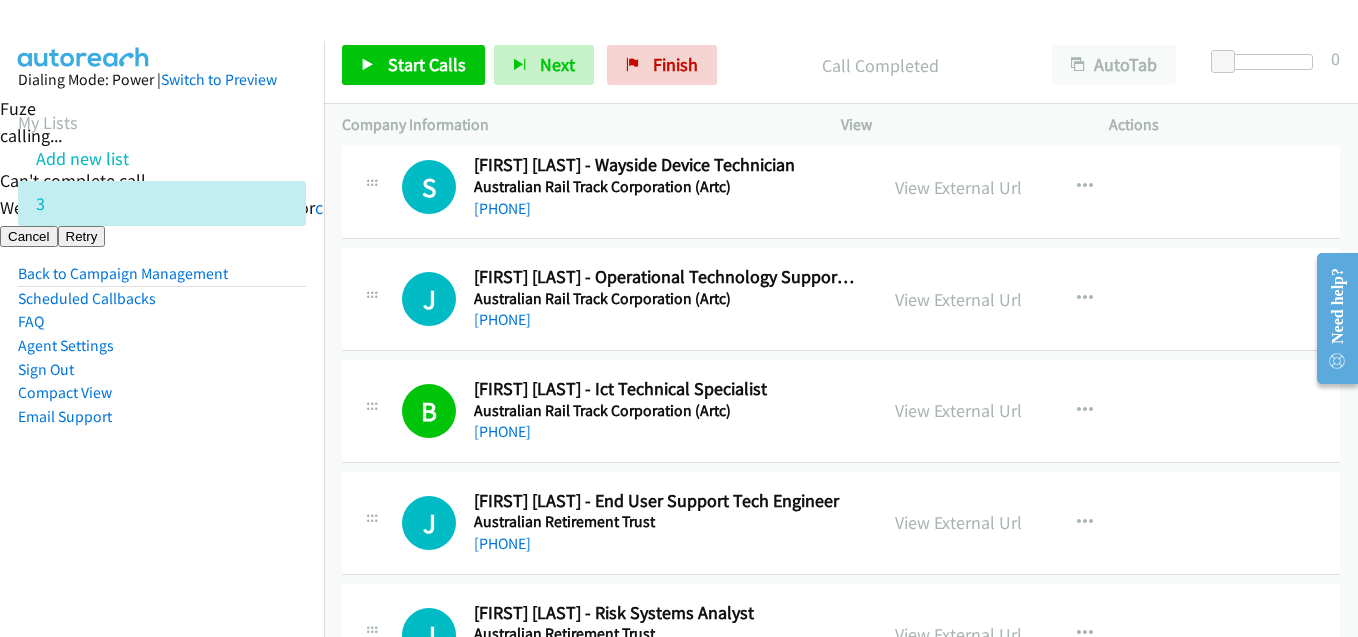 click on "Dialing Mode: Power
|
Switch to Preview
My Lists
Add new list
3
Back to Campaign Management
Scheduled Callbacks
FAQ
Agent Settings
Sign Out
Compact View
Email Support" at bounding box center (162, 280) 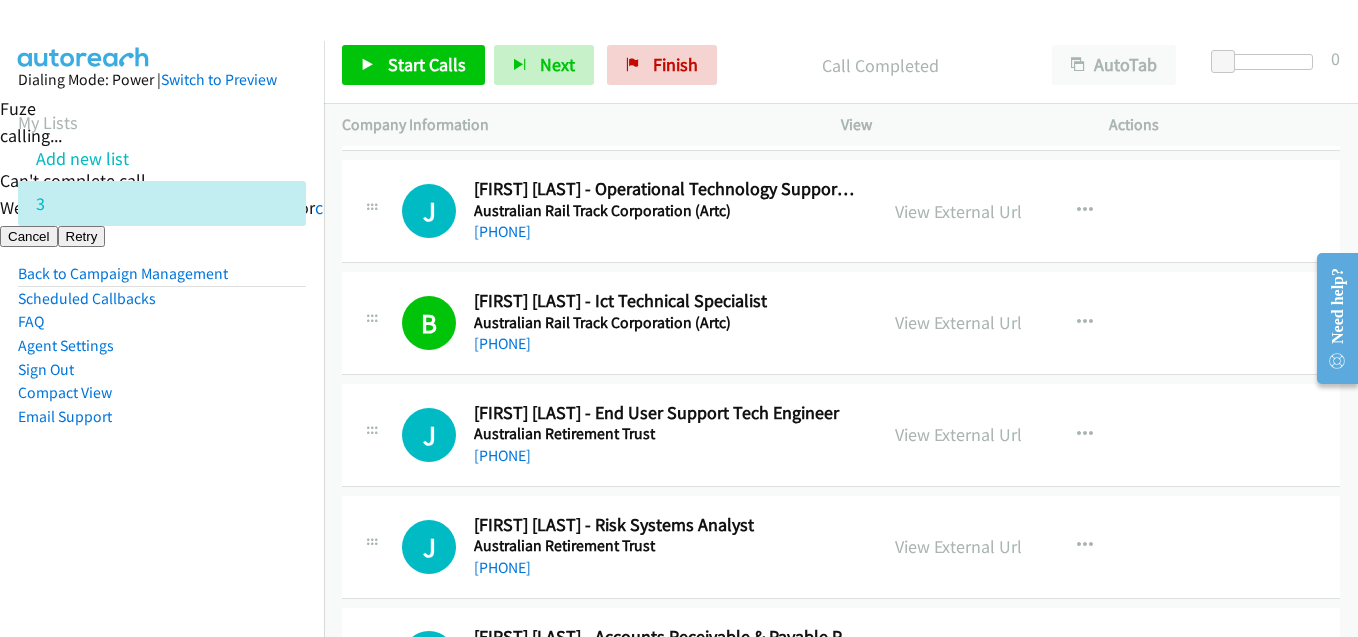 scroll, scrollTop: 8600, scrollLeft: 0, axis: vertical 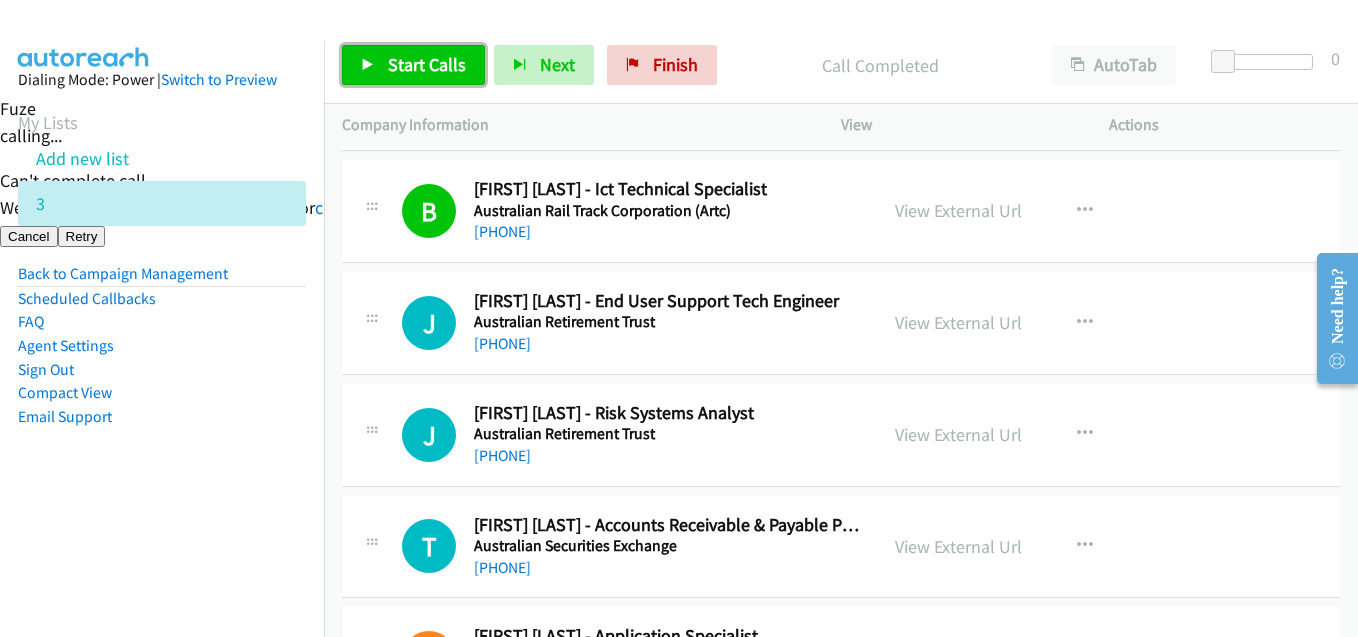 click on "Start Calls" at bounding box center (427, 64) 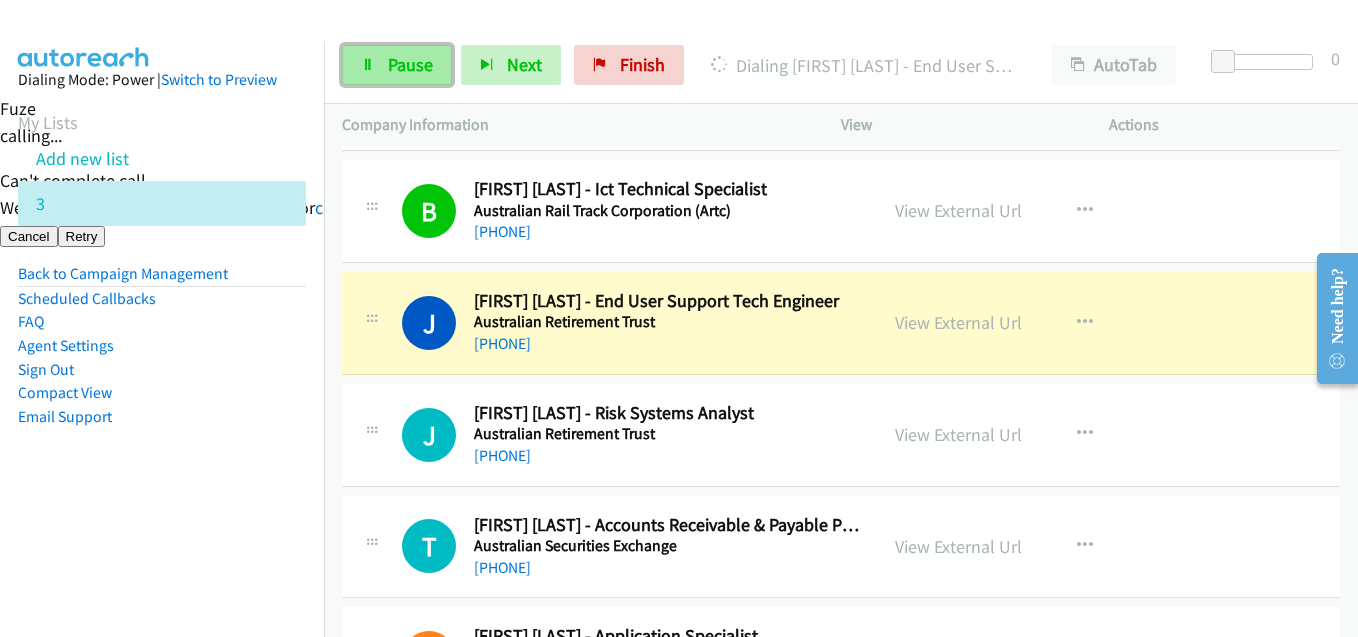 click on "Pause" at bounding box center (410, 64) 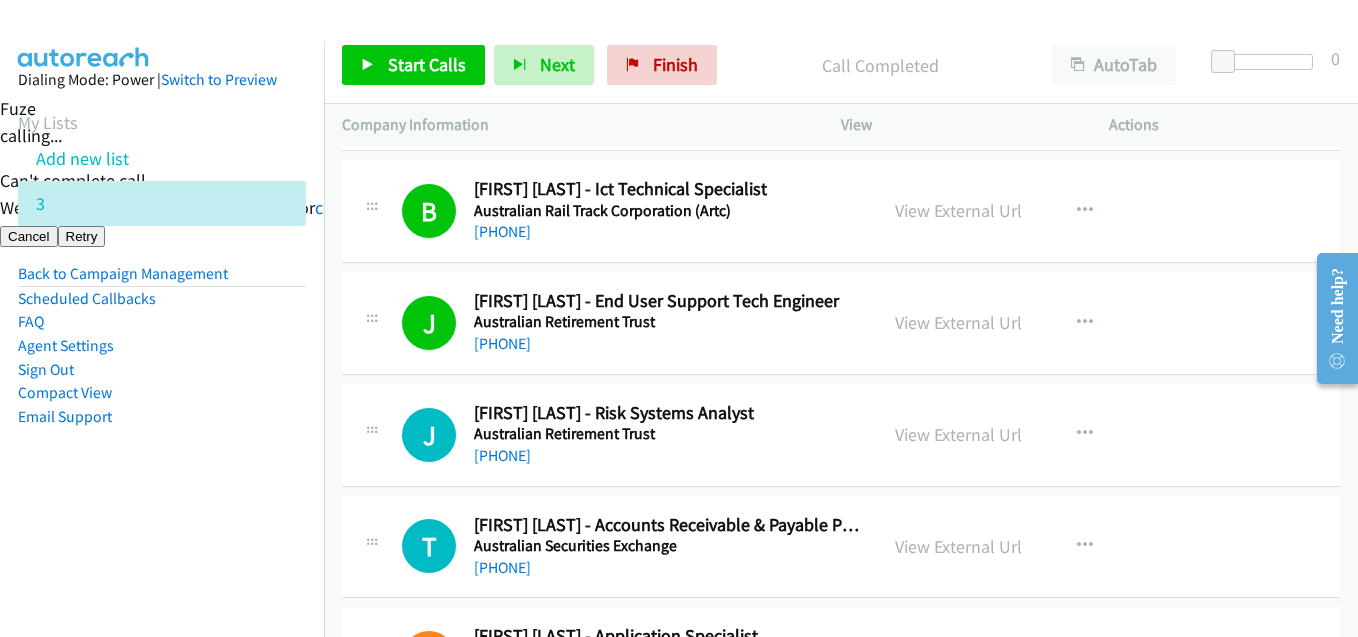 click on "Dialing Mode: Power
|
Switch to Preview
My Lists
Add new list
3
Back to Campaign Management
Scheduled Callbacks
FAQ
Agent Settings
Sign Out
Compact View
Email Support" at bounding box center (162, 280) 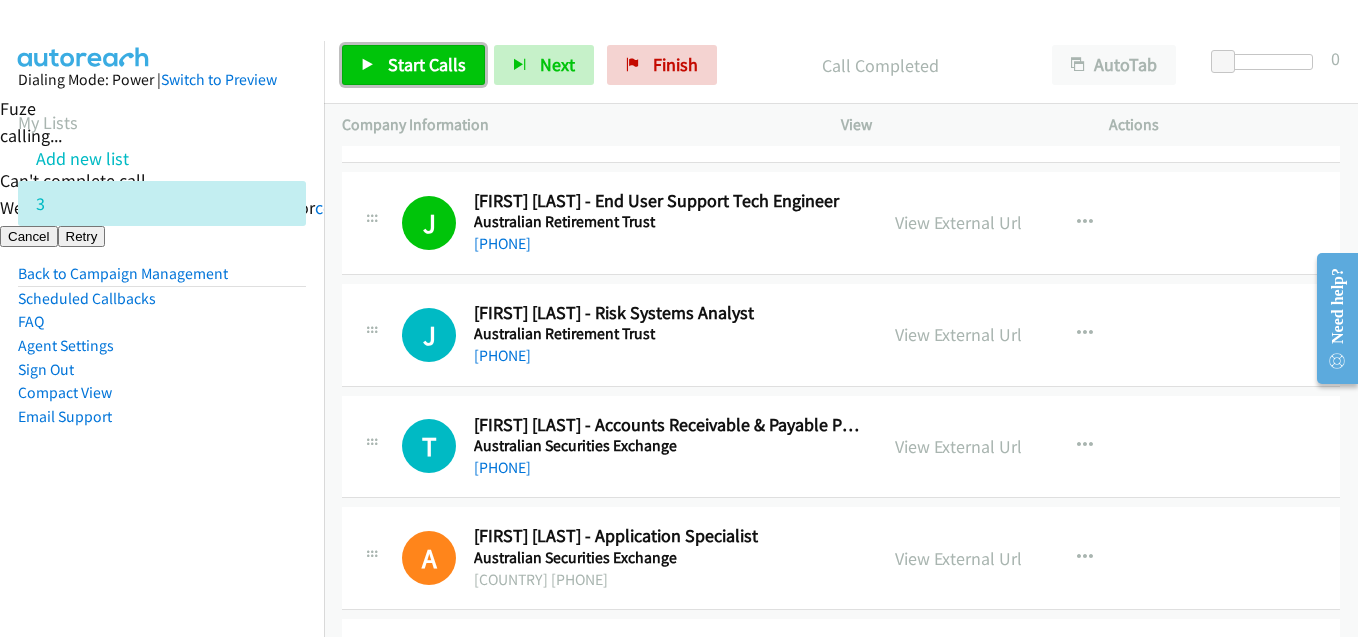 click on "Start Calls" at bounding box center (427, 64) 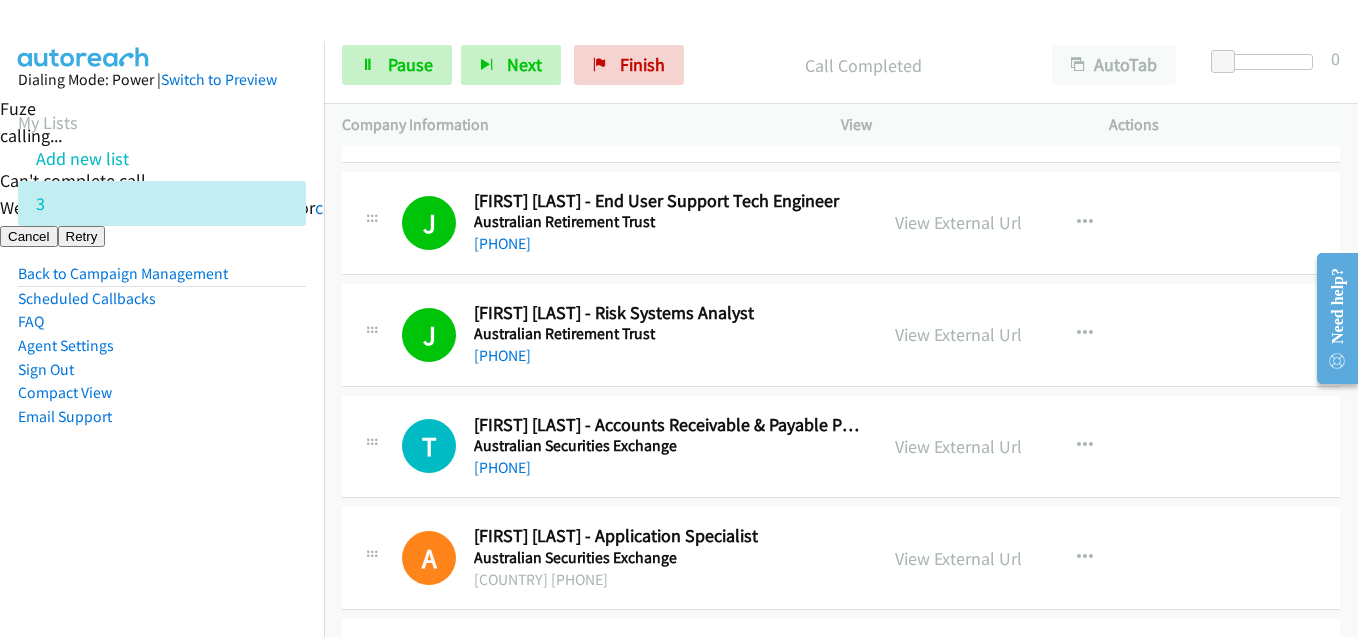 click on "Dialing Mode: Power
|
Switch to Preview
My Lists
Add new list
3
Back to Campaign Management
Scheduled Callbacks
FAQ
Agent Settings
Sign Out
Compact View
Email Support" at bounding box center [162, 280] 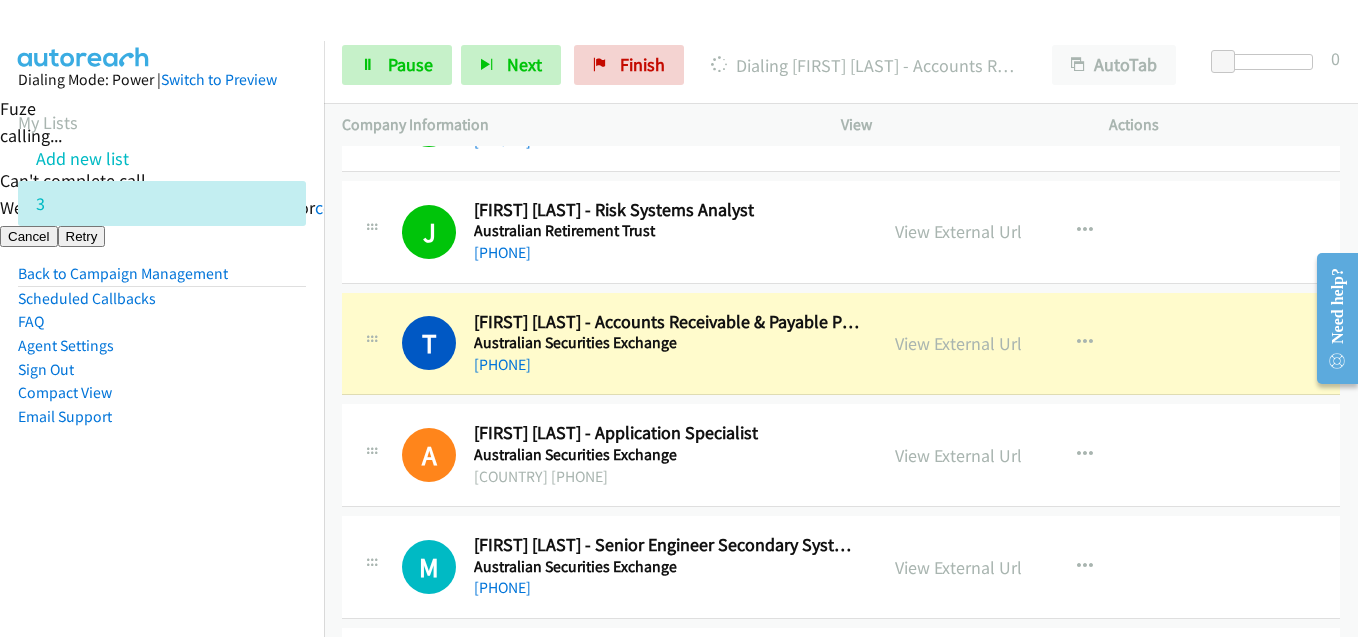 scroll, scrollTop: 8900, scrollLeft: 0, axis: vertical 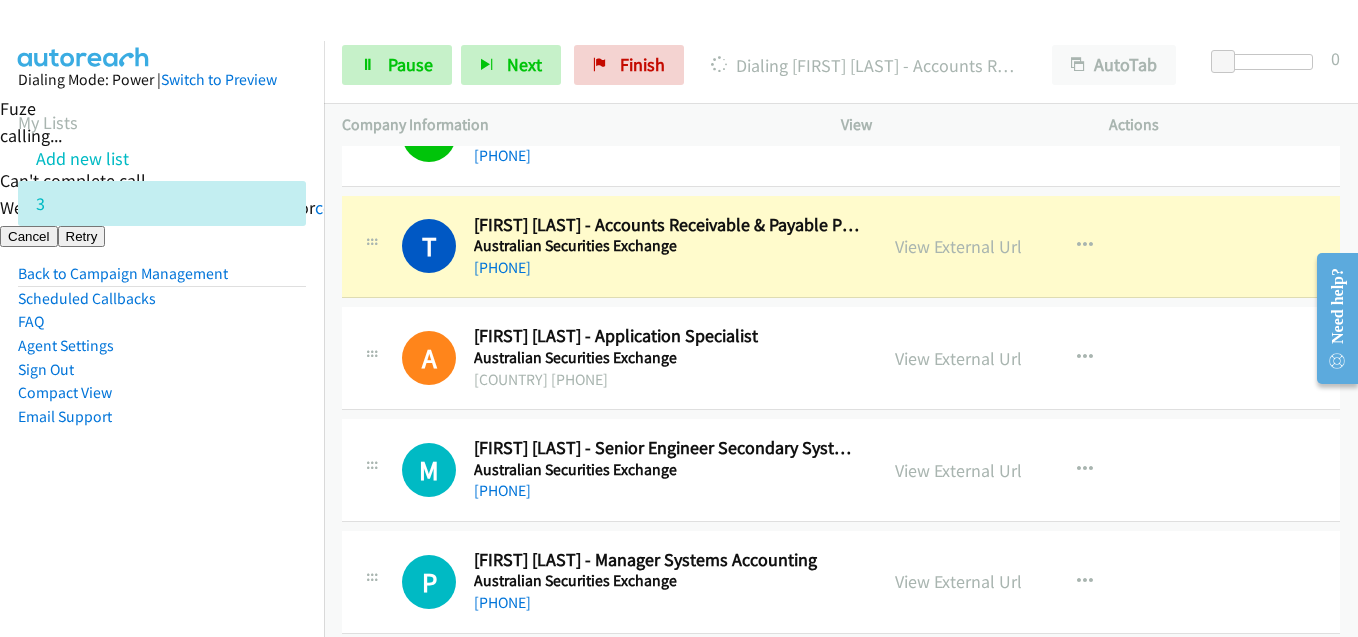 click on "M
Callback Scheduled
Mark Bennett - Senior Engineer   Secondary Systems Design
Australian Securities Exchange
Australia/Sydney
+61 2 9272 3805
View External Url
View External Url
Schedule/Manage Callback
Start Calls Here
Remove from list
Add to do not call list
Reset Call Status" at bounding box center (841, 471) 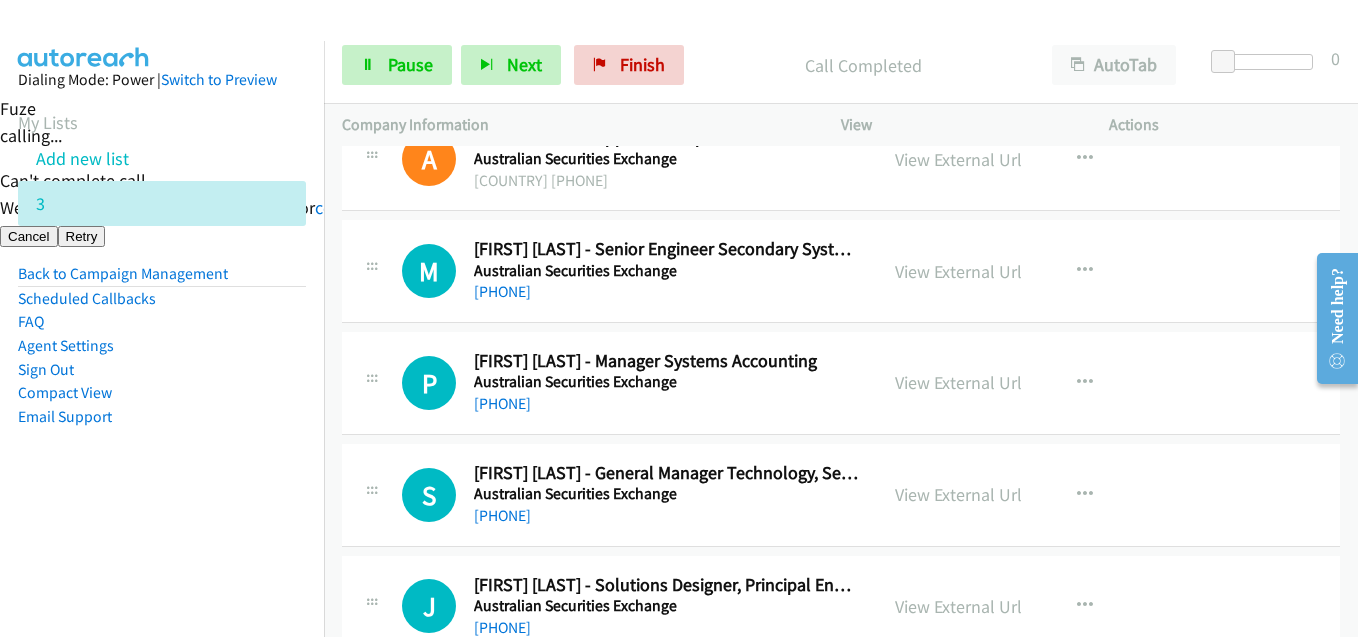 scroll, scrollTop: 9100, scrollLeft: 0, axis: vertical 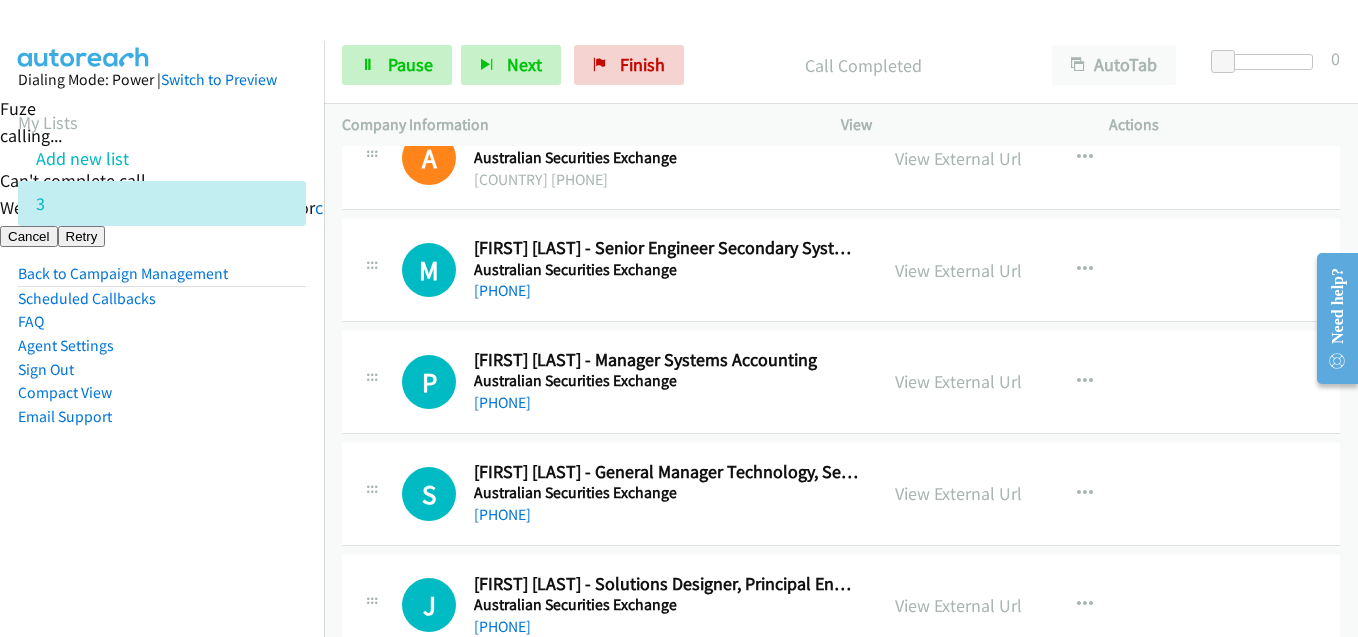 click on "Dialing Mode: Power
|
Switch to Preview
My Lists
Add new list
3
Back to Campaign Management
Scheduled Callbacks
FAQ
Agent Settings
Sign Out
Compact View
Email Support" at bounding box center [162, 280] 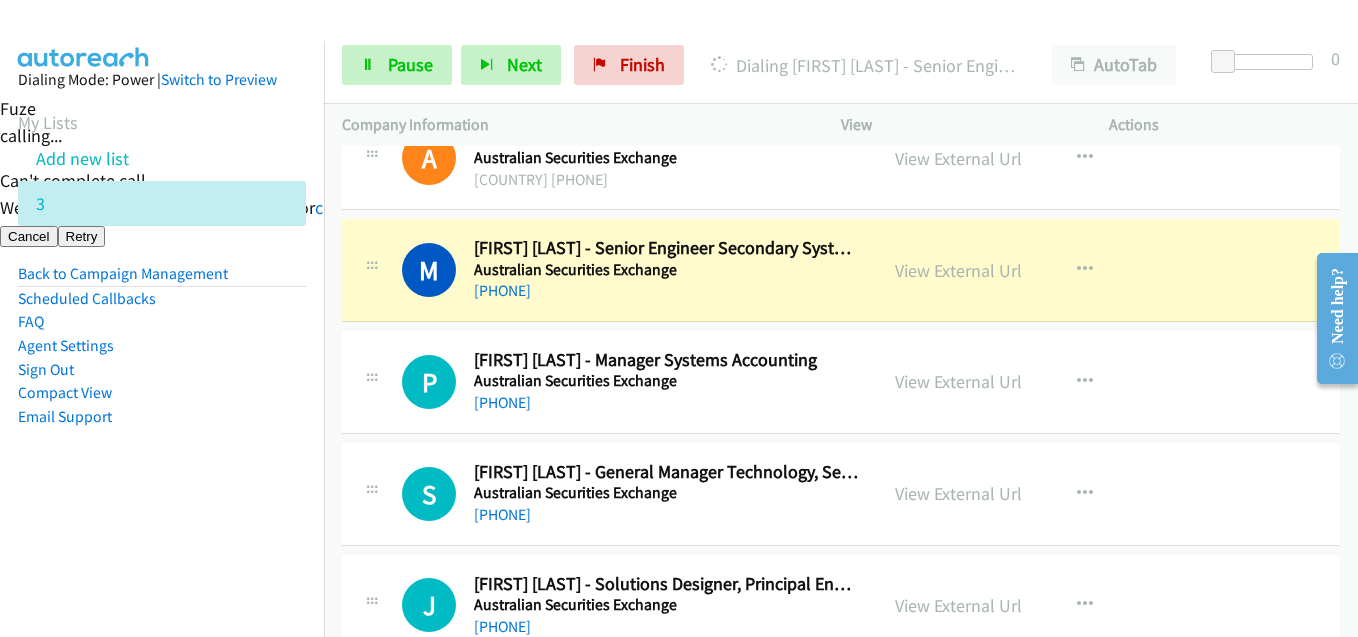 click on "Dialing Mode: Power
|
Switch to Preview
My Lists
Add new list
3
Back to Campaign Management
Scheduled Callbacks
FAQ
Agent Settings
Sign Out
Compact View
Email Support" at bounding box center [162, 280] 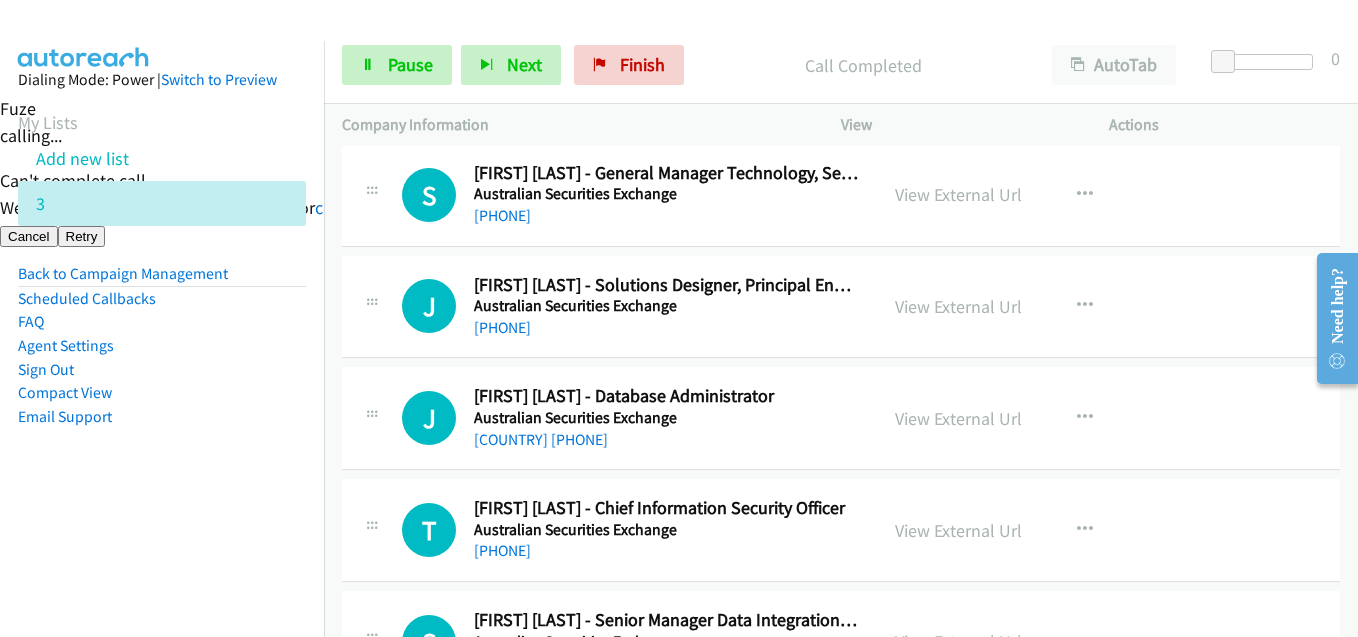 scroll, scrollTop: 9400, scrollLeft: 0, axis: vertical 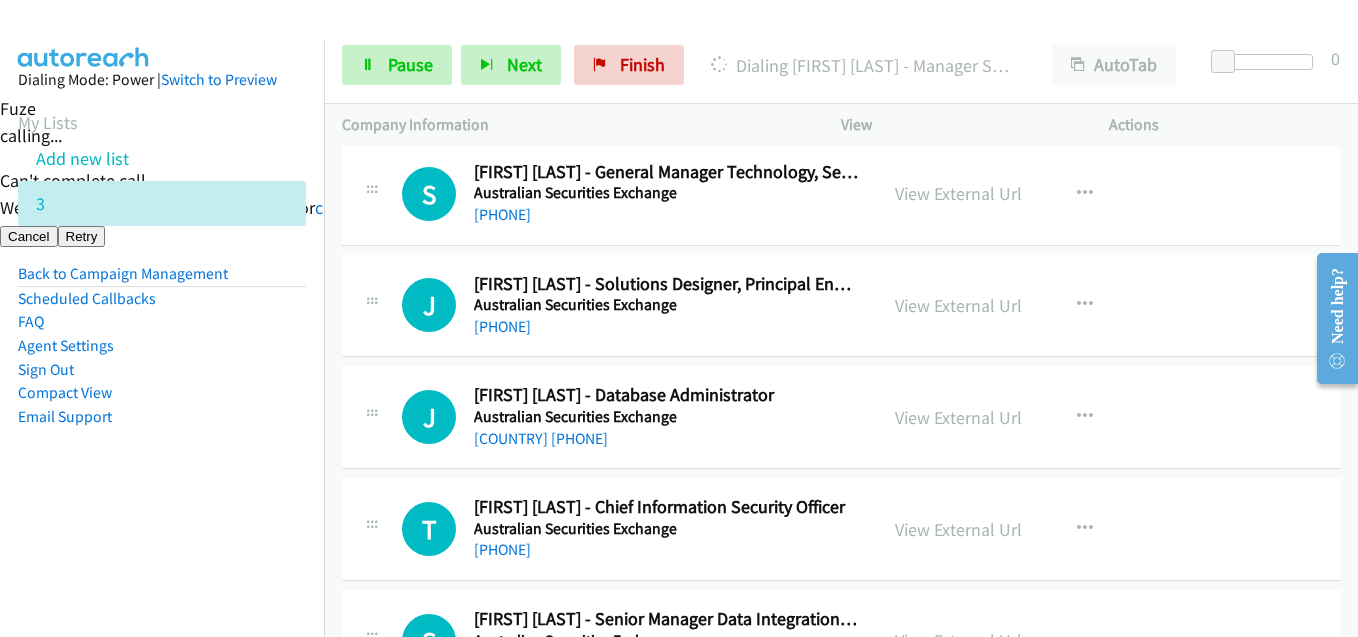 drag, startPoint x: 270, startPoint y: 432, endPoint x: 385, endPoint y: 409, distance: 117.27745 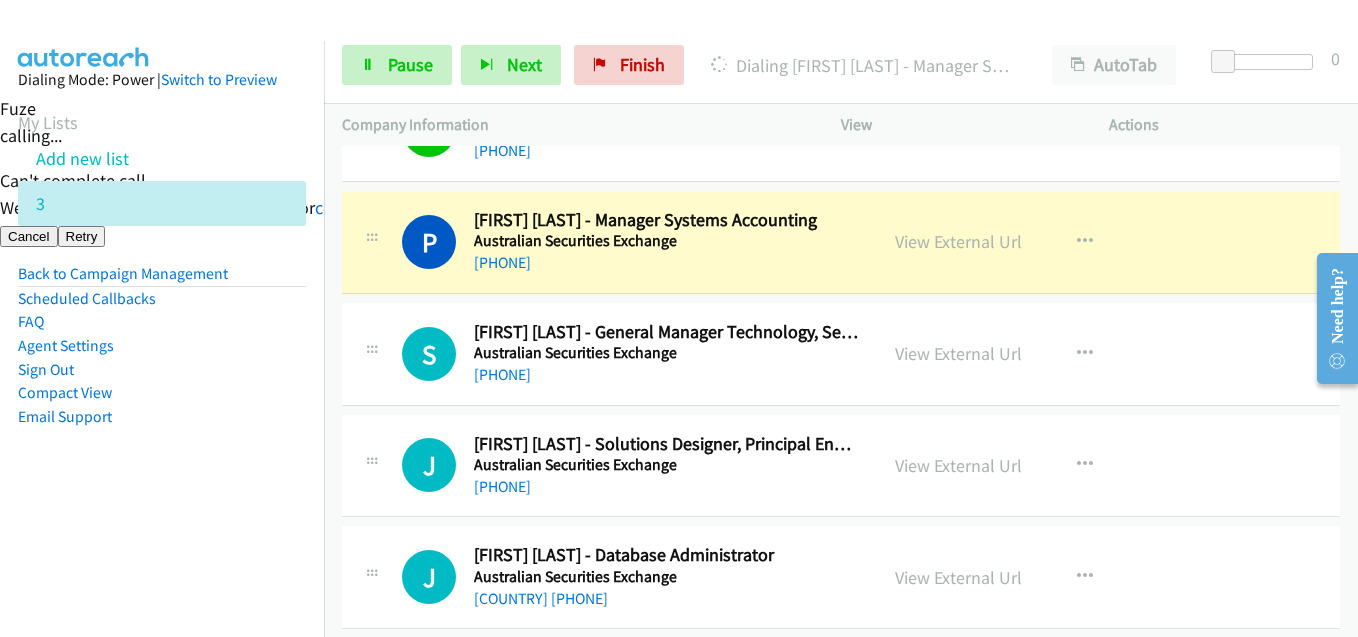 scroll, scrollTop: 9100, scrollLeft: 0, axis: vertical 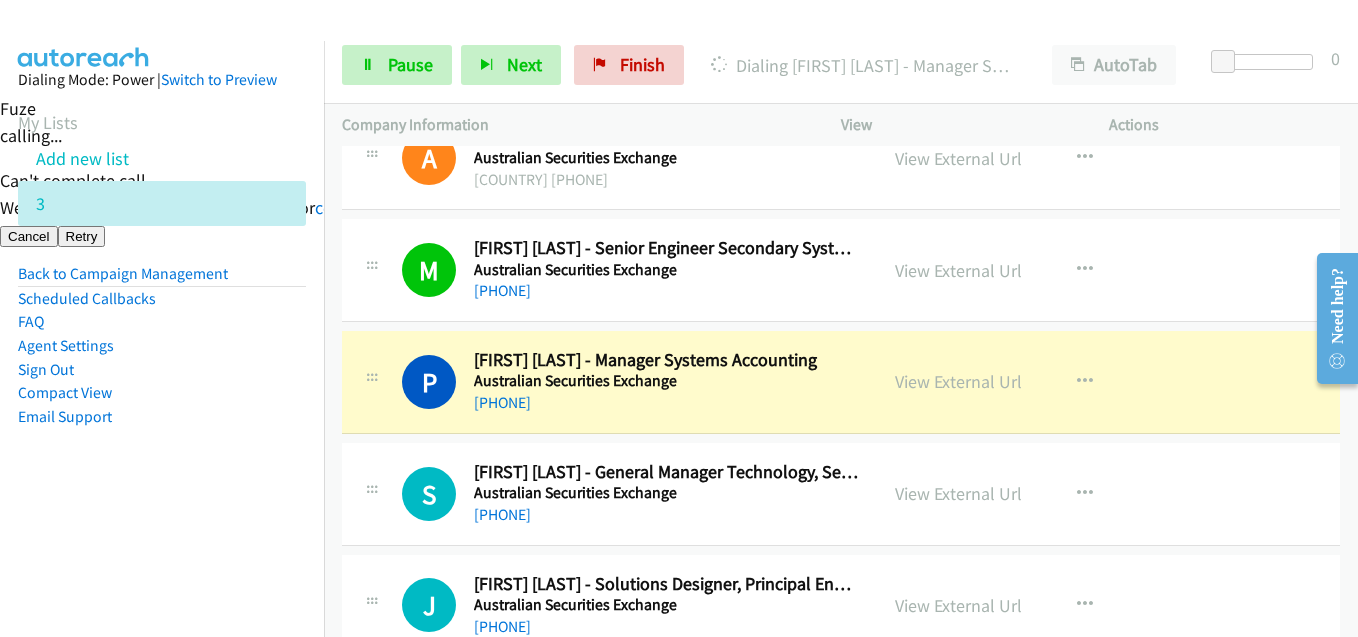 click on "Dialing Mode: Power
|
Switch to Preview
My Lists
Add new list
3
Back to Campaign Management
Scheduled Callbacks
FAQ
Agent Settings
Sign Out
Compact View
Email Support" at bounding box center [162, 280] 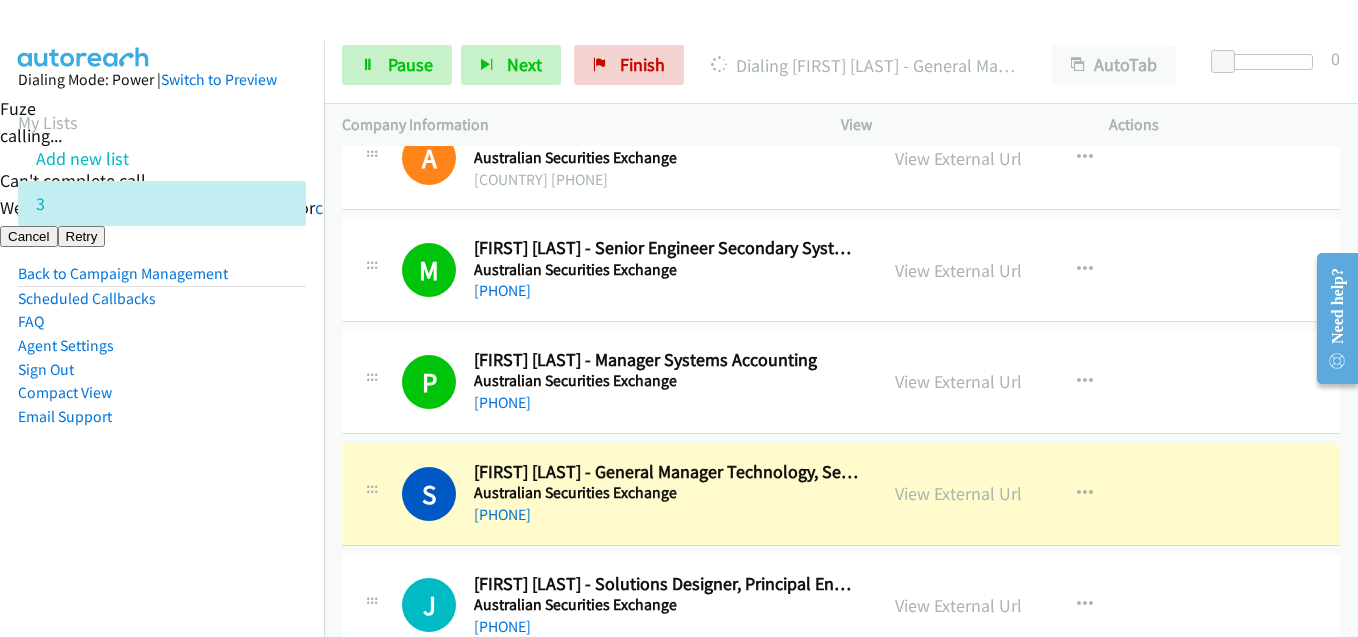 drag, startPoint x: 190, startPoint y: 447, endPoint x: 236, endPoint y: 438, distance: 46.872166 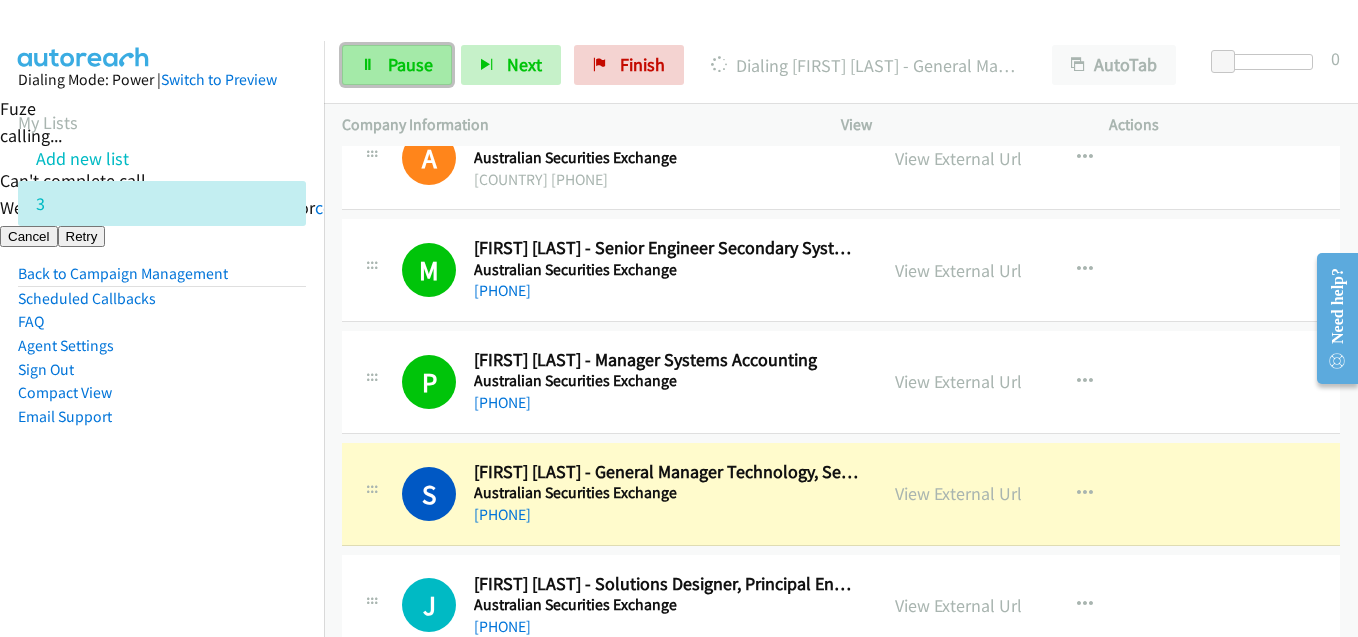 click on "Pause" at bounding box center (410, 64) 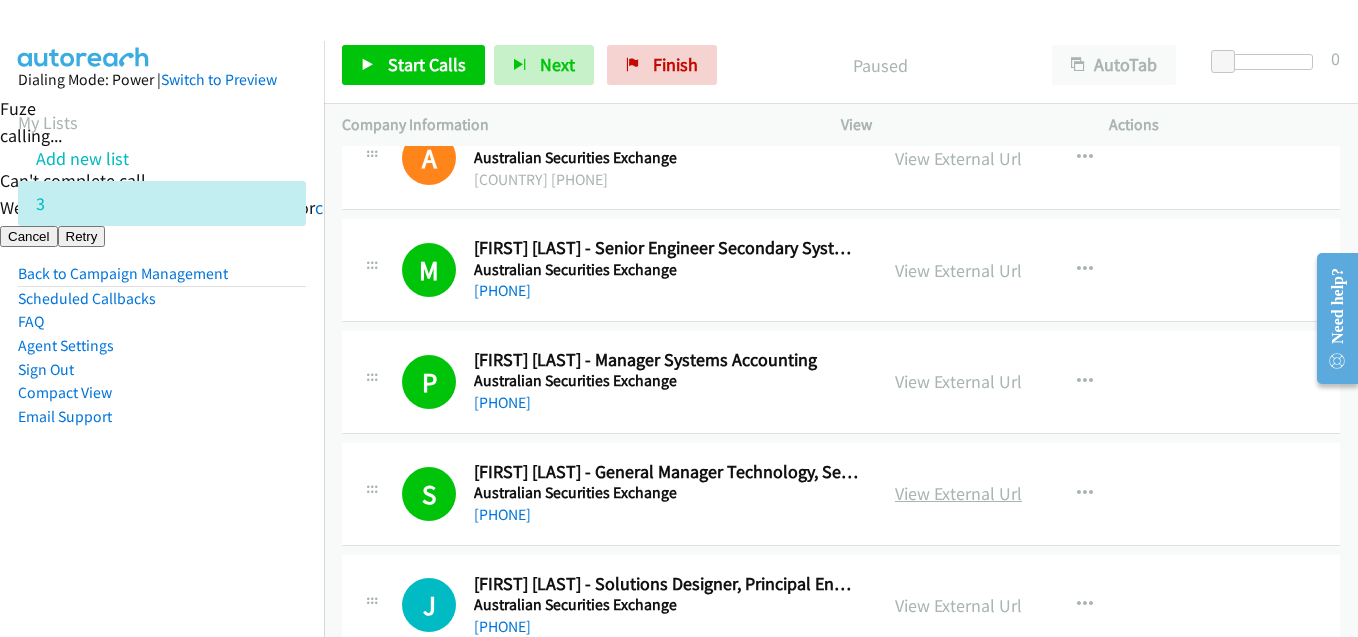 click on "View External Url" at bounding box center [958, 493] 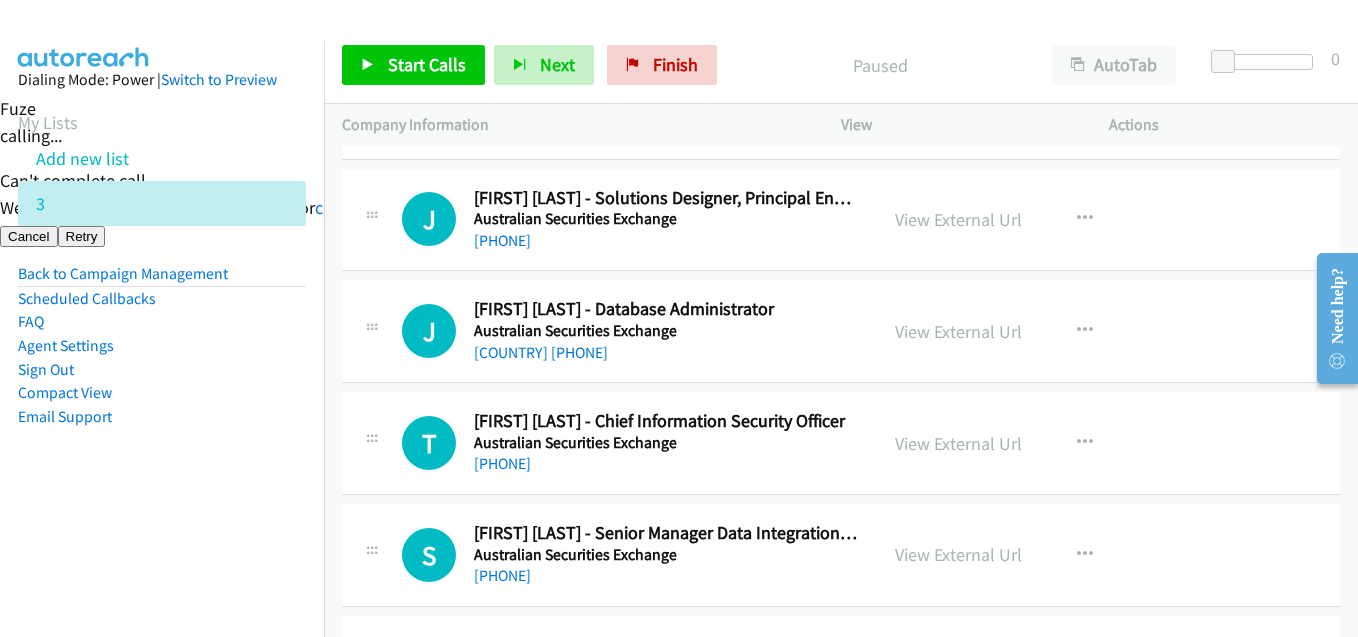 scroll, scrollTop: 9600, scrollLeft: 0, axis: vertical 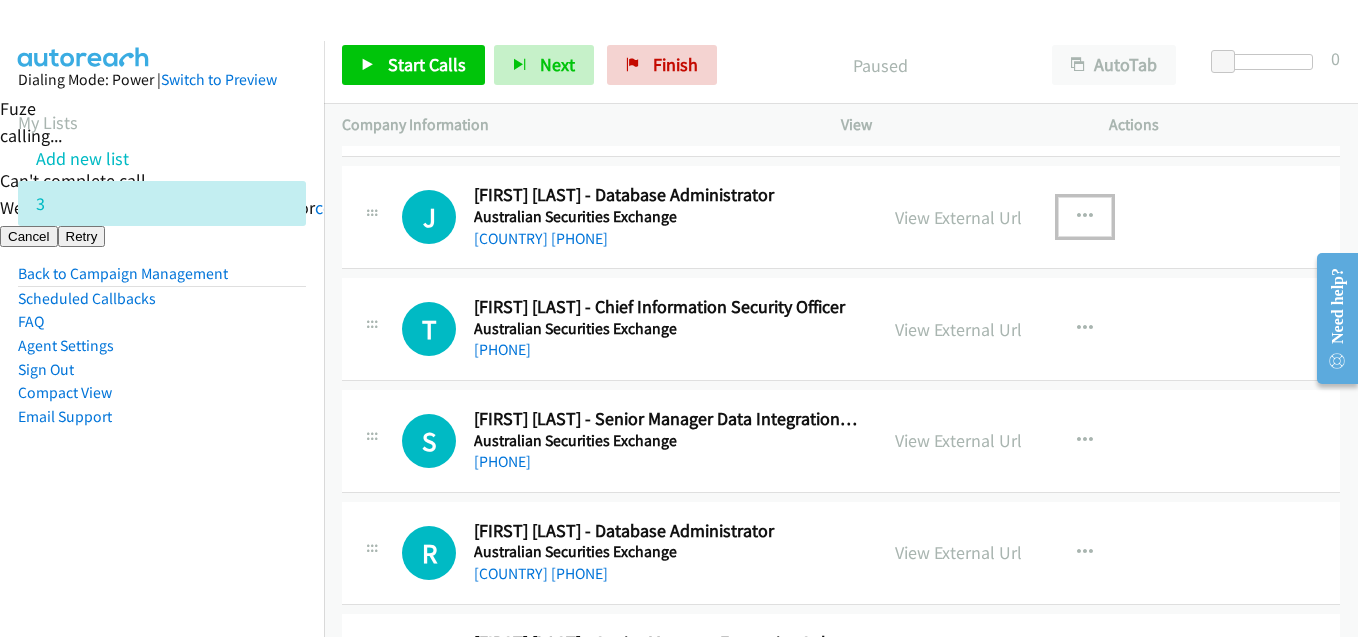 drag, startPoint x: 1078, startPoint y: 215, endPoint x: 1078, endPoint y: 241, distance: 26 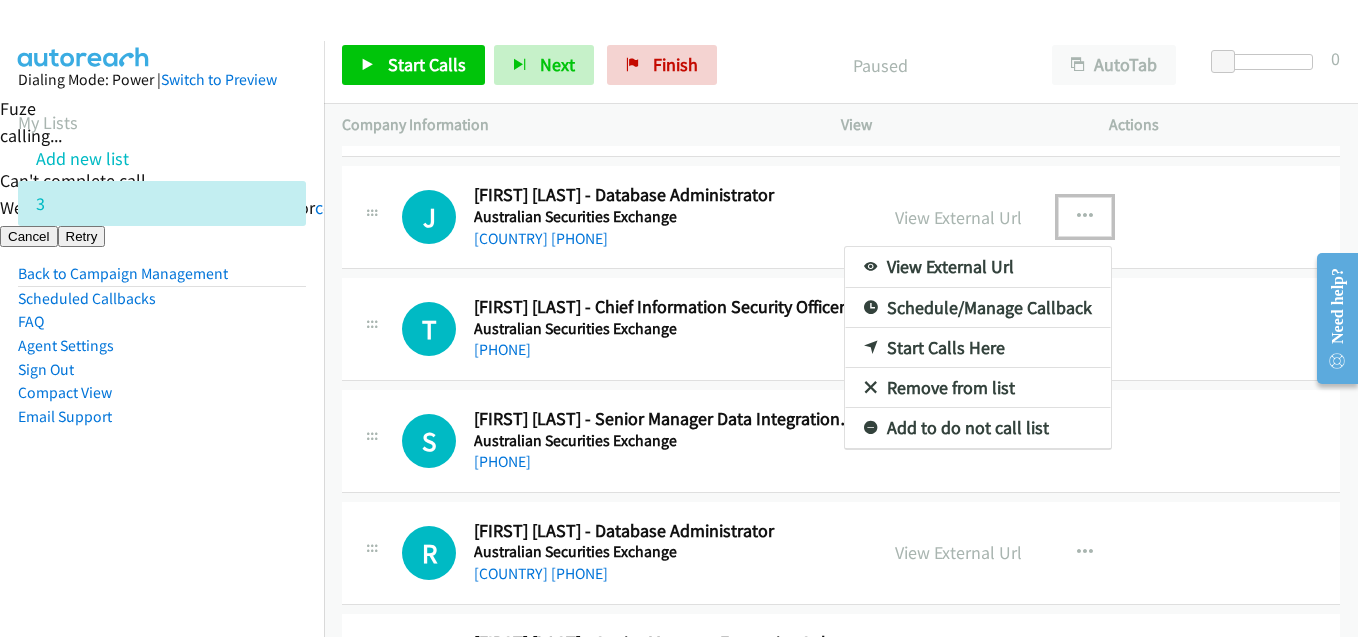 click on "Start Calls Here" at bounding box center [978, 348] 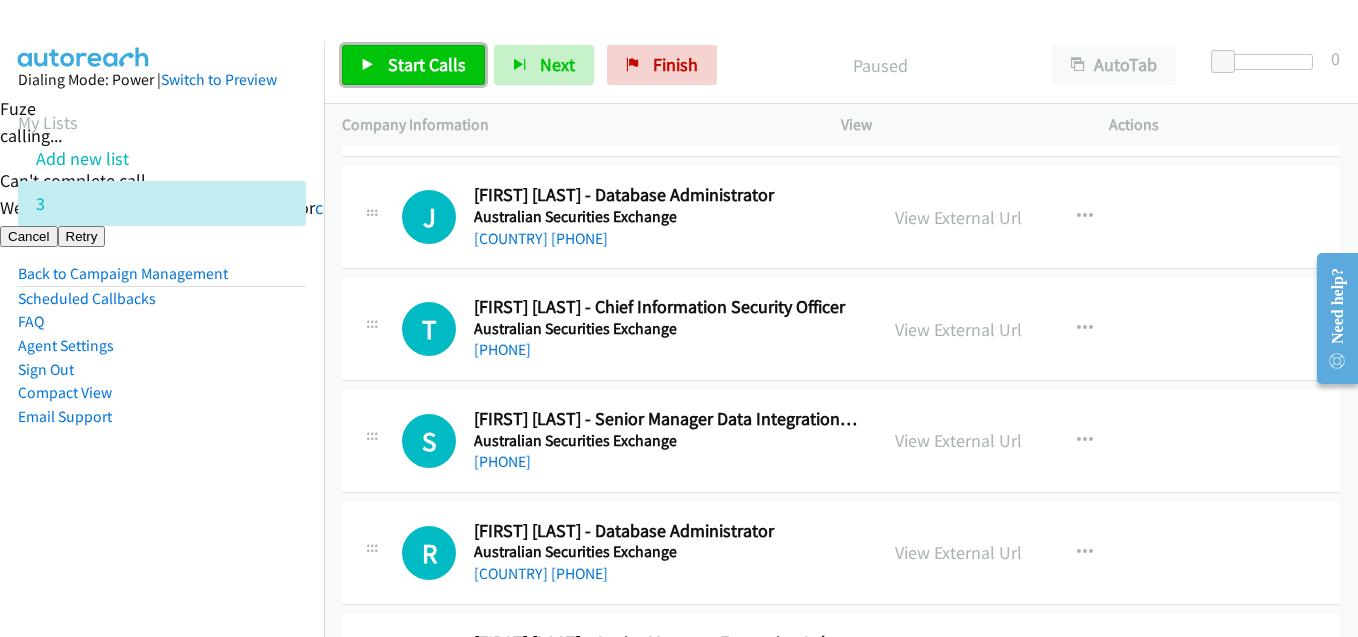click on "Start Calls" at bounding box center [427, 64] 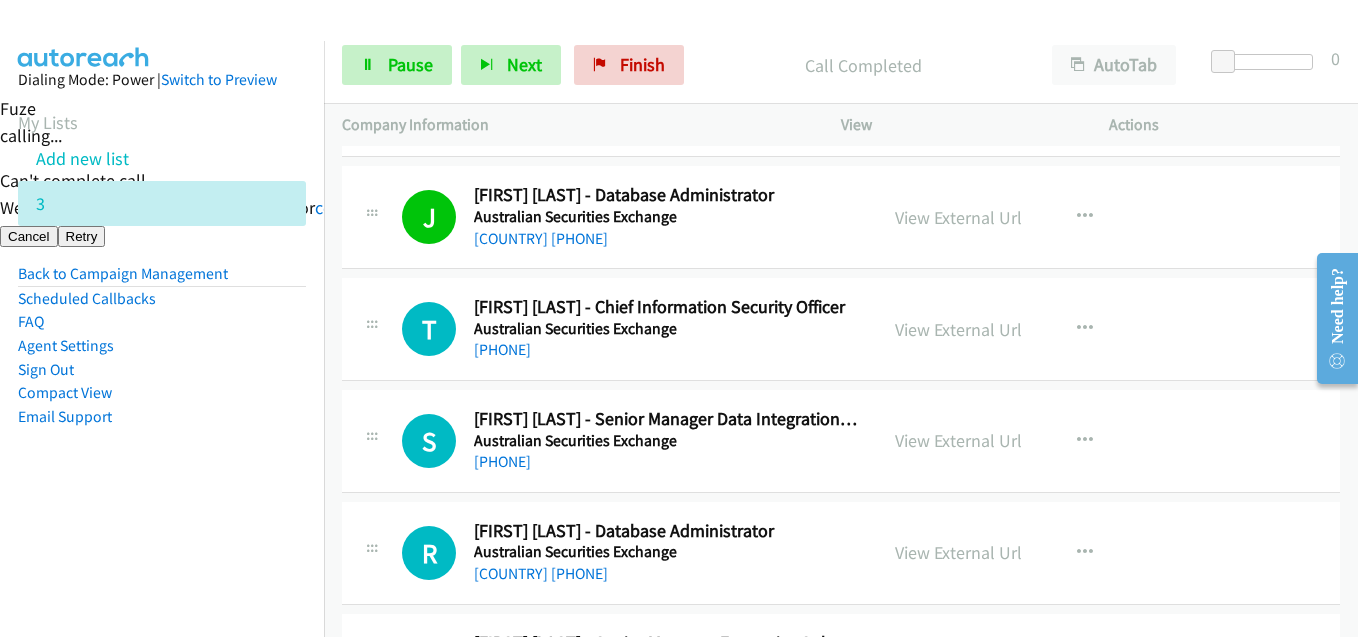 drag, startPoint x: 274, startPoint y: 344, endPoint x: 293, endPoint y: 340, distance: 19.416489 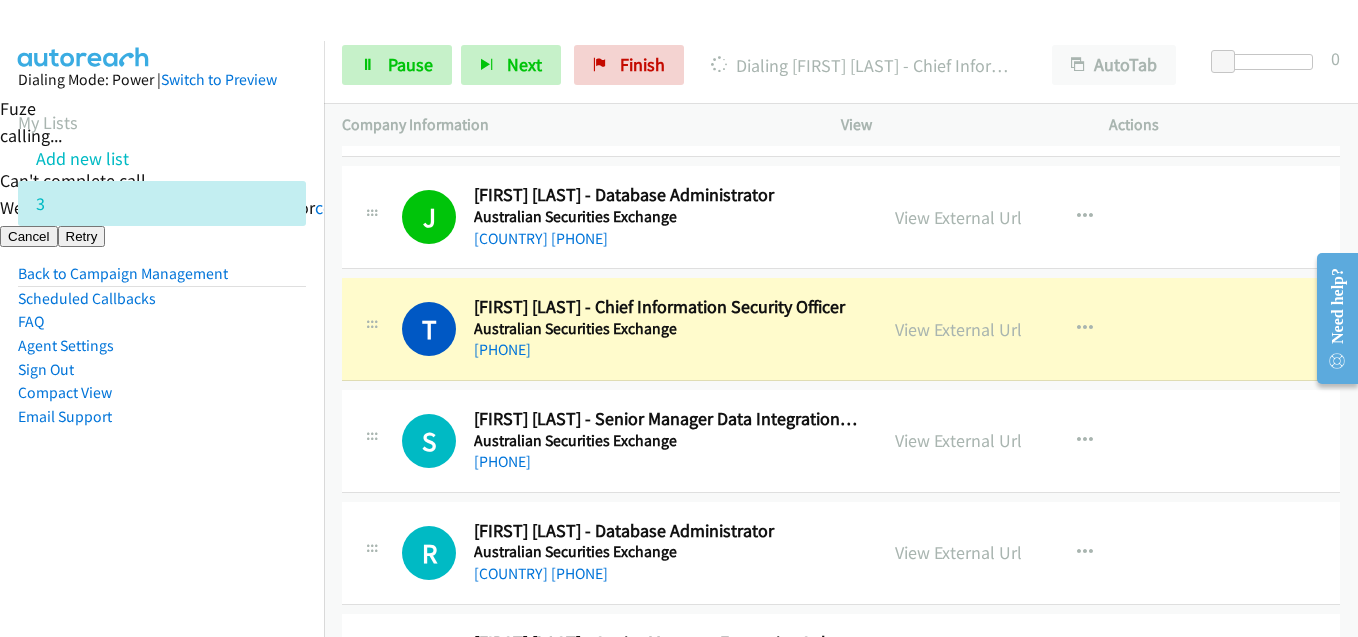 drag, startPoint x: 176, startPoint y: 466, endPoint x: 581, endPoint y: 417, distance: 407.95343 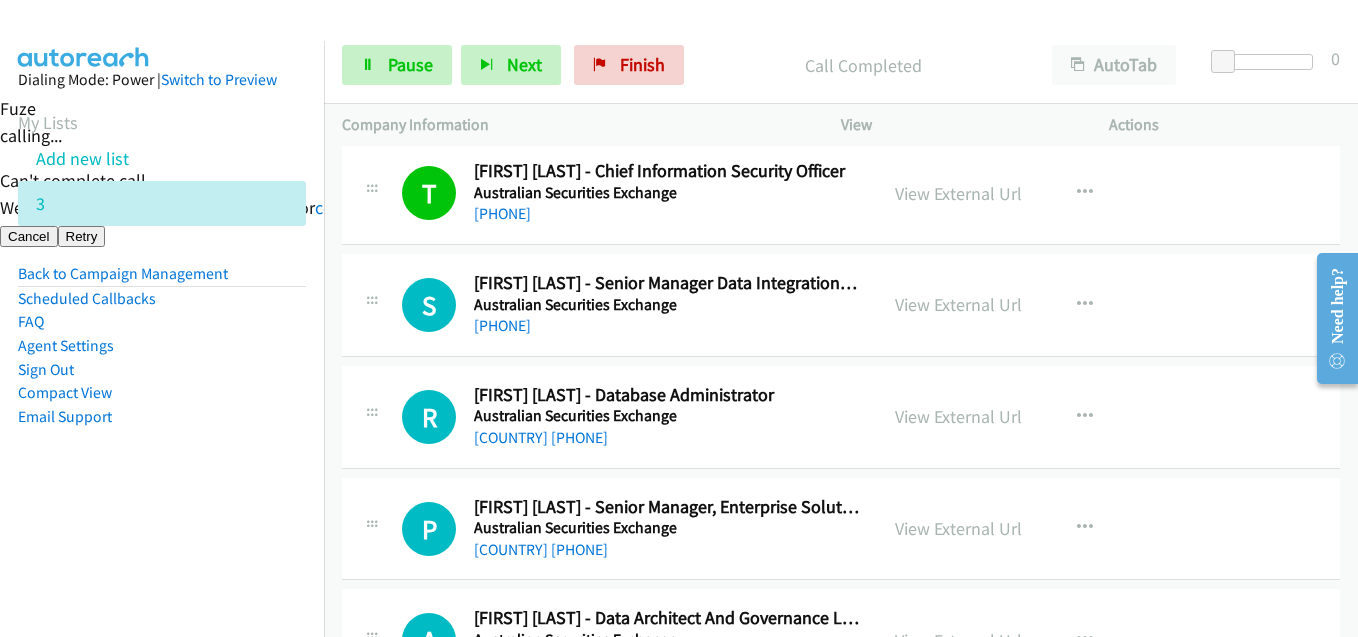 scroll, scrollTop: 9800, scrollLeft: 0, axis: vertical 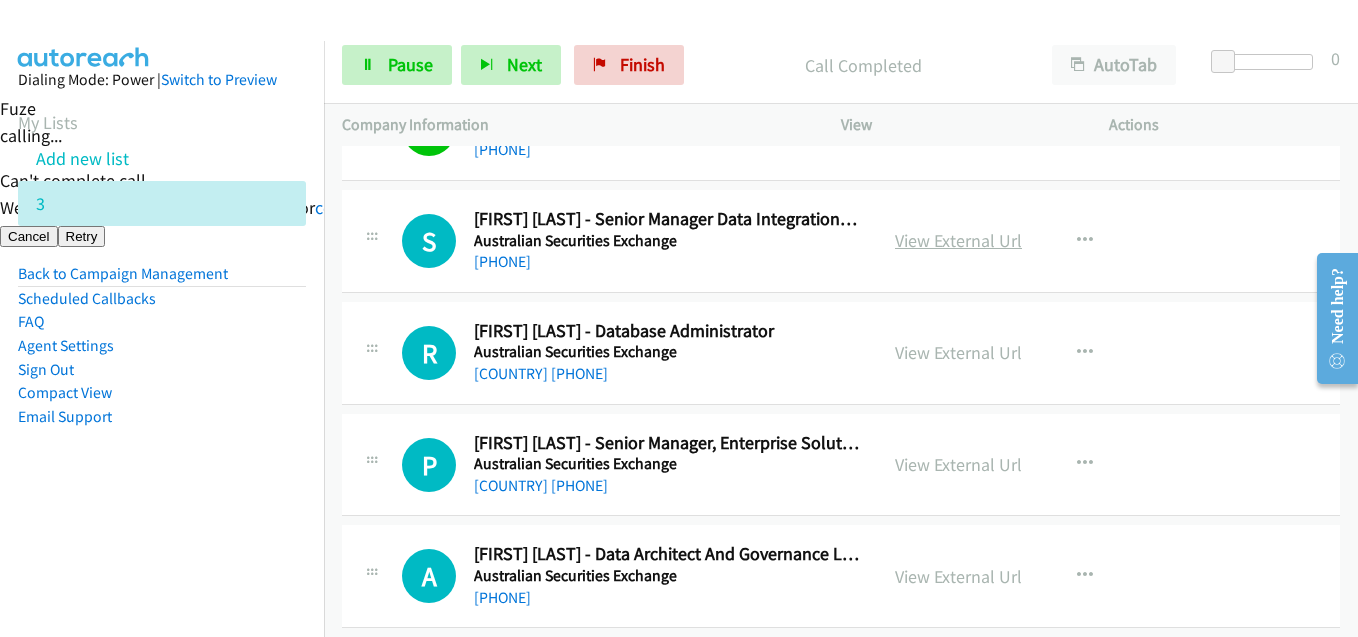 click on "View External Url" at bounding box center [958, 240] 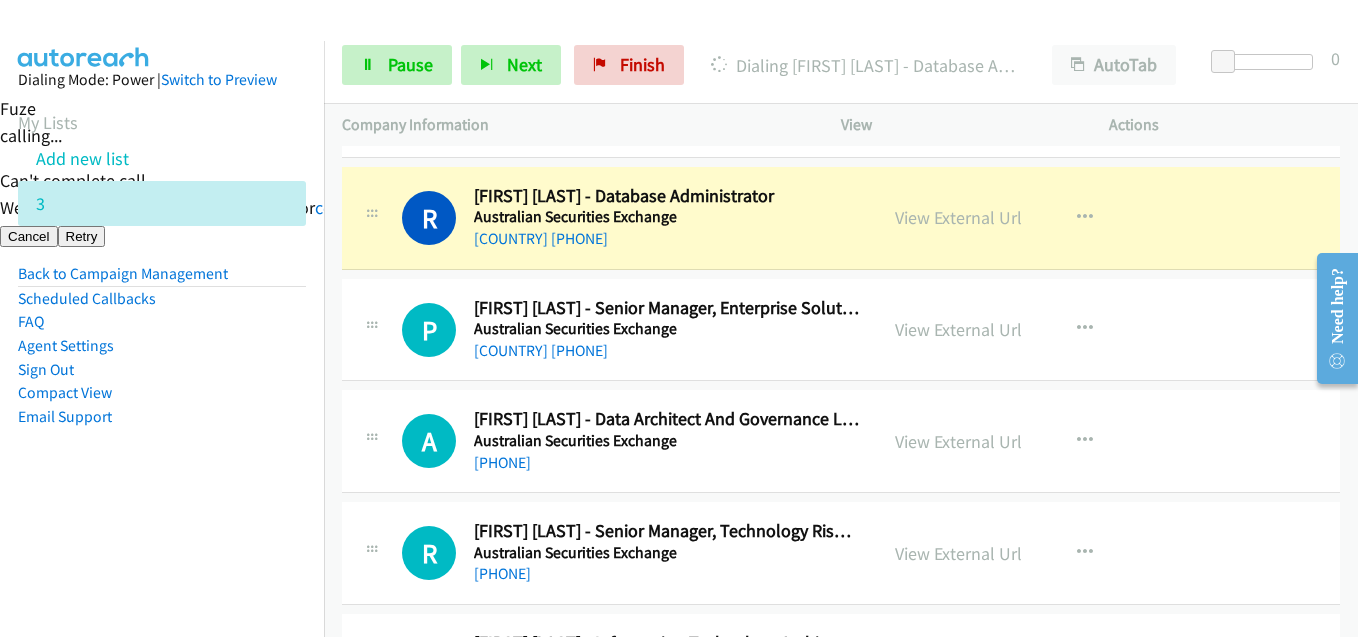 scroll, scrollTop: 9900, scrollLeft: 0, axis: vertical 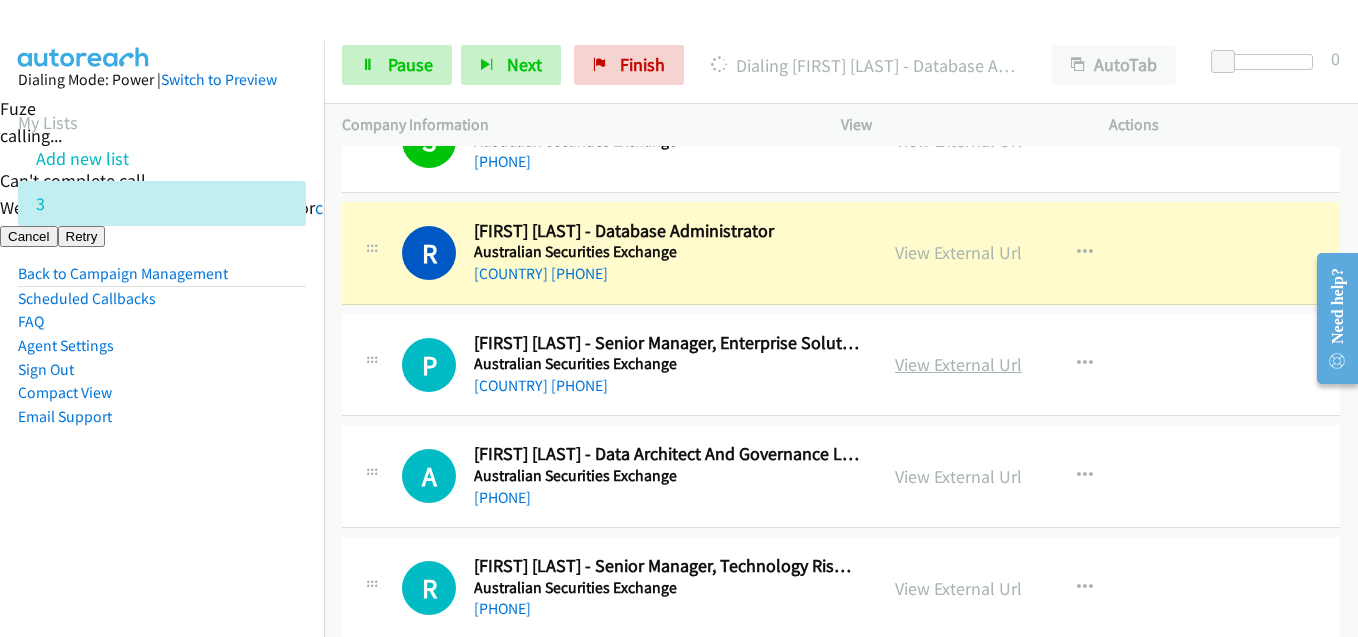 click on "View External Url" at bounding box center (958, 364) 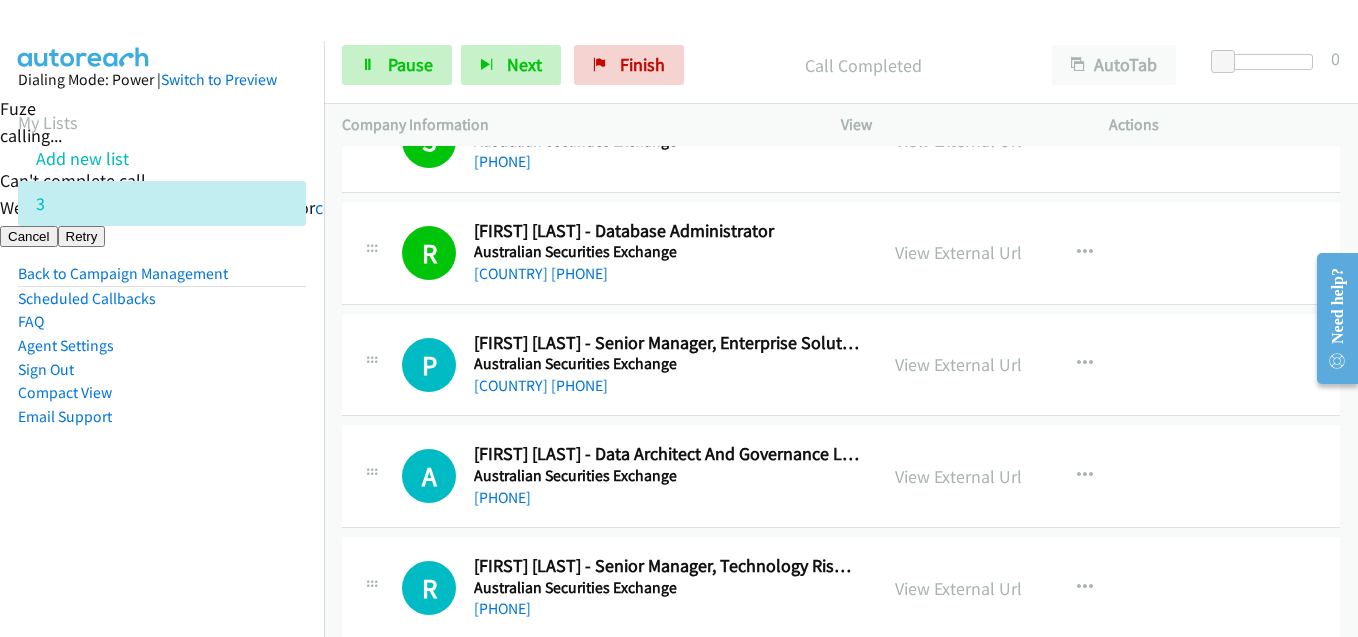 click on "Dialing Mode: Power
|
Switch to Preview
My Lists
Add new list
3
Back to Campaign Management
Scheduled Callbacks
FAQ
Agent Settings
Sign Out
Compact View
Email Support" at bounding box center (162, 280) 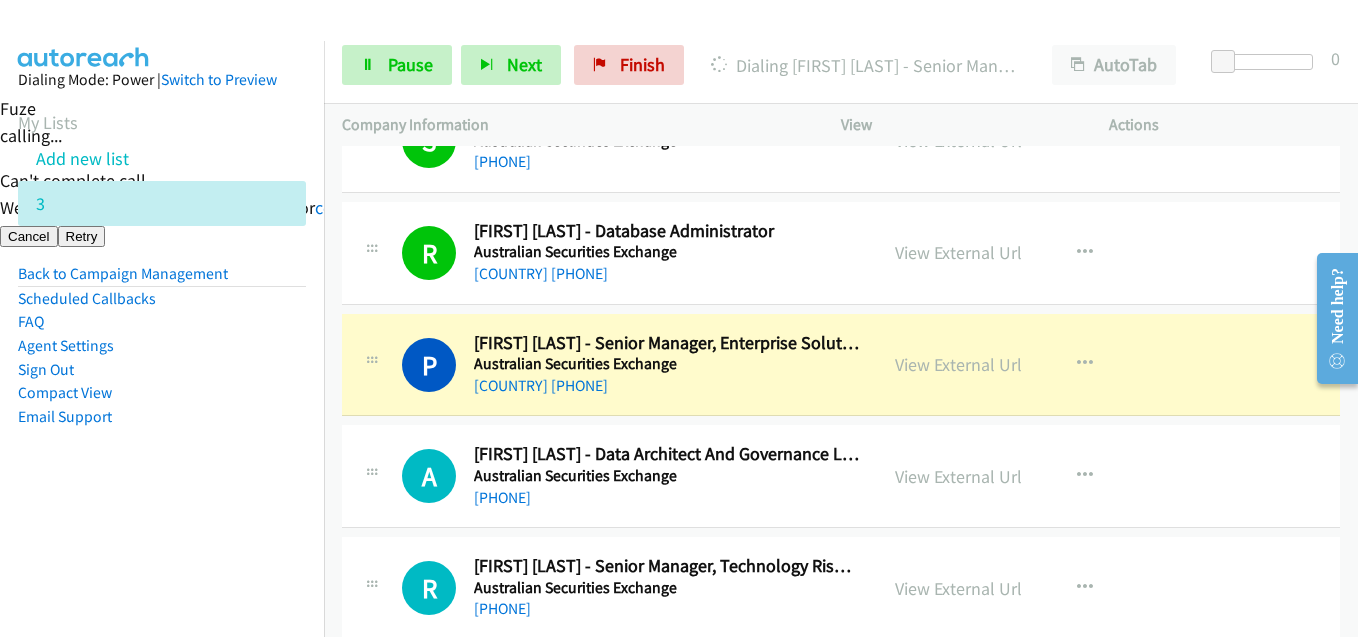 click on "Email Support" at bounding box center [162, 417] 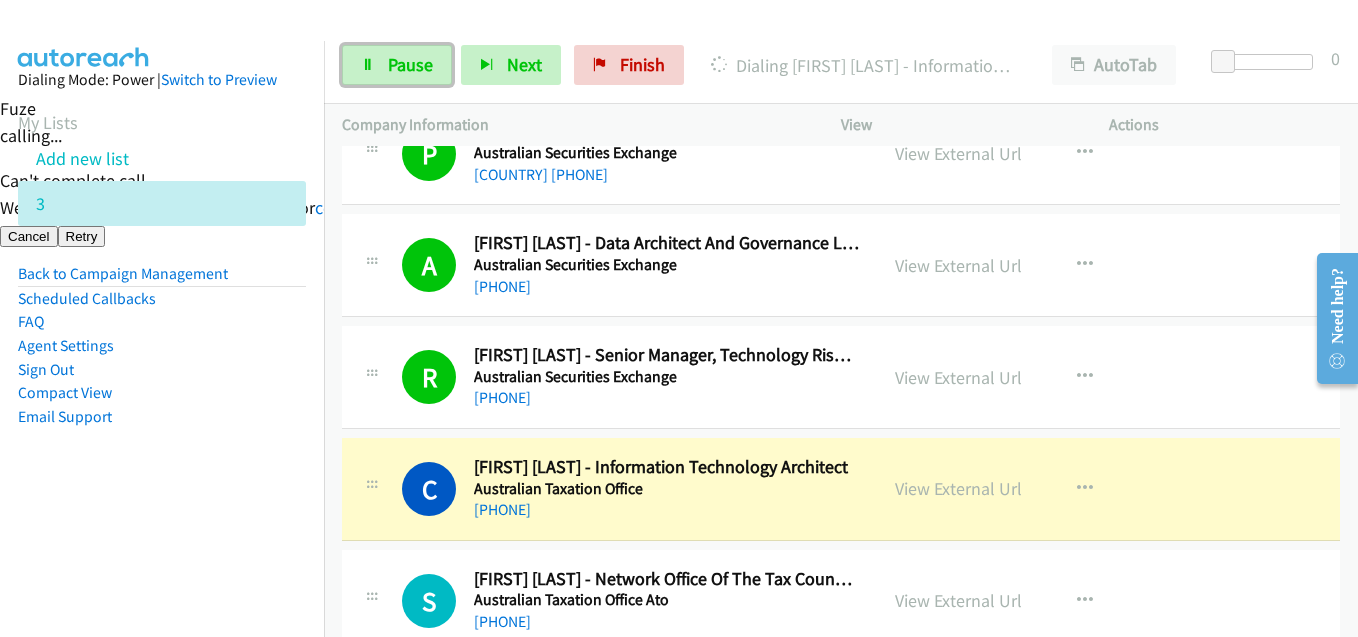 scroll, scrollTop: 10300, scrollLeft: 0, axis: vertical 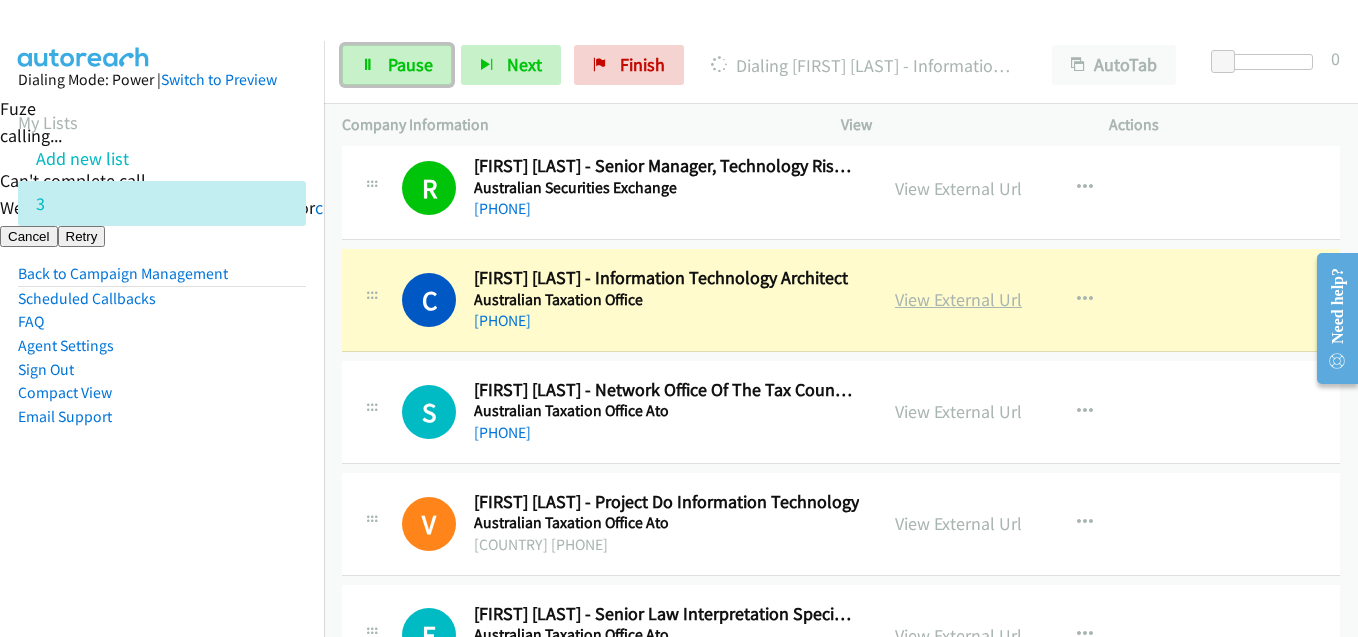 click on "View External Url" at bounding box center [958, 299] 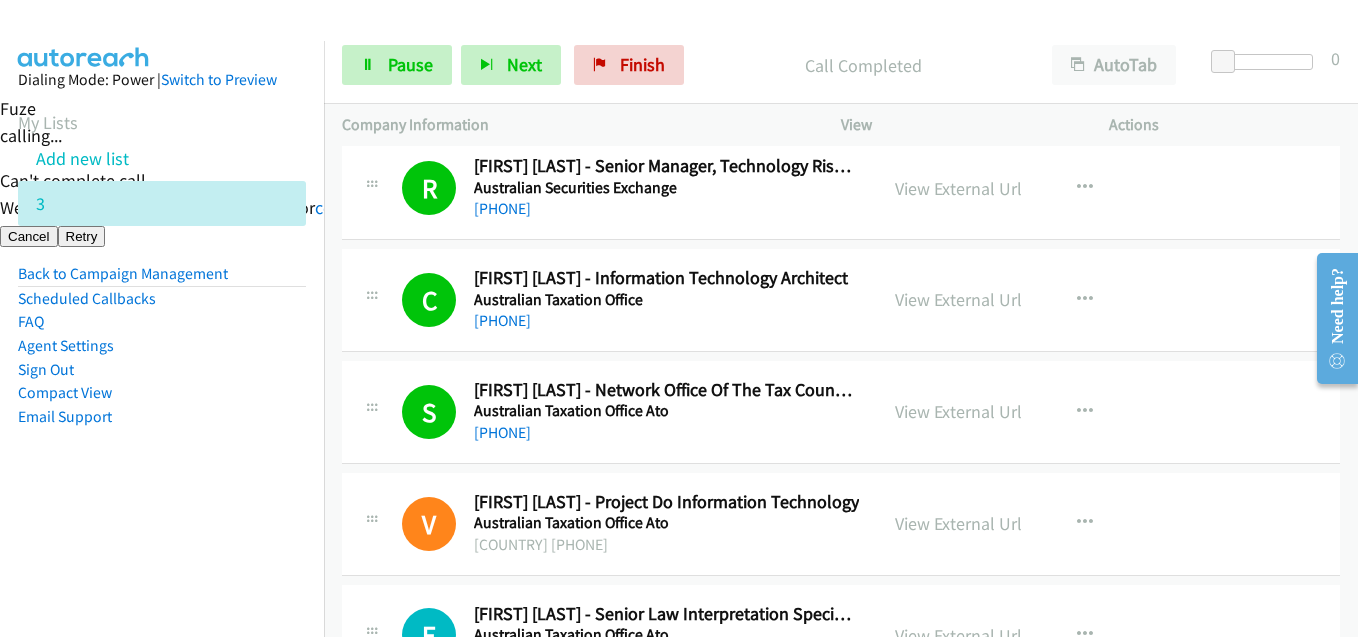 drag, startPoint x: 145, startPoint y: 456, endPoint x: 253, endPoint y: 457, distance: 108.00463 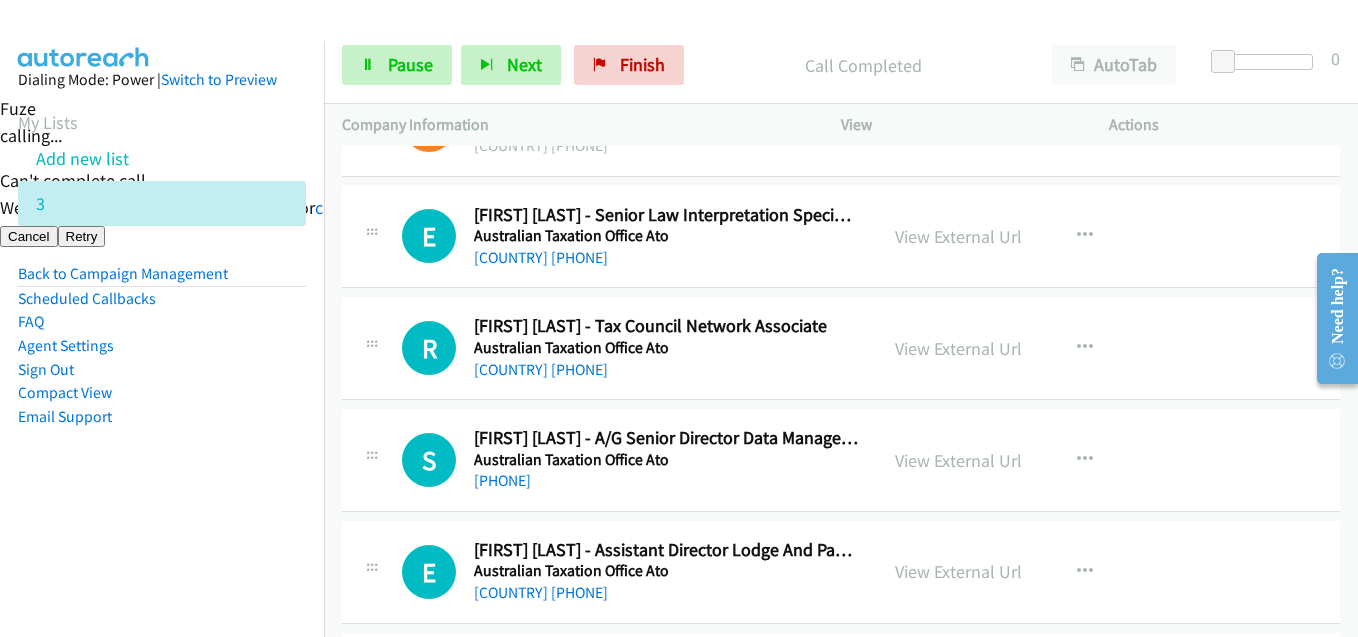 scroll, scrollTop: 10700, scrollLeft: 0, axis: vertical 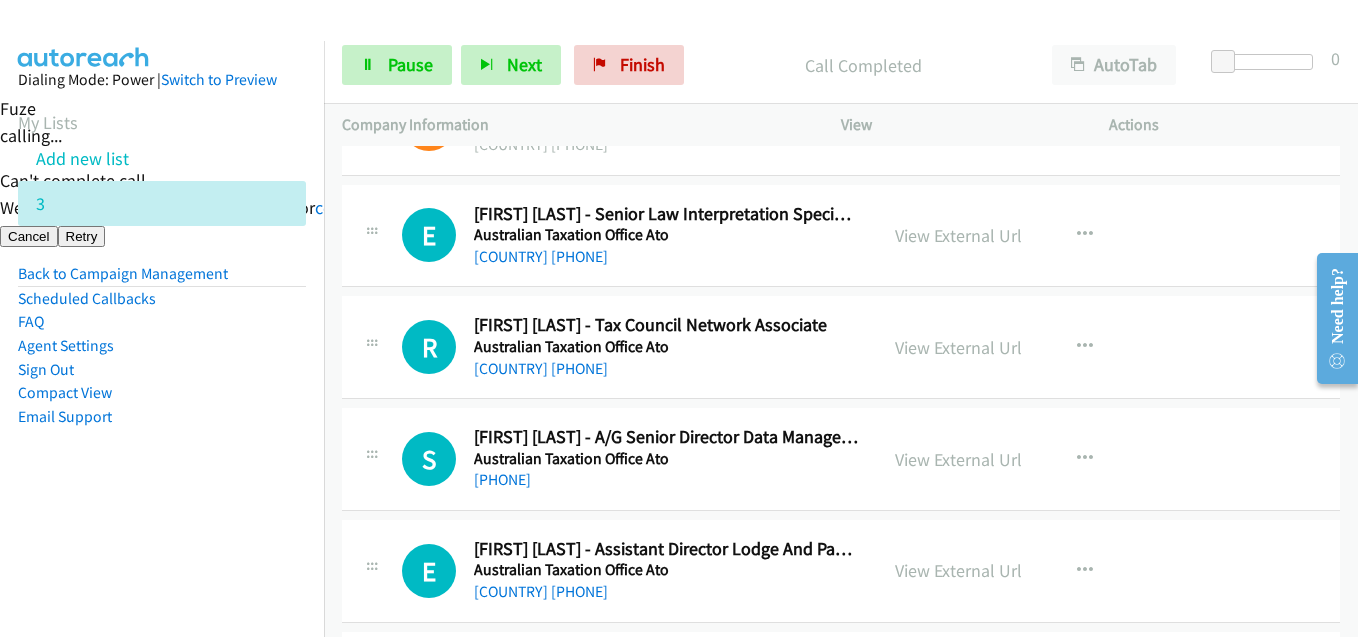 click on "Dialing Mode: Power
|
Switch to Preview
My Lists
Add new list
3
Back to Campaign Management
Scheduled Callbacks
FAQ
Agent Settings
Sign Out
Compact View
Email Support" at bounding box center [162, 280] 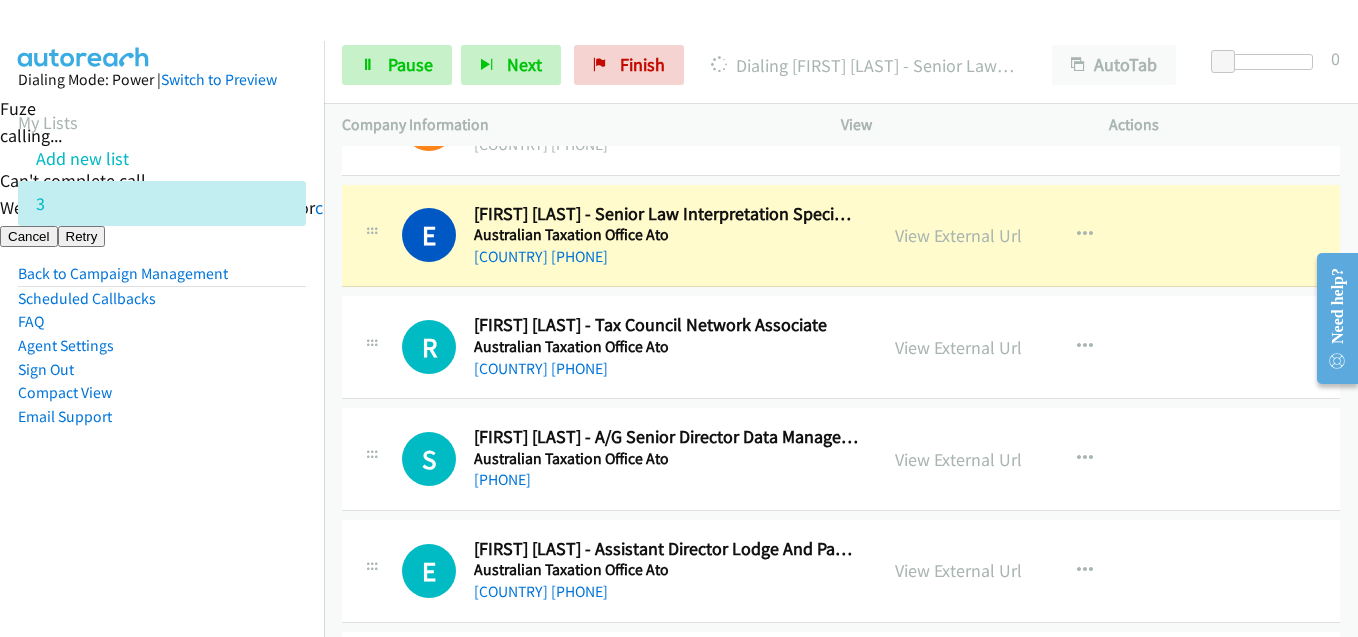 click on "Dialing Mode: Power
|
Switch to Preview
My Lists
Add new list
3
Back to Campaign Management
Scheduled Callbacks
FAQ
Agent Settings
Sign Out
Compact View
Email Support" at bounding box center [162, 280] 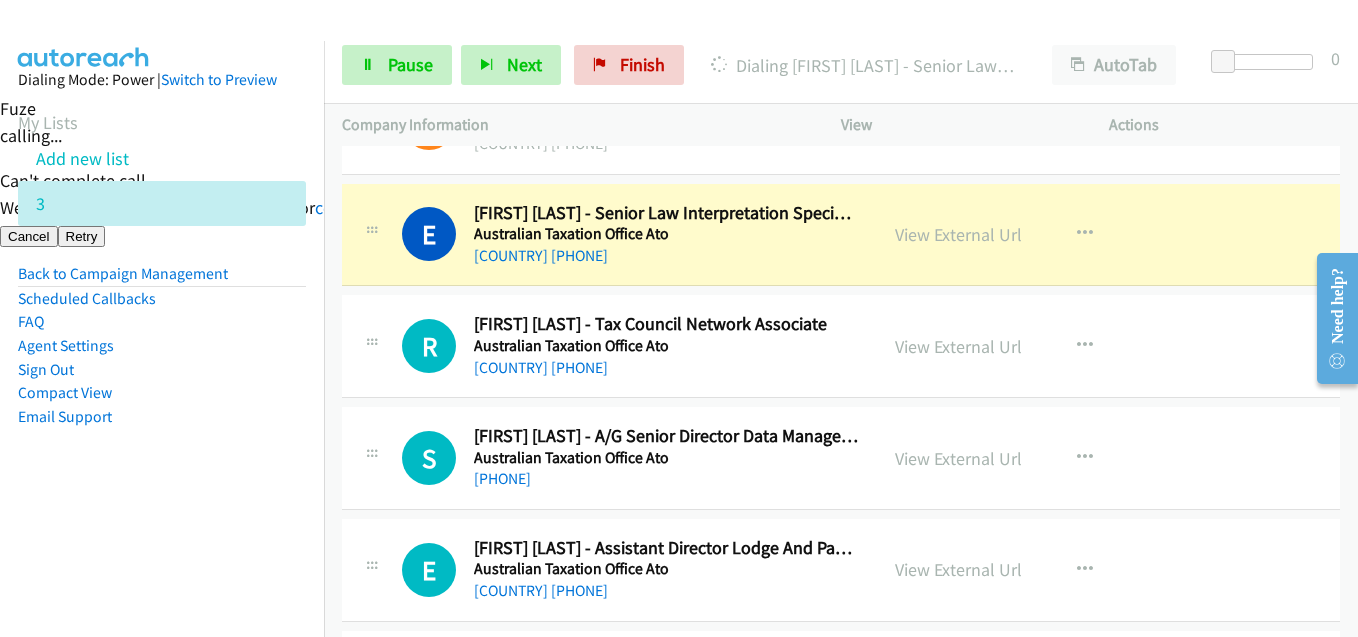 scroll, scrollTop: 10700, scrollLeft: 0, axis: vertical 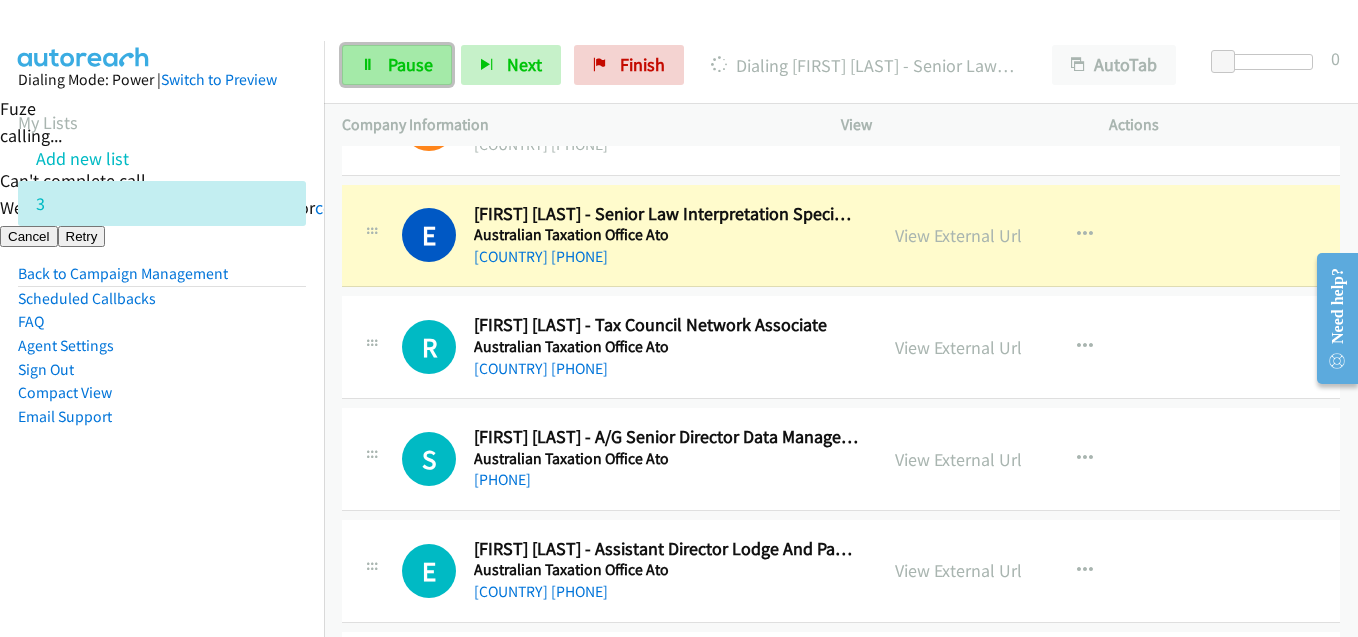 click on "Pause" at bounding box center (397, 65) 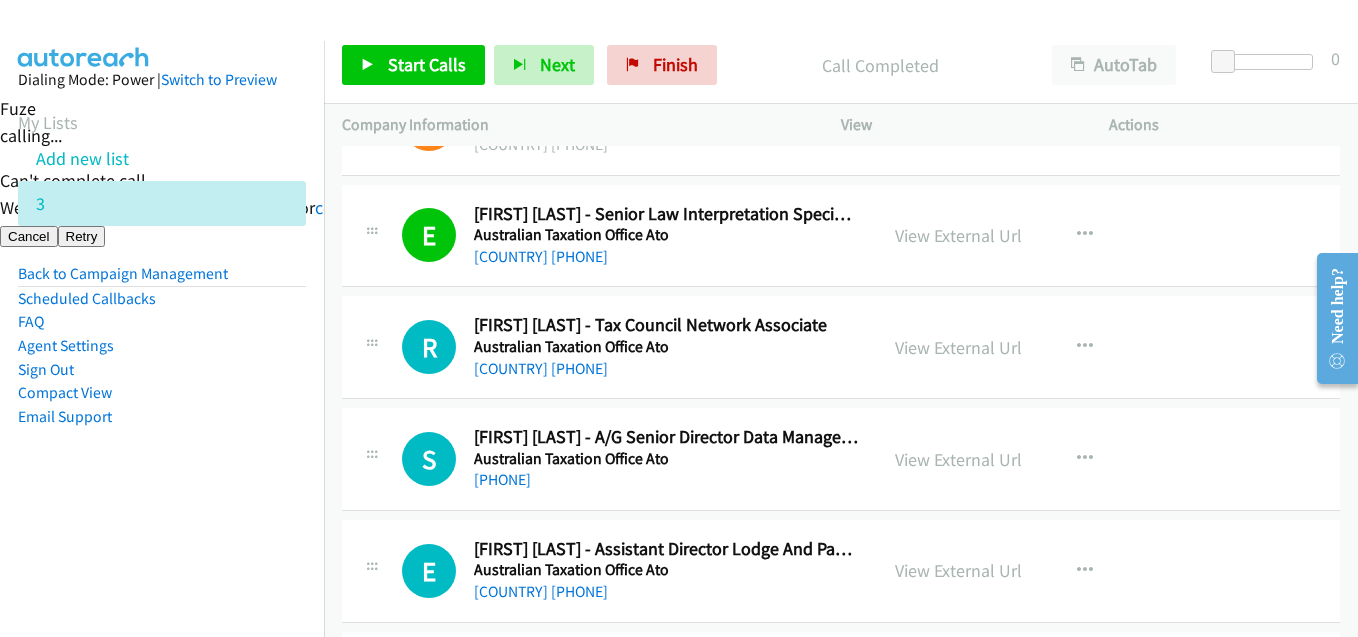 click on "Dialing Mode: Power
|
Switch to Preview
My Lists
Add new list
3
Back to Campaign Management
Scheduled Callbacks
FAQ
Agent Settings
Sign Out
Compact View
Email Support" at bounding box center [162, 359] 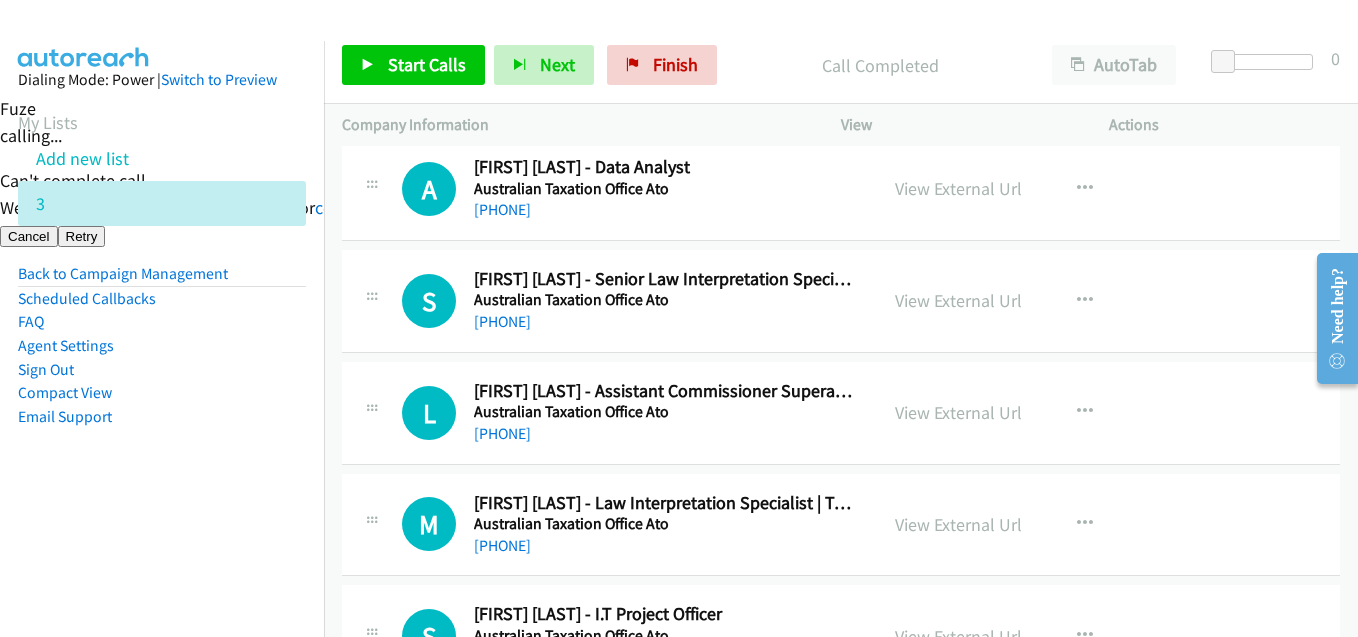 scroll, scrollTop: 12400, scrollLeft: 0, axis: vertical 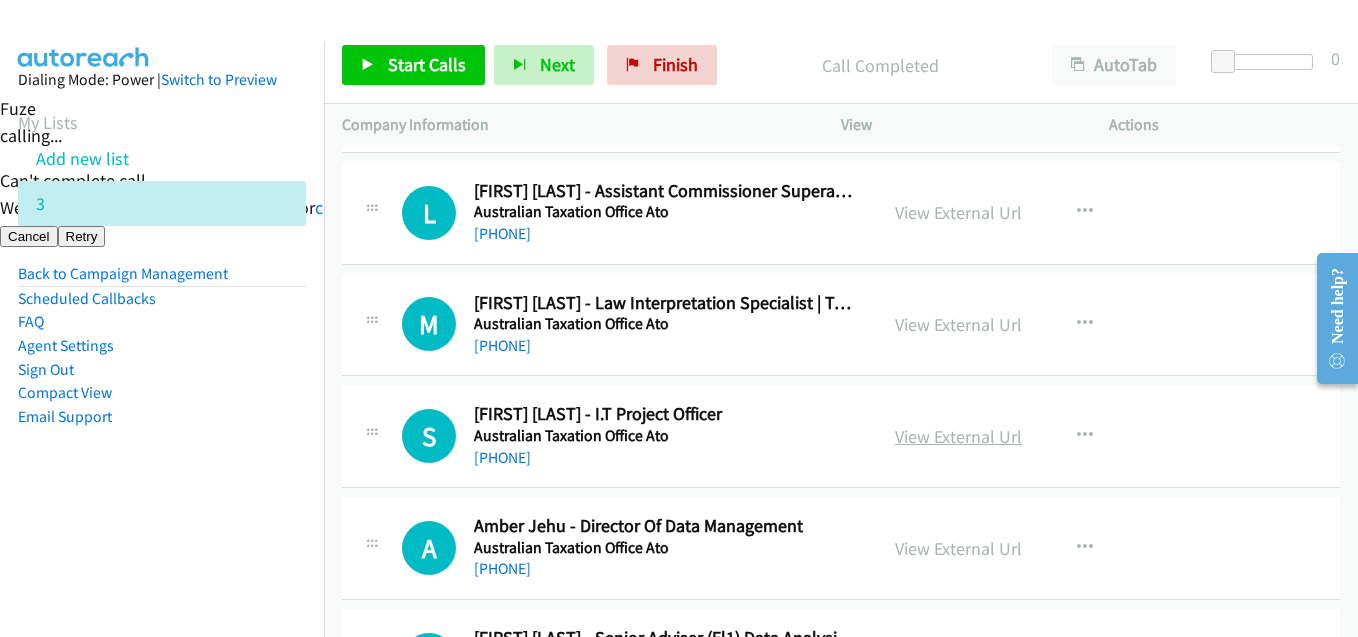 click on "View External Url" at bounding box center (958, 436) 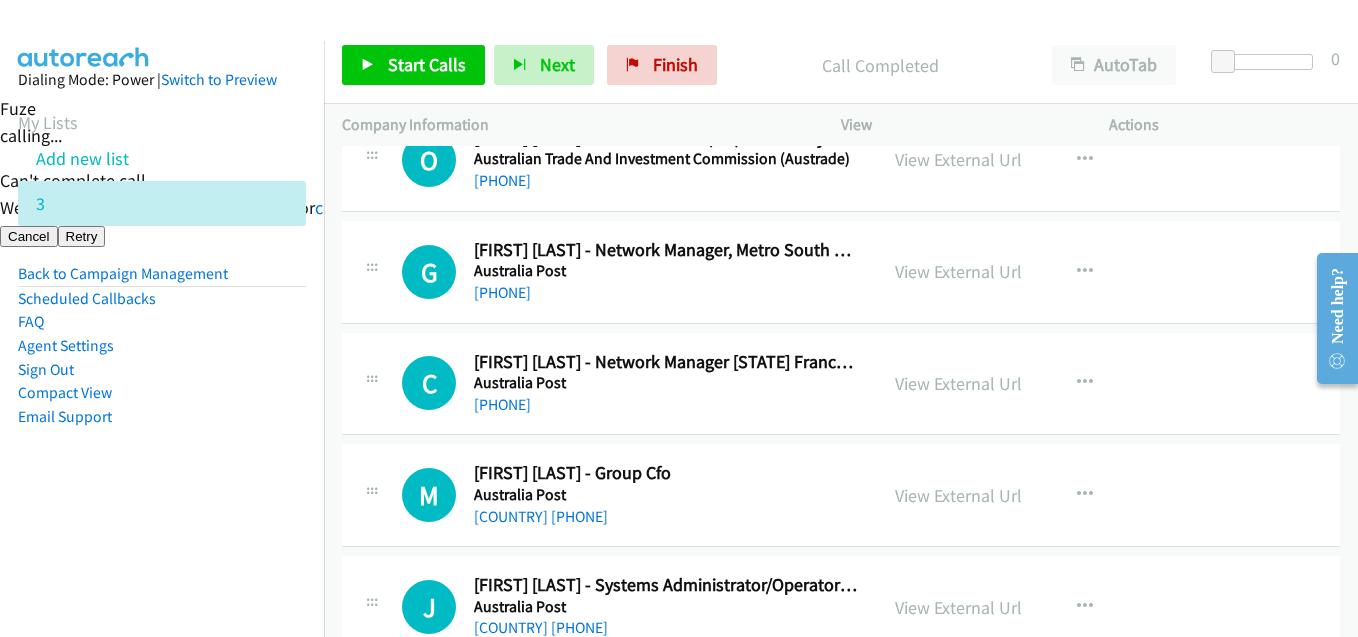 scroll, scrollTop: 13000, scrollLeft: 0, axis: vertical 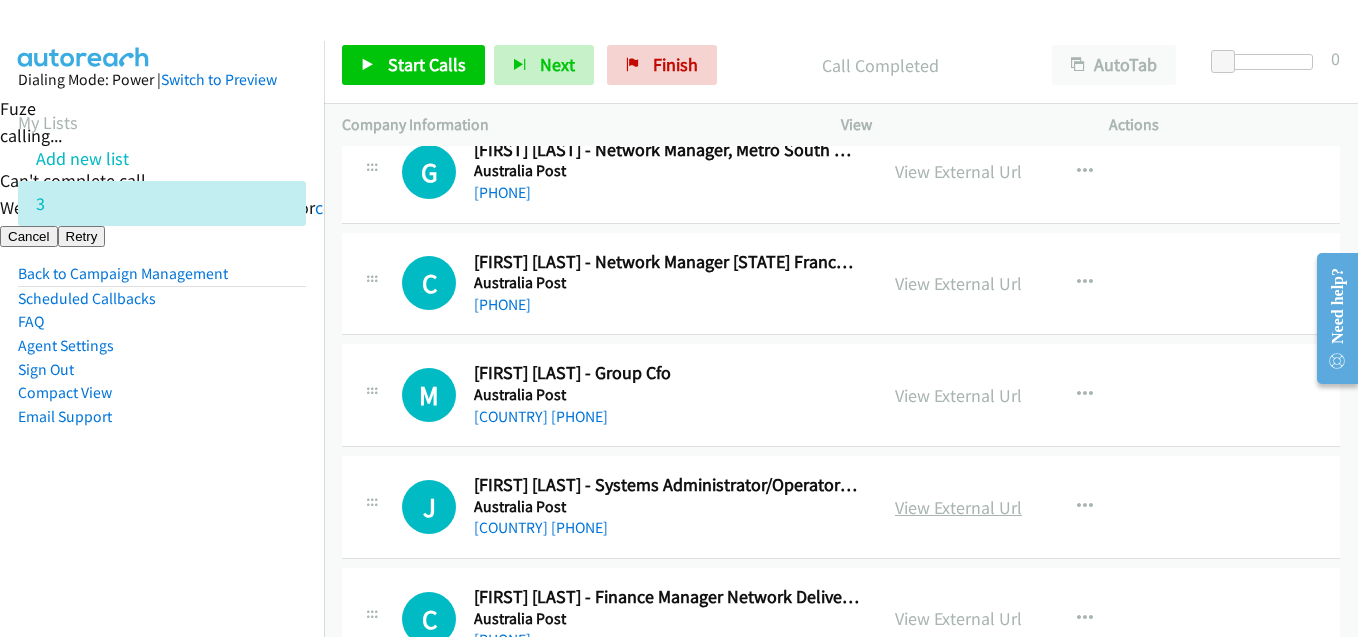 click on "View External Url" at bounding box center (958, 507) 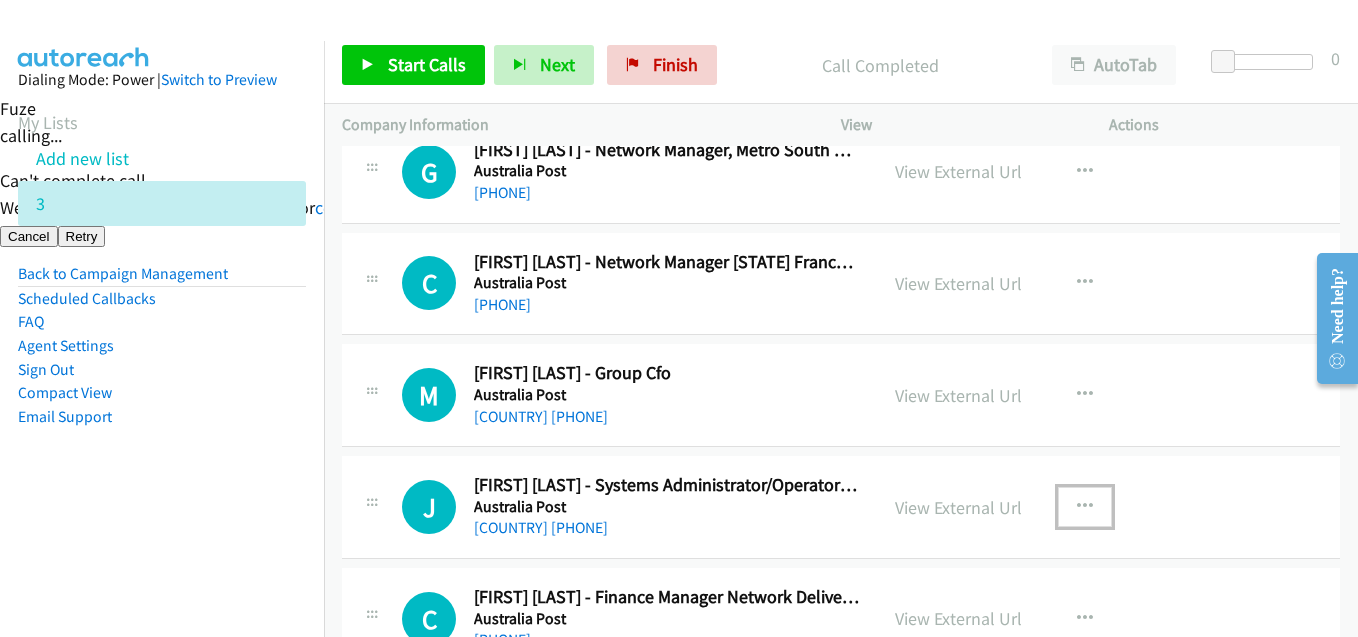 click at bounding box center [1085, 507] 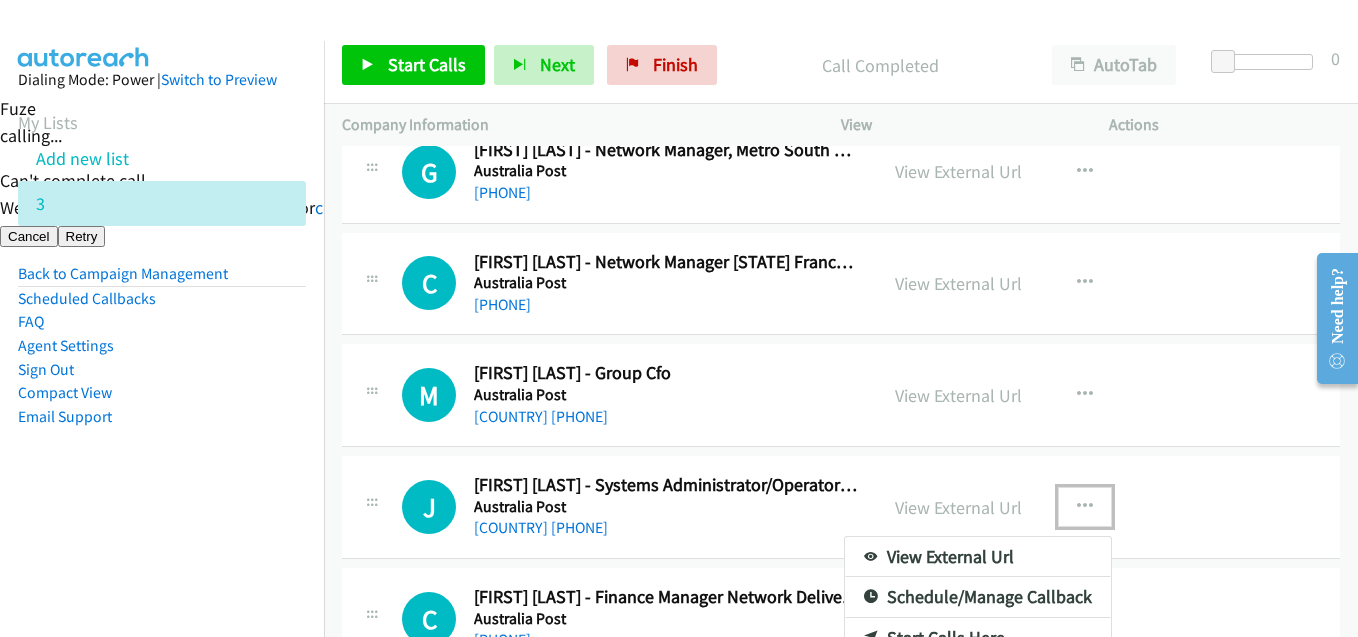 click at bounding box center (679, 318) 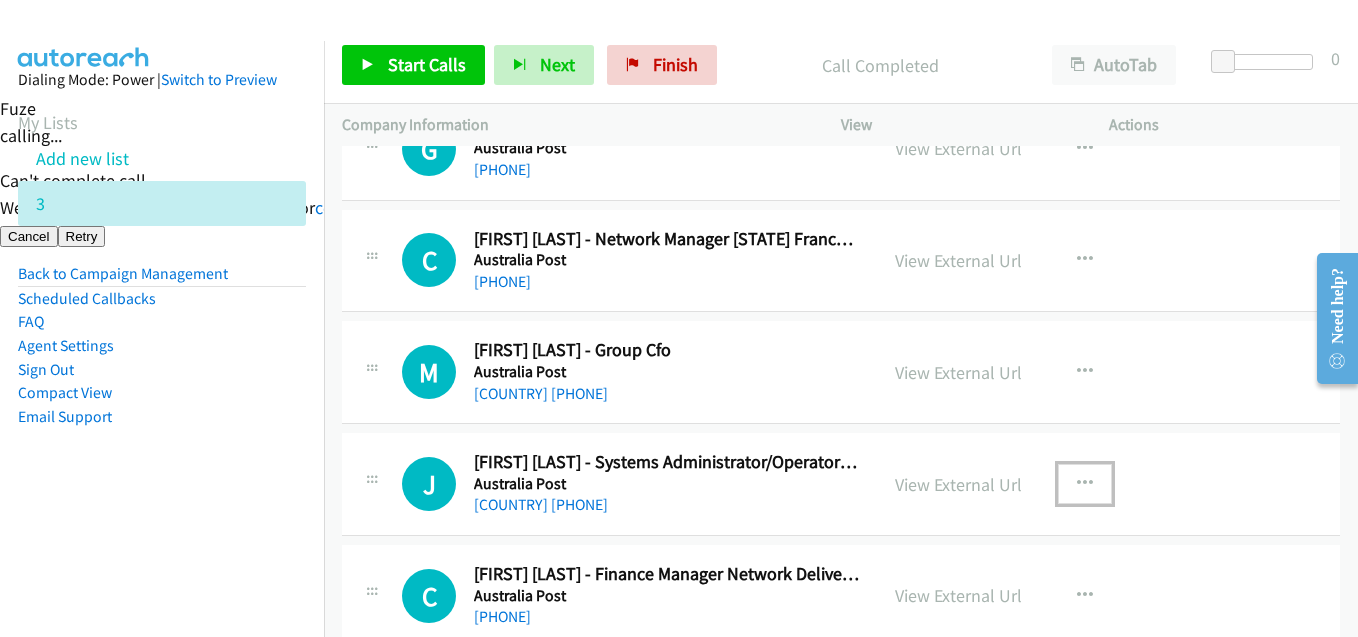 scroll, scrollTop: 13063, scrollLeft: 0, axis: vertical 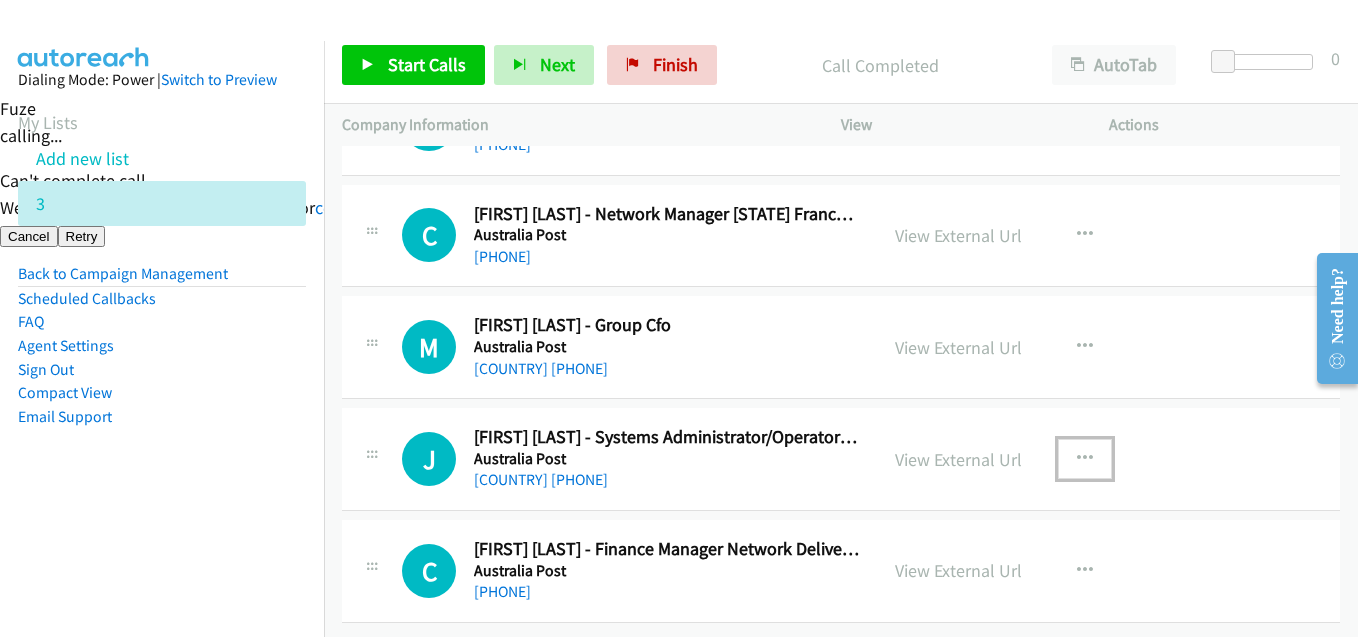 click at bounding box center (1085, 459) 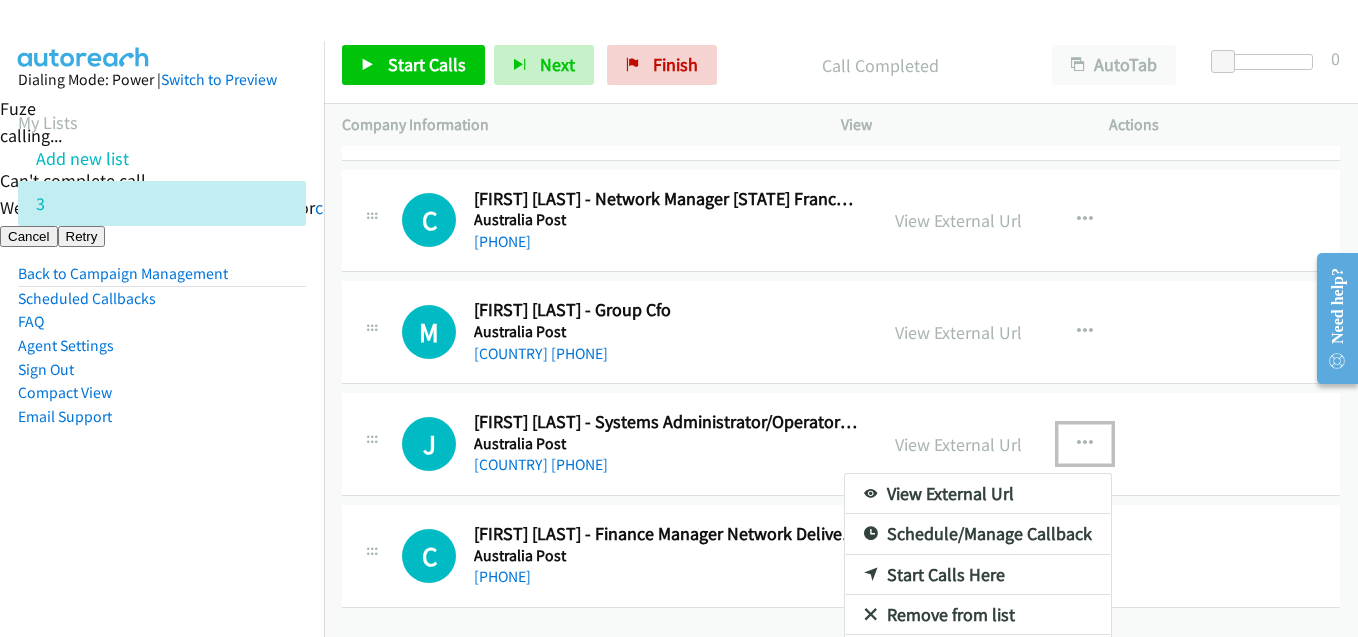 click on "Start Calls Here" at bounding box center [978, 575] 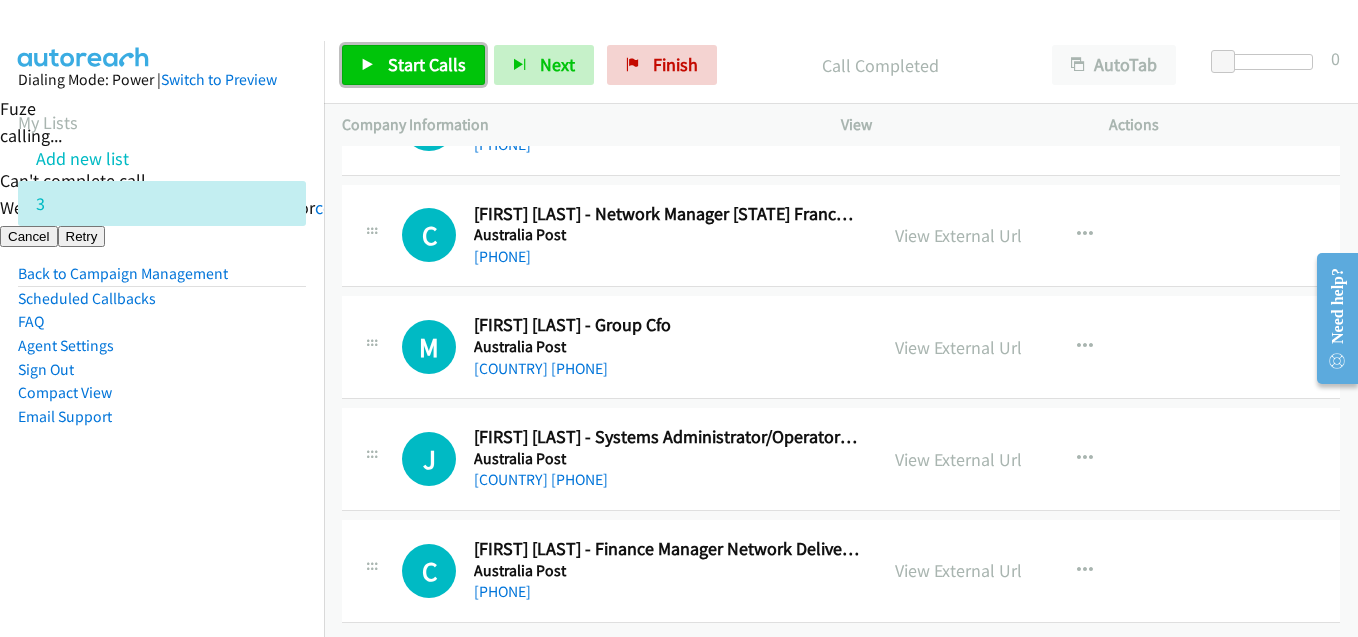 click on "Start Calls" at bounding box center [427, 64] 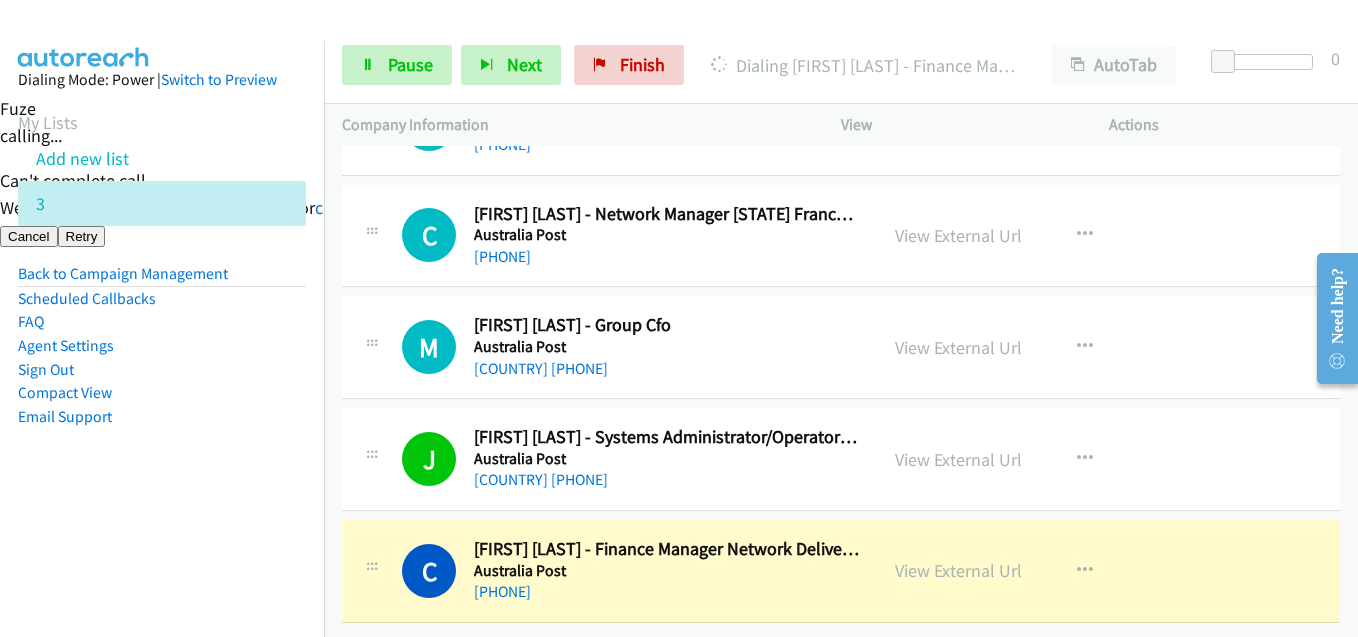 click on "Dialing Mode: Power
|
Switch to Preview
My Lists
Add new list
3
Back to Campaign Management
Scheduled Callbacks
FAQ
Agent Settings
Sign Out
Compact View
Email Support" at bounding box center (162, 280) 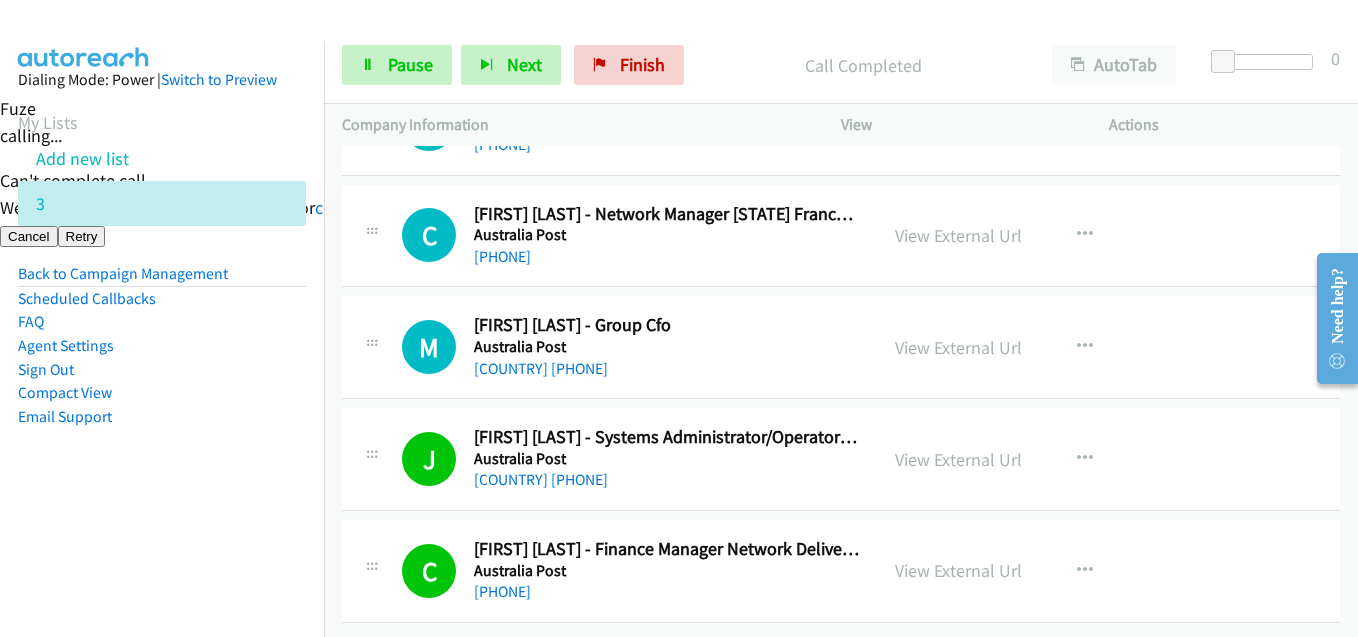 click on "Dialing Mode: Power
|
Switch to Preview
My Lists
Add new list
3
Back to Campaign Management
Scheduled Callbacks
FAQ
Agent Settings
Sign Out
Compact View
Email Support" at bounding box center (162, 280) 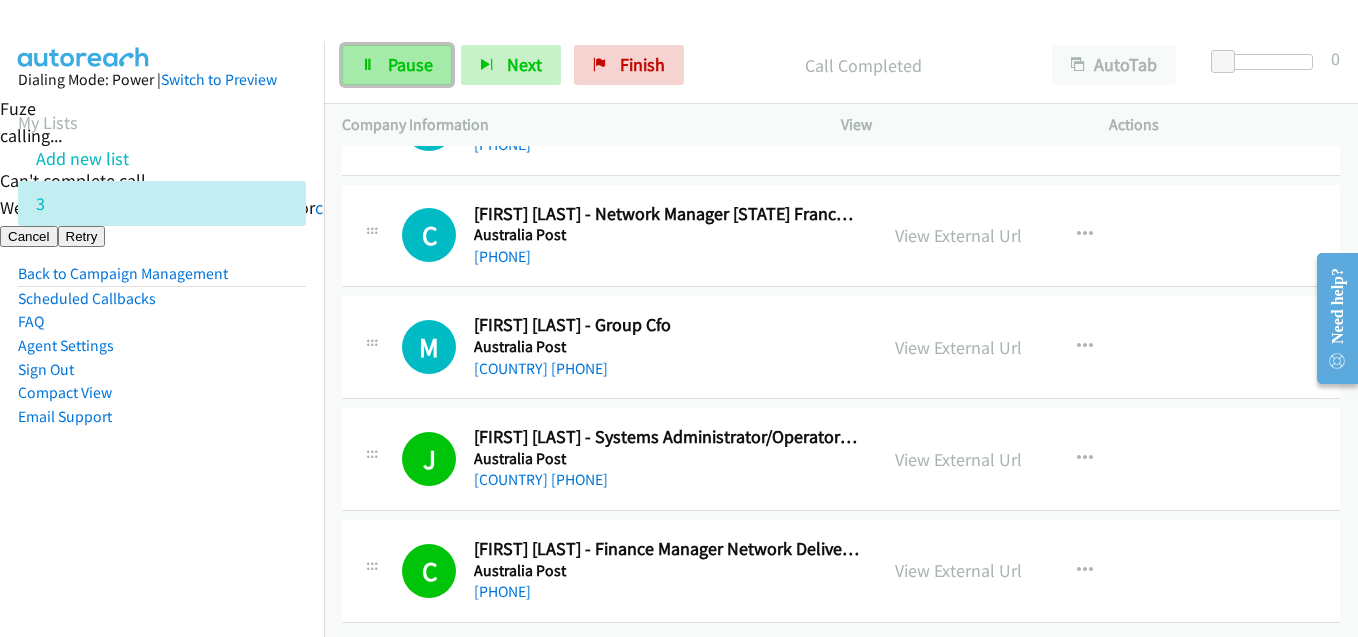click on "Pause" at bounding box center [410, 64] 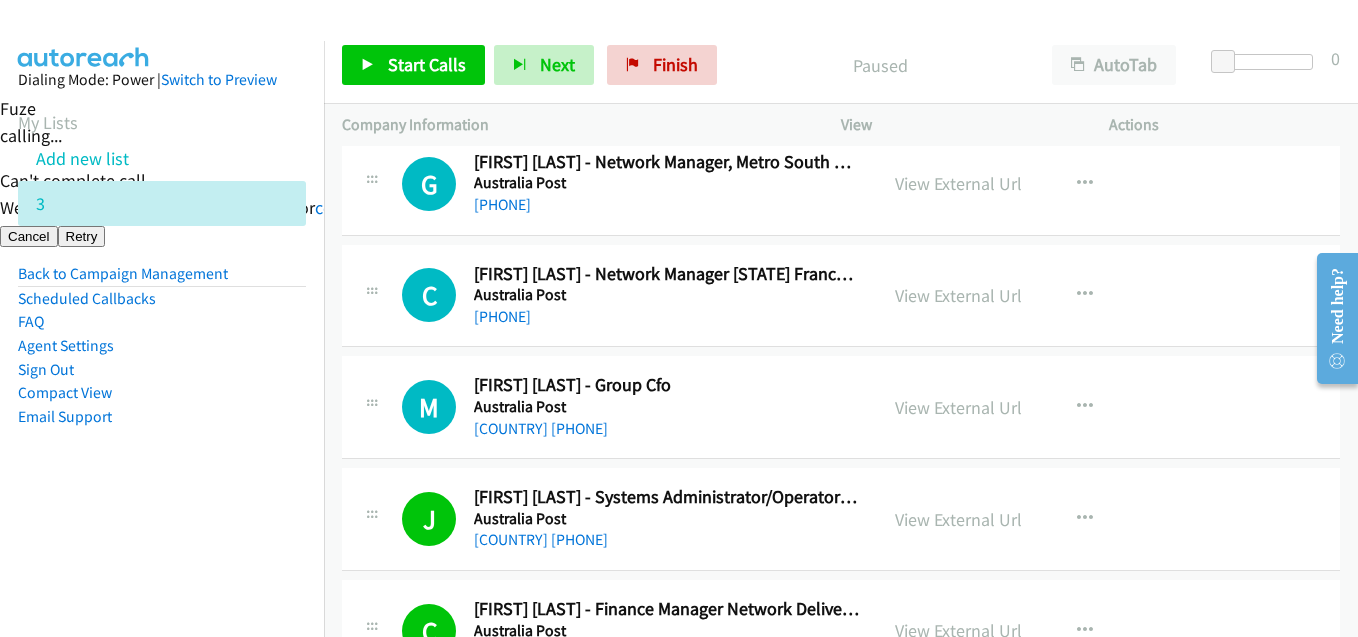 scroll, scrollTop: 12863, scrollLeft: 0, axis: vertical 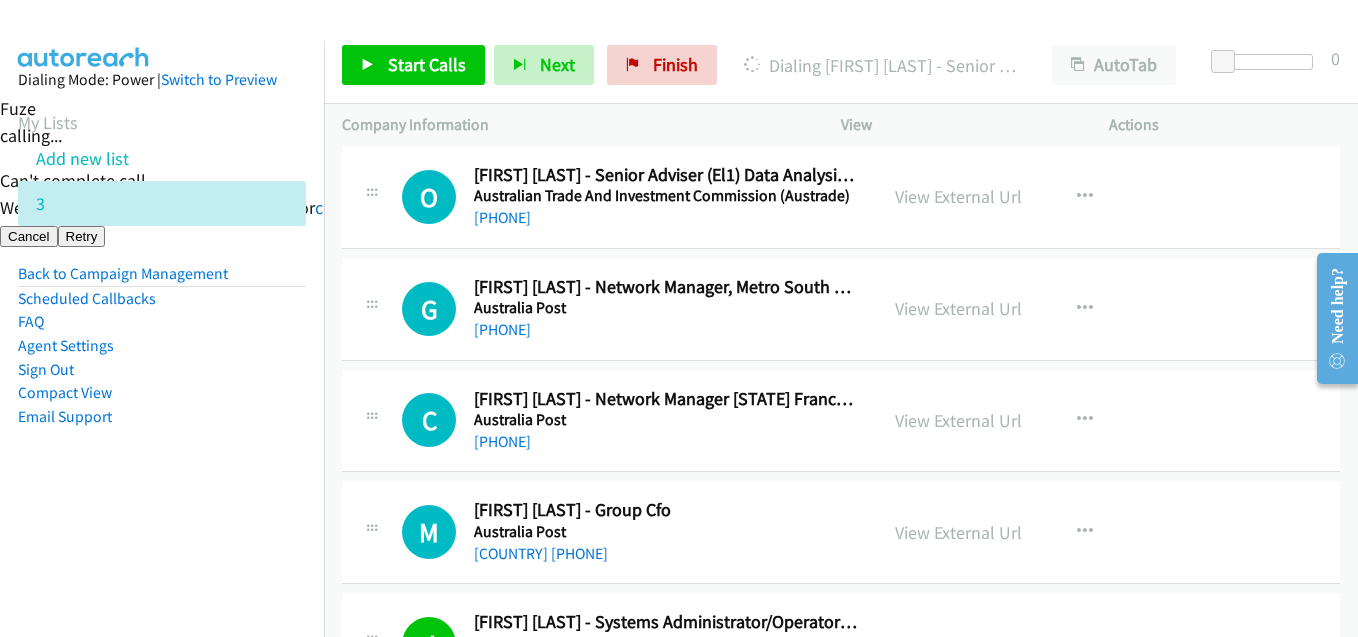 click on "Dialing Mode: Power
|
Switch to Preview
My Lists
Add new list
3
Back to Campaign Management
Scheduled Callbacks
FAQ
Agent Settings
Sign Out
Compact View
Email Support" at bounding box center (162, 280) 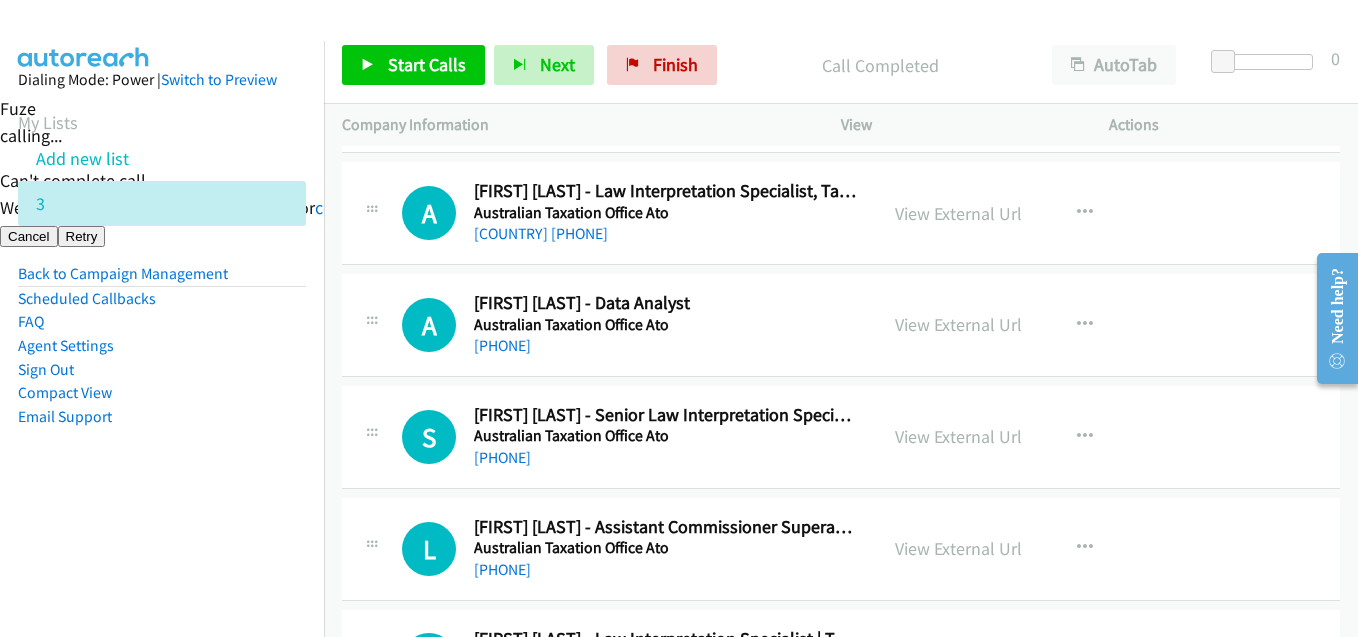 scroll, scrollTop: 12063, scrollLeft: 0, axis: vertical 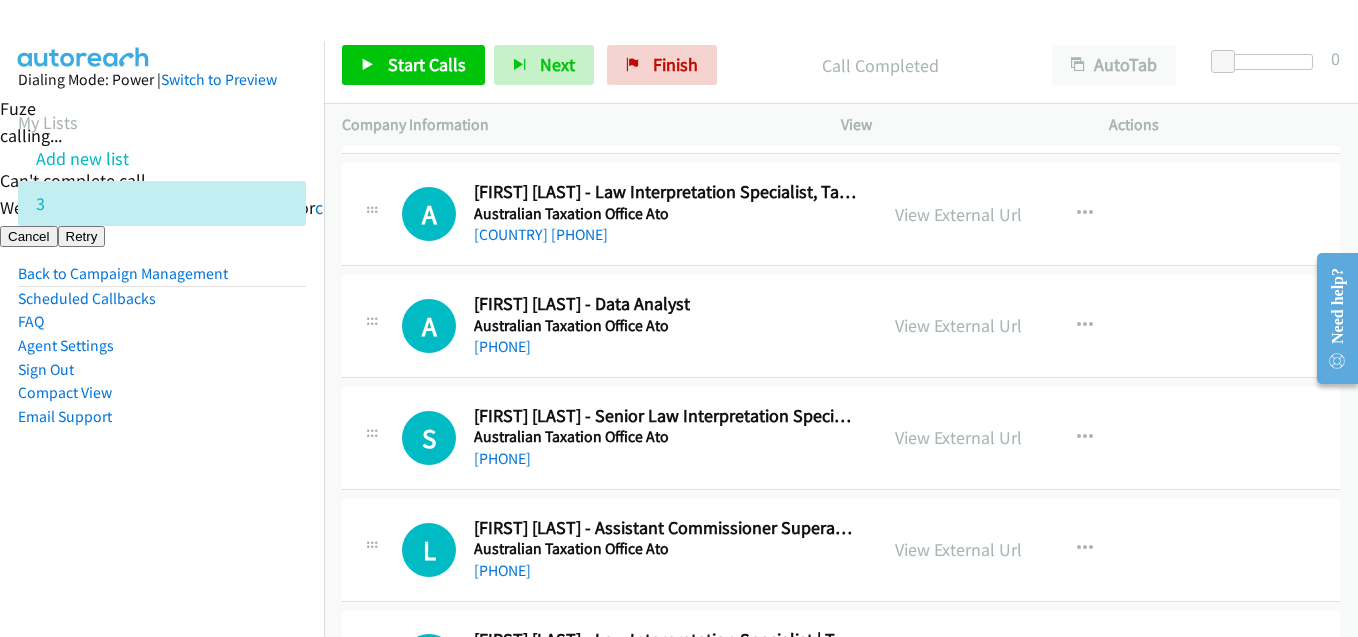 click on "L
Callback Scheduled
Laurren Pamenter - Assistant Commissioner   Superannuation, Tax Counsel Network
Australian Taxation Office  Ato
Australia/Sydney
+61 2 4923 1660
View External Url
View External Url
Schedule/Manage Callback
Start Calls Here
Remove from list
Add to do not call list
Reset Call Status" at bounding box center [841, 550] 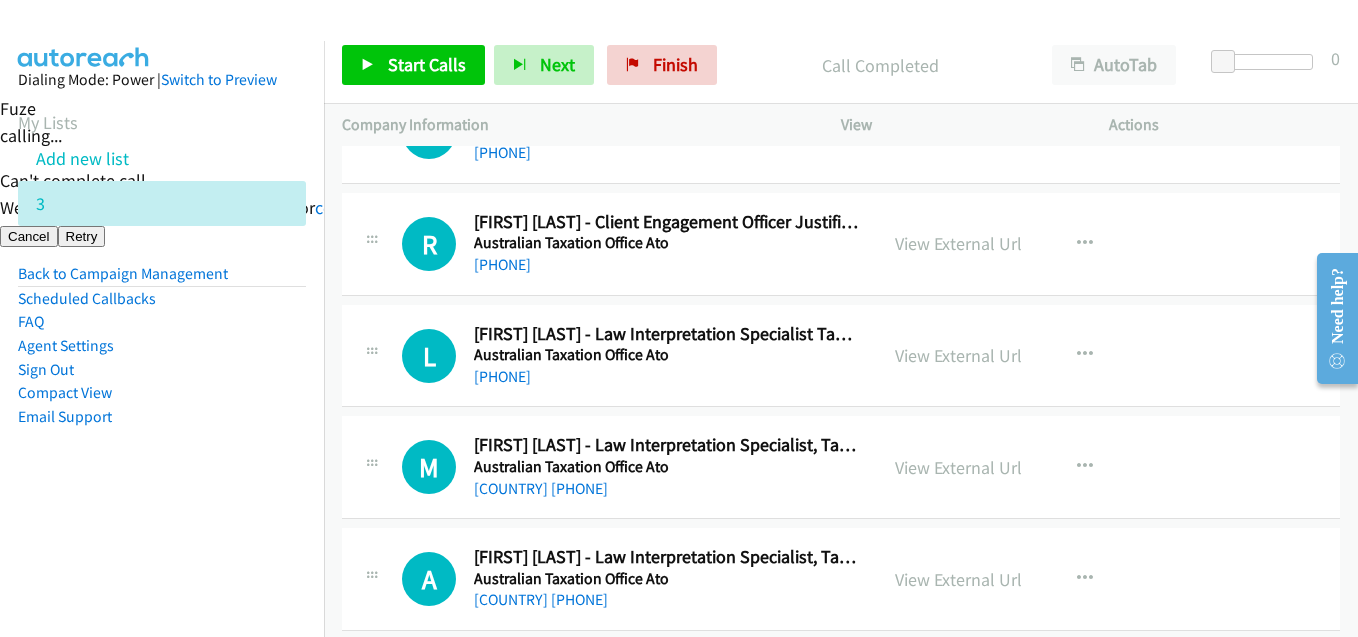 scroll, scrollTop: 11663, scrollLeft: 0, axis: vertical 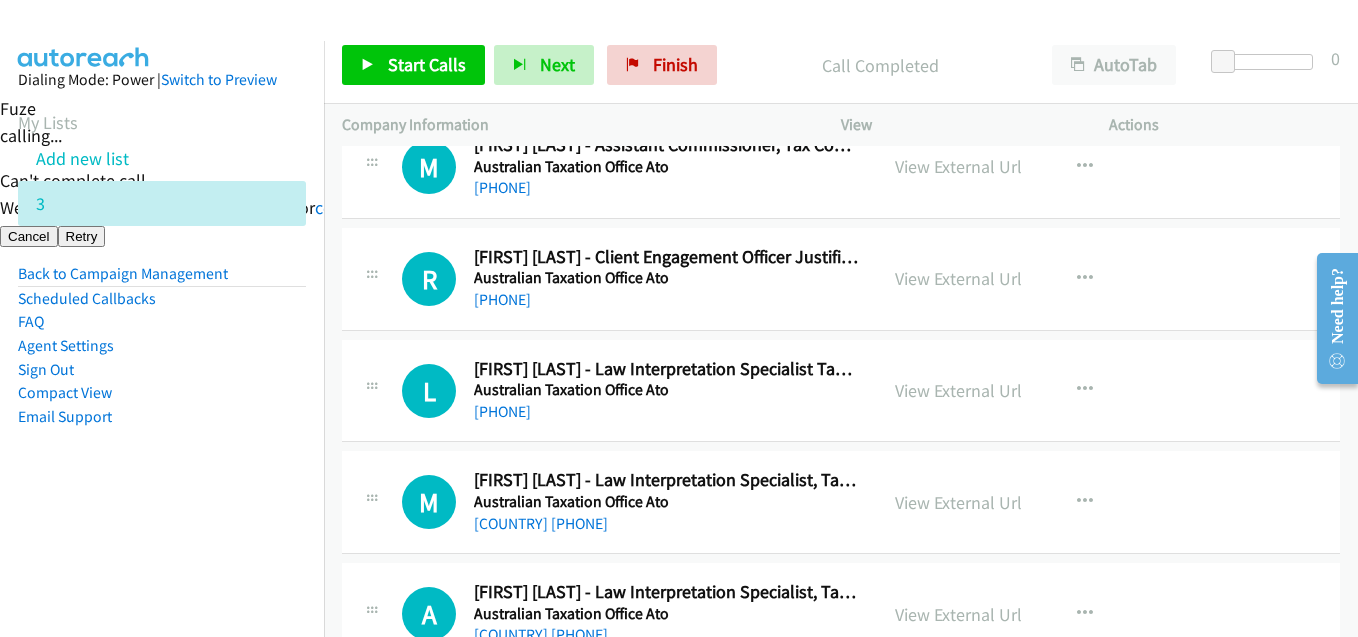 drag, startPoint x: 251, startPoint y: 356, endPoint x: 263, endPoint y: 333, distance: 25.942244 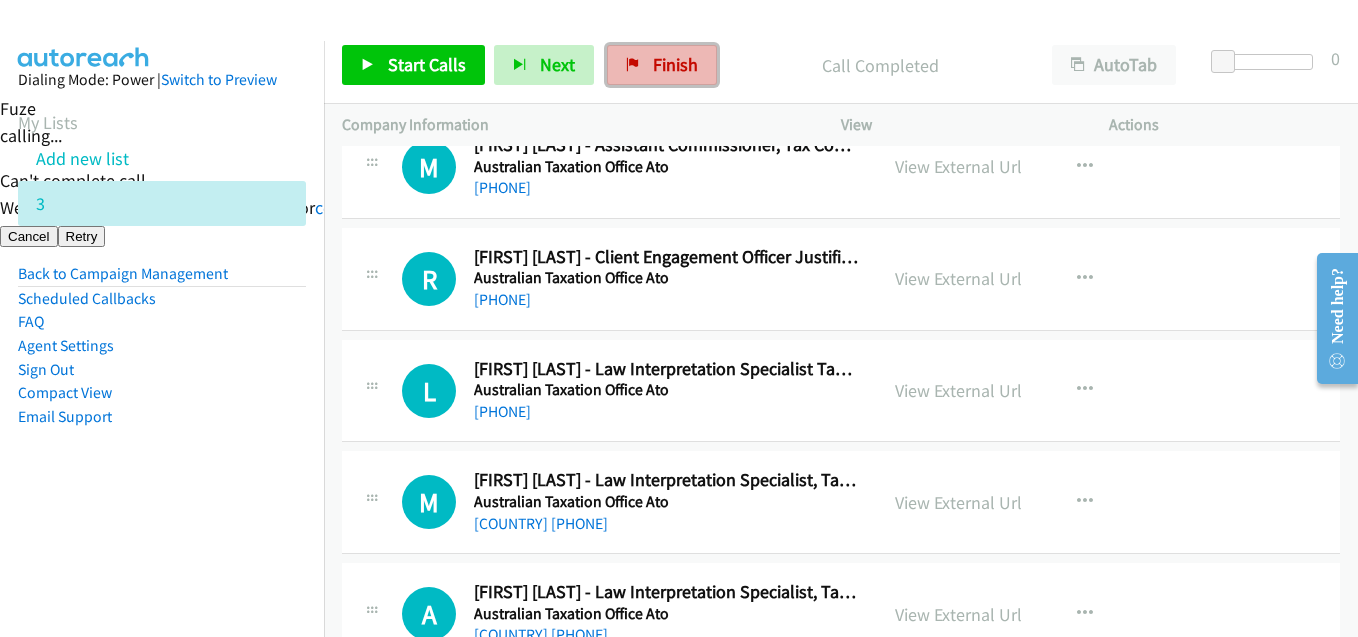 click on "Finish" at bounding box center (675, 64) 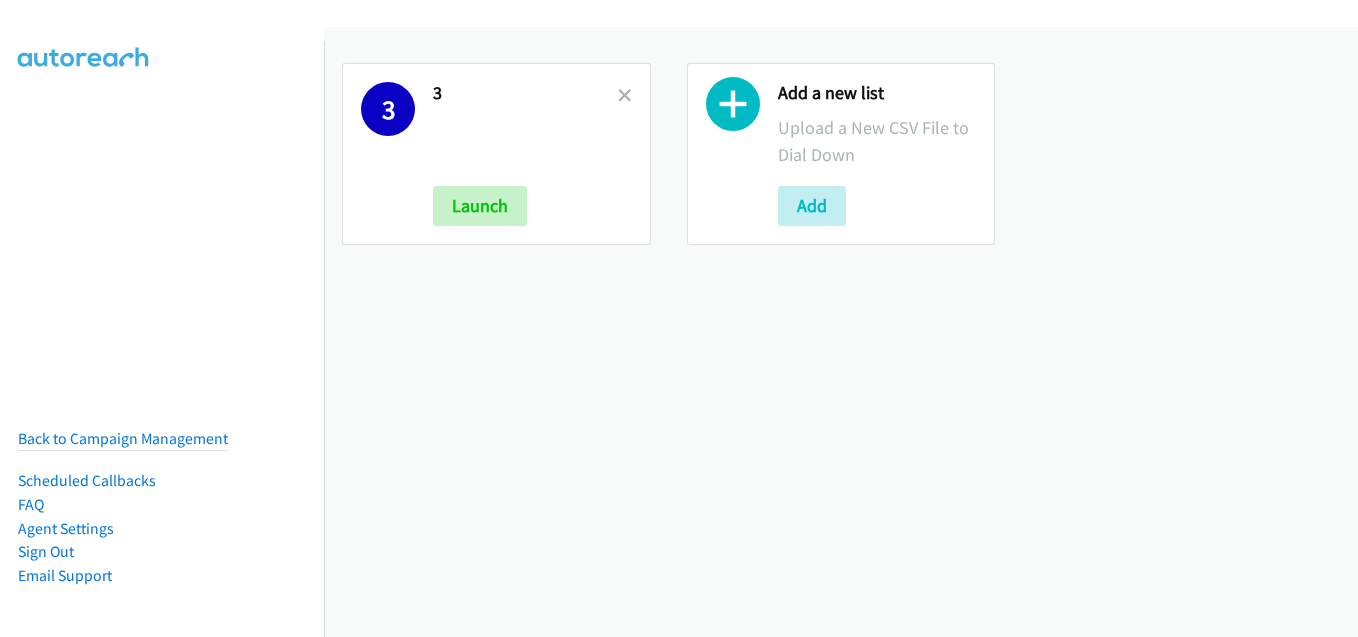 scroll, scrollTop: 0, scrollLeft: 0, axis: both 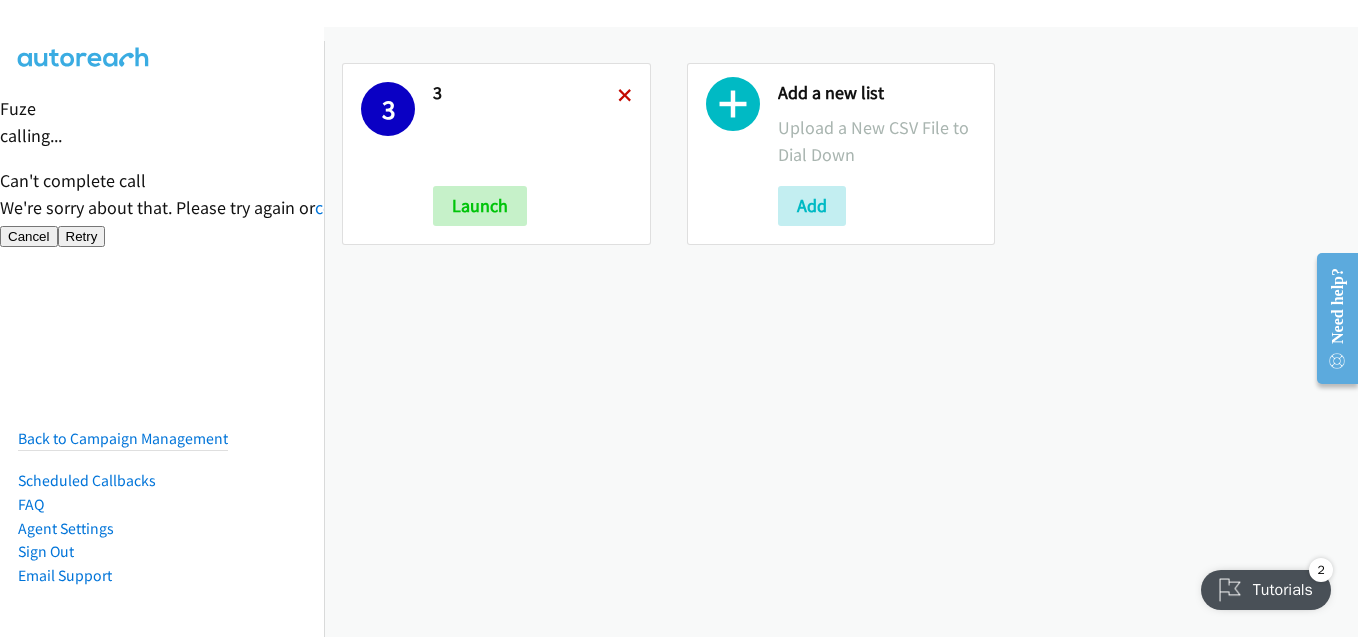 click at bounding box center [625, 97] 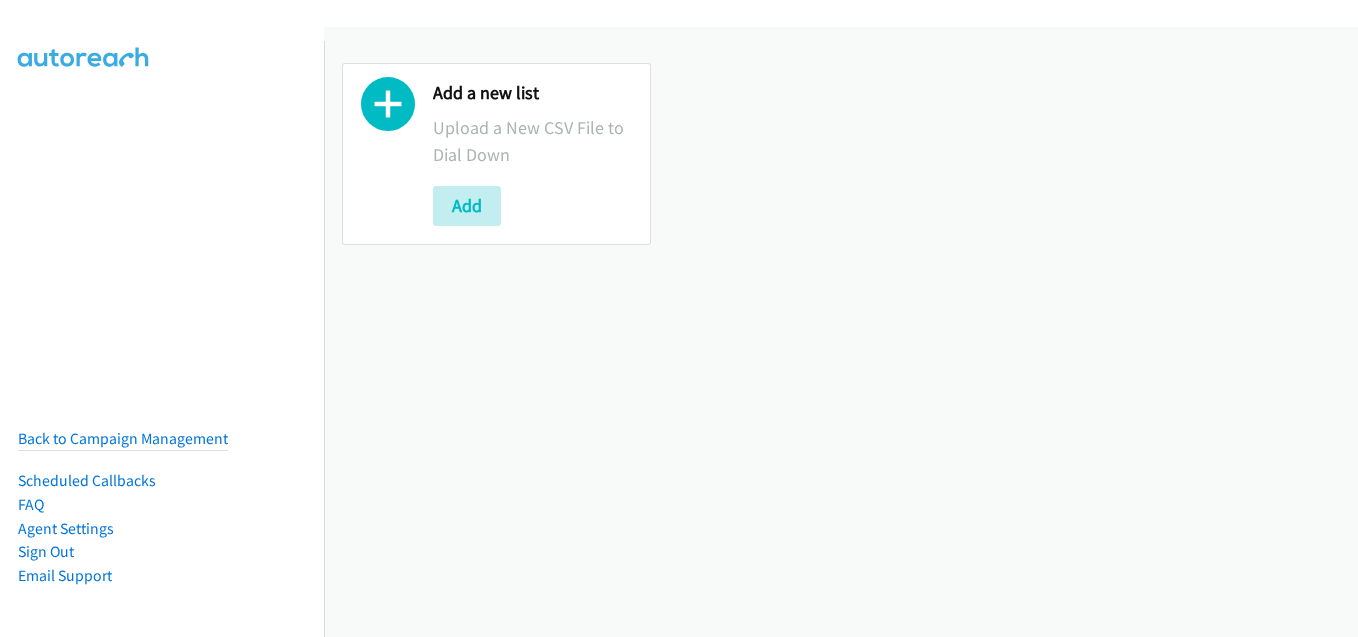 scroll, scrollTop: 0, scrollLeft: 0, axis: both 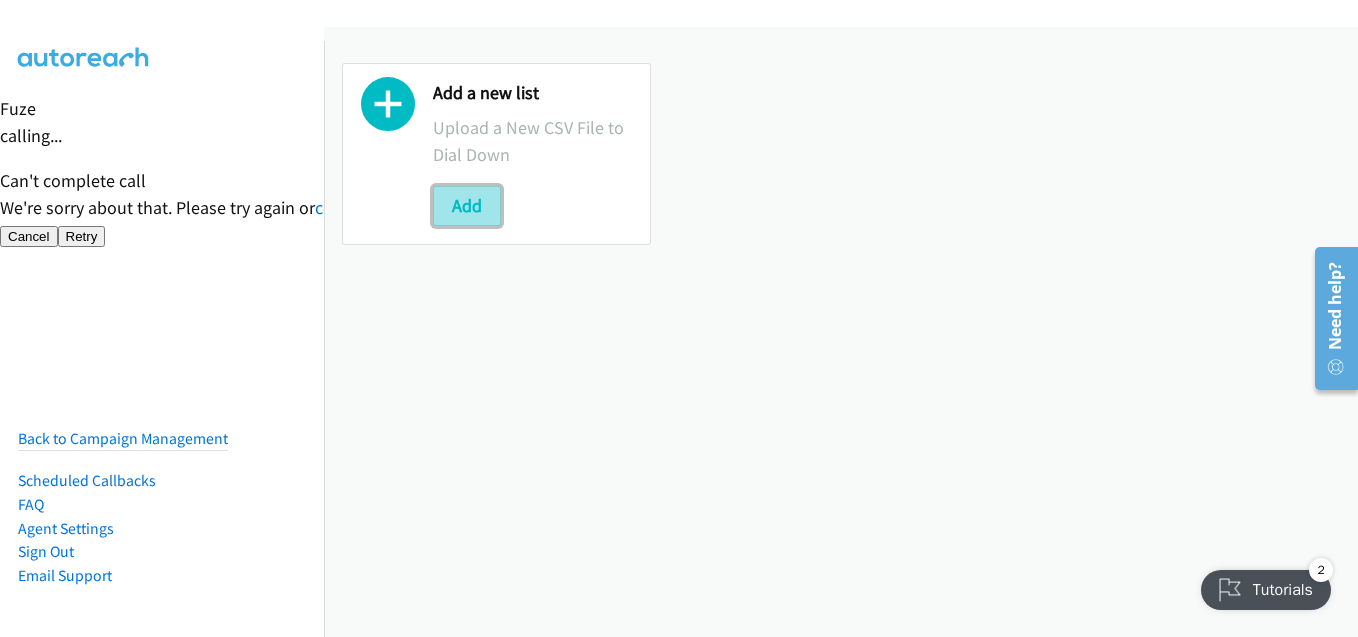 click on "Add" at bounding box center [467, 206] 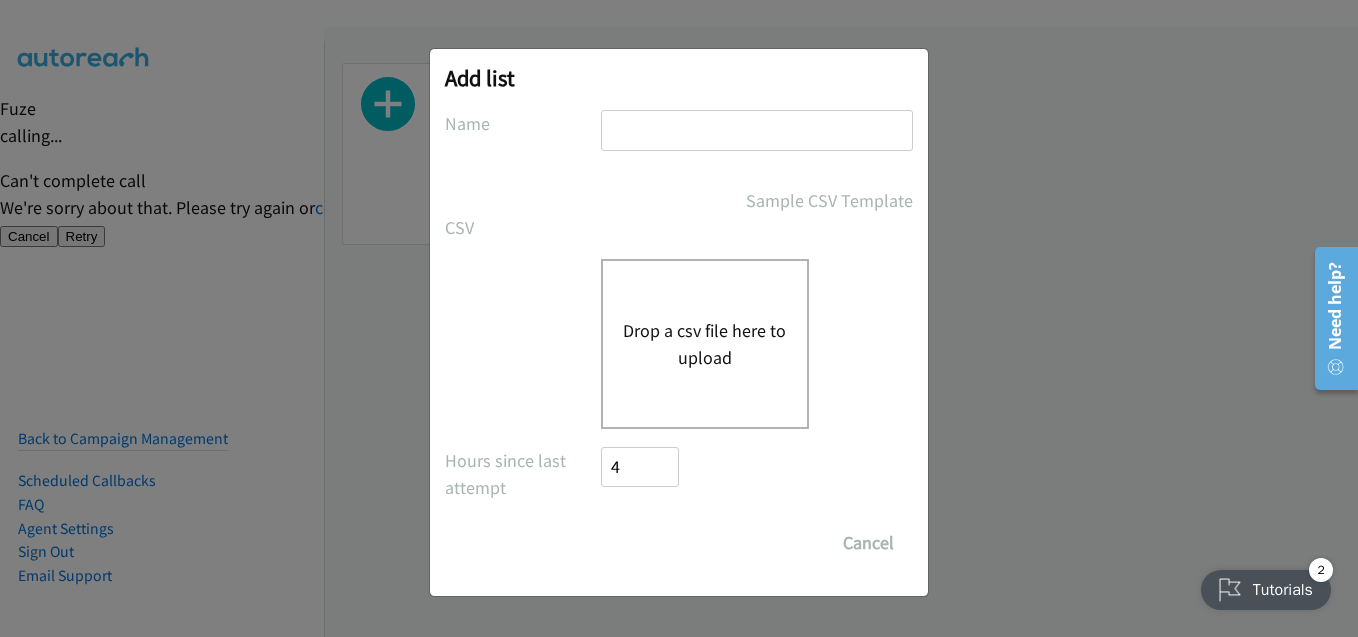 drag, startPoint x: 641, startPoint y: 113, endPoint x: 673, endPoint y: 119, distance: 32.55764 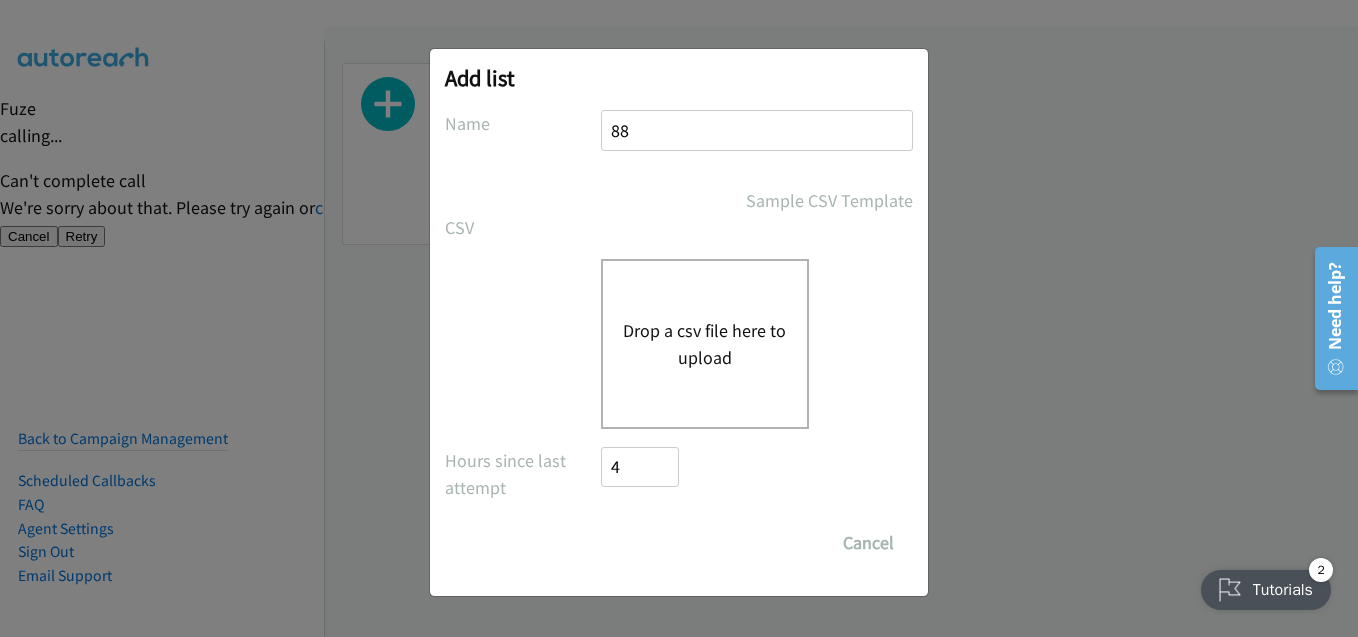 click on "Drop a csv file here to upload" at bounding box center (705, 344) 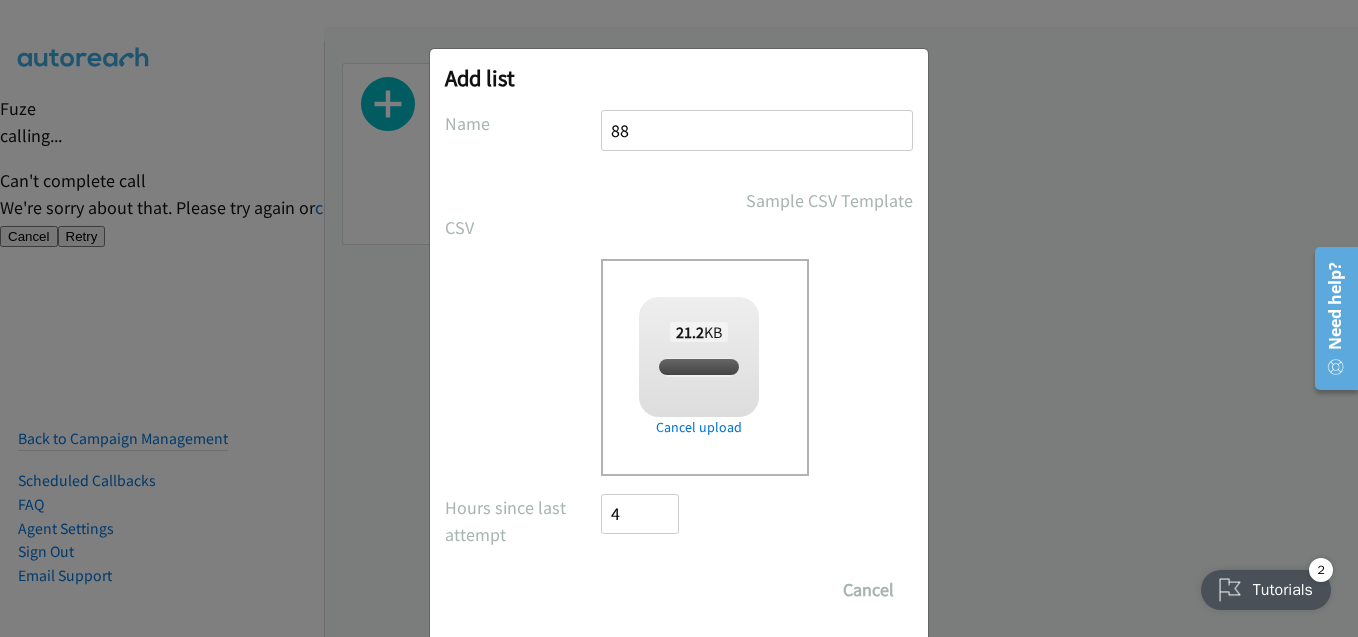 checkbox on "true" 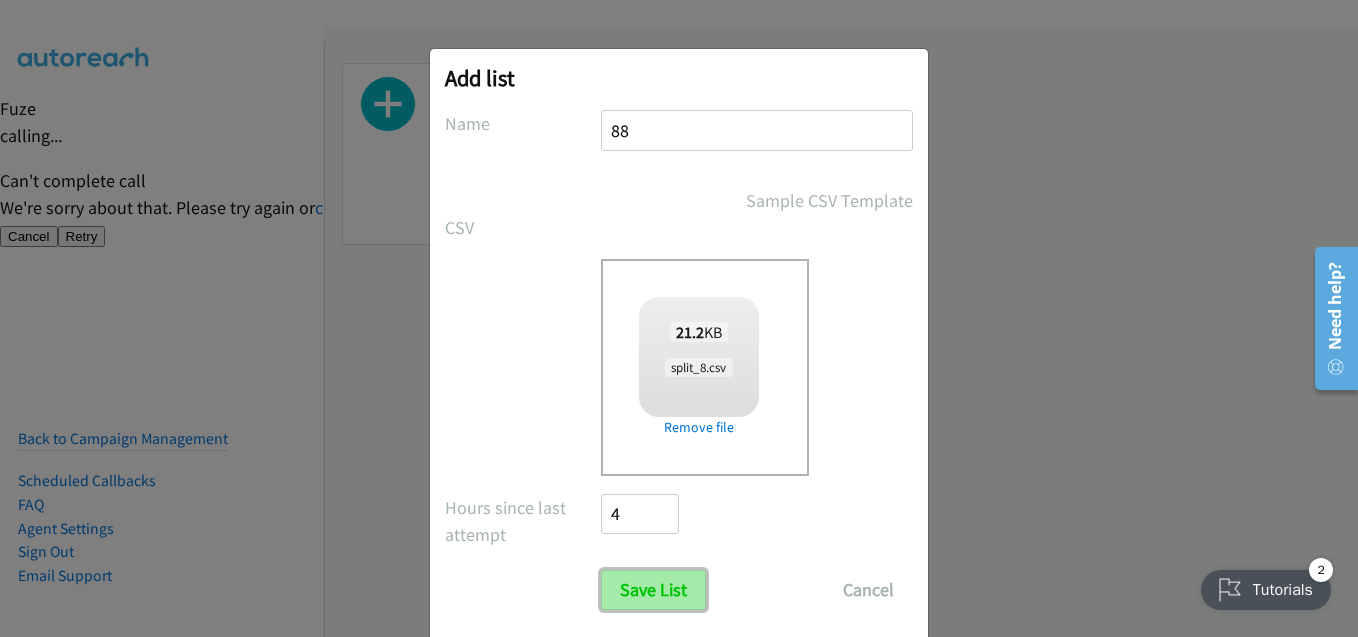 click on "Save List" at bounding box center (653, 590) 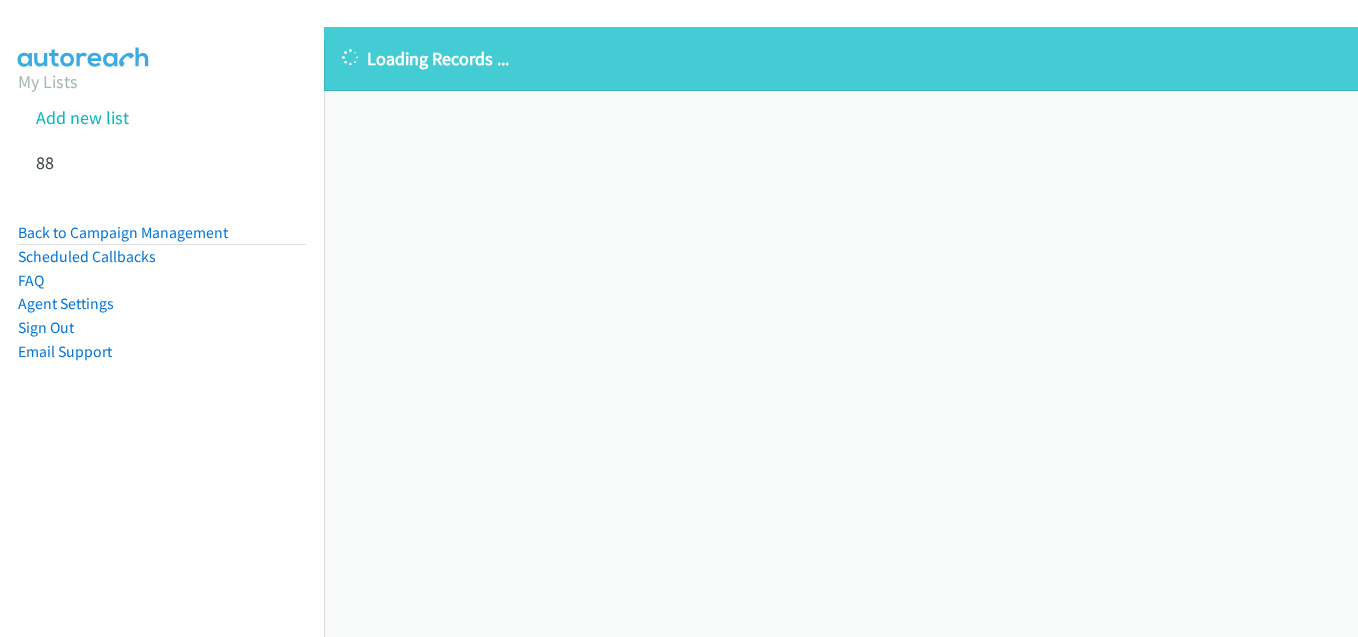 scroll, scrollTop: 0, scrollLeft: 0, axis: both 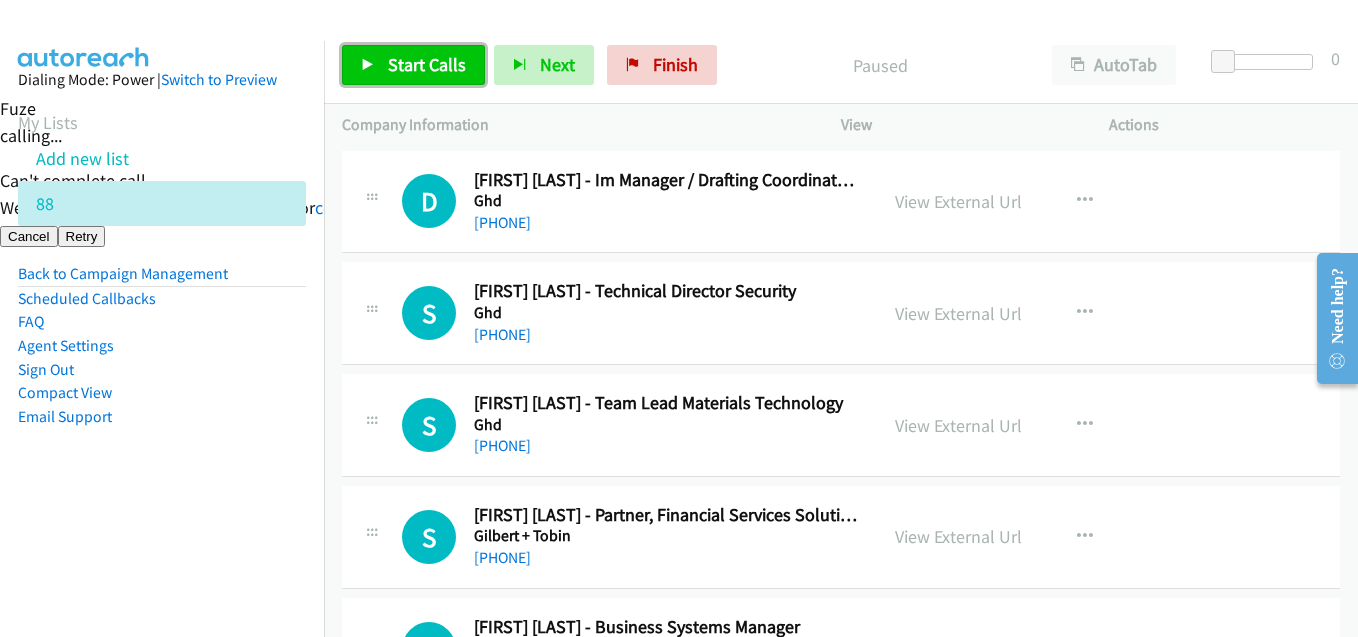 click on "Start Calls" at bounding box center (427, 64) 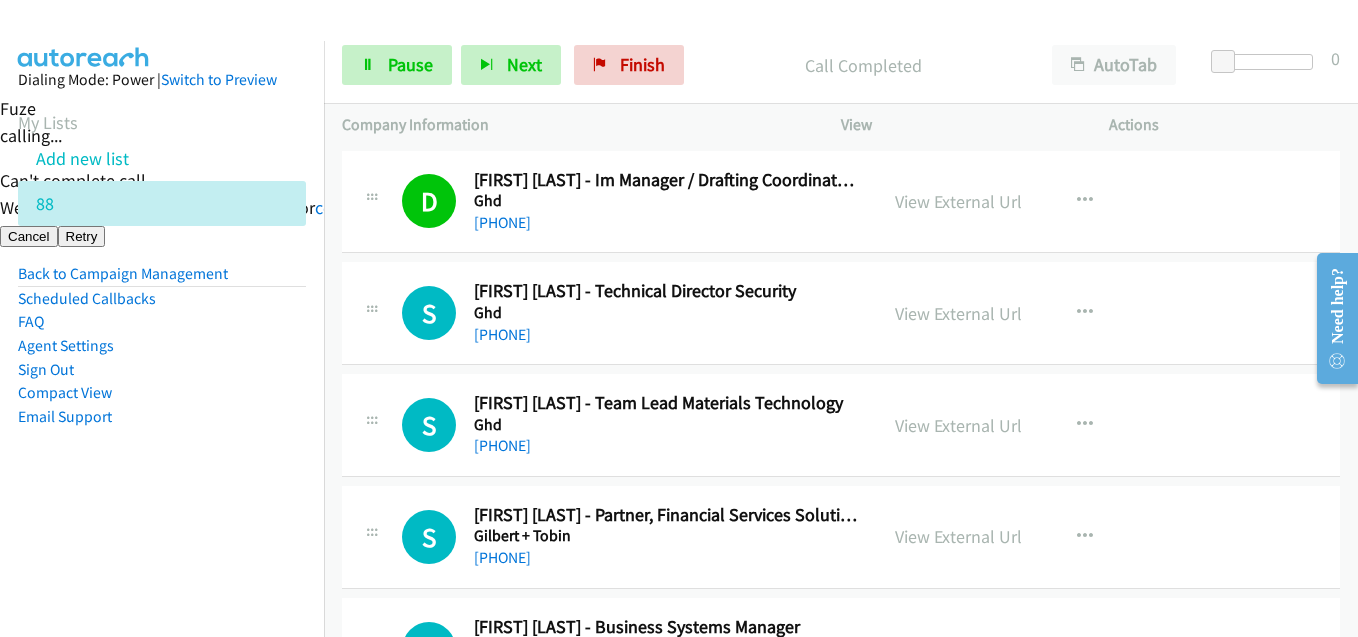 click on "Dialing Mode: Power
|
Switch to Preview
My Lists
Add new list
88
Back to Campaign Management
Scheduled Callbacks
FAQ
Agent Settings
Sign Out
Compact View
Email Support" at bounding box center [162, 280] 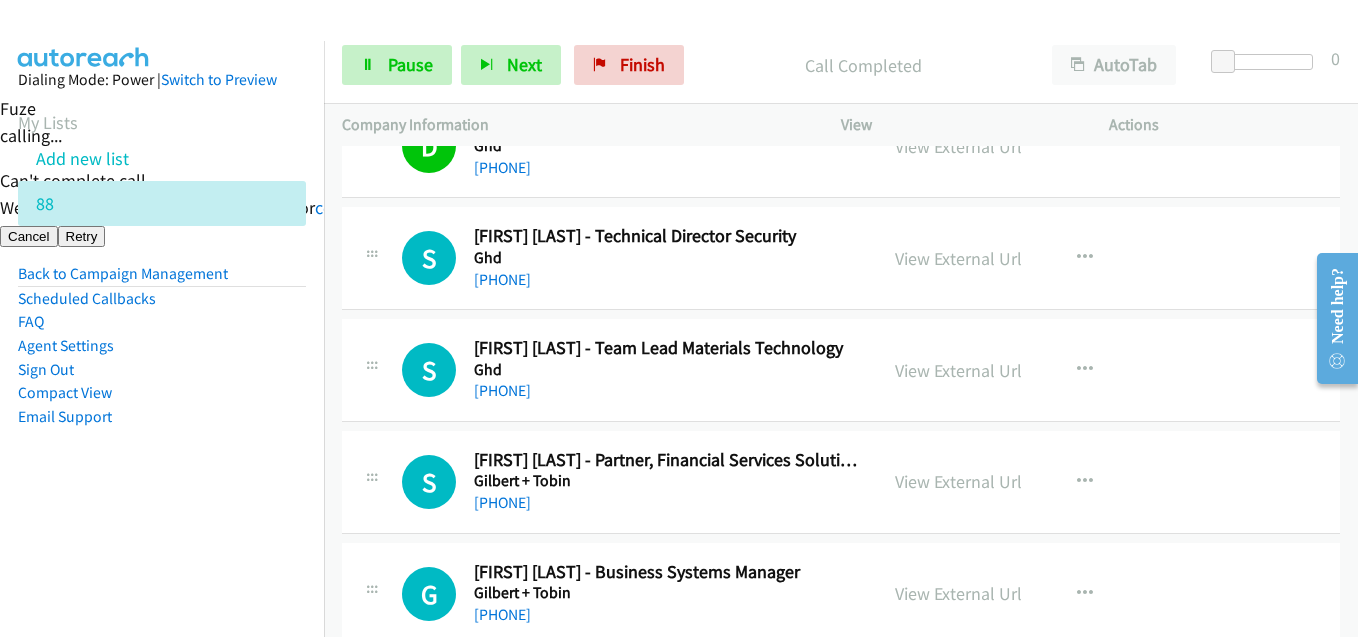 scroll, scrollTop: 100, scrollLeft: 0, axis: vertical 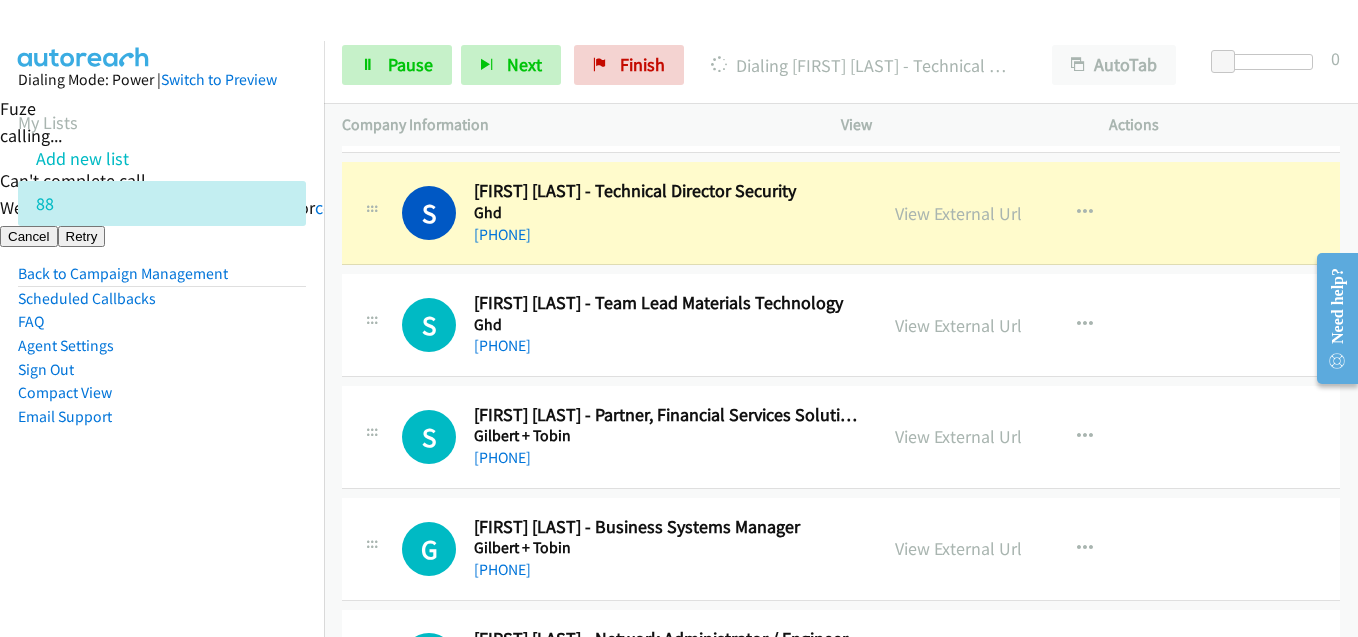 click on "Dialing Mode: Power
|
Switch to Preview
My Lists
Add new list
88
Back to Campaign Management
Scheduled Callbacks
FAQ
Agent Settings
Sign Out
Compact View
Email Support" at bounding box center [162, 280] 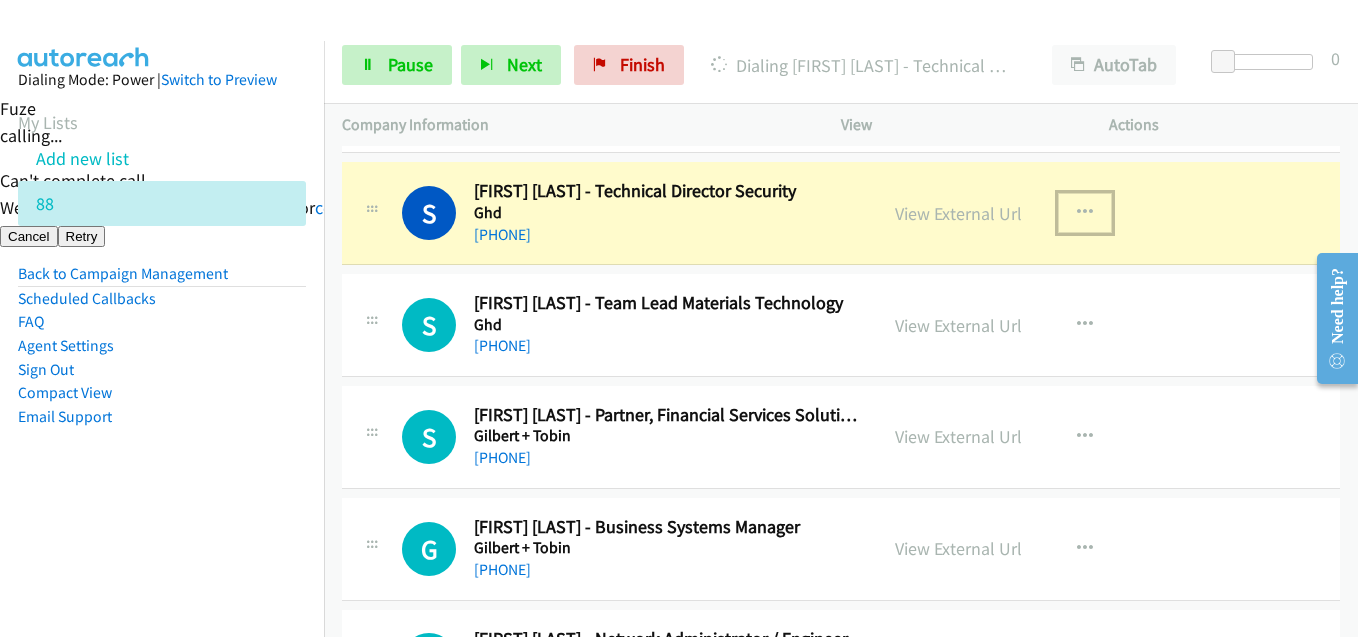 click at bounding box center (1085, 213) 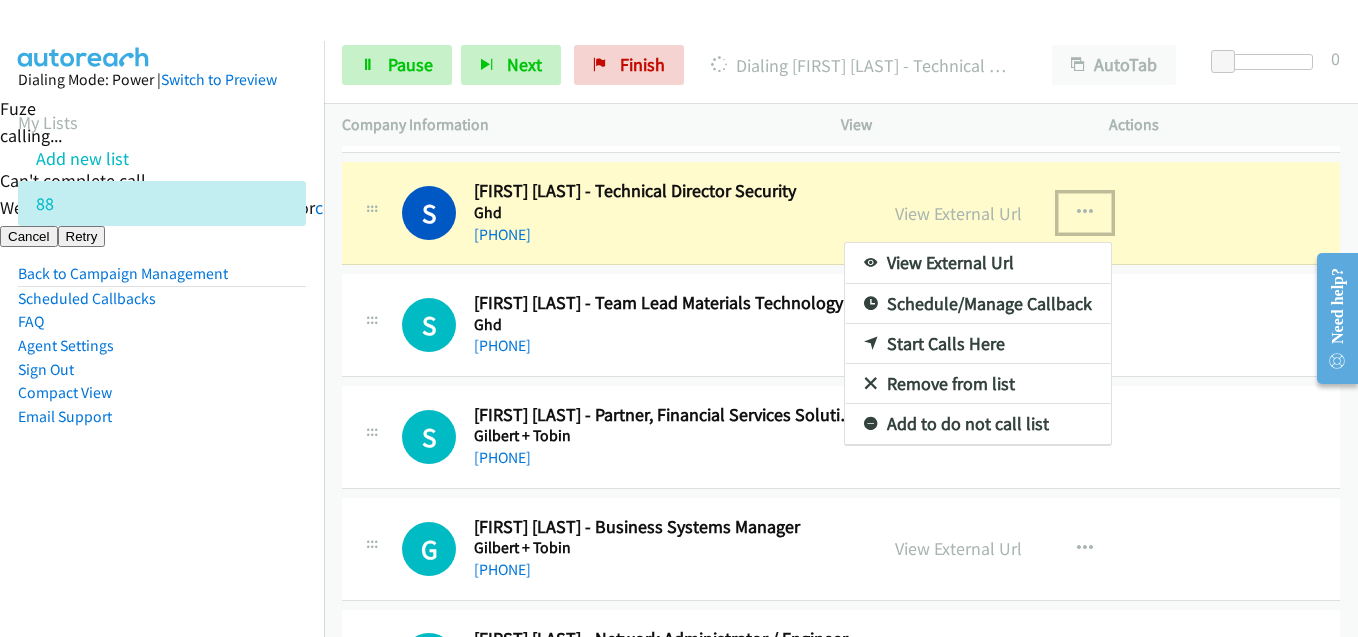 click at bounding box center [679, 318] 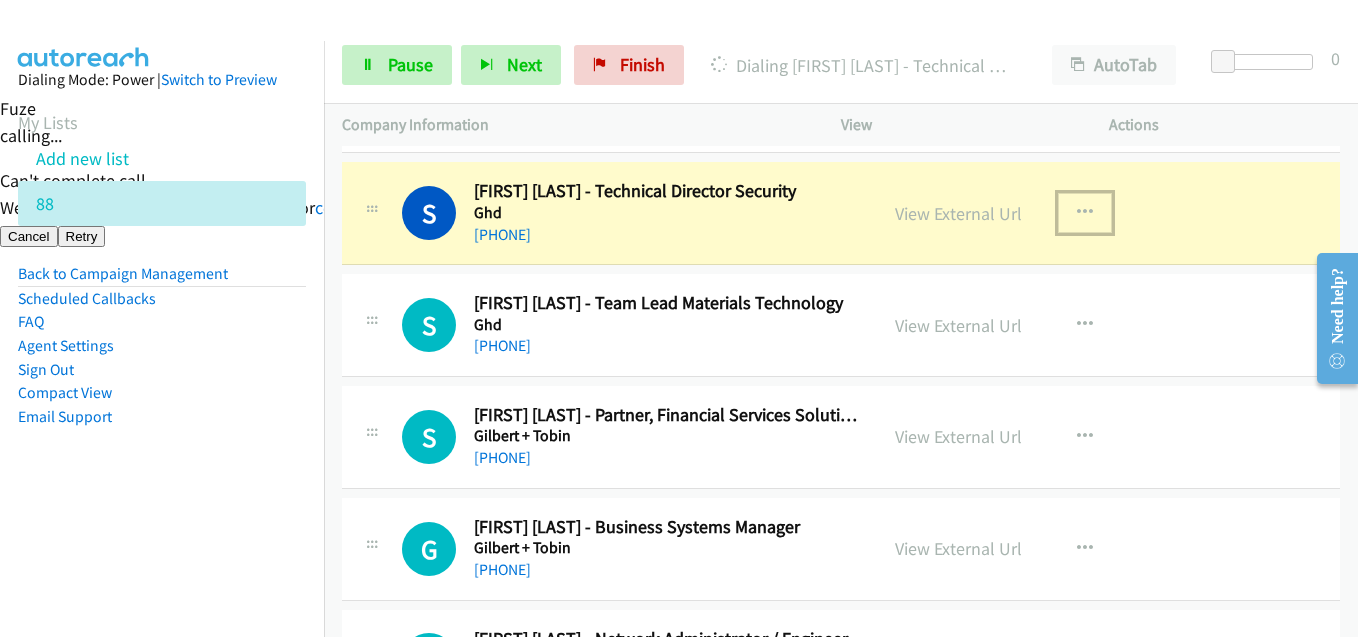 click on "View External Url" at bounding box center [958, 213] 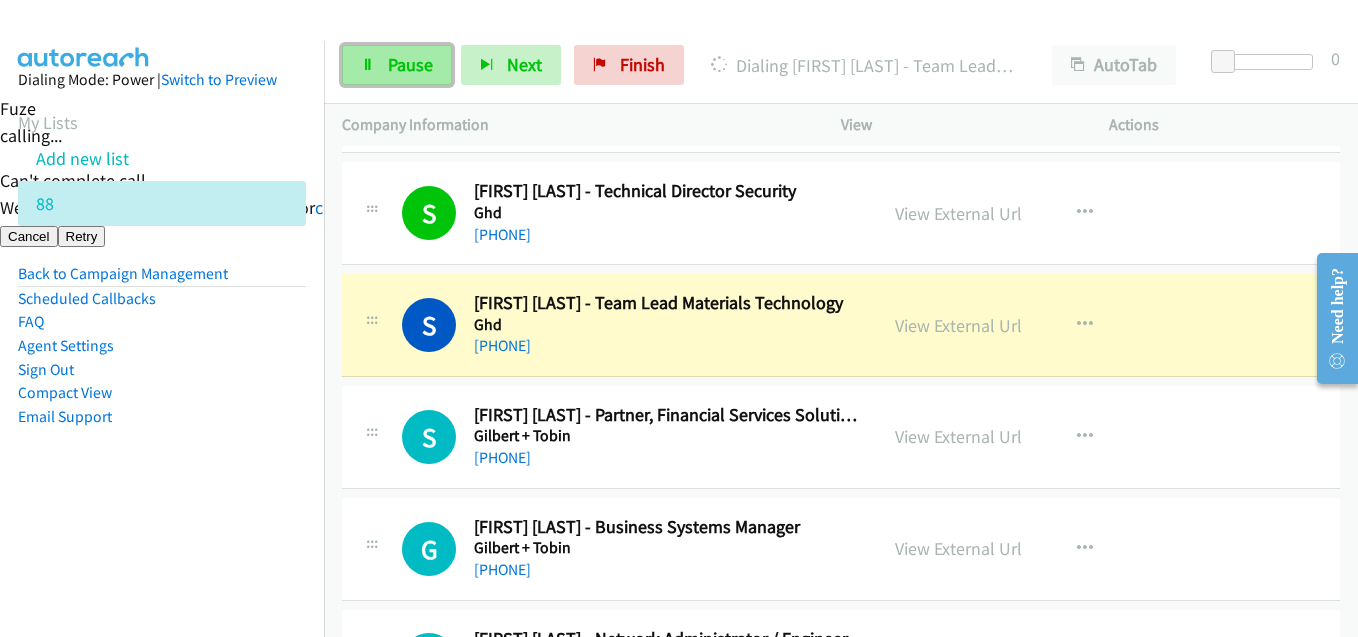 click on "Pause" at bounding box center [410, 64] 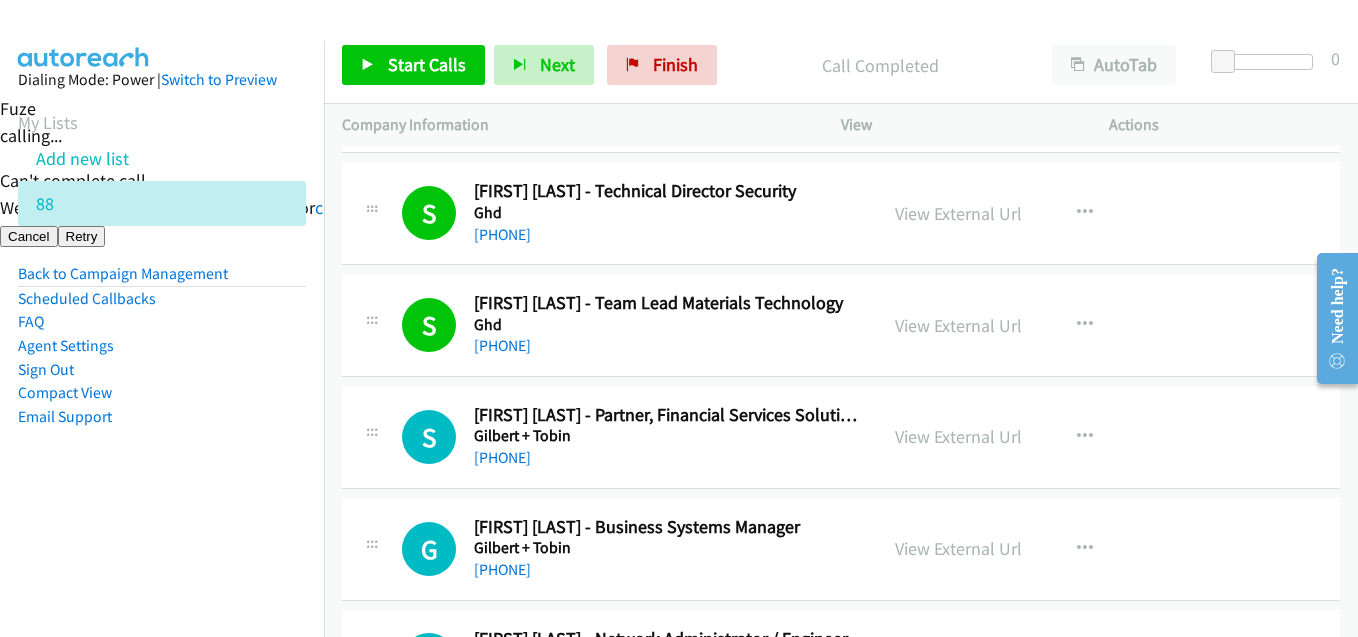 drag, startPoint x: 155, startPoint y: 469, endPoint x: 357, endPoint y: 471, distance: 202.0099 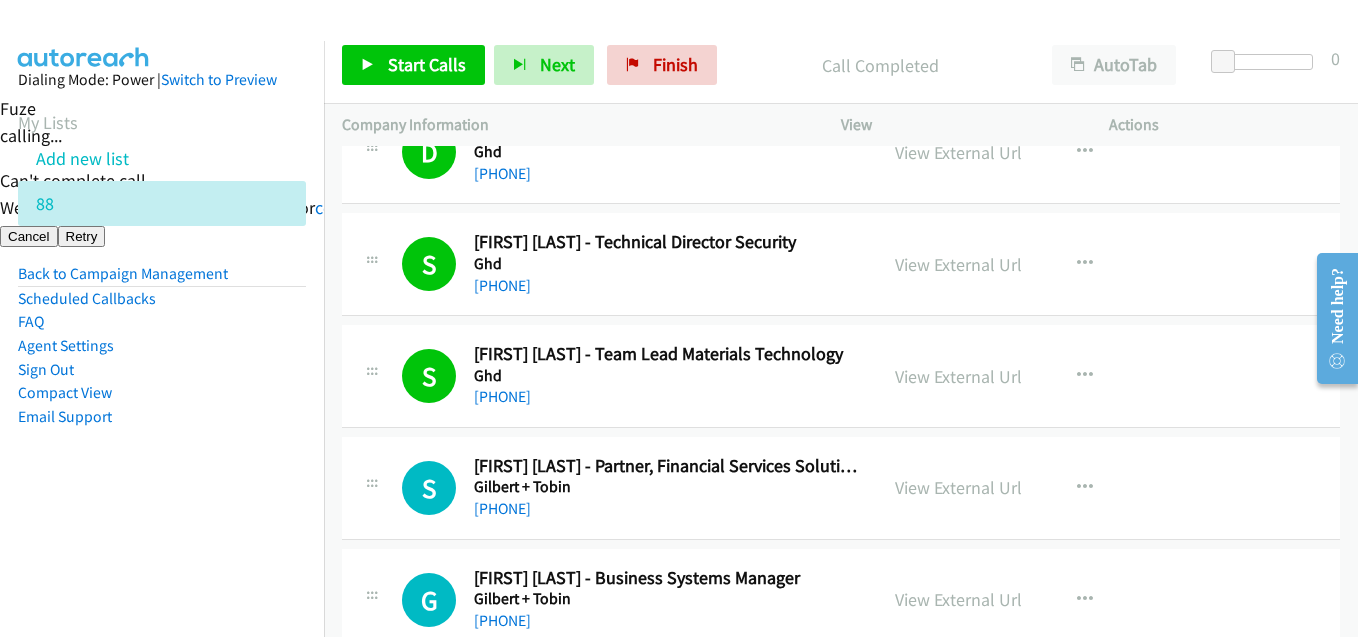scroll, scrollTop: 0, scrollLeft: 0, axis: both 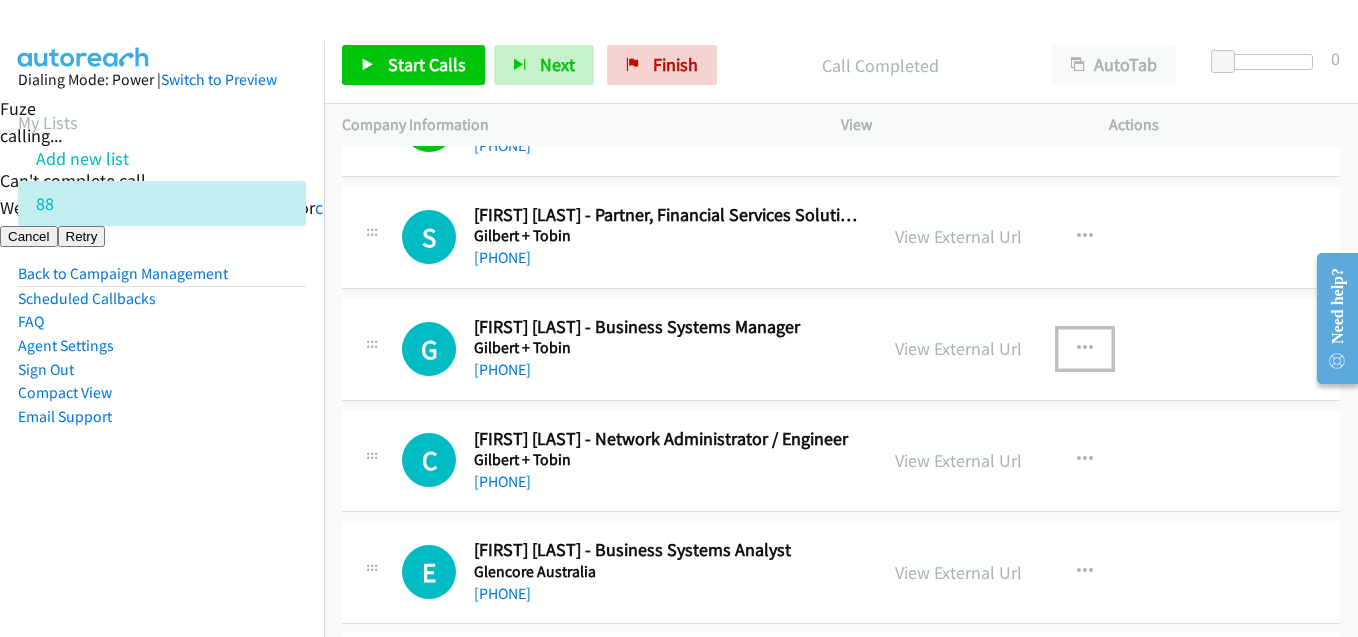 click at bounding box center [1085, 349] 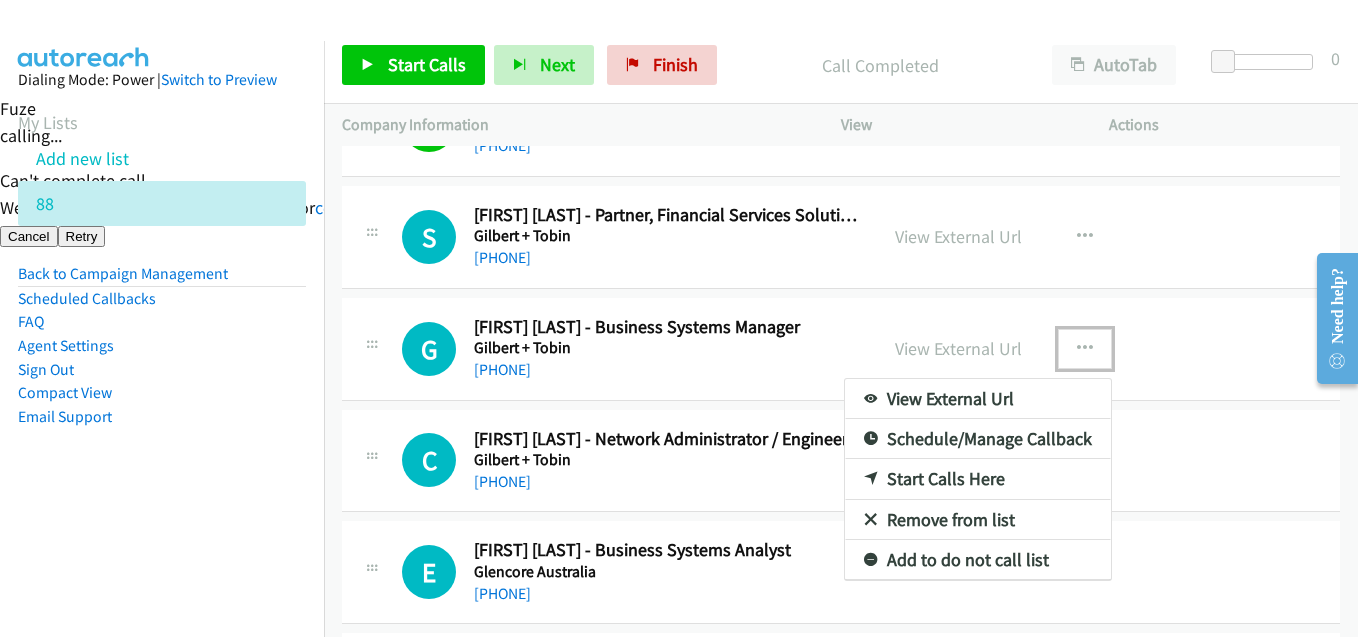 click on "Start Calls Here" at bounding box center (978, 479) 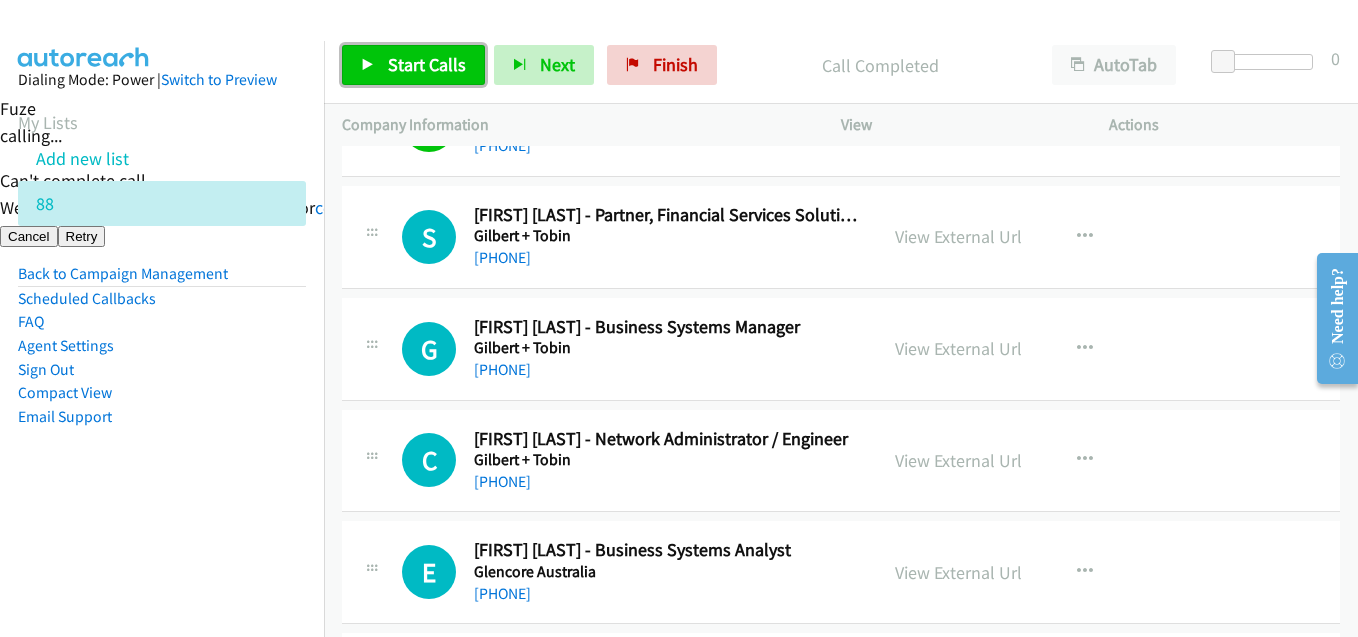 click on "Start Calls" at bounding box center (413, 65) 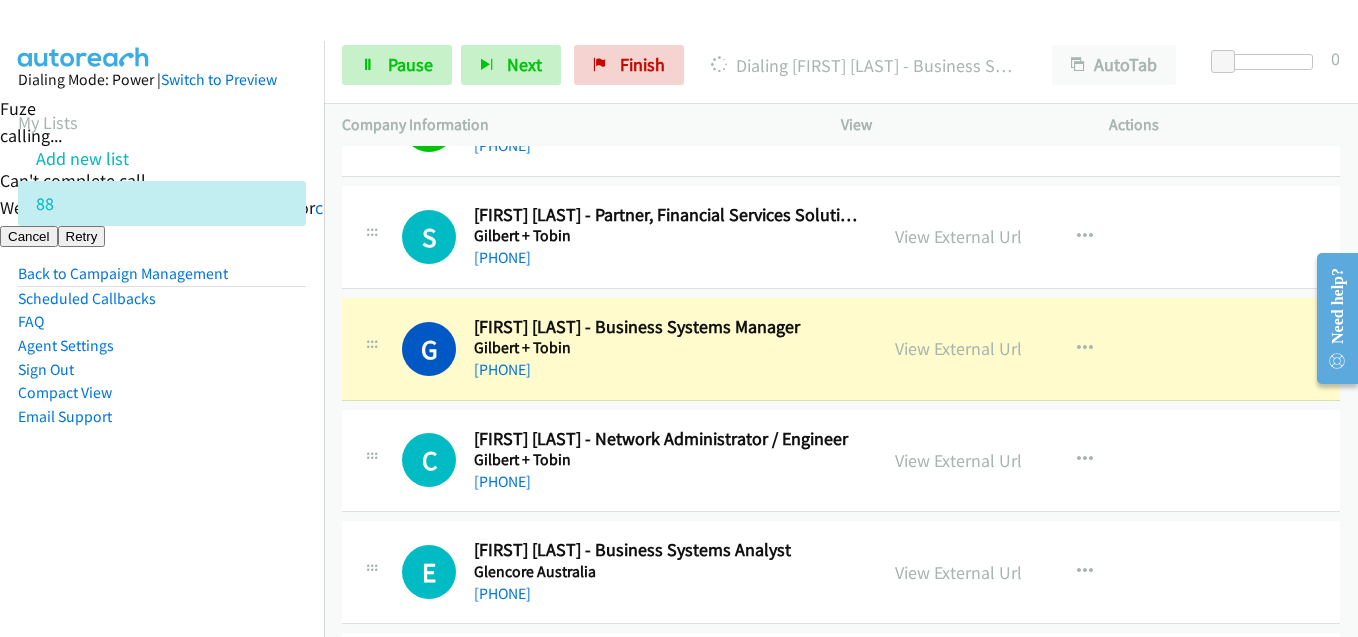 click on "Email Support" at bounding box center (162, 417) 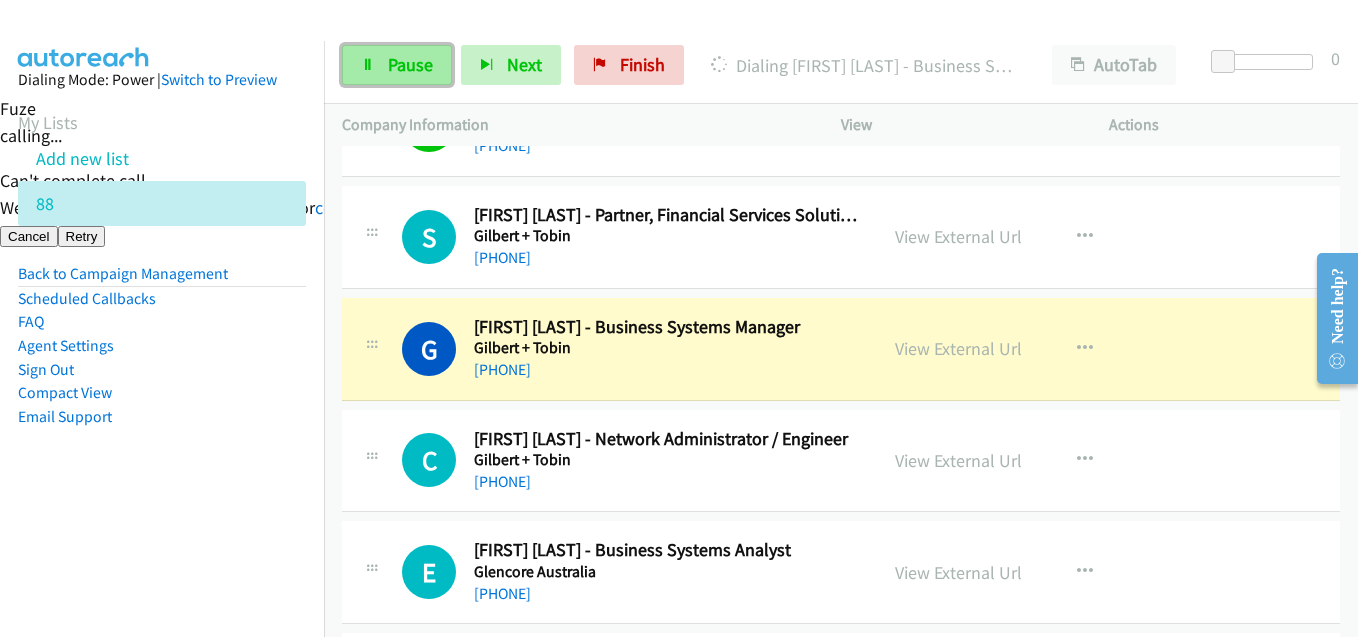 click on "Pause" at bounding box center [410, 64] 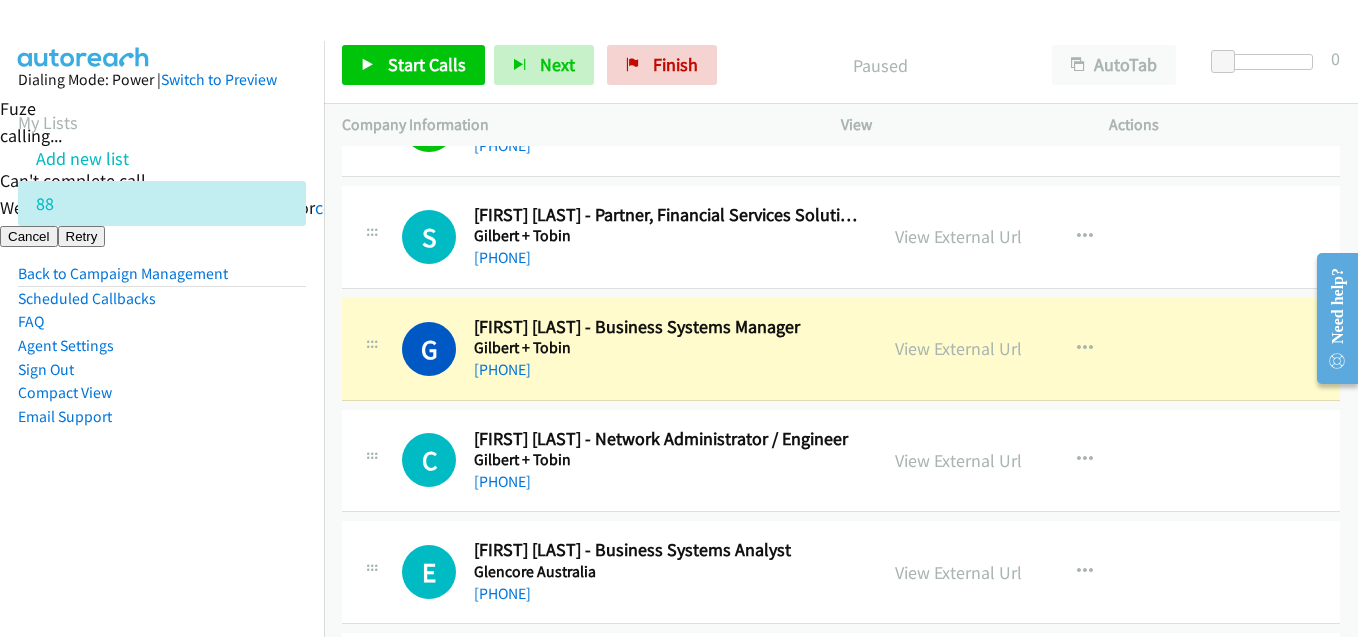 click on "Dialing Mode: Power
|
Switch to Preview
My Lists
Add new list
88
Back to Campaign Management
Scheduled Callbacks
FAQ
Agent Settings
Sign Out
Compact View
Email Support" at bounding box center [162, 359] 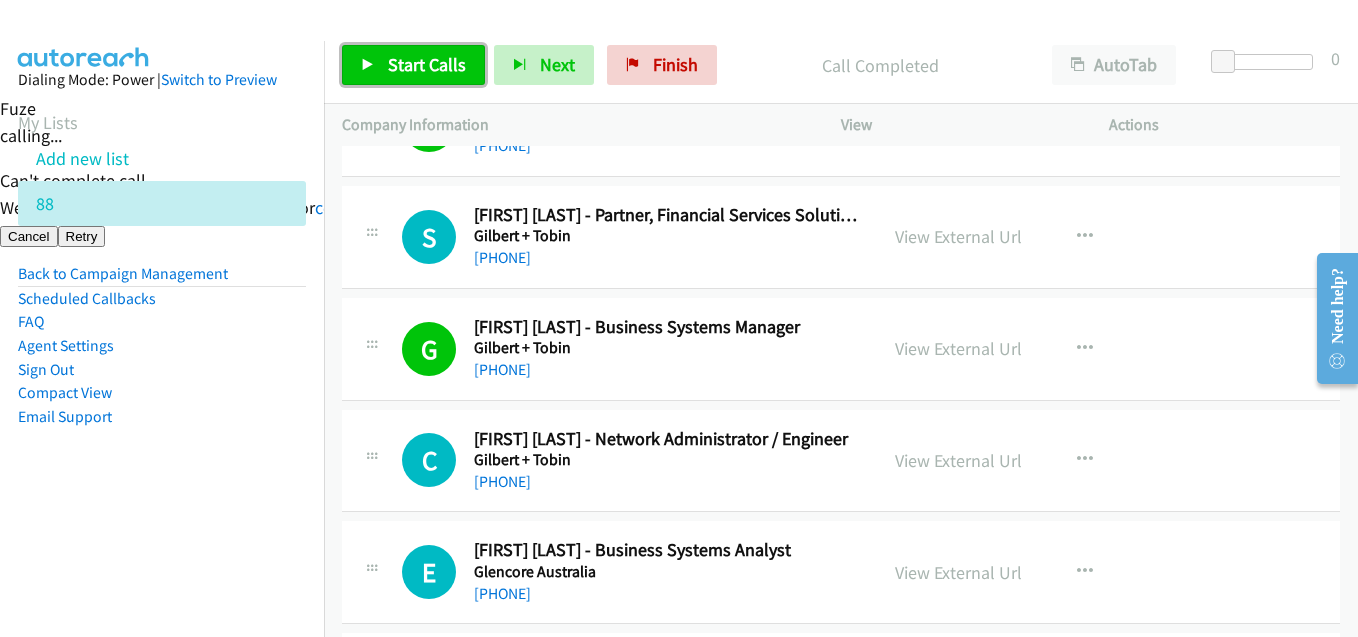 click on "Start Calls" at bounding box center [427, 64] 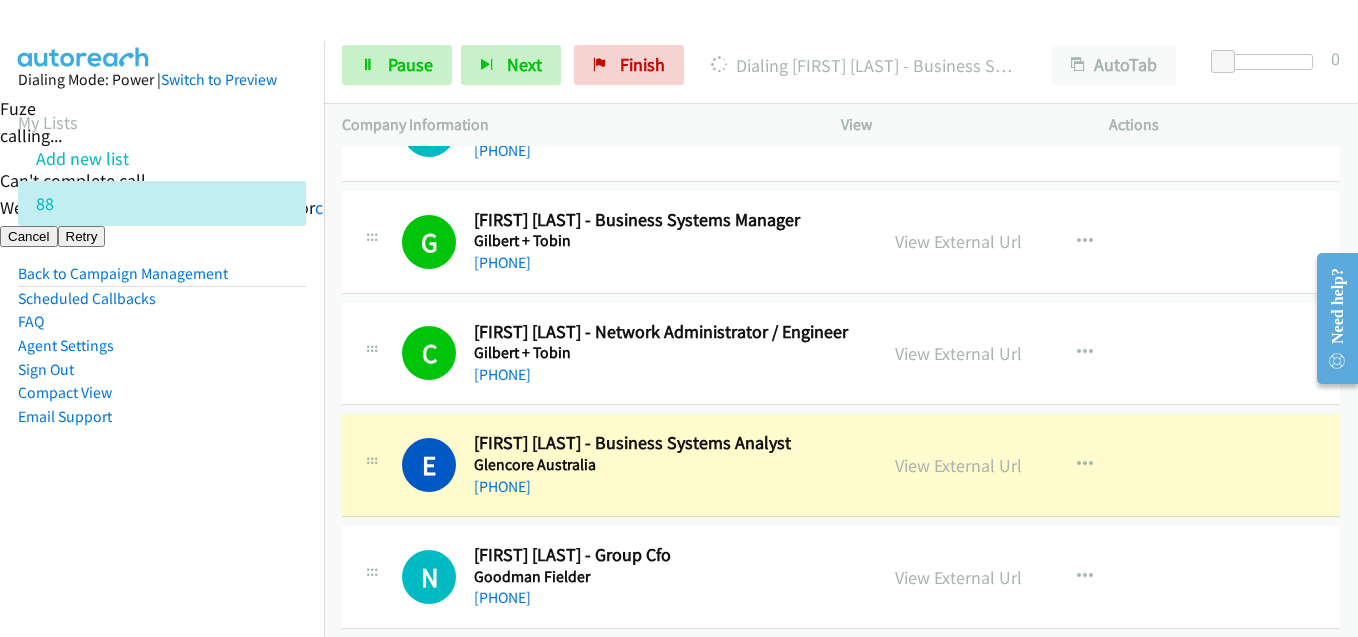 scroll, scrollTop: 500, scrollLeft: 0, axis: vertical 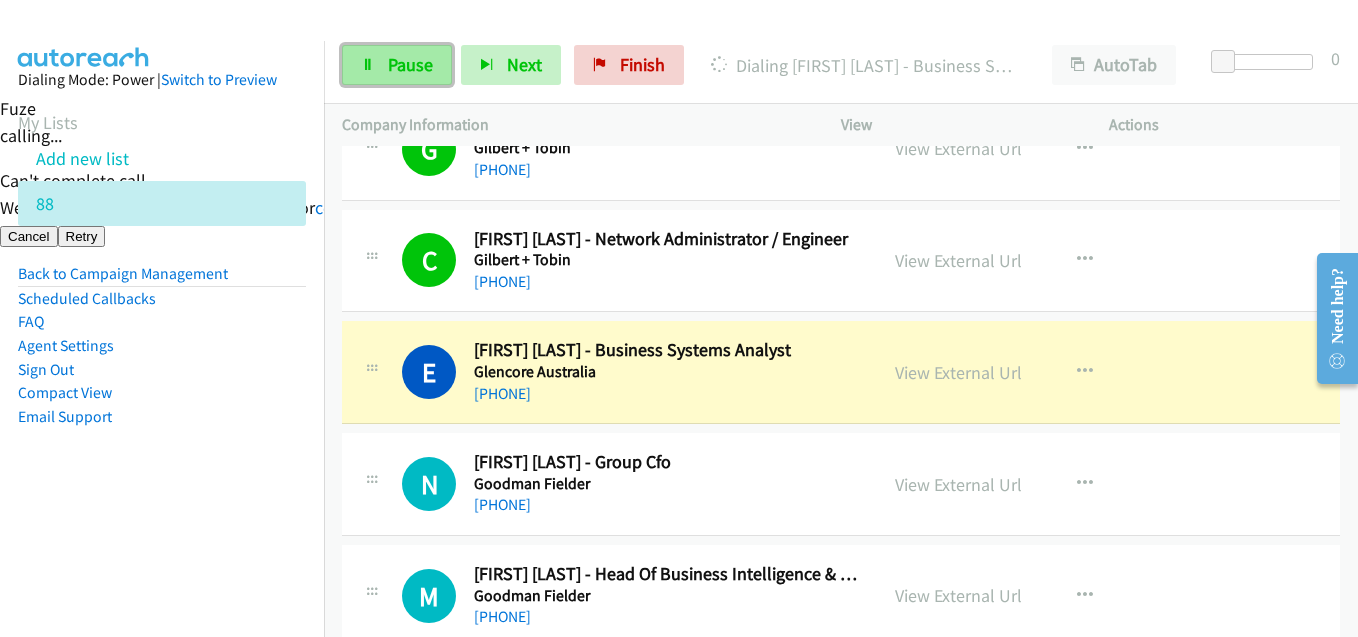 click on "Pause" at bounding box center [410, 64] 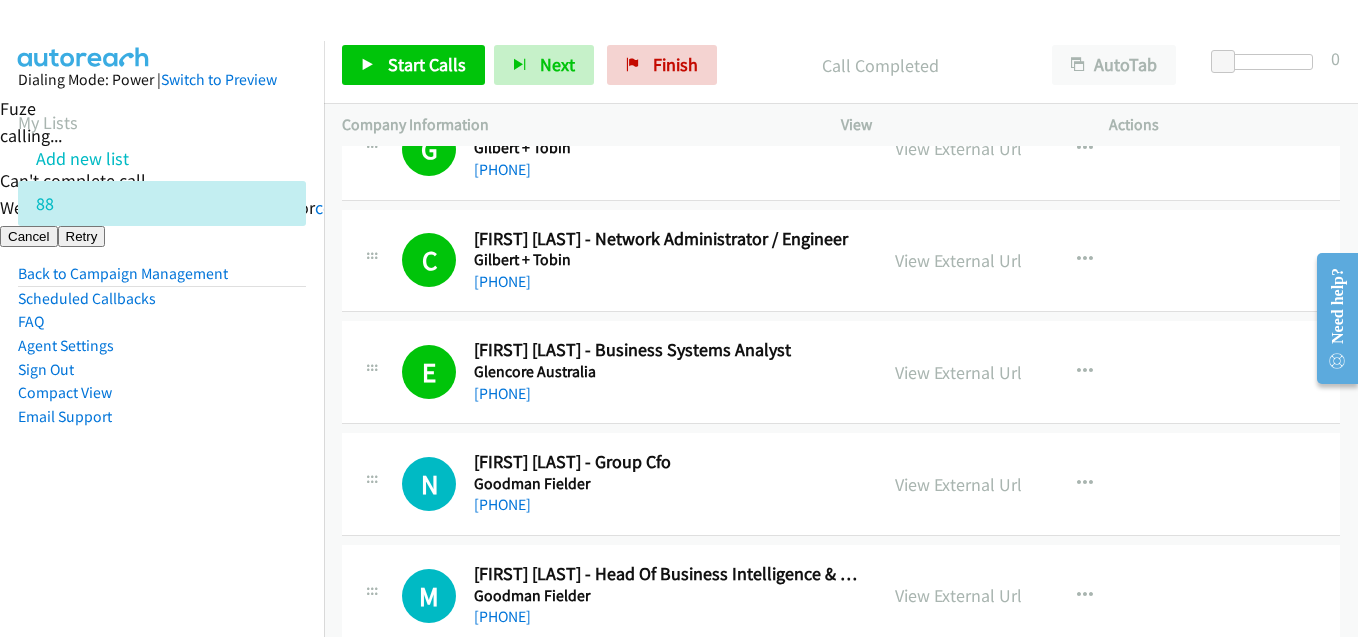 click on "Dialing Mode: Power
|
Switch to Preview
My Lists
Add new list
88
Back to Campaign Management
Scheduled Callbacks
FAQ
Agent Settings
Sign Out
Compact View
Email Support" at bounding box center [162, 280] 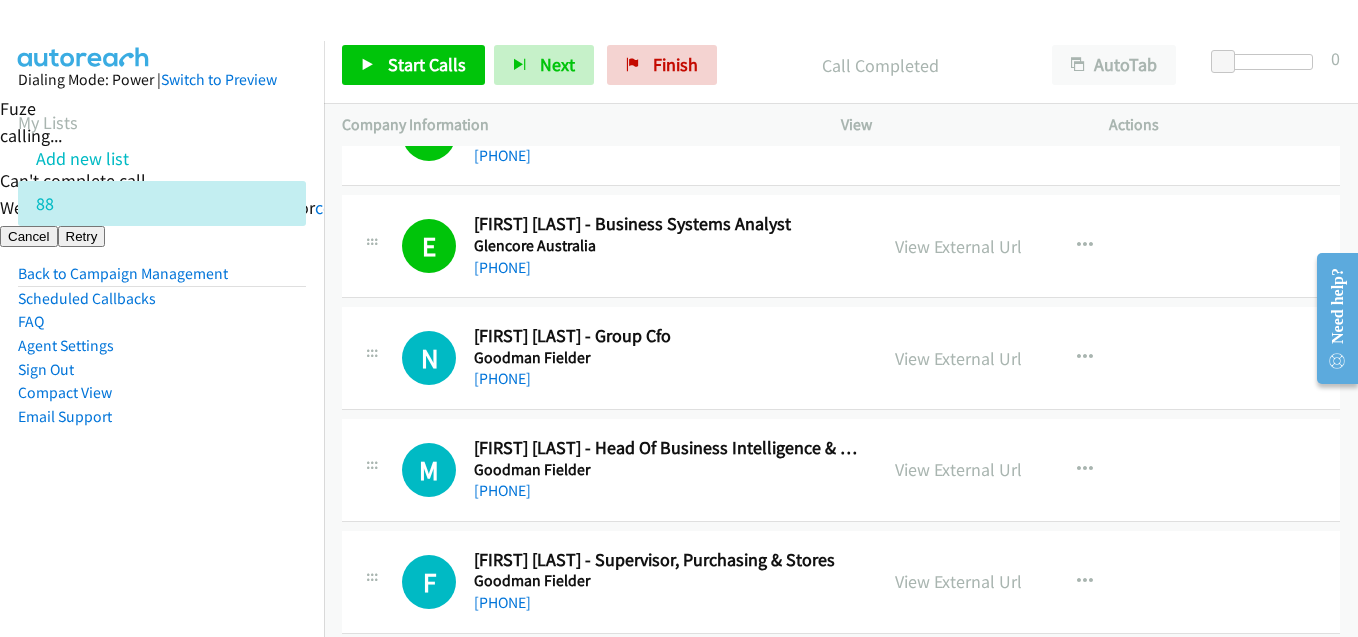 scroll, scrollTop: 700, scrollLeft: 0, axis: vertical 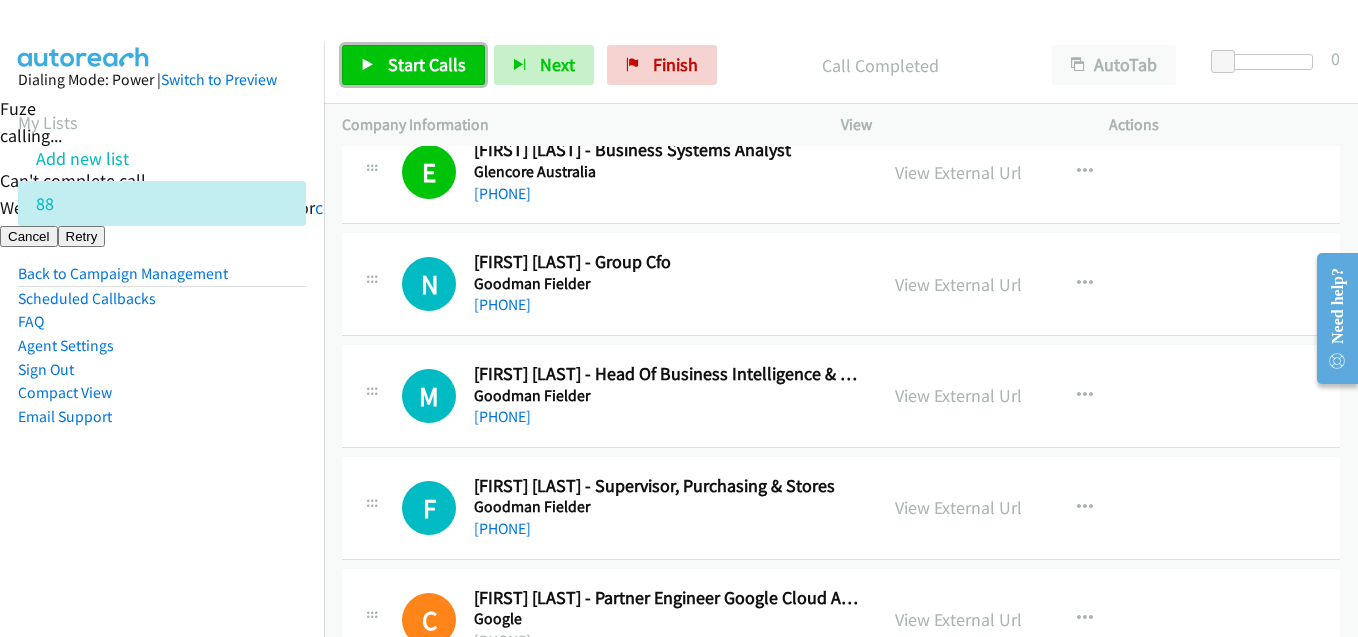 click on "Start Calls" at bounding box center (427, 64) 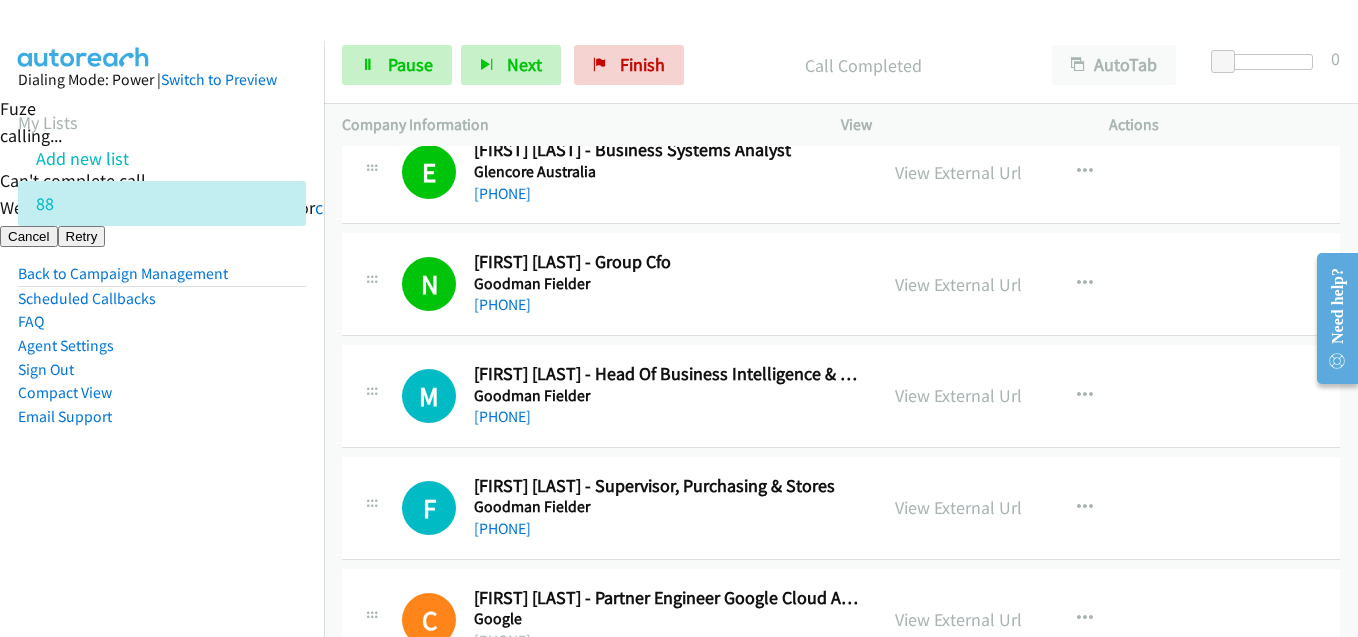 click on "Dialing Mode: Power
|
Switch to Preview
My Lists
Add new list
88
Back to Campaign Management
Scheduled Callbacks
FAQ
Agent Settings
Sign Out
Compact View
Email Support" at bounding box center (162, 359) 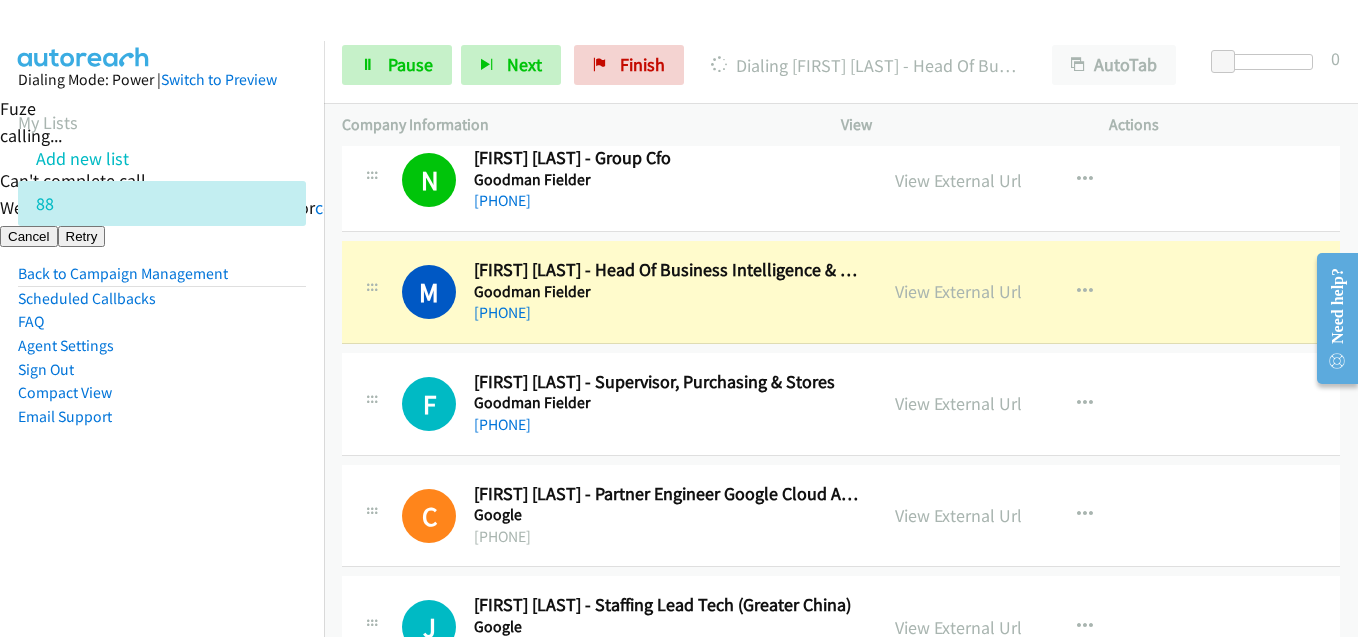 scroll, scrollTop: 900, scrollLeft: 0, axis: vertical 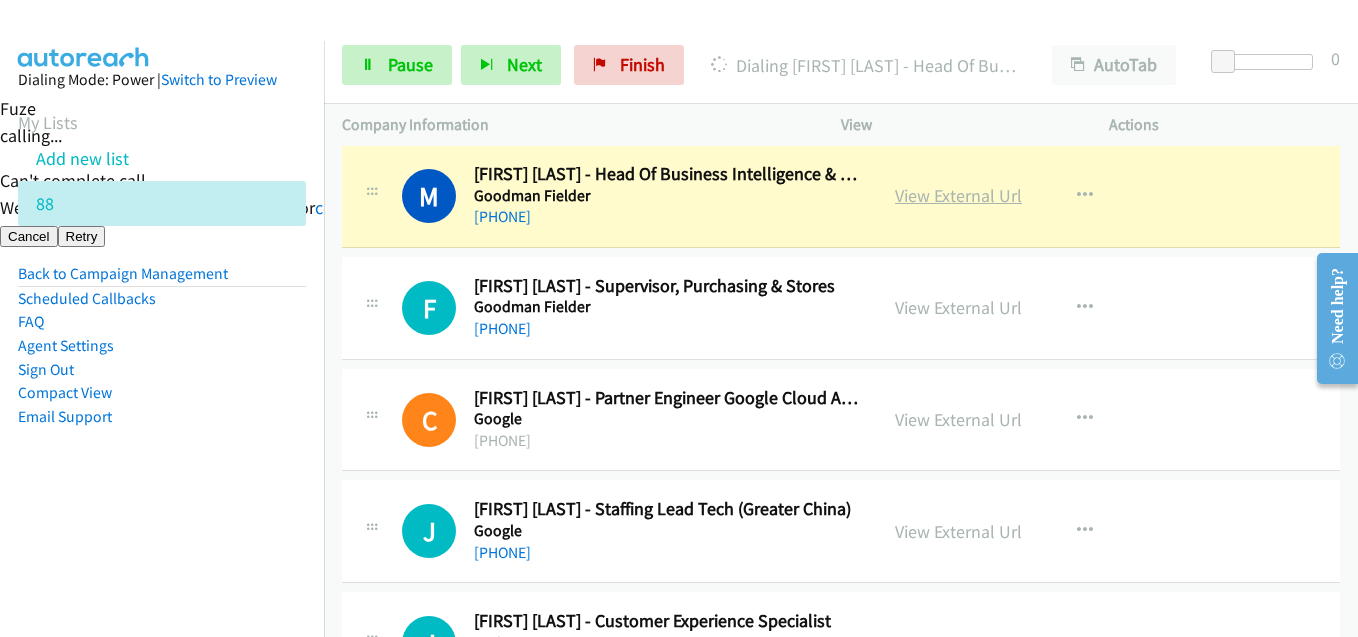 click on "View External Url" at bounding box center [958, 195] 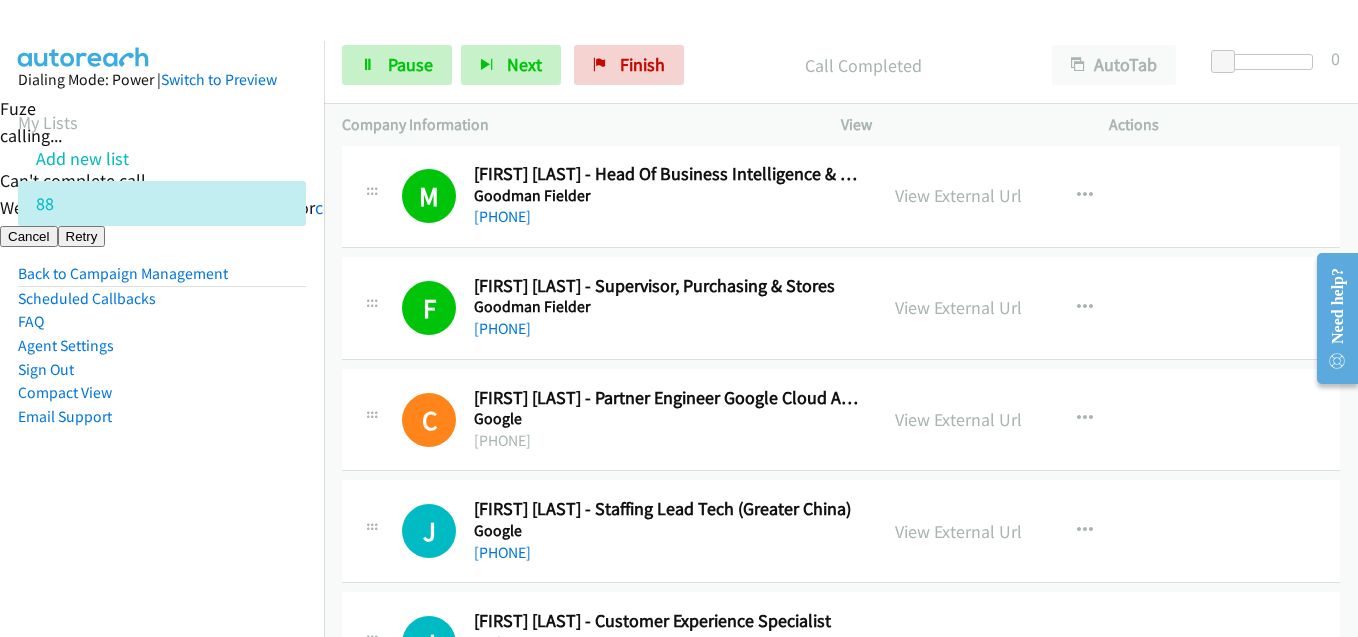 scroll, scrollTop: 1200, scrollLeft: 0, axis: vertical 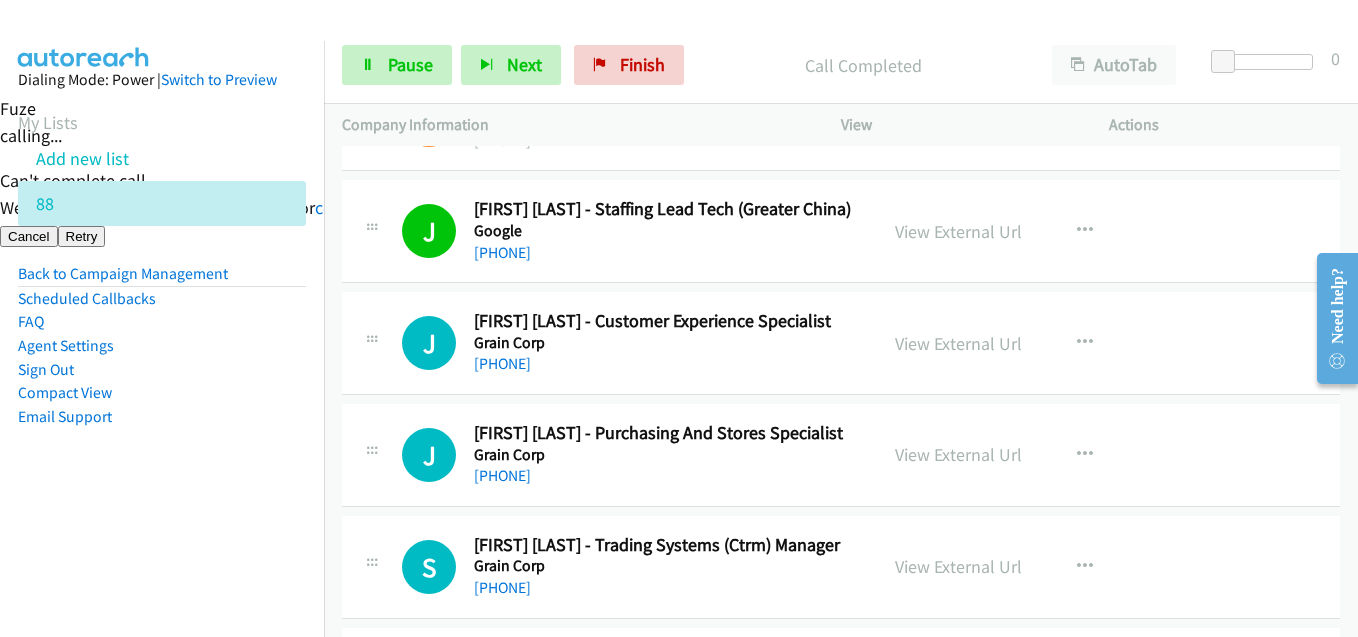 click on "Email Support" at bounding box center [162, 417] 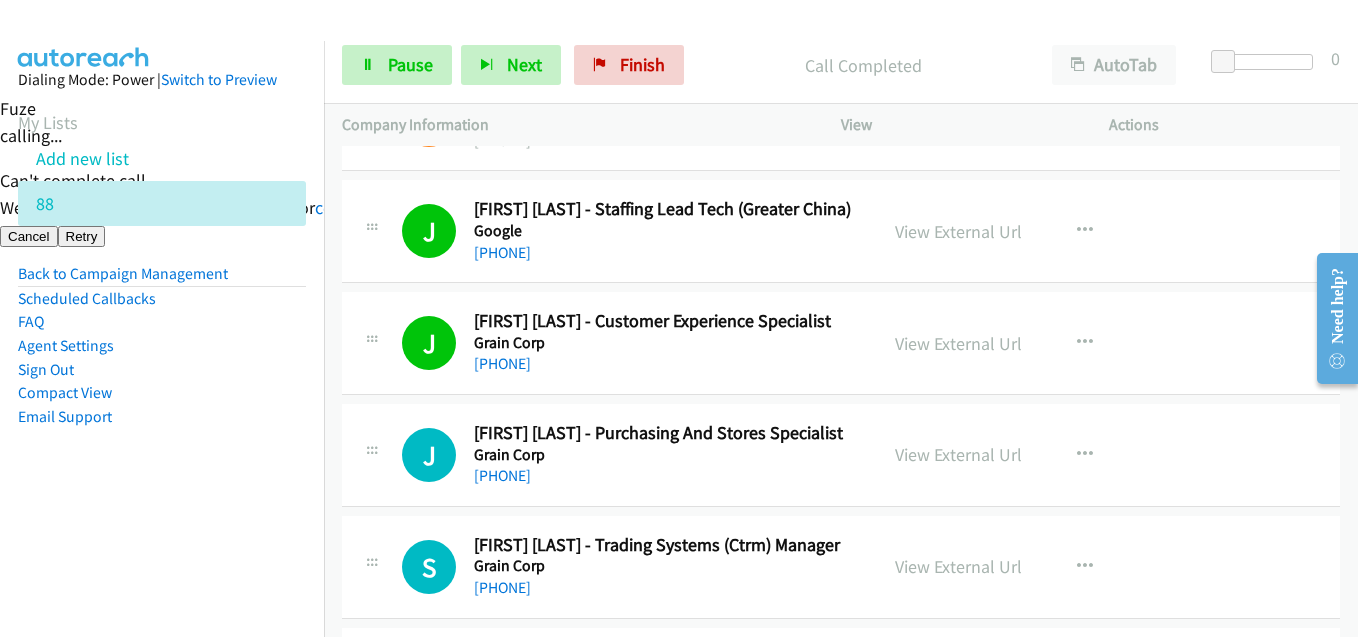 click on "Dialing Mode: Power
|
Switch to Preview
My Lists
Add new list
88
Back to Campaign Management
Scheduled Callbacks
FAQ
Agent Settings
Sign Out
Compact View
Email Support" at bounding box center [162, 280] 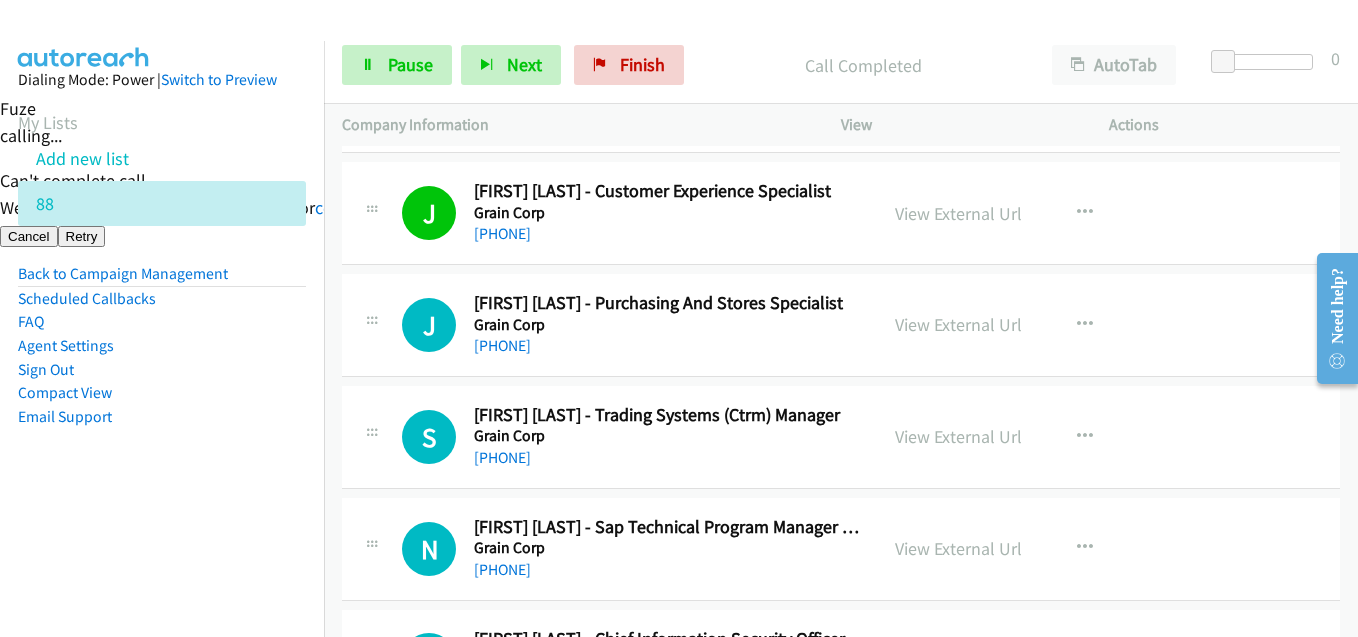 scroll, scrollTop: 1400, scrollLeft: 0, axis: vertical 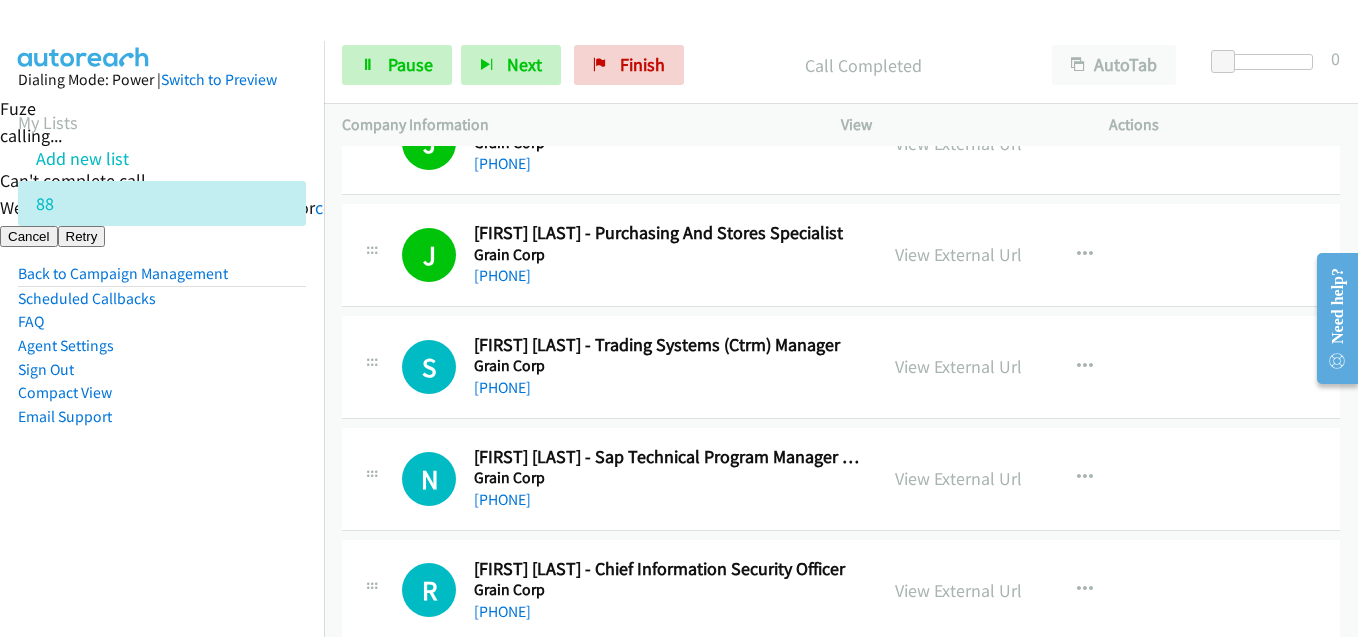 click on "Dialing Mode: Power
|
Switch to Preview
My Lists
Add new list
88
Back to Campaign Management
Scheduled Callbacks
FAQ
Agent Settings
Sign Out
Compact View
Email Support" at bounding box center (162, 280) 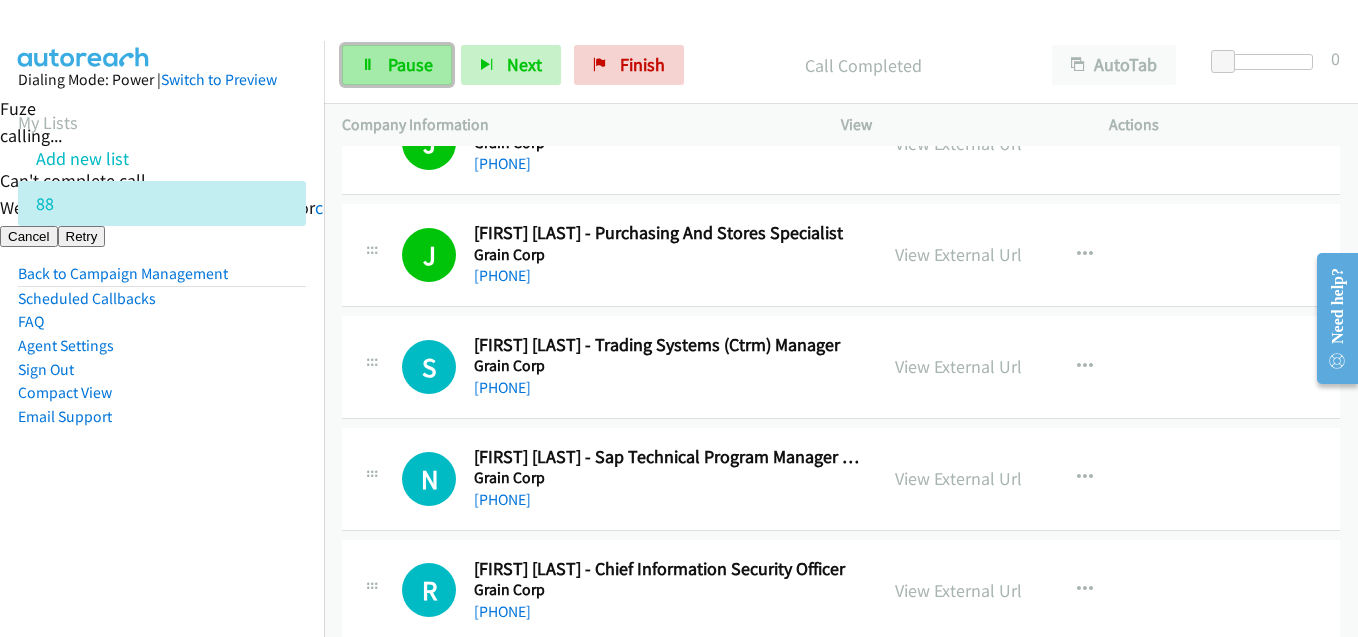 click on "Pause" at bounding box center [410, 64] 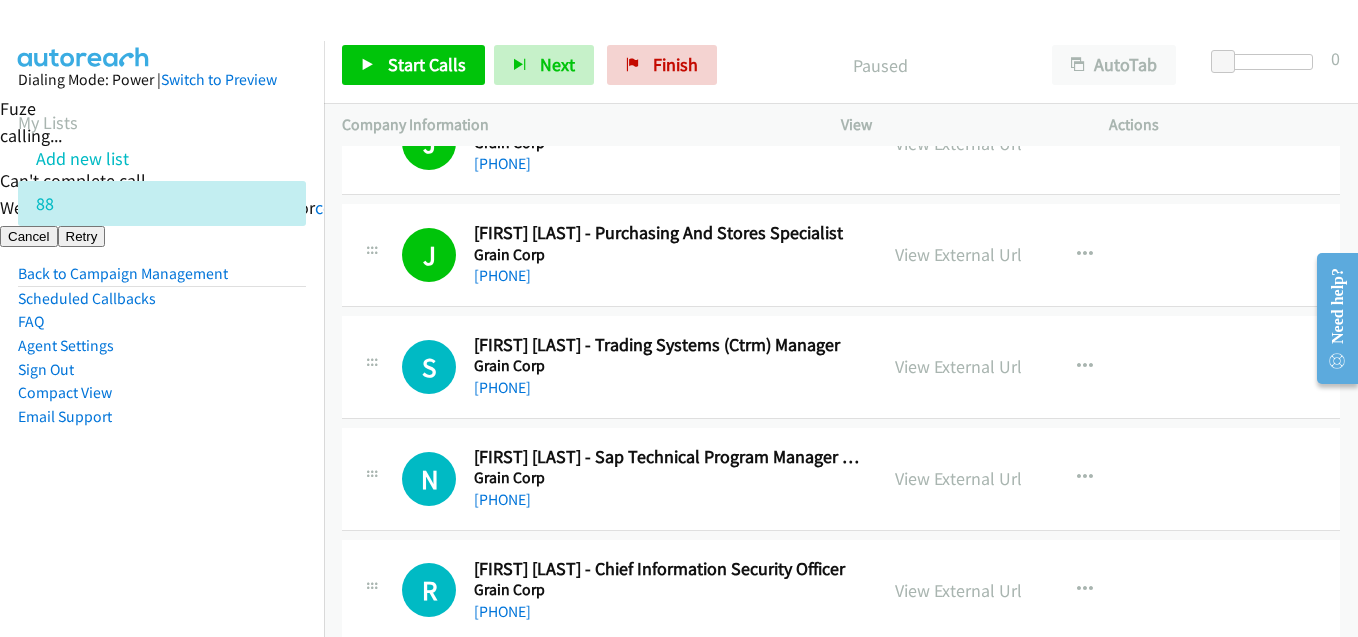 drag, startPoint x: 273, startPoint y: 508, endPoint x: 284, endPoint y: 508, distance: 11 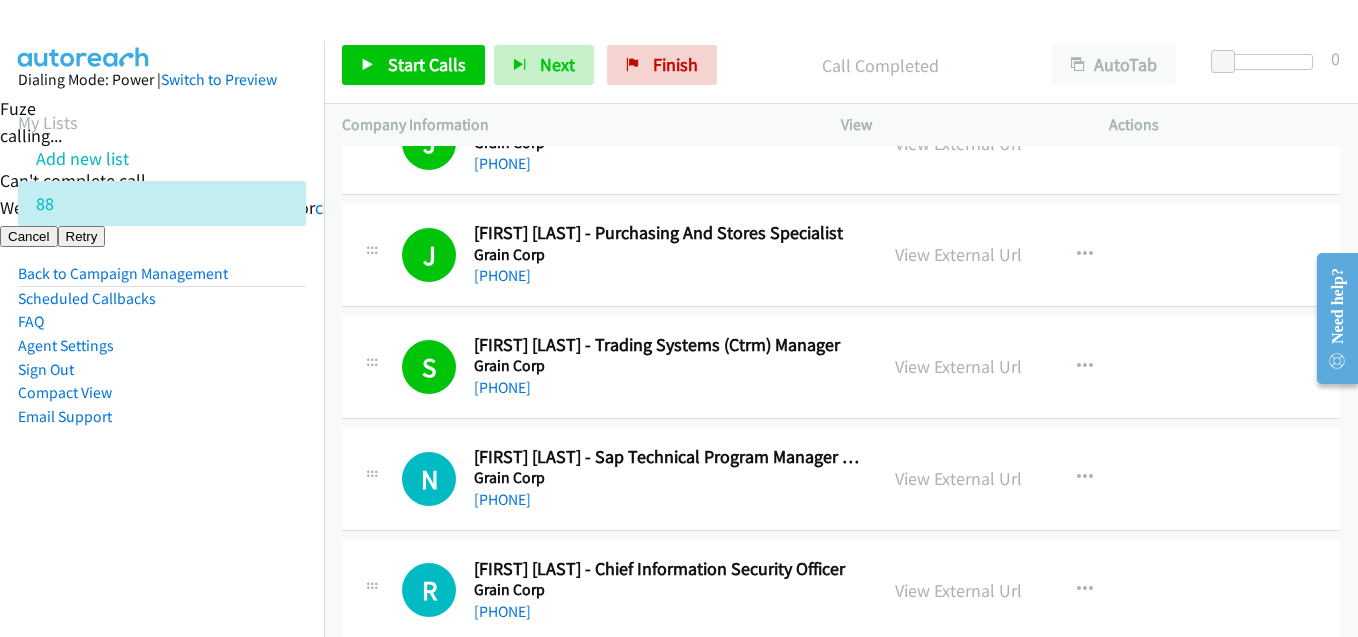 click on "Dialing Mode: Power
|
Switch to Preview
My Lists
Add new list
88
Back to Campaign Management
Scheduled Callbacks
FAQ
Agent Settings
Sign Out
Compact View
Email Support" at bounding box center (162, 280) 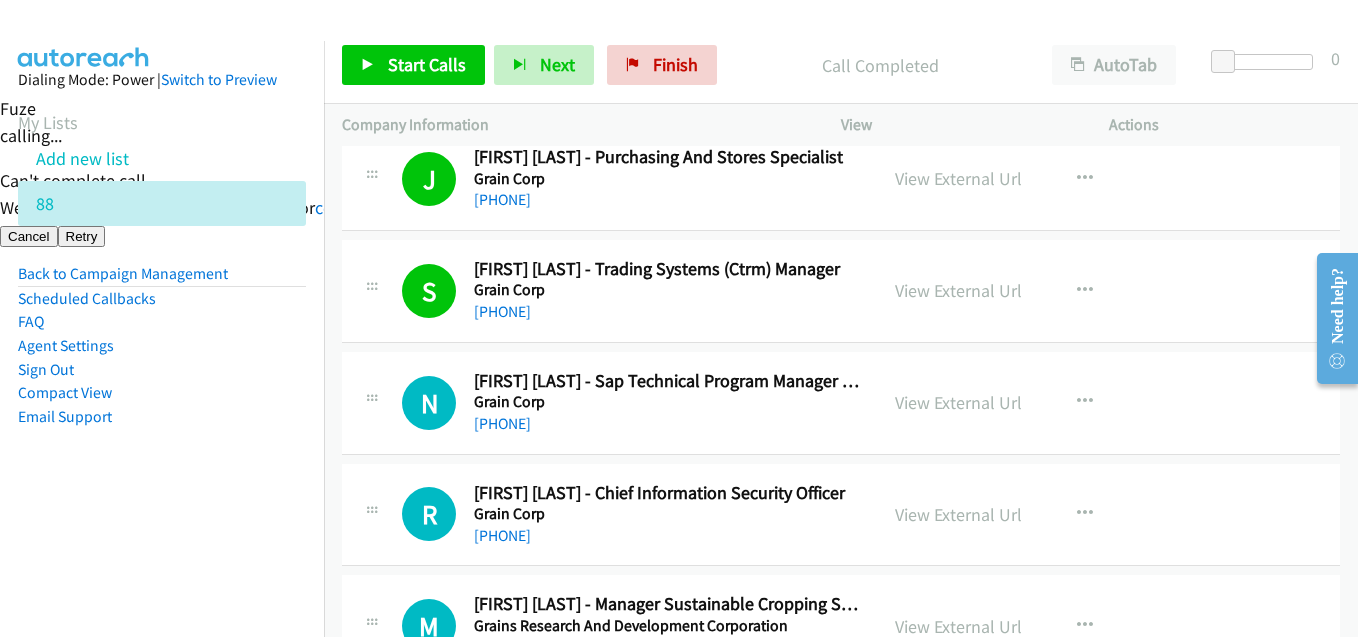 scroll, scrollTop: 1600, scrollLeft: 0, axis: vertical 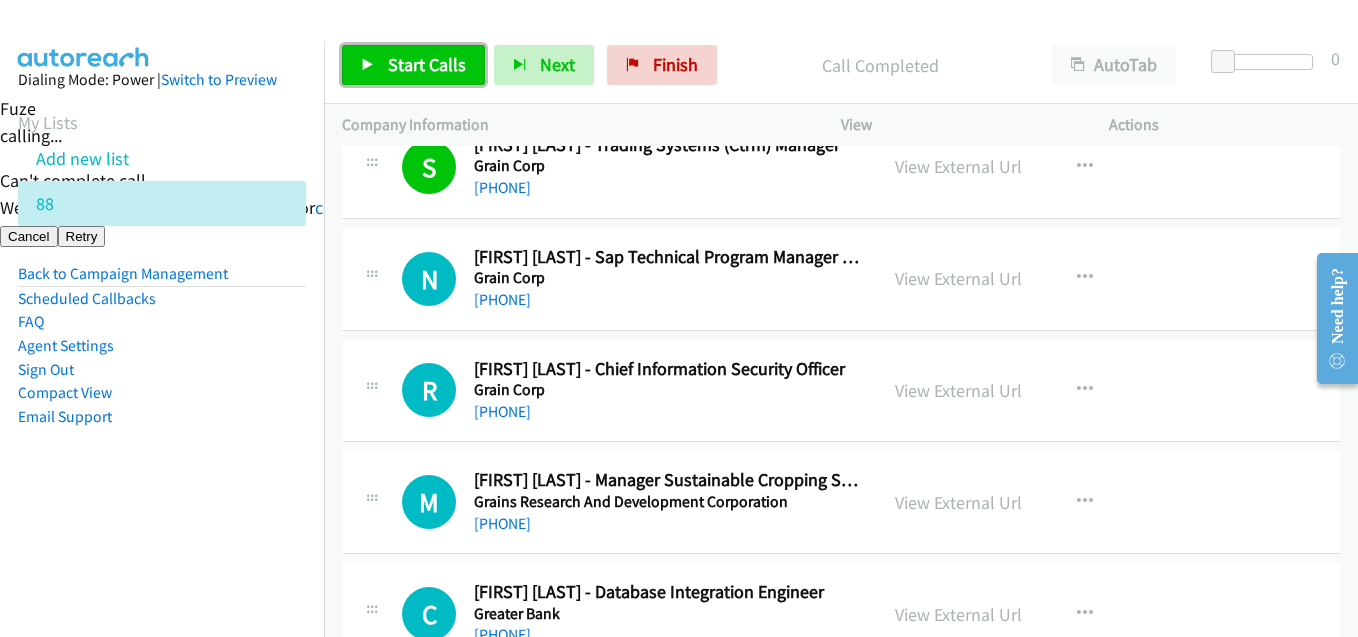 click on "Start Calls" at bounding box center [427, 64] 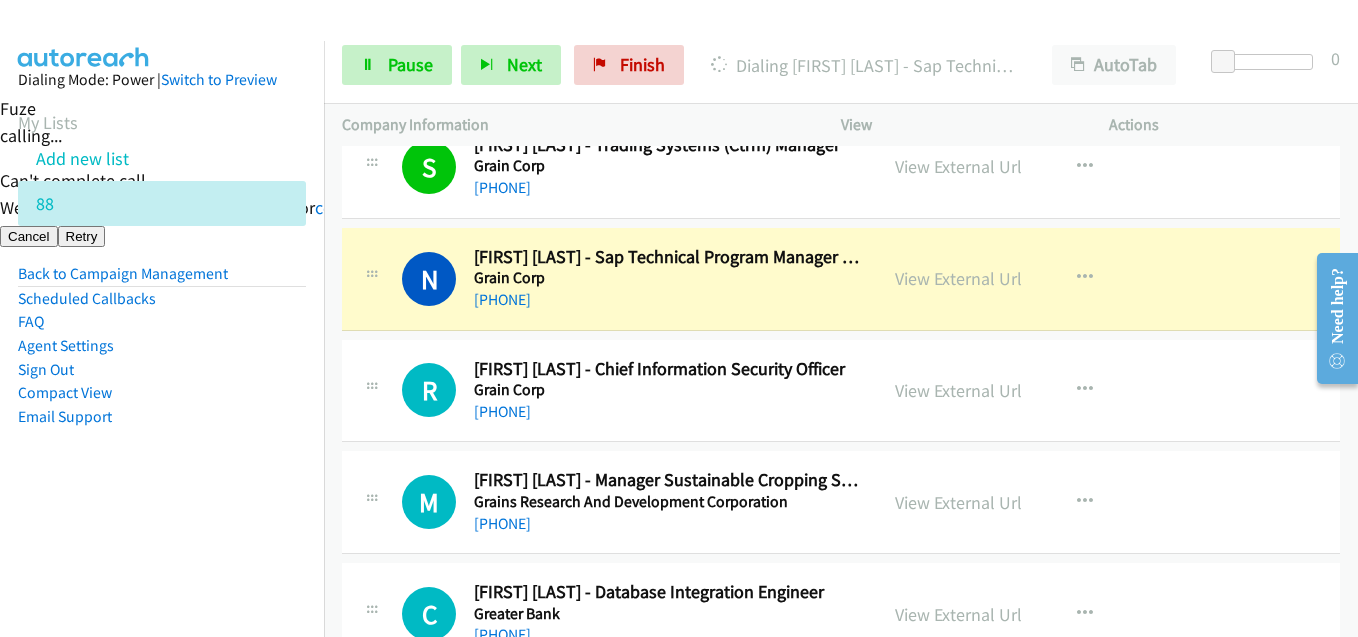 click on "Dialing Mode: Power
|
Switch to Preview
My Lists
Add new list
88
Back to Campaign Management
Scheduled Callbacks
FAQ
Agent Settings
Sign Out
Compact View
Email Support" at bounding box center (162, 359) 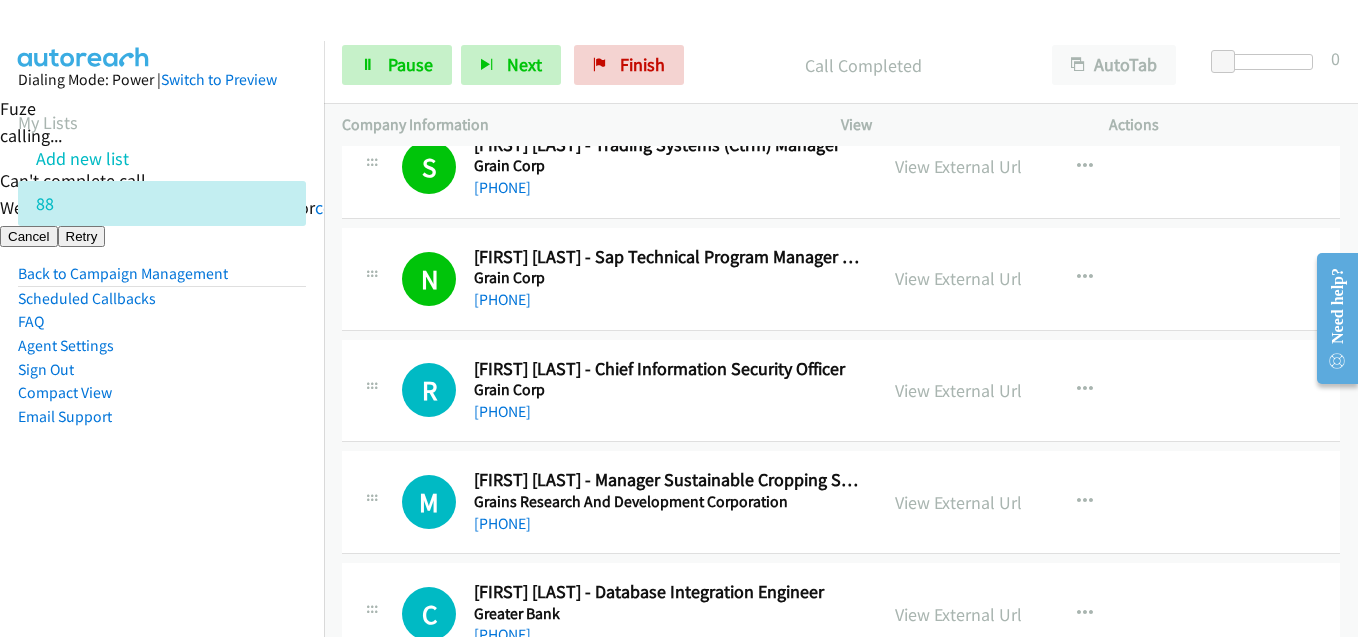 click on "Dialing Mode: Power
|
Switch to Preview
My Lists
Add new list
88
Back to Campaign Management
Scheduled Callbacks
FAQ
Agent Settings
Sign Out
Compact View
Email Support" at bounding box center (162, 280) 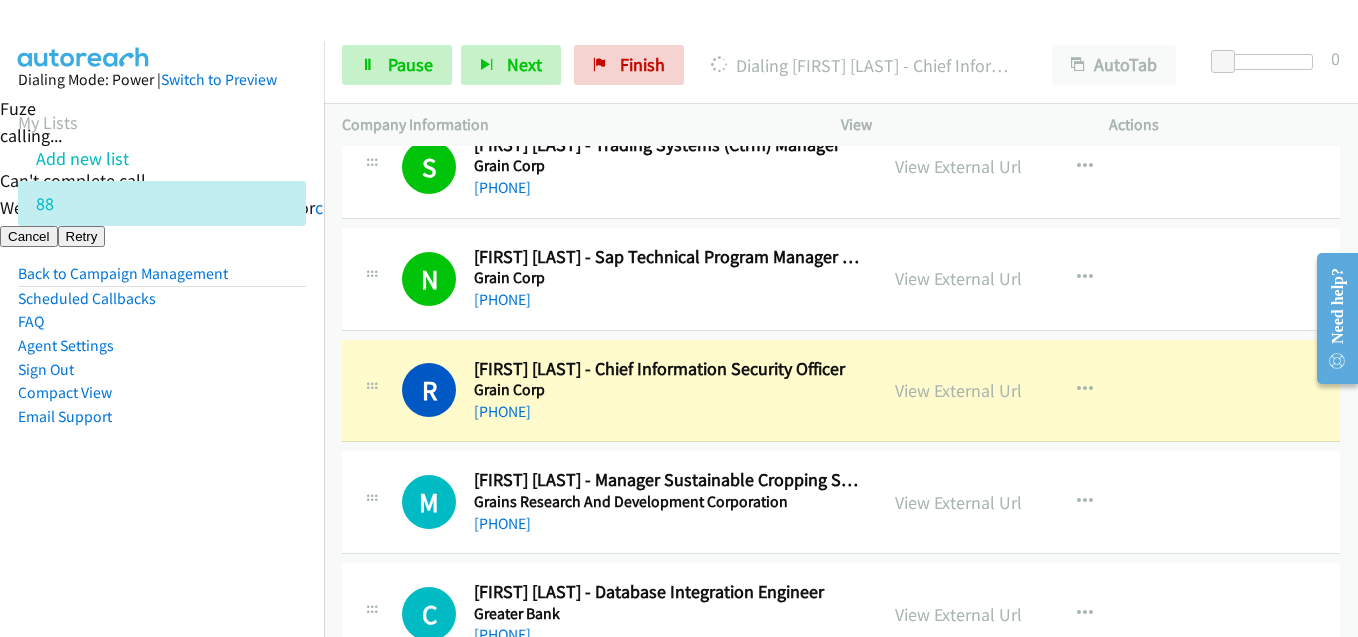 click on "Dialing Mode: Power
|
Switch to Preview
My Lists
Add new list
88
Back to Campaign Management
Scheduled Callbacks
FAQ
Agent Settings
Sign Out
Compact View
Email Support" at bounding box center (162, 280) 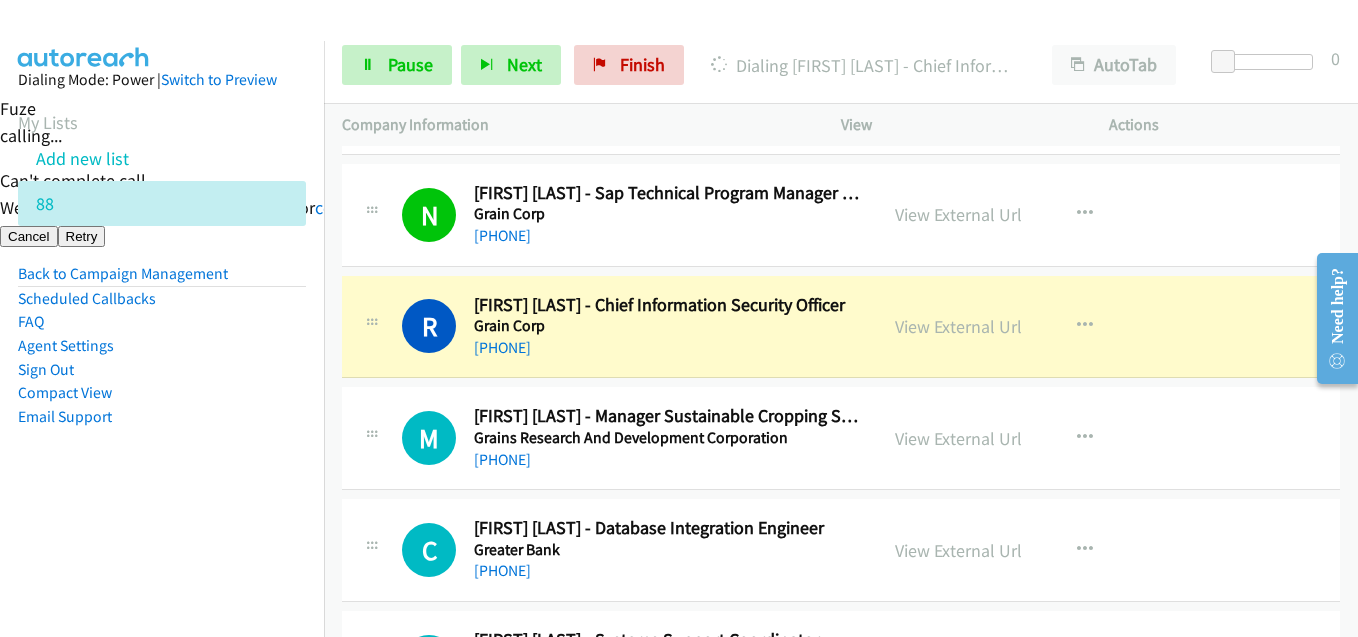 scroll, scrollTop: 1700, scrollLeft: 0, axis: vertical 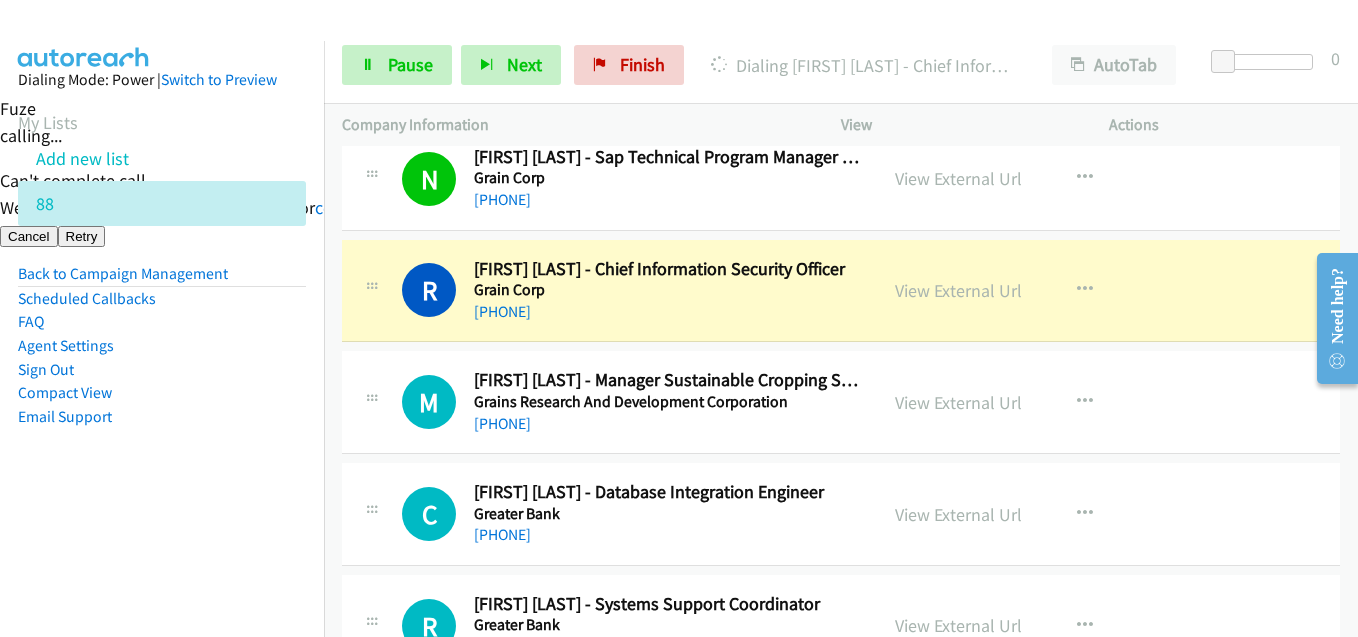 click on "Dialing Mode: Power
|
Switch to Preview
My Lists
Add new list
88
Back to Campaign Management
Scheduled Callbacks
FAQ
Agent Settings
Sign Out
Compact View
Email Support" at bounding box center [162, 280] 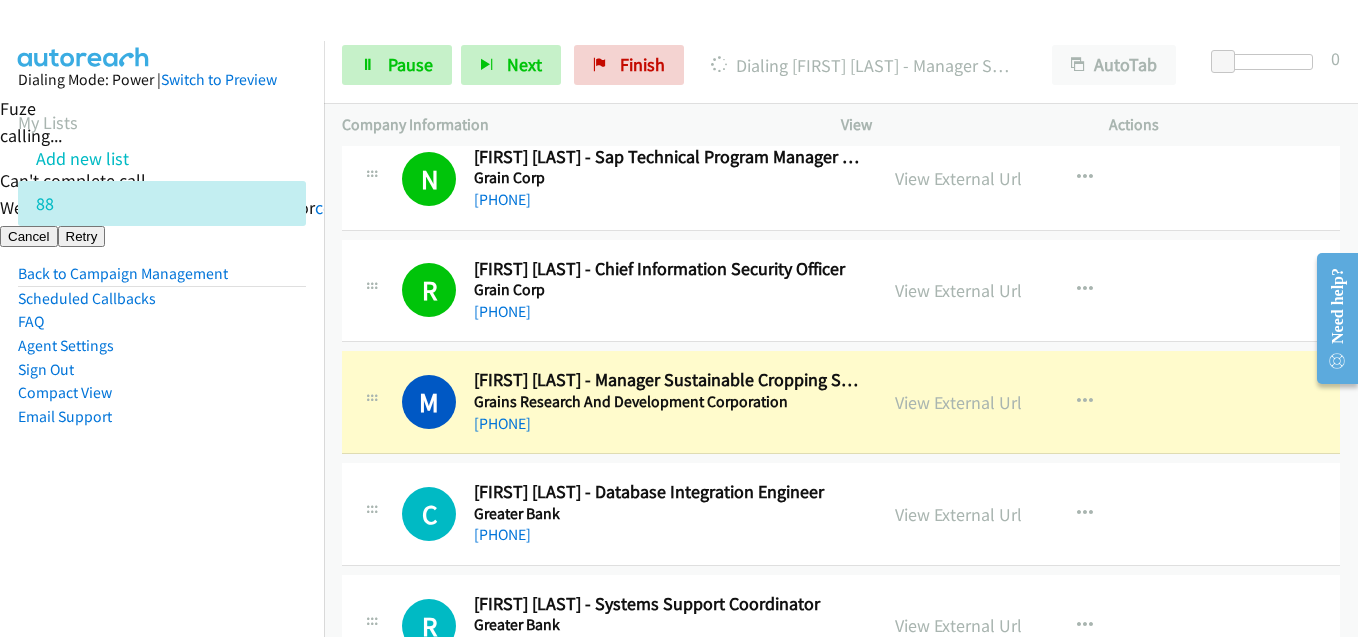 click on "Dialing Mode: Power
|
Switch to Preview
My Lists
Add new list
88
Back to Campaign Management
Scheduled Callbacks
FAQ
Agent Settings
Sign Out
Compact View
Email Support" at bounding box center [162, 280] 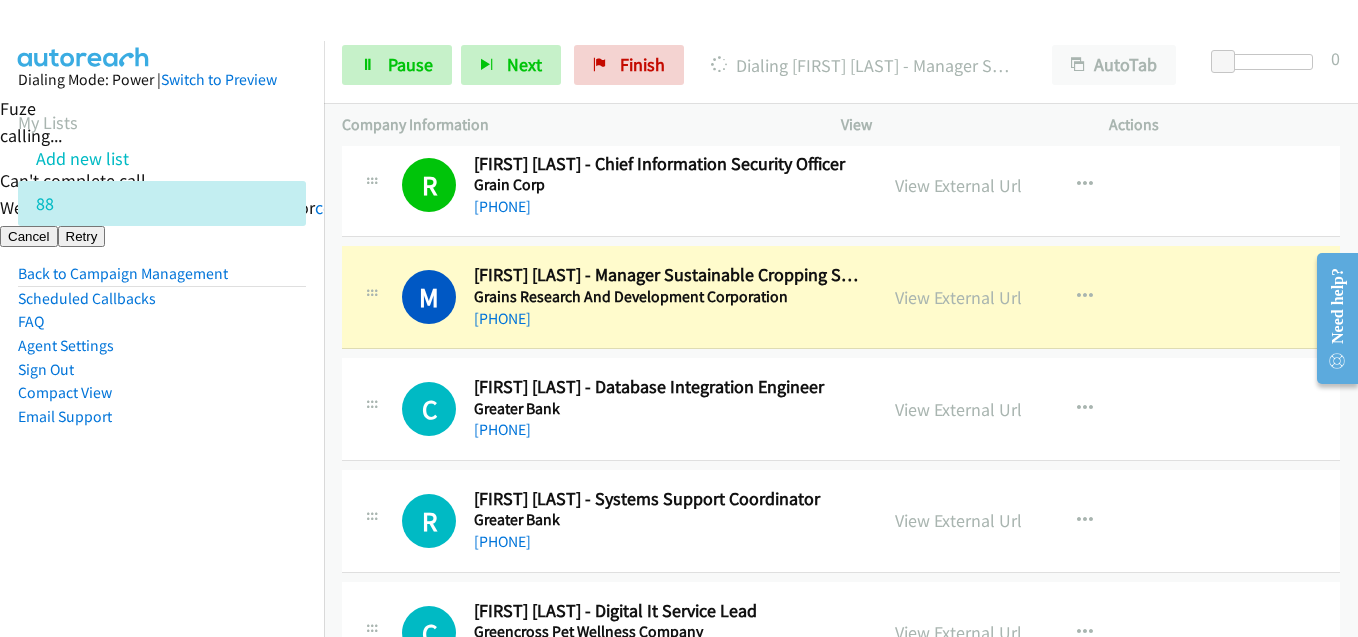 scroll, scrollTop: 1900, scrollLeft: 0, axis: vertical 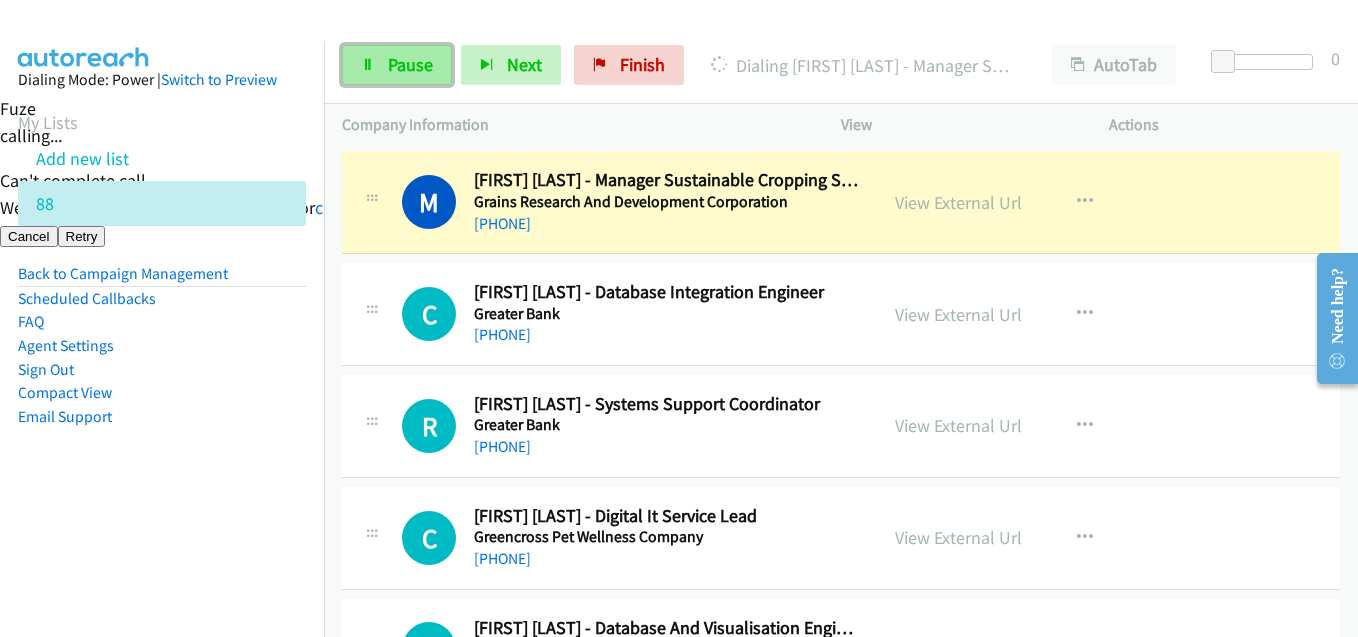 click on "Pause" at bounding box center (410, 64) 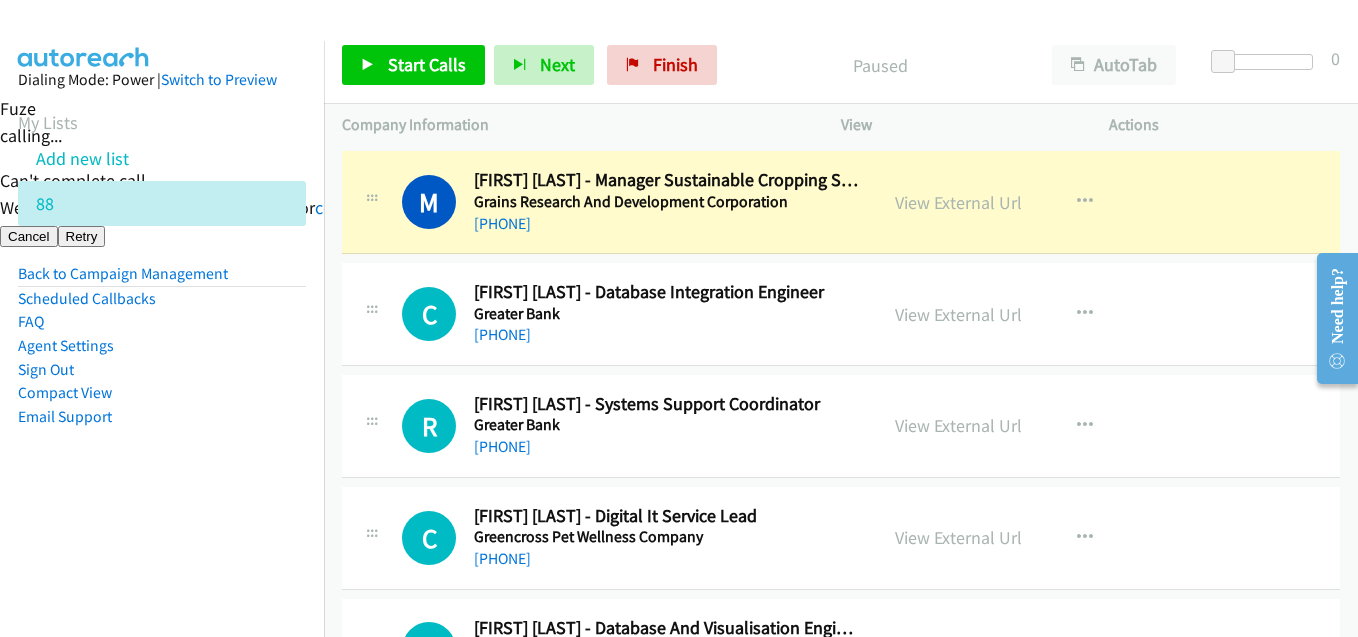 click on "Dialing Mode: Power
|
Switch to Preview
My Lists
Add new list
88
Back to Campaign Management
Scheduled Callbacks
FAQ
Agent Settings
Sign Out
Compact View
Email Support" at bounding box center [162, 280] 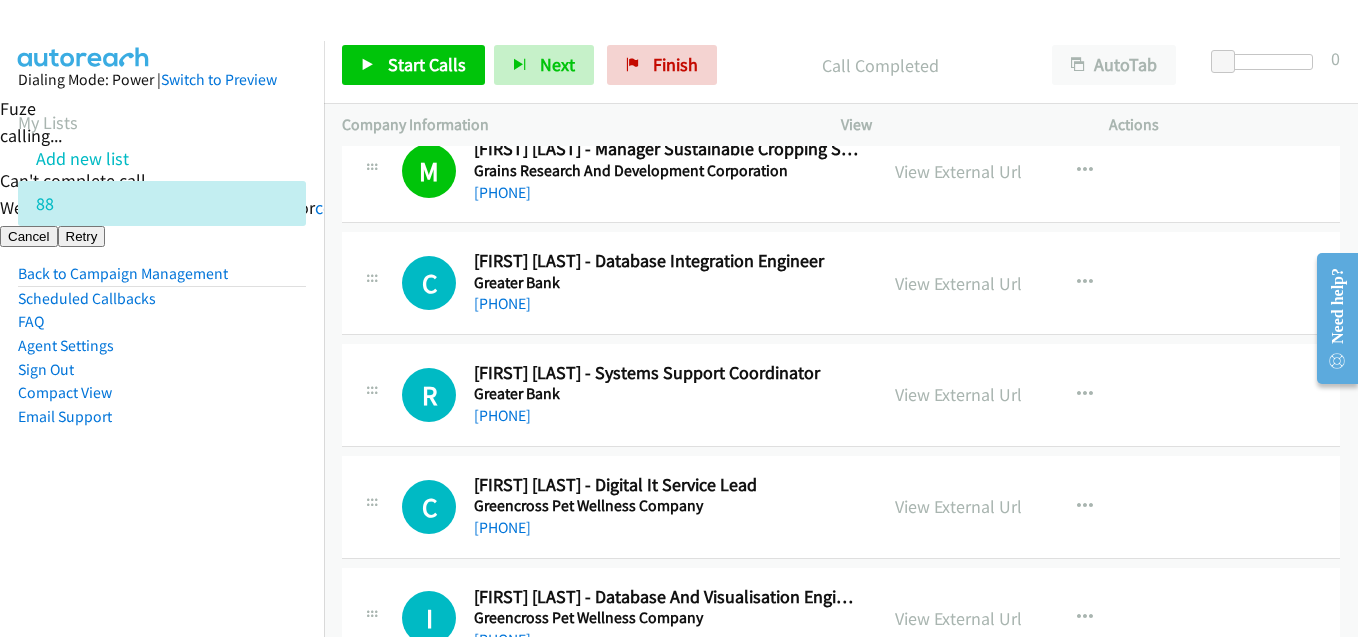scroll, scrollTop: 1900, scrollLeft: 0, axis: vertical 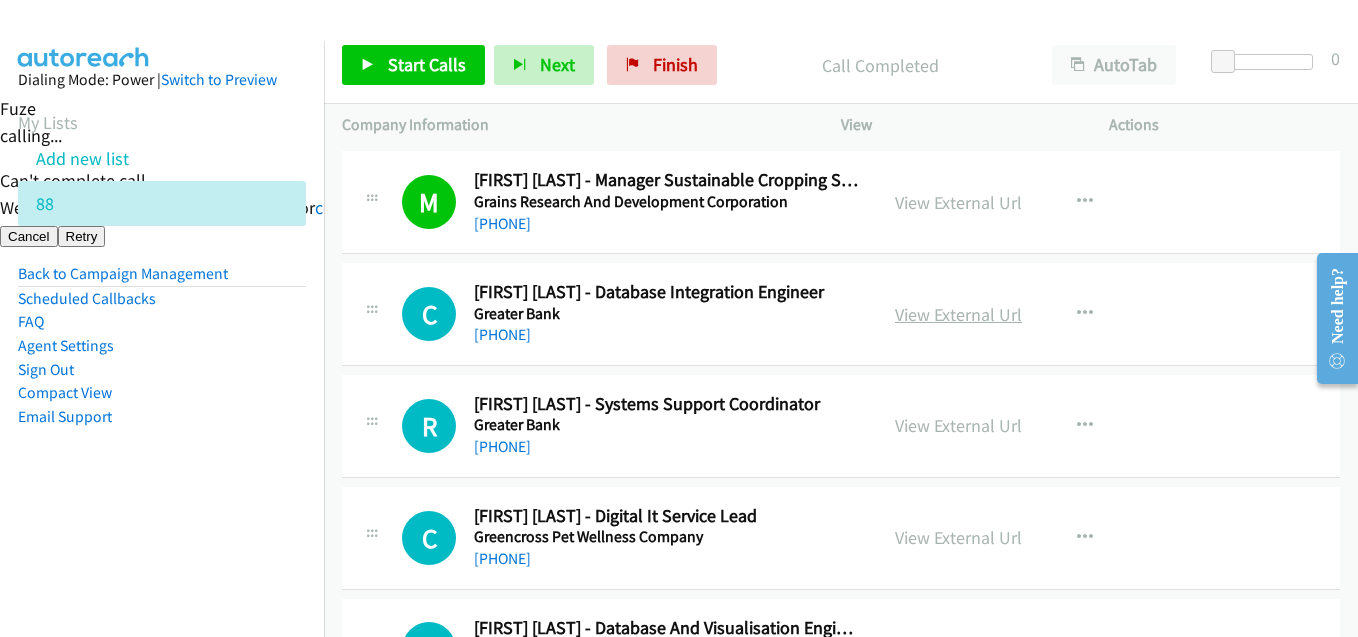 click on "View External Url" at bounding box center (958, 314) 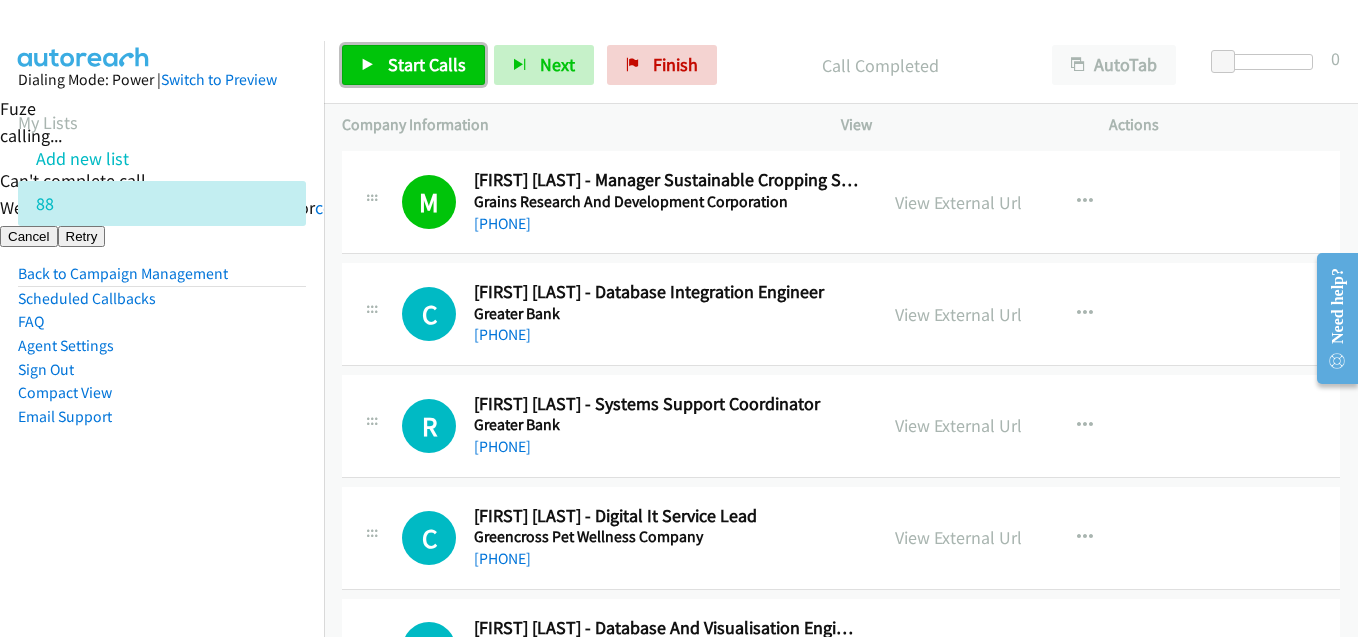 click on "Start Calls" at bounding box center (413, 65) 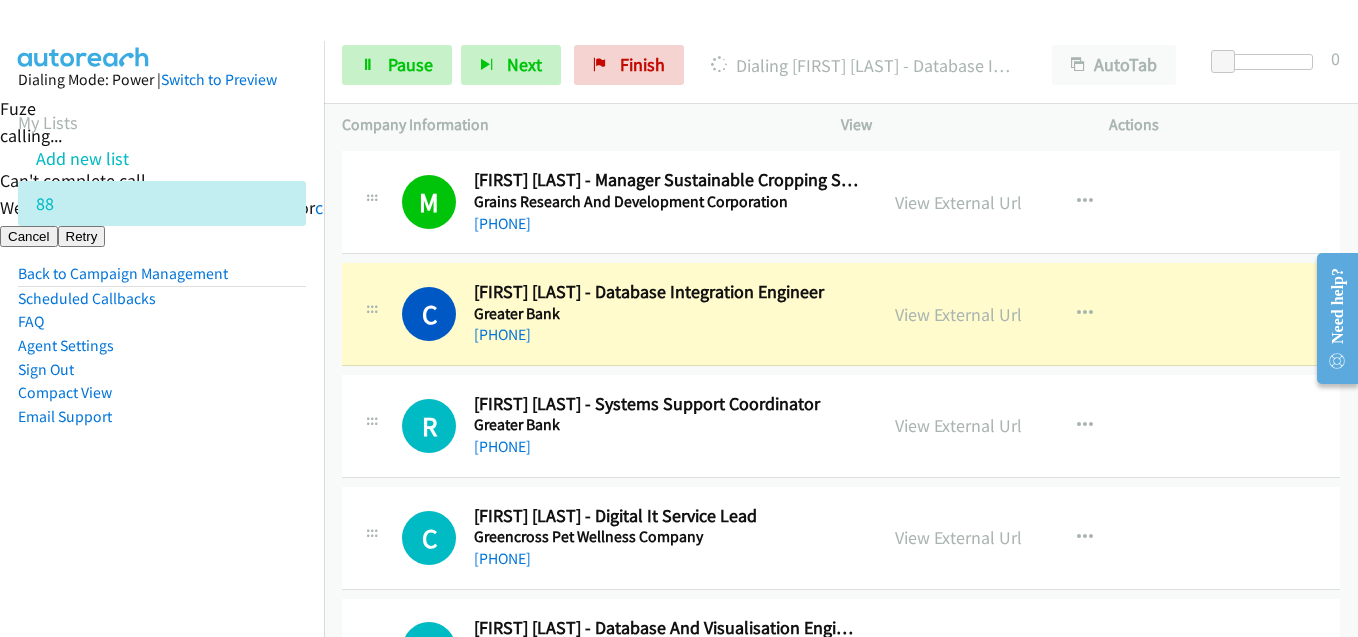 click on "Dialing Mode: Power
|
Switch to Preview
My Lists
Add new list
88
Back to Campaign Management
Scheduled Callbacks
FAQ
Agent Settings
Sign Out
Compact View
Email Support" at bounding box center (162, 280) 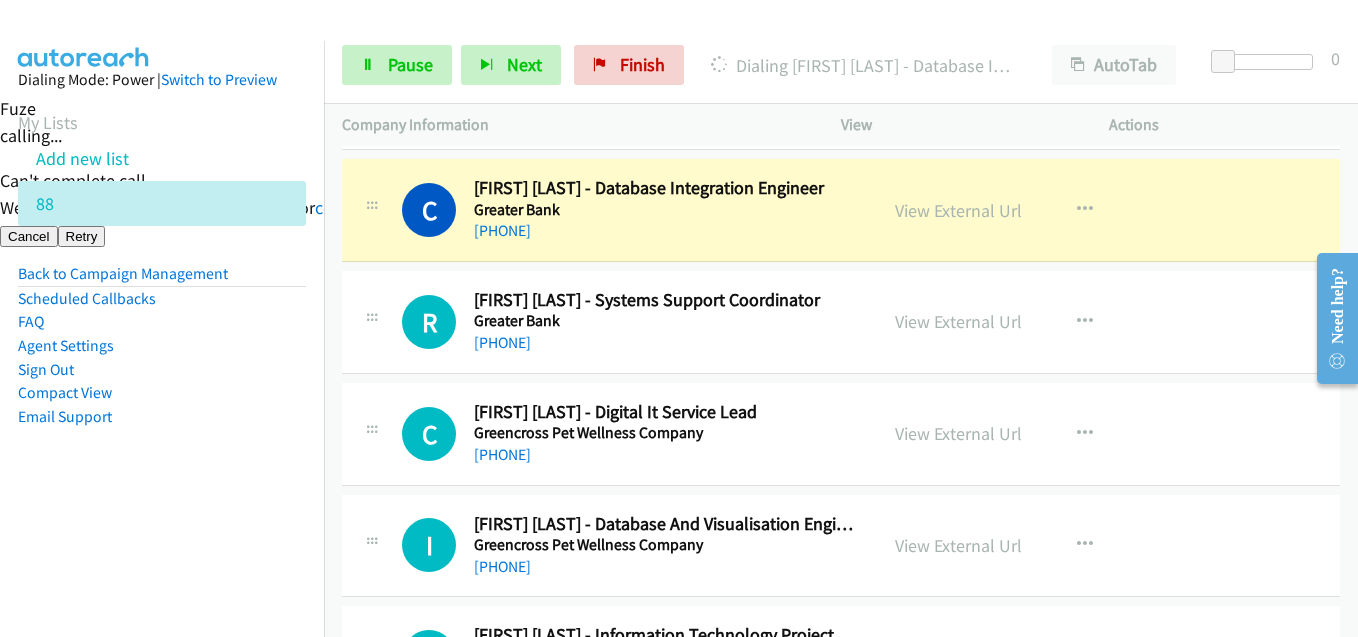 scroll, scrollTop: 2100, scrollLeft: 0, axis: vertical 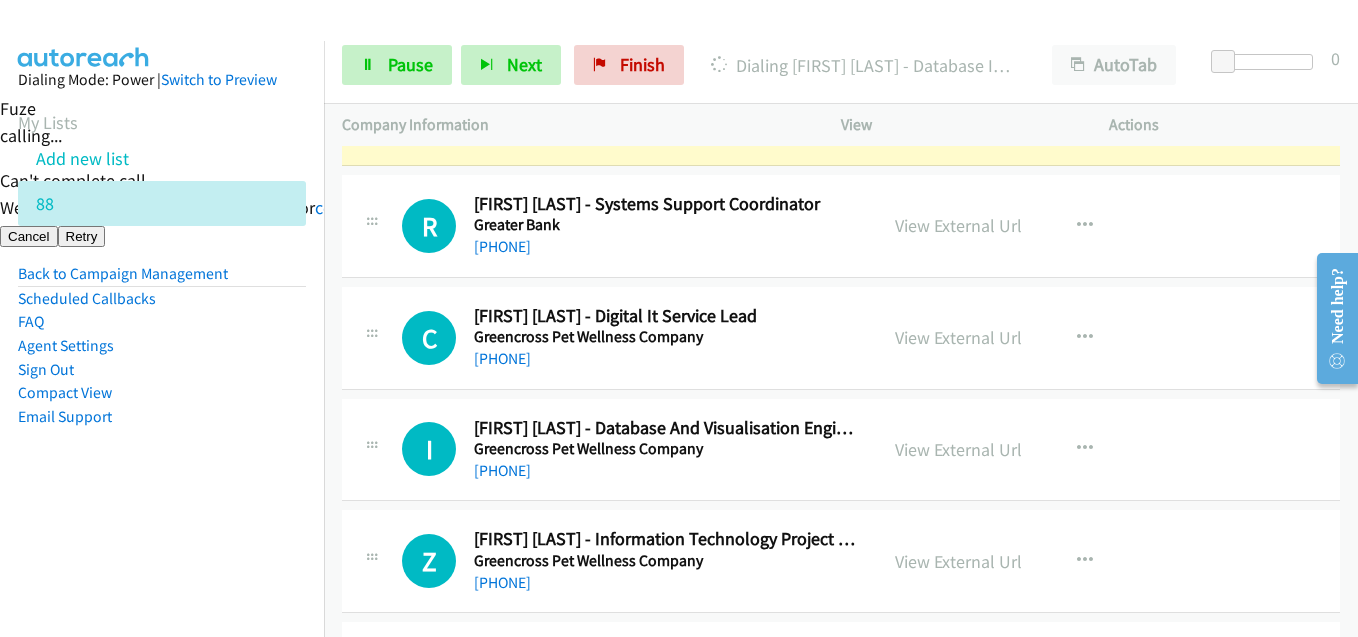 click on "Dialing Mode: Power
|
Switch to Preview
My Lists
Add new list
88
Back to Campaign Management
Scheduled Callbacks
FAQ
Agent Settings
Sign Out
Compact View
Email Support" at bounding box center [162, 280] 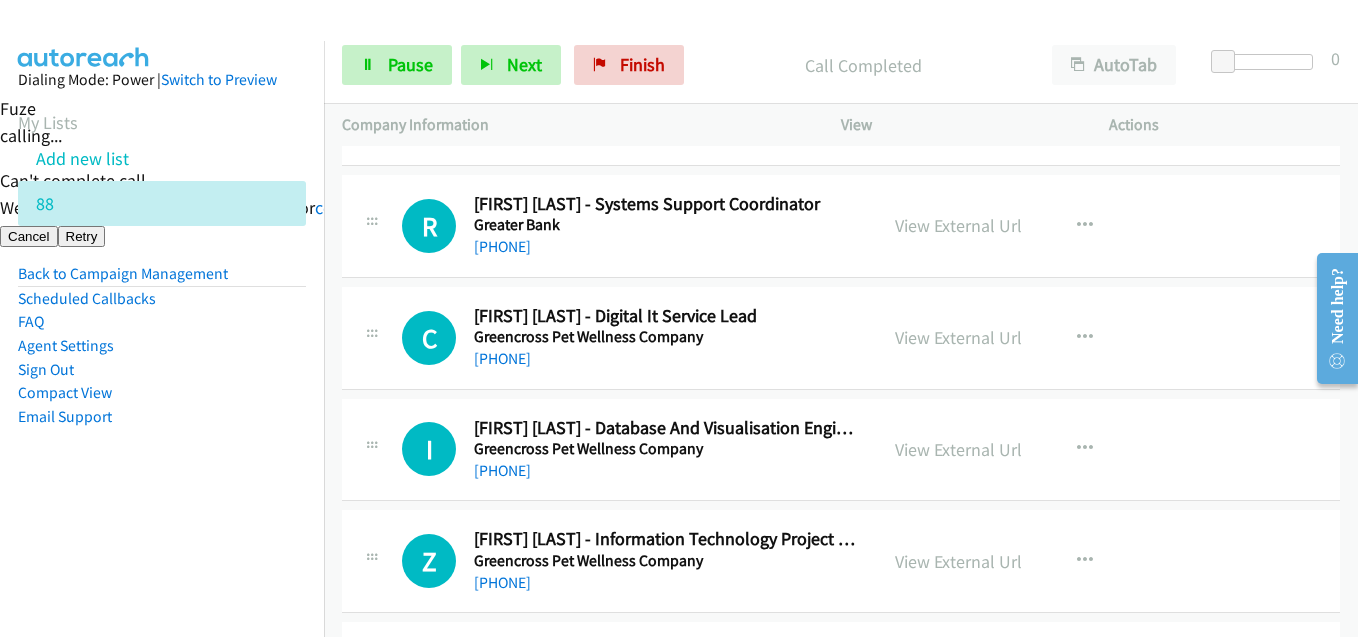drag, startPoint x: 228, startPoint y: 488, endPoint x: 324, endPoint y: 462, distance: 99.458534 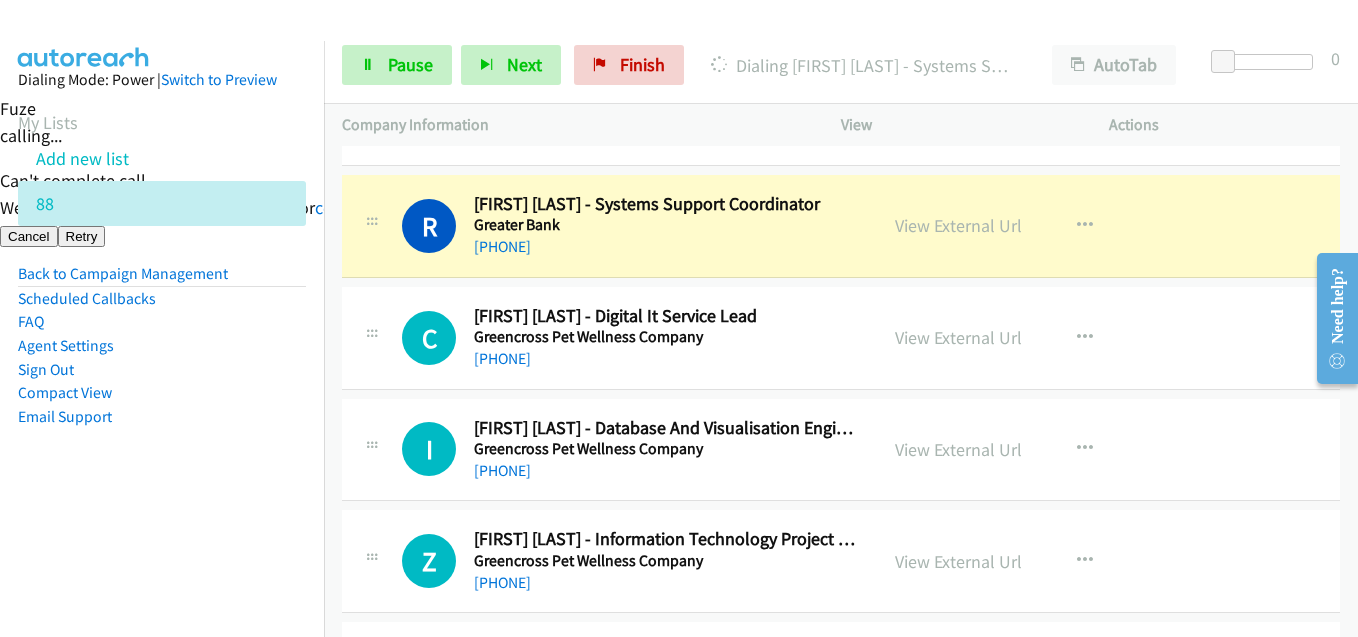 drag, startPoint x: 189, startPoint y: 523, endPoint x: 210, endPoint y: 498, distance: 32.649654 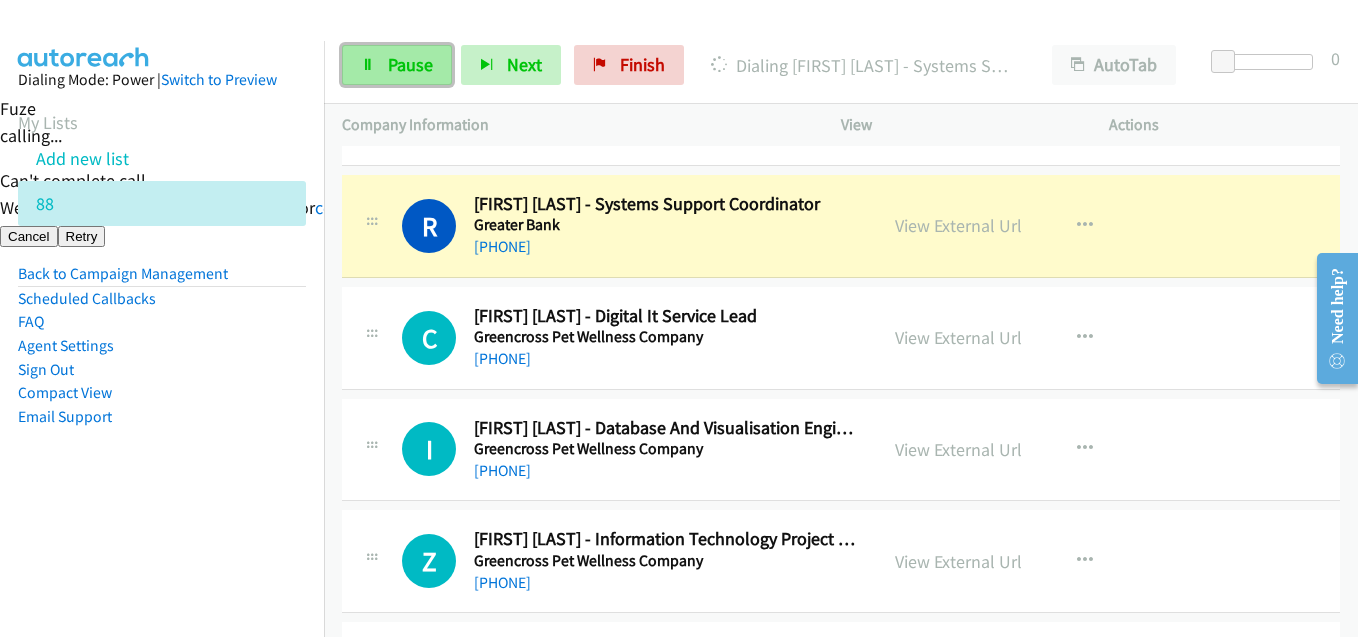 click on "Pause" at bounding box center [410, 64] 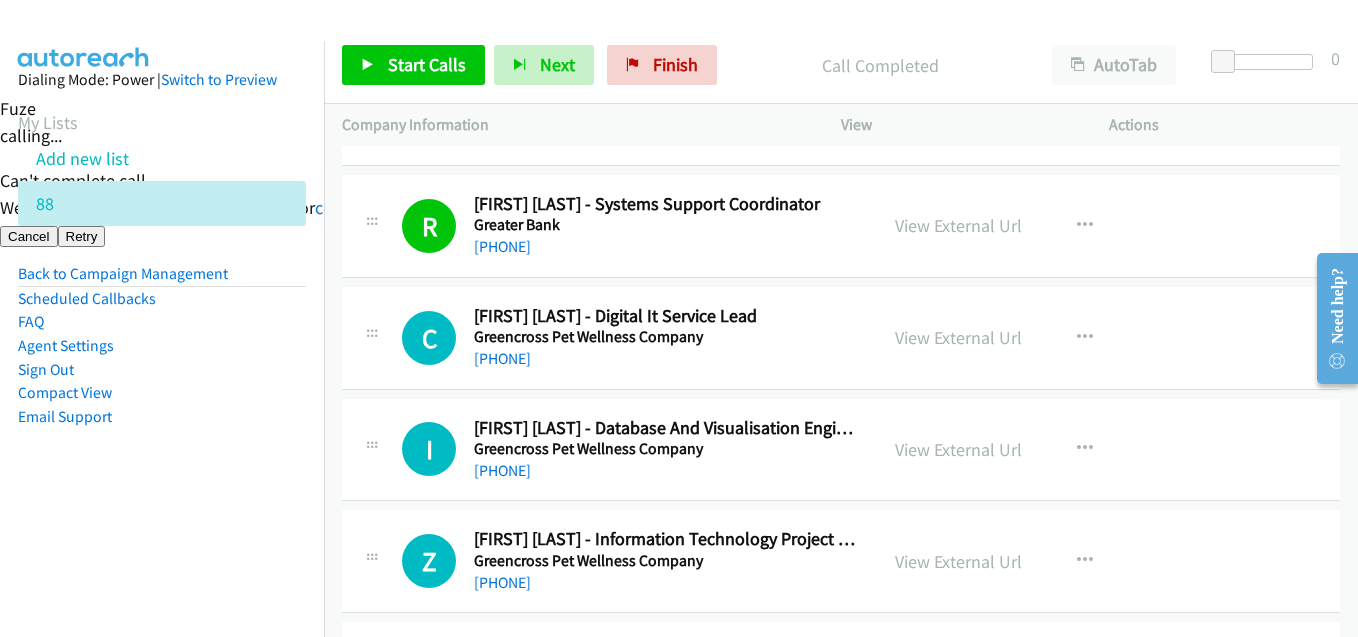 click on "Dialing Mode: Power
|
Switch to Preview
My Lists
Add new list
88
Back to Campaign Management
Scheduled Callbacks
FAQ
Agent Settings
Sign Out
Compact View
Email Support" at bounding box center [162, 280] 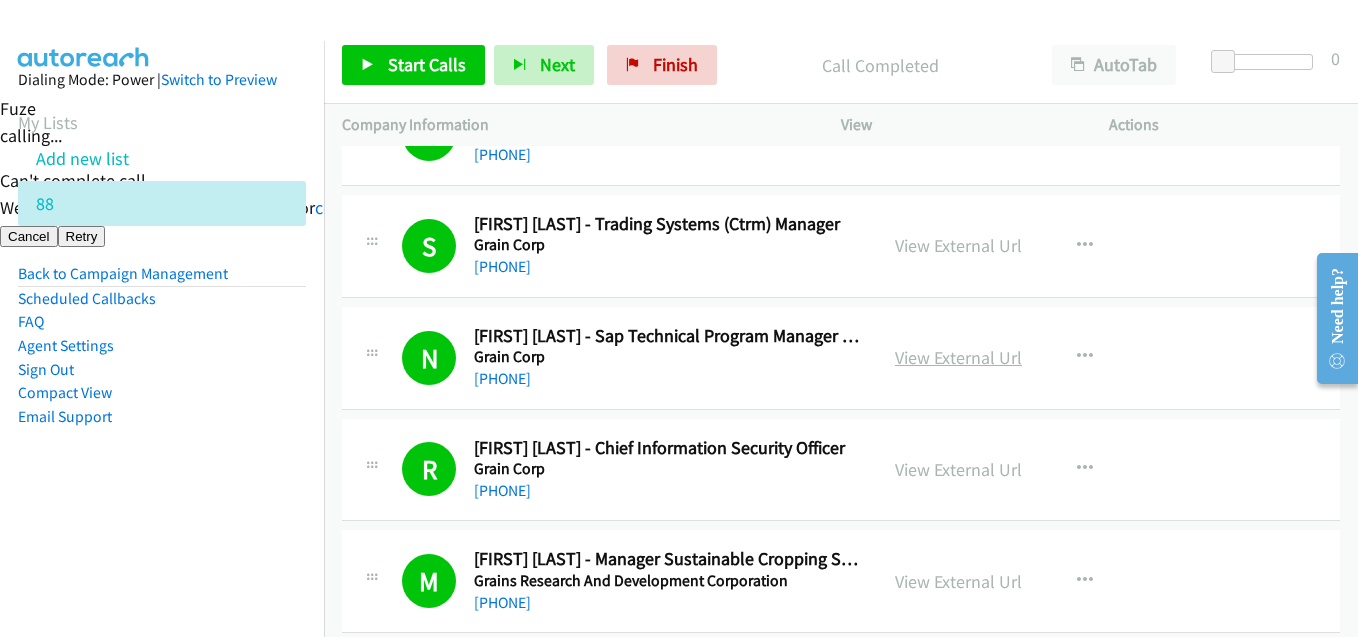 scroll, scrollTop: 1500, scrollLeft: 0, axis: vertical 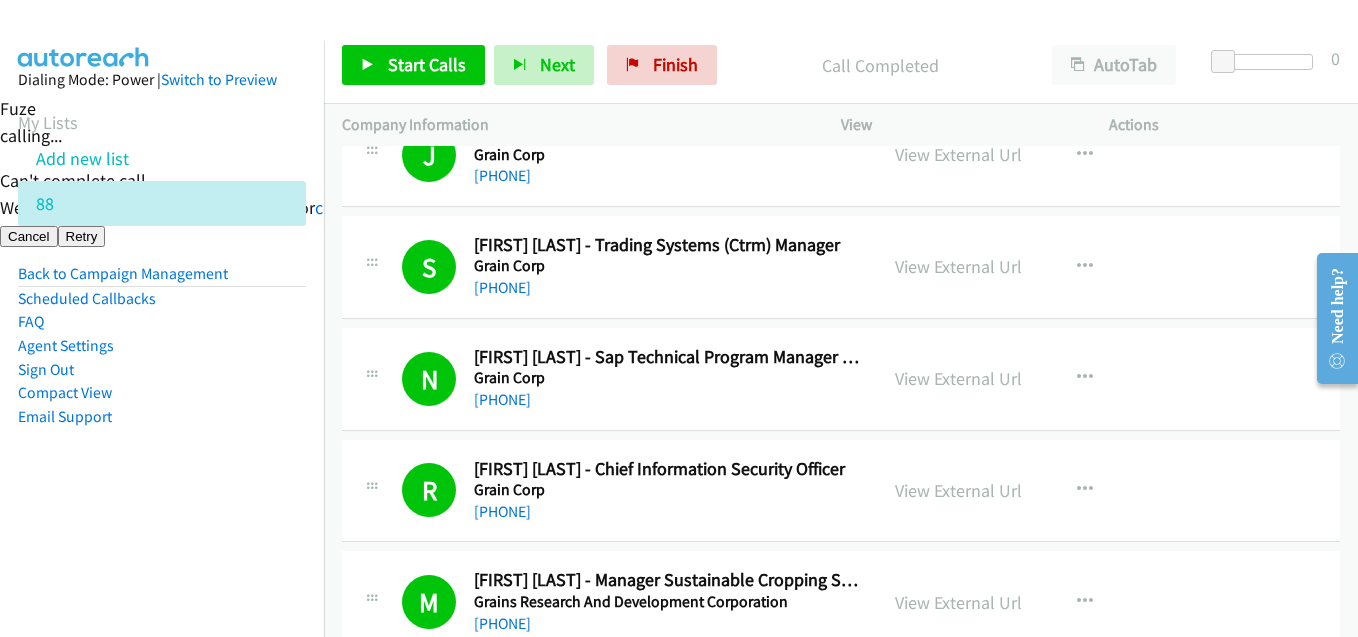 drag, startPoint x: 274, startPoint y: 465, endPoint x: 285, endPoint y: 443, distance: 24.596748 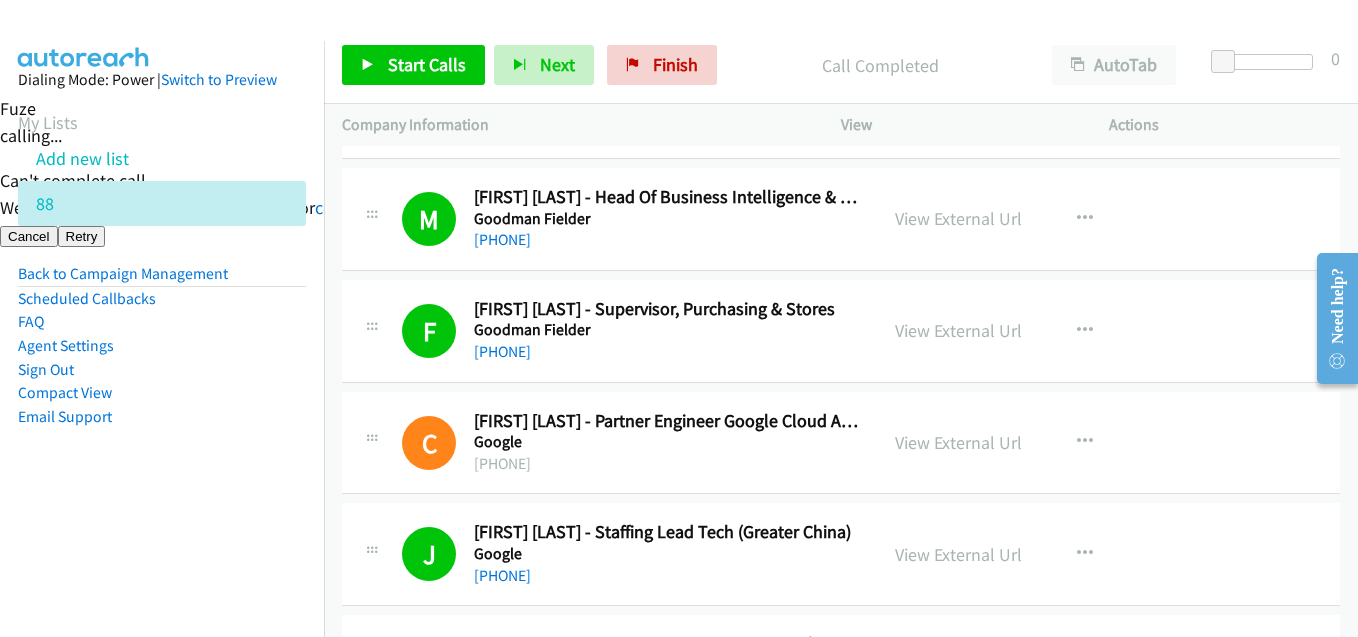 scroll, scrollTop: 700, scrollLeft: 0, axis: vertical 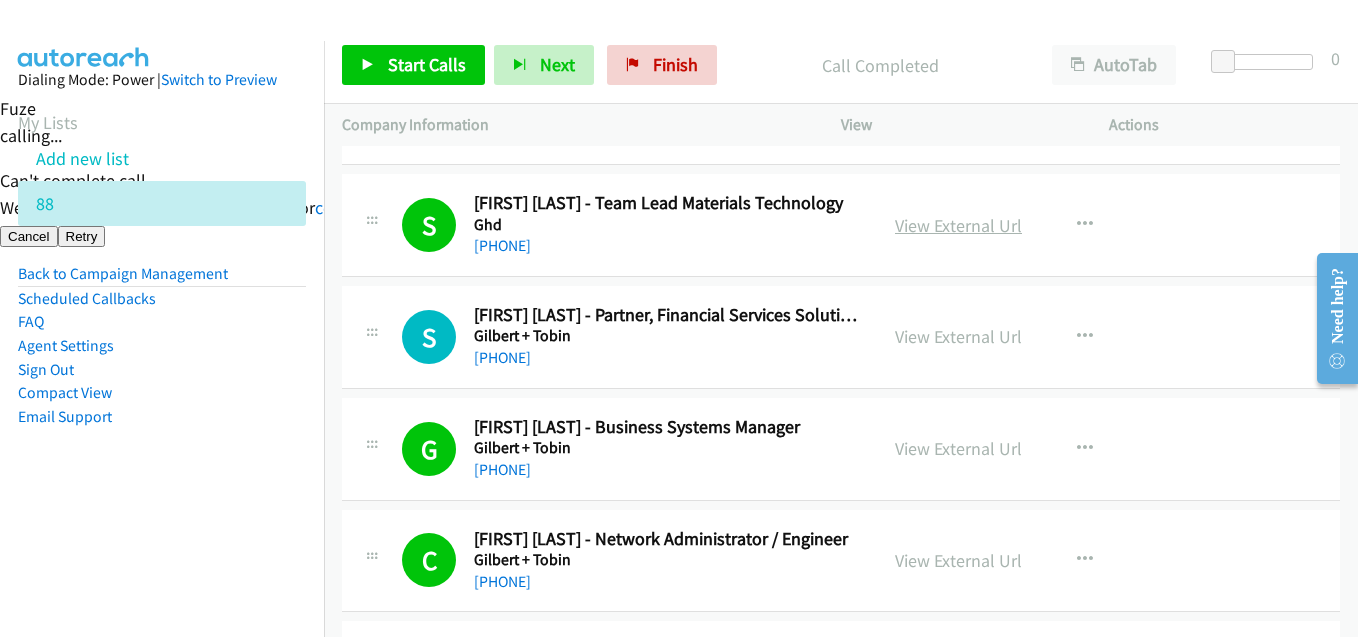 click on "View External Url" at bounding box center [958, 225] 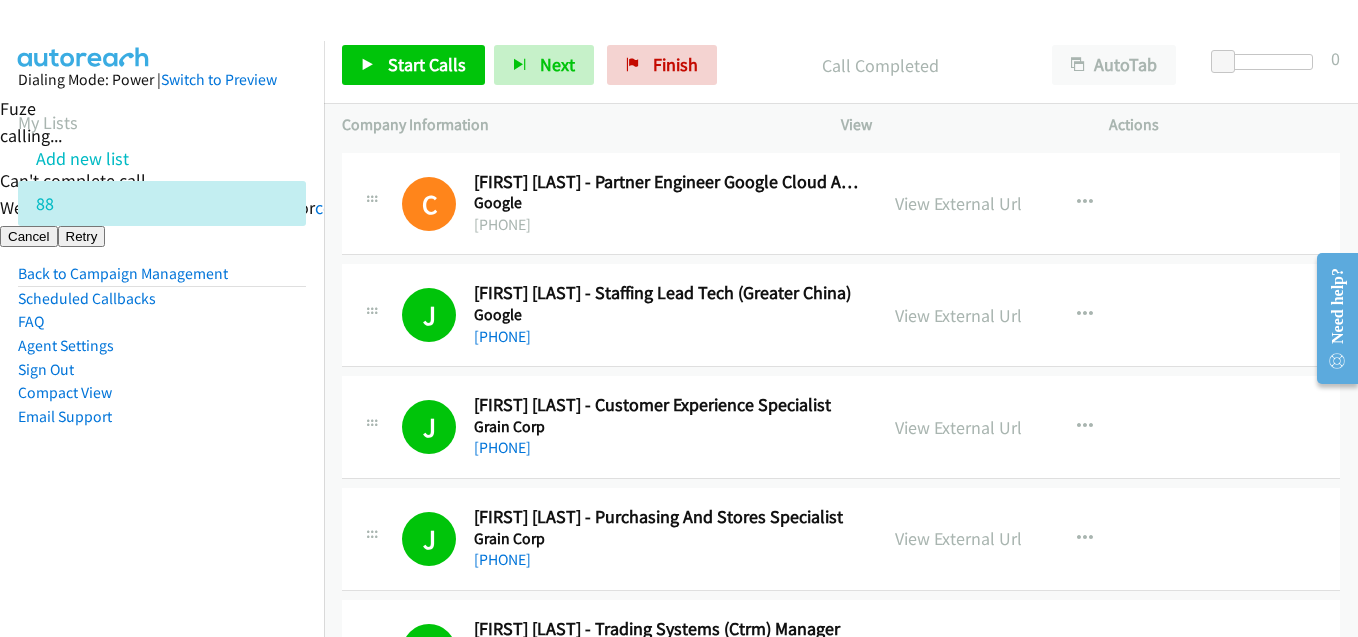 scroll, scrollTop: 1200, scrollLeft: 0, axis: vertical 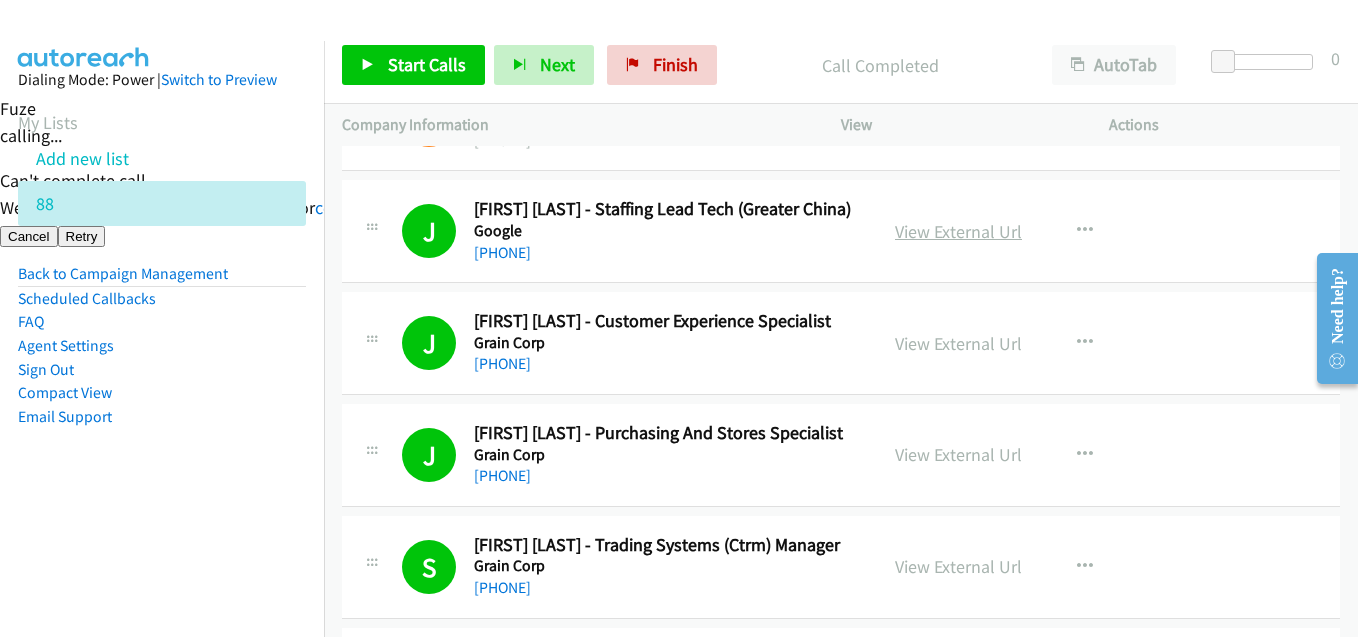 click on "View External Url" at bounding box center (958, 231) 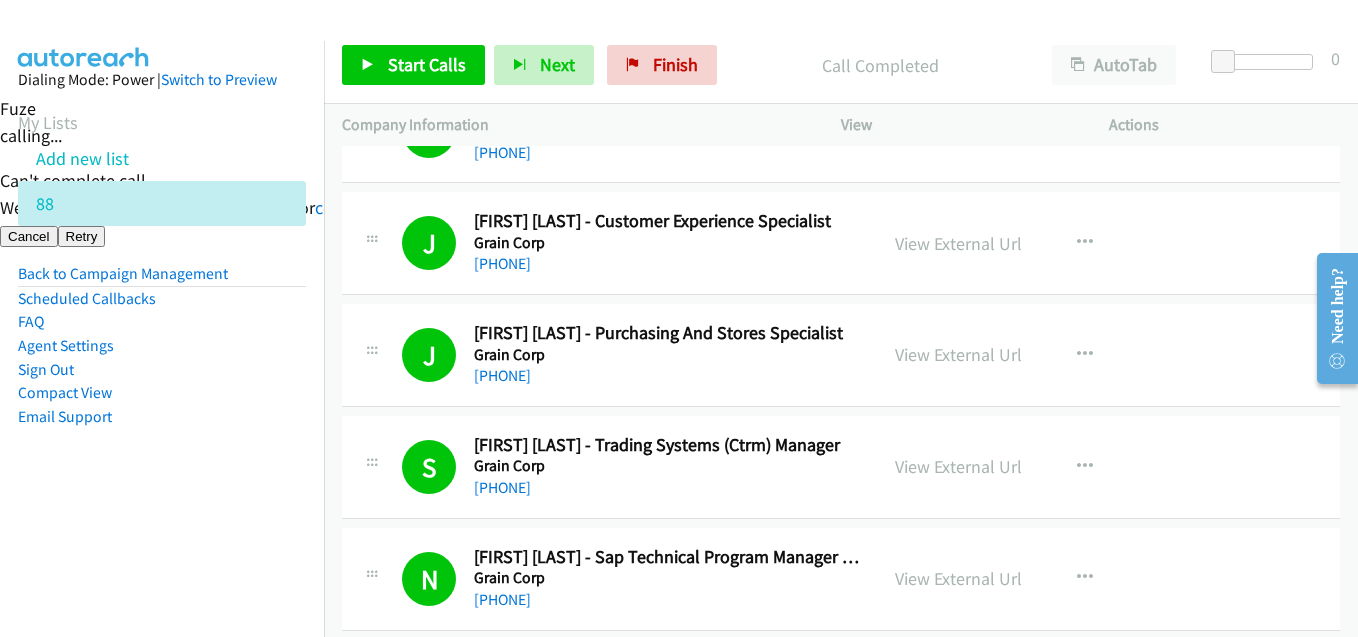 scroll, scrollTop: 1500, scrollLeft: 0, axis: vertical 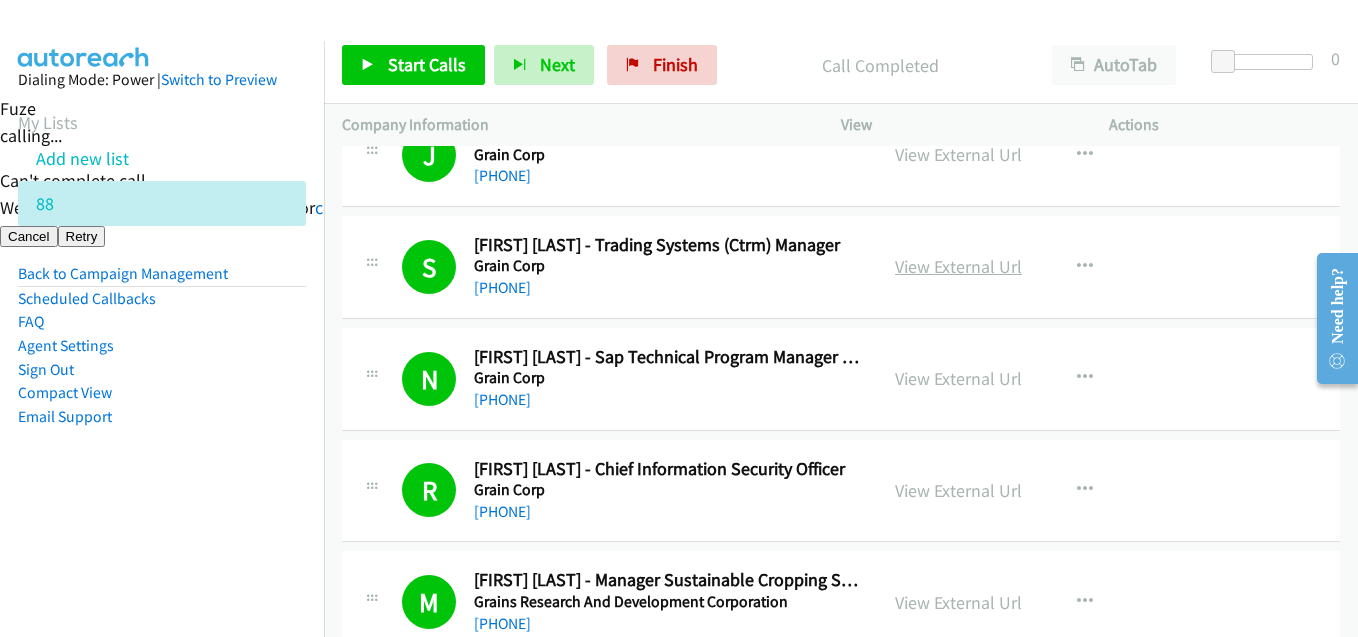 click on "View External Url" at bounding box center (958, 266) 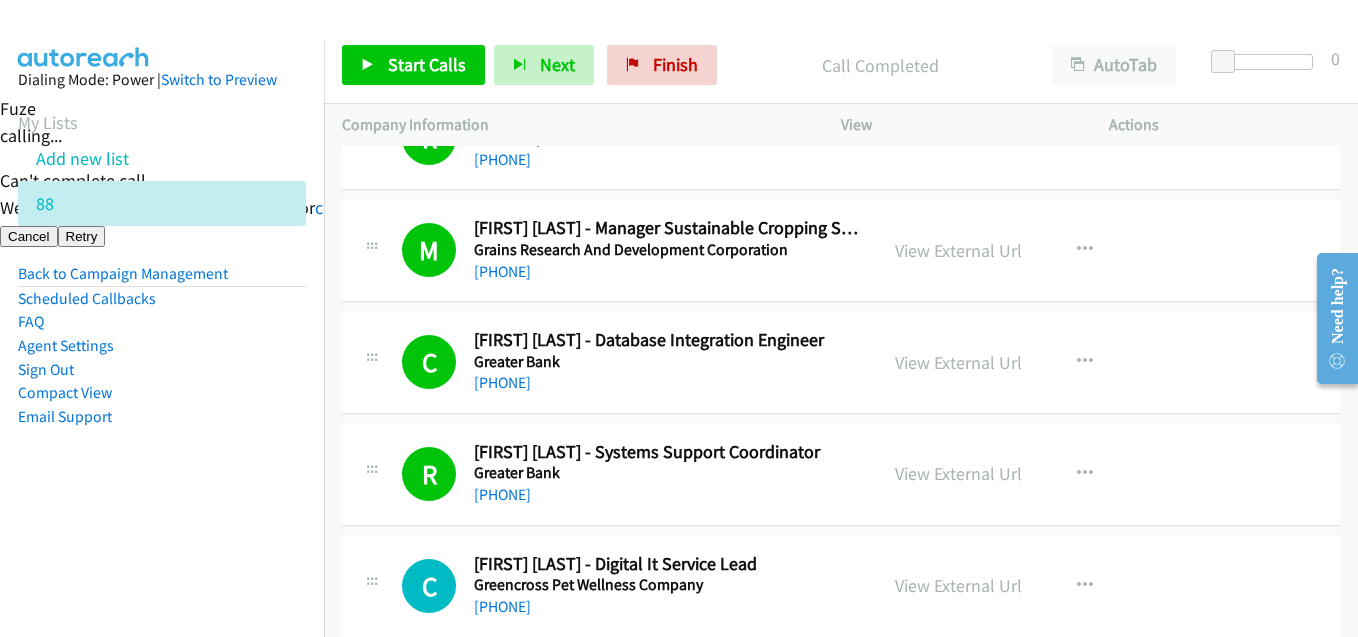 scroll, scrollTop: 1900, scrollLeft: 0, axis: vertical 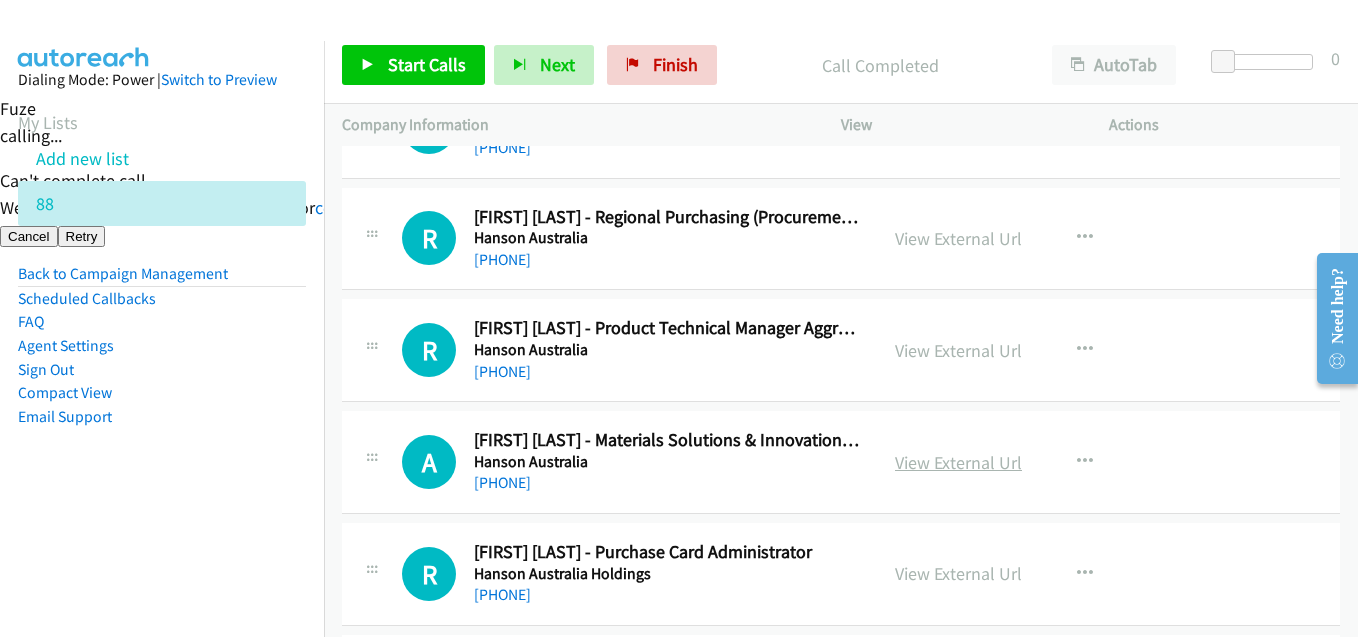 click on "View External Url" at bounding box center (958, 462) 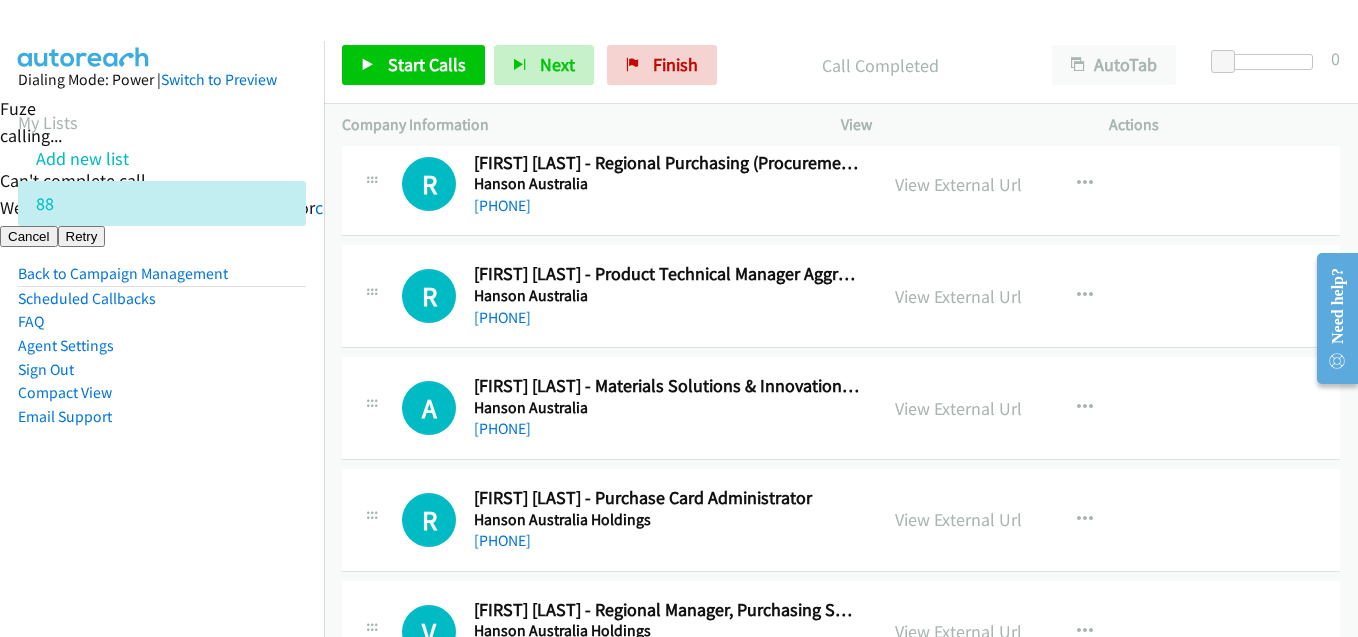 scroll, scrollTop: 4300, scrollLeft: 0, axis: vertical 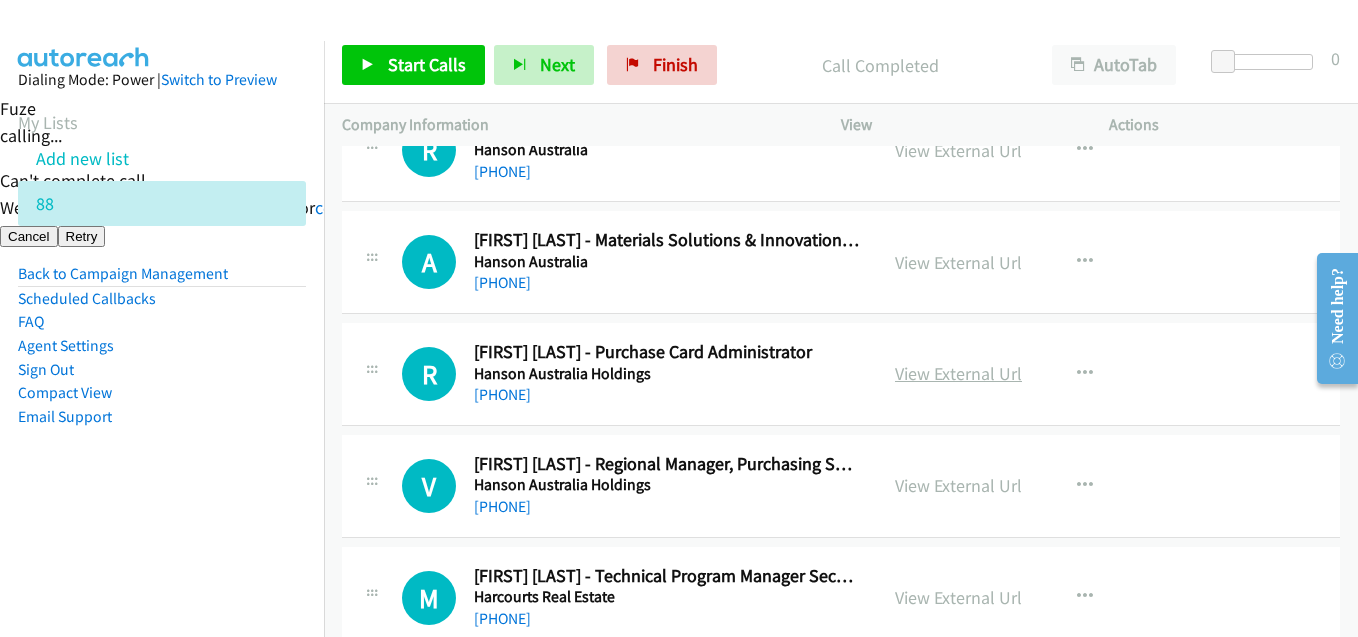 click on "View External Url" at bounding box center [958, 373] 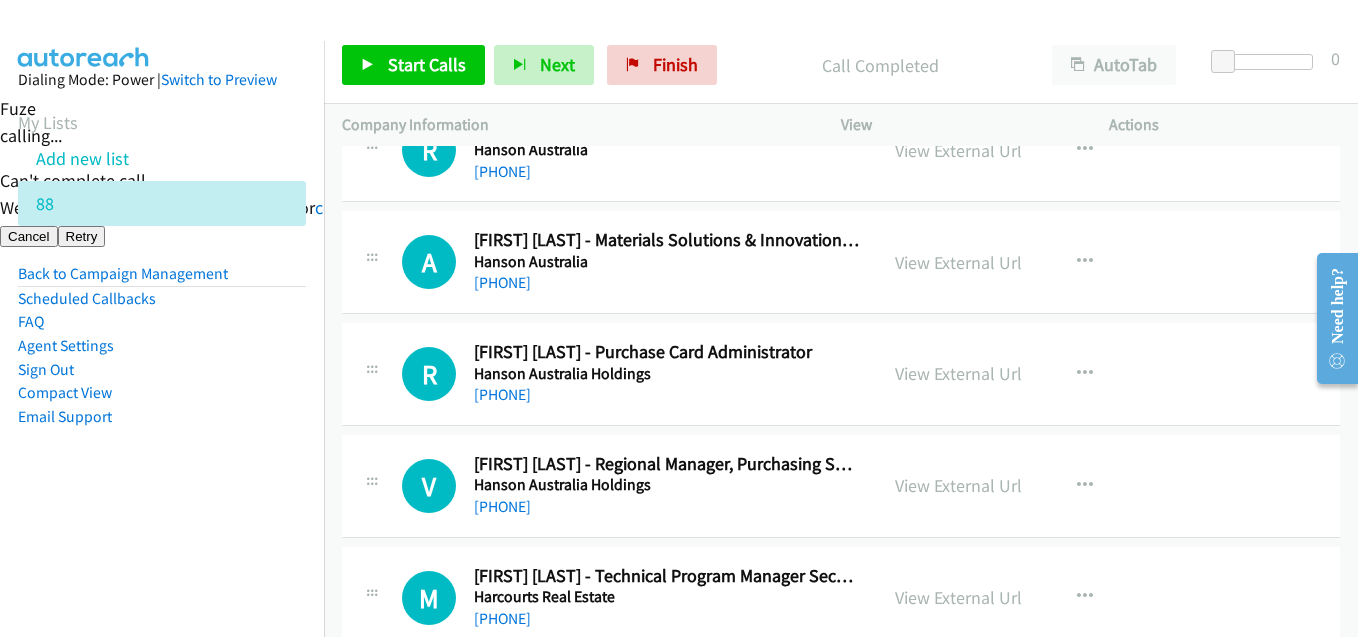 click on "Dialing Mode: Power
|
Switch to Preview
My Lists
Add new list
88
Back to Campaign Management
Scheduled Callbacks
FAQ
Agent Settings
Sign Out
Compact View
Email Support" at bounding box center [162, 280] 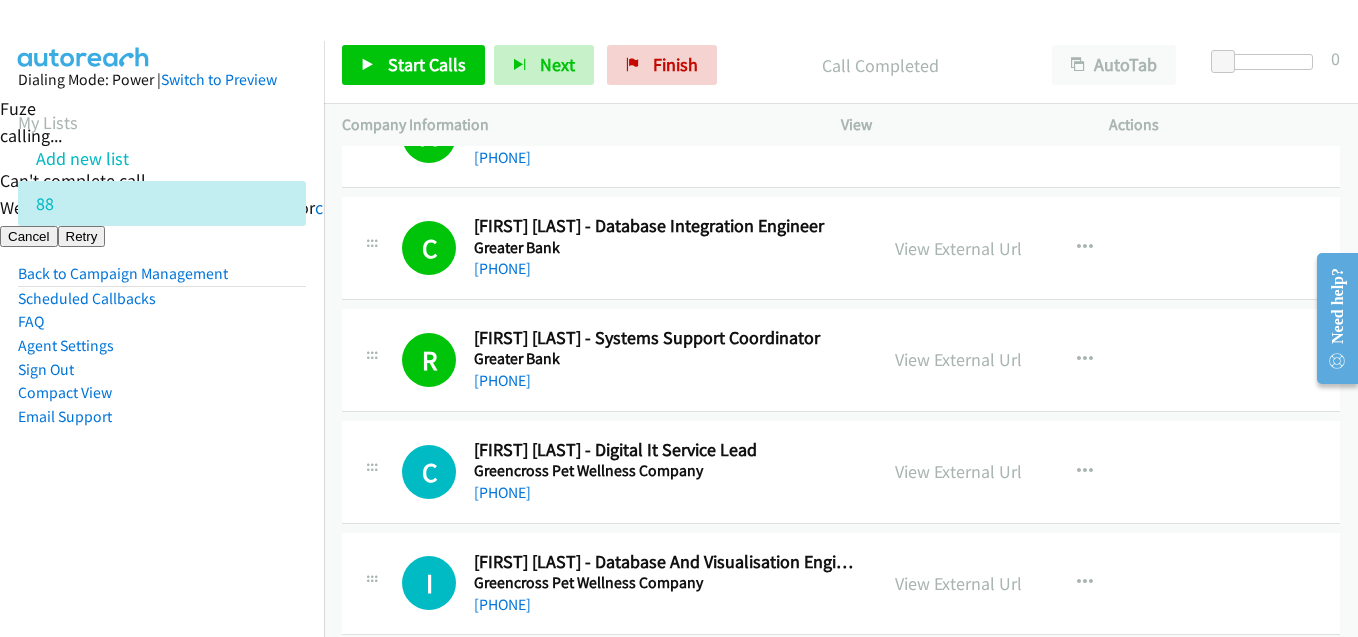 scroll, scrollTop: 2000, scrollLeft: 0, axis: vertical 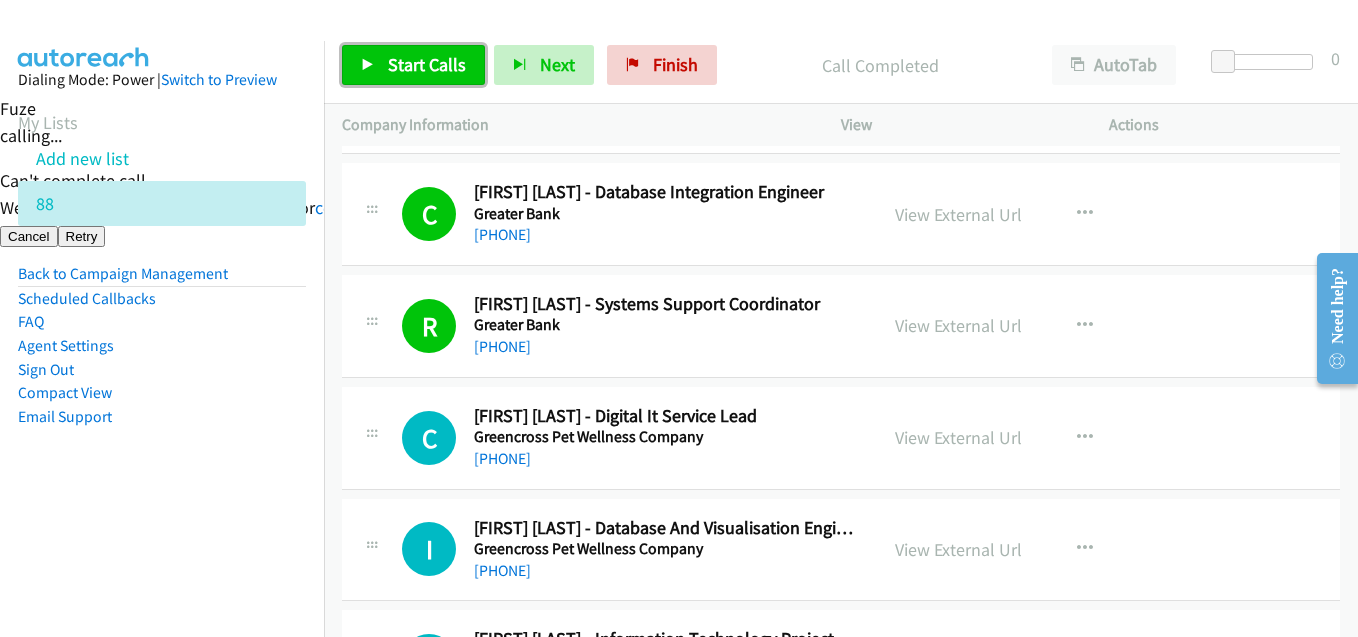 click on "Start Calls" at bounding box center [427, 64] 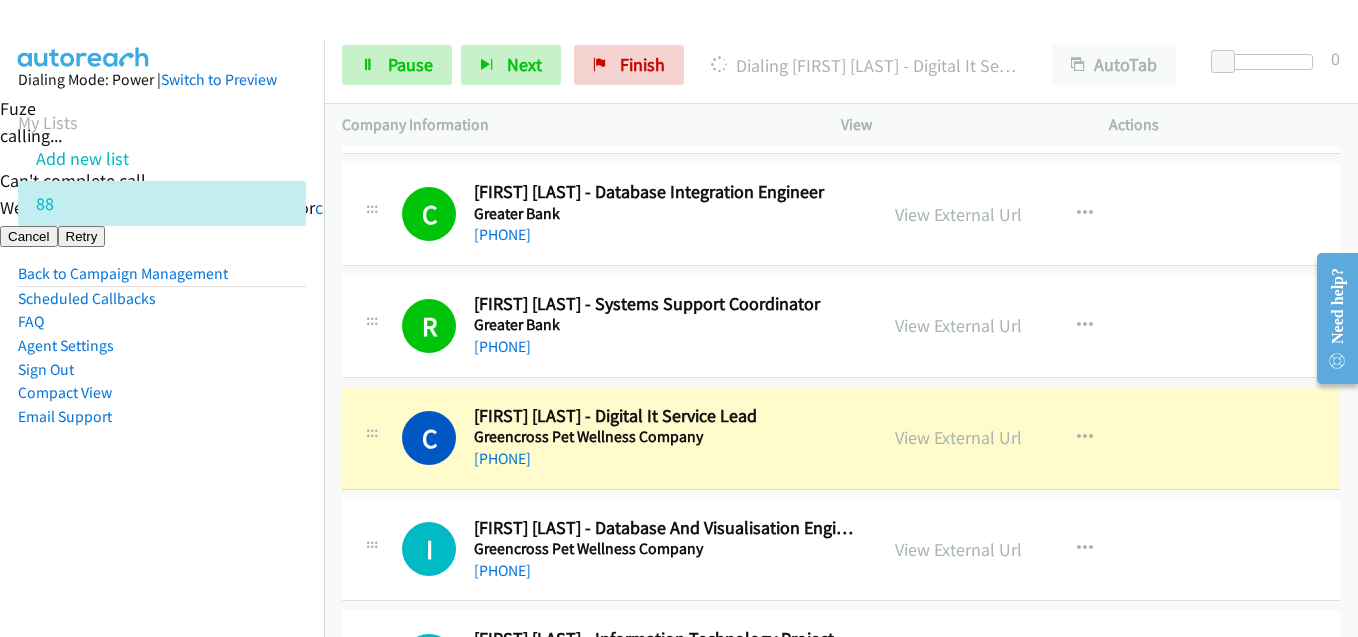 click on "Dialing Mode: Power
|
Switch to Preview
My Lists
Add new list
88
Back to Campaign Management
Scheduled Callbacks
FAQ
Agent Settings
Sign Out
Compact View
Email Support" at bounding box center [162, 280] 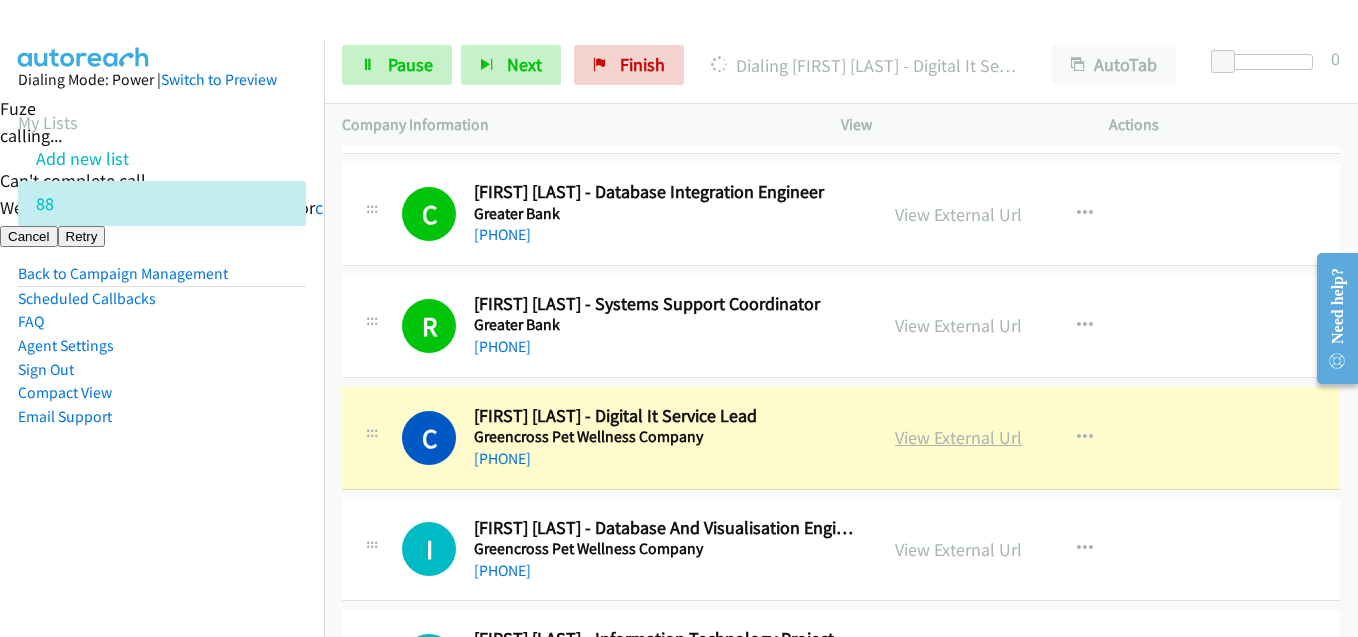 click on "View External Url" at bounding box center [958, 437] 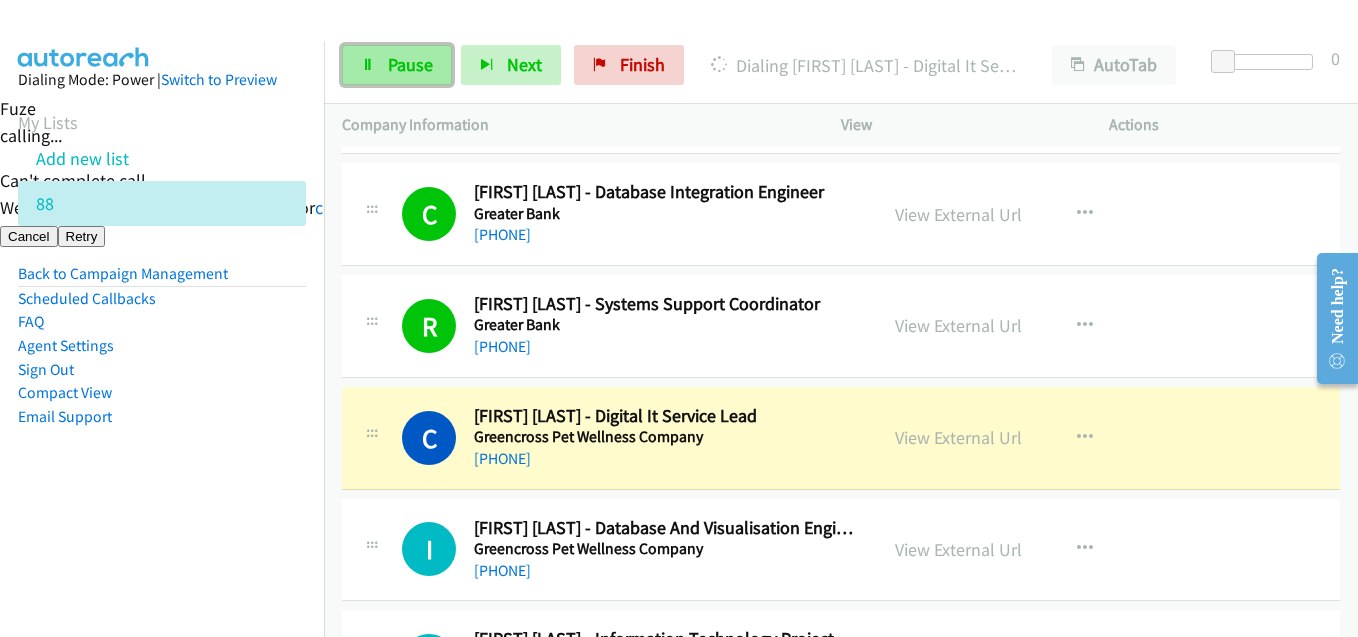 click on "Pause" at bounding box center (410, 64) 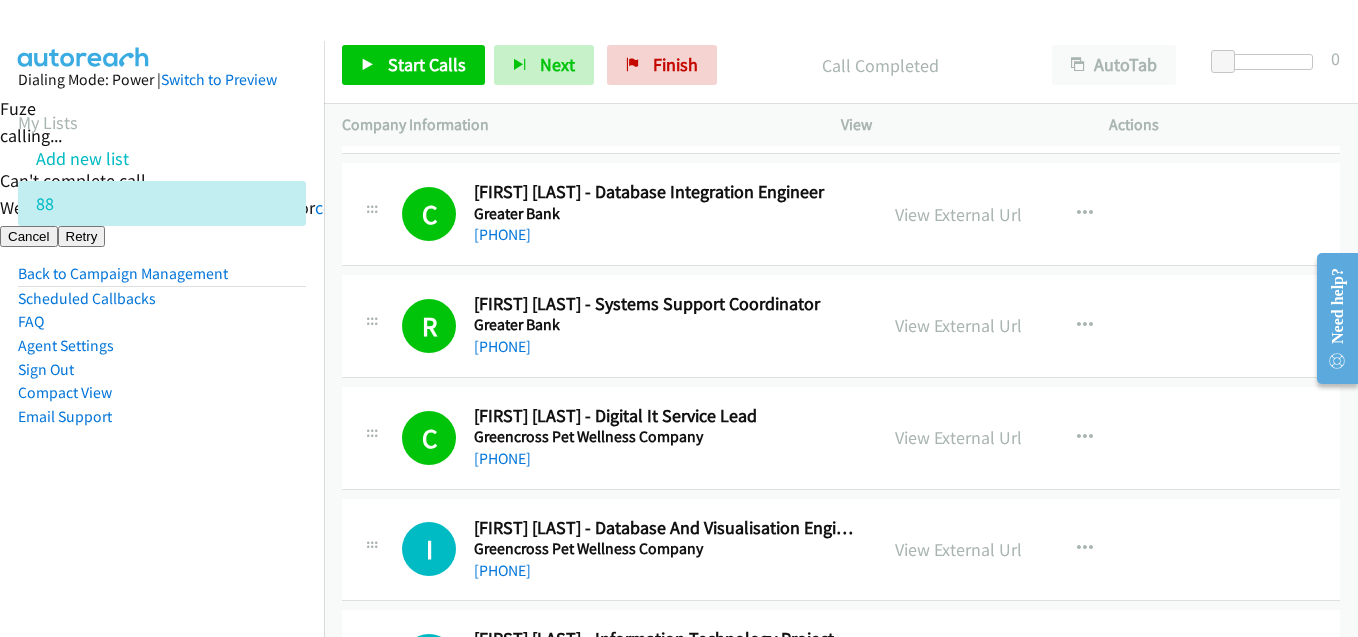 click on "Dialing Mode: Power
|
Switch to Preview
My Lists
Add new list
88
Back to Campaign Management
Scheduled Callbacks
FAQ
Agent Settings
Sign Out
Compact View
Email Support" at bounding box center [162, 280] 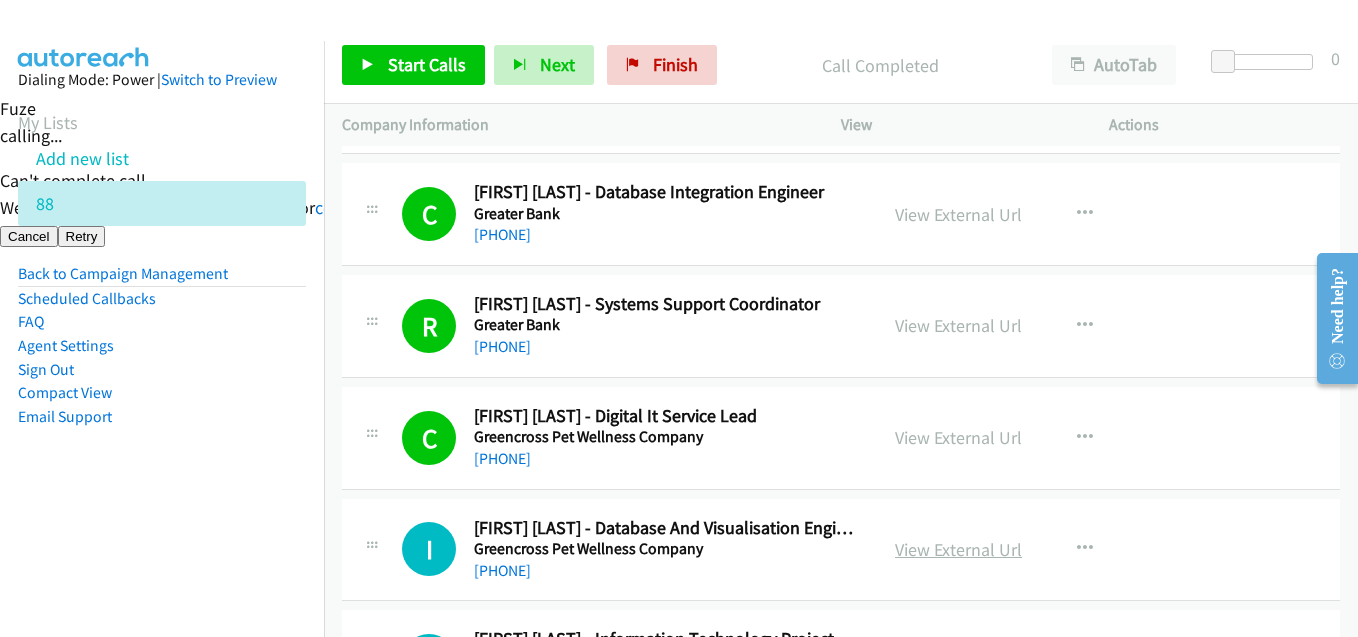 click on "View External Url" at bounding box center (958, 549) 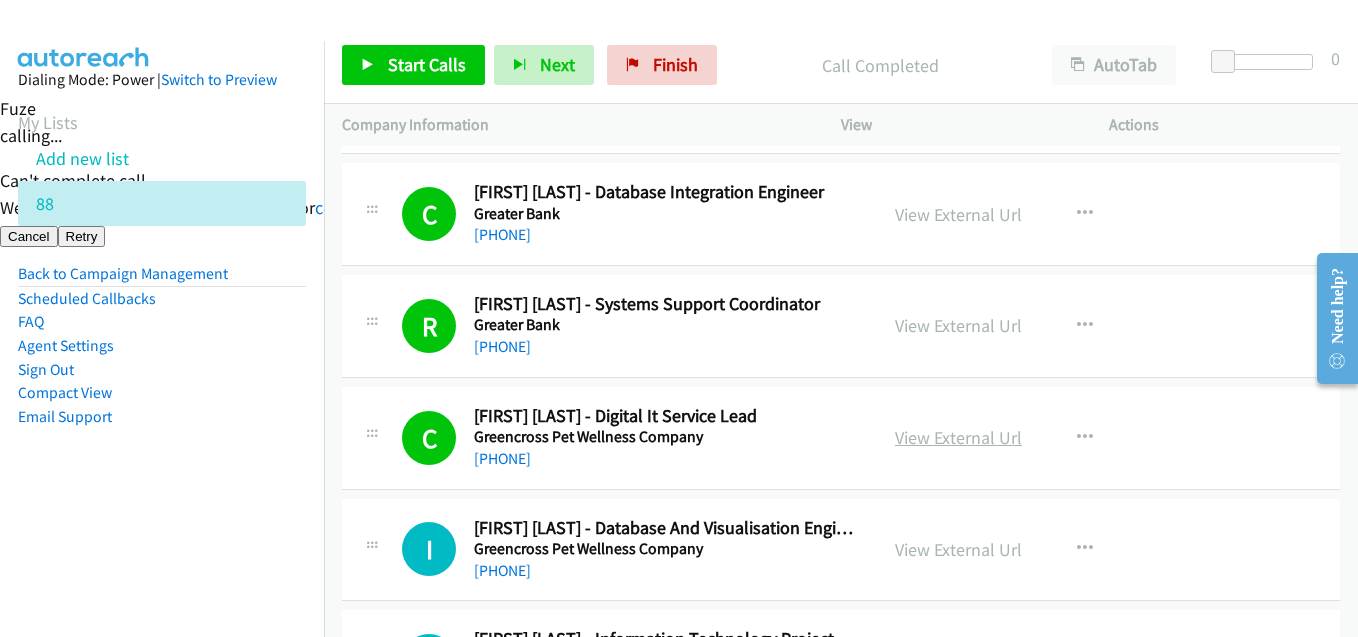 click on "View External Url" at bounding box center (958, 437) 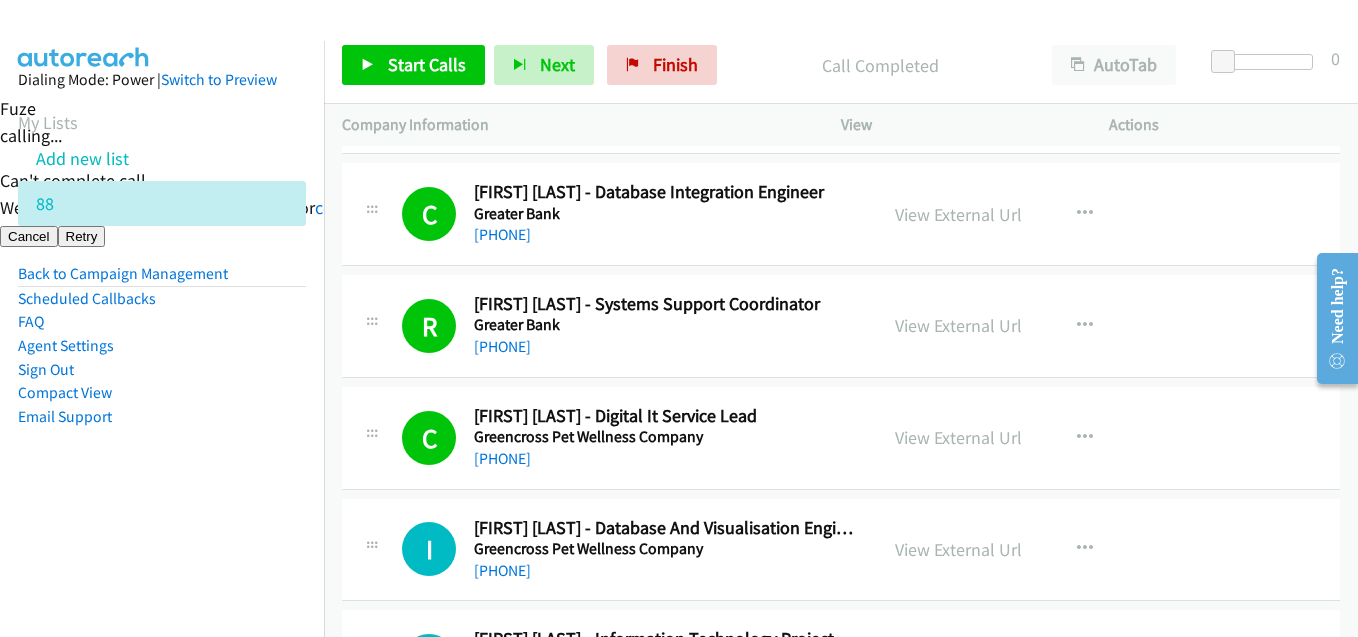 scroll, scrollTop: 2200, scrollLeft: 0, axis: vertical 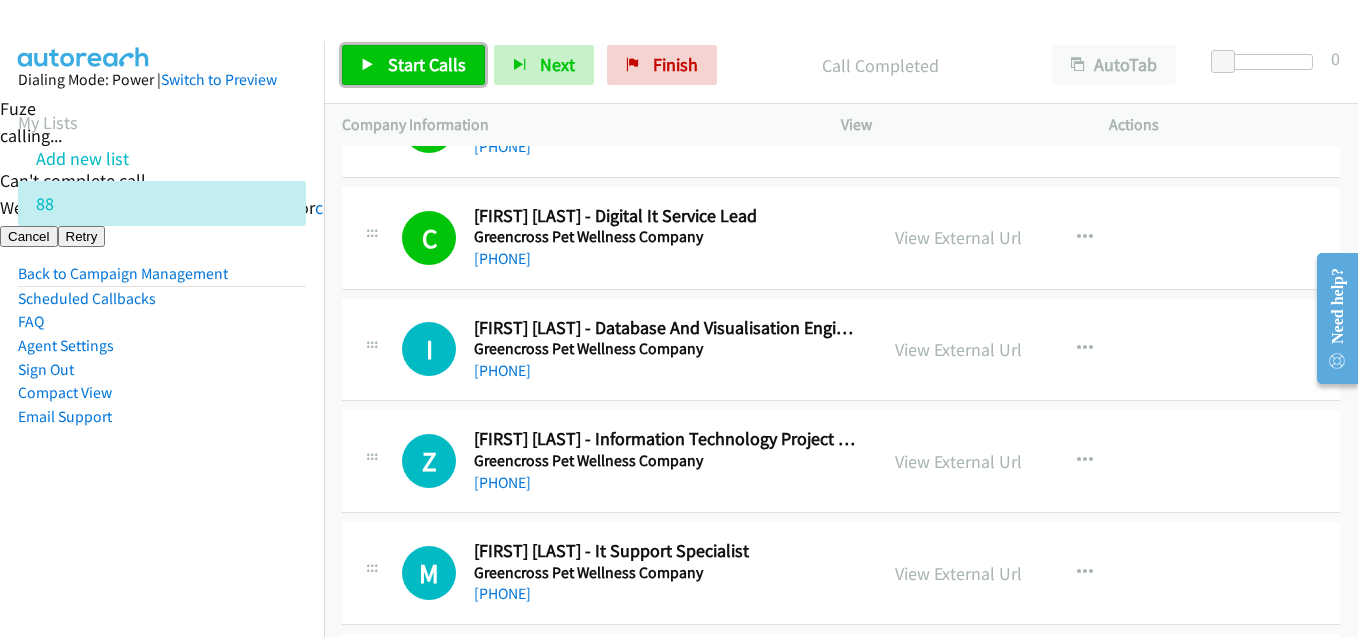 click on "Start Calls" at bounding box center (427, 64) 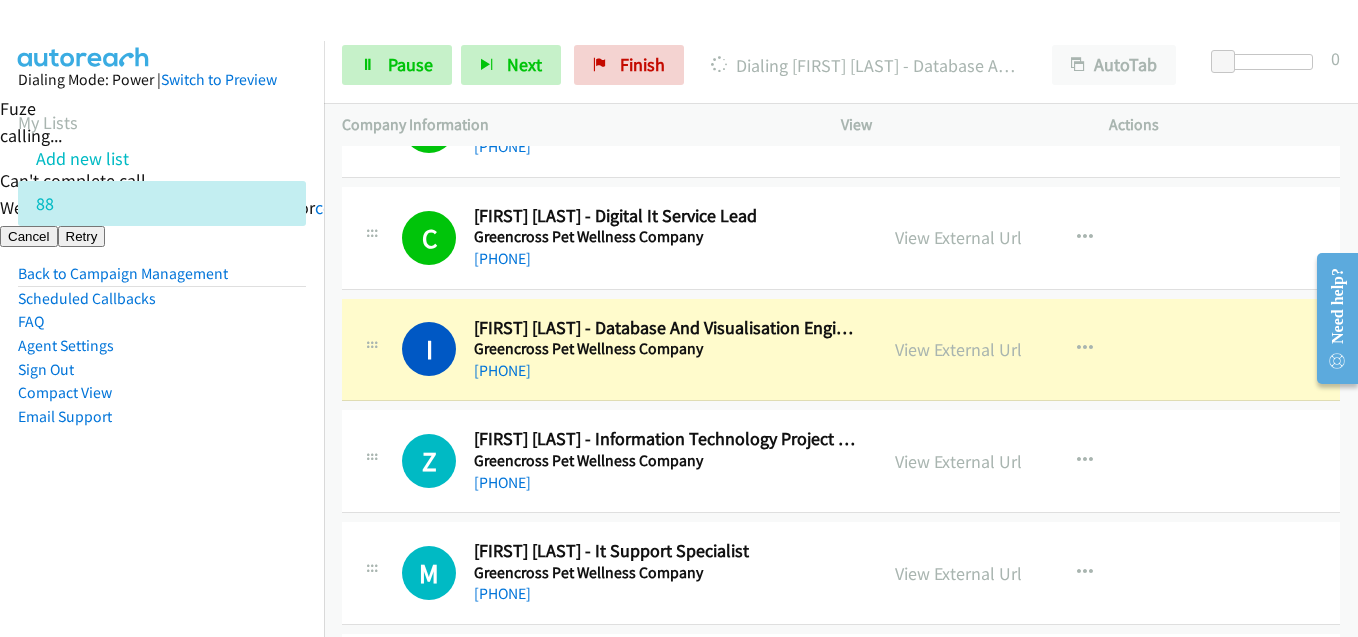 click on "Email Support" at bounding box center [162, 417] 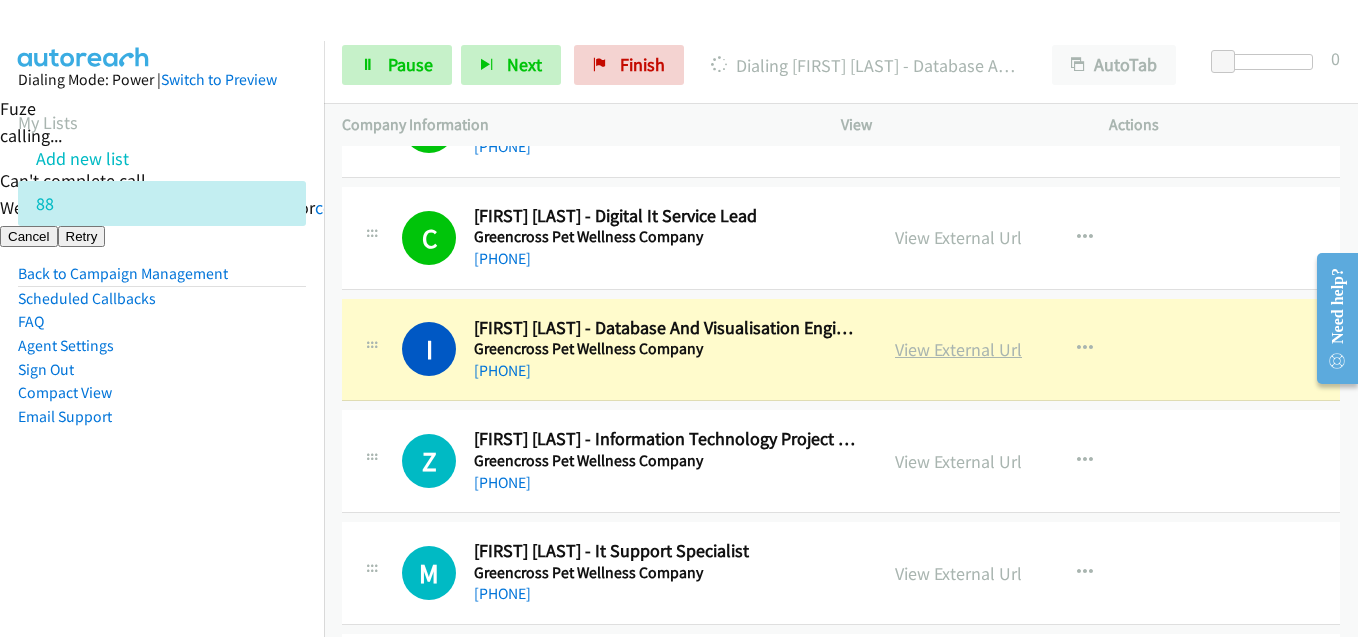 click on "View External Url" at bounding box center (958, 349) 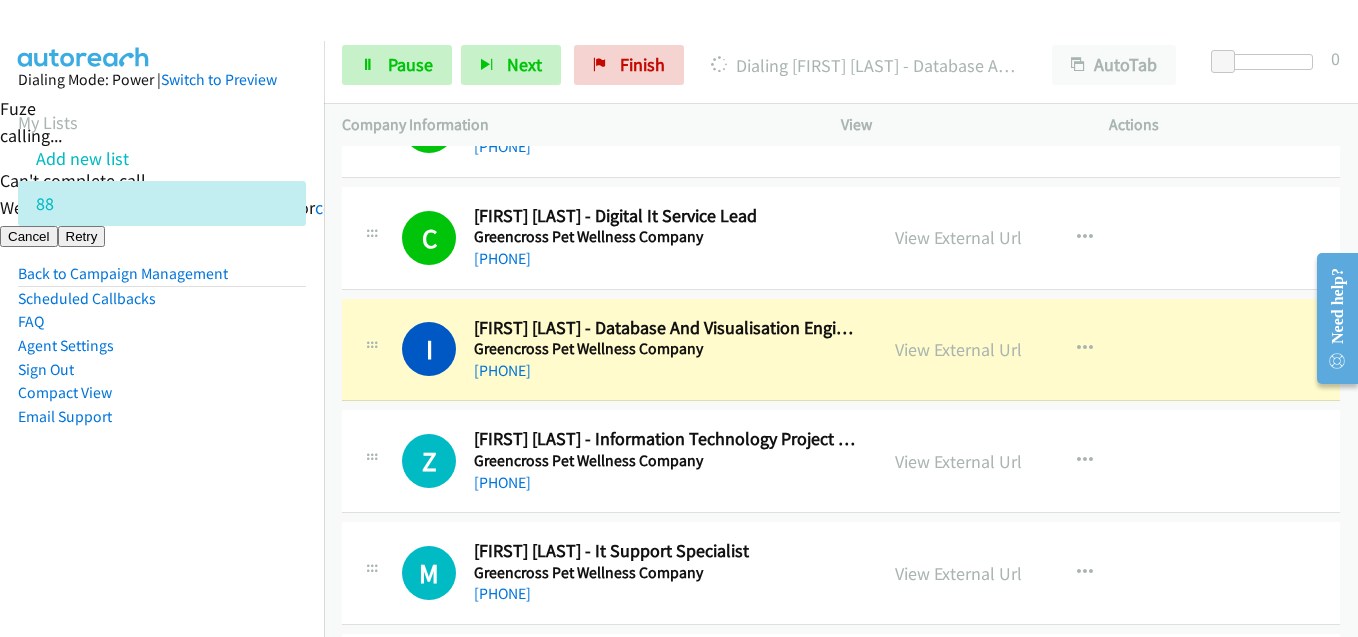 click on "Sign Out" at bounding box center [162, 370] 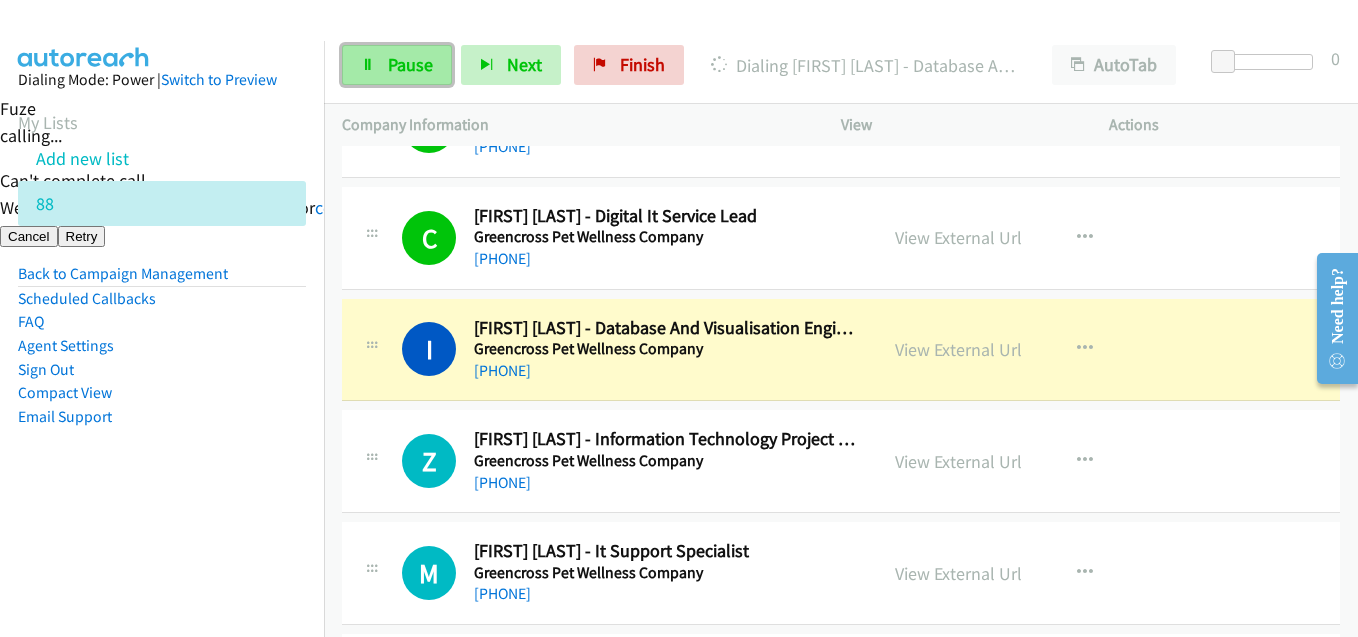click on "Pause" at bounding box center [410, 64] 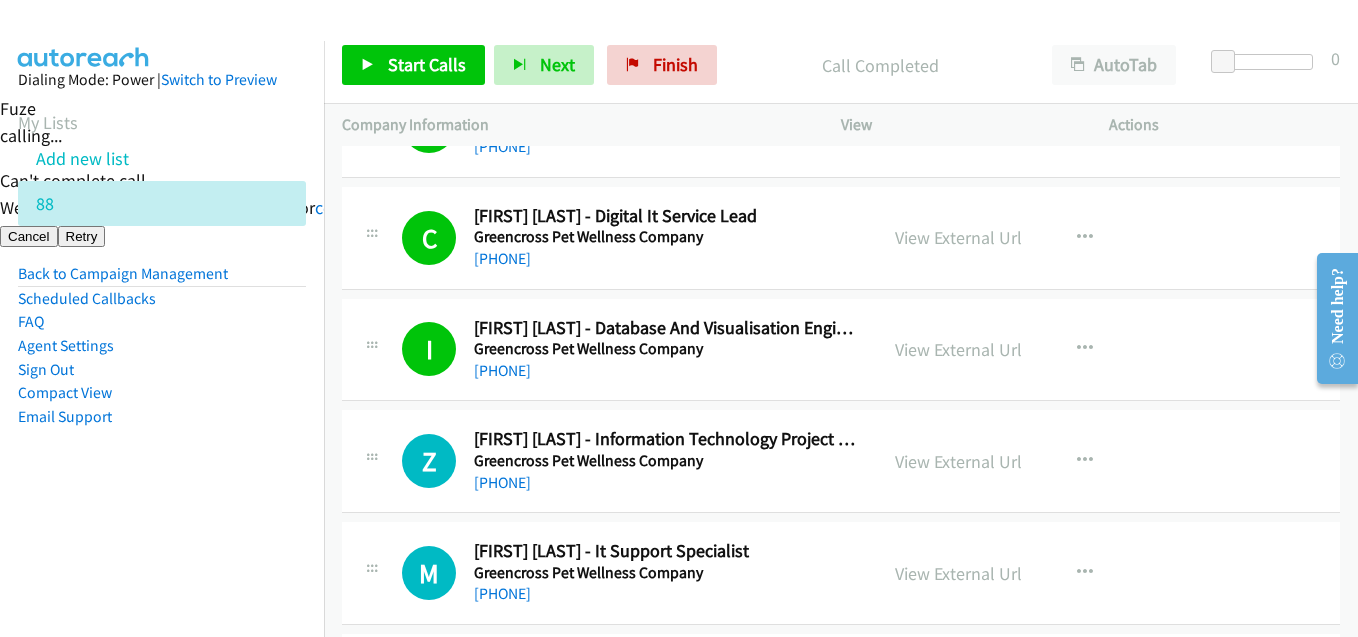 click on "Dialing Mode: Power
|
Switch to Preview
My Lists
Add new list
88
Back to Campaign Management
Scheduled Callbacks
FAQ
Agent Settings
Sign Out
Compact View
Email Support" at bounding box center (162, 280) 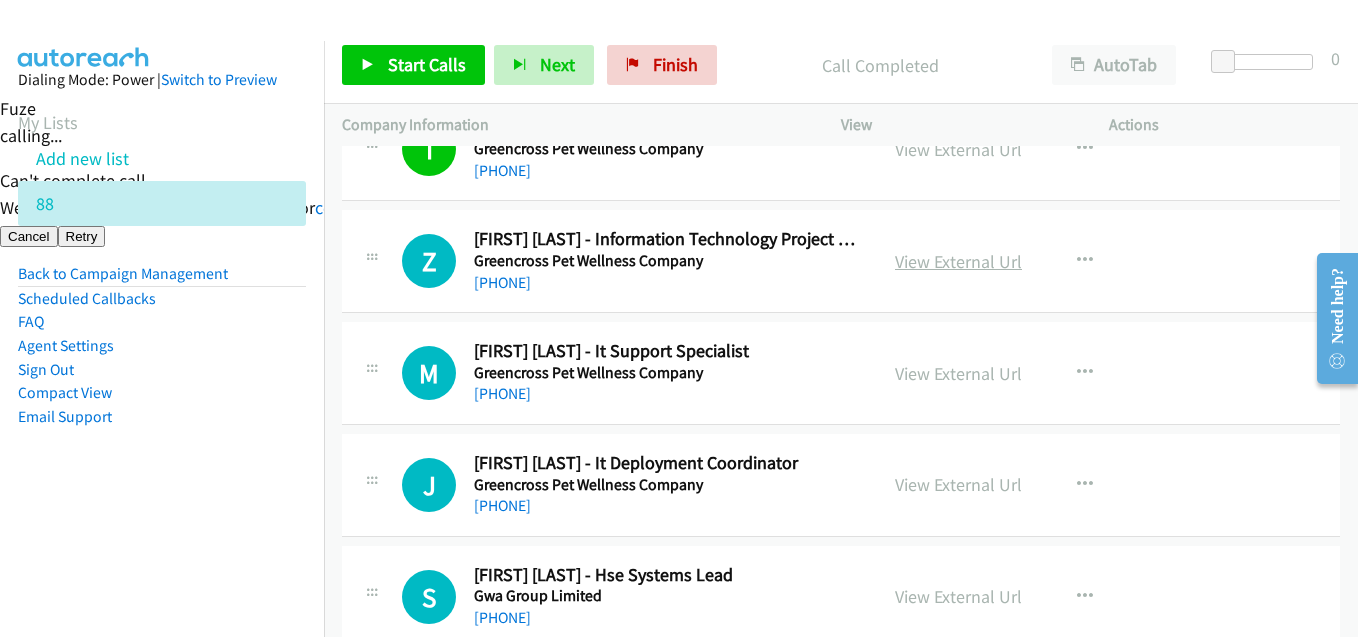 click on "View External Url" at bounding box center [958, 261] 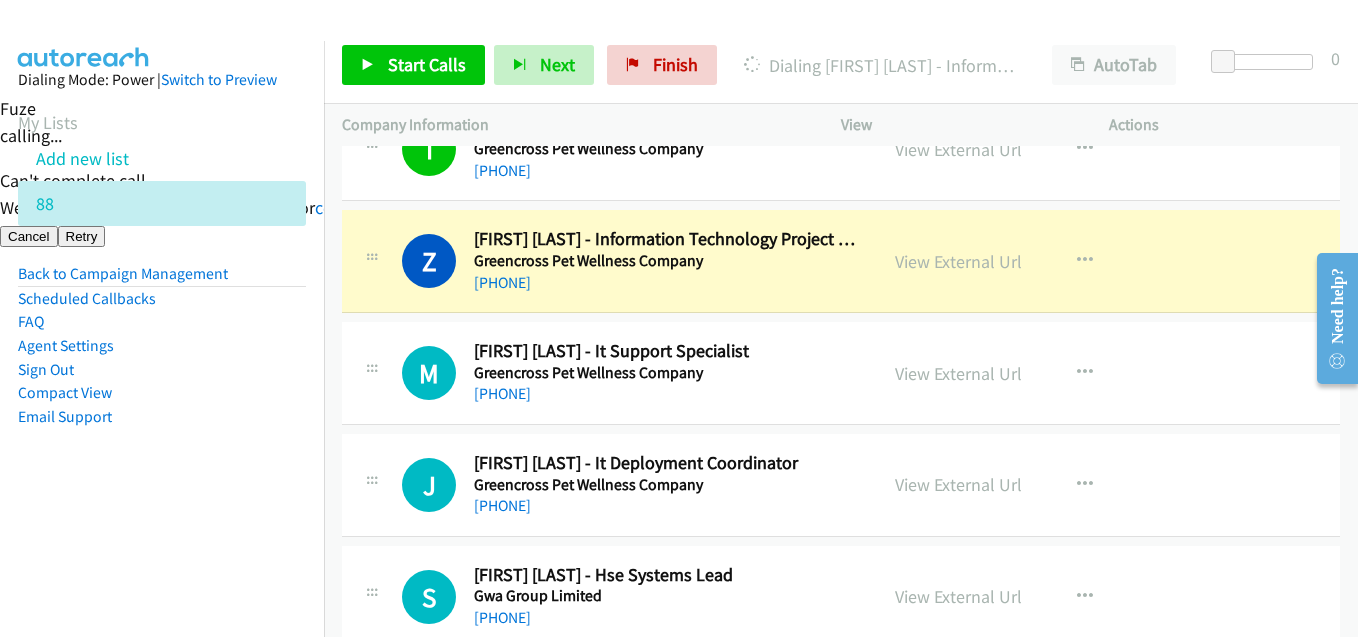 click on "Dialing Mode: Power
|
Switch to Preview
My Lists
Add new list
88
Back to Campaign Management
Scheduled Callbacks
FAQ
Agent Settings
Sign Out
Compact View
Email Support" at bounding box center (162, 280) 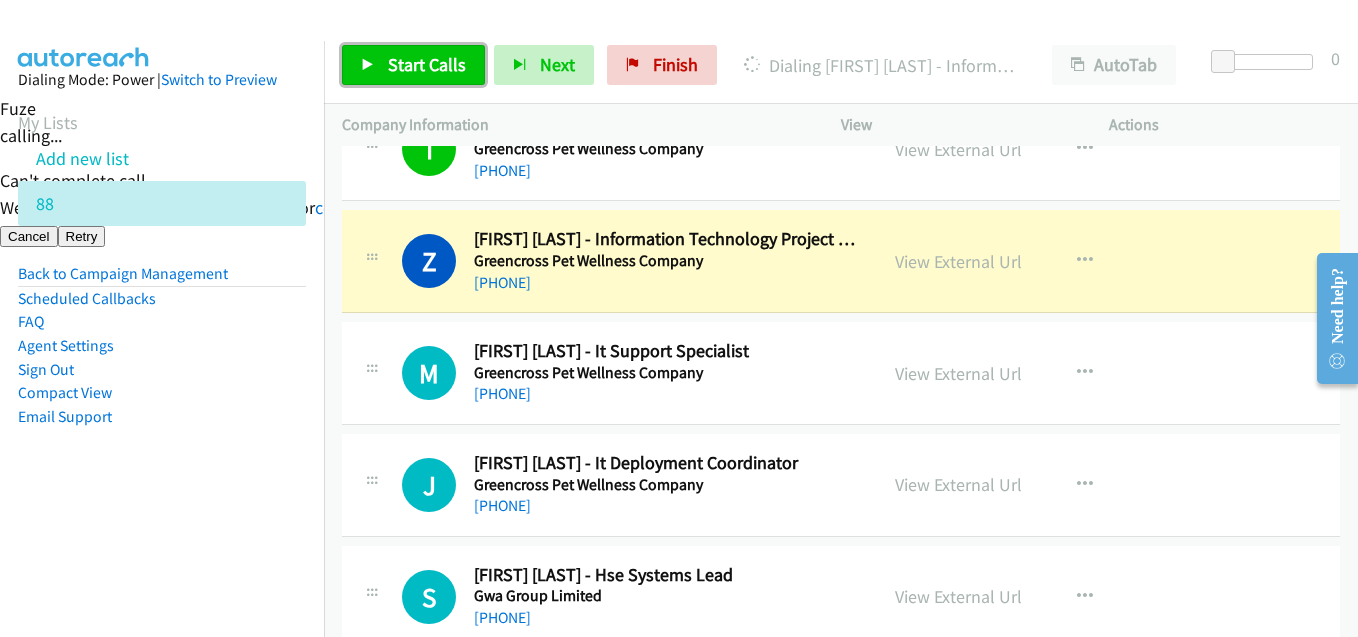 click on "Start Calls" at bounding box center [413, 65] 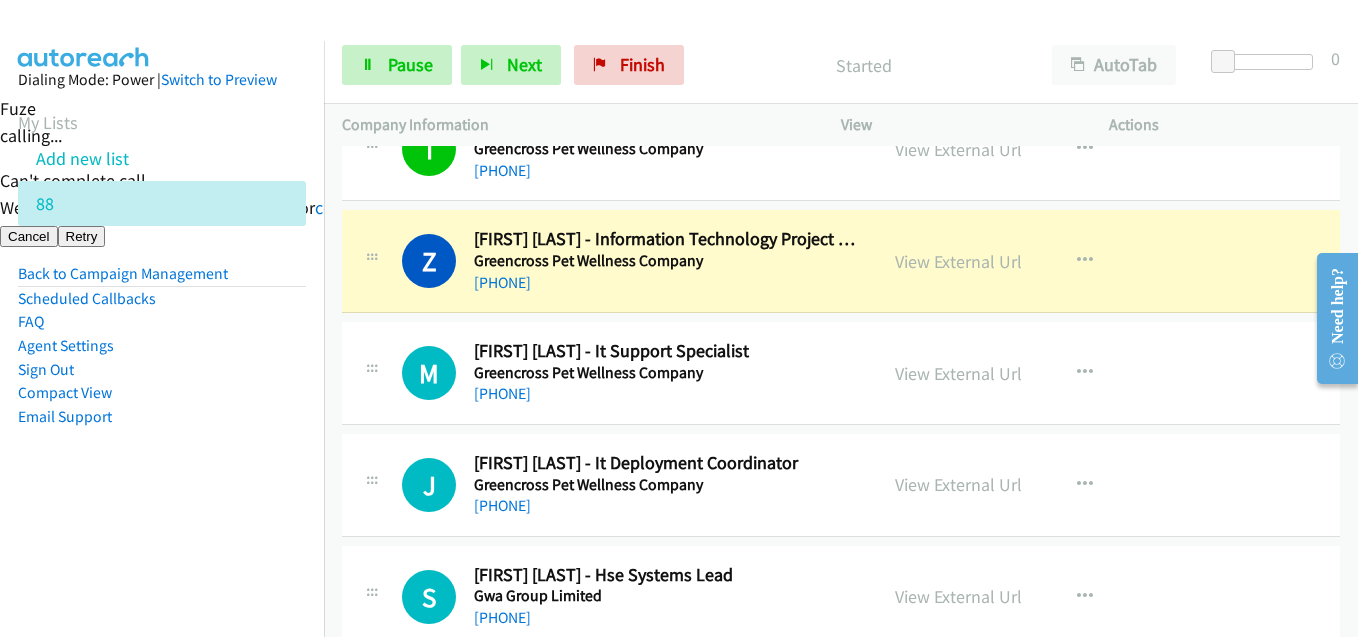 click on "Agent Settings" at bounding box center [162, 346] 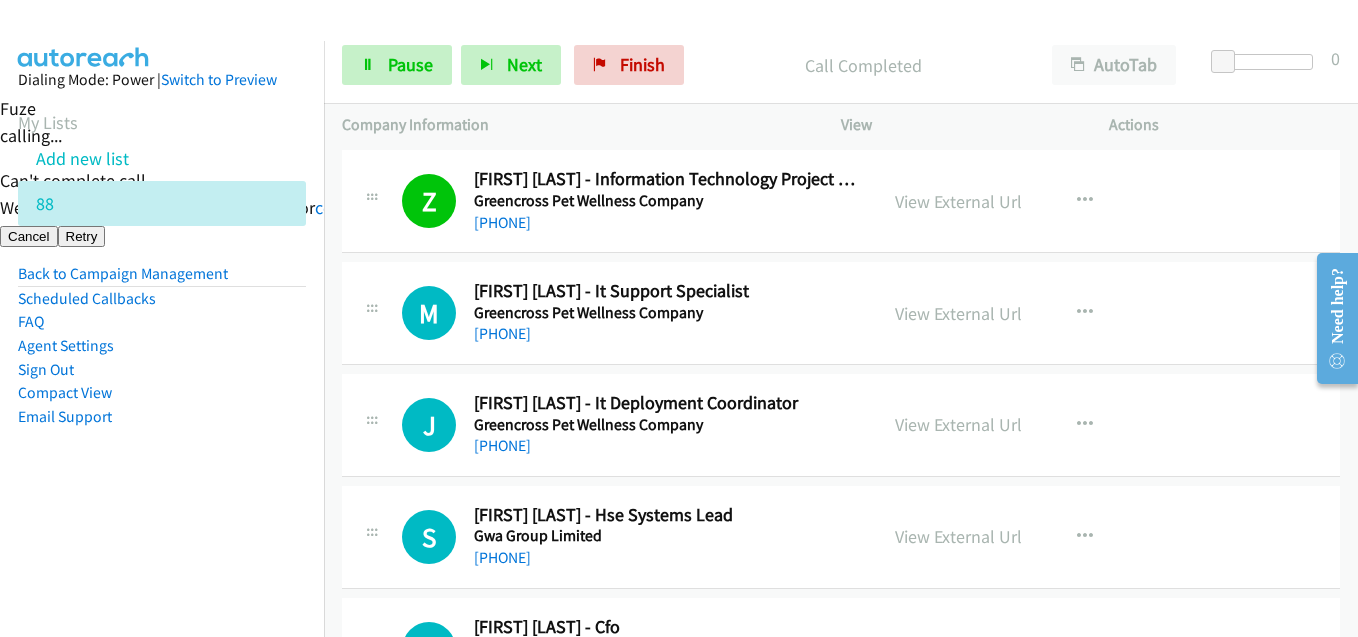 scroll, scrollTop: 2400, scrollLeft: 0, axis: vertical 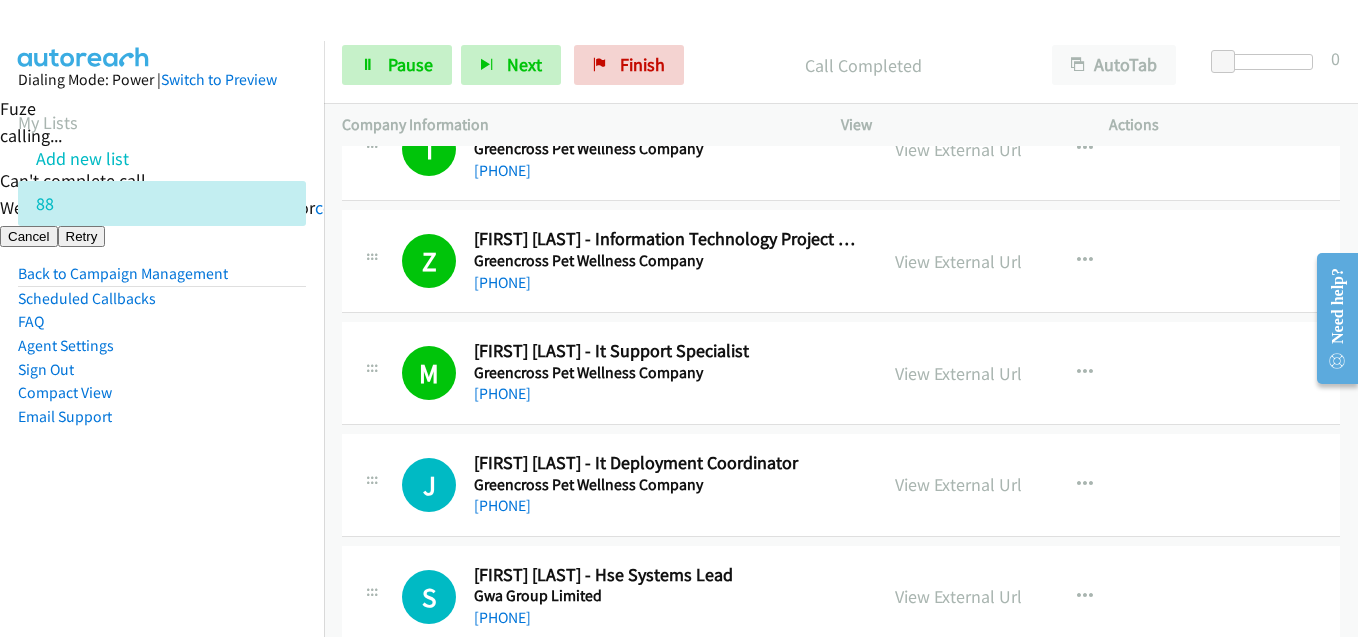 click on "Dialing Mode: Power
|
Switch to Preview
My Lists
Add new list
88
Back to Campaign Management
Scheduled Callbacks
FAQ
Agent Settings
Sign Out
Compact View
Email Support" at bounding box center [162, 280] 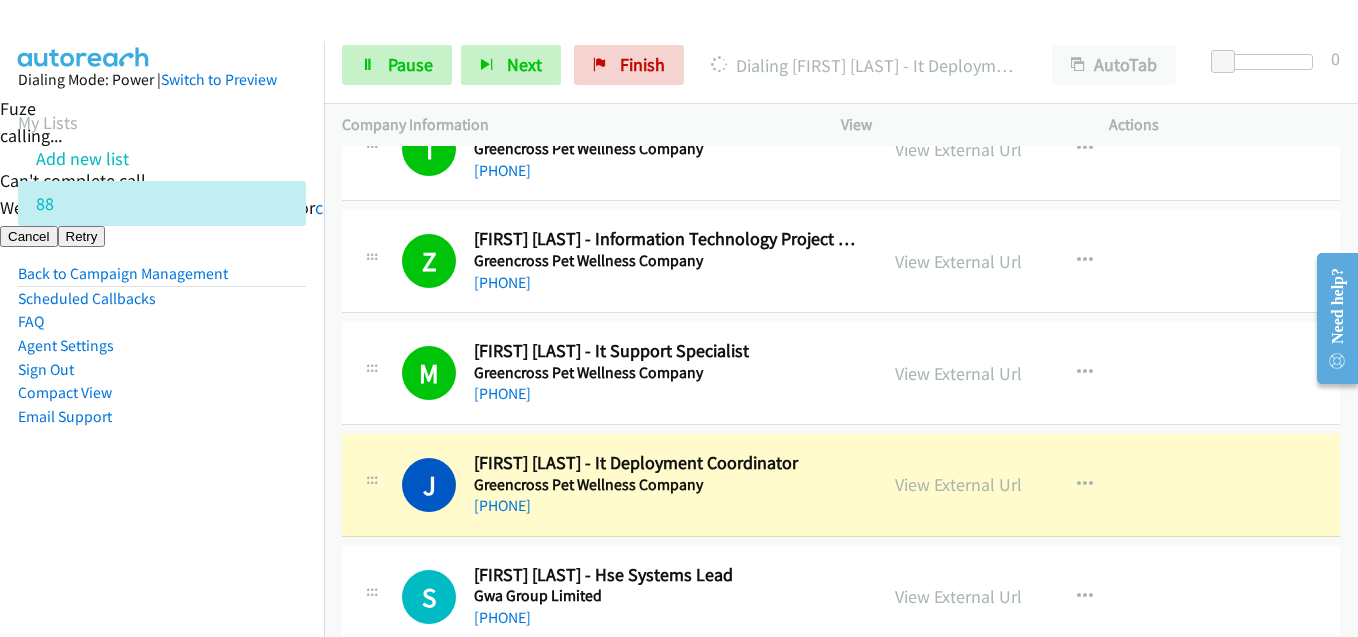 click on "Dialing Mode: Power
|
Switch to Preview
My Lists
Add new list
88
Back to Campaign Management
Scheduled Callbacks
FAQ
Agent Settings
Sign Out
Compact View
Email Support" at bounding box center (162, 280) 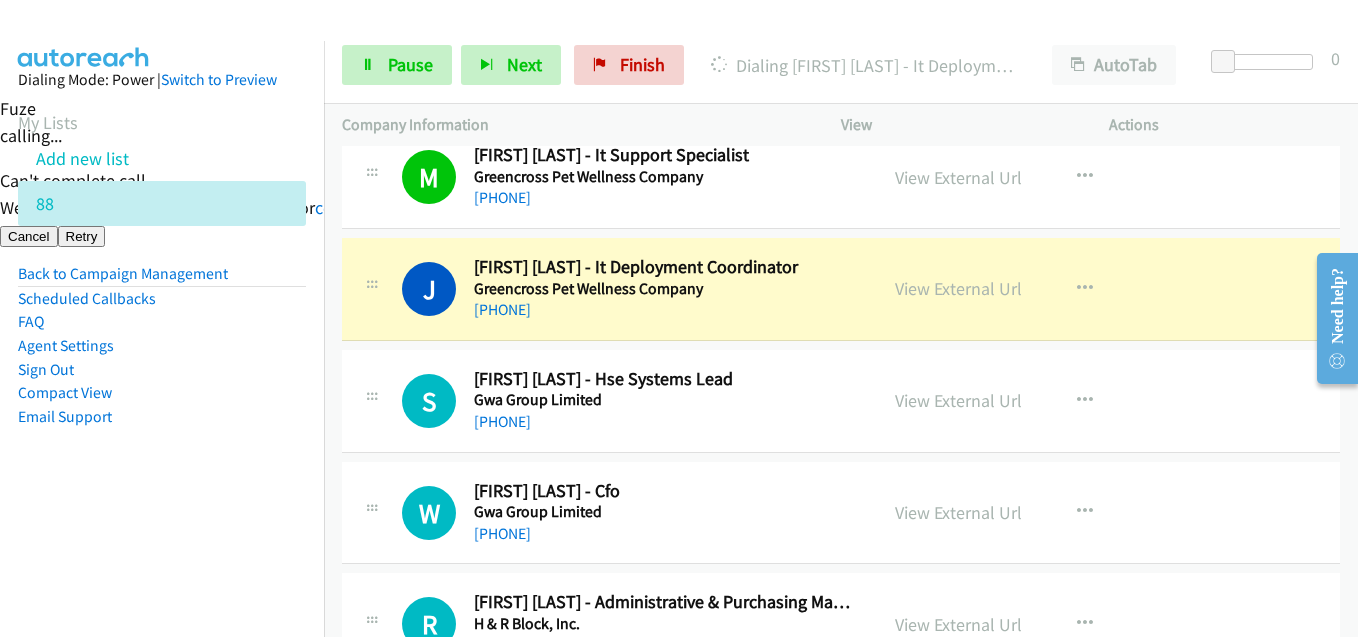 scroll, scrollTop: 2700, scrollLeft: 0, axis: vertical 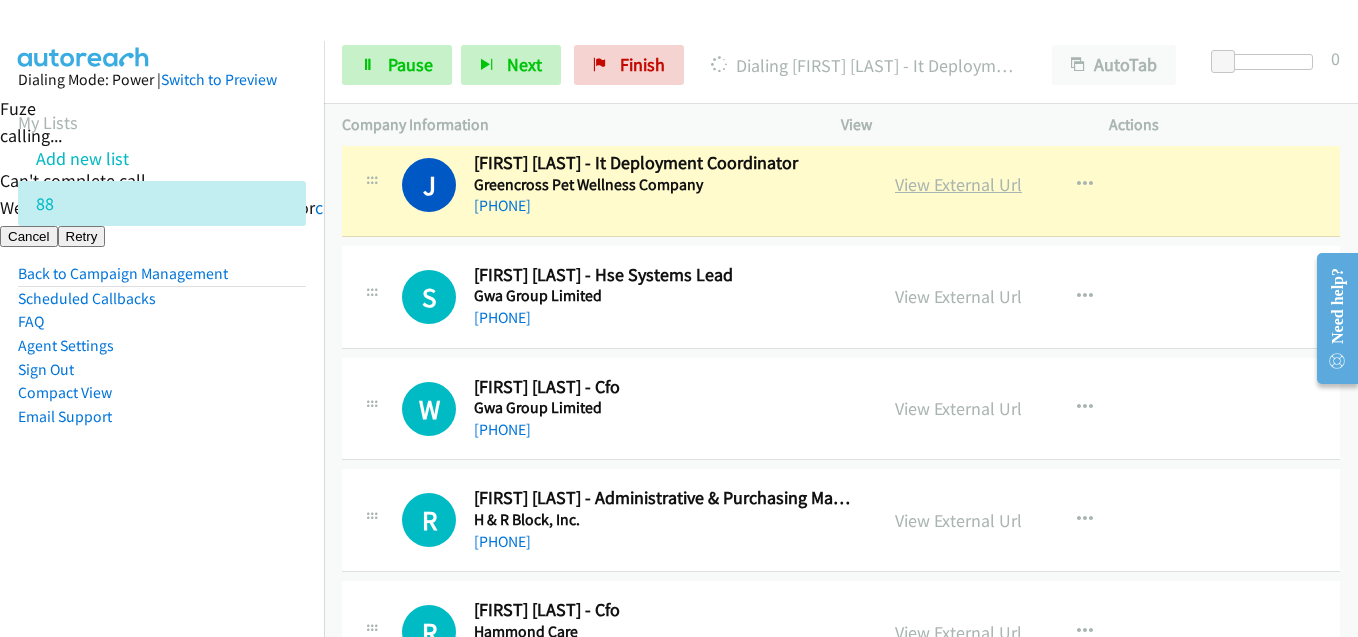 click on "View External Url" at bounding box center (958, 184) 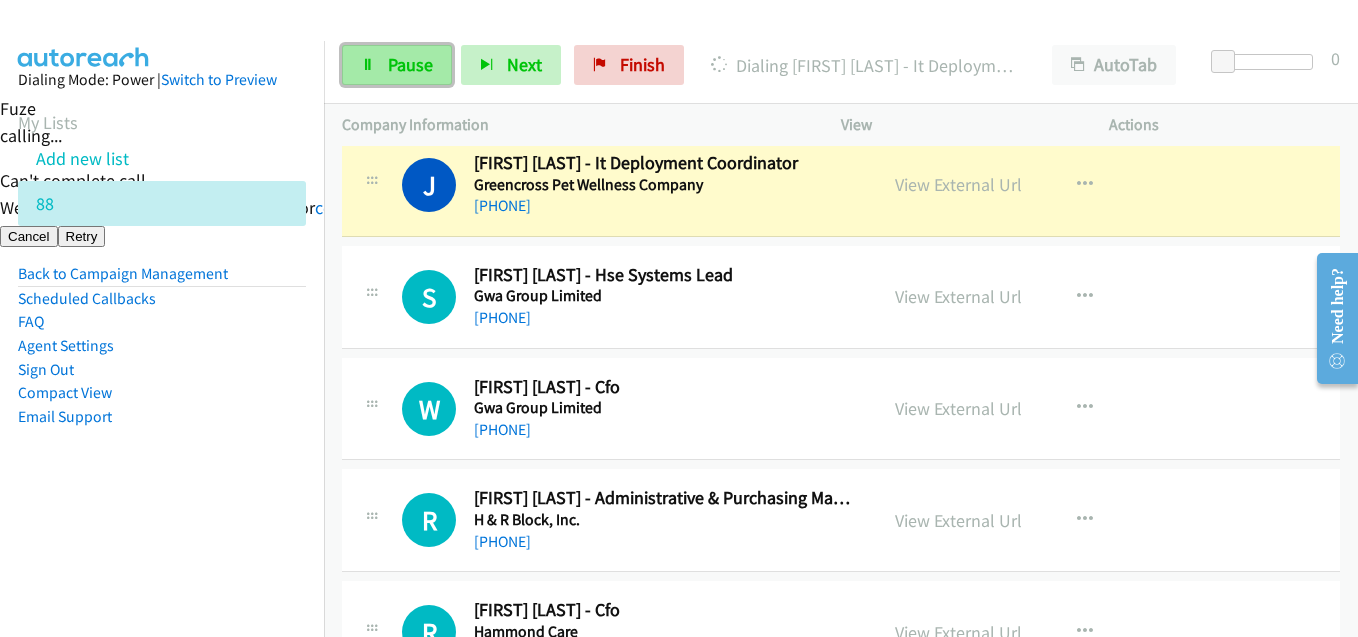 click on "Pause" at bounding box center [410, 64] 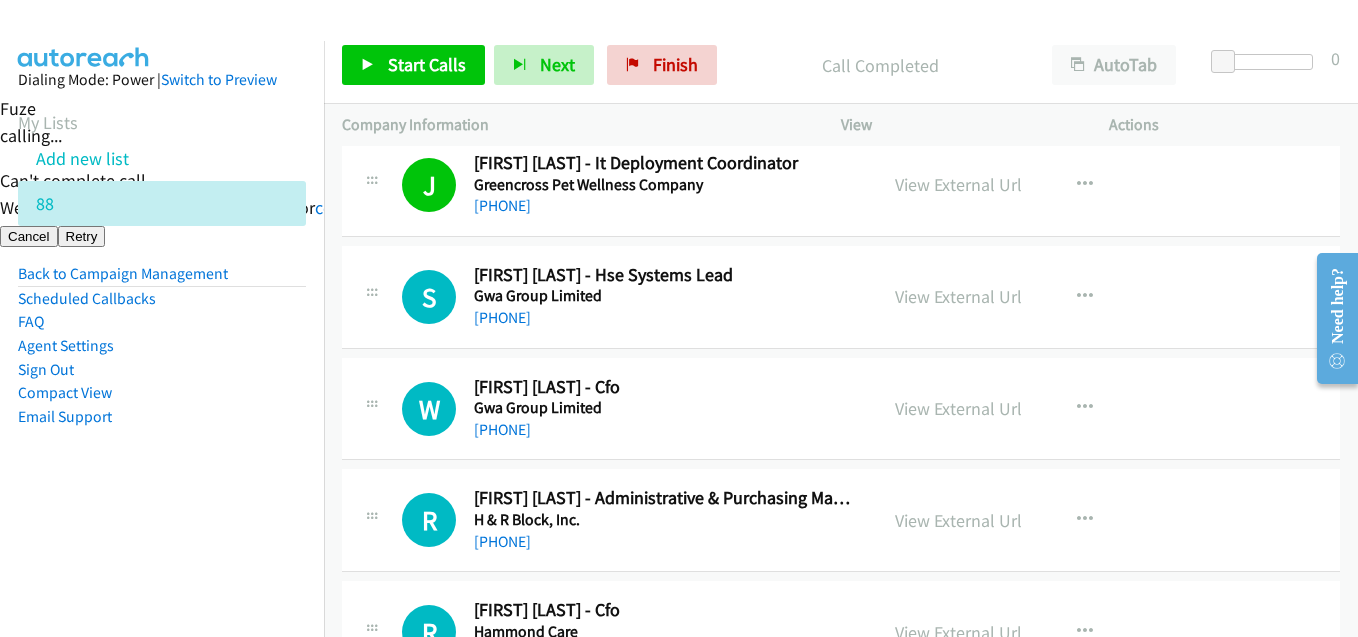 click on "Dialing Mode: Power
|
Switch to Preview
My Lists
Add new list
88
Back to Campaign Management
Scheduled Callbacks
FAQ
Agent Settings
Sign Out
Compact View
Email Support" at bounding box center [162, 280] 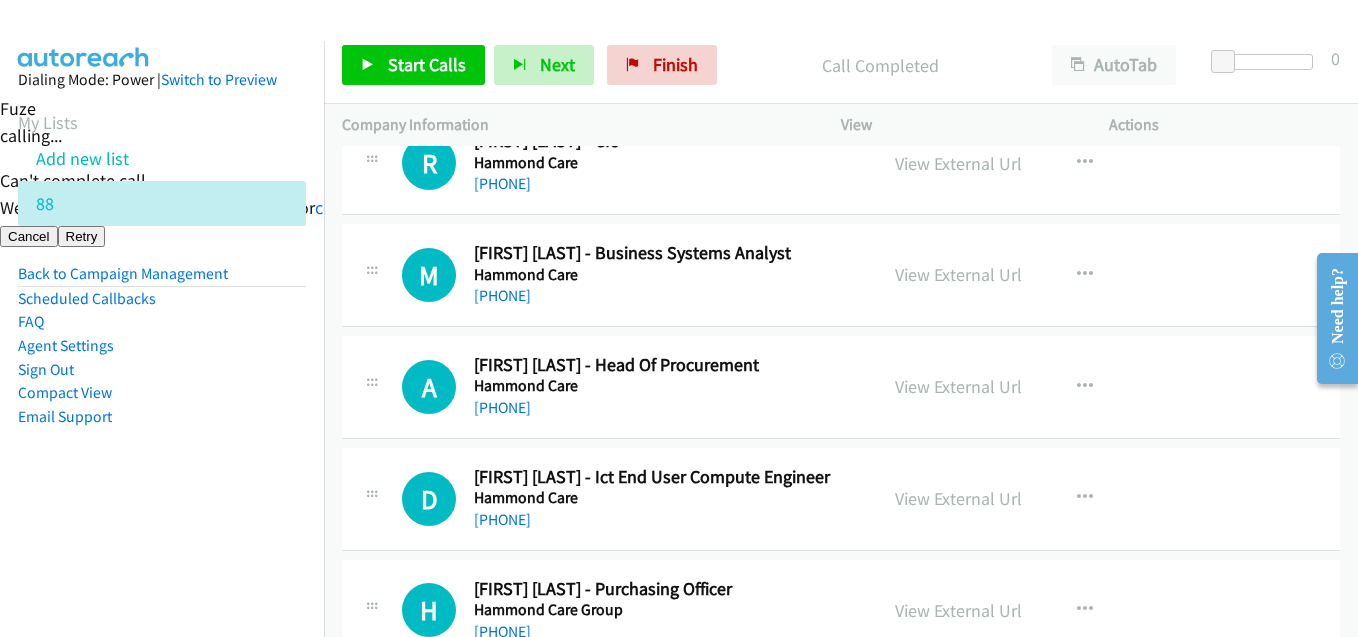 scroll, scrollTop: 3300, scrollLeft: 0, axis: vertical 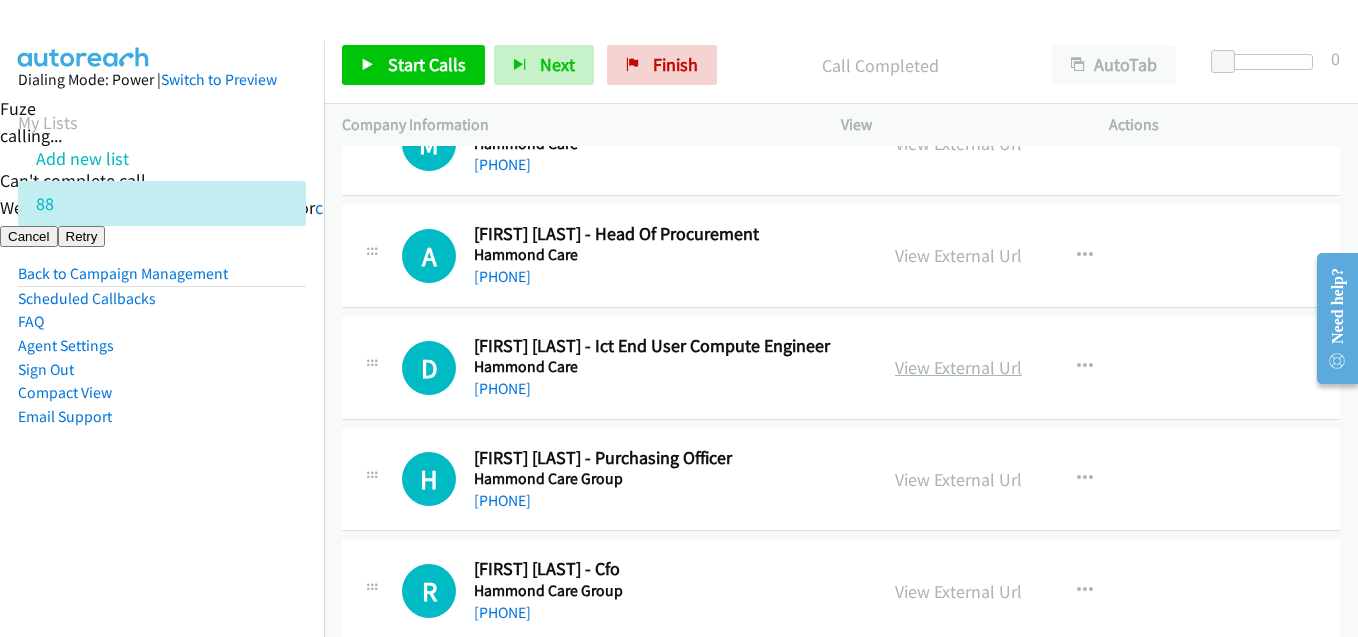 click on "View External Url" at bounding box center (958, 367) 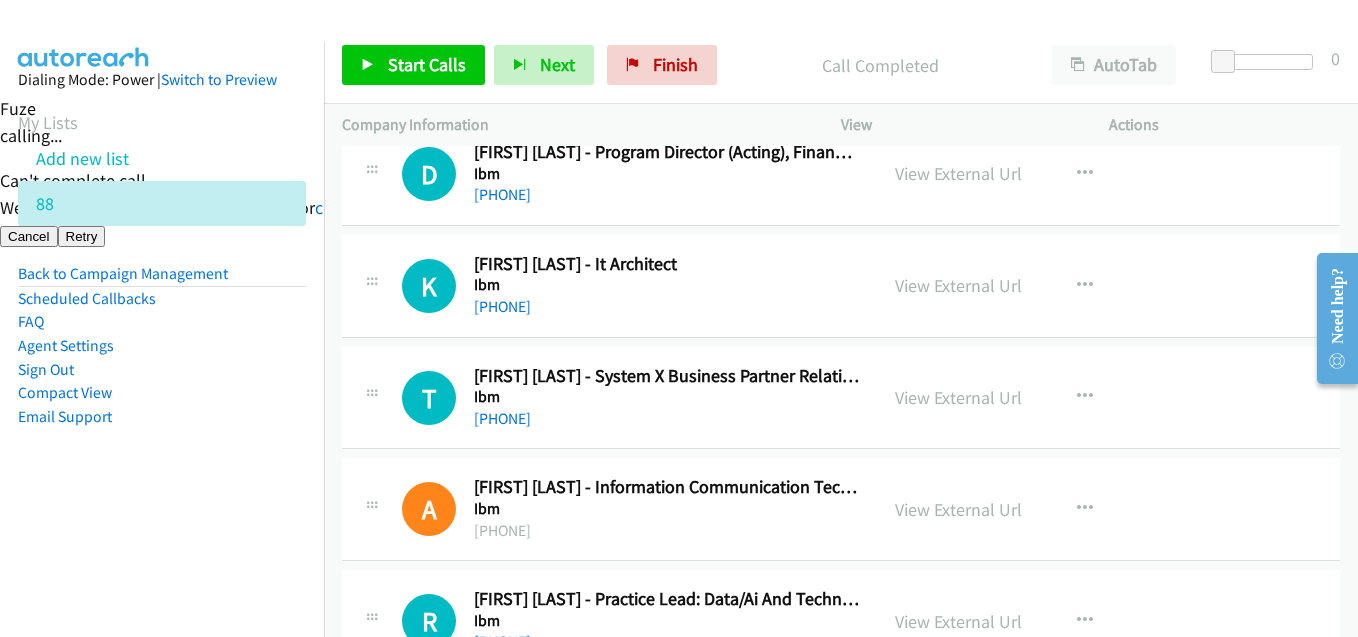 scroll, scrollTop: 9933, scrollLeft: 0, axis: vertical 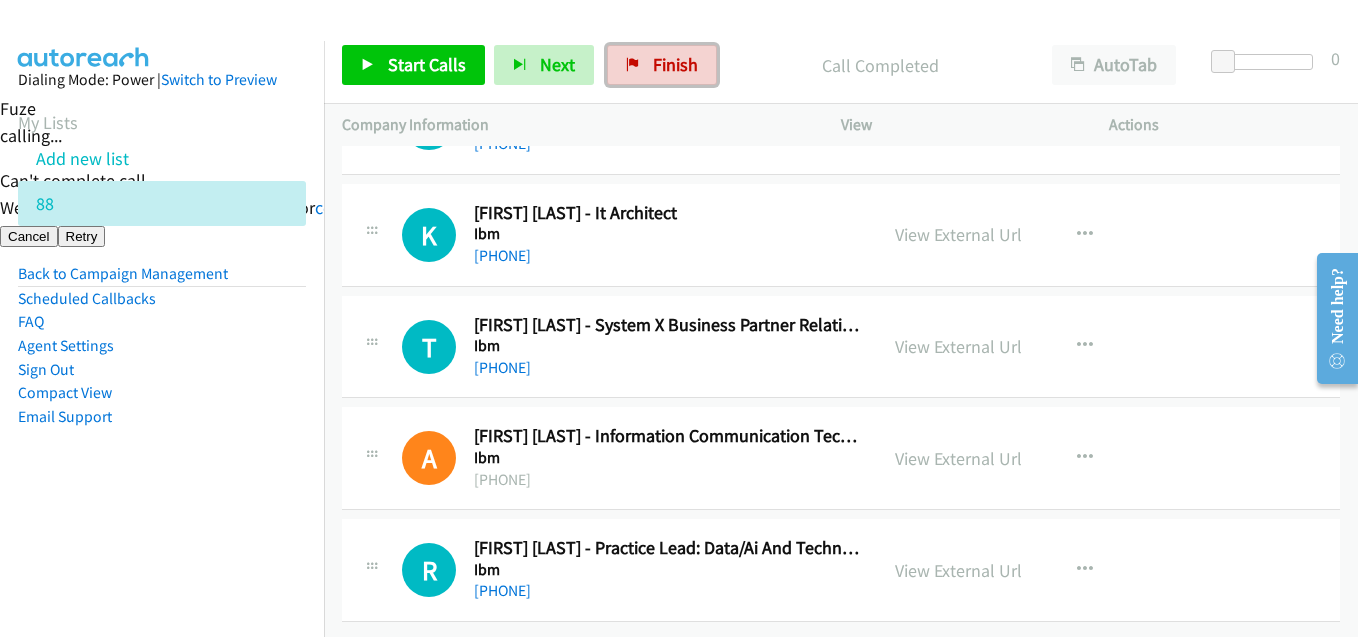 drag, startPoint x: 675, startPoint y: 67, endPoint x: 775, endPoint y: 87, distance: 101.98039 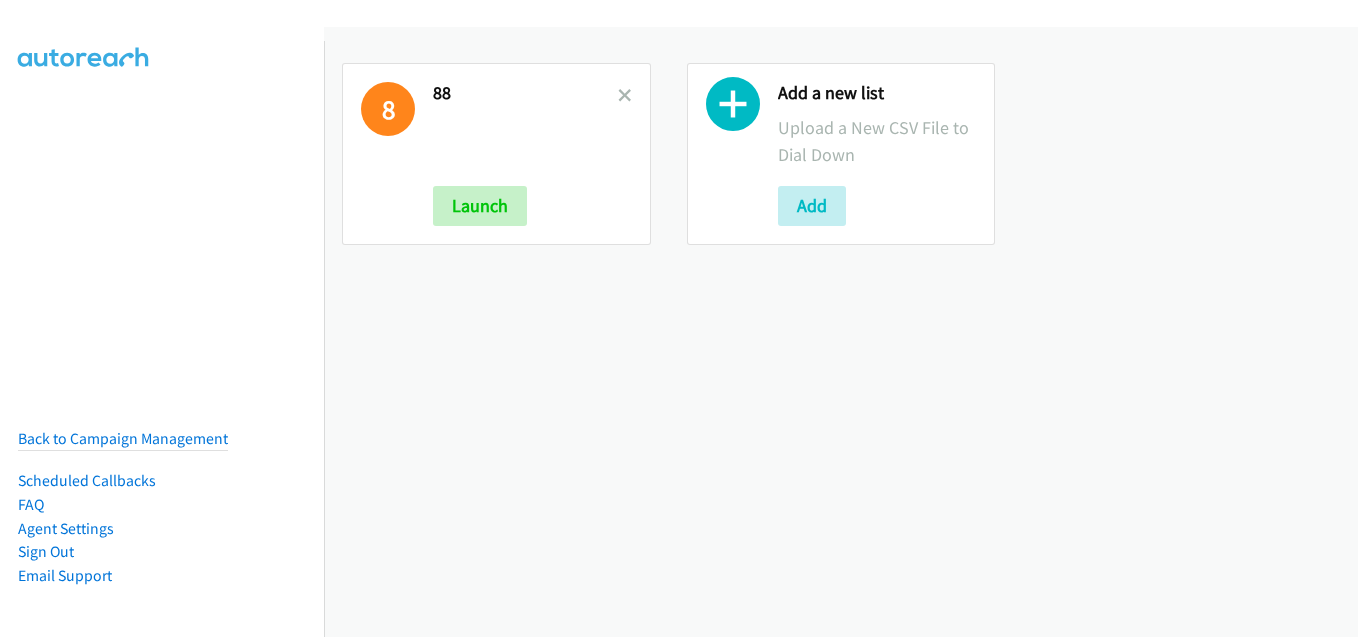 scroll, scrollTop: 0, scrollLeft: 0, axis: both 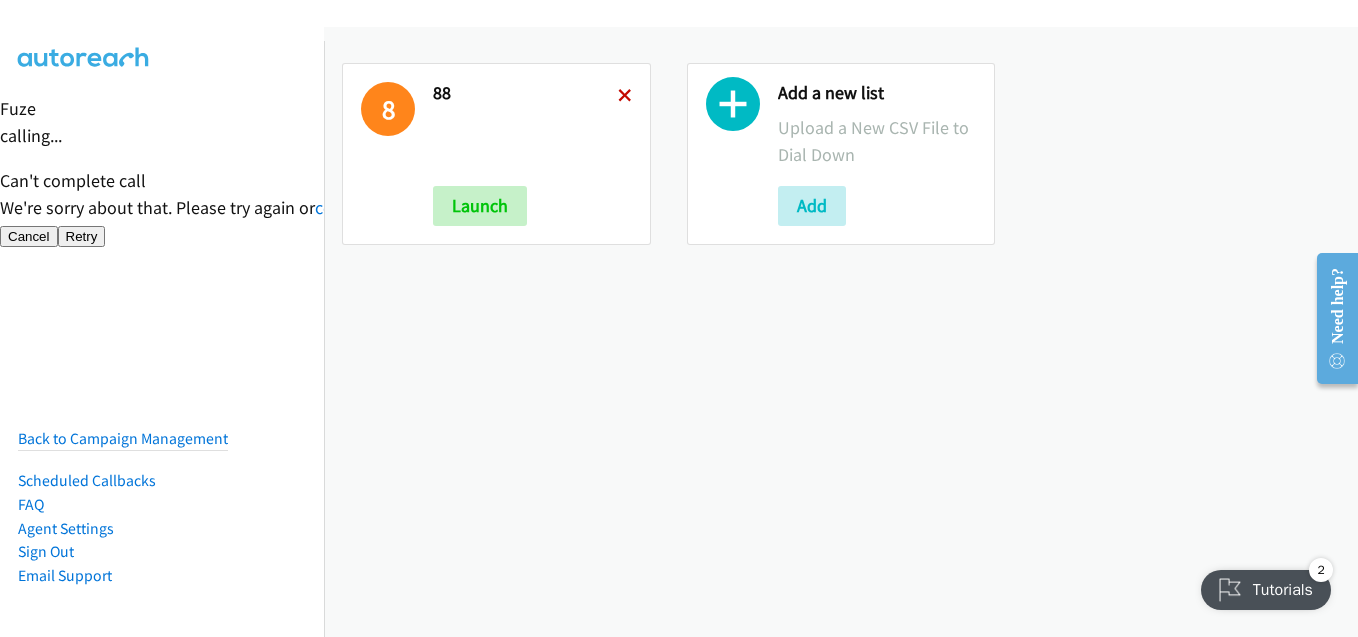 click at bounding box center (625, 97) 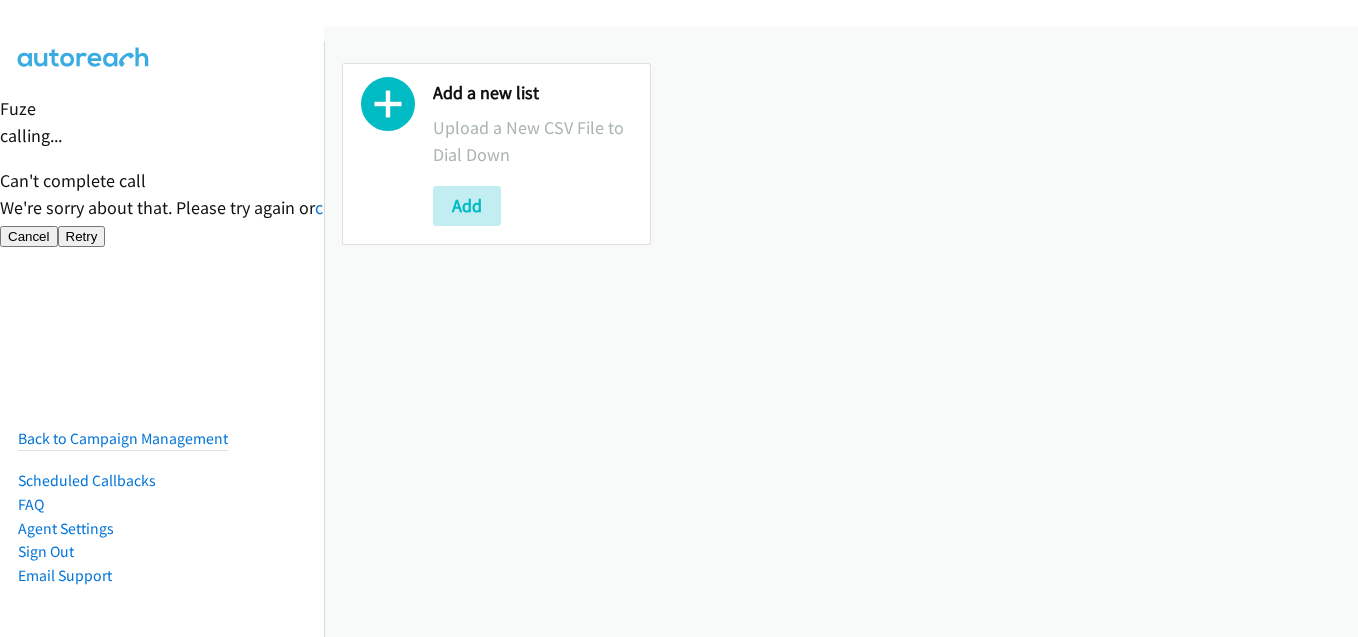 scroll, scrollTop: 0, scrollLeft: 0, axis: both 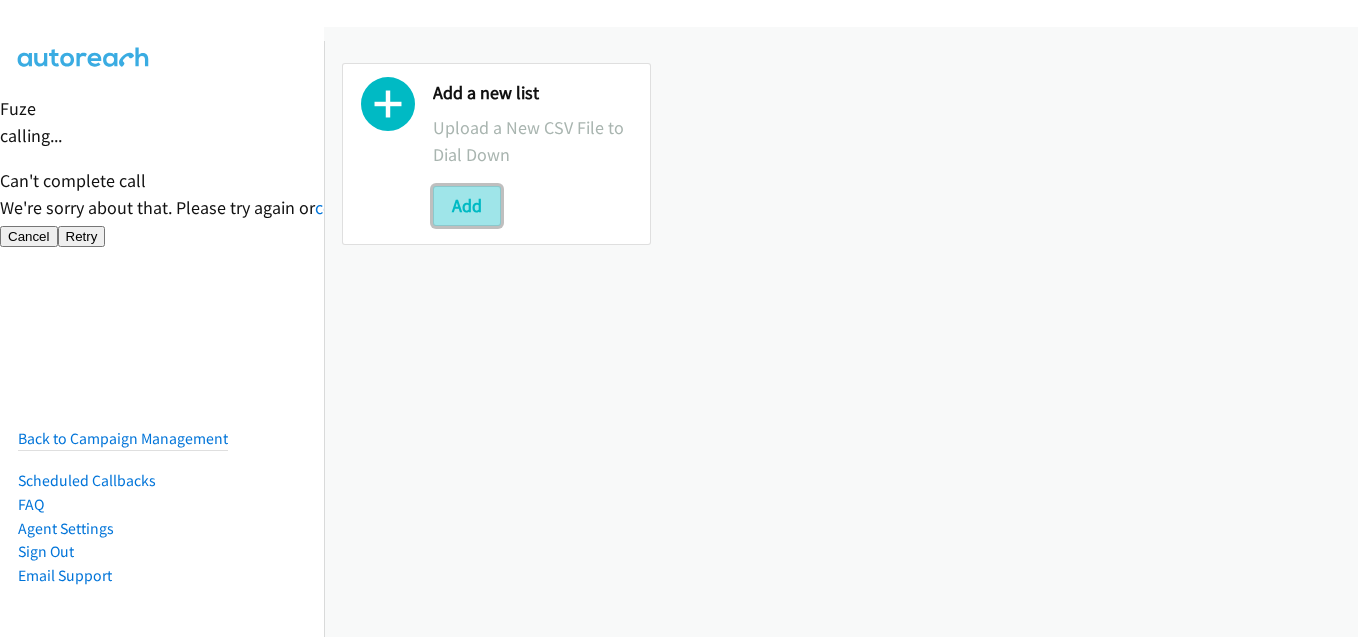 click on "Add" at bounding box center (467, 206) 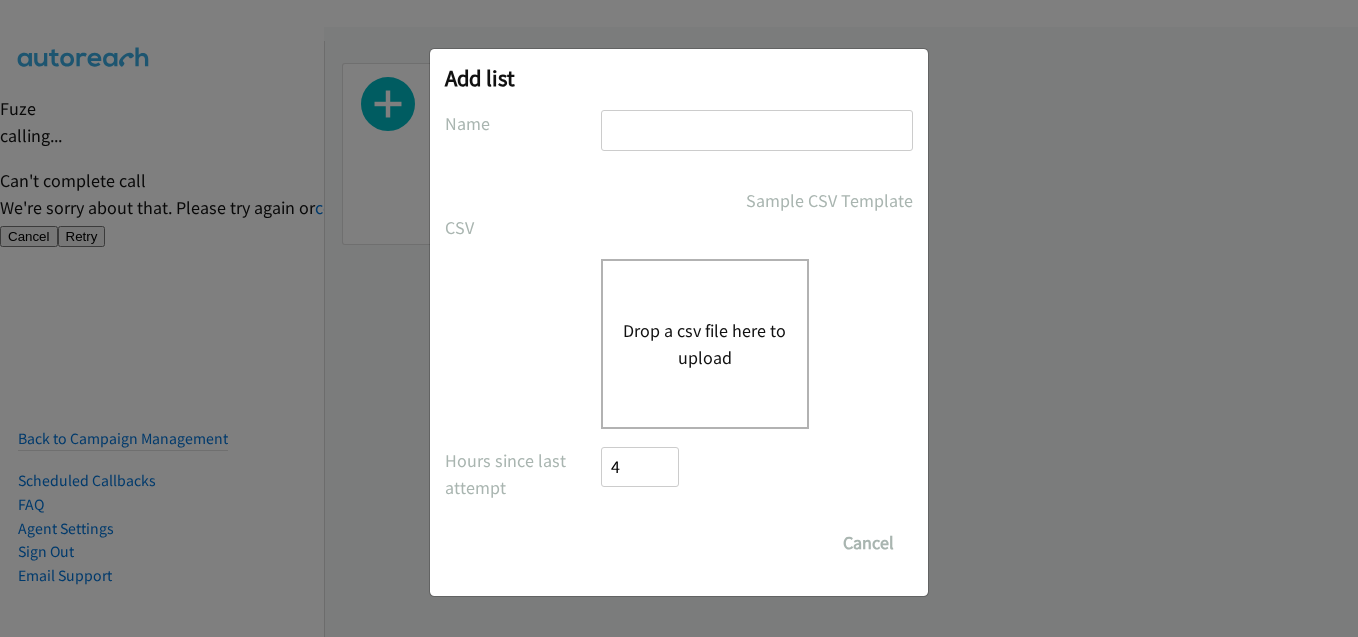 click on "Drop a csv file here to upload" at bounding box center (705, 344) 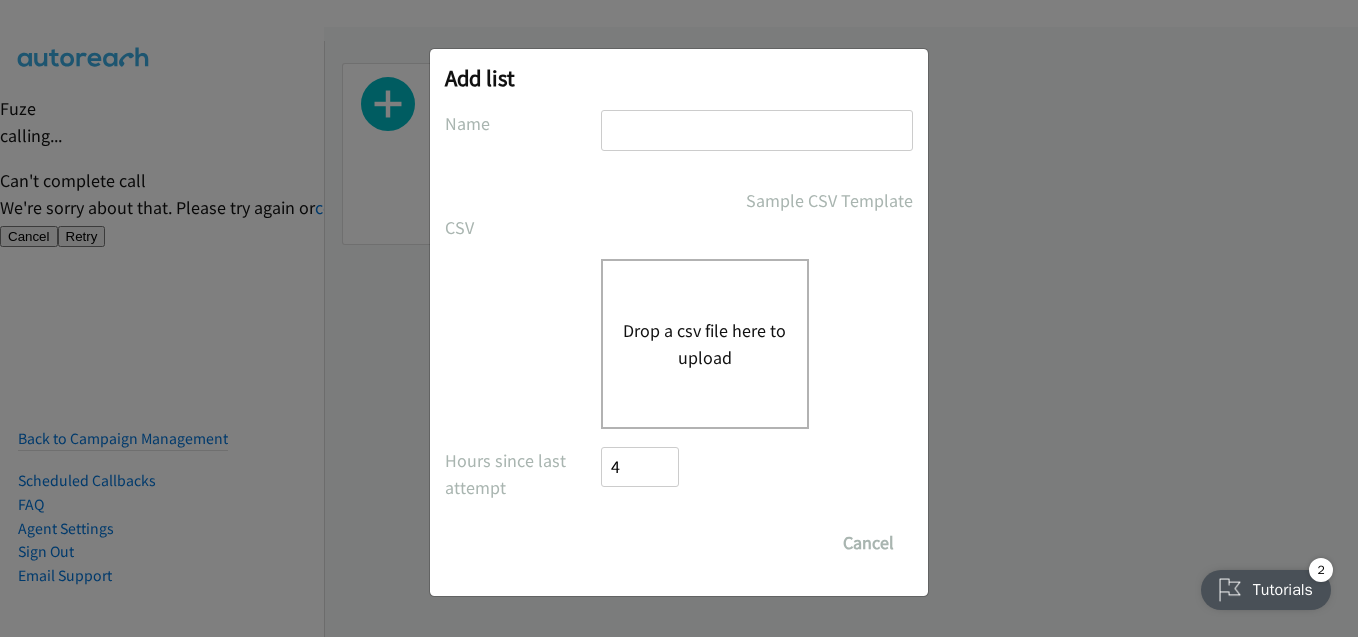 scroll, scrollTop: 0, scrollLeft: 0, axis: both 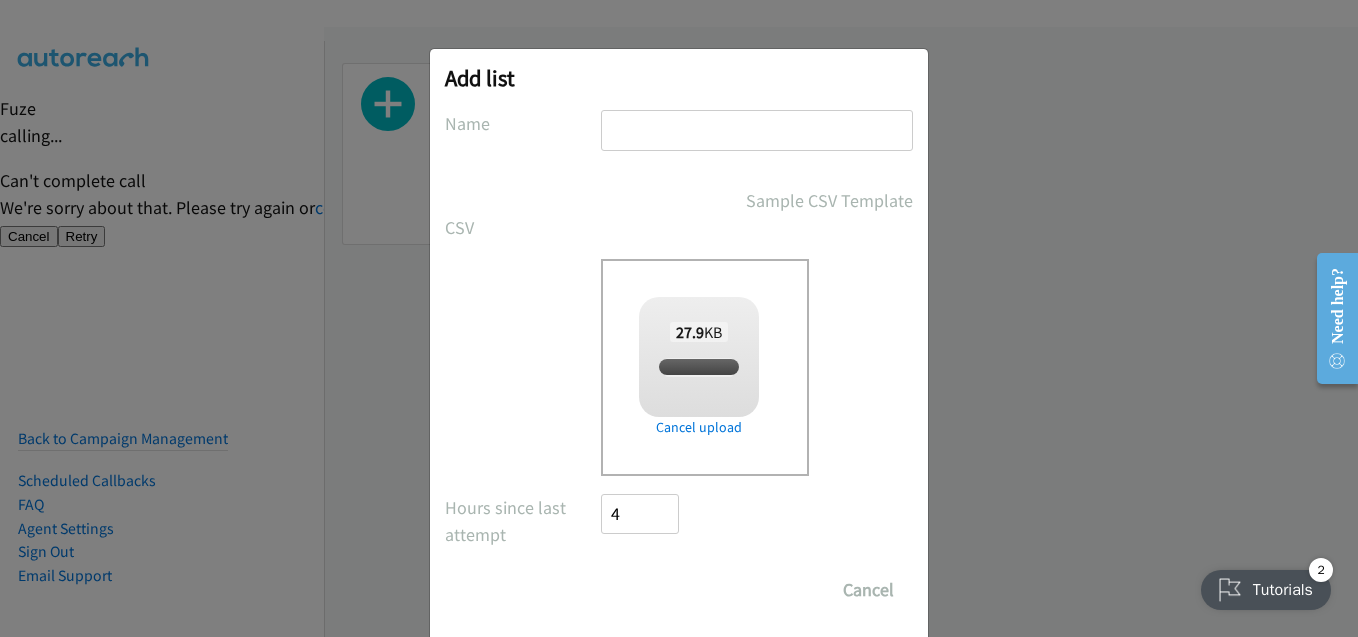 checkbox on "true" 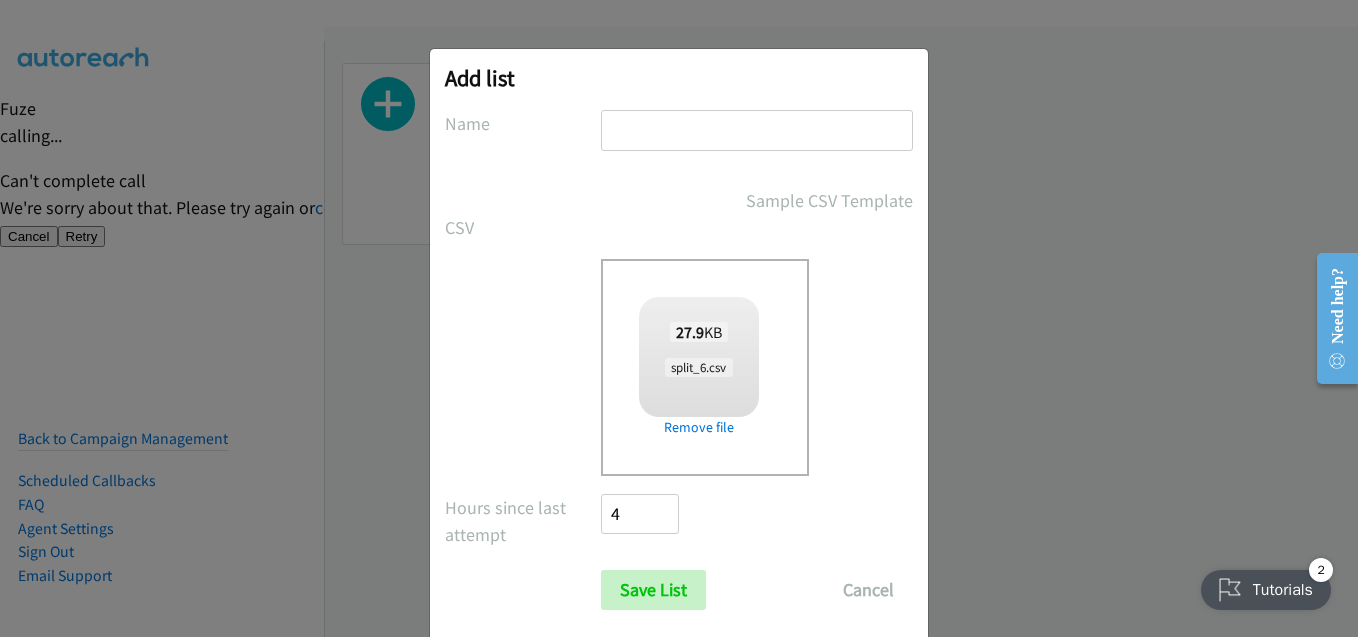 click at bounding box center [757, 130] 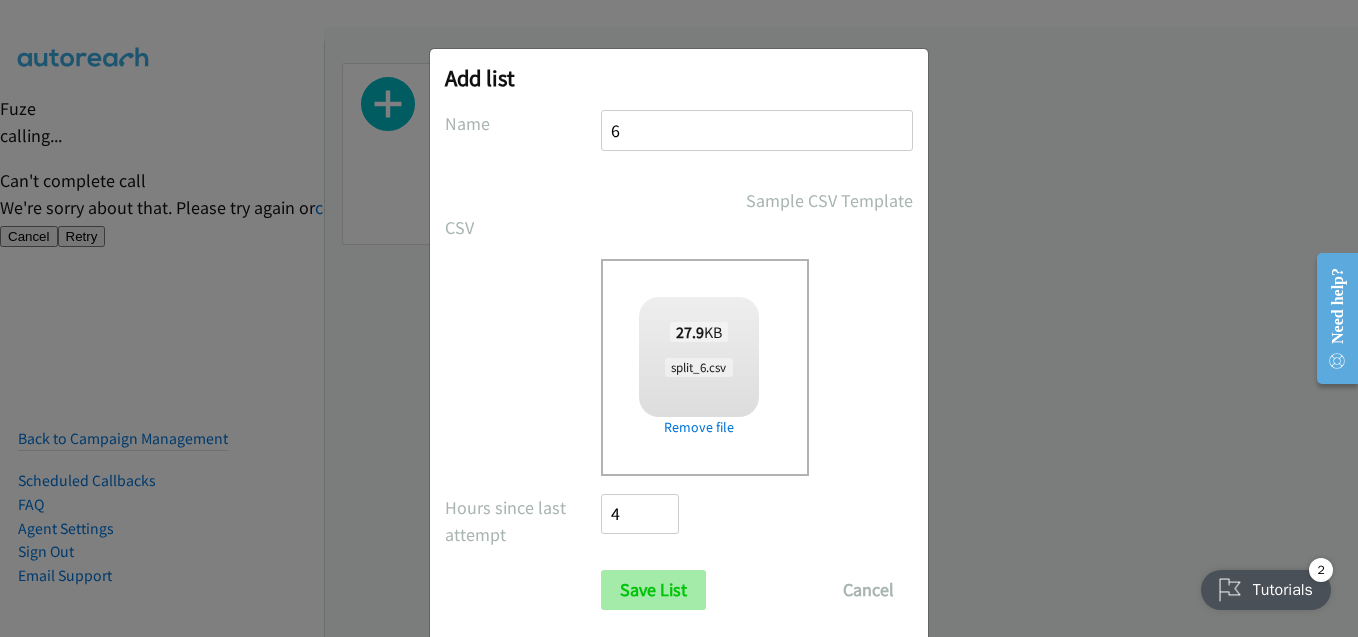 type on "6" 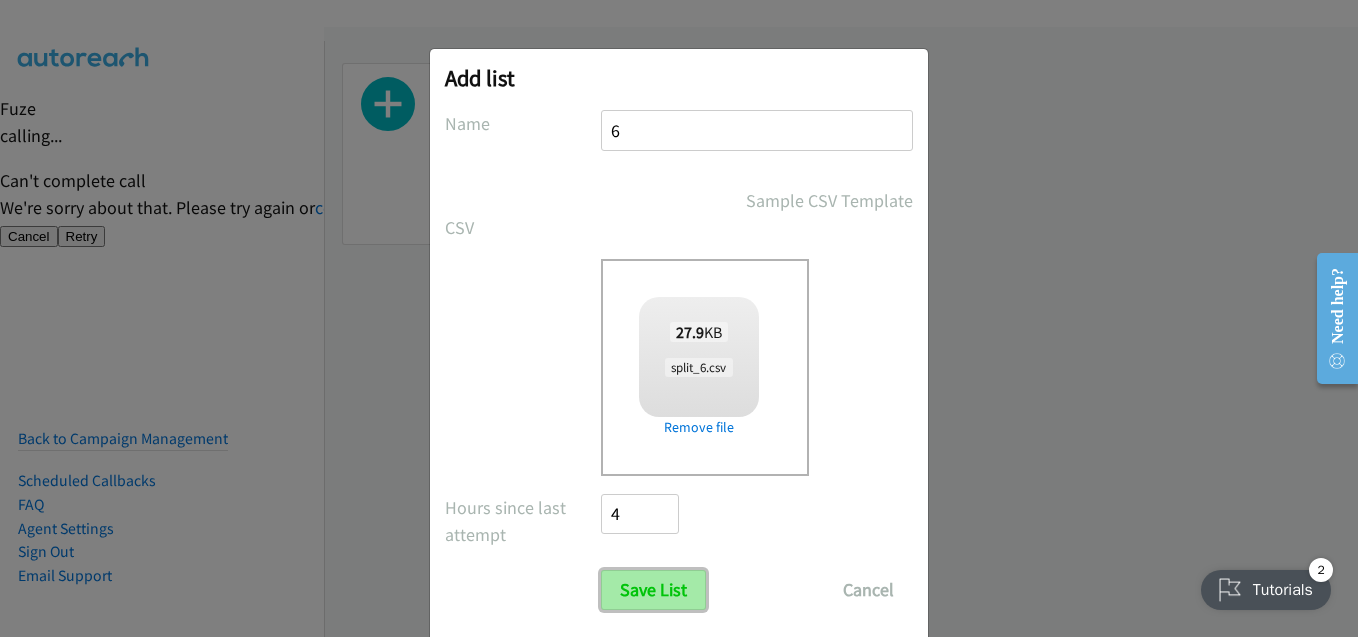 drag, startPoint x: 654, startPoint y: 605, endPoint x: 651, endPoint y: 595, distance: 10.440307 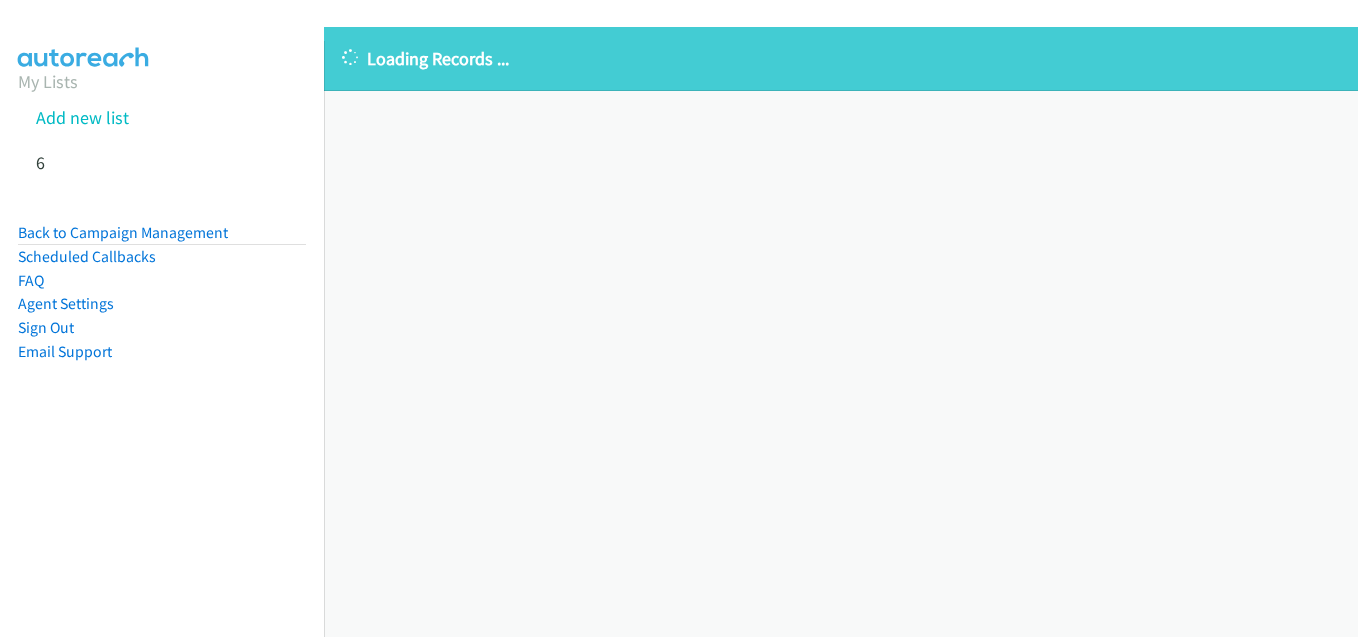 scroll, scrollTop: 0, scrollLeft: 0, axis: both 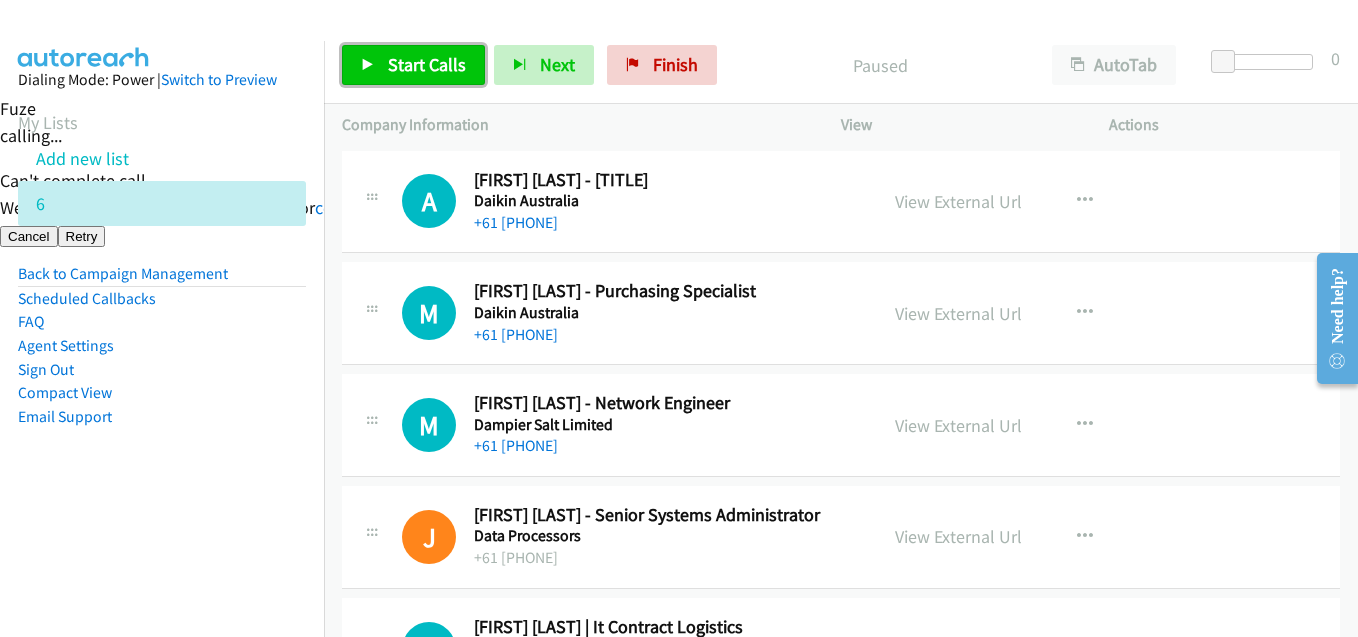 click on "Start Calls" at bounding box center (427, 64) 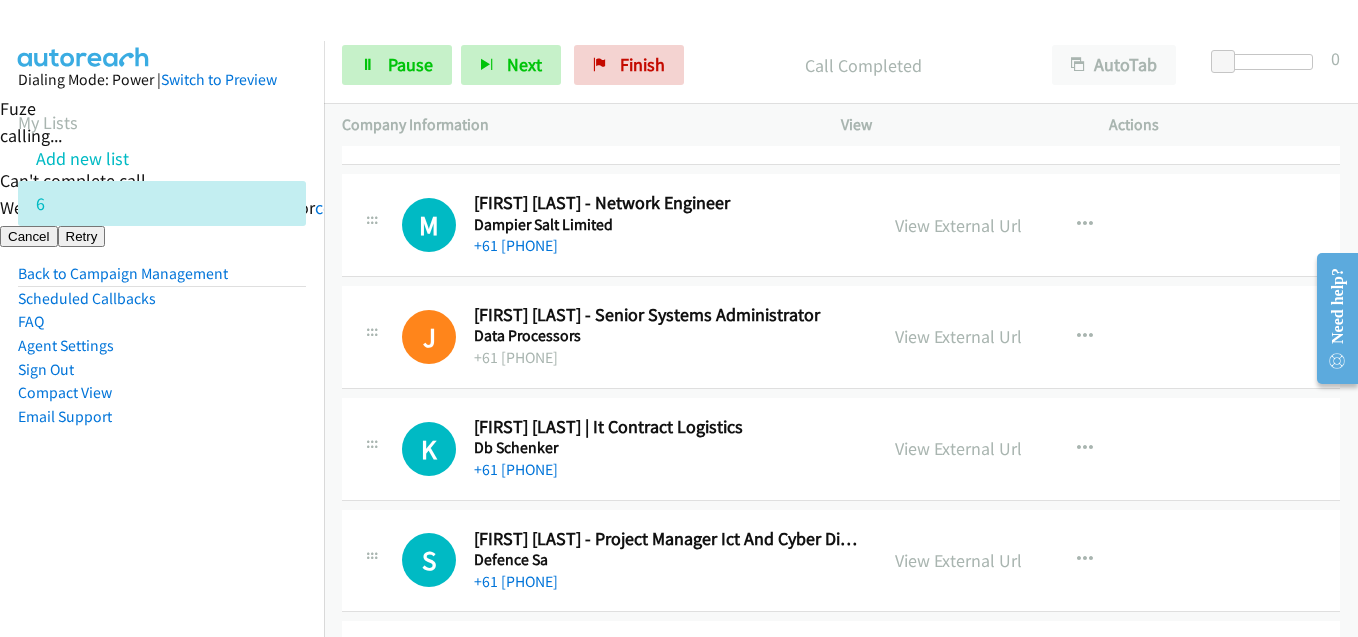 scroll, scrollTop: 0, scrollLeft: 0, axis: both 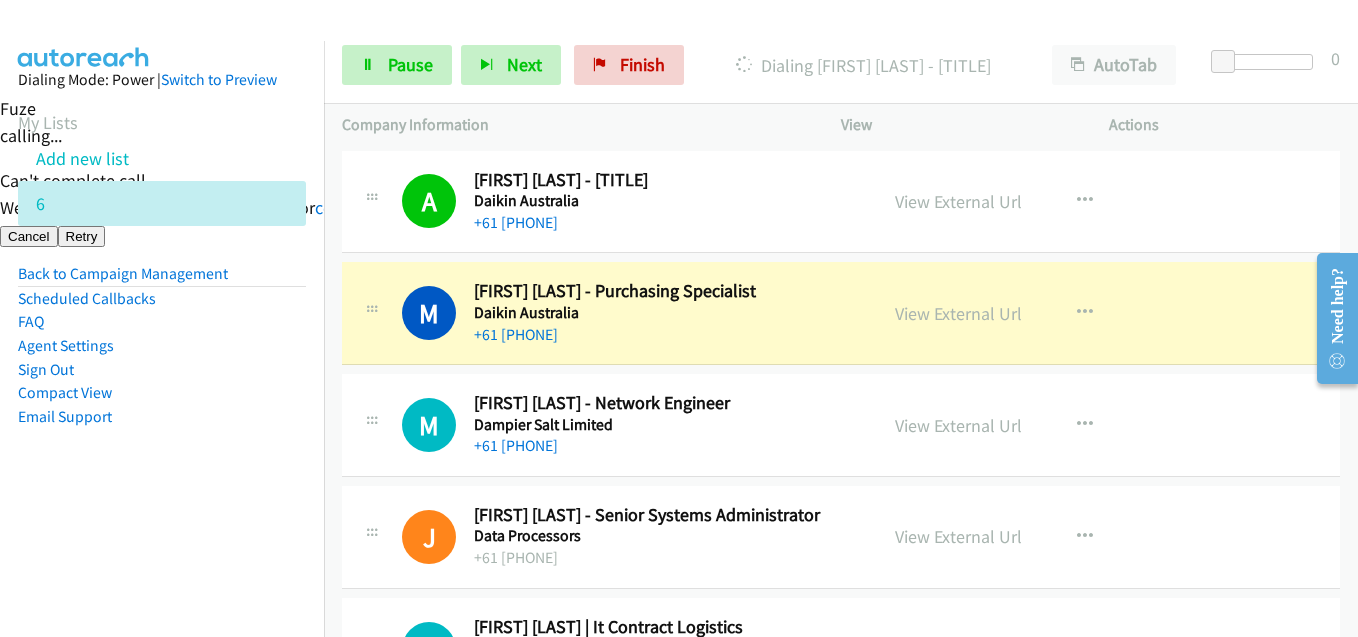 drag, startPoint x: 259, startPoint y: 509, endPoint x: 267, endPoint y: 502, distance: 10.630146 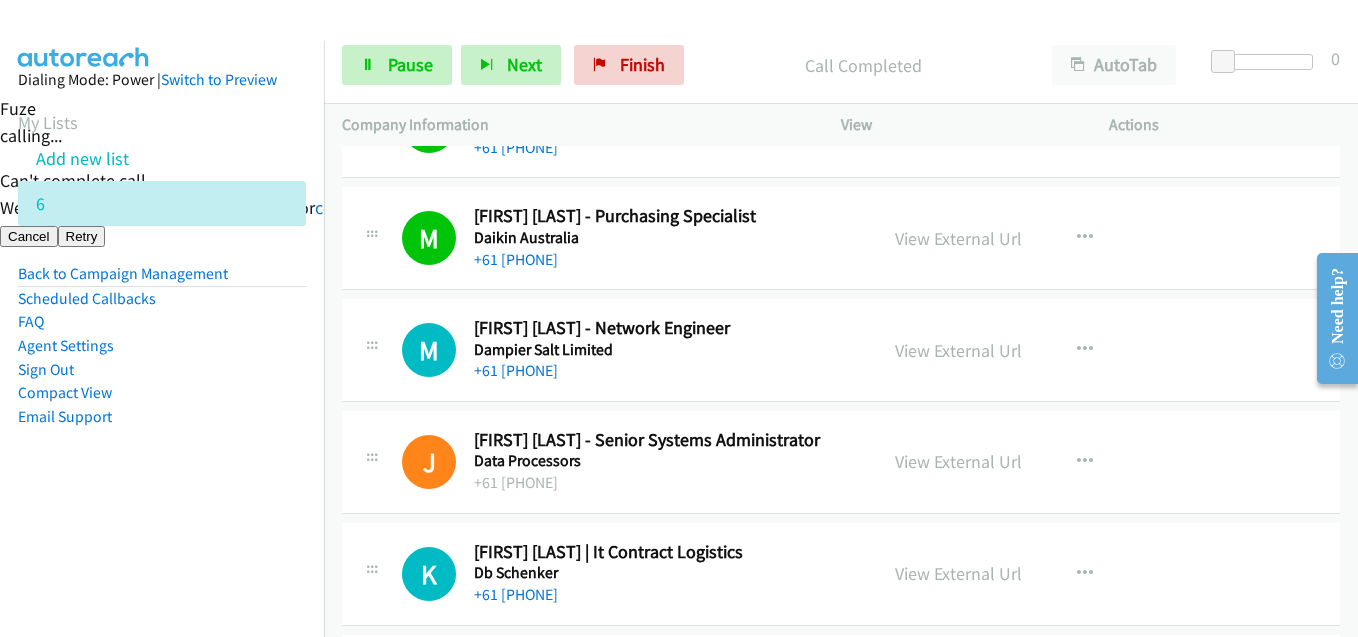 scroll, scrollTop: 200, scrollLeft: 0, axis: vertical 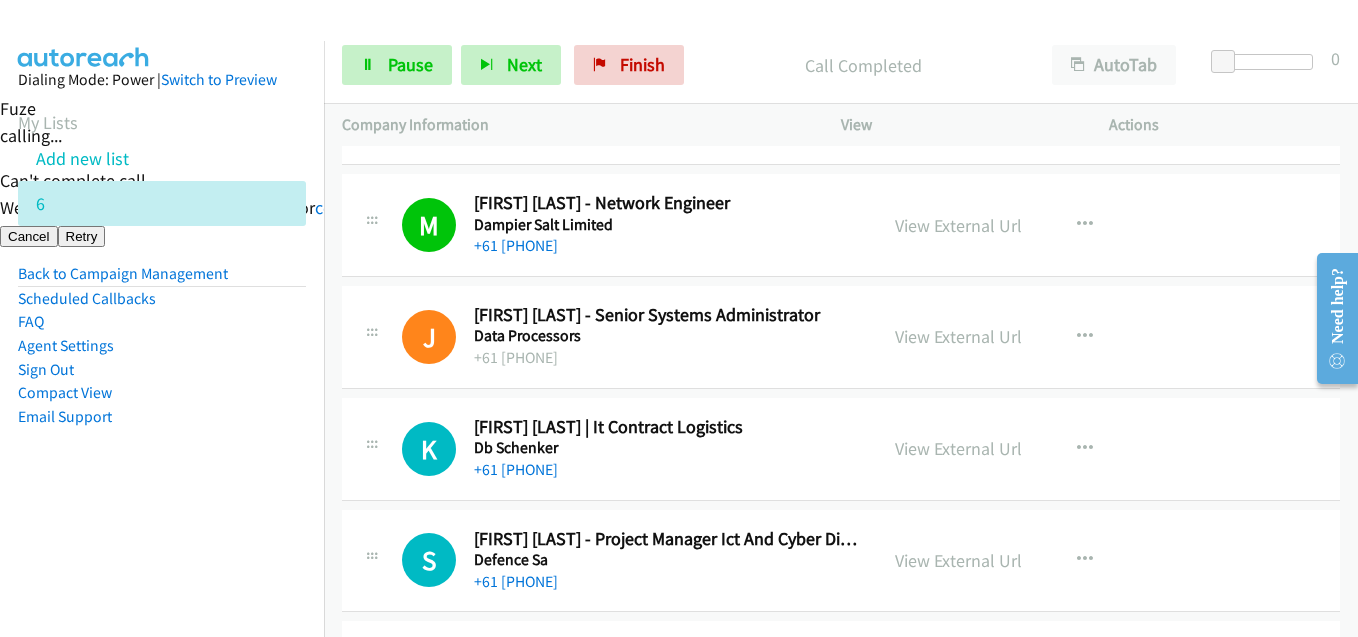 drag, startPoint x: 267, startPoint y: 424, endPoint x: 298, endPoint y: 424, distance: 31 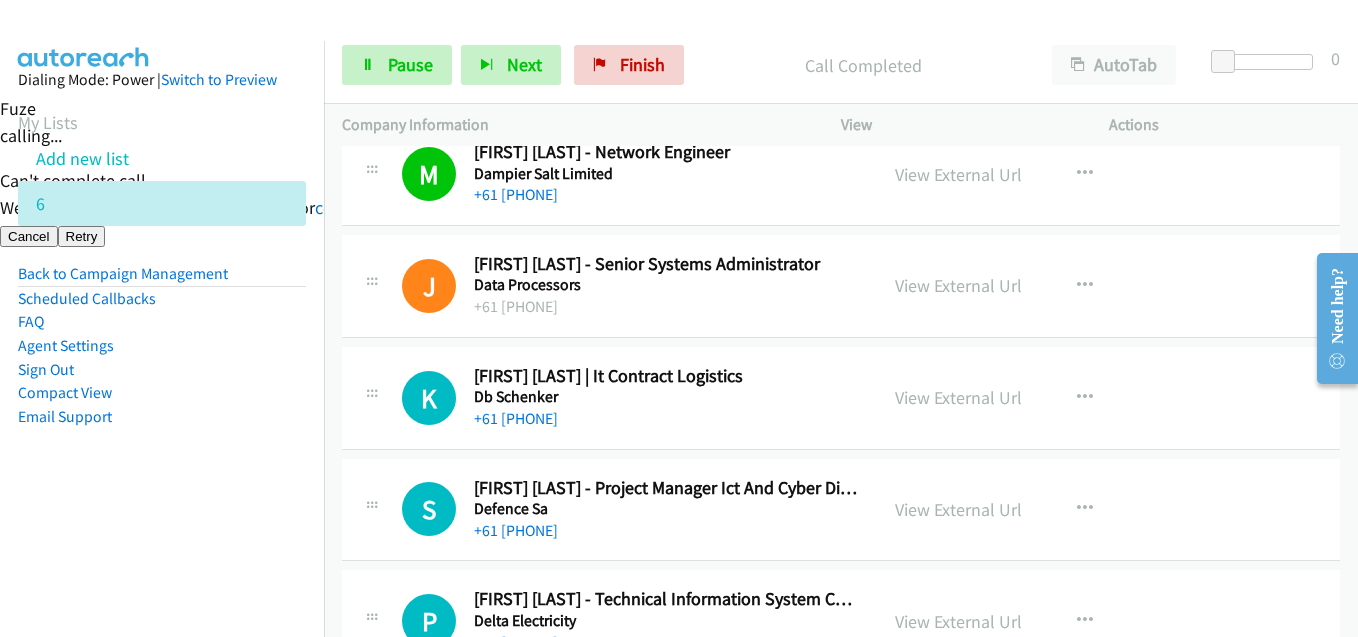 scroll, scrollTop: 300, scrollLeft: 0, axis: vertical 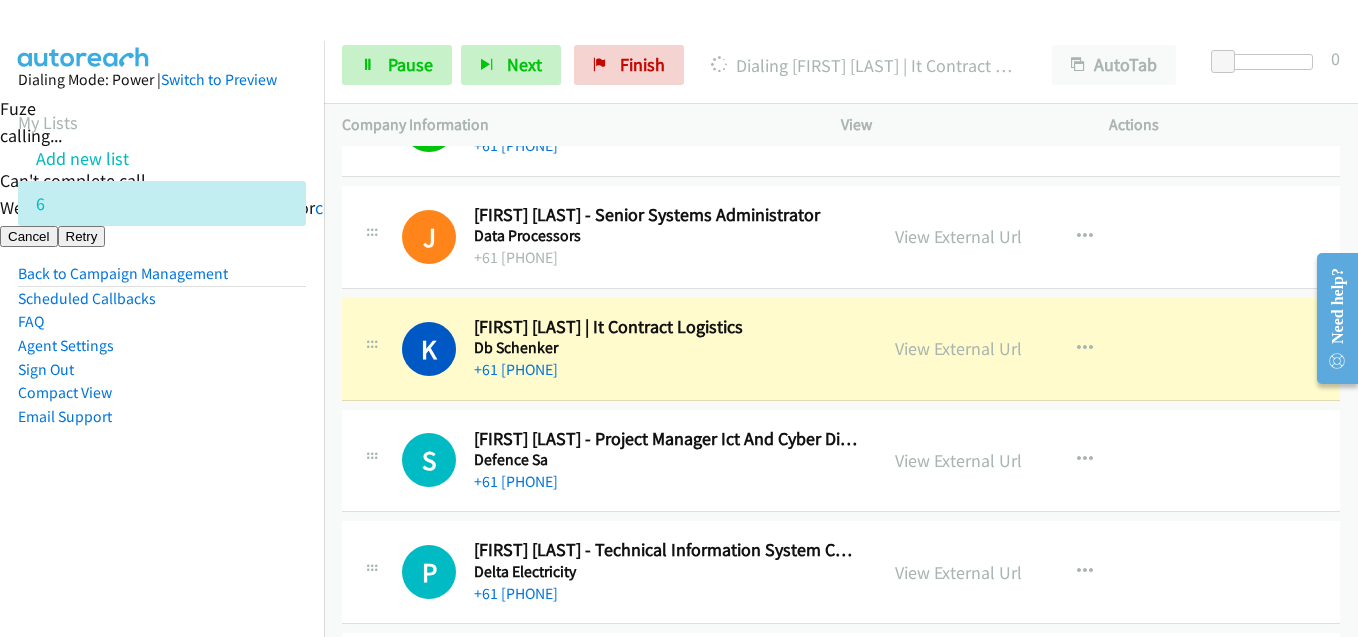 drag, startPoint x: 254, startPoint y: 415, endPoint x: 313, endPoint y: 369, distance: 74.8131 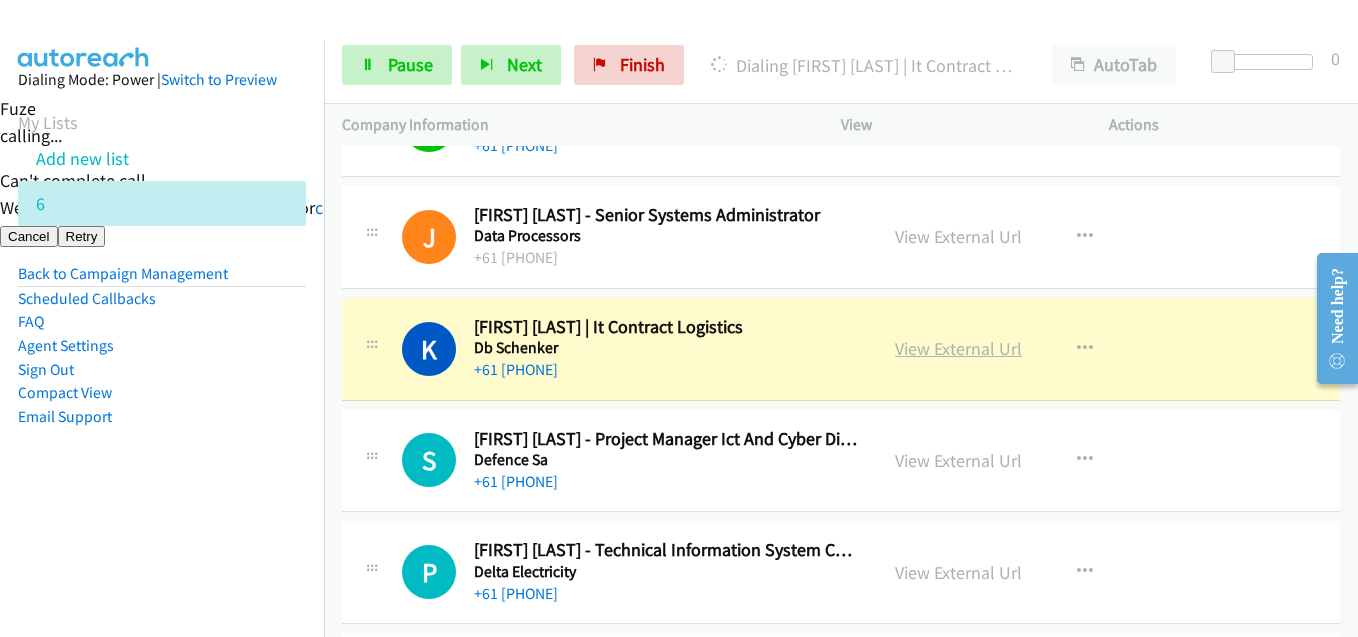 click on "View External Url" at bounding box center [958, 348] 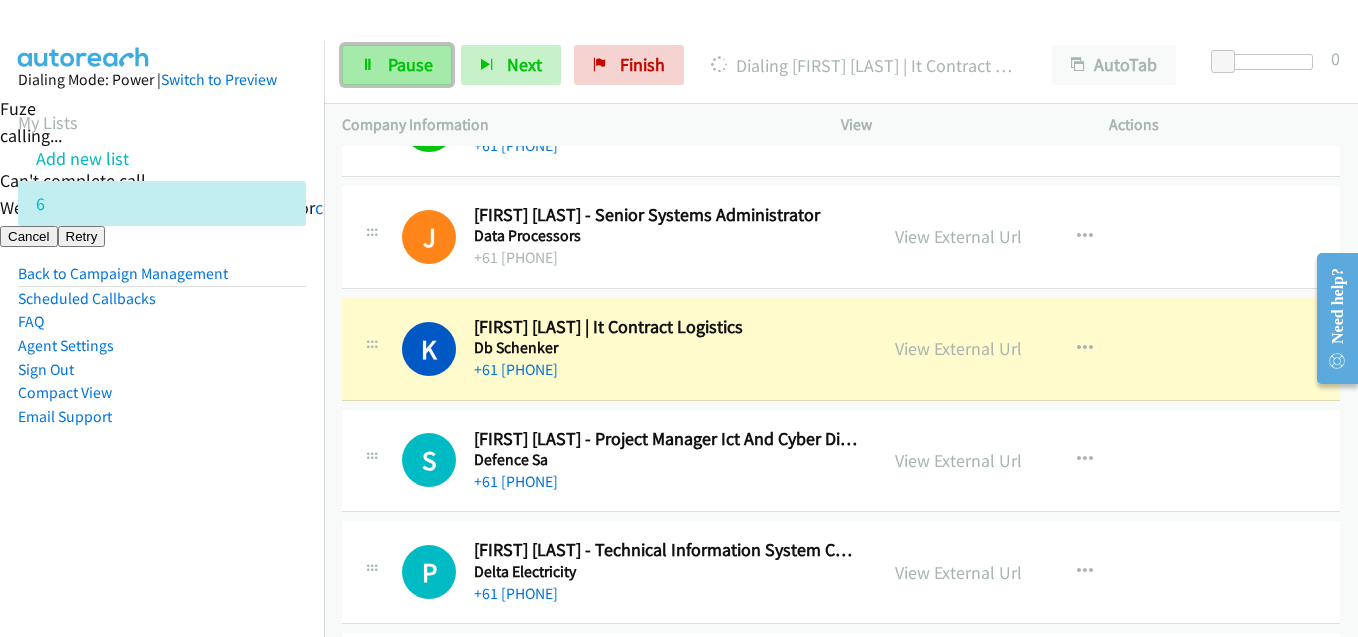 click on "Pause" at bounding box center [410, 64] 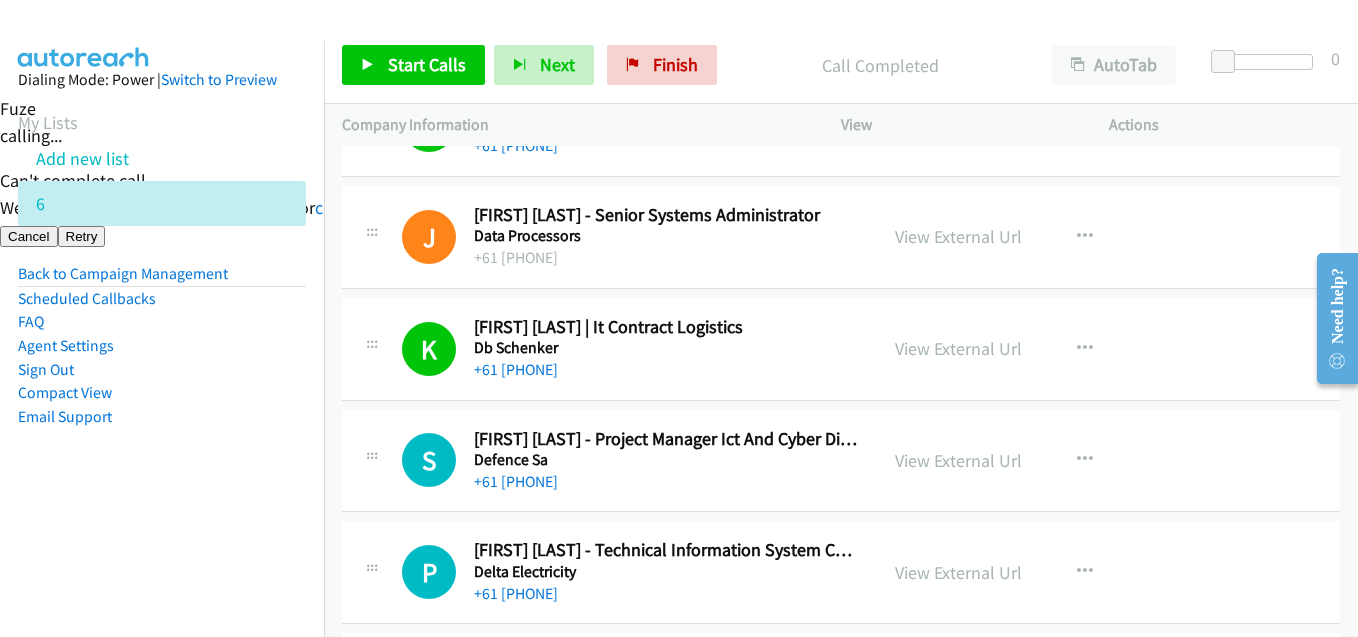 click on "Dialing Mode: Power
|
Switch to Preview
My Lists
Add new list
6
Back to Campaign Management
Scheduled Callbacks
FAQ
Agent Settings
Sign Out
Compact View
Email Support" at bounding box center (162, 280) 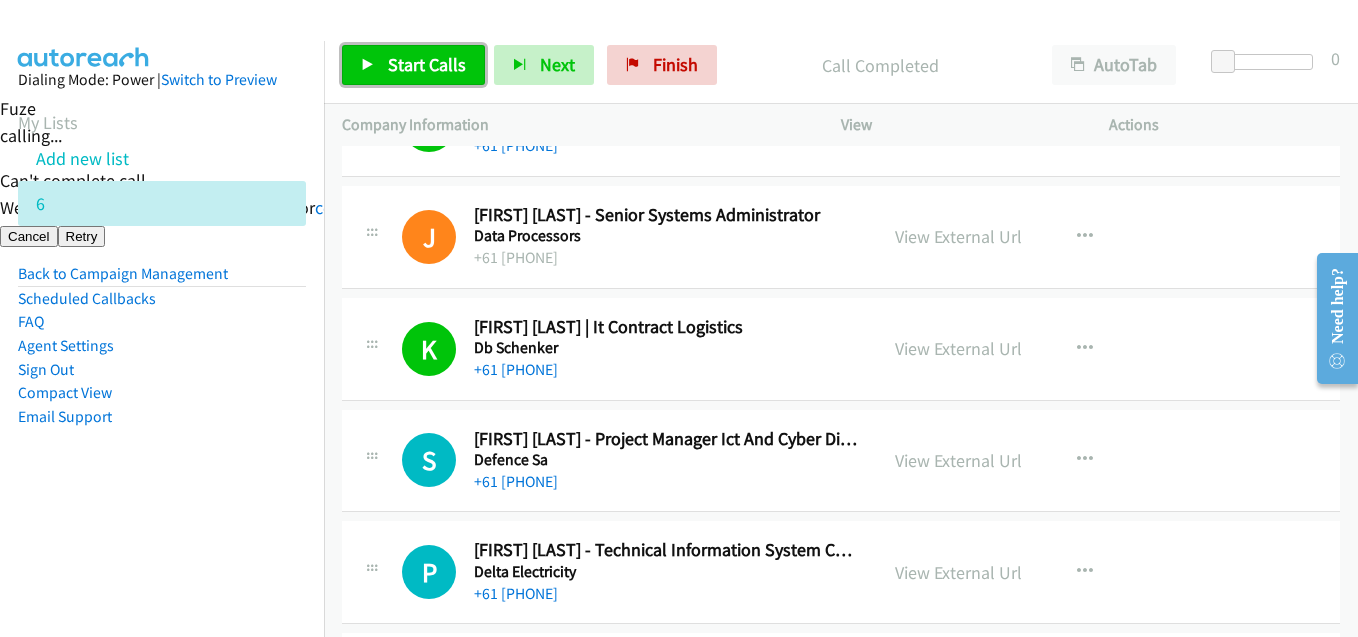 click on "Start Calls" at bounding box center [427, 64] 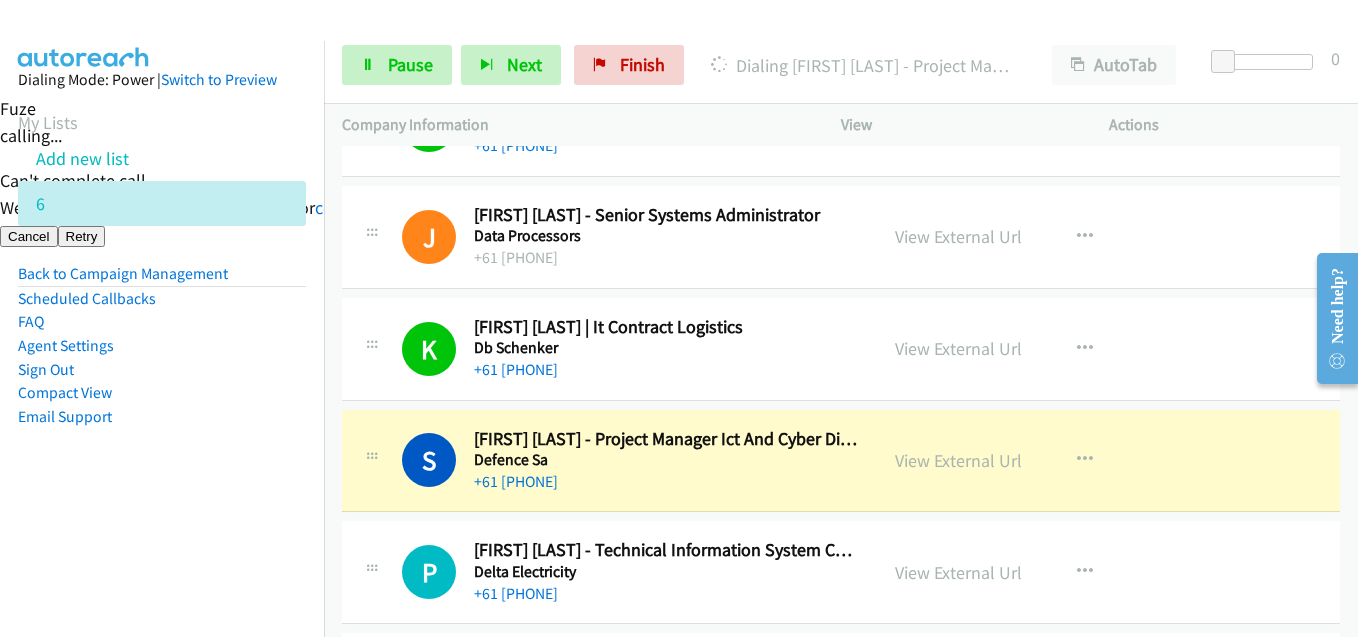 click on "Dialing Mode: Power
|
Switch to Preview
My Lists
Add new list
6
Back to Campaign Management
Scheduled Callbacks
FAQ
Agent Settings
Sign Out
Compact View
Email Support" at bounding box center (162, 280) 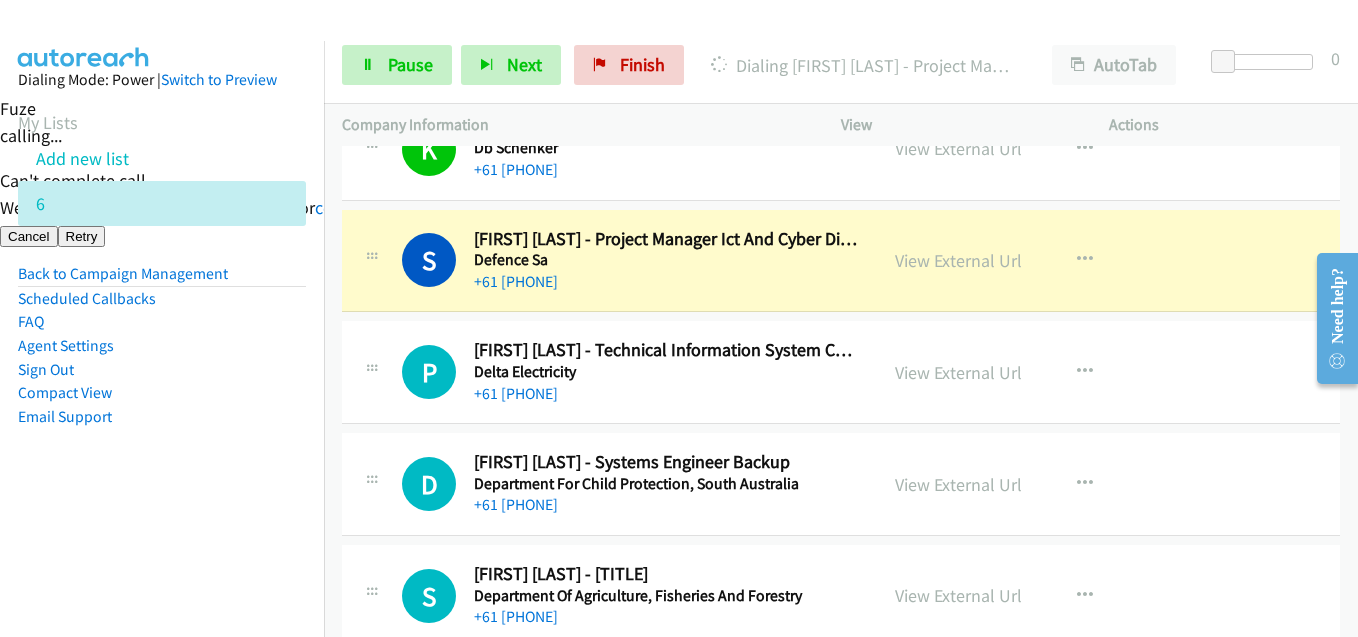 click on "Dialing Mode: Power
|
Switch to Preview
My Lists
Add new list
6
Back to Campaign Management
Scheduled Callbacks
FAQ
Agent Settings
Sign Out
Compact View
Email Support" at bounding box center (162, 359) 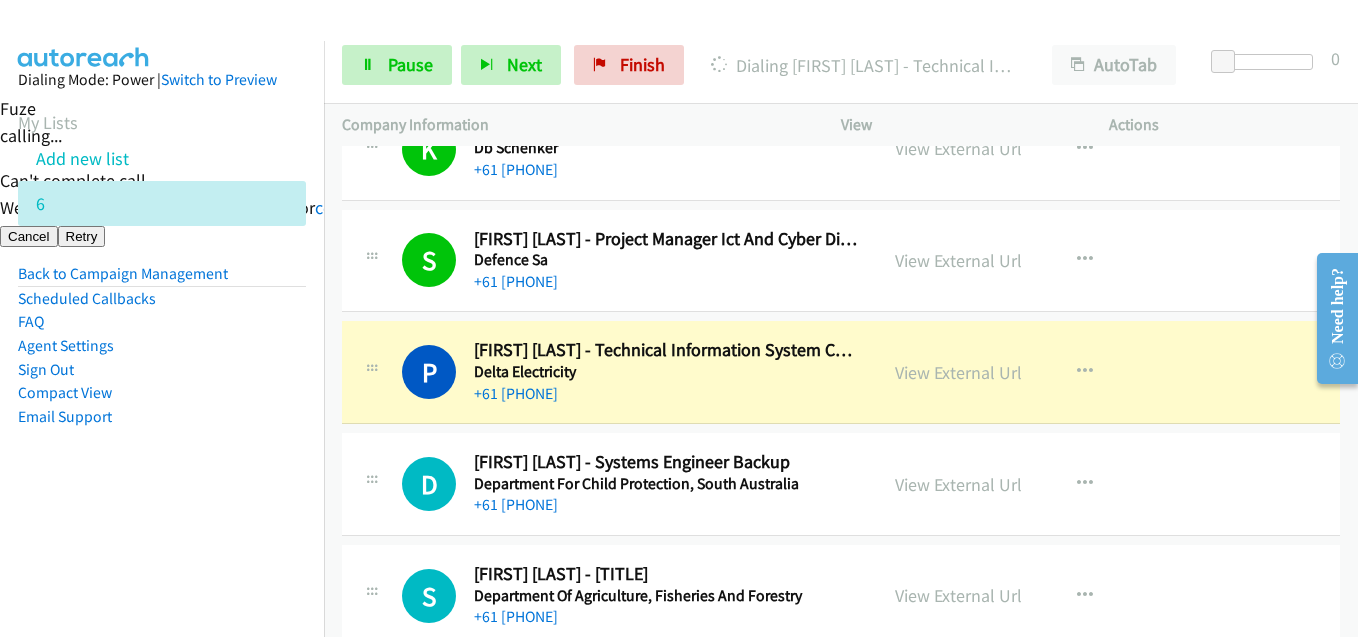 click on "Dialing Mode: Power
|
Switch to Preview
My Lists
Add new list
6
Back to Campaign Management
Scheduled Callbacks
FAQ
Agent Settings
Sign Out
Compact View
Email Support" at bounding box center (162, 280) 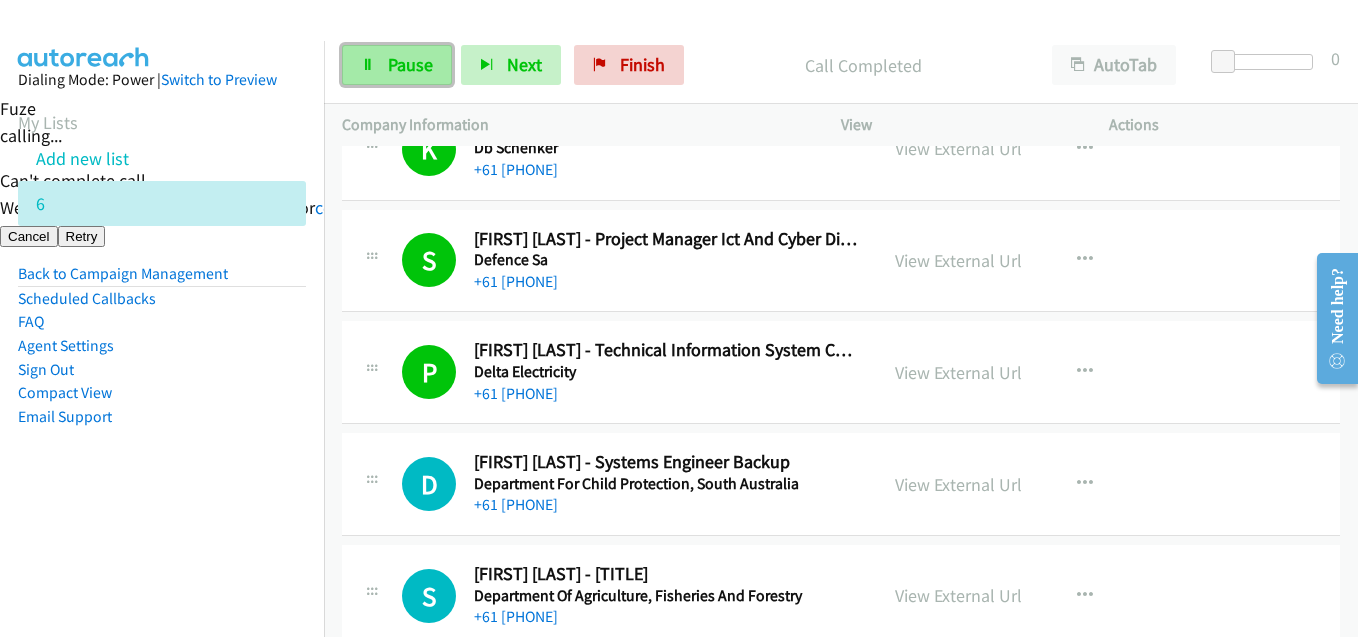 click on "Pause" at bounding box center (397, 65) 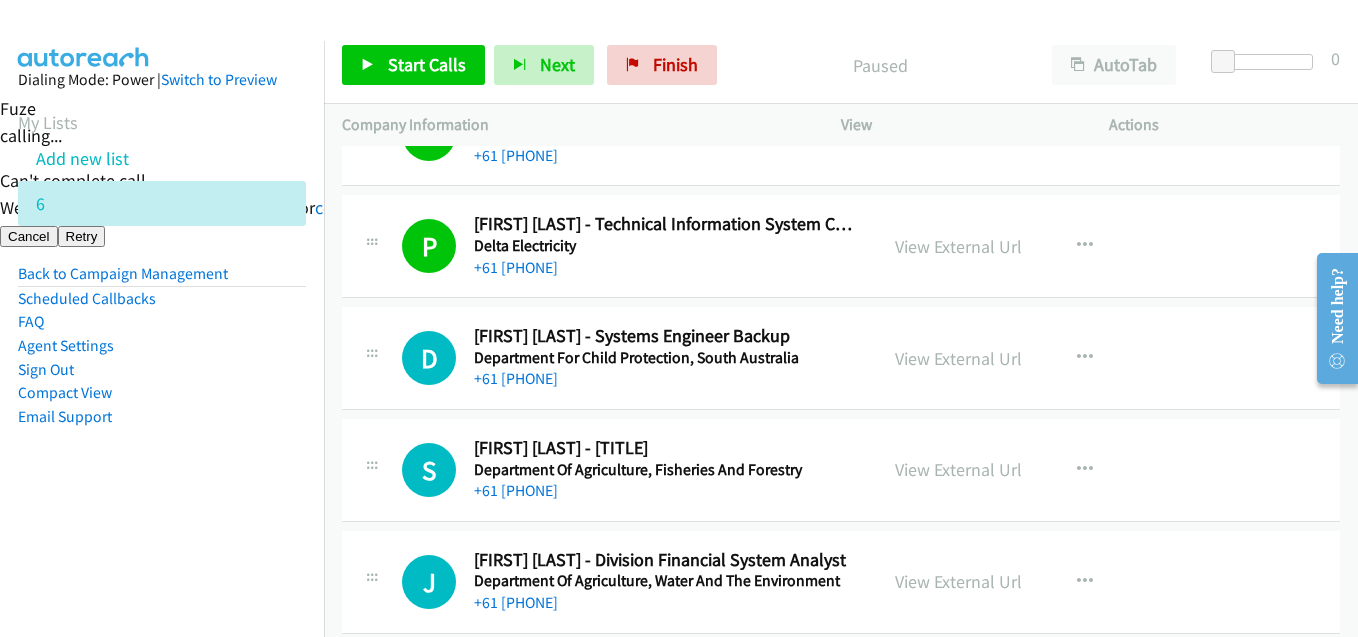 scroll, scrollTop: 700, scrollLeft: 0, axis: vertical 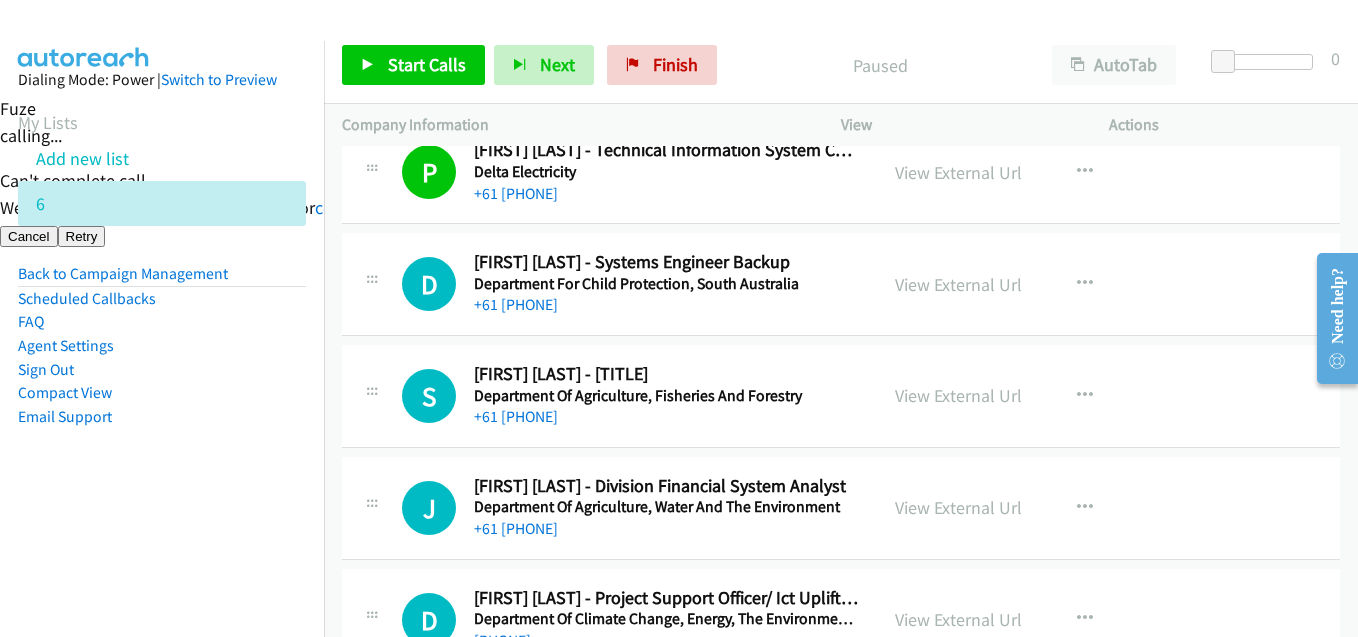 drag, startPoint x: 285, startPoint y: 492, endPoint x: 304, endPoint y: 491, distance: 19.026299 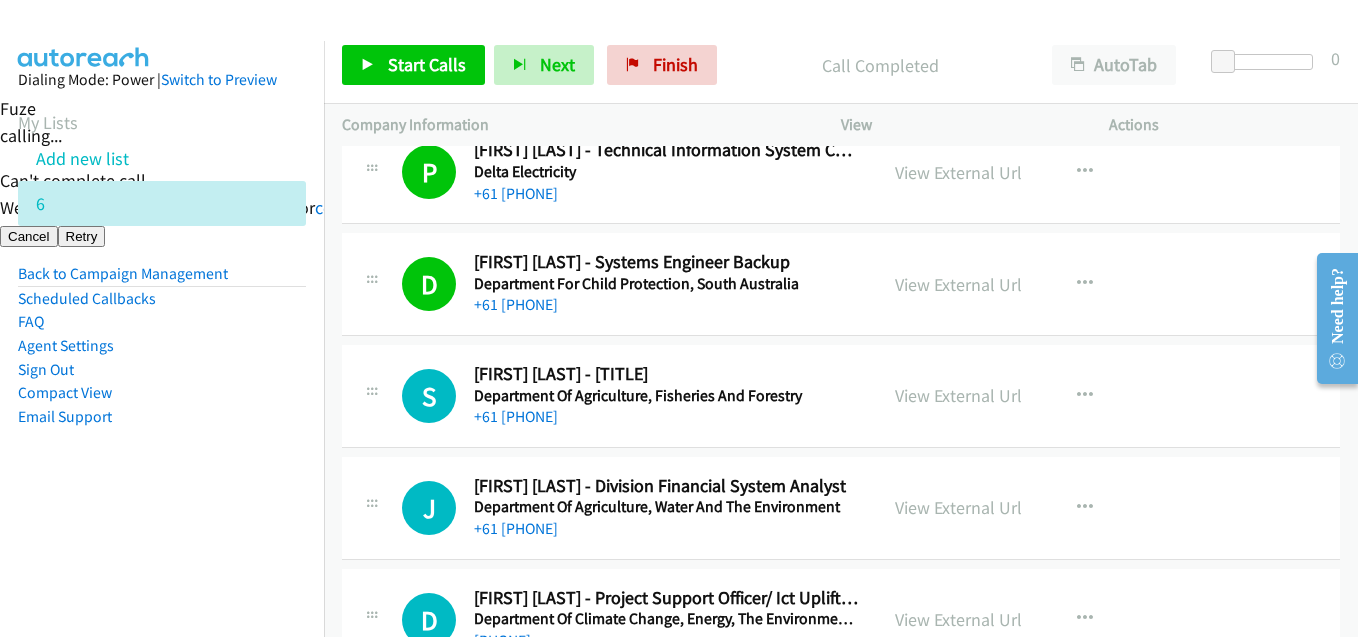 click on "Dialing Mode: Power
|
Switch to Preview
My Lists
Add new list
6
Back to Campaign Management
Scheduled Callbacks
FAQ
Agent Settings
Sign Out
Compact View
Email Support" at bounding box center [162, 280] 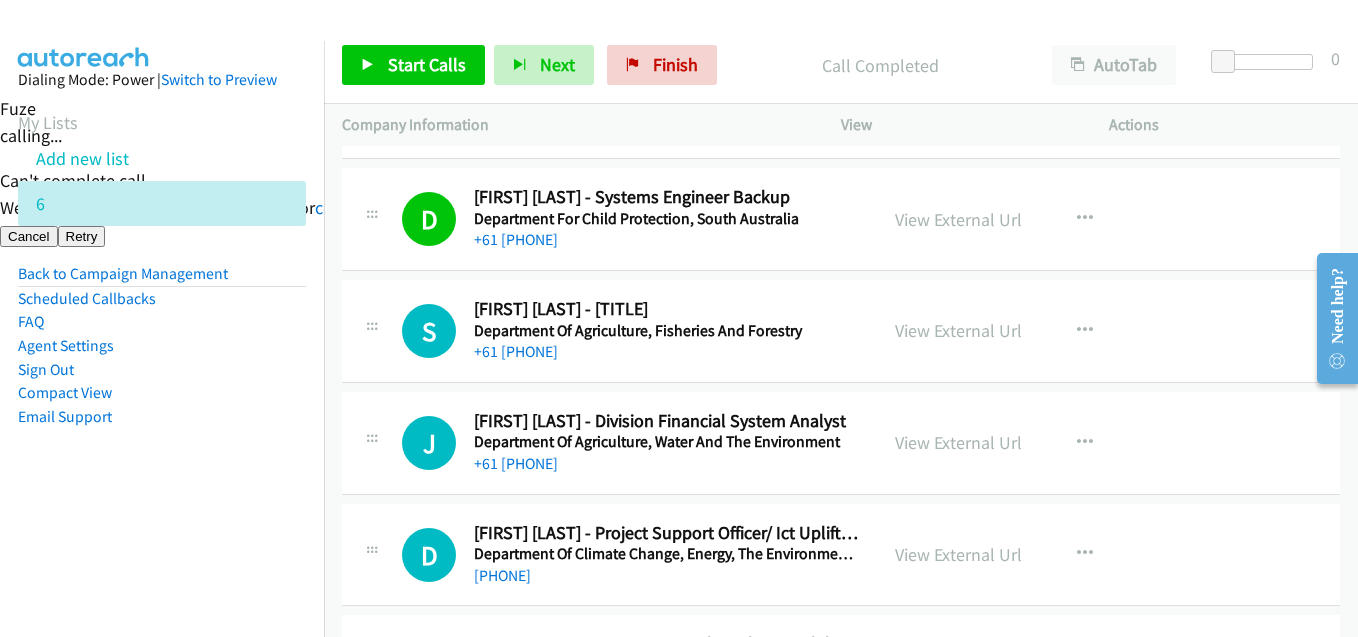 scroll, scrollTop: 800, scrollLeft: 0, axis: vertical 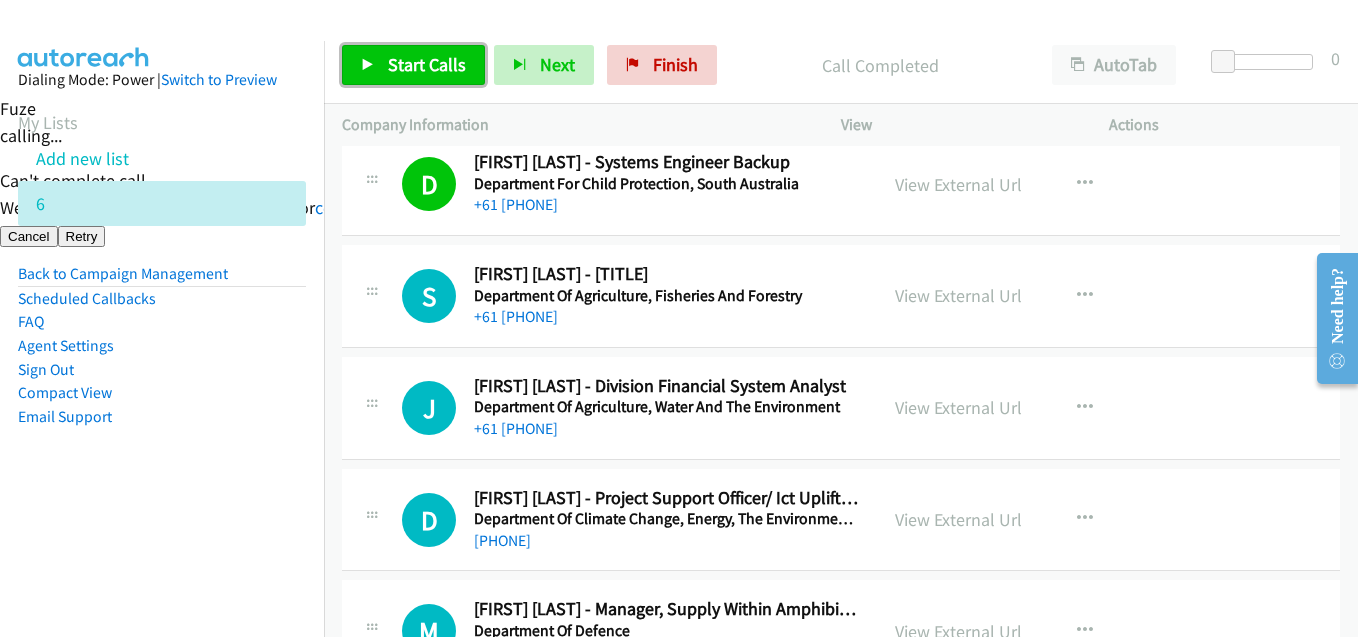 click on "Start Calls" at bounding box center [427, 64] 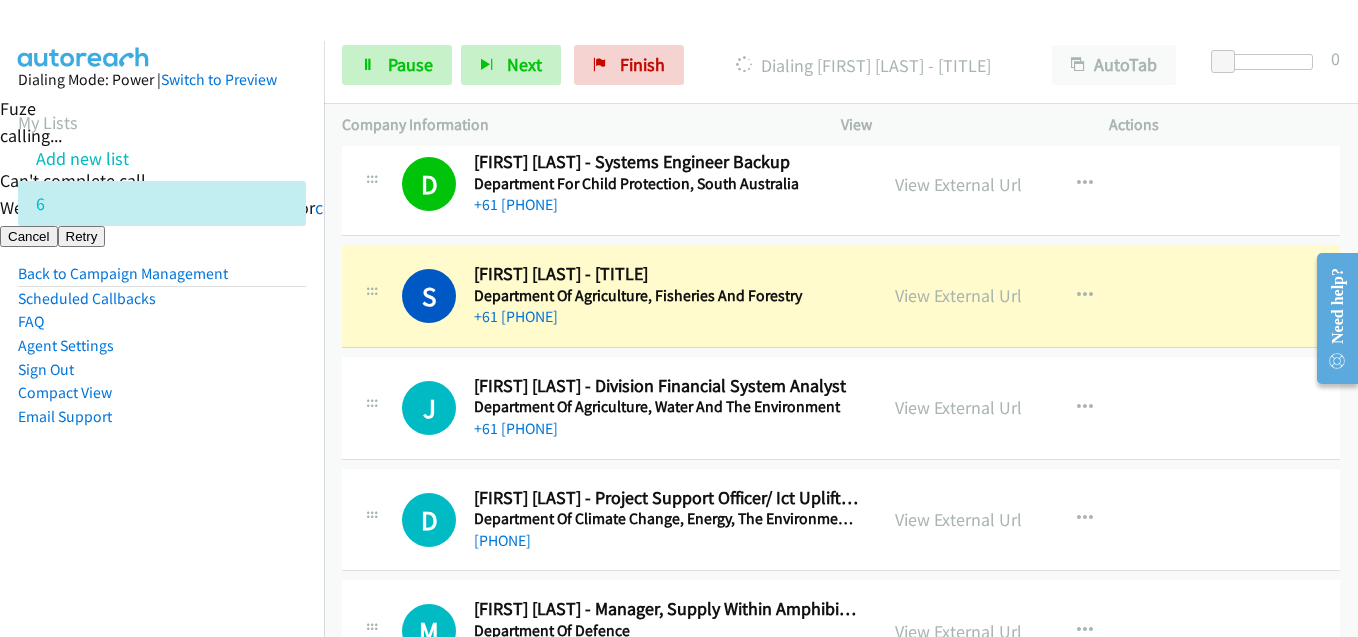 drag, startPoint x: 286, startPoint y: 518, endPoint x: 305, endPoint y: 511, distance: 20.248457 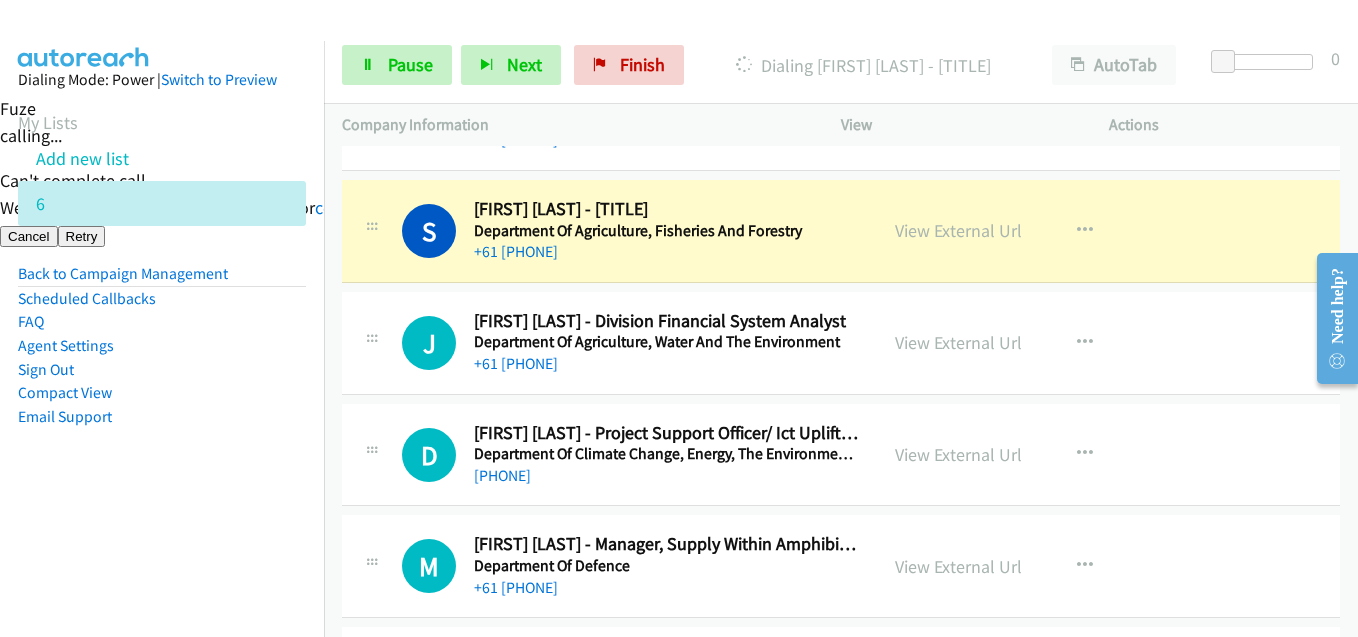 scroll, scrollTop: 900, scrollLeft: 0, axis: vertical 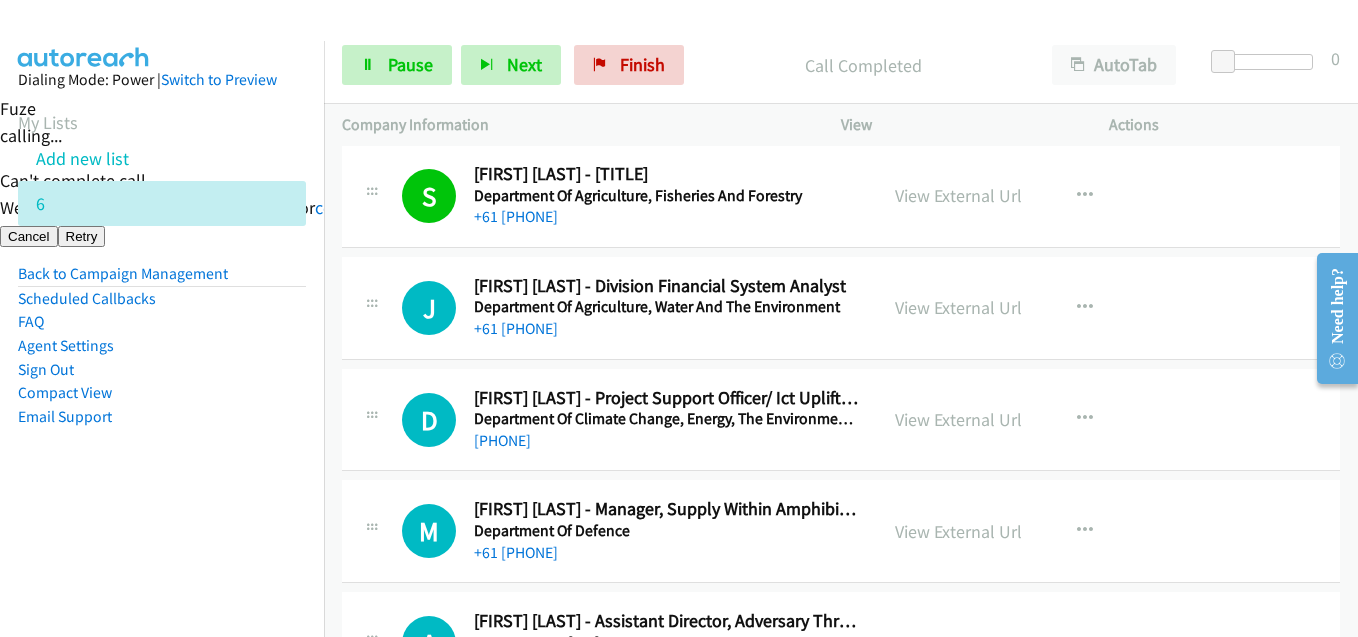click on "Compact View" at bounding box center (162, 393) 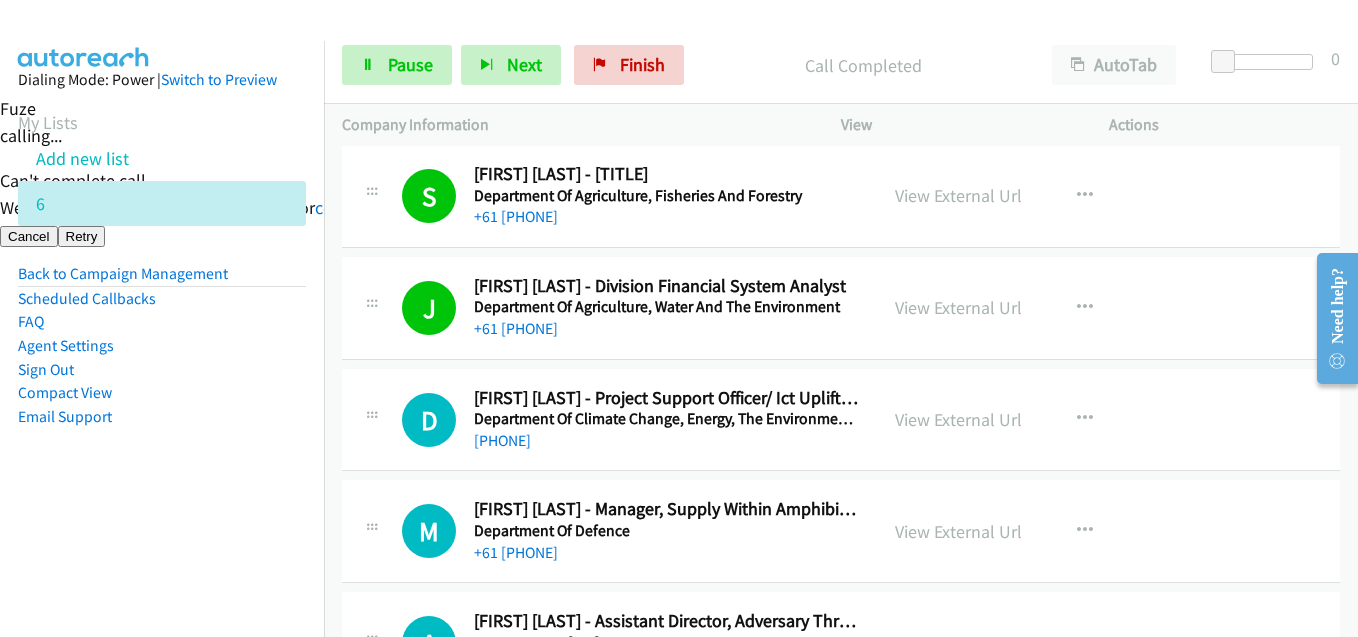 click on "Sign Out" at bounding box center [162, 370] 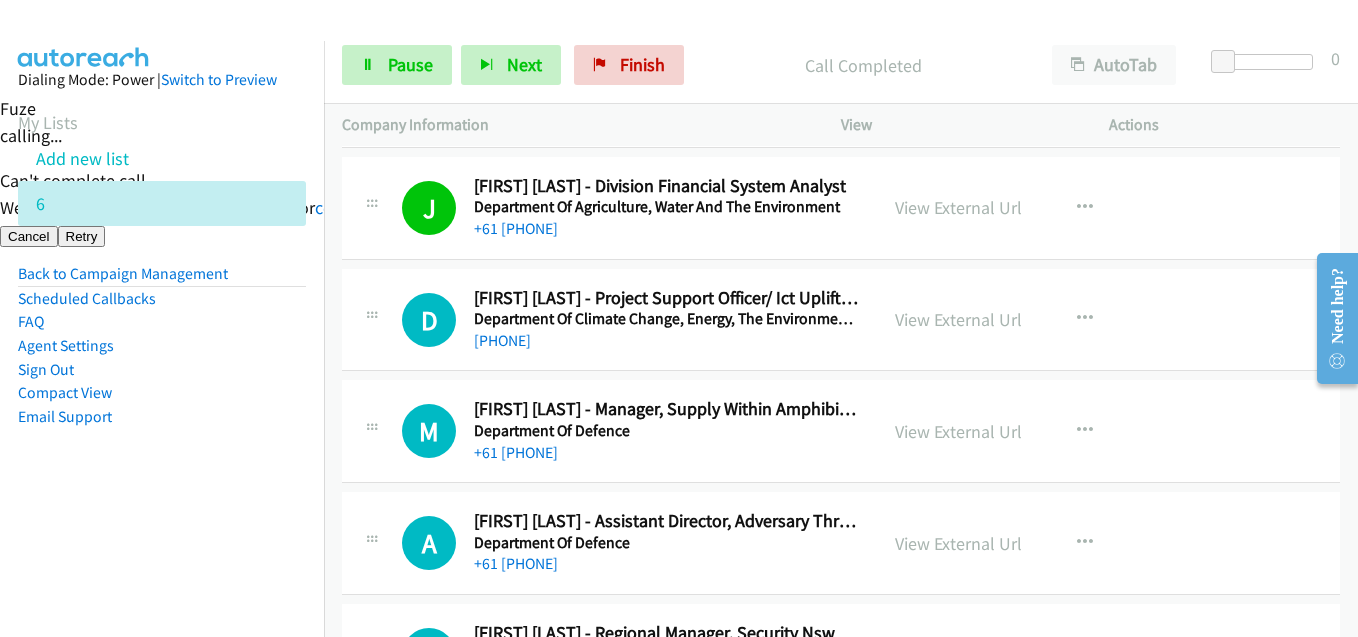 click on "Email Support" at bounding box center (162, 417) 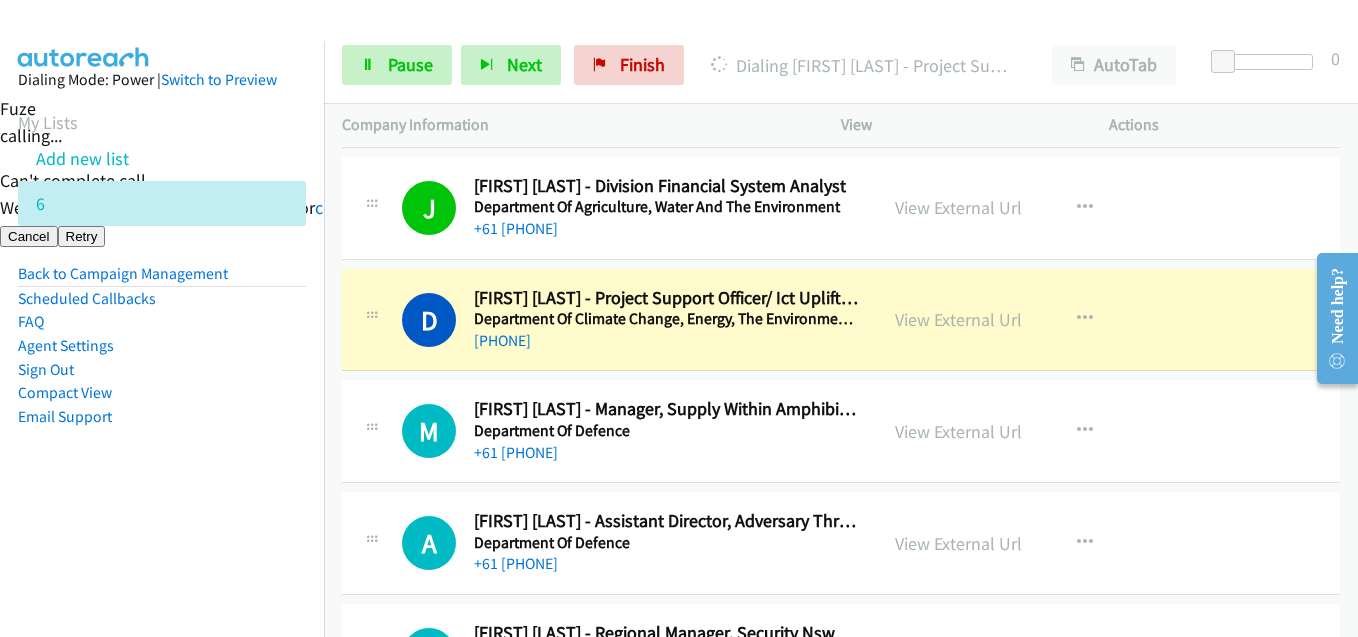 click on "Email Support" at bounding box center [162, 417] 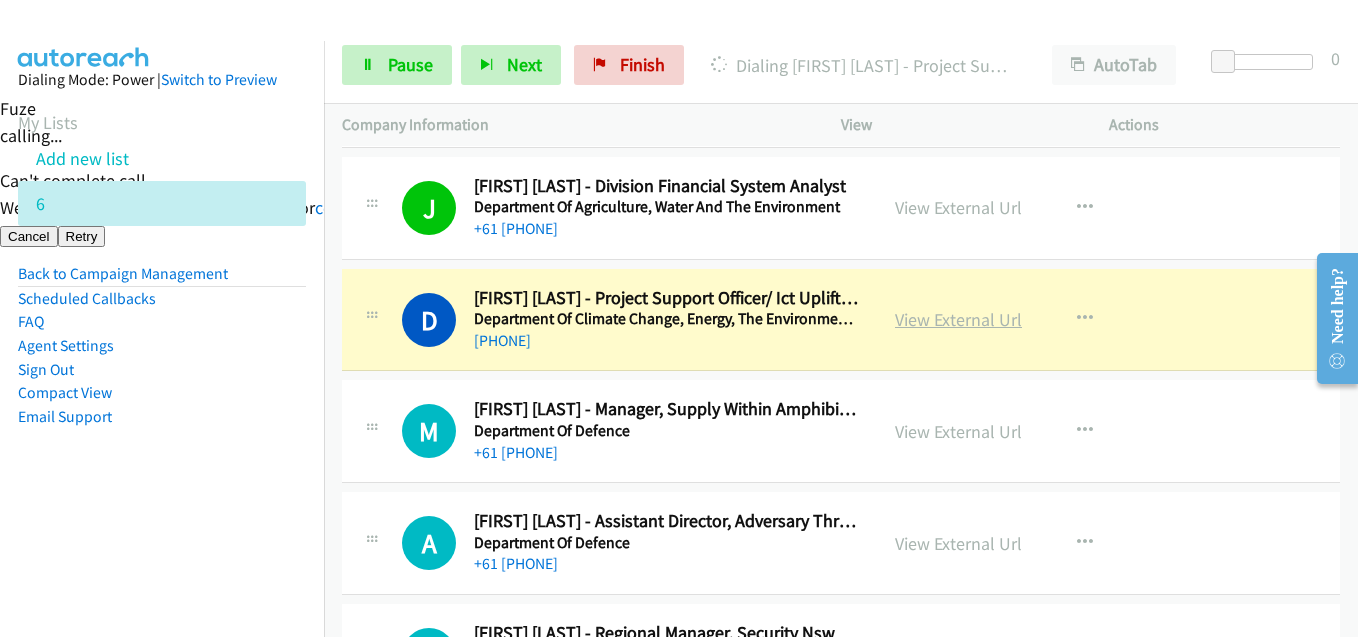 click on "View External Url" at bounding box center (958, 319) 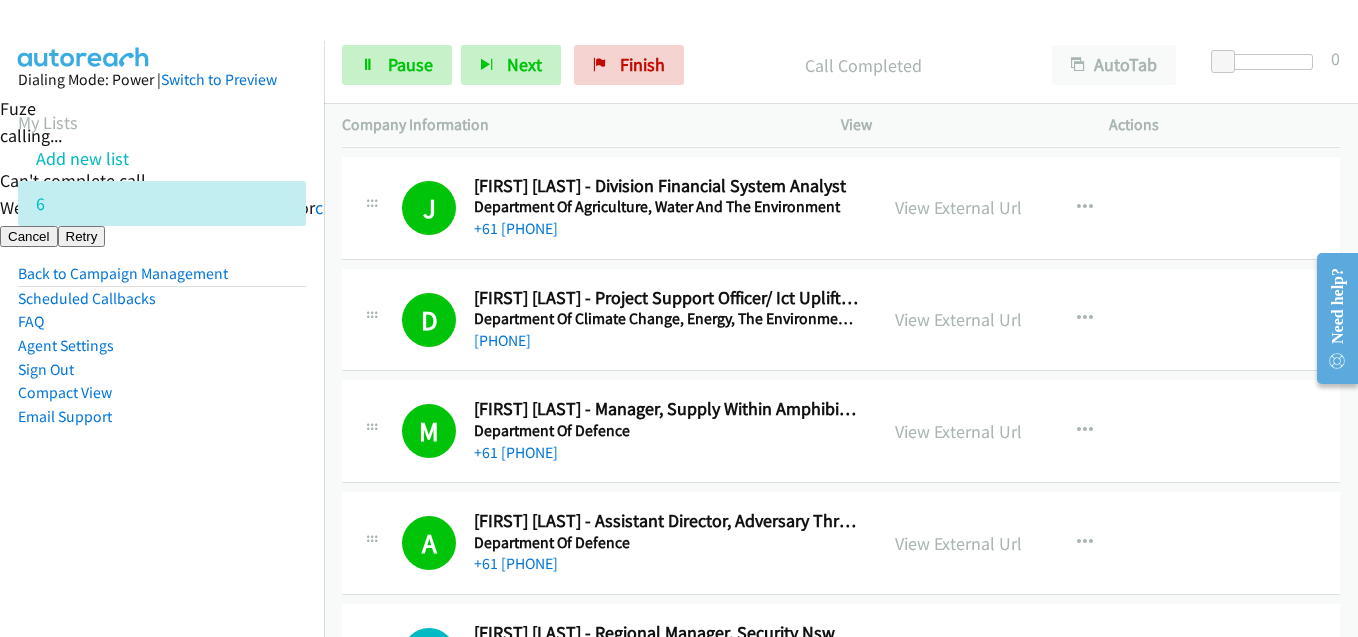 click on "Dialing Mode: Power
|
Switch to Preview
My Lists
Add new list
6
Back to Campaign Management
Scheduled Callbacks
FAQ
Agent Settings
Sign Out
Compact View
Email Support" at bounding box center (162, 280) 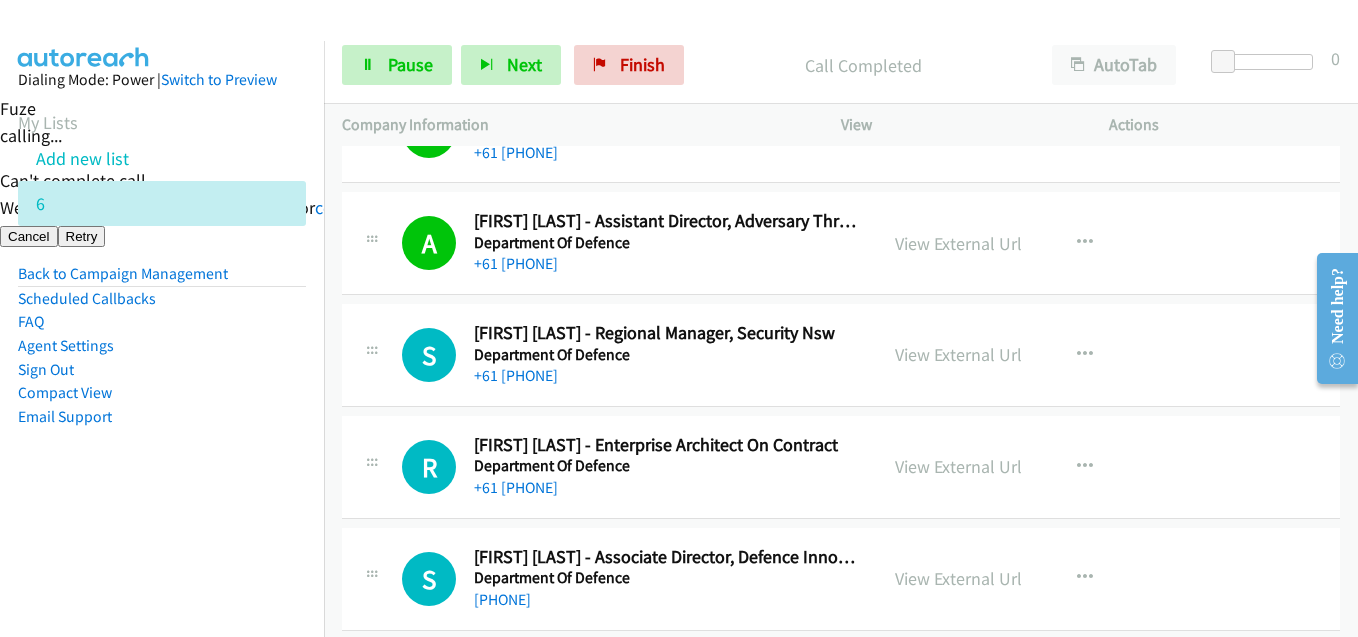 click on "Sign Out" at bounding box center (162, 370) 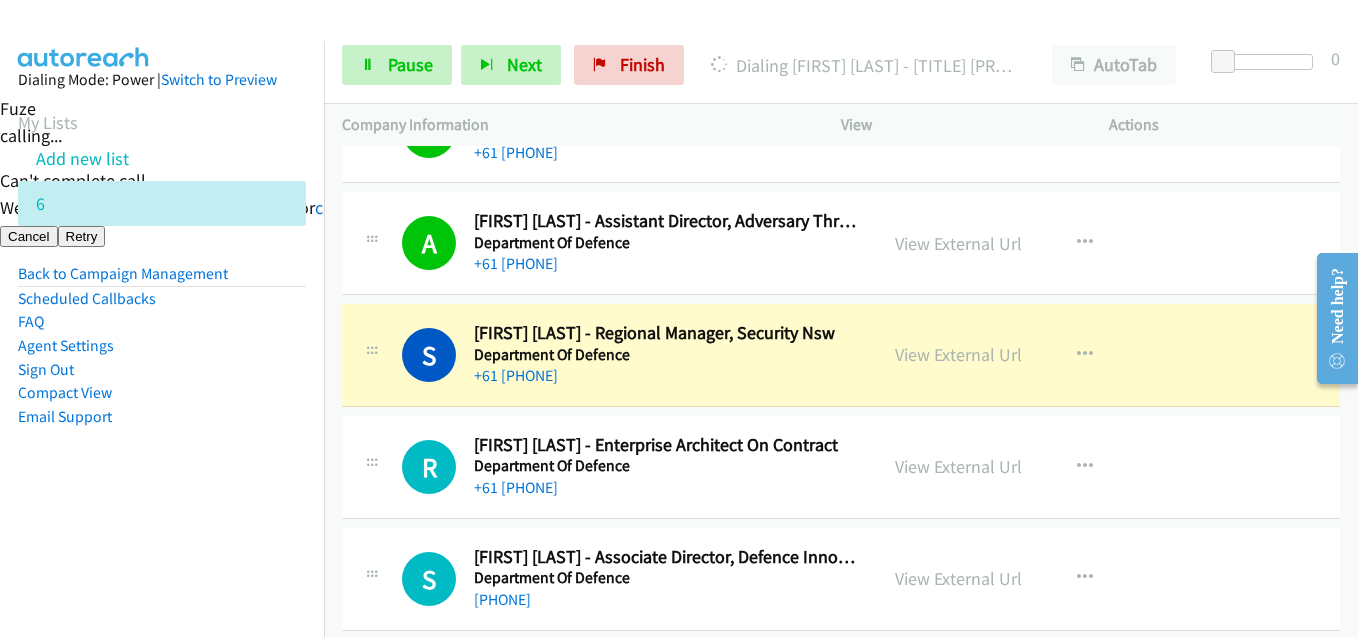 click on "Compact View" at bounding box center (162, 393) 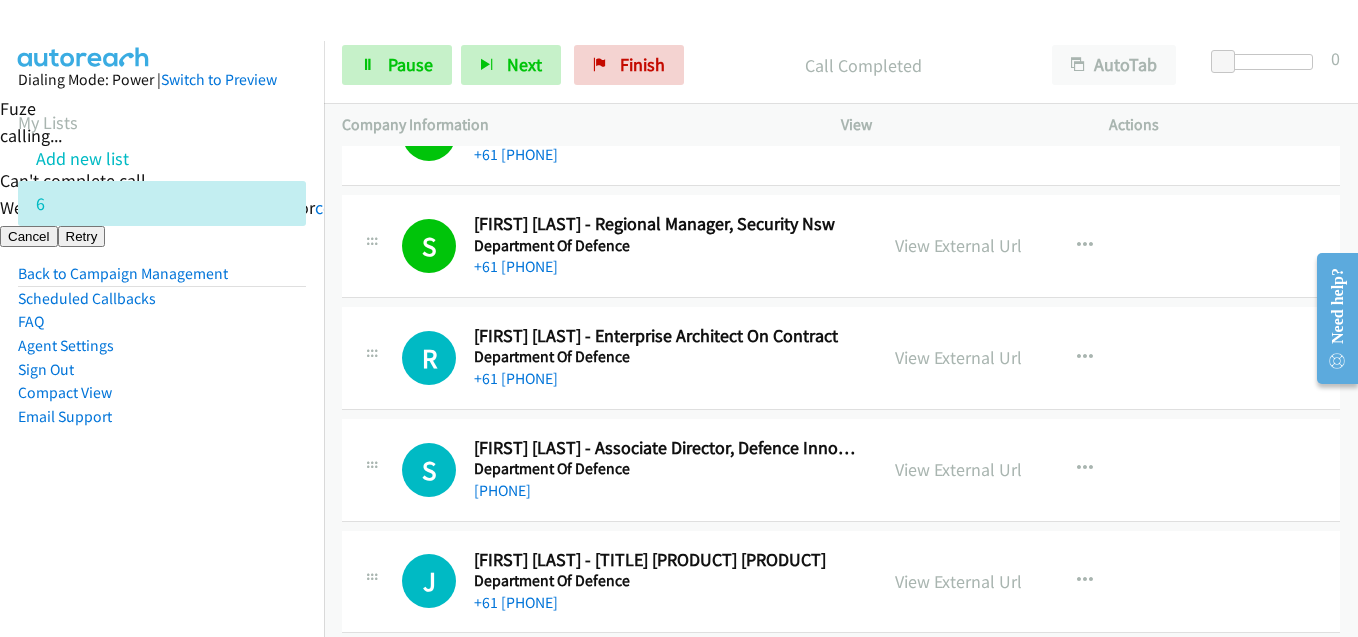 scroll, scrollTop: 1500, scrollLeft: 0, axis: vertical 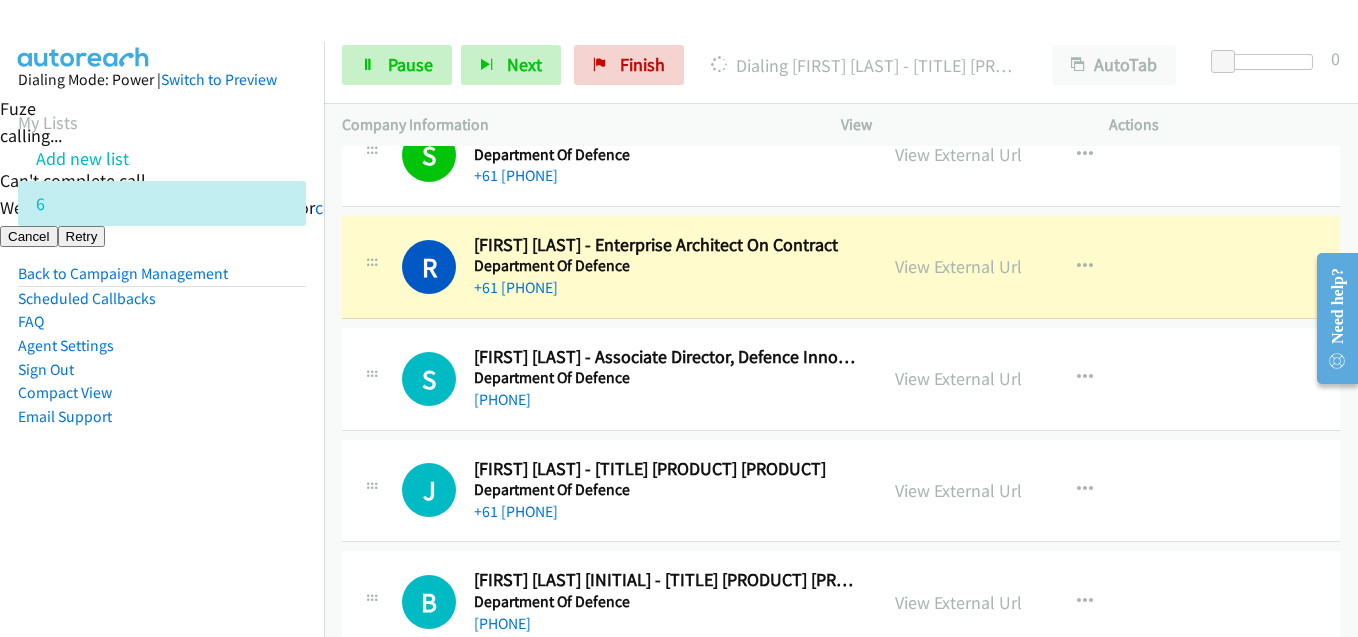 click on "Sign Out" at bounding box center (162, 370) 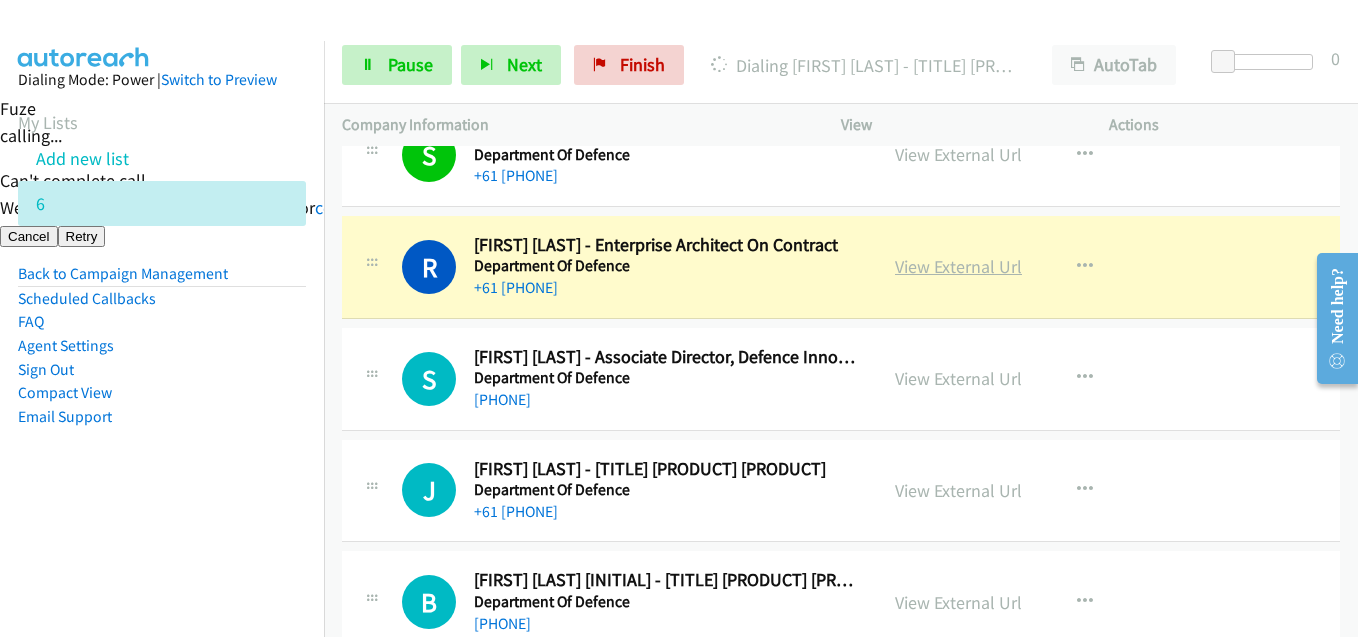 click on "View External Url" at bounding box center (958, 266) 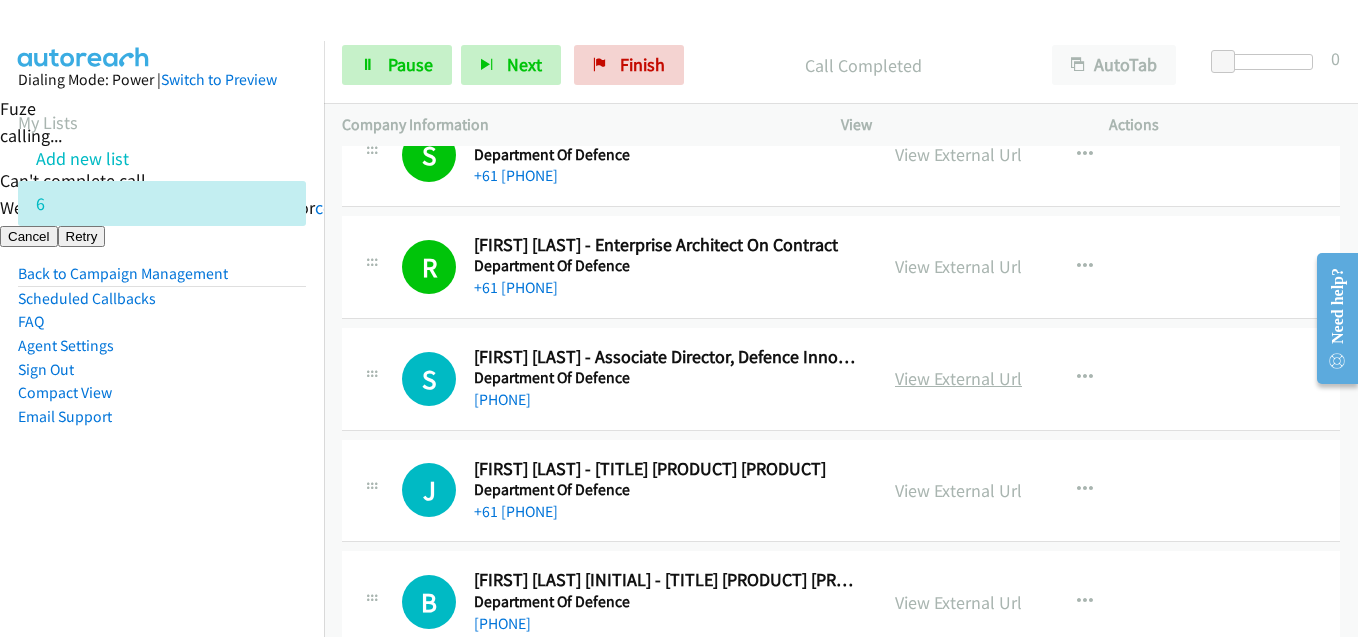 click on "View External Url" at bounding box center (958, 378) 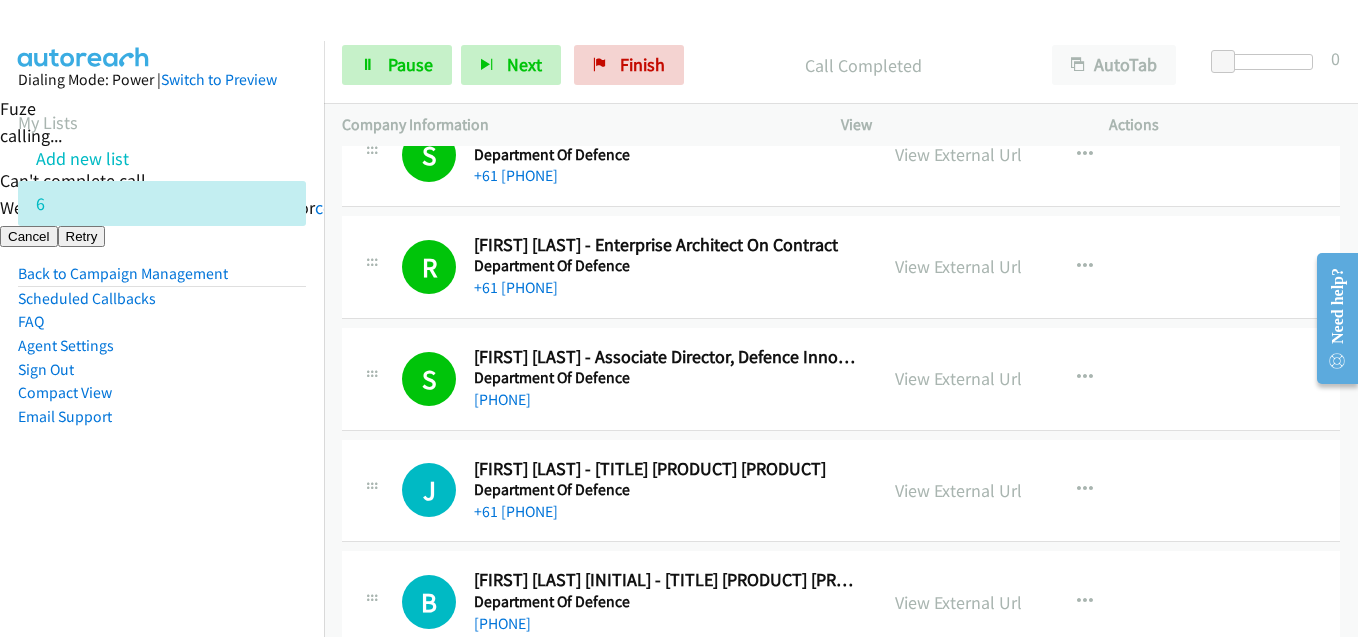 click on "Dialing Mode: Power
|
Switch to Preview
My Lists
Add new list
6
Back to Campaign Management
Scheduled Callbacks
FAQ
Agent Settings
Sign Out
Compact View
Email Support" at bounding box center [162, 359] 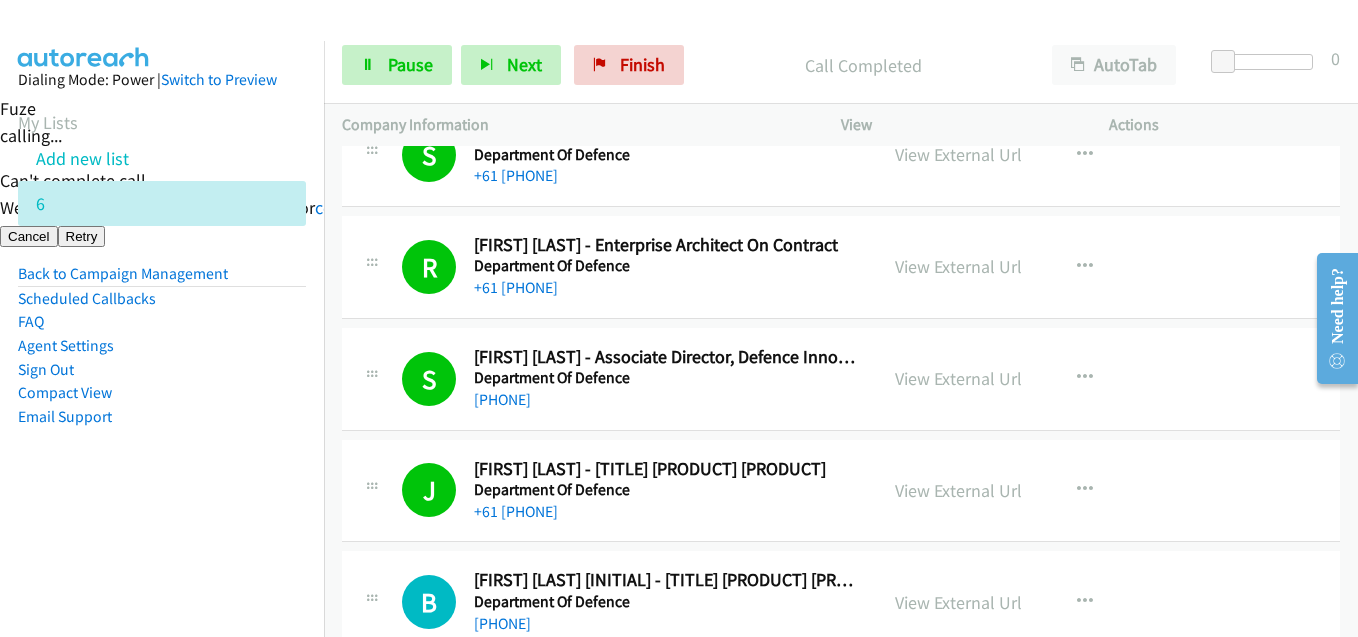 click on "Dialing Mode: Power
|
Switch to Preview
My Lists
Add new list
6
Back to Campaign Management
Scheduled Callbacks
FAQ
Agent Settings
Sign Out
Compact View
Email Support" at bounding box center [162, 280] 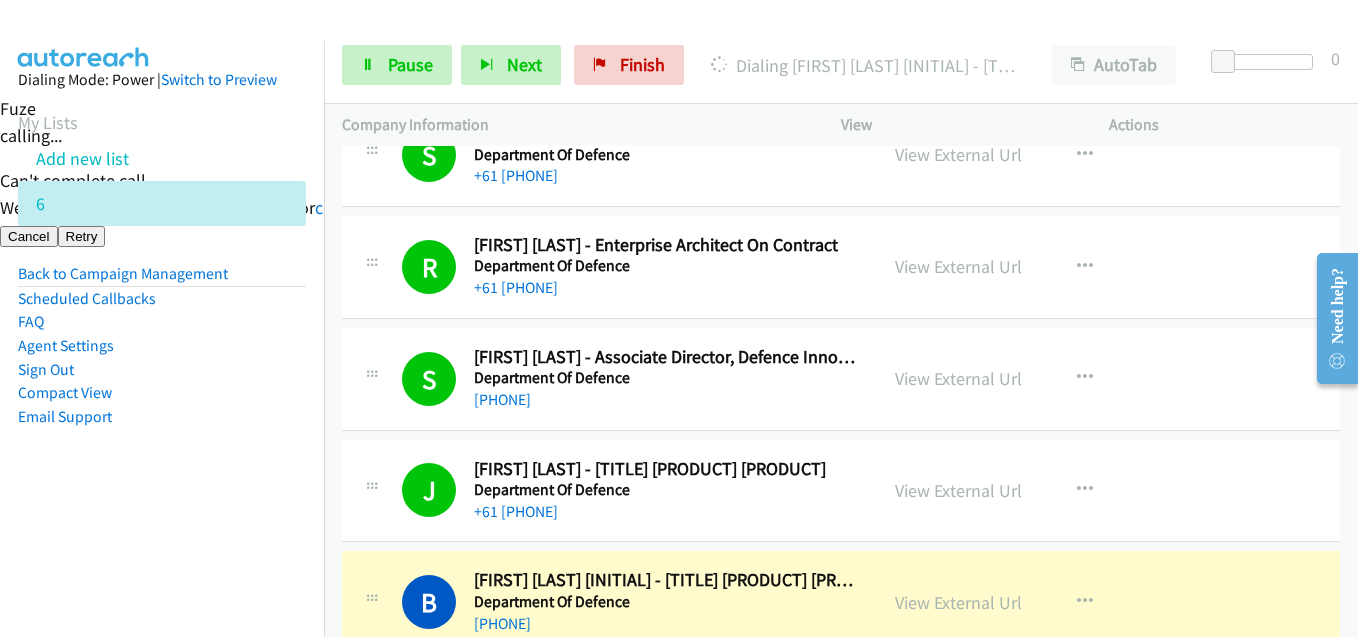 click on "Dialing Mode: Power
|
Switch to Preview
My Lists
Add new list
6
Back to Campaign Management
Scheduled Callbacks
FAQ
Agent Settings
Sign Out
Compact View
Email Support" at bounding box center [162, 280] 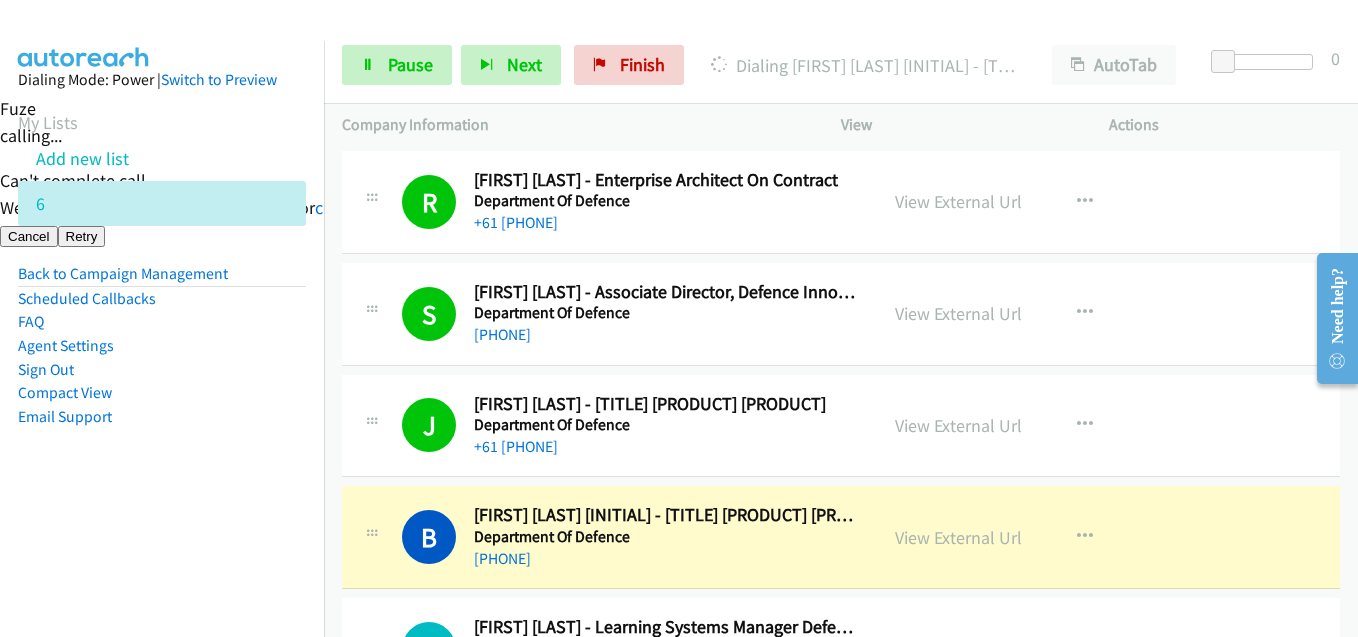 scroll, scrollTop: 1600, scrollLeft: 0, axis: vertical 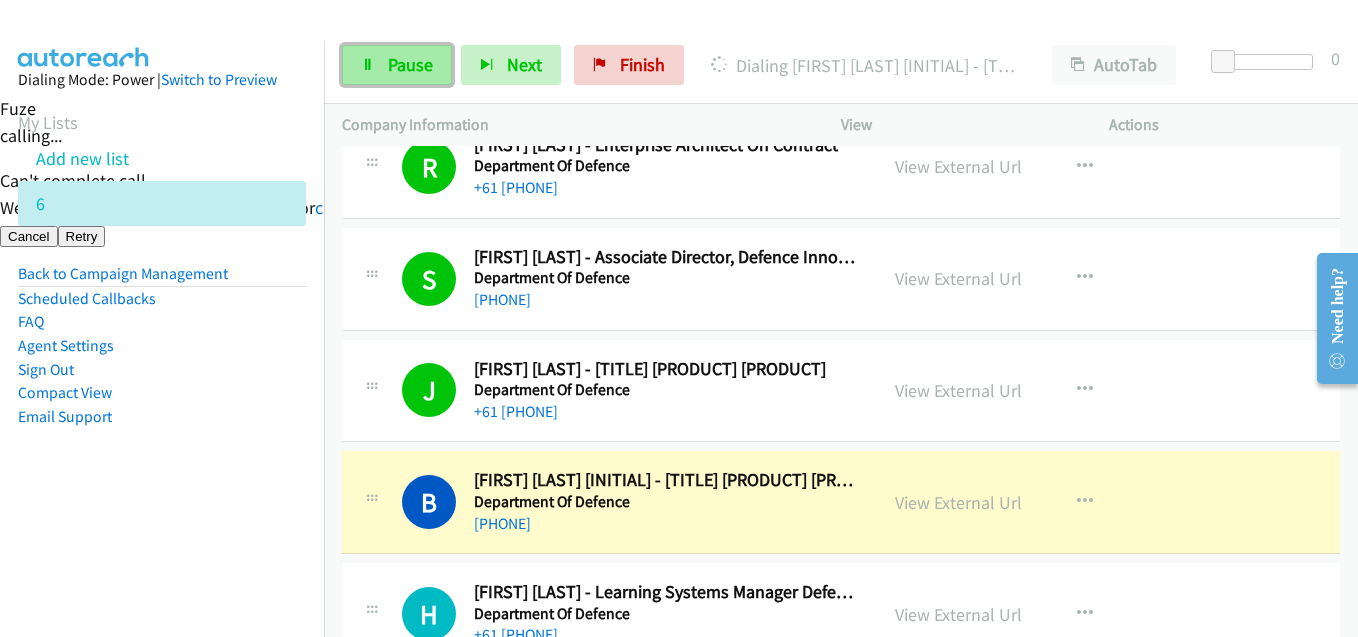 click on "Pause" at bounding box center [410, 64] 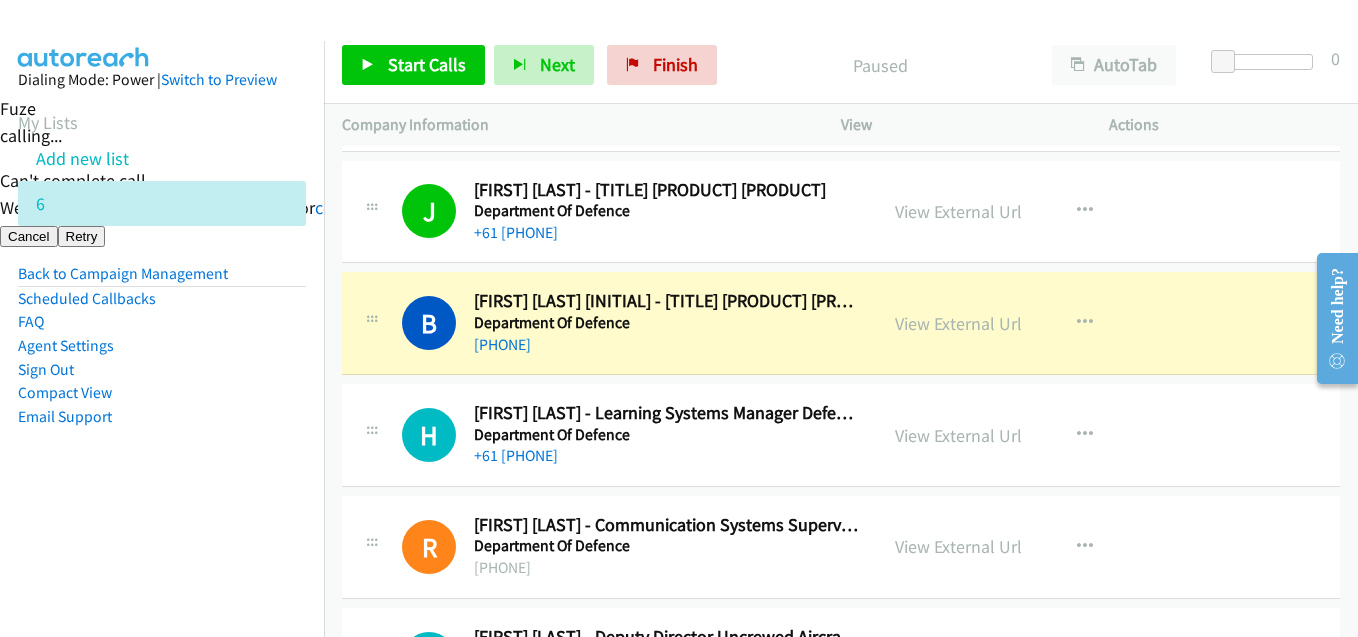 scroll, scrollTop: 1800, scrollLeft: 0, axis: vertical 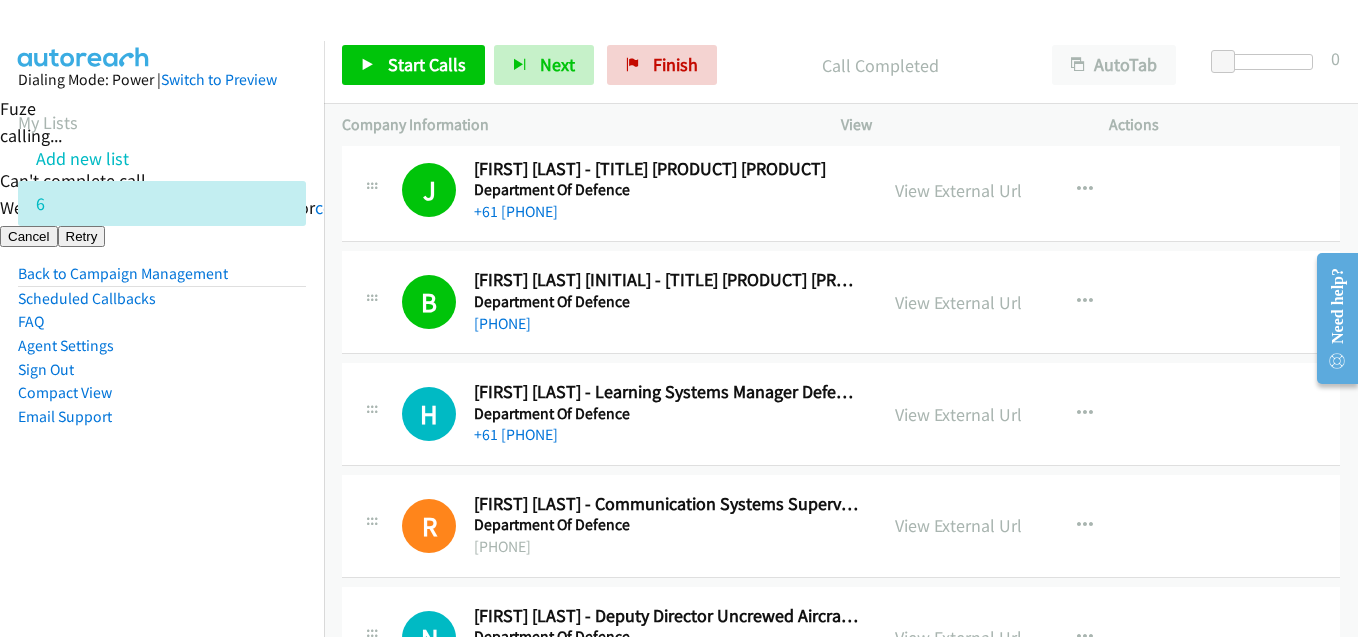 drag, startPoint x: 110, startPoint y: 555, endPoint x: 173, endPoint y: 545, distance: 63.788715 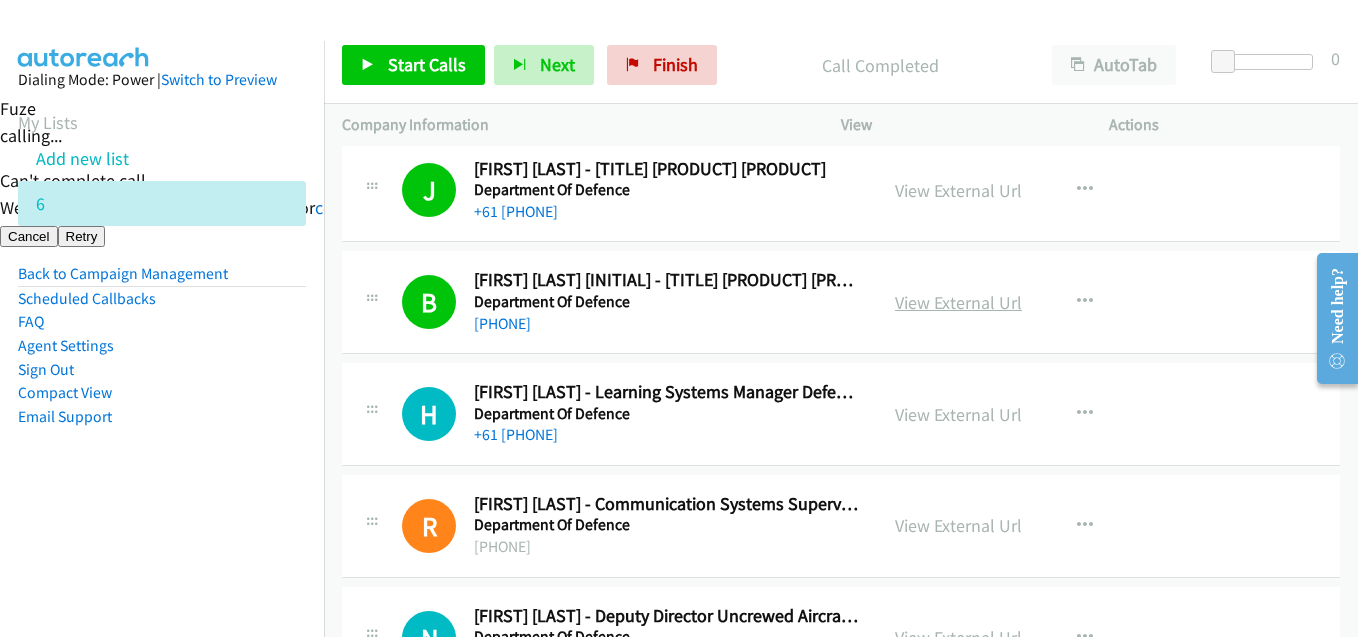 click on "View External Url" at bounding box center [958, 302] 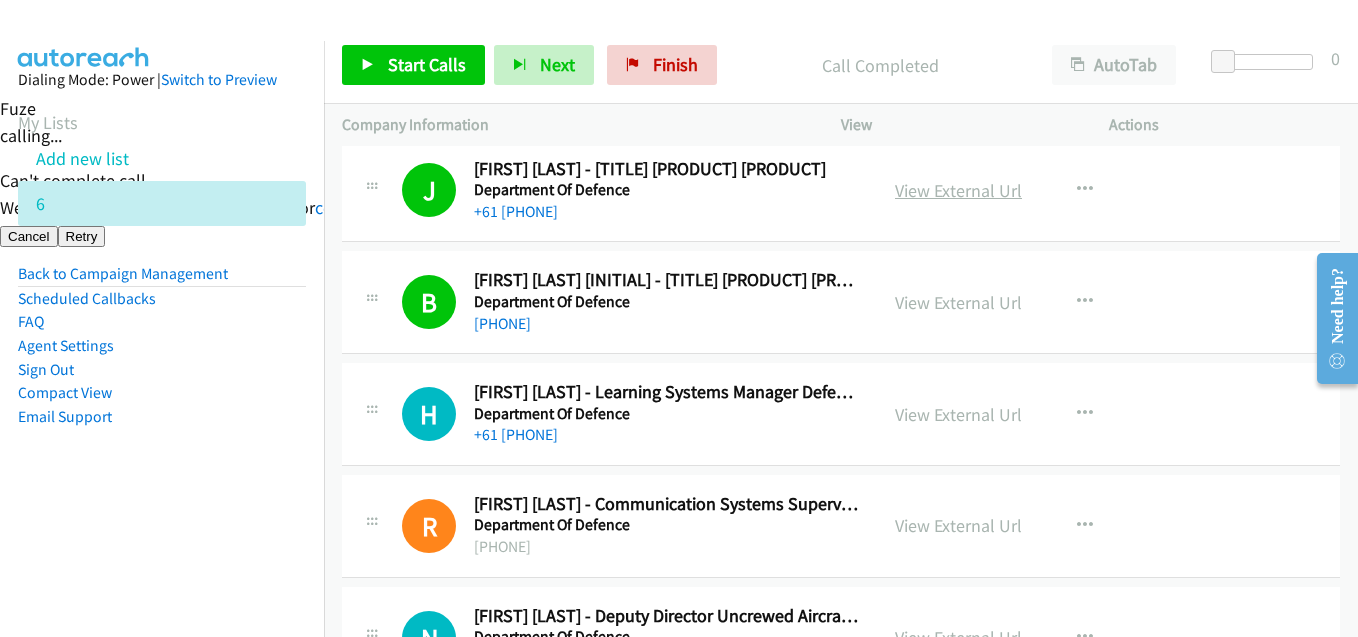 click on "View External Url" at bounding box center [958, 190] 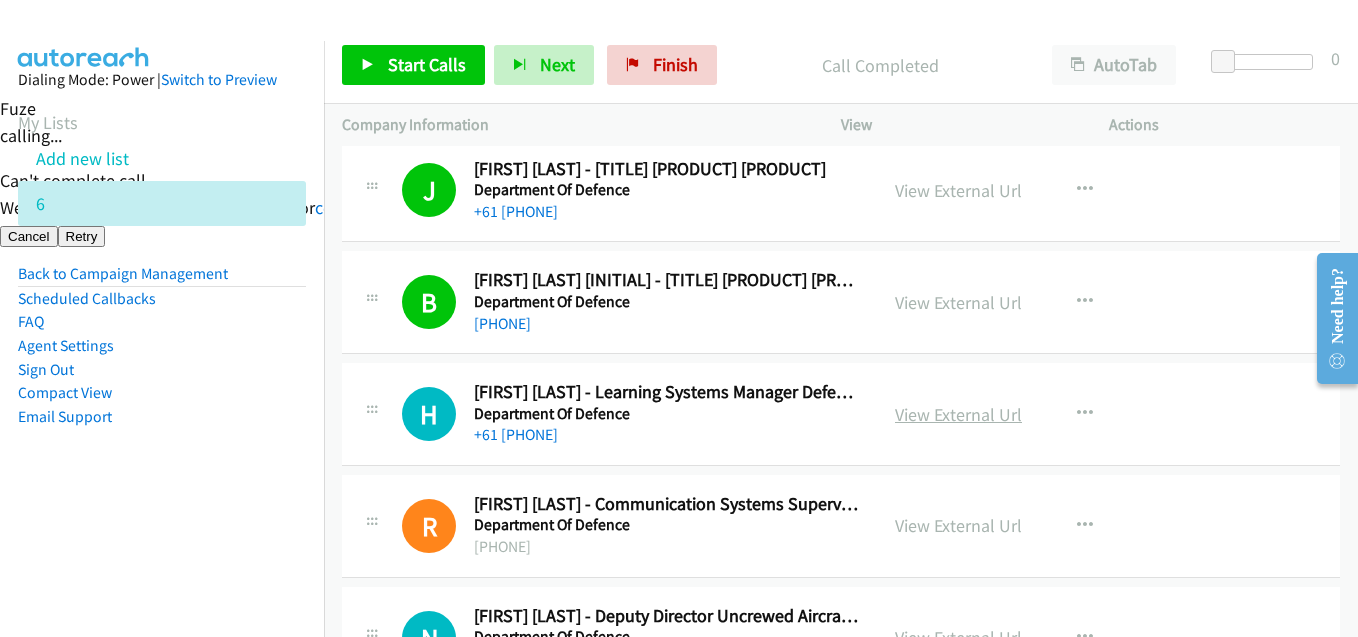 click on "View External Url" at bounding box center (958, 414) 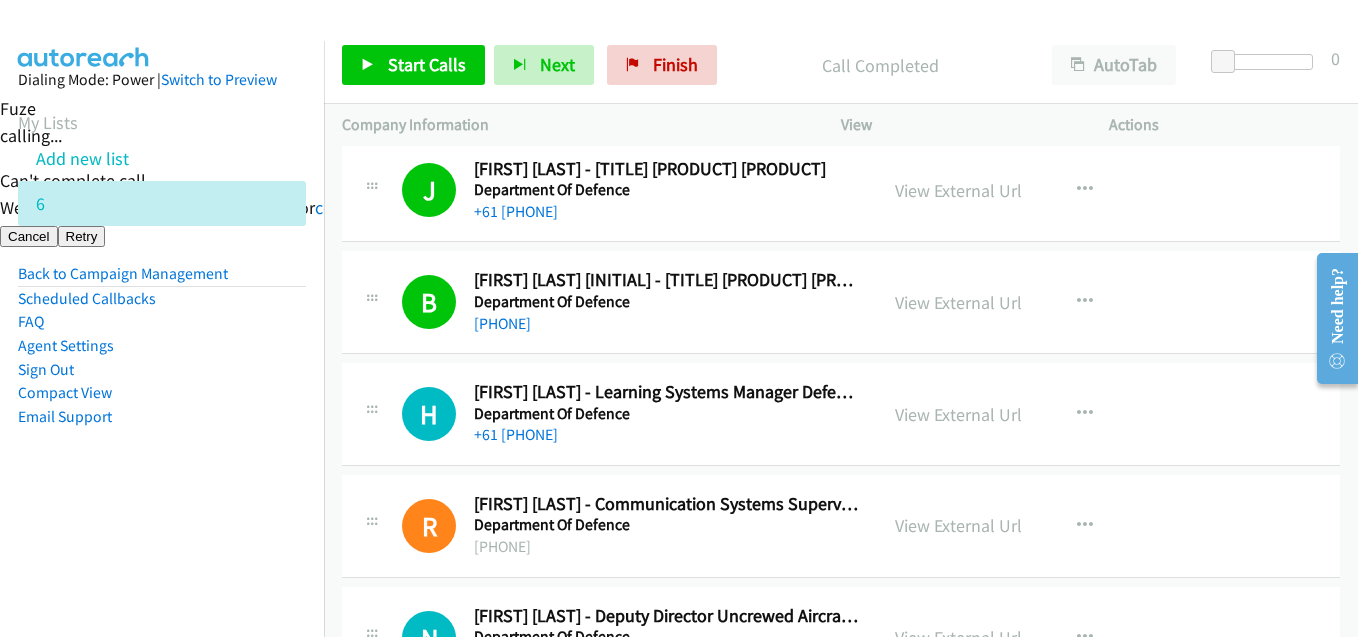 click on "Email Support" at bounding box center [162, 417] 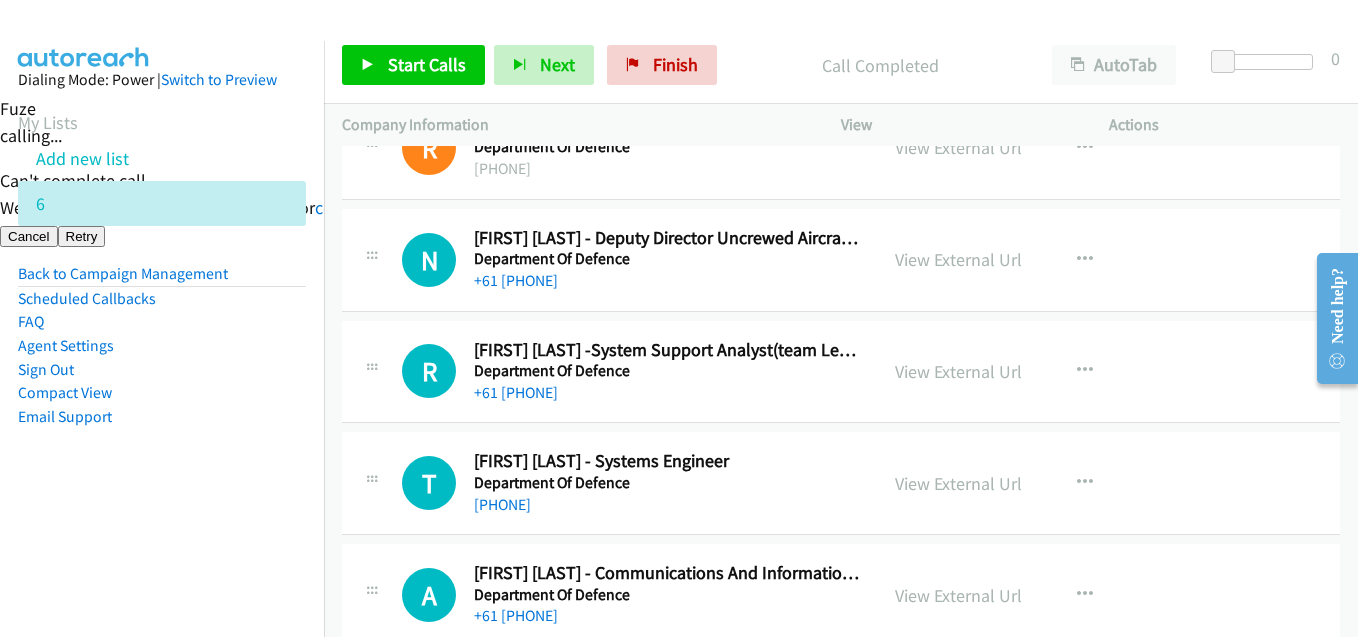 scroll, scrollTop: 2200, scrollLeft: 0, axis: vertical 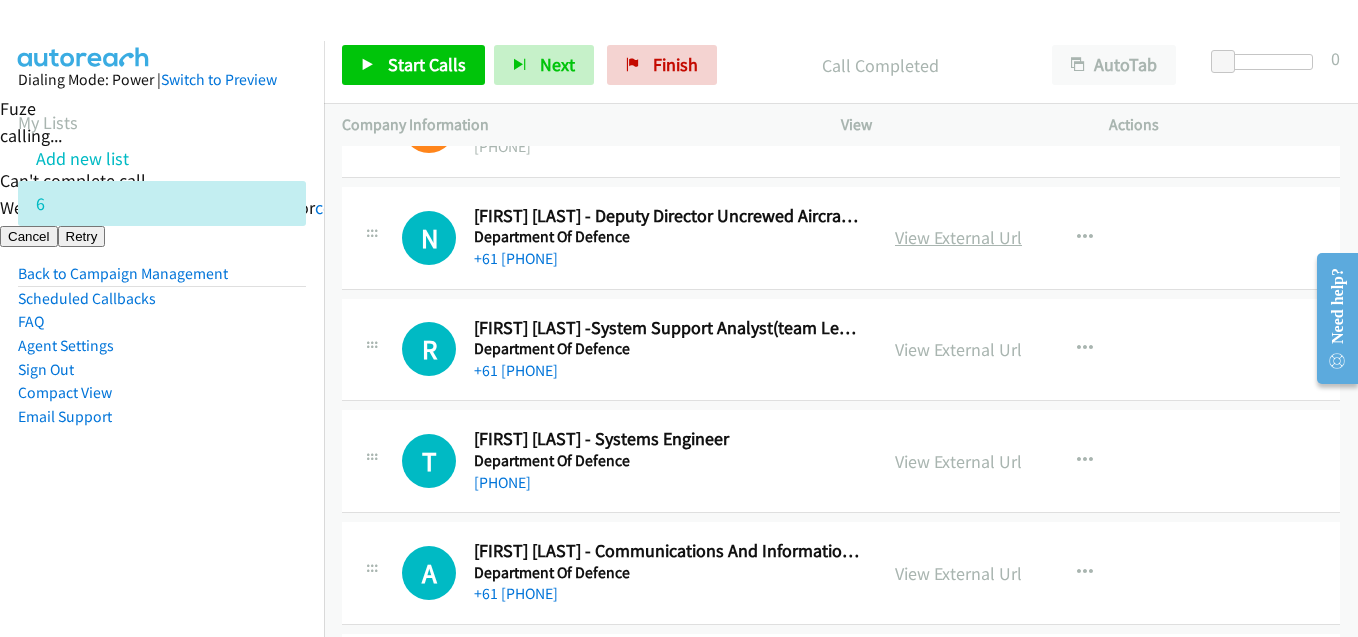 click on "View External Url" at bounding box center (958, 237) 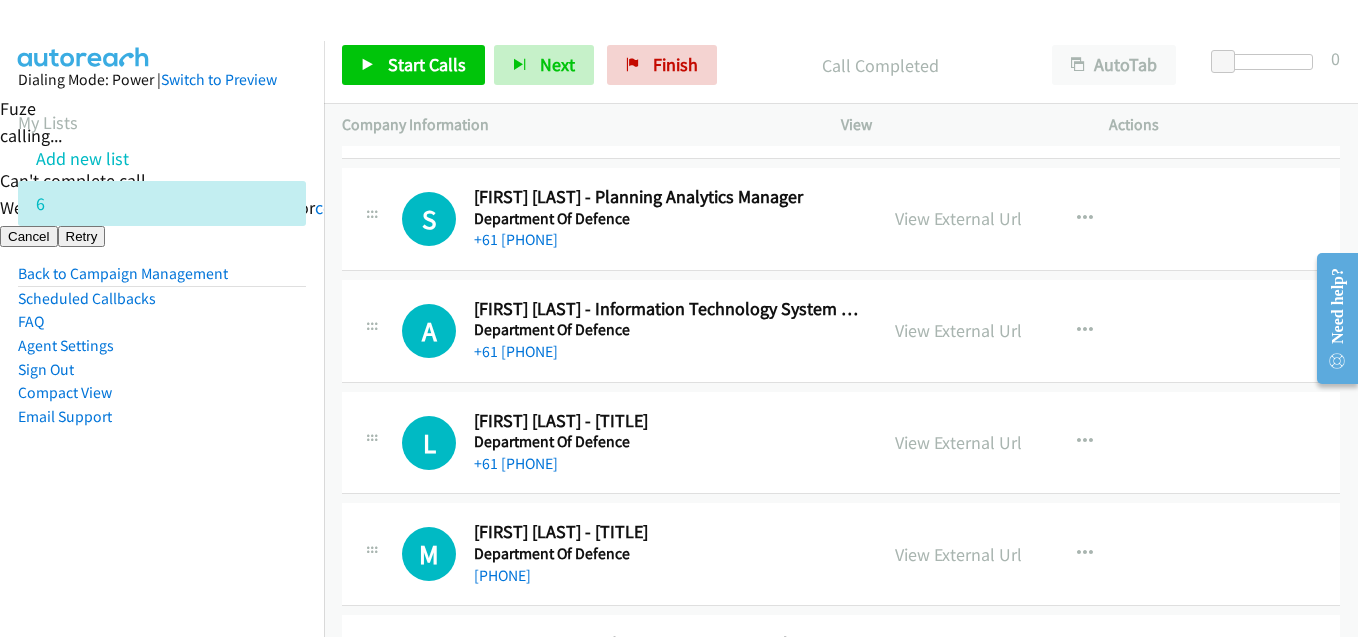 scroll, scrollTop: 2700, scrollLeft: 0, axis: vertical 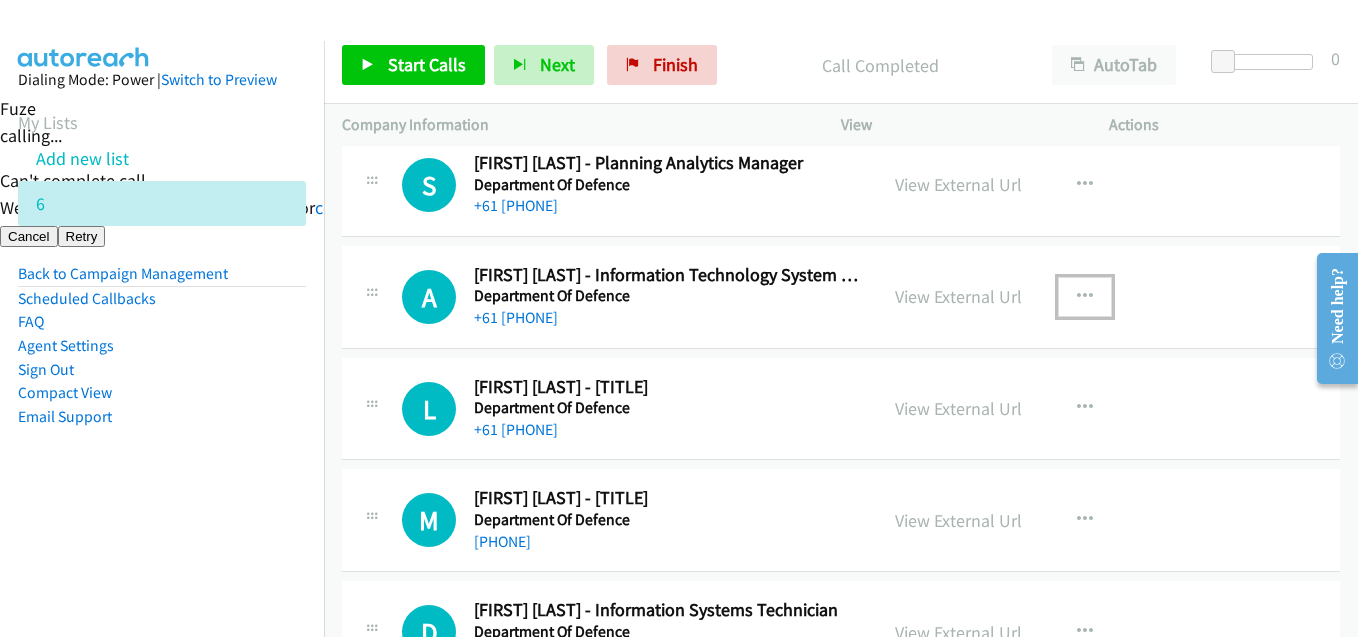 click at bounding box center (1085, 297) 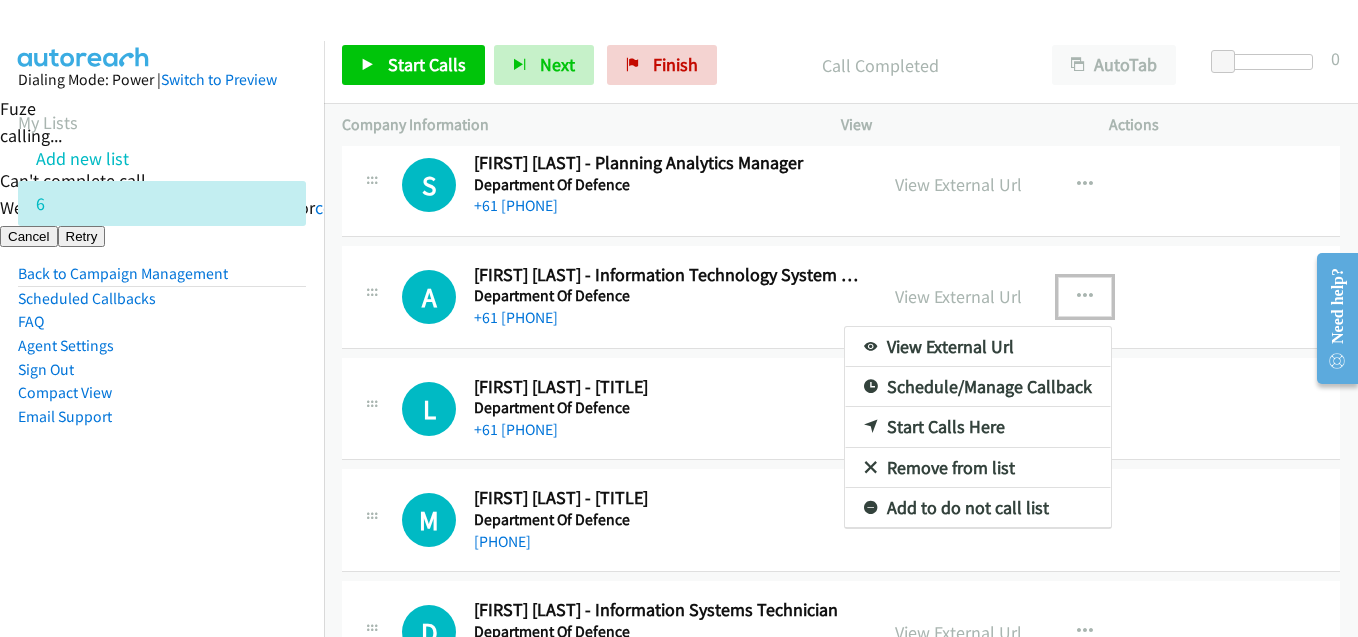 click on "Start Calls Here" at bounding box center (978, 427) 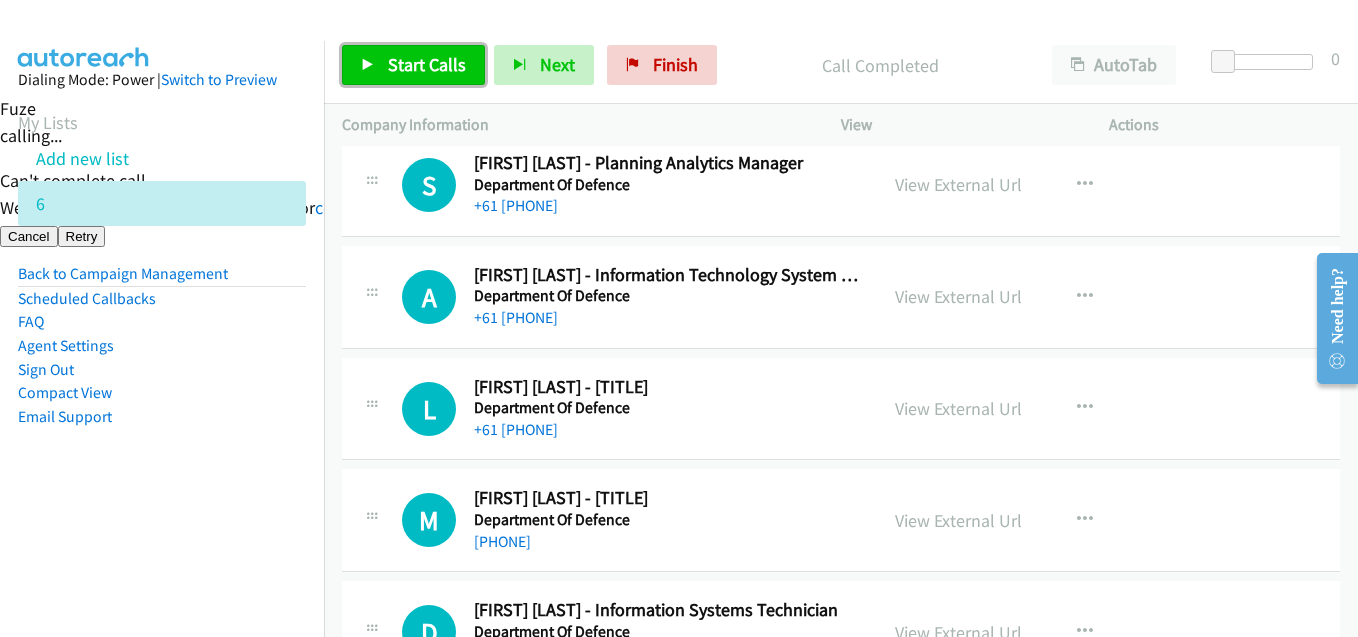 click on "Start Calls" at bounding box center [427, 64] 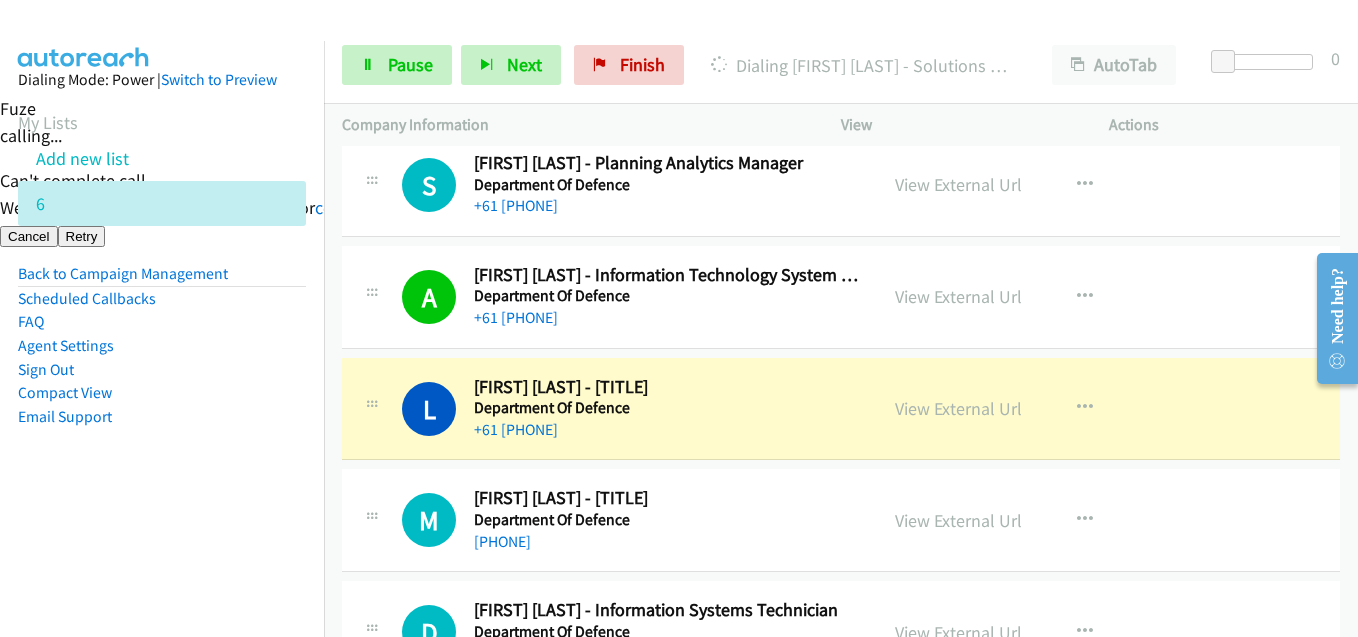 click on "Dialing Mode: Power
|
Switch to Preview
My Lists
Add new list
6
Back to Campaign Management
Scheduled Callbacks
FAQ
Agent Settings
Sign Out
Compact View
Email Support" at bounding box center [162, 280] 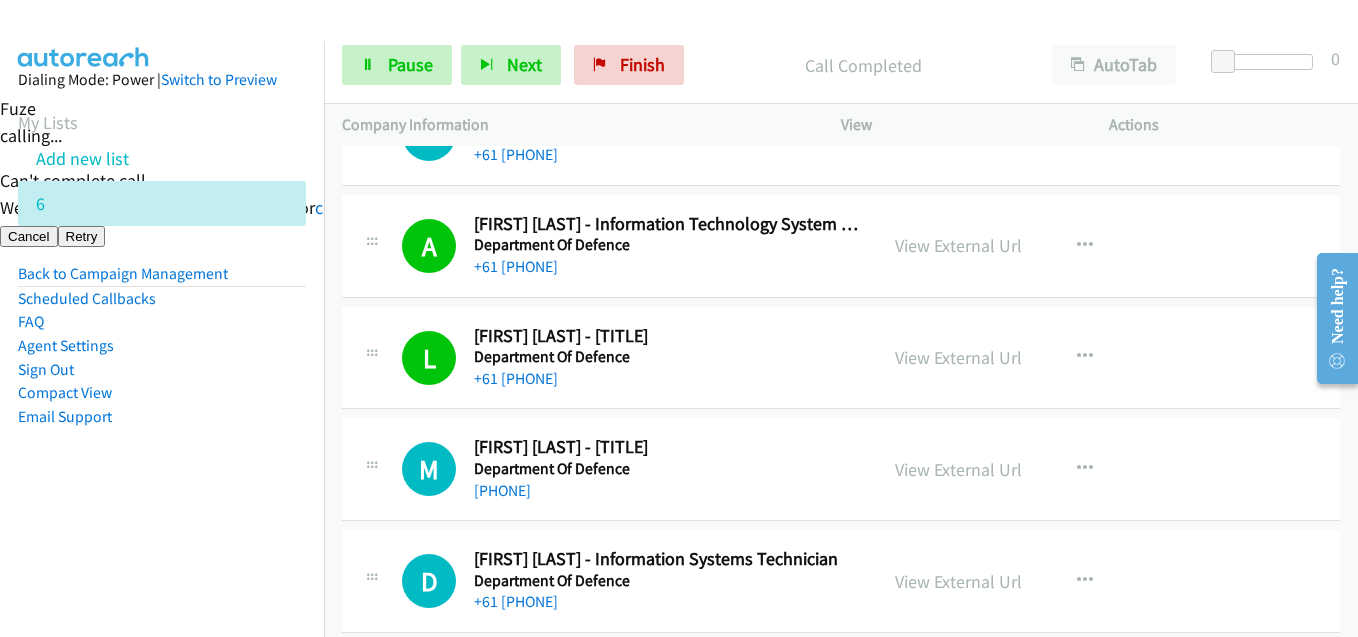 scroll, scrollTop: 2800, scrollLeft: 0, axis: vertical 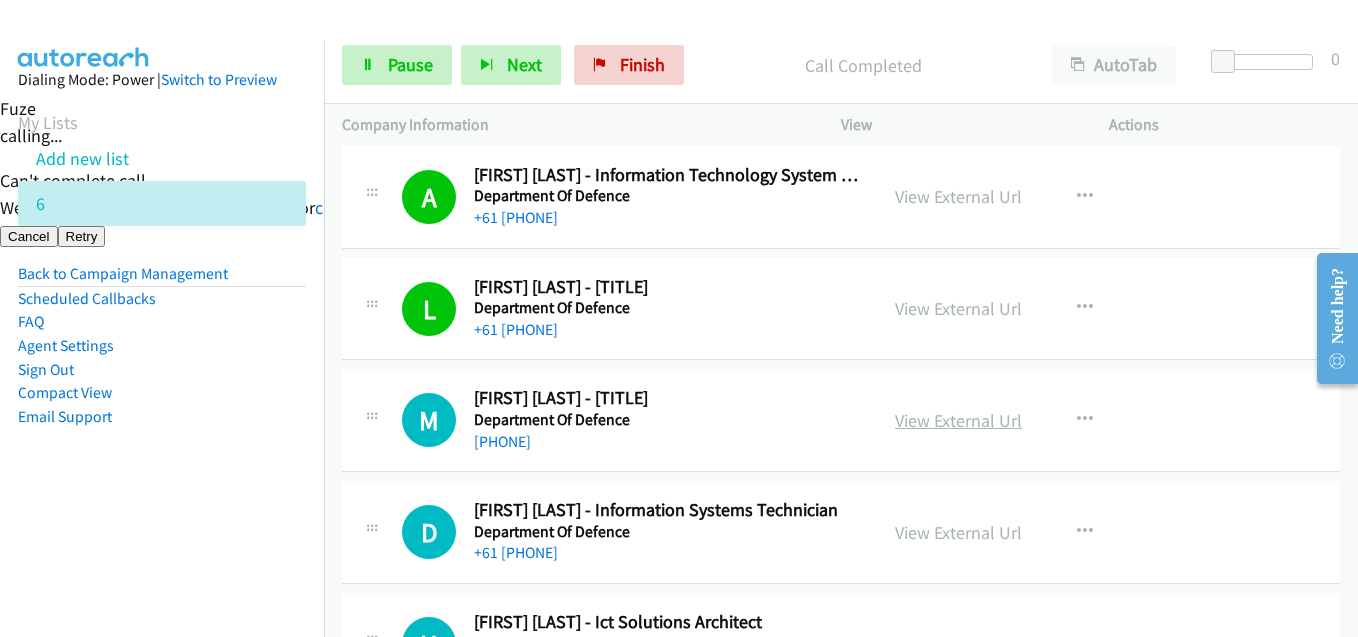 click on "View External Url" at bounding box center [958, 420] 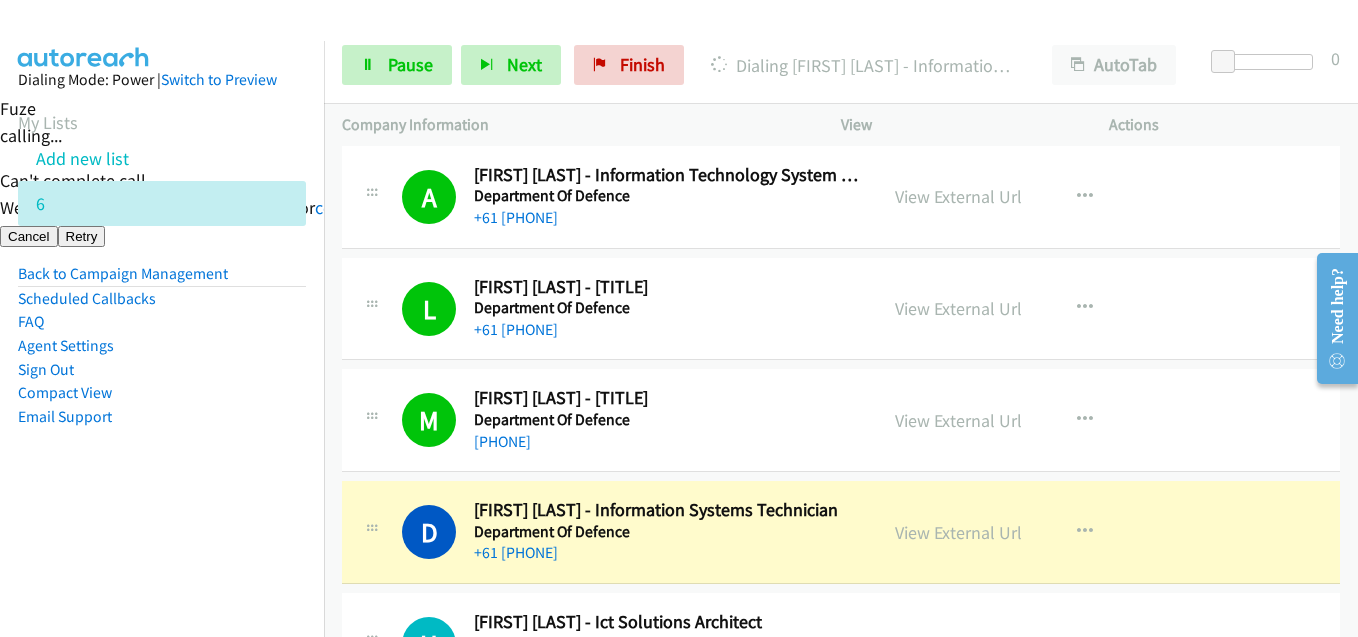 click on "Compact View" at bounding box center [162, 393] 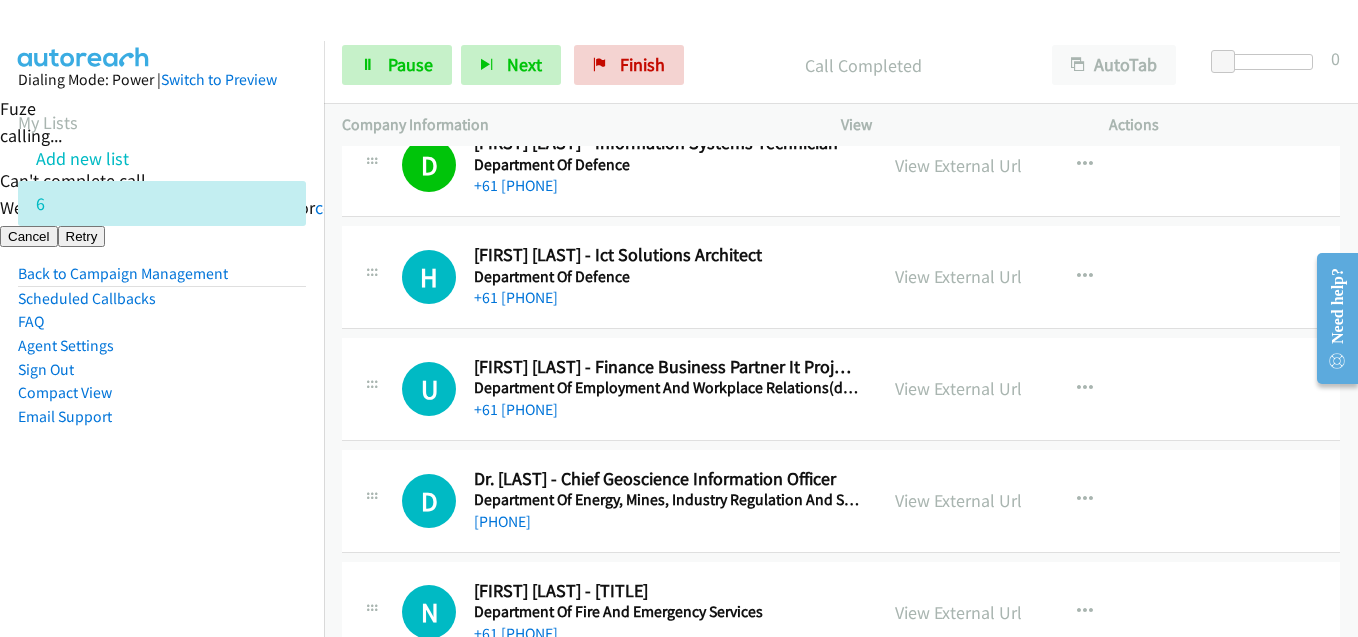 scroll, scrollTop: 3200, scrollLeft: 0, axis: vertical 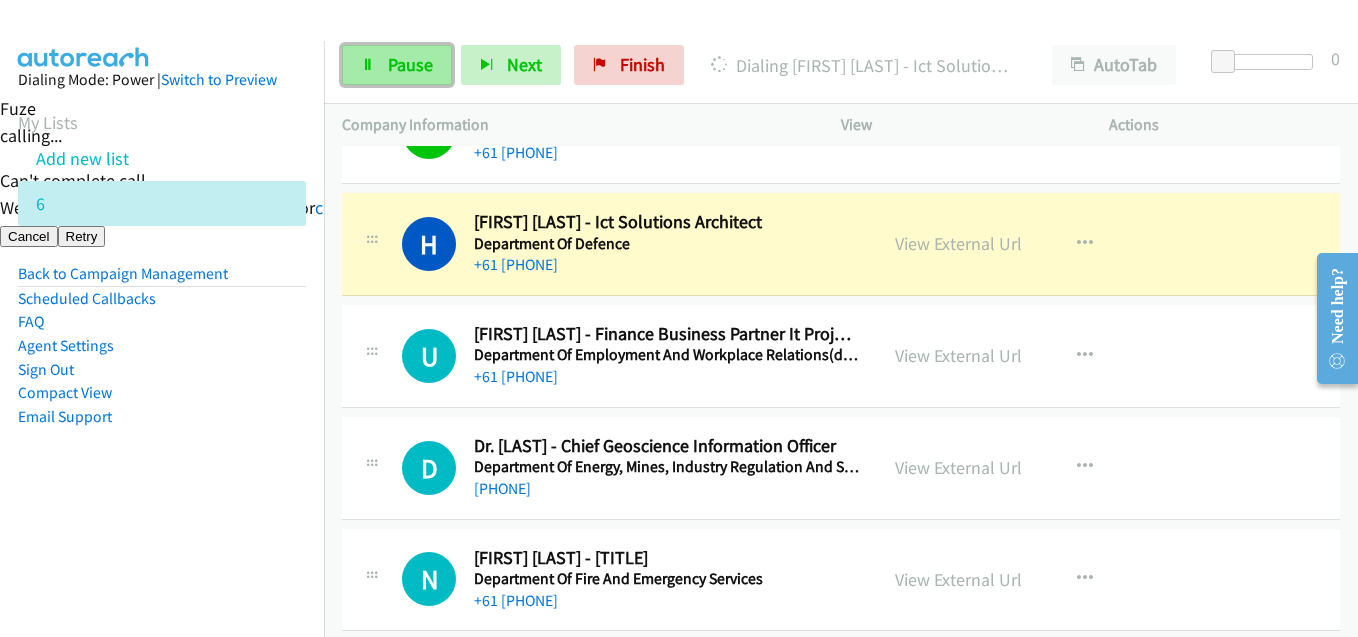 click on "Pause" at bounding box center (410, 64) 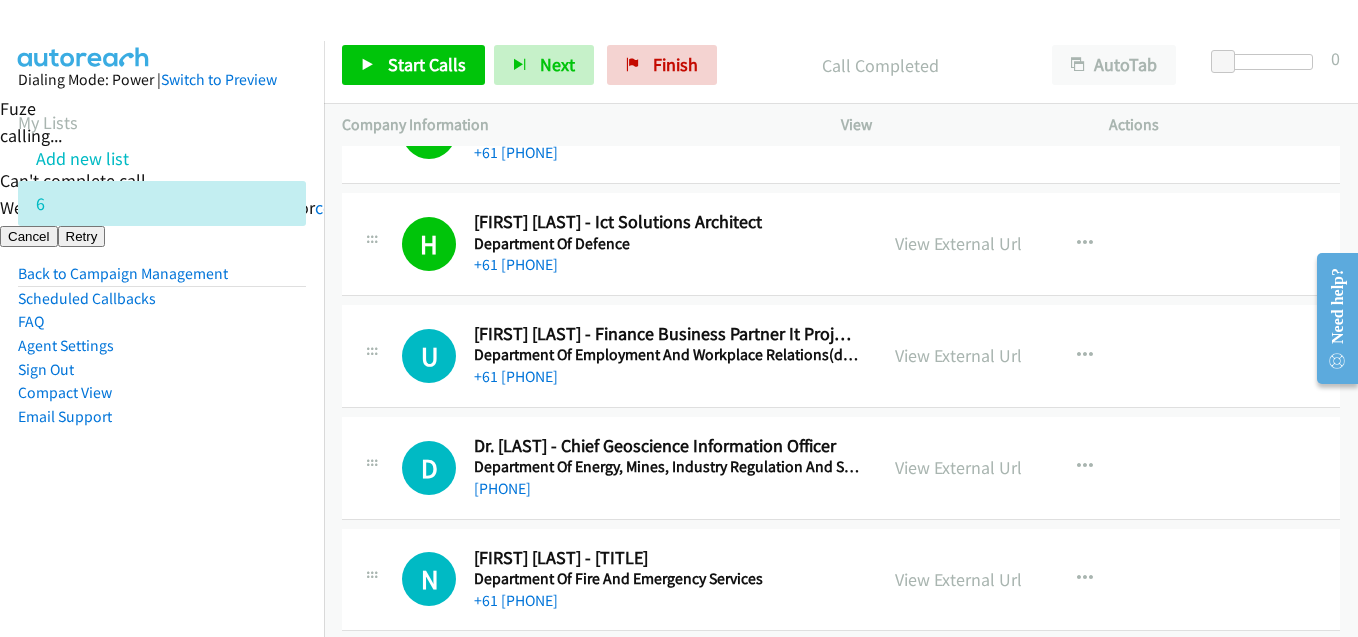click on "Compact View" at bounding box center [162, 393] 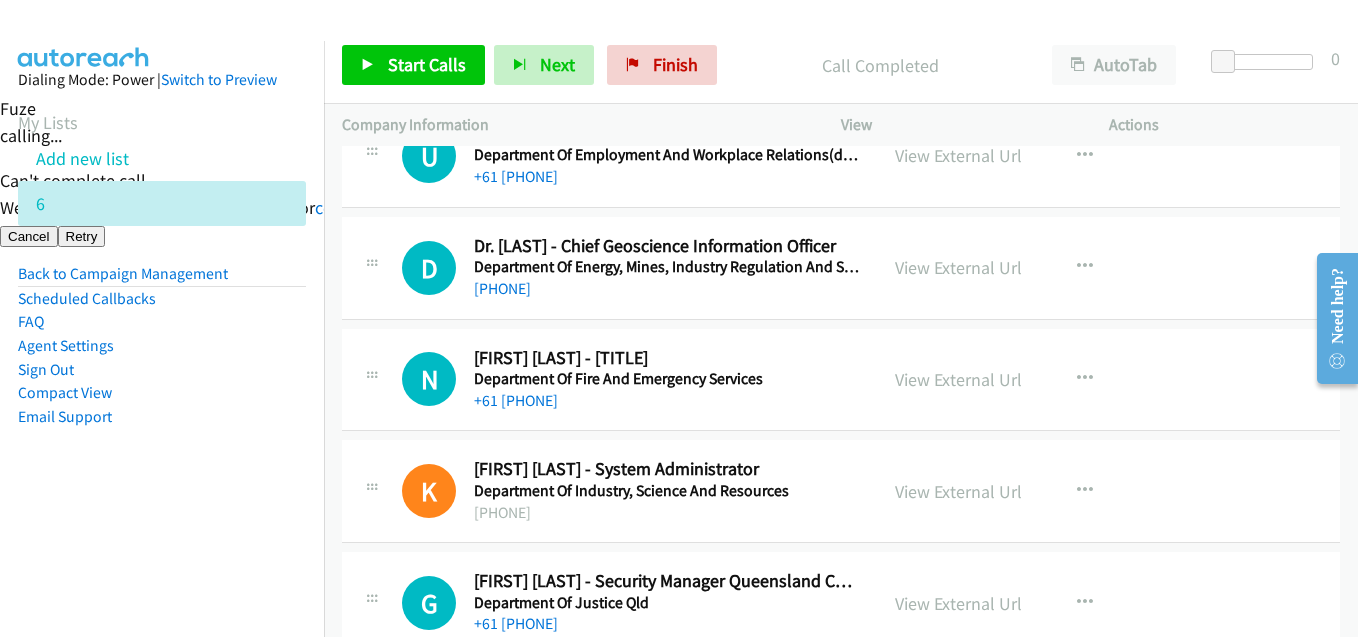 scroll, scrollTop: 3300, scrollLeft: 0, axis: vertical 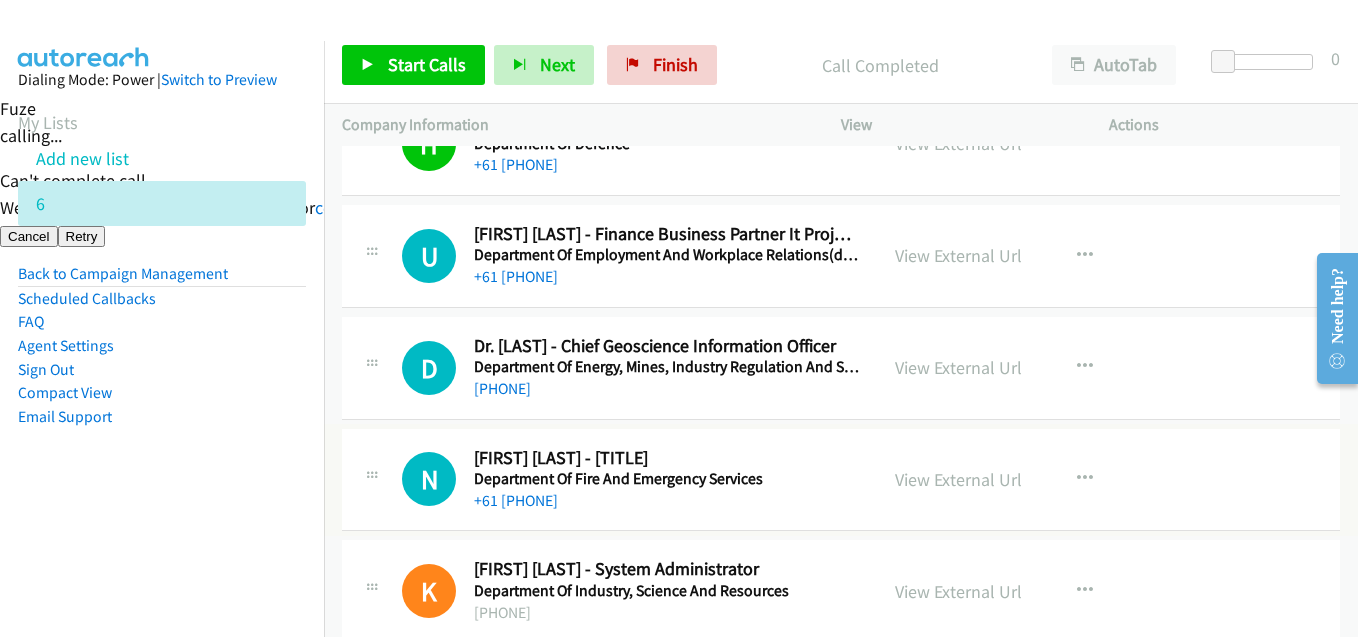 click on "View External Url" at bounding box center [958, 479] 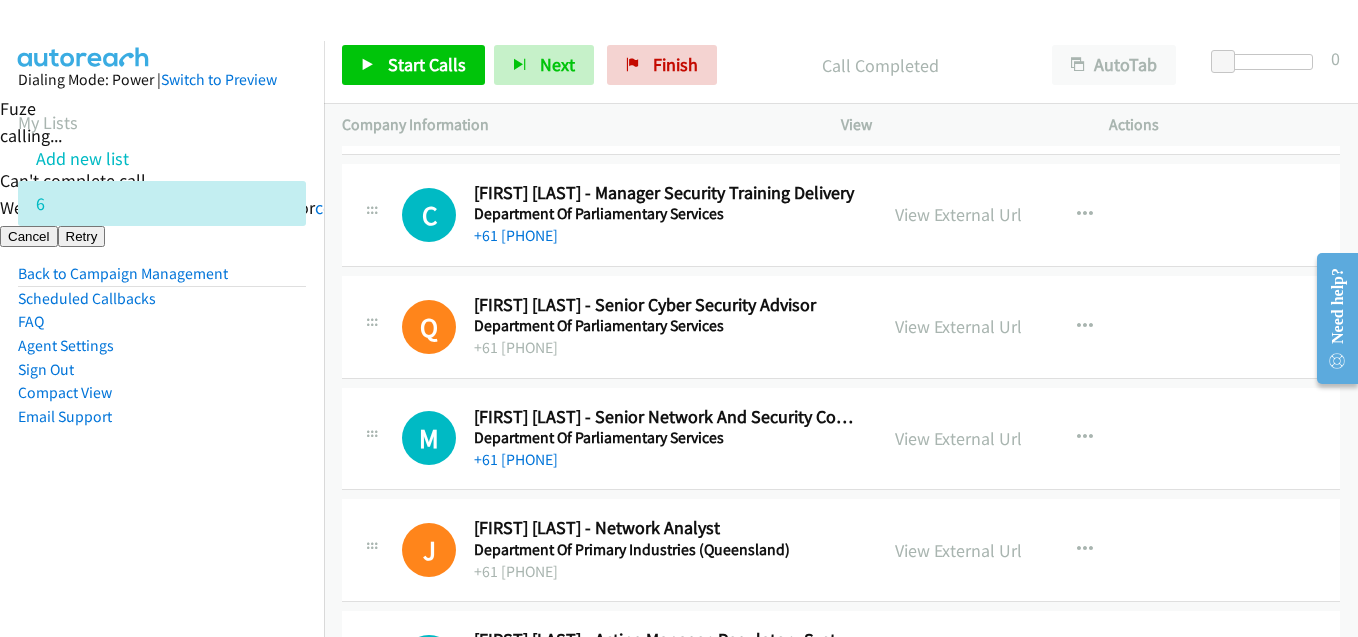 scroll, scrollTop: 4000, scrollLeft: 0, axis: vertical 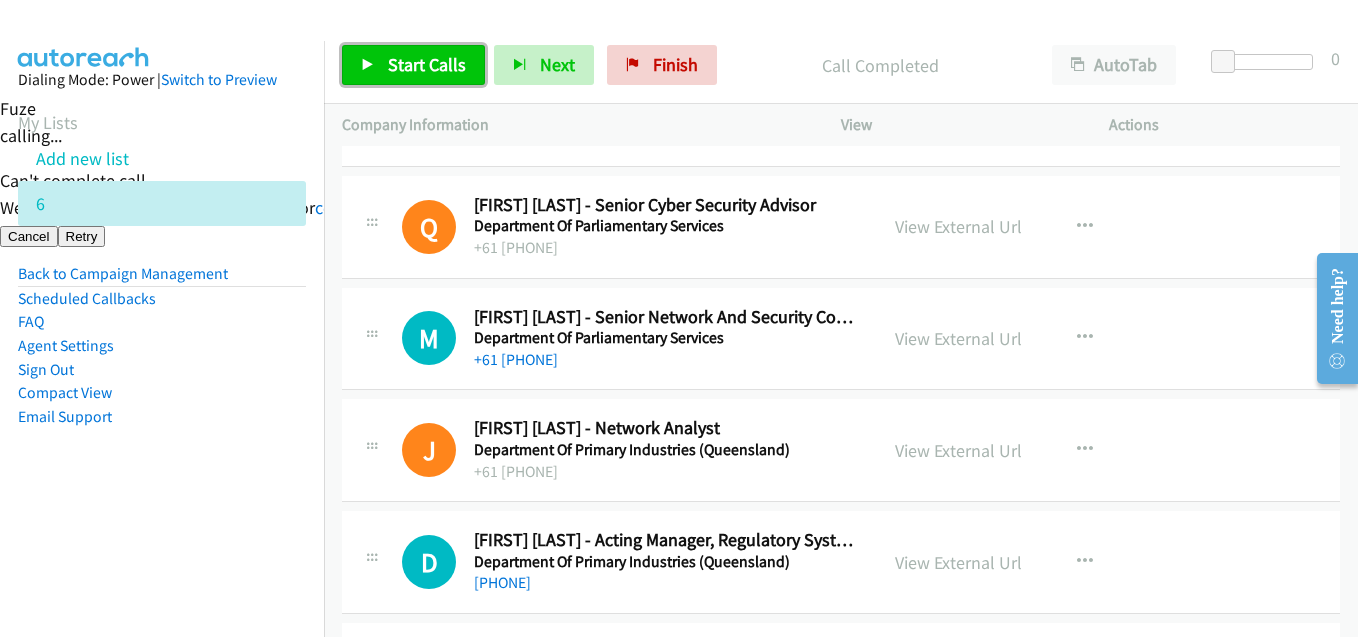 click on "Start Calls" at bounding box center [427, 64] 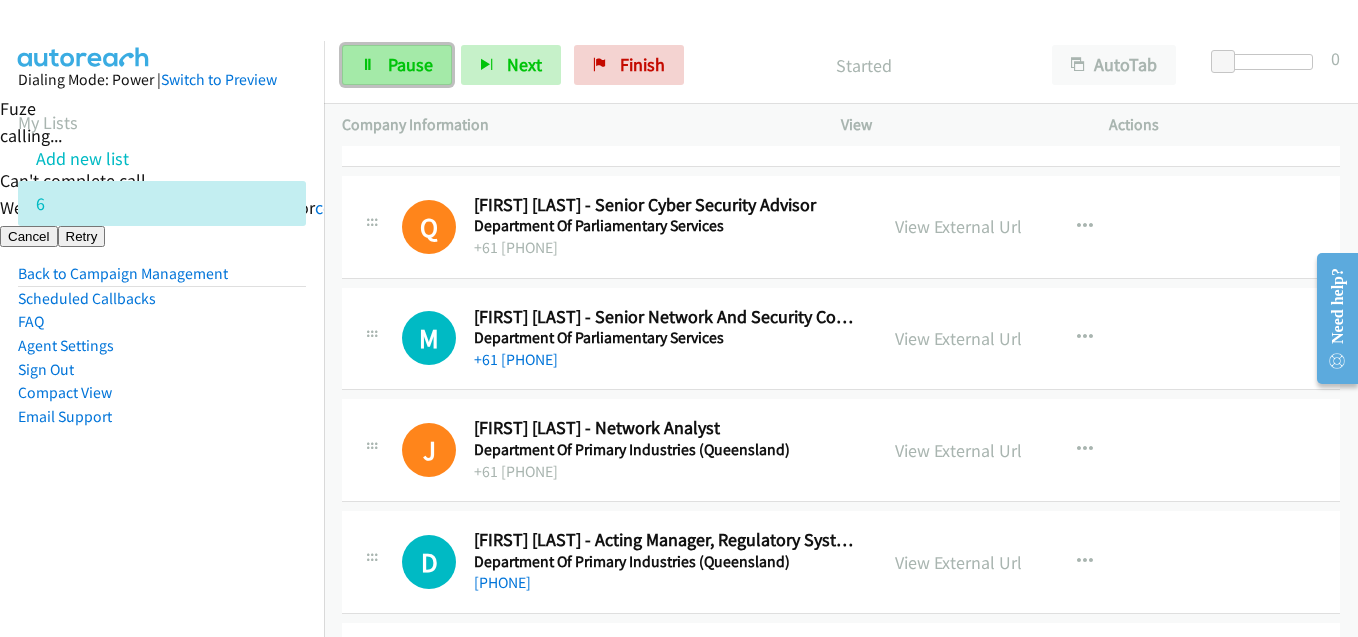 click on "Pause" at bounding box center [410, 64] 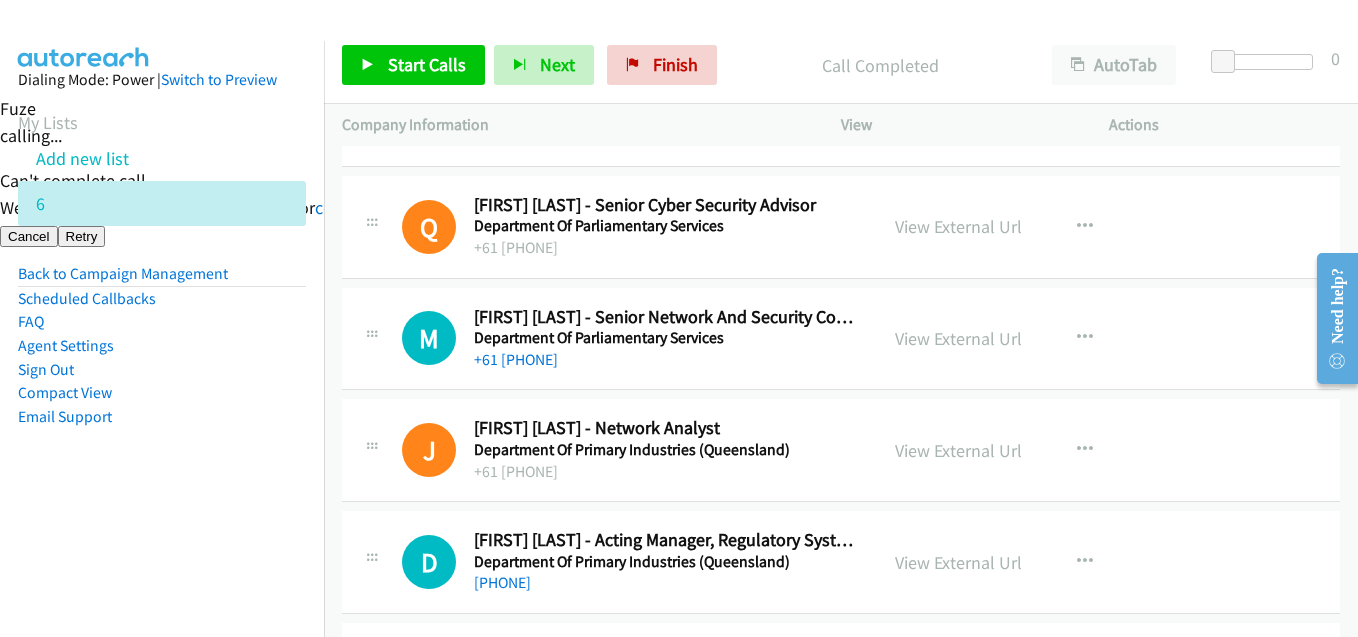 click on "Dialing Mode: Power
|
Switch to Preview
My Lists
Add new list
6
Back to Campaign Management
Scheduled Callbacks
FAQ
Agent Settings
Sign Out
Compact View
Email Support" at bounding box center [162, 280] 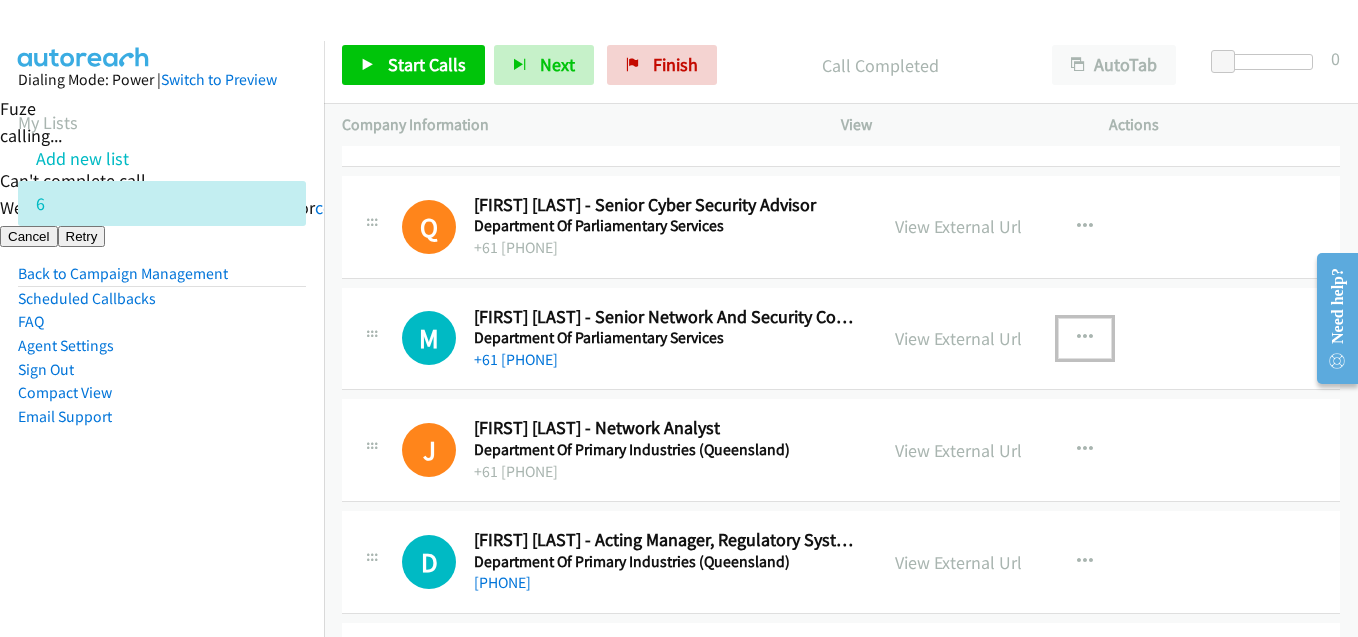 click at bounding box center (1085, 338) 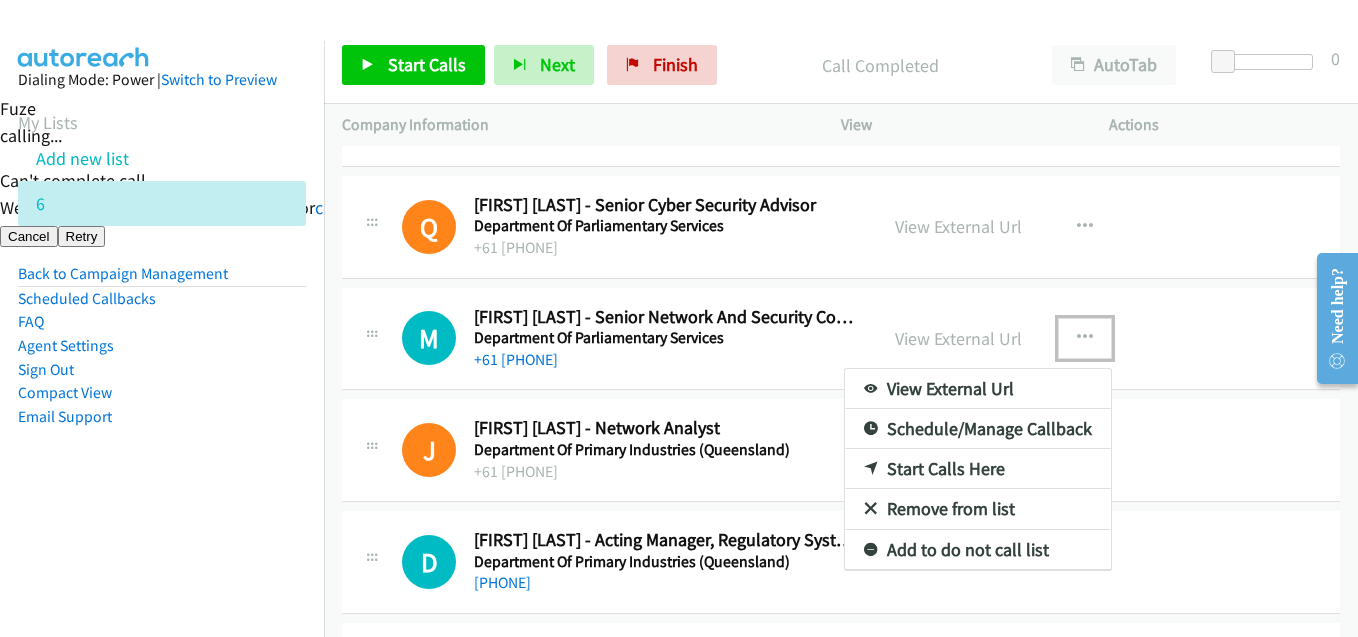 click on "Start Calls Here" at bounding box center [978, 469] 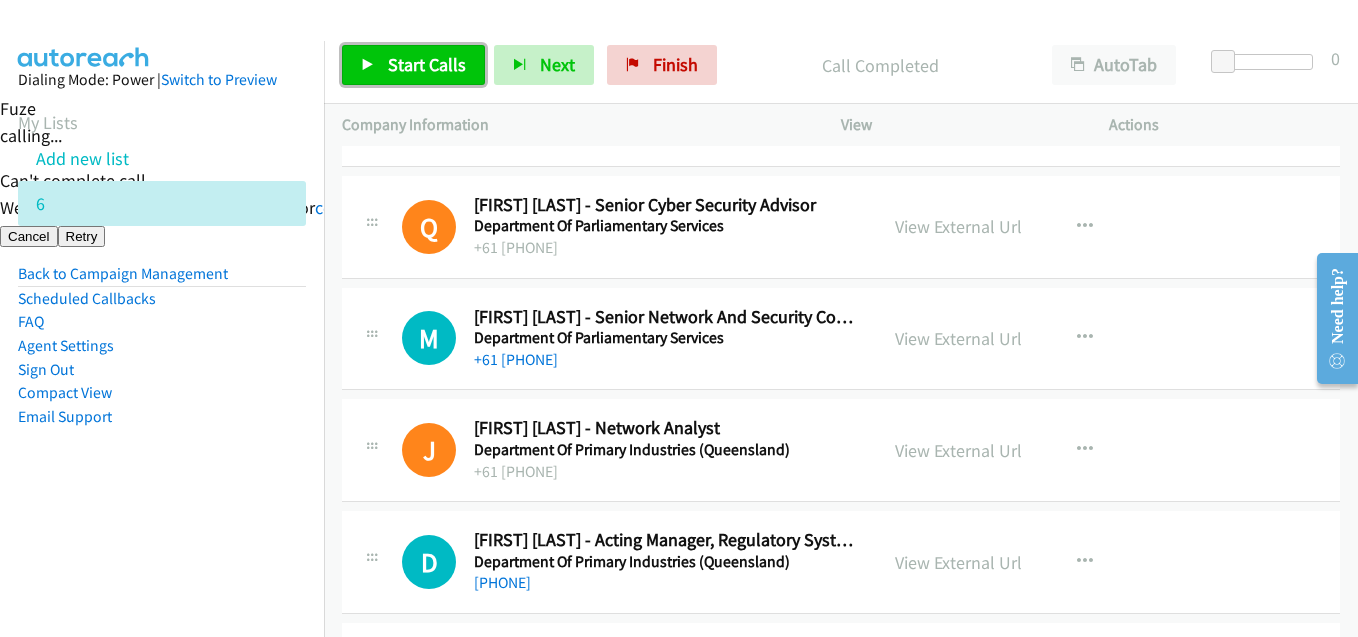 click on "Start Calls" at bounding box center [427, 64] 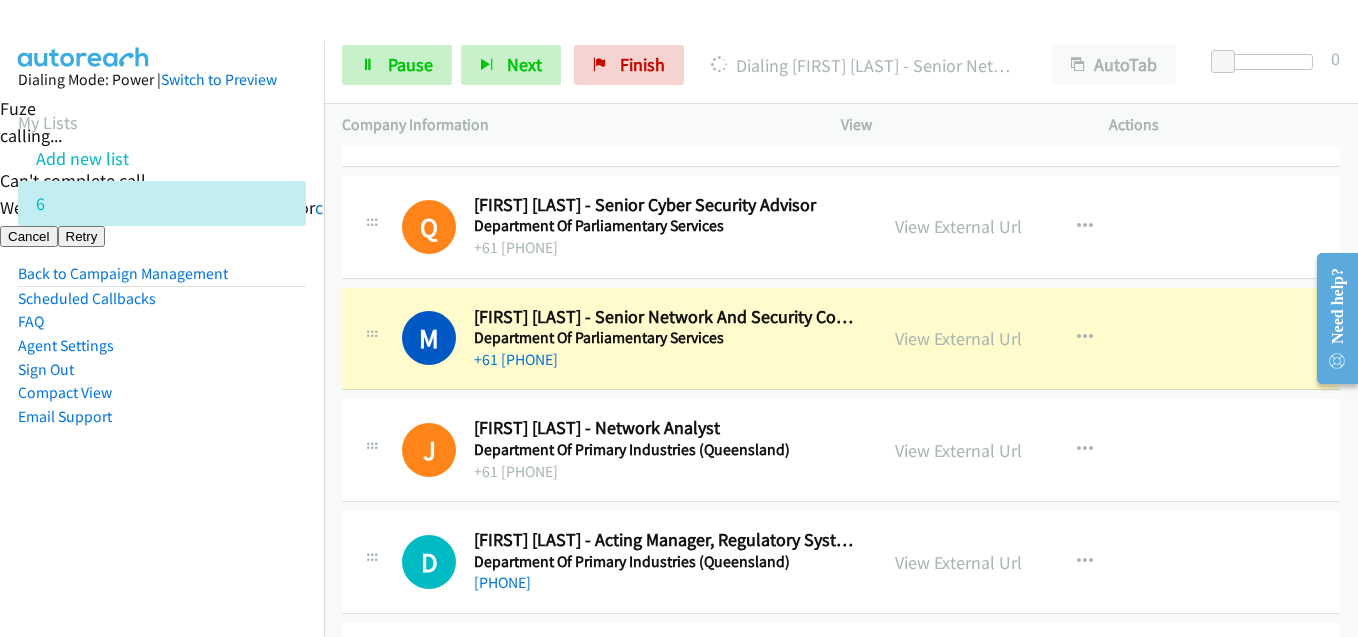 click on "Agent Settings" at bounding box center (162, 346) 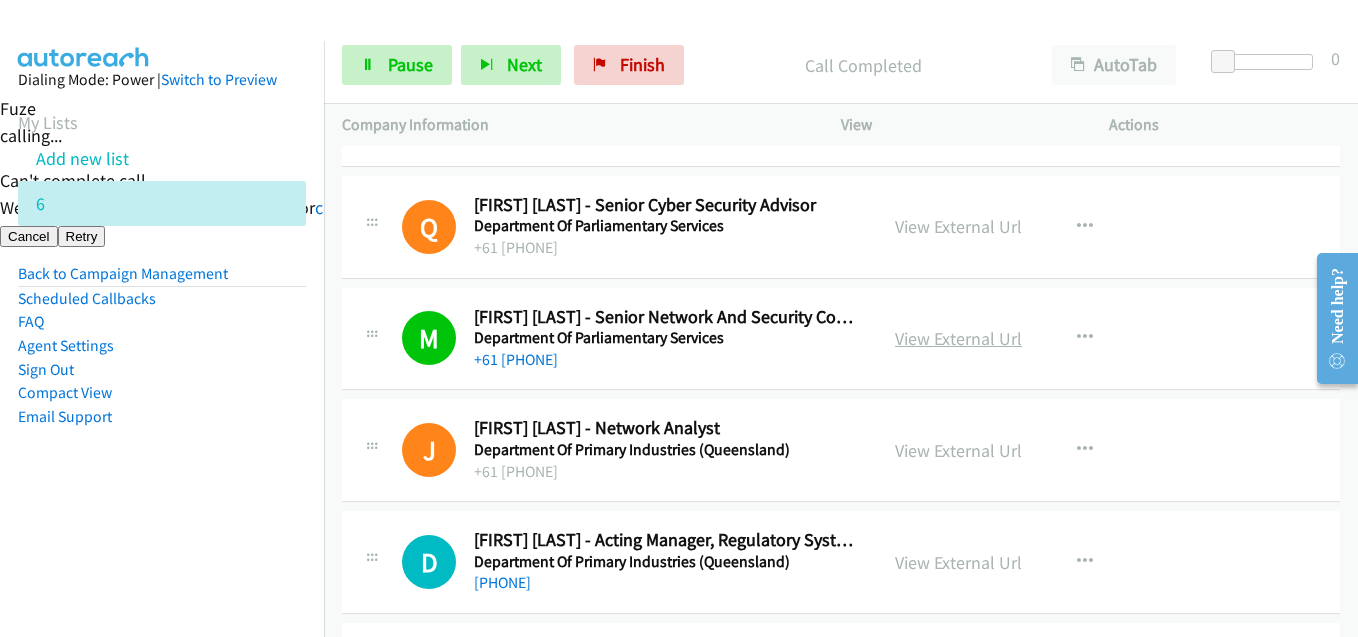 click on "View External Url" at bounding box center (958, 338) 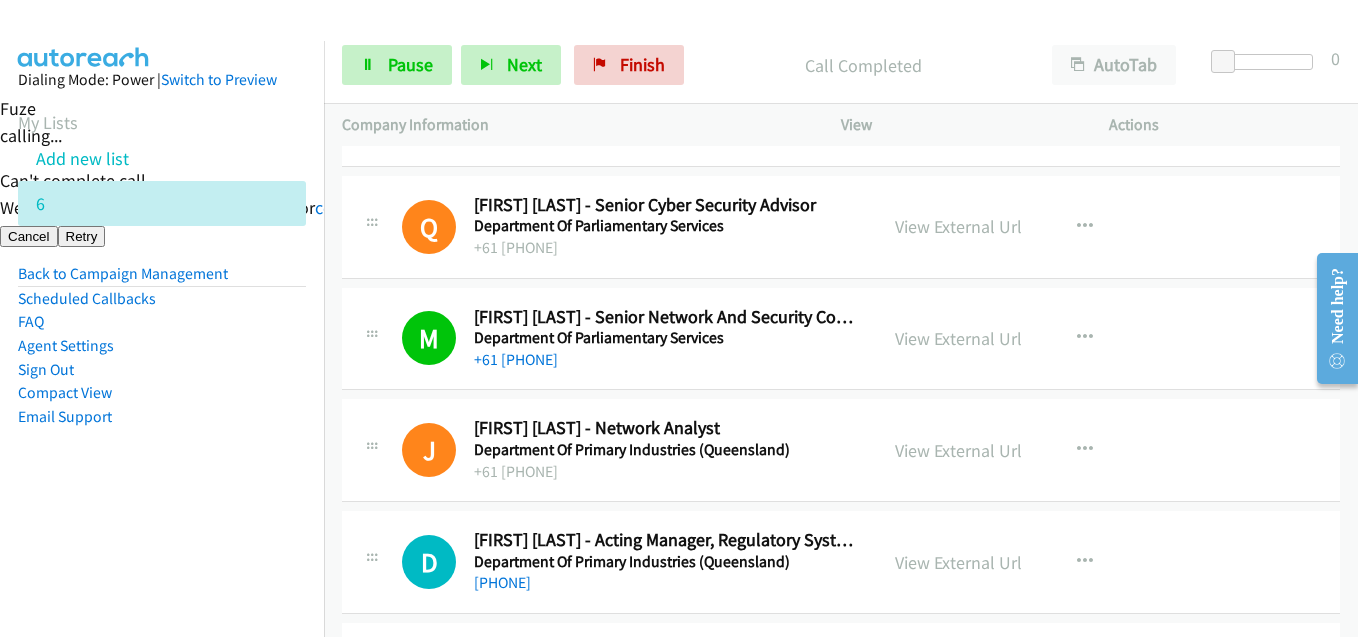 click on "Agent Settings" at bounding box center (162, 346) 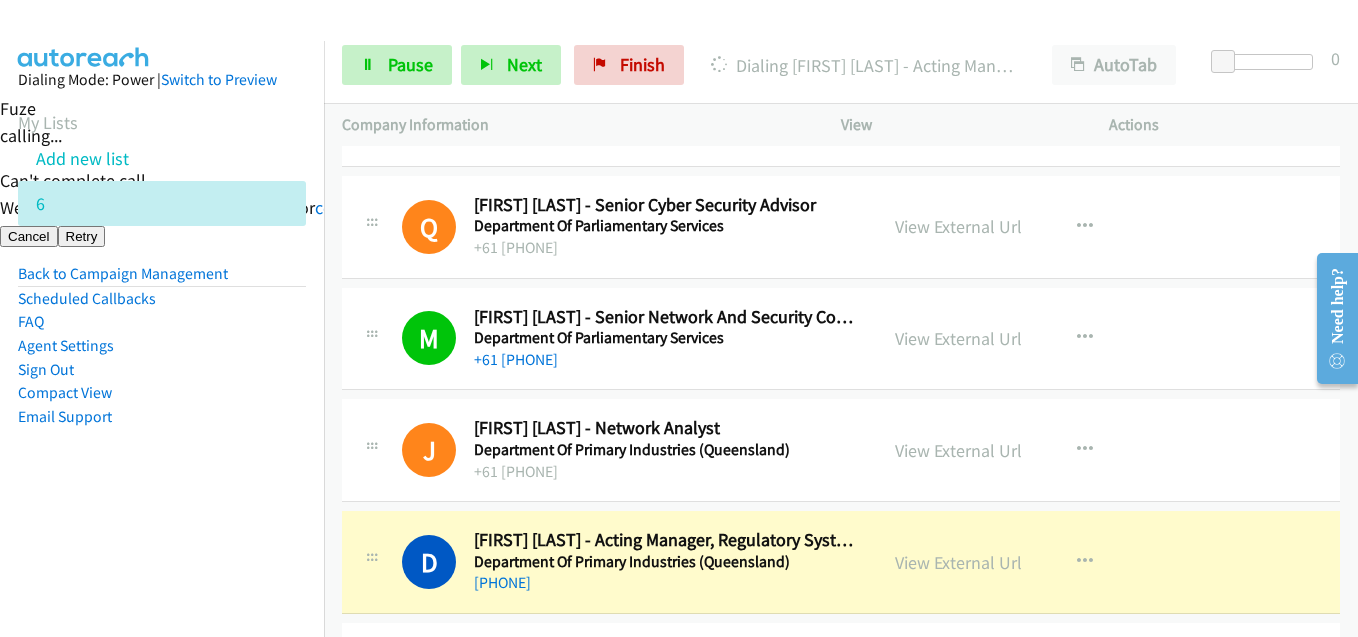 click on "Dialing Mode: Power
|
Switch to Preview
My Lists
Add new list
6
Back to Campaign Management
Scheduled Callbacks
FAQ
Agent Settings
Sign Out
Compact View
Email Support" at bounding box center (162, 280) 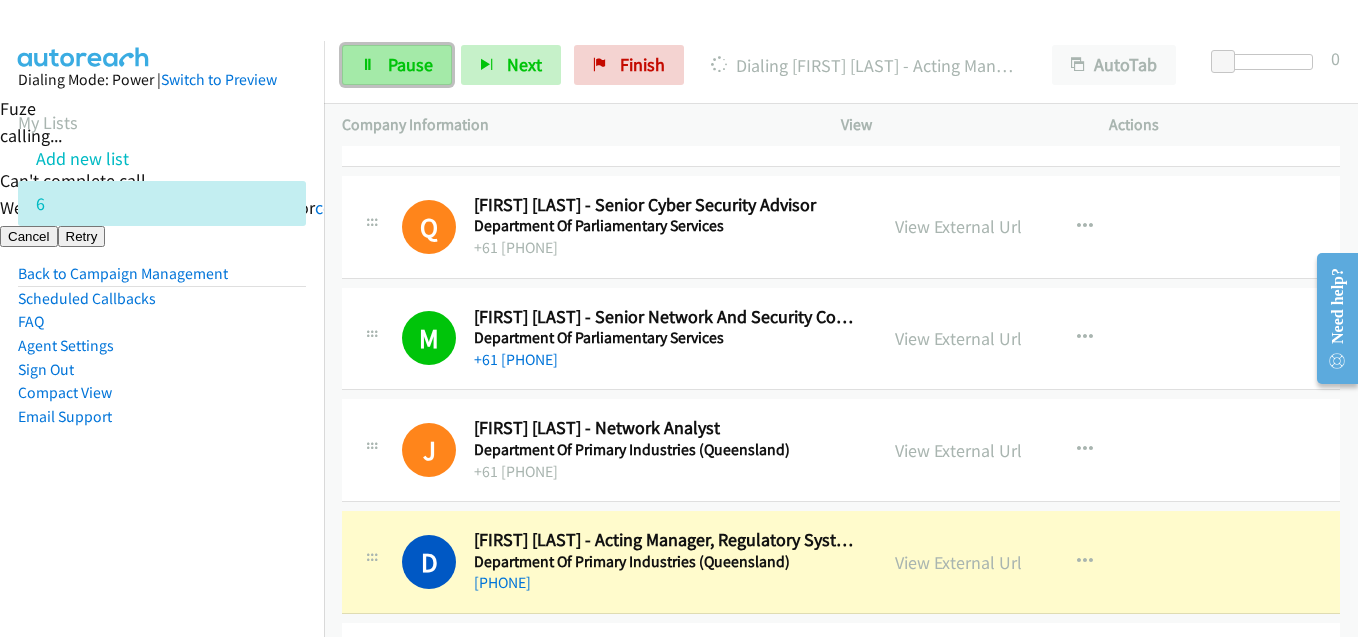 click on "Pause" at bounding box center (410, 64) 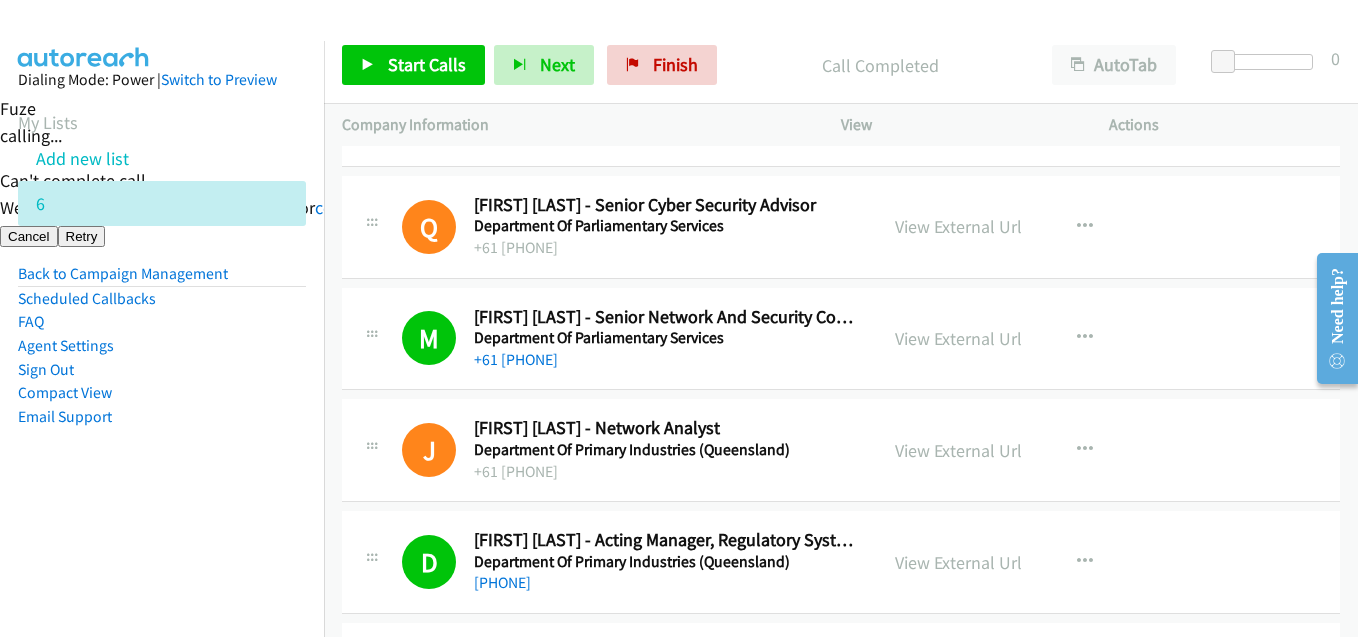 click on "Dialing Mode: Power
|
Switch to Preview
My Lists
Add new list
6
Back to Campaign Management
Scheduled Callbacks
FAQ
Agent Settings
Sign Out
Compact View
Email Support" at bounding box center [162, 280] 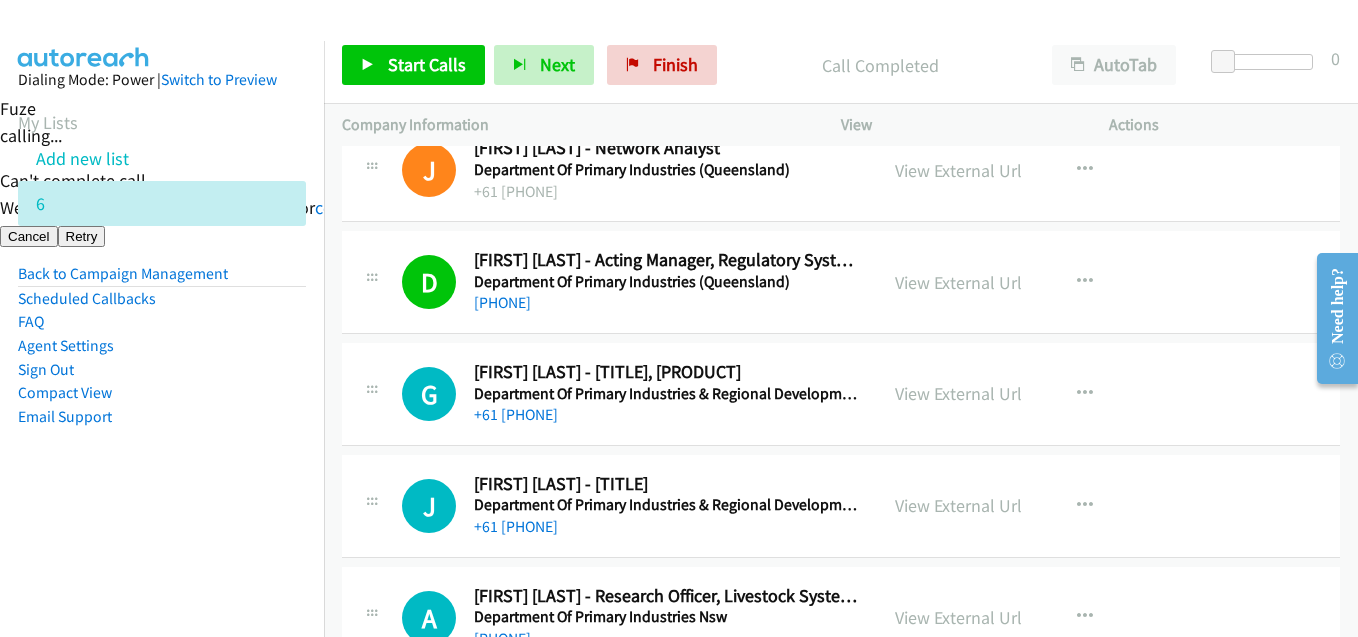 scroll, scrollTop: 4400, scrollLeft: 0, axis: vertical 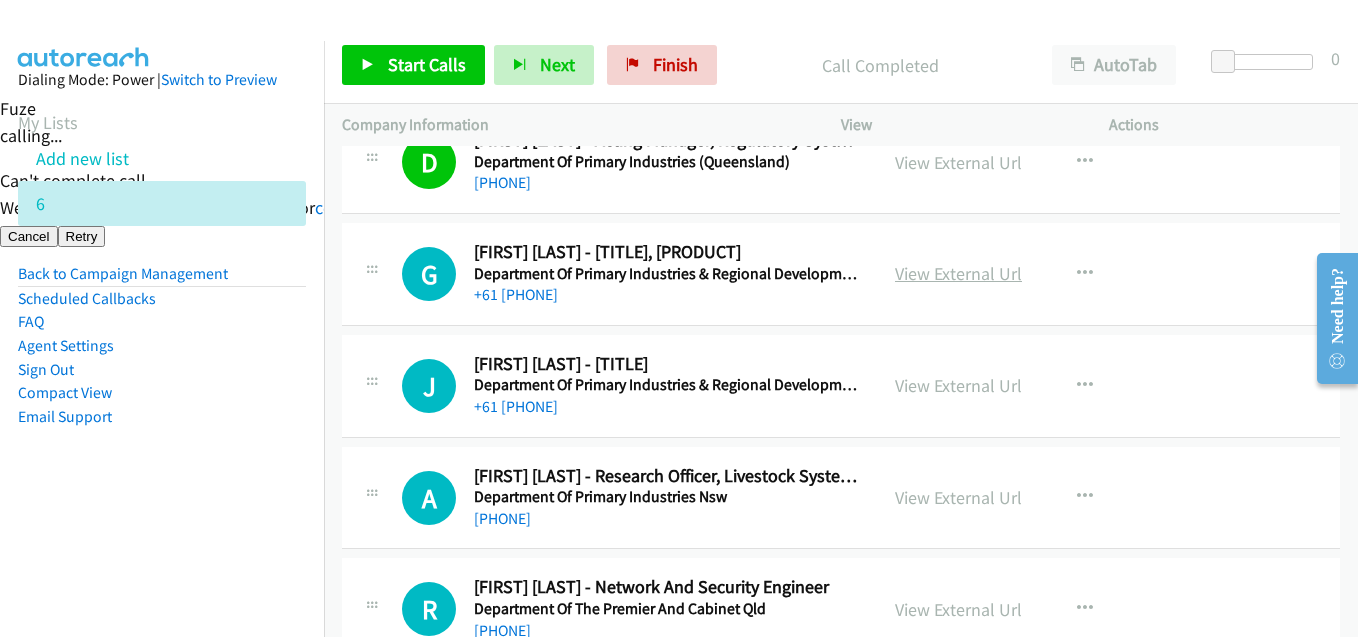click on "View External Url" at bounding box center [958, 273] 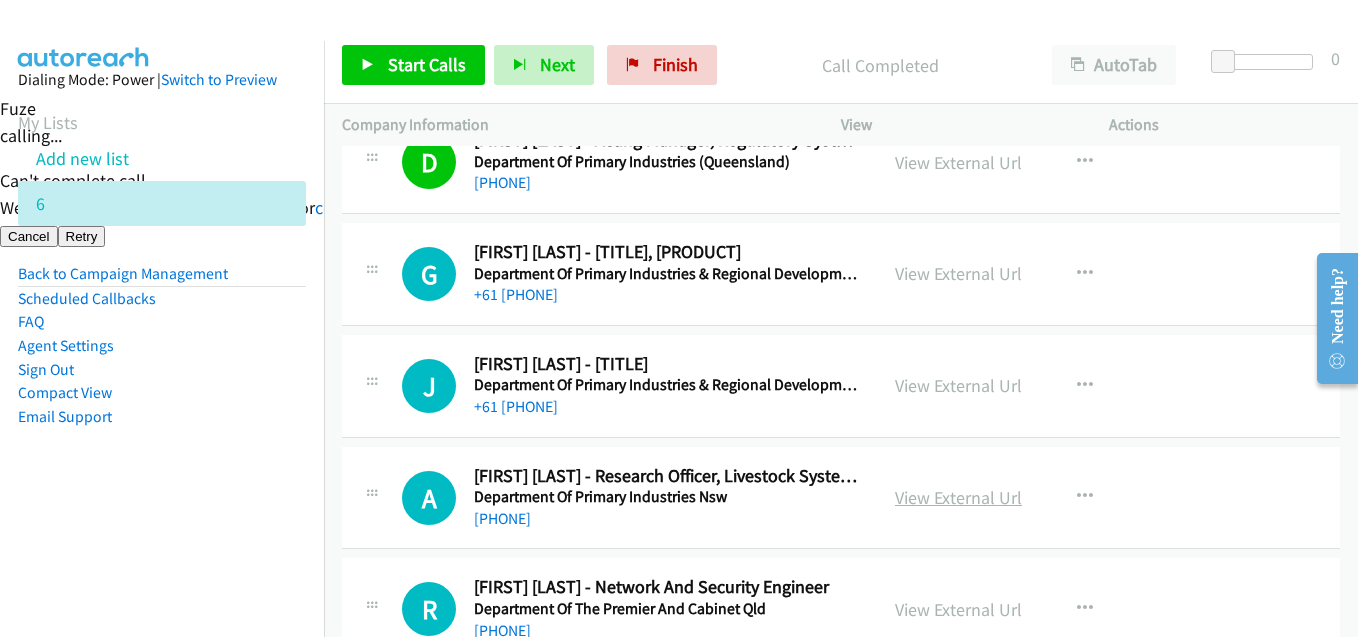 click on "View External Url" at bounding box center (958, 497) 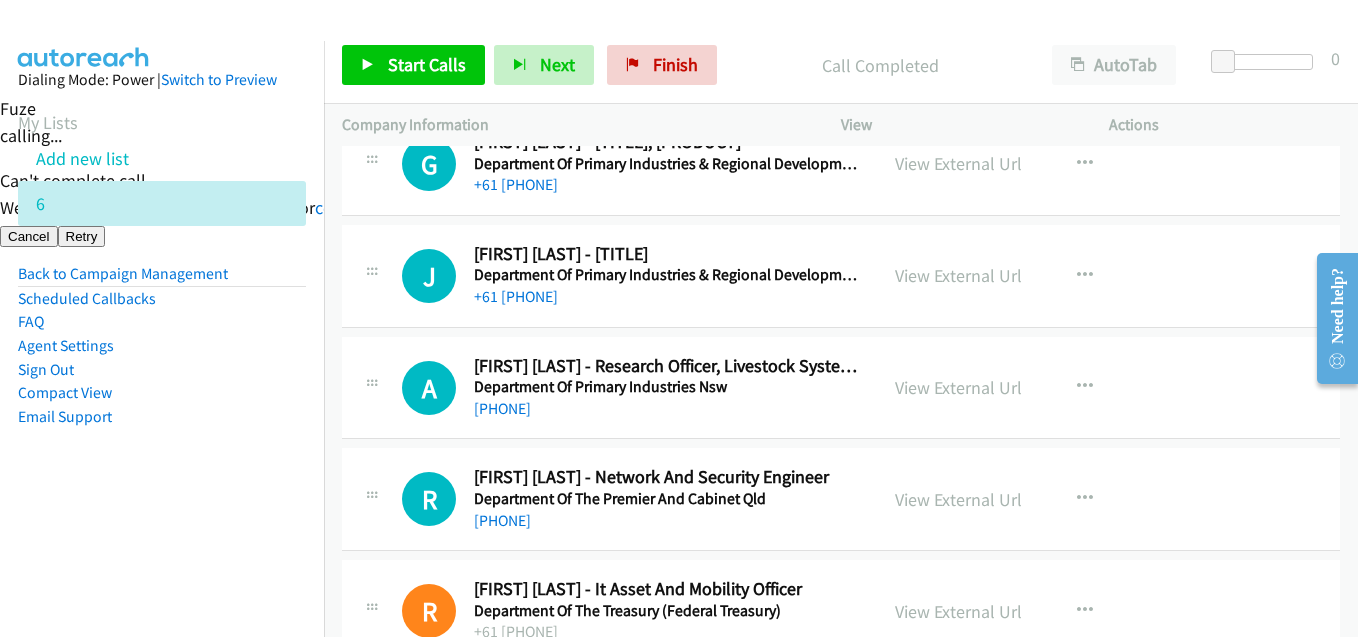 scroll, scrollTop: 4700, scrollLeft: 0, axis: vertical 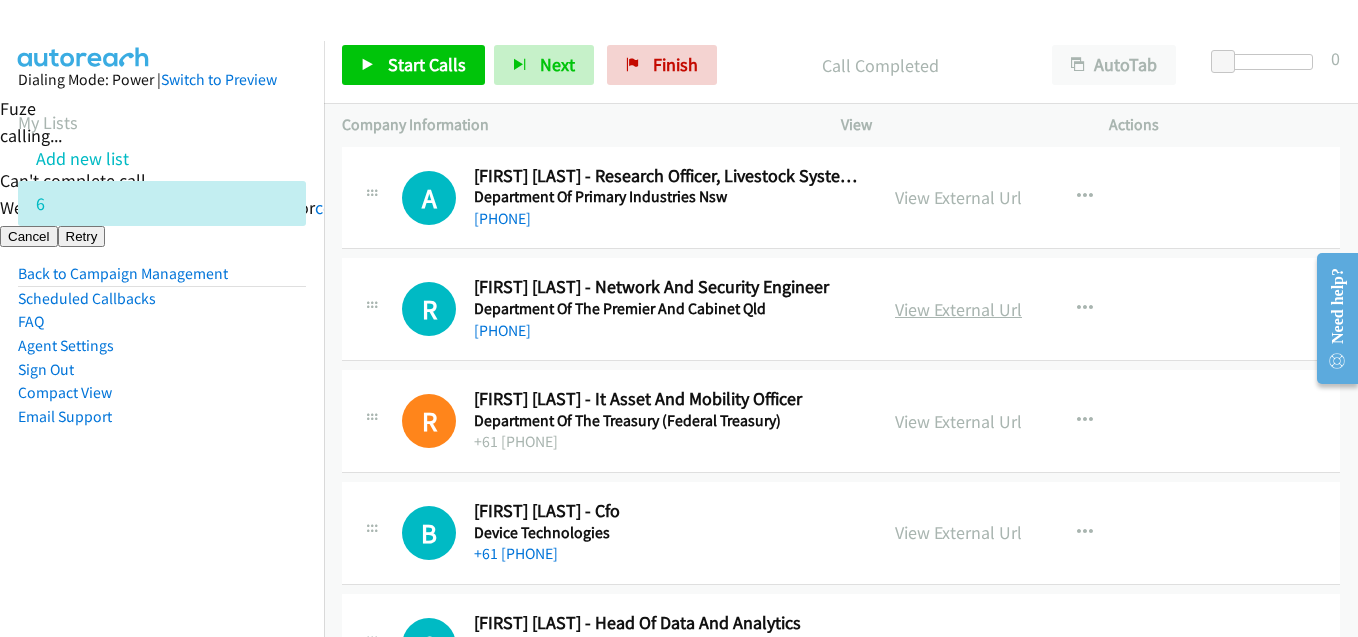 click on "View External Url" at bounding box center [958, 309] 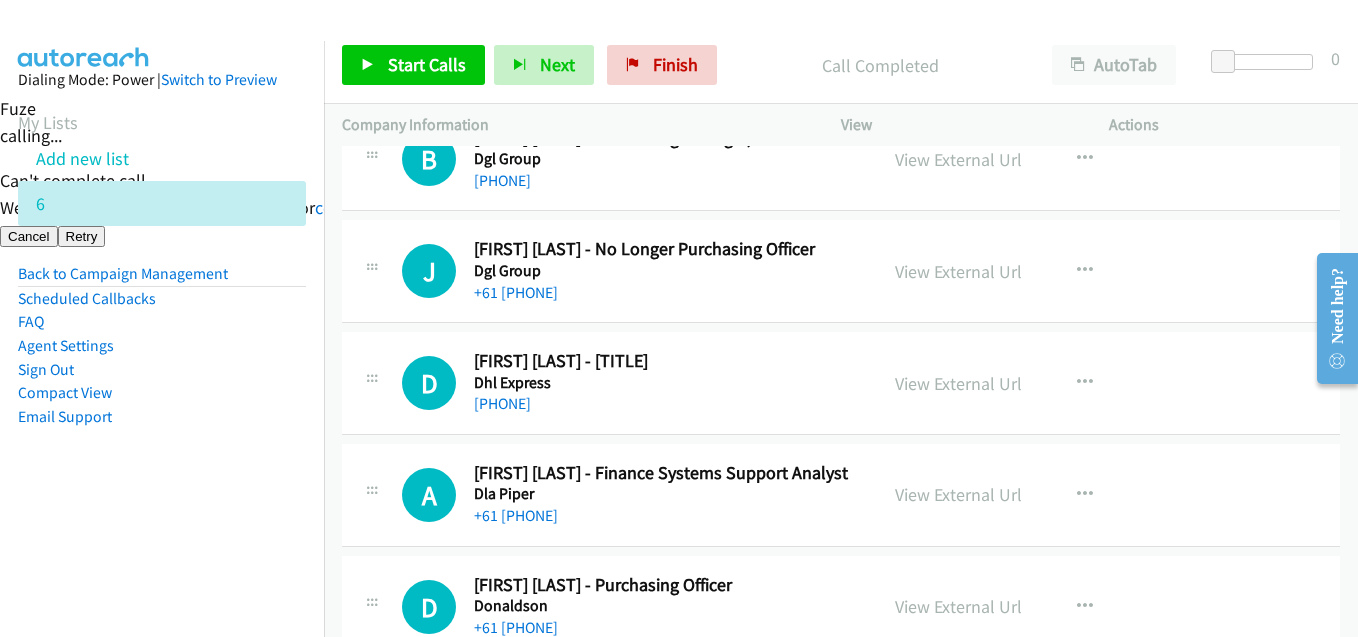 scroll, scrollTop: 5500, scrollLeft: 0, axis: vertical 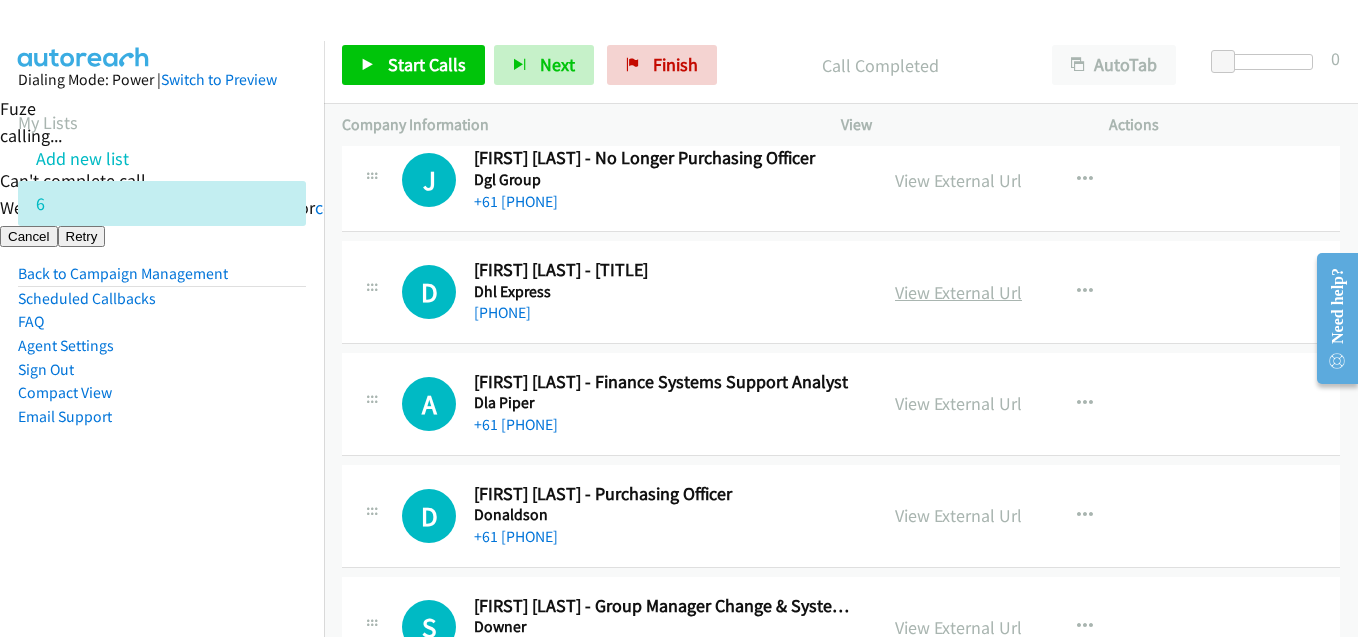 click on "View External Url" at bounding box center [958, 292] 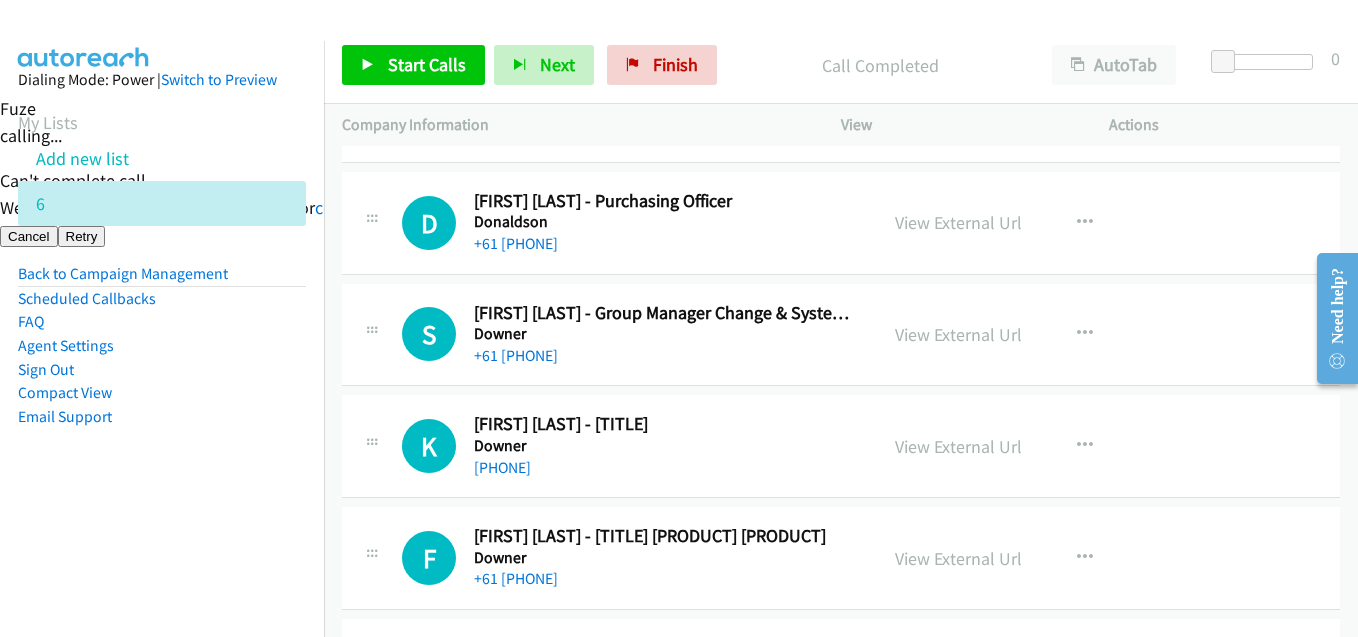 scroll, scrollTop: 5900, scrollLeft: 0, axis: vertical 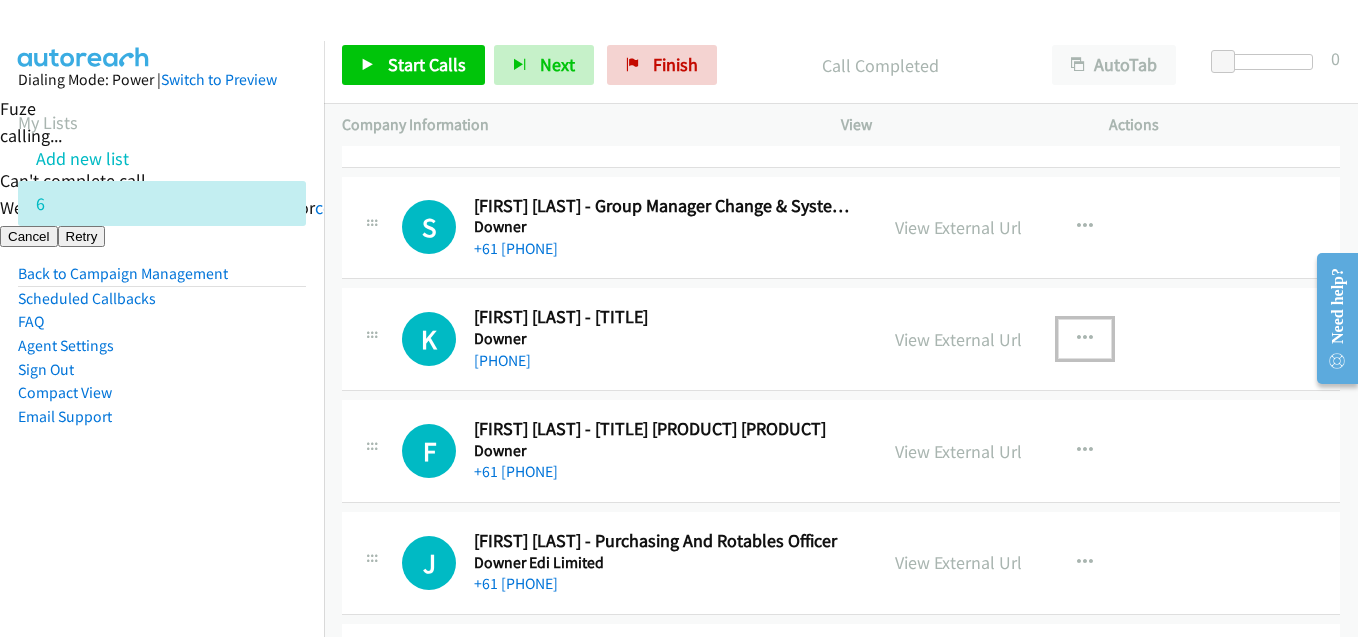 click at bounding box center (1085, 339) 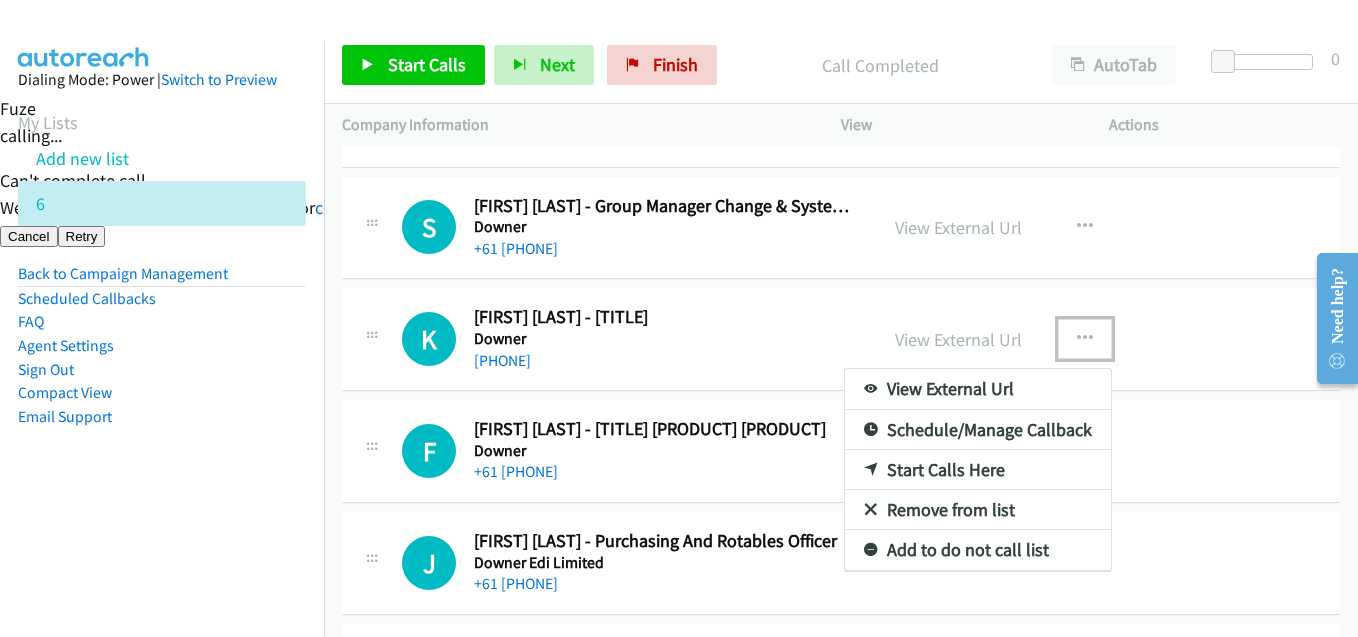 click on "Start Calls Here" at bounding box center [978, 470] 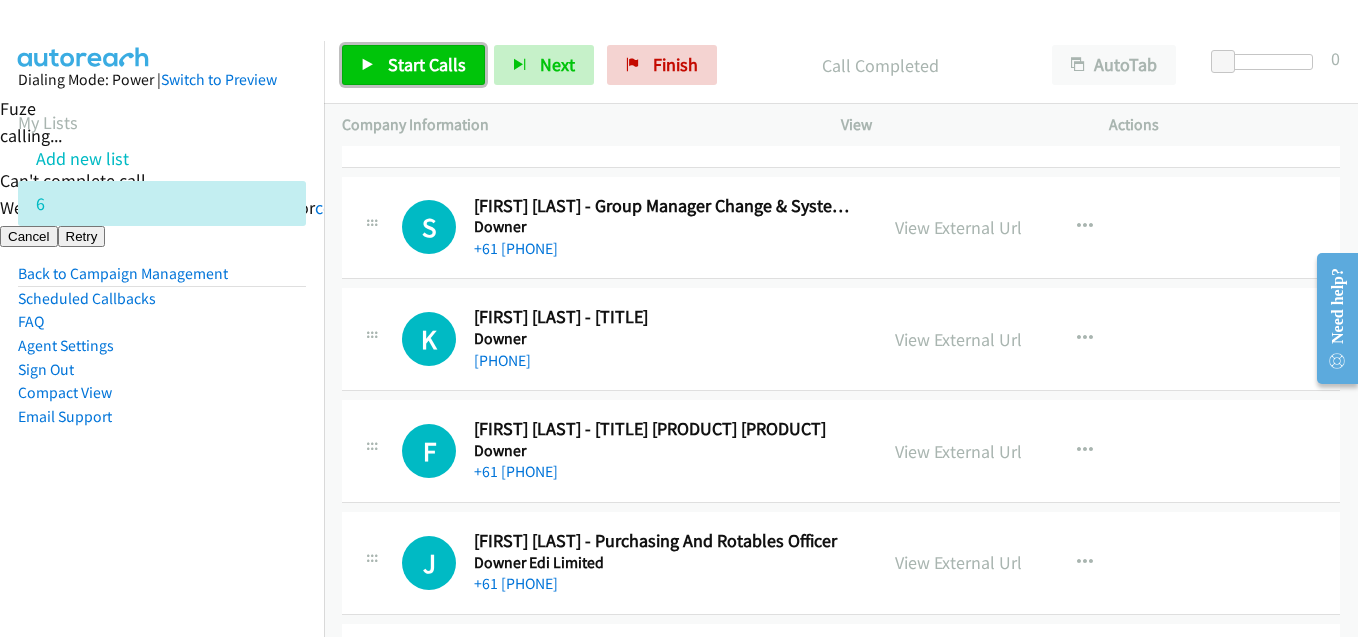 click on "Start Calls" at bounding box center [427, 64] 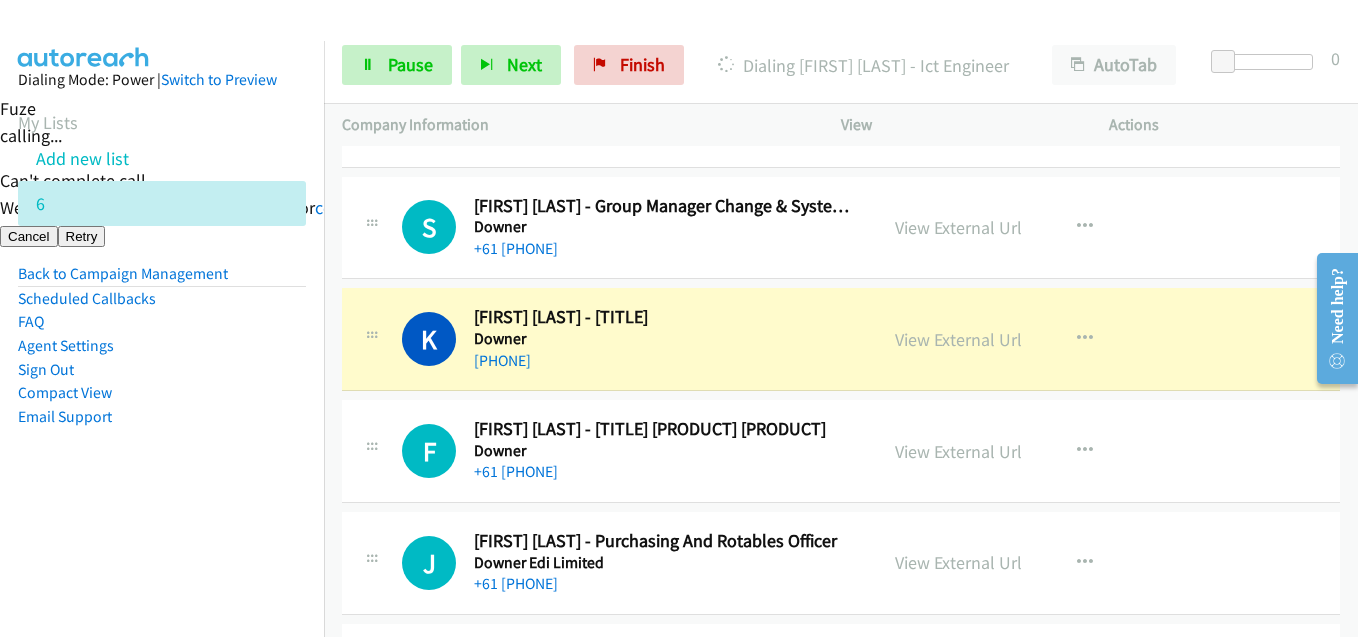 click on "Sign Out" at bounding box center (162, 370) 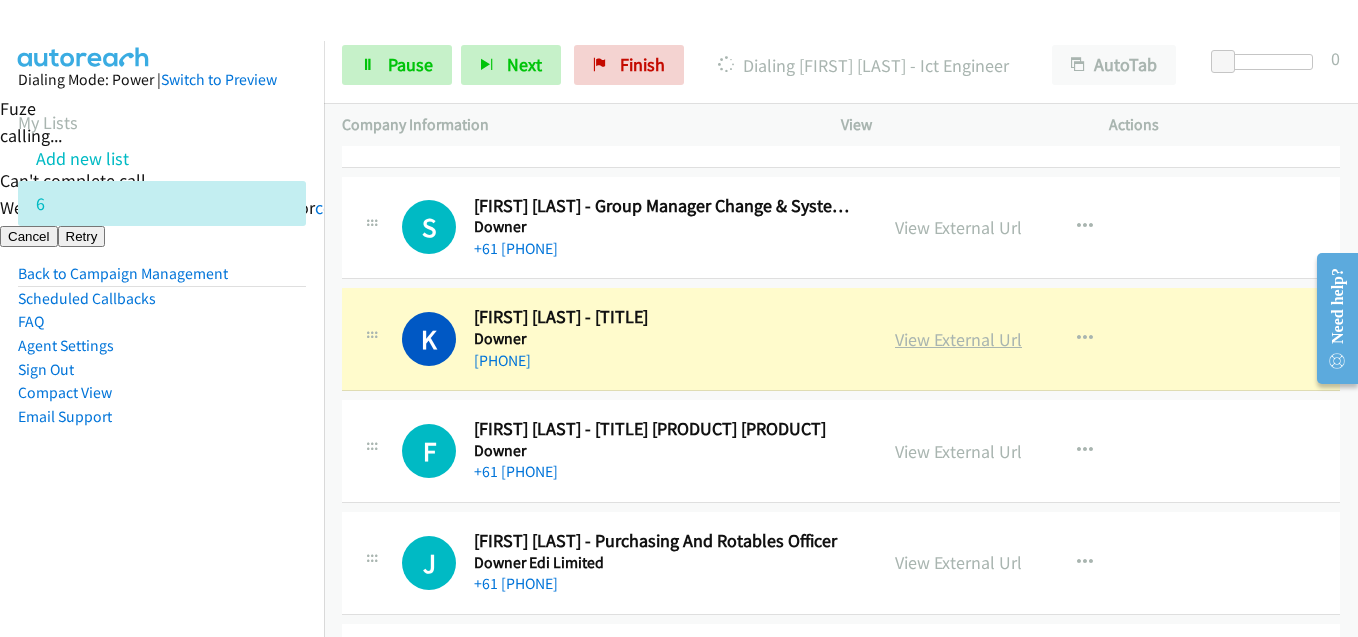 click on "View External Url" at bounding box center (958, 339) 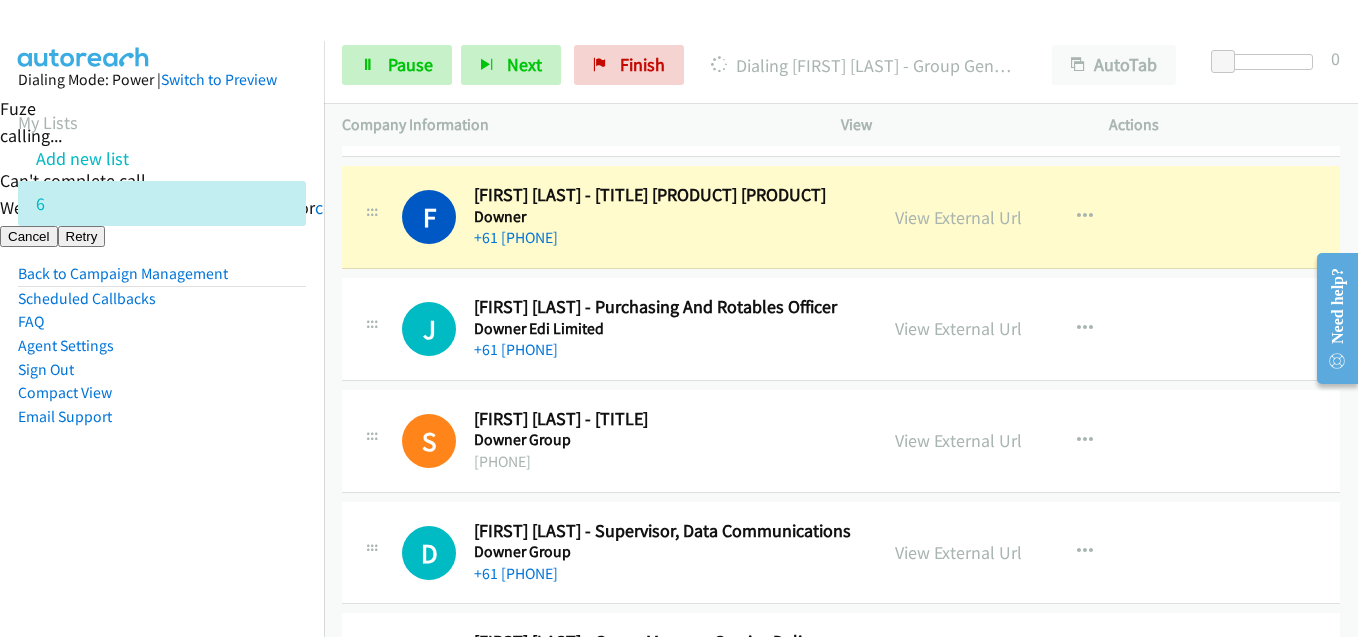 scroll, scrollTop: 6000, scrollLeft: 0, axis: vertical 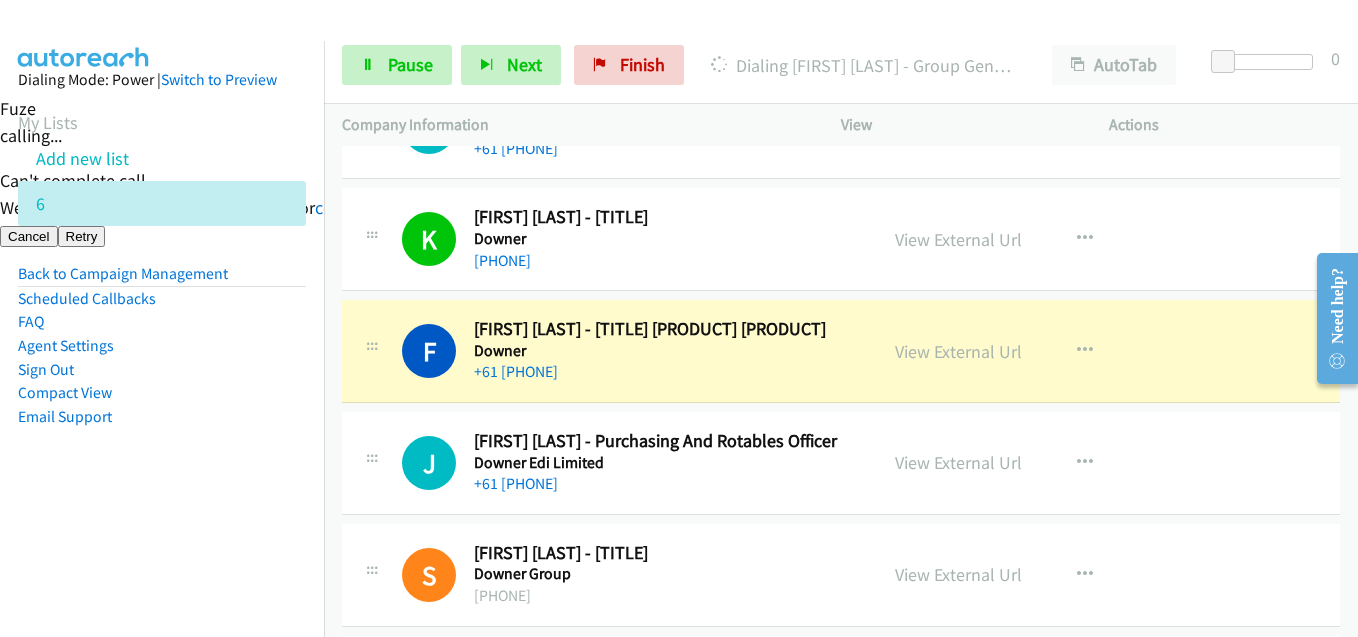 click on "Dialing Mode: Power
|
Switch to Preview
My Lists
Add new list
6
Back to Campaign Management
Scheduled Callbacks
FAQ
Agent Settings
Sign Out
Compact View
Email Support" at bounding box center [162, 280] 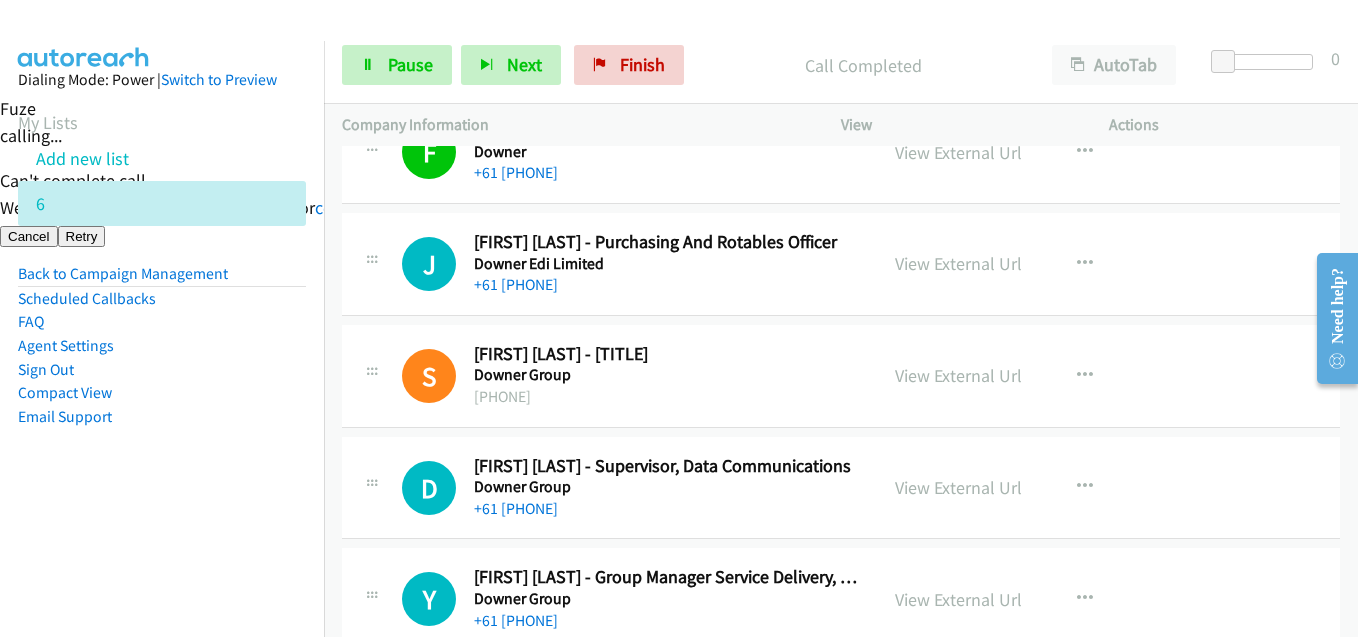 scroll, scrollTop: 6200, scrollLeft: 0, axis: vertical 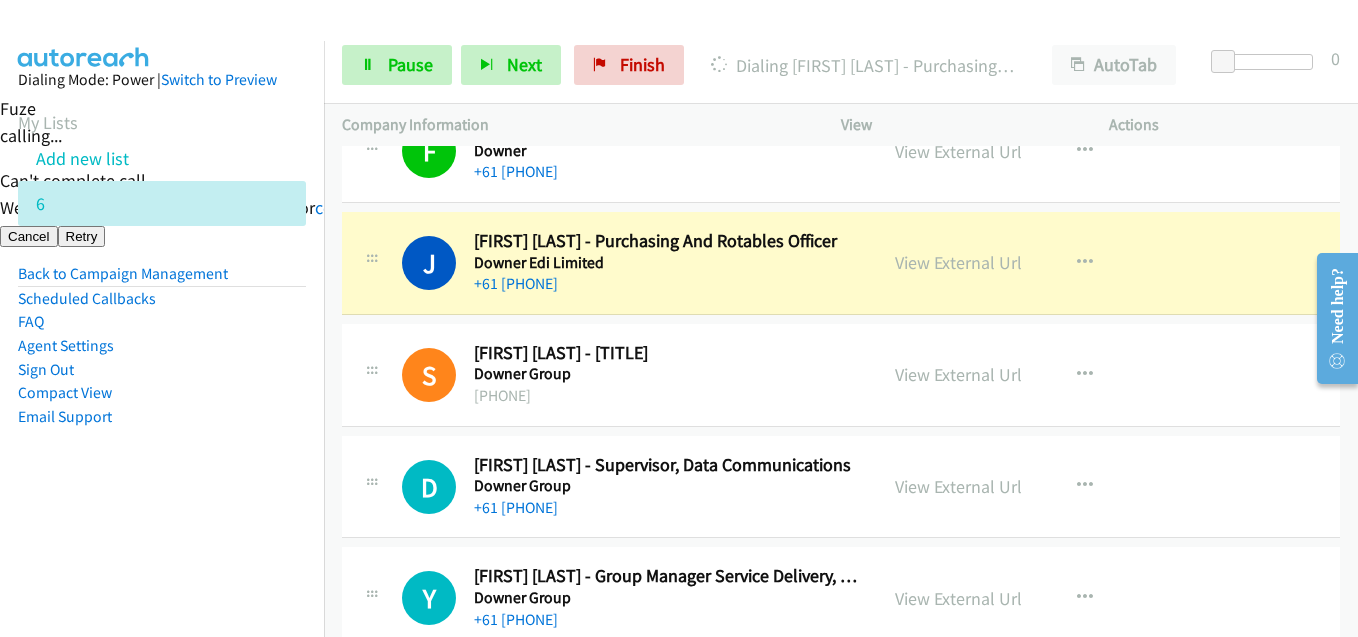 click on "Compact View" at bounding box center [162, 393] 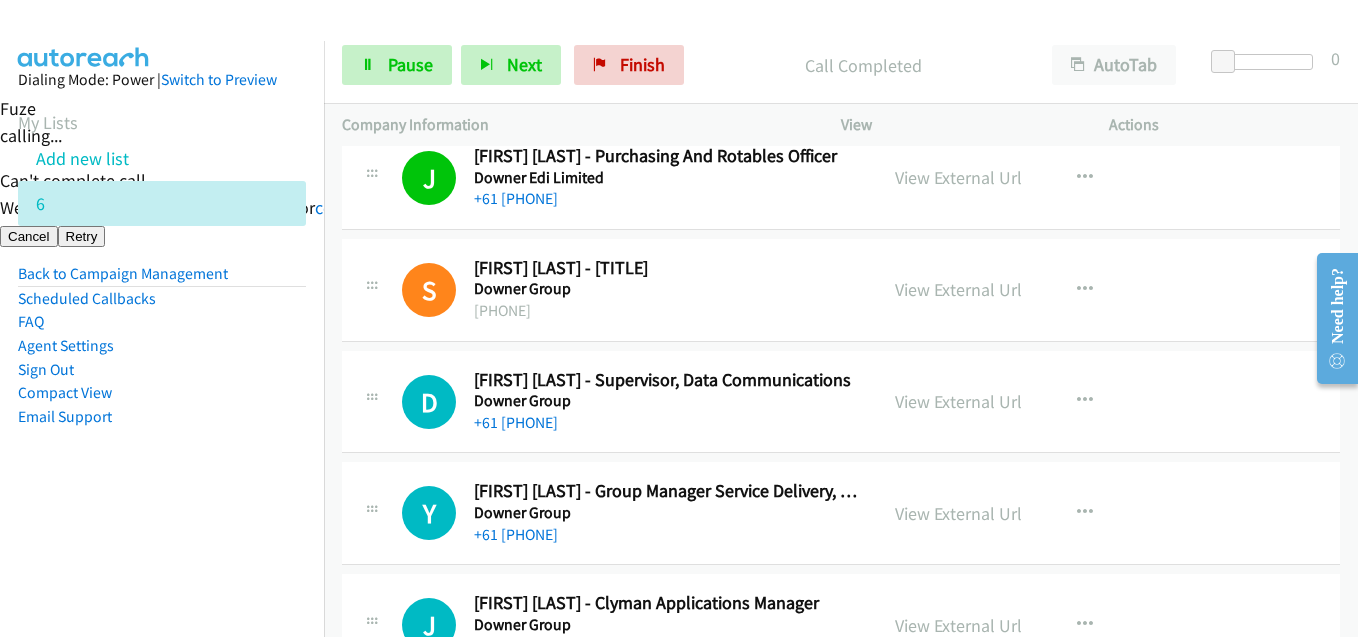 scroll, scrollTop: 6400, scrollLeft: 0, axis: vertical 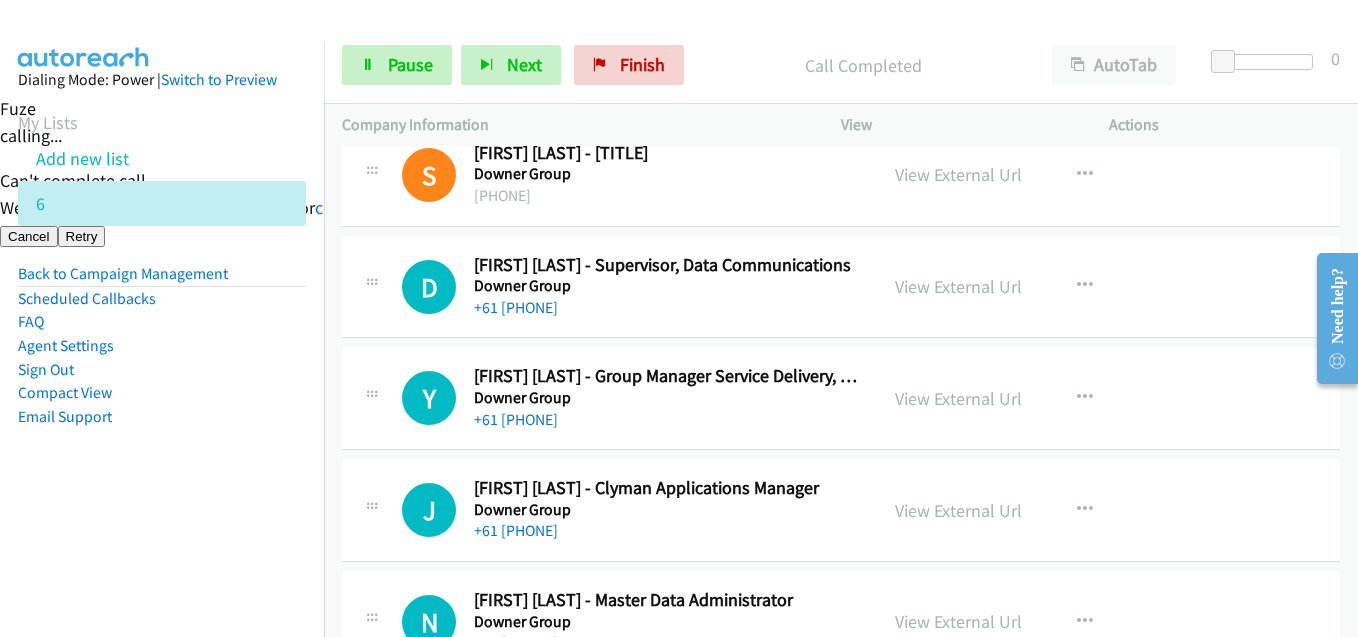 click on "Dialing Mode: Power
|
Switch to Preview
My Lists
Add new list
6
Back to Campaign Management
Scheduled Callbacks
FAQ
Agent Settings
Sign Out
Compact View
Email Support" at bounding box center (162, 280) 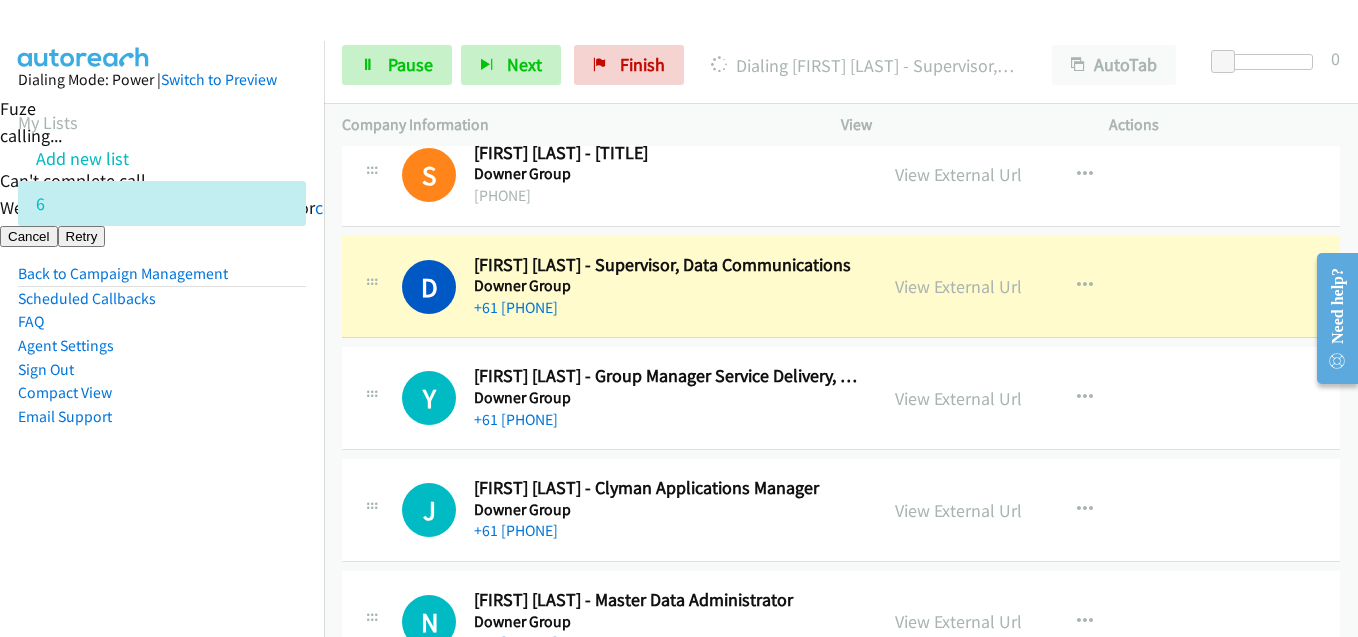 click on "Email Support" at bounding box center [162, 417] 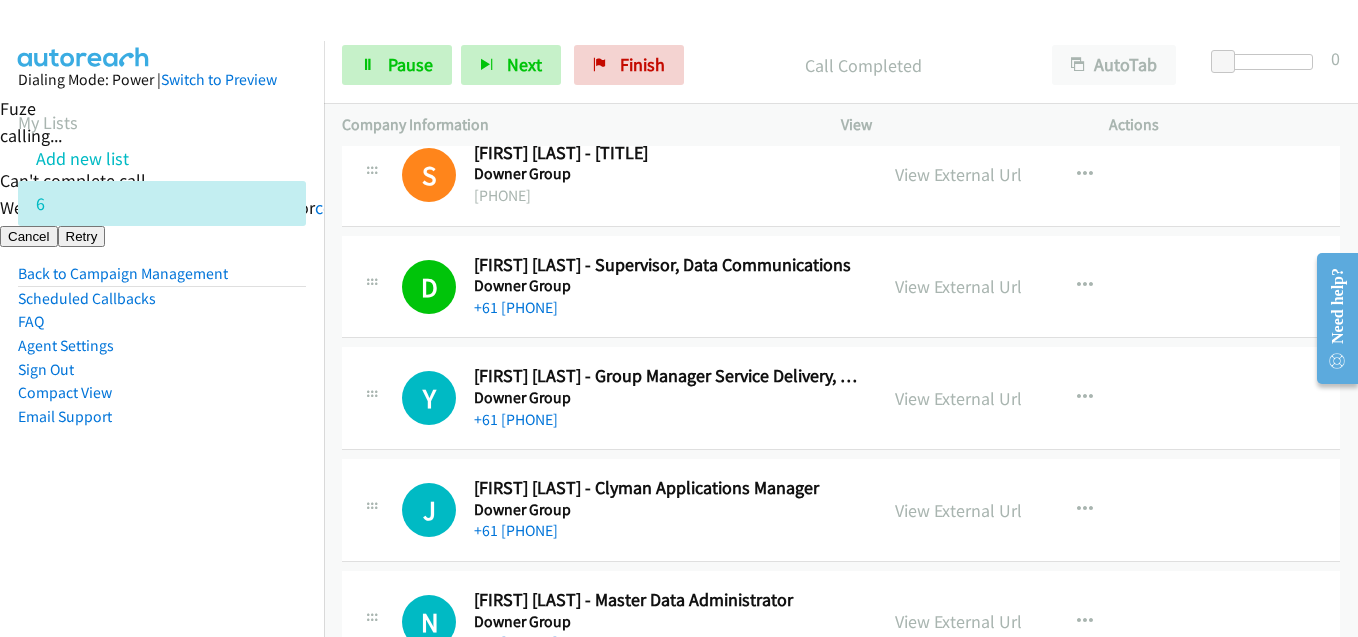 scroll, scrollTop: 6500, scrollLeft: 0, axis: vertical 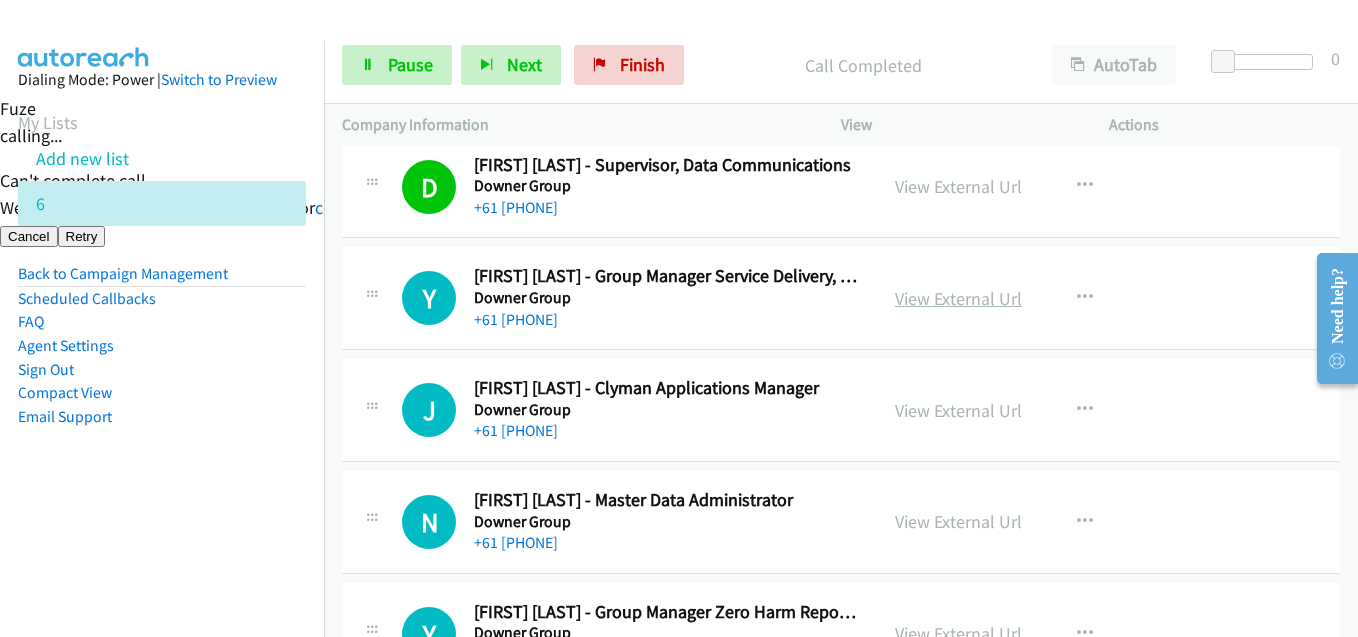 click on "View External Url" at bounding box center (958, 298) 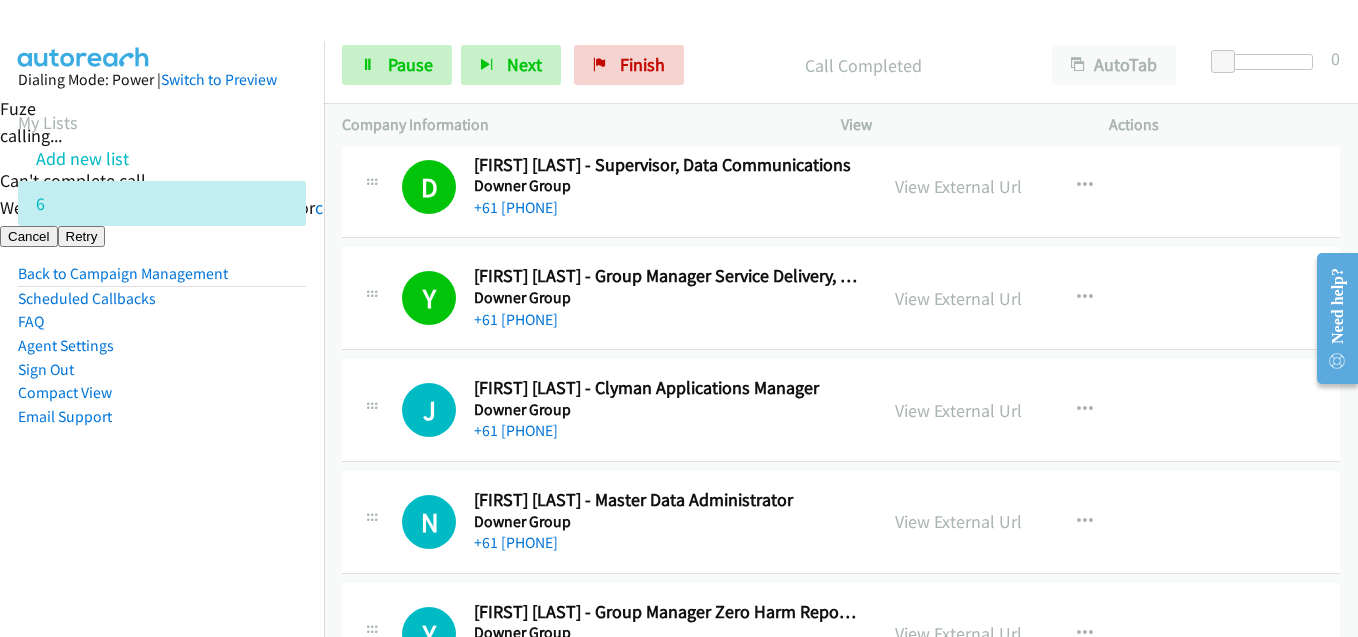 scroll, scrollTop: 6600, scrollLeft: 0, axis: vertical 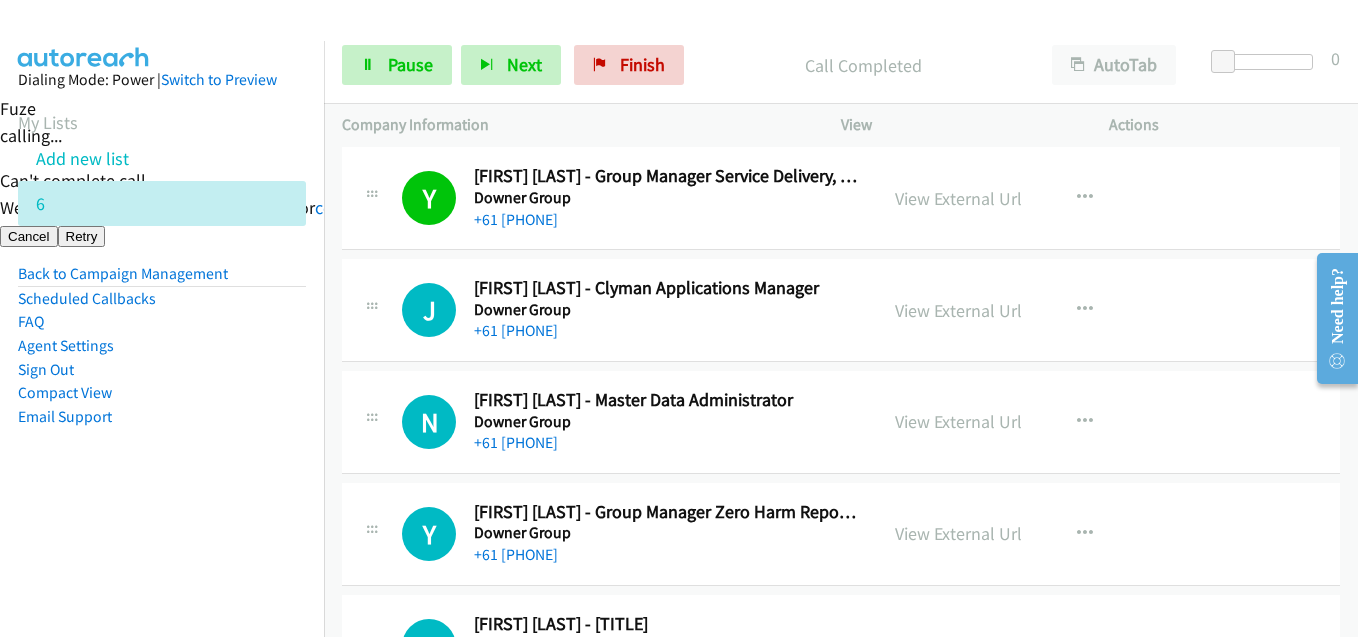 click on "Dialing Mode: Power
|
Switch to Preview
My Lists
Add new list
6
Back to Campaign Management
Scheduled Callbacks
FAQ
Agent Settings
Sign Out
Compact View
Email Support" at bounding box center (162, 280) 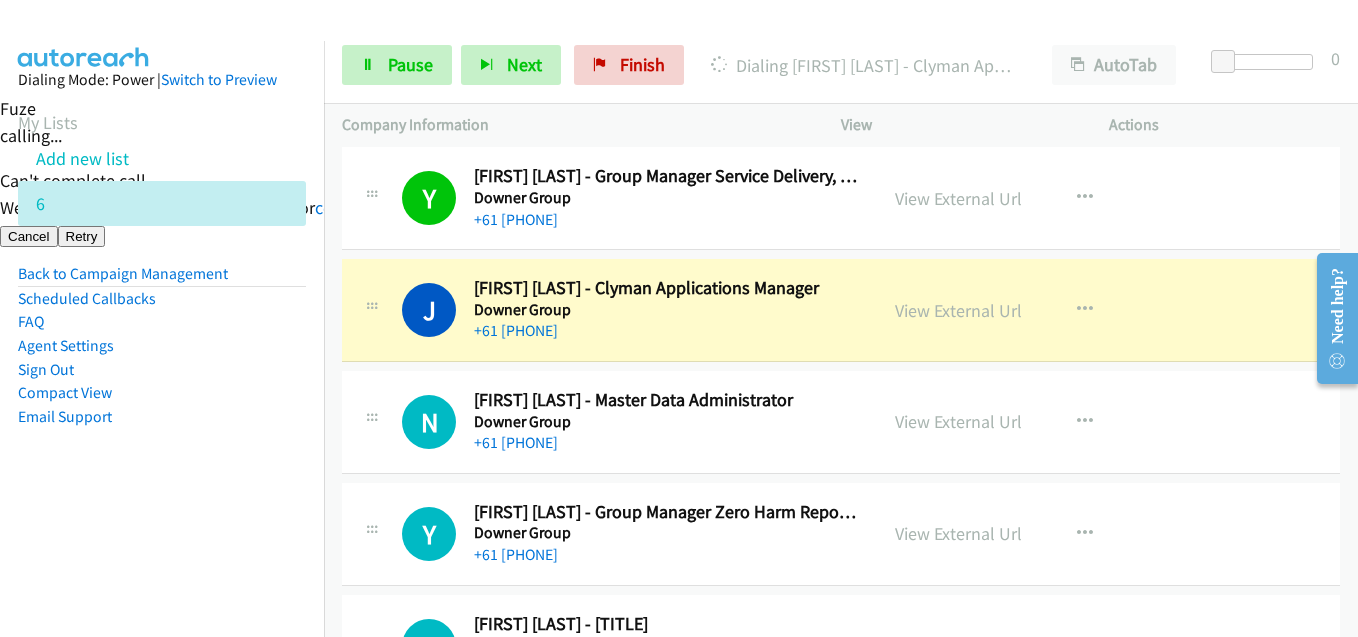 click on "Dialing Mode: Power
|
Switch to Preview
My Lists
Add new list
6
Back to Campaign Management
Scheduled Callbacks
FAQ
Agent Settings
Sign Out
Compact View
Email Support" at bounding box center (162, 280) 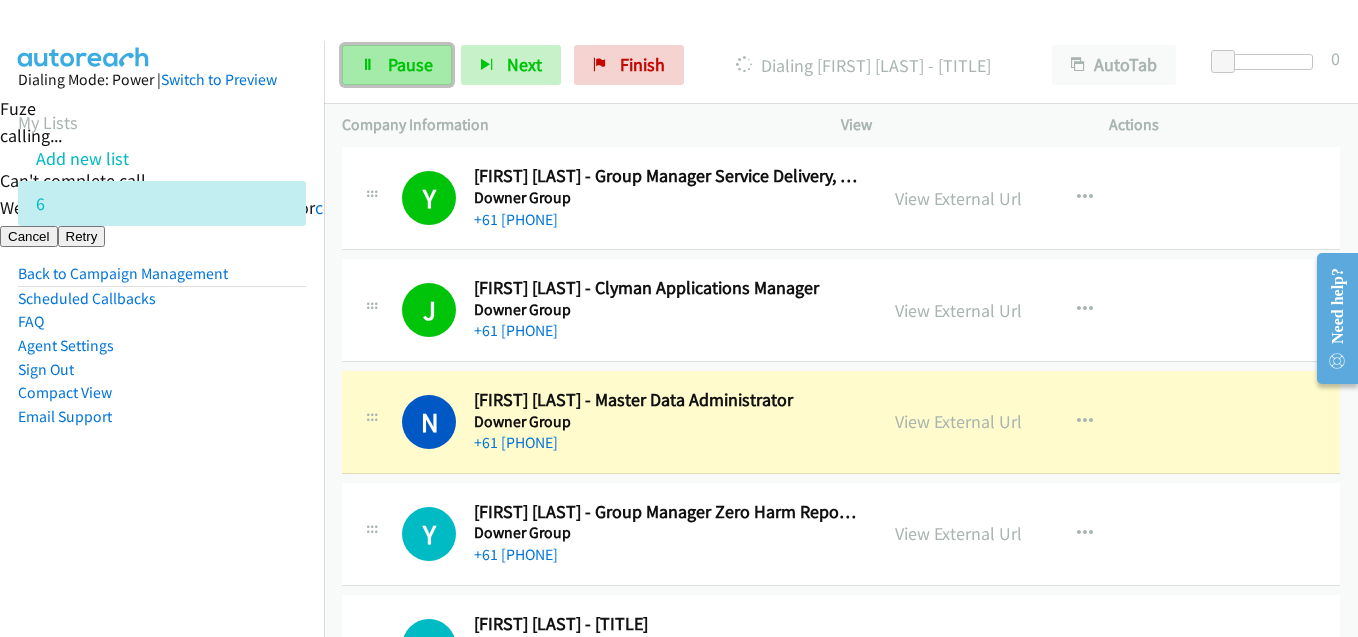 click on "Pause" at bounding box center (410, 64) 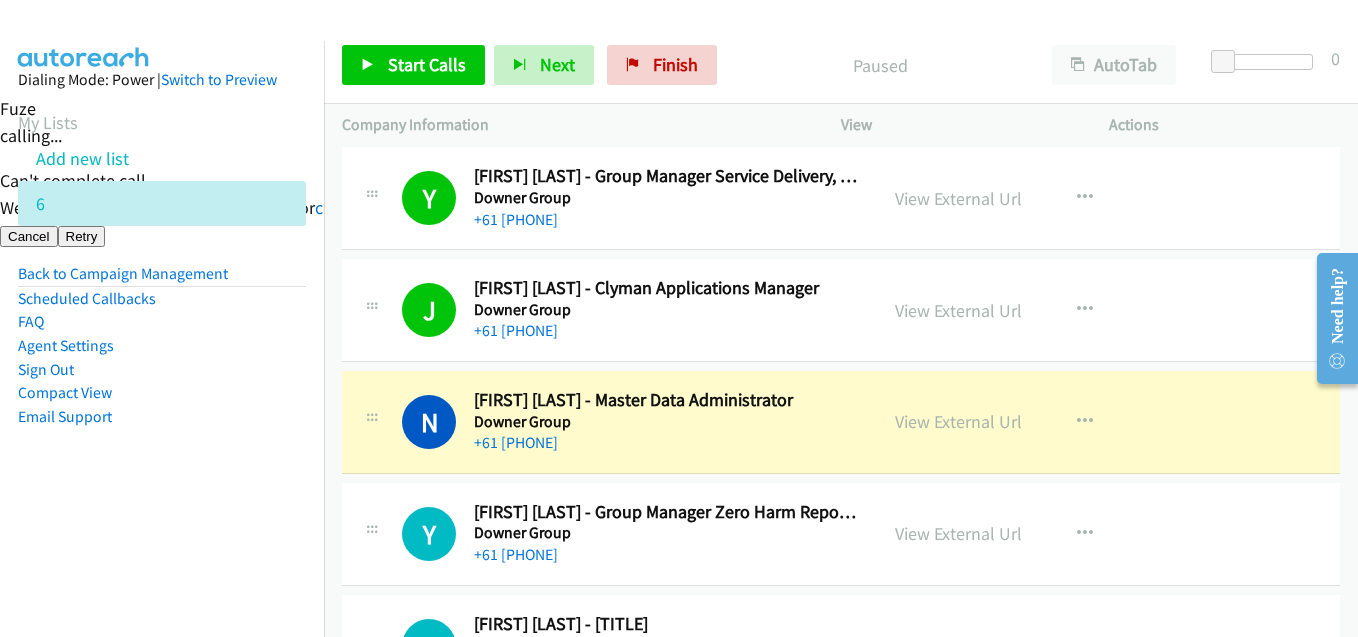 click on "Dialing Mode: Power
|
Switch to Preview
My Lists
Add new list
6
Back to Campaign Management
Scheduled Callbacks
FAQ
Agent Settings
Sign Out
Compact View
Email Support" at bounding box center [162, 359] 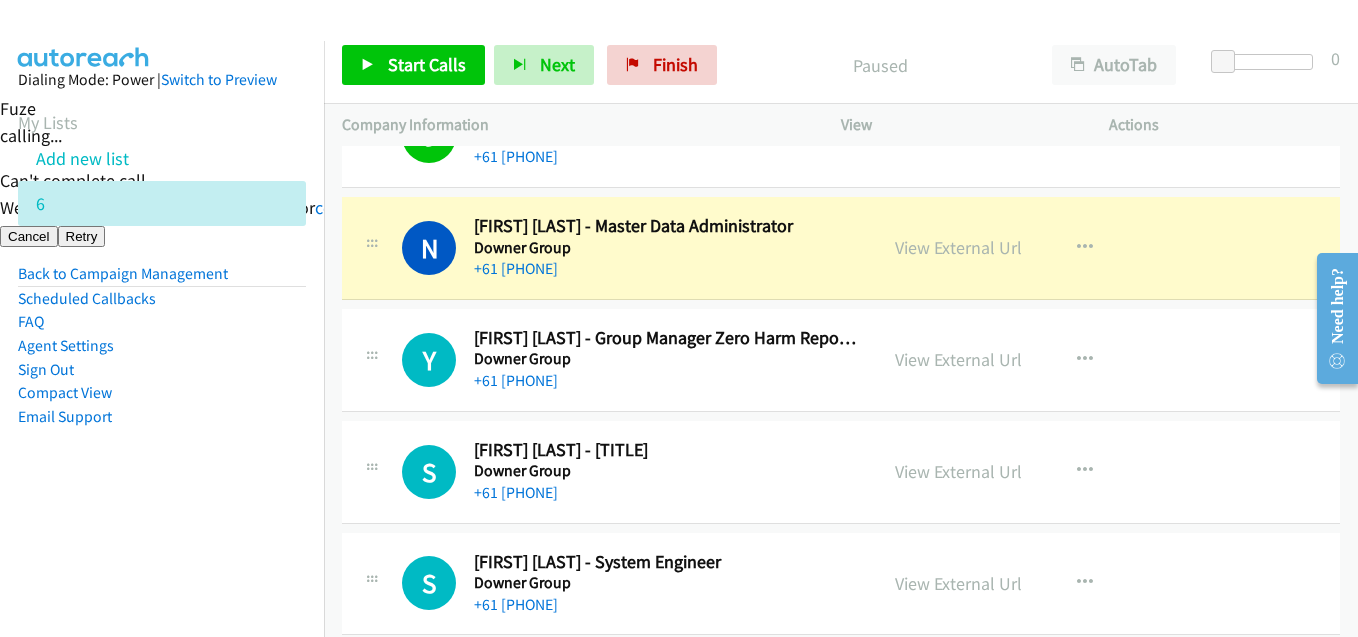 scroll, scrollTop: 6800, scrollLeft: 0, axis: vertical 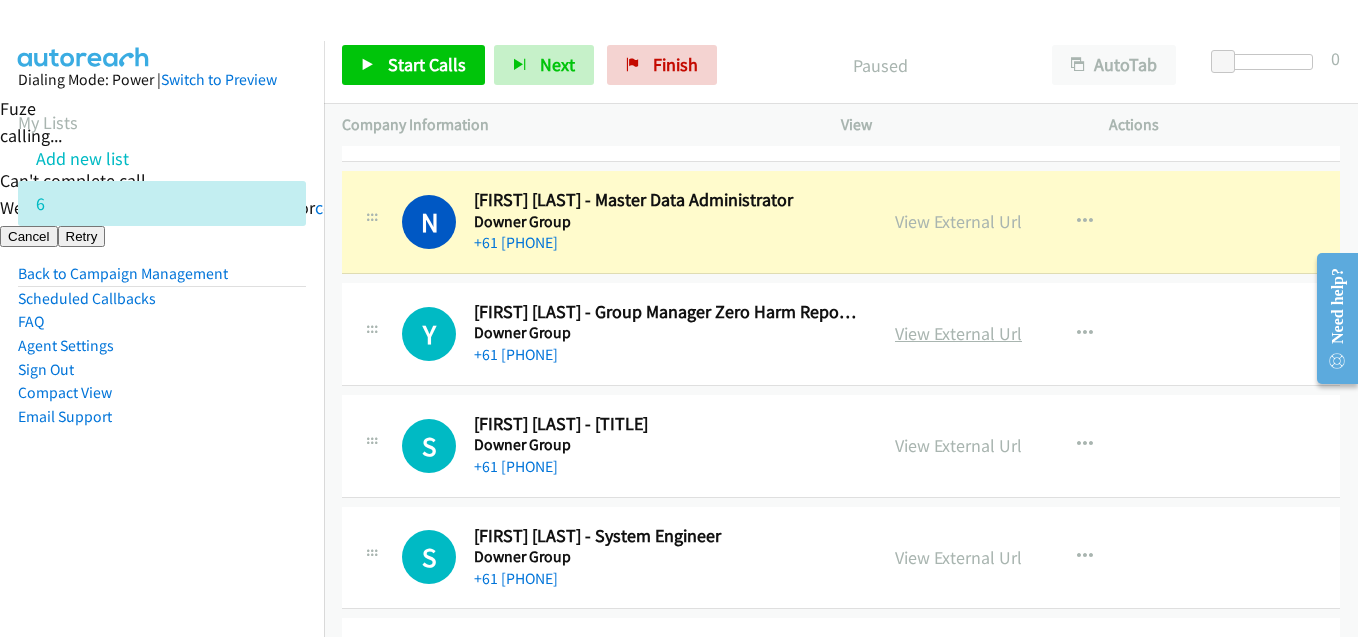 click on "View External Url" at bounding box center [958, 333] 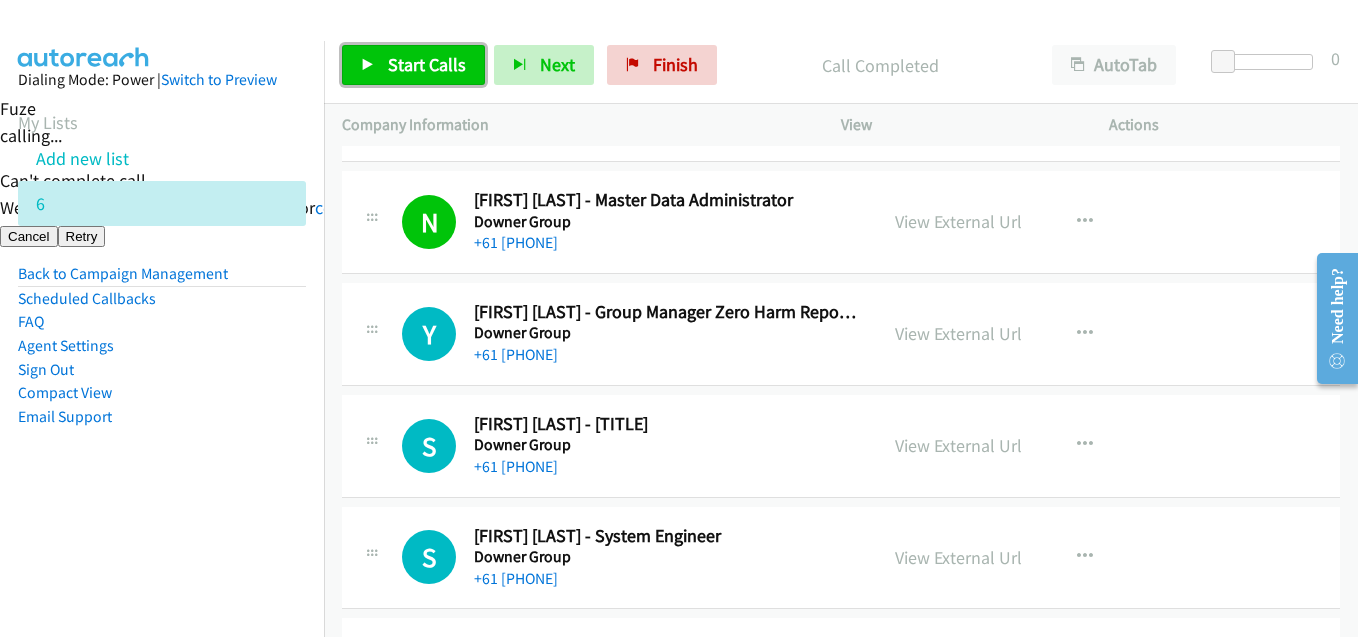click on "Start Calls" at bounding box center (427, 64) 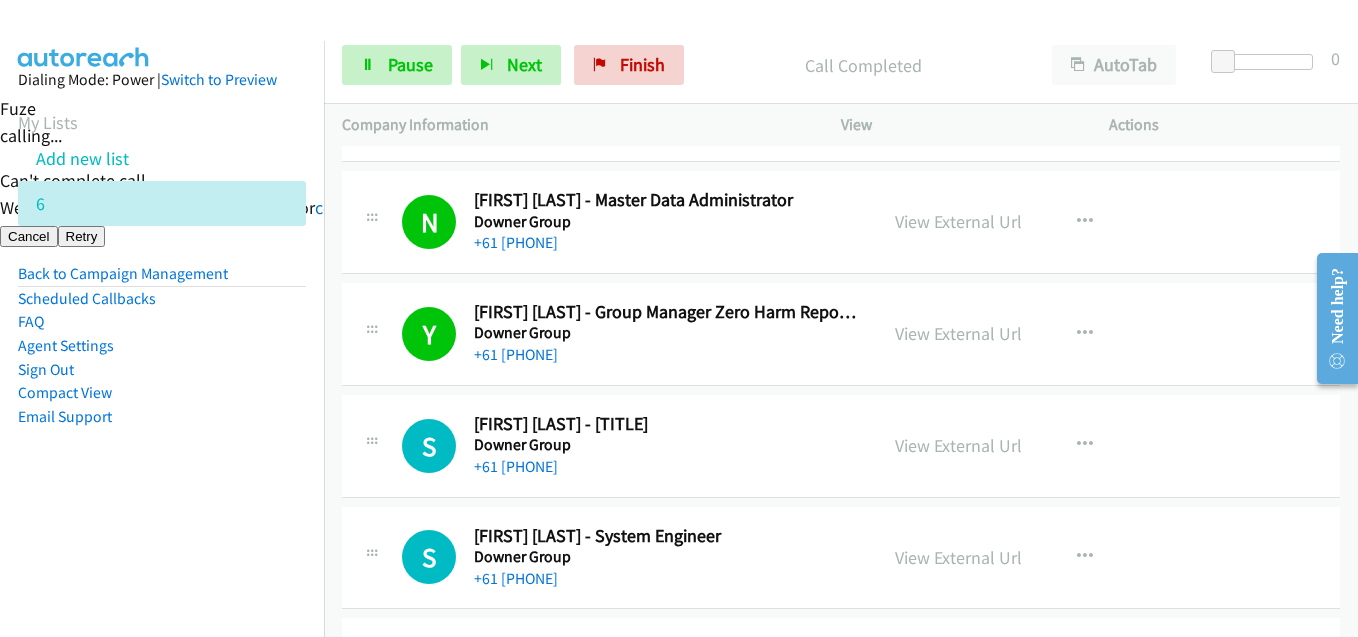 click on "Dialing Mode: Power
|
Switch to Preview
My Lists
Add new list
6
Back to Campaign Management
Scheduled Callbacks
FAQ
Agent Settings
Sign Out
Compact View
Email Support" at bounding box center [162, 280] 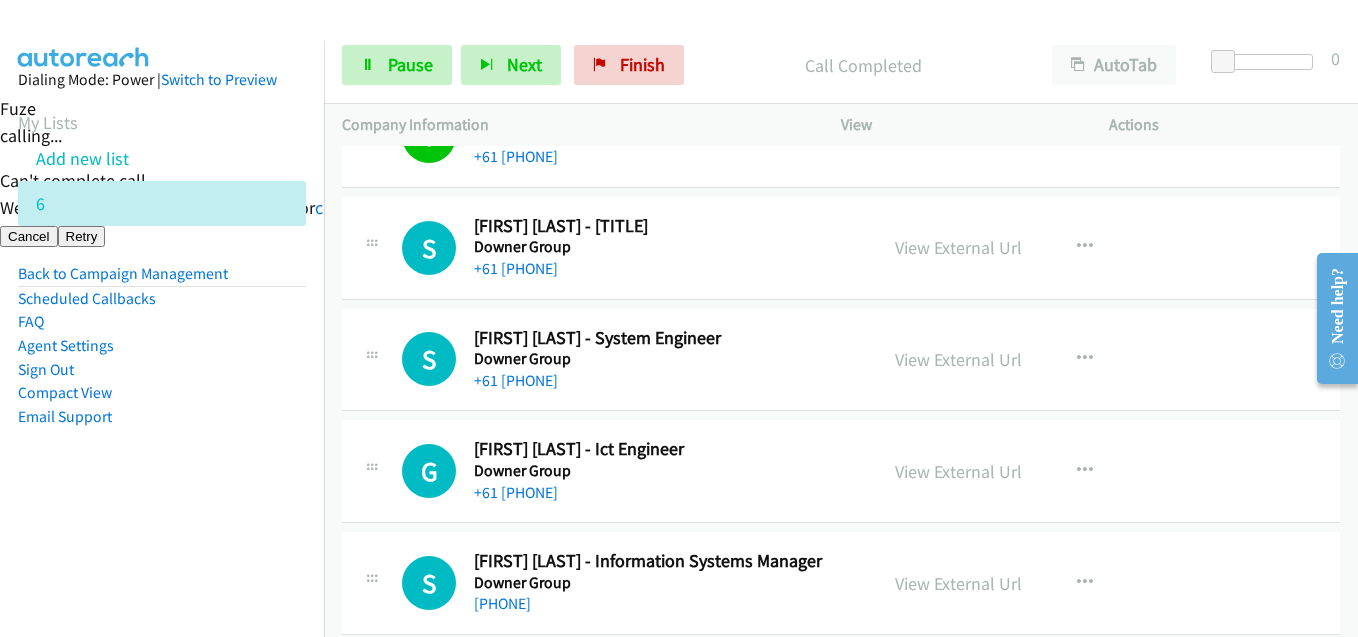 scroll, scrollTop: 7000, scrollLeft: 0, axis: vertical 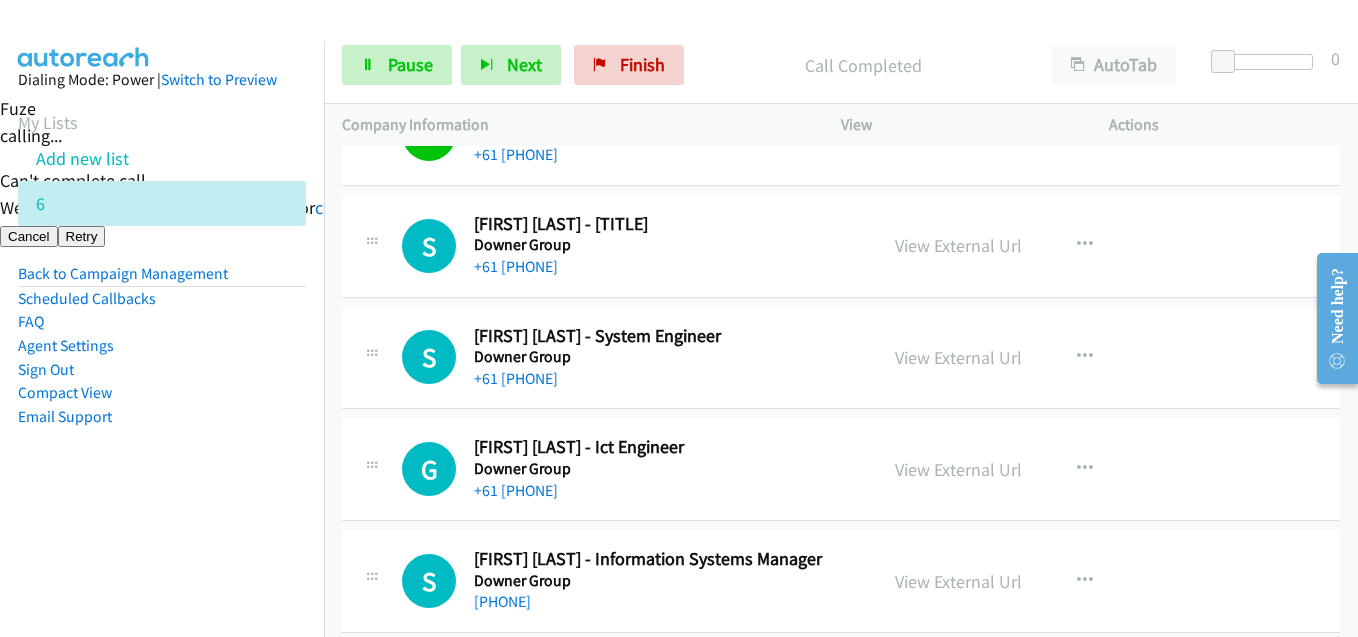 click on "Dialing Mode: Power
|
Switch to Preview
My Lists
Add new list
6
Back to Campaign Management
Scheduled Callbacks
FAQ
Agent Settings
Sign Out
Compact View
Email Support" at bounding box center [162, 280] 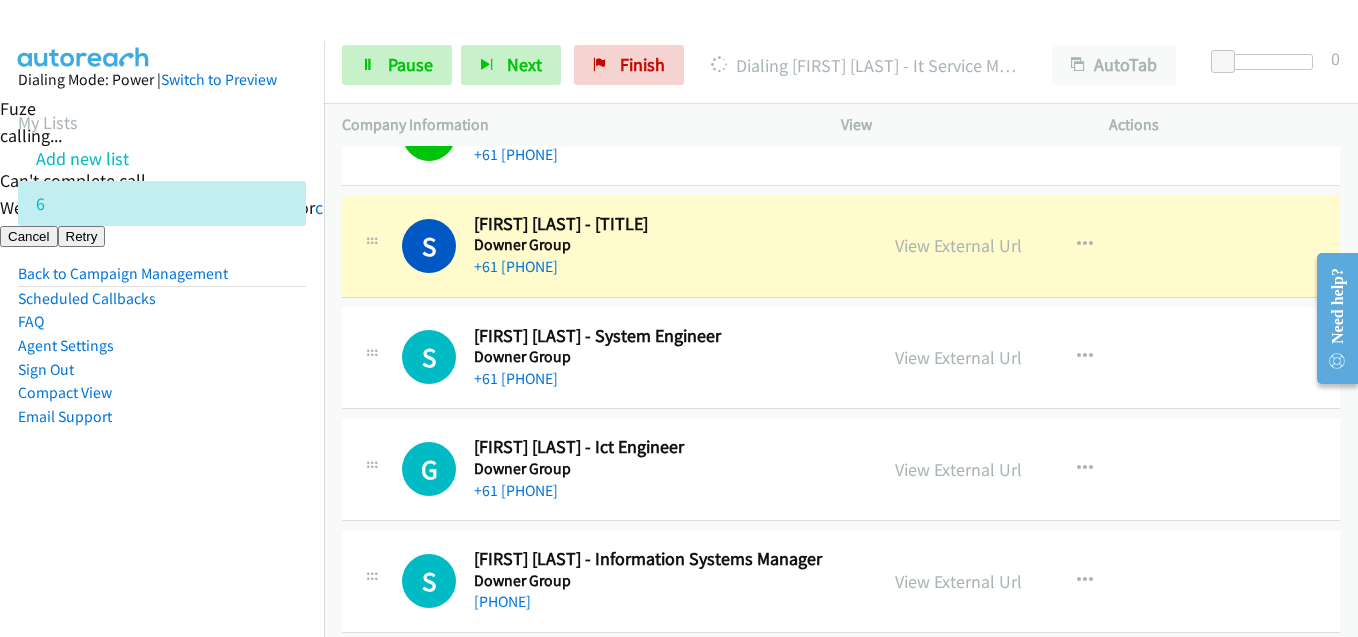 click on "Dialing Mode: Power
|
Switch to Preview
My Lists
Add new list
6
Back to Campaign Management
Scheduled Callbacks
FAQ
Agent Settings
Sign Out
Compact View
Email Support" at bounding box center (162, 280) 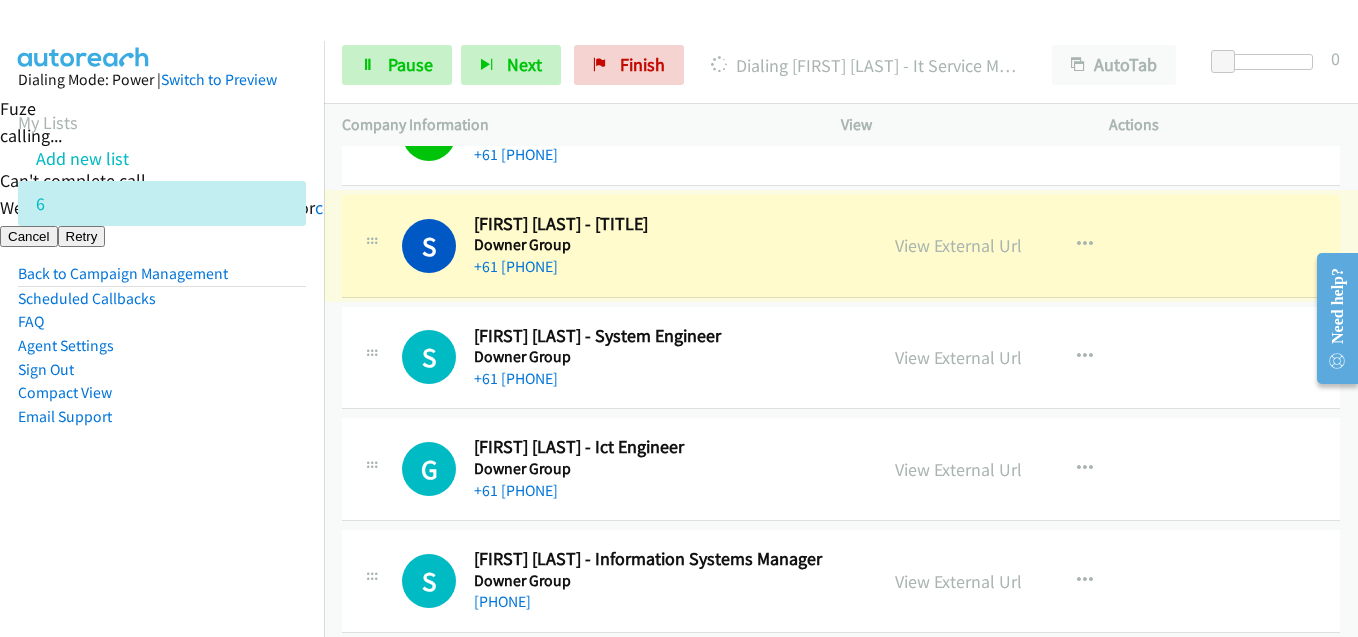click on "View External Url" at bounding box center (958, 245) 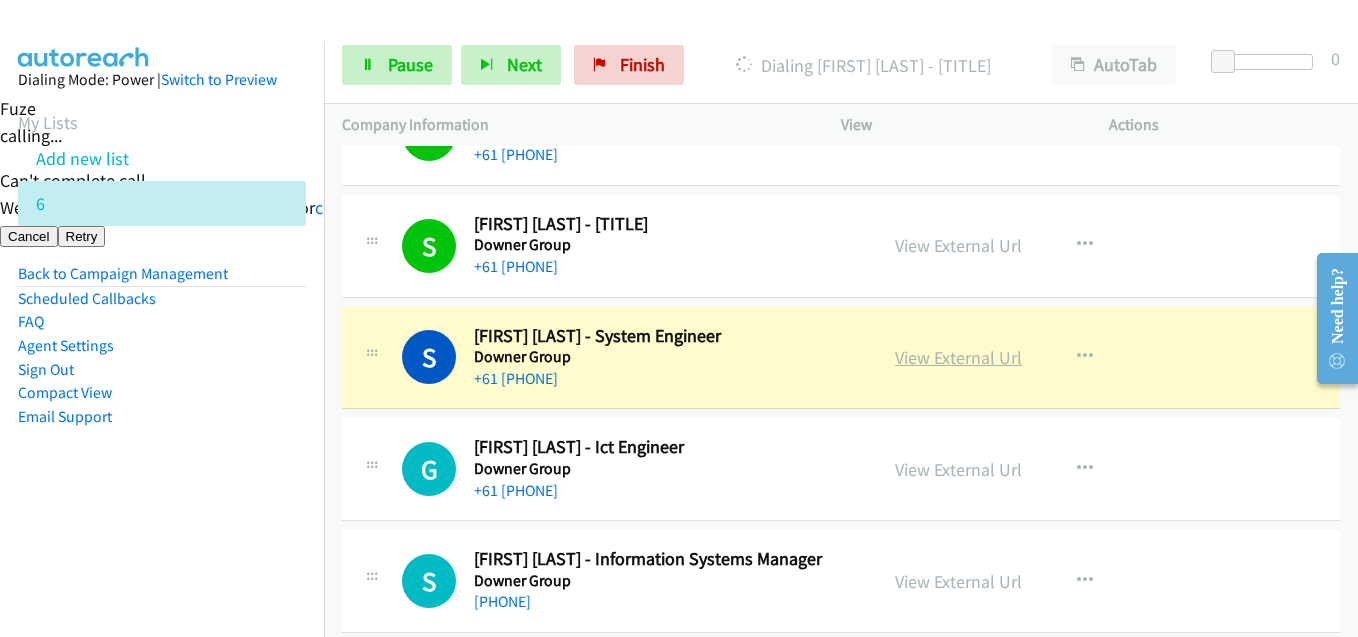 click on "View External Url" at bounding box center [958, 357] 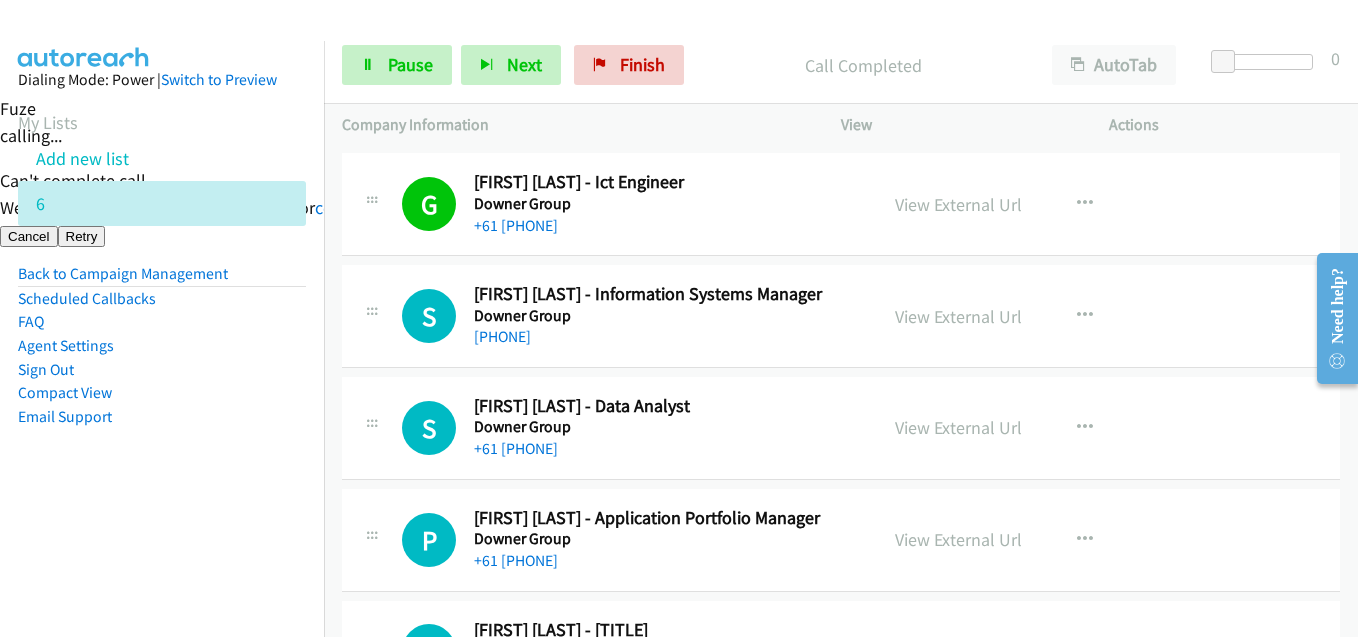 scroll, scrollTop: 7300, scrollLeft: 0, axis: vertical 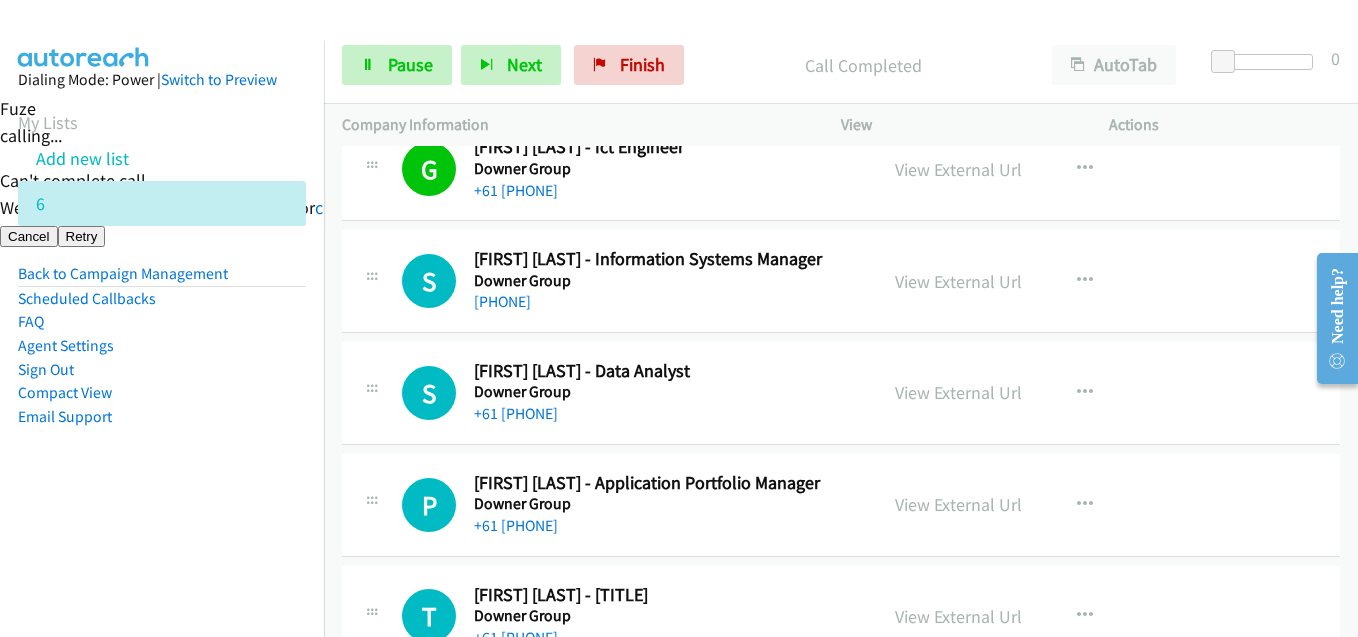 click on "Compact View" at bounding box center [162, 393] 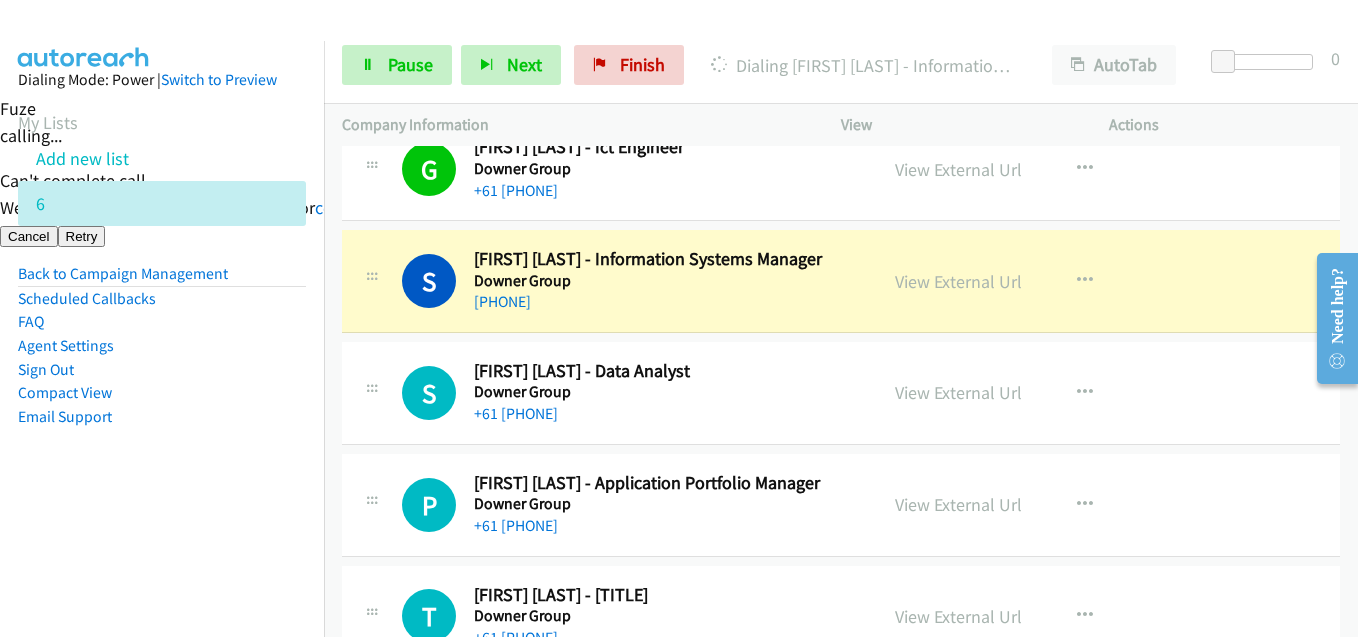 drag, startPoint x: 208, startPoint y: 436, endPoint x: 250, endPoint y: 437, distance: 42.0119 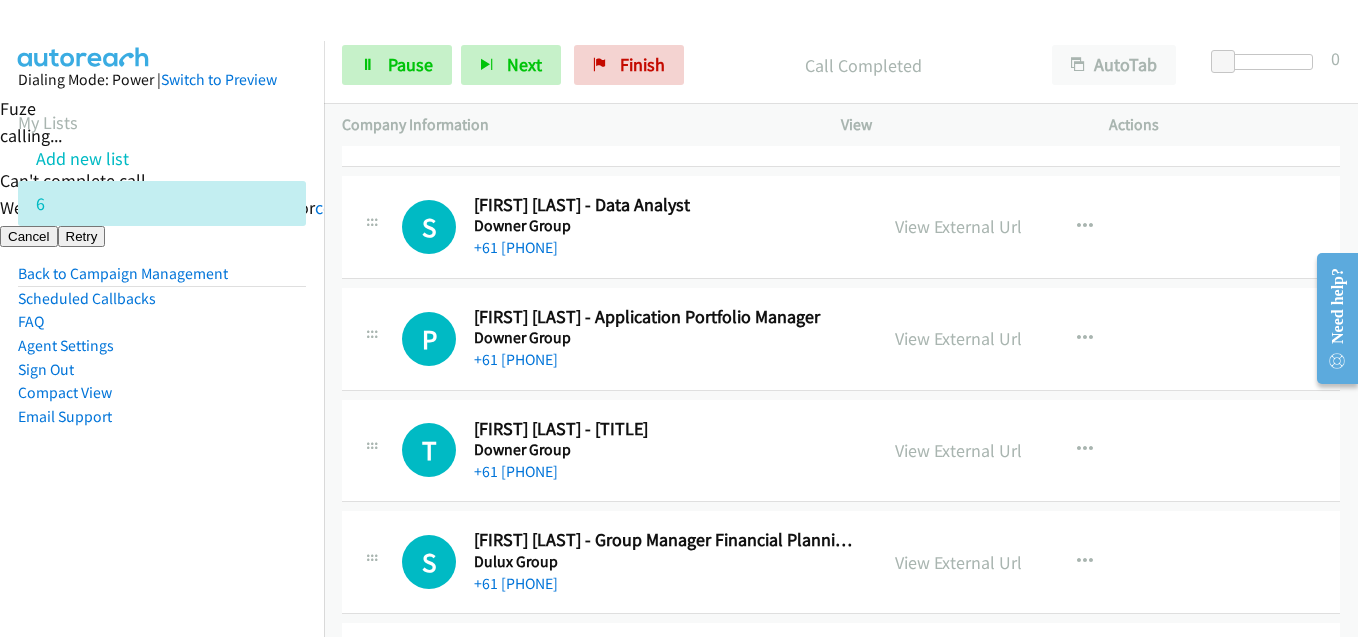 scroll, scrollTop: 7500, scrollLeft: 0, axis: vertical 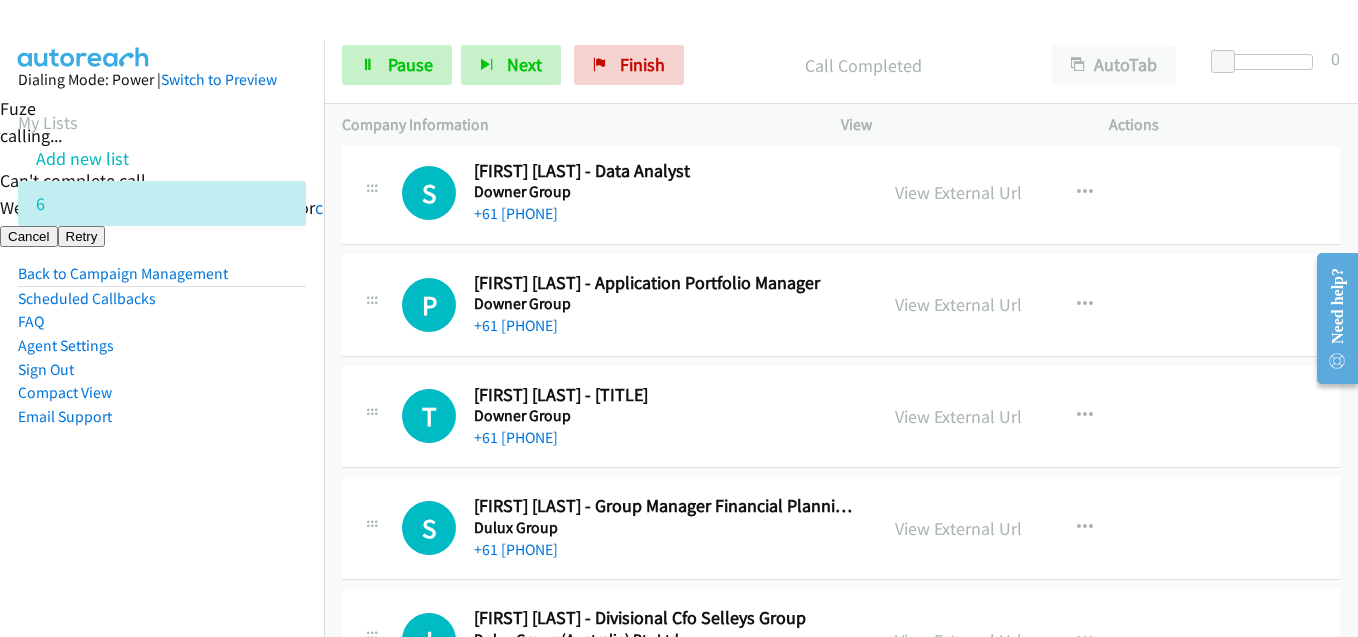 click on "Email Support" at bounding box center [162, 417] 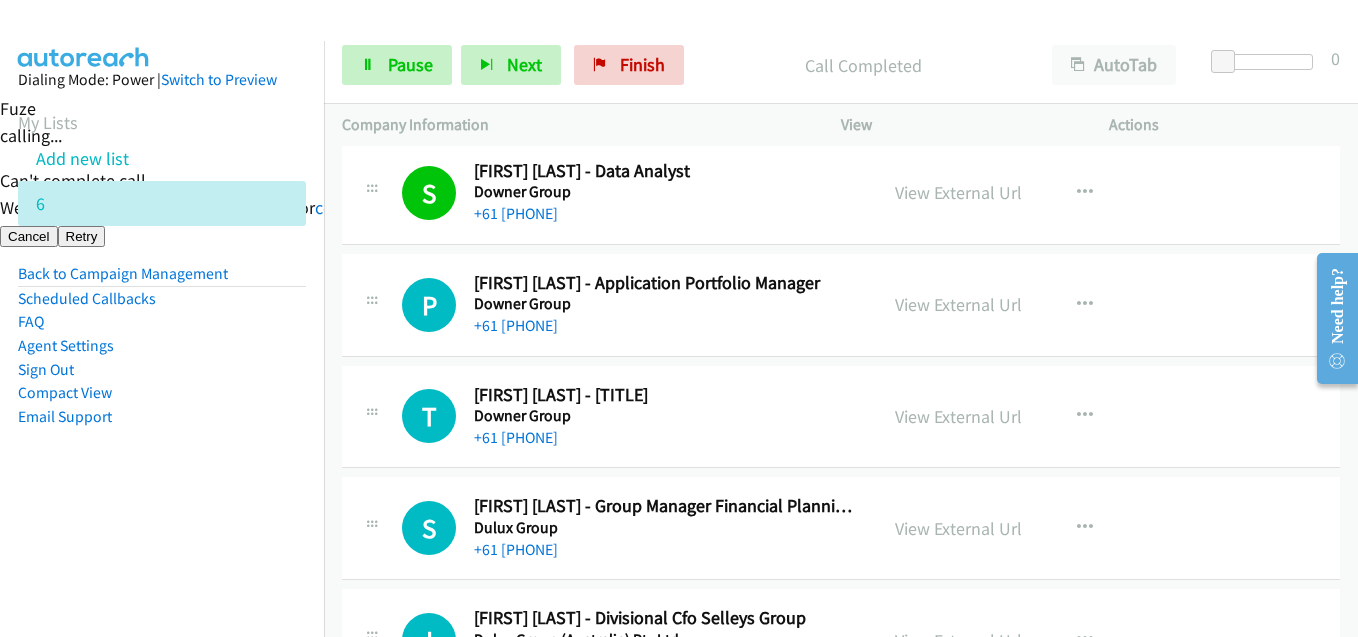 click on "Dialing Mode: Power
|
Switch to Preview
My Lists
Add new list
6
Back to Campaign Management
Scheduled Callbacks
FAQ
Agent Settings
Sign Out
Compact View
Email Support" at bounding box center (162, 280) 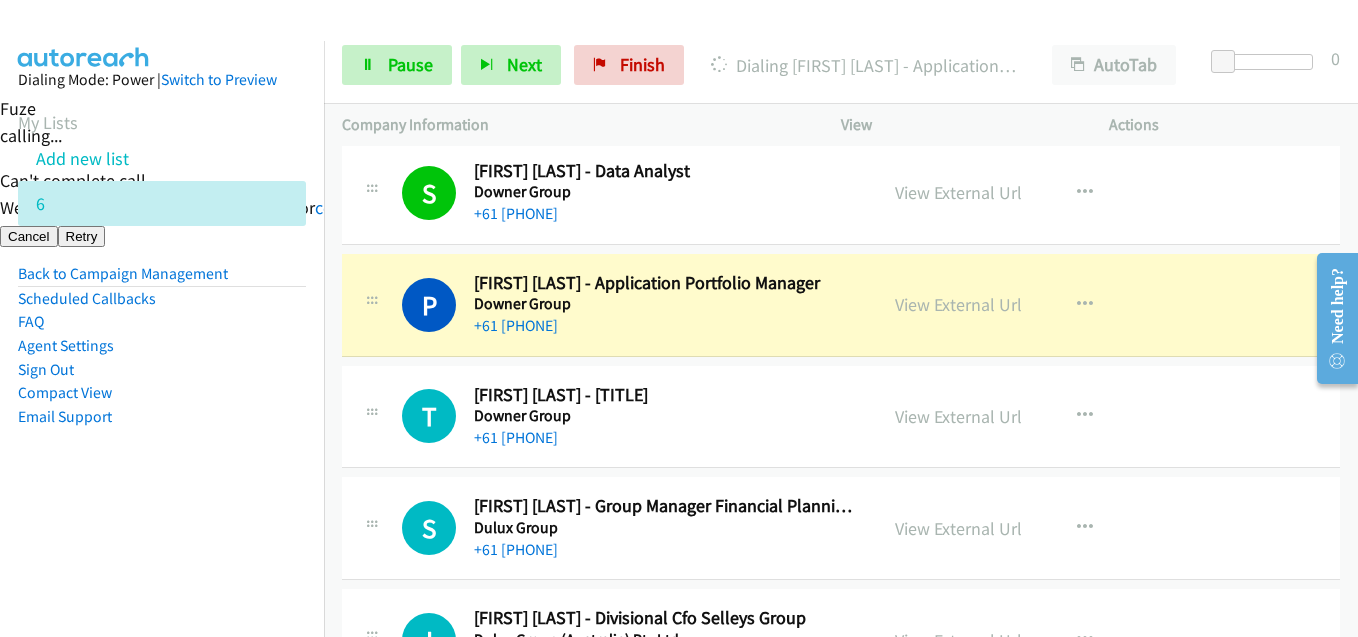 click on "Email Support" at bounding box center [162, 417] 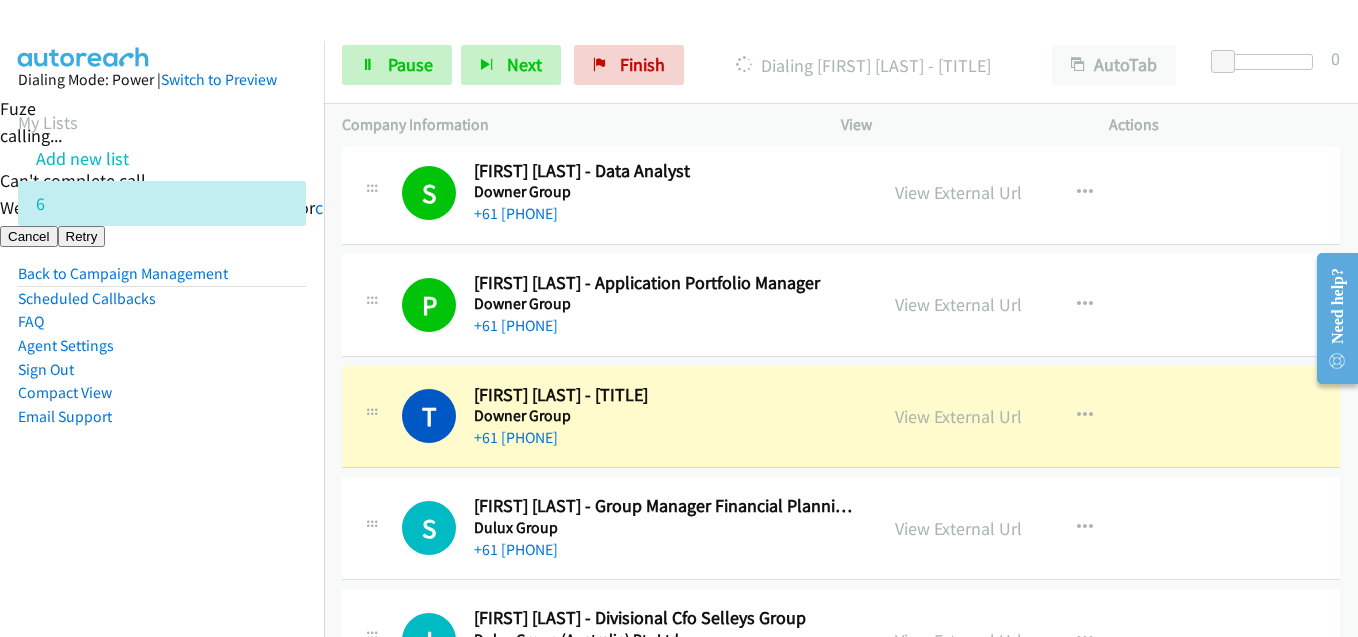 scroll, scrollTop: 7700, scrollLeft: 0, axis: vertical 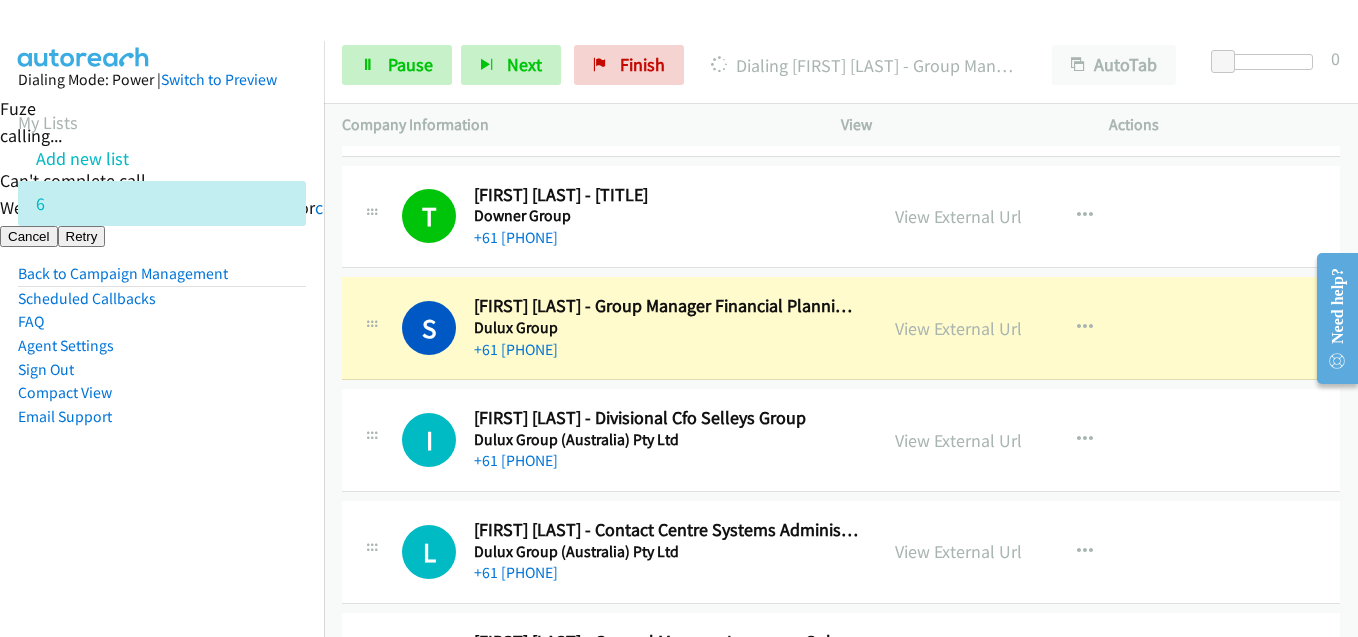 click on "Dialing Mode: Power
|
Switch to Preview
My Lists
Add new list
6
Back to Campaign Management
Scheduled Callbacks
FAQ
Agent Settings
Sign Out
Compact View
Email Support" at bounding box center [162, 280] 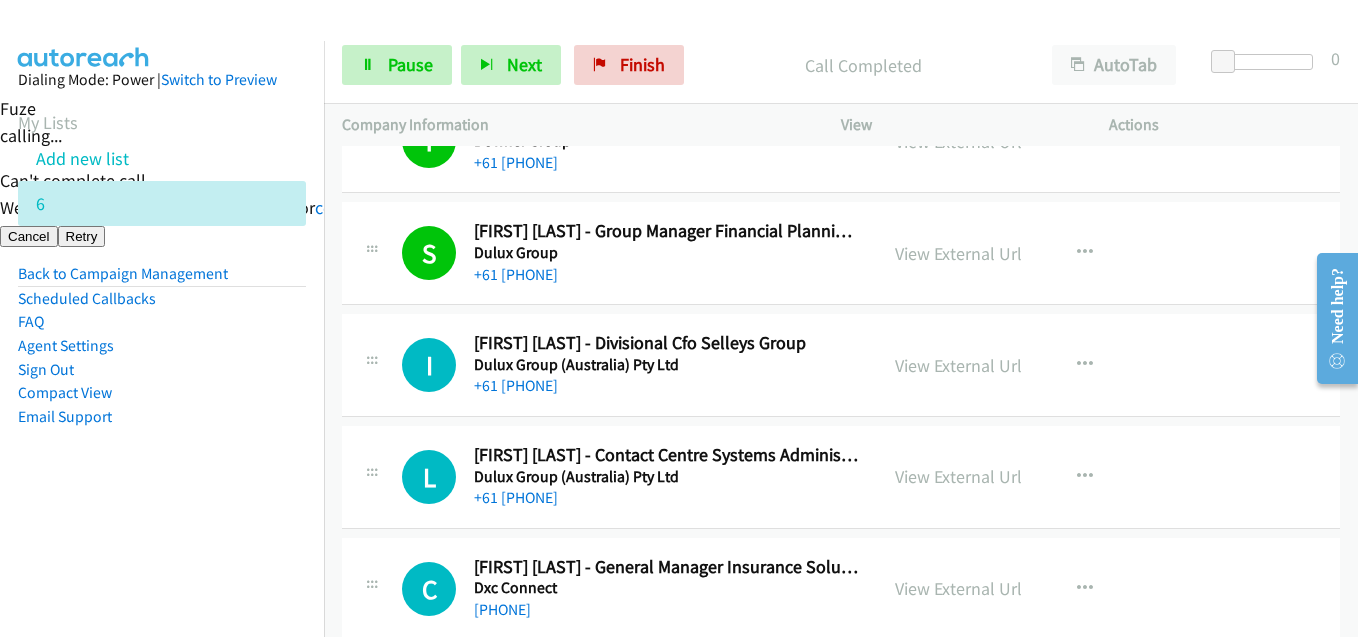 scroll, scrollTop: 7900, scrollLeft: 0, axis: vertical 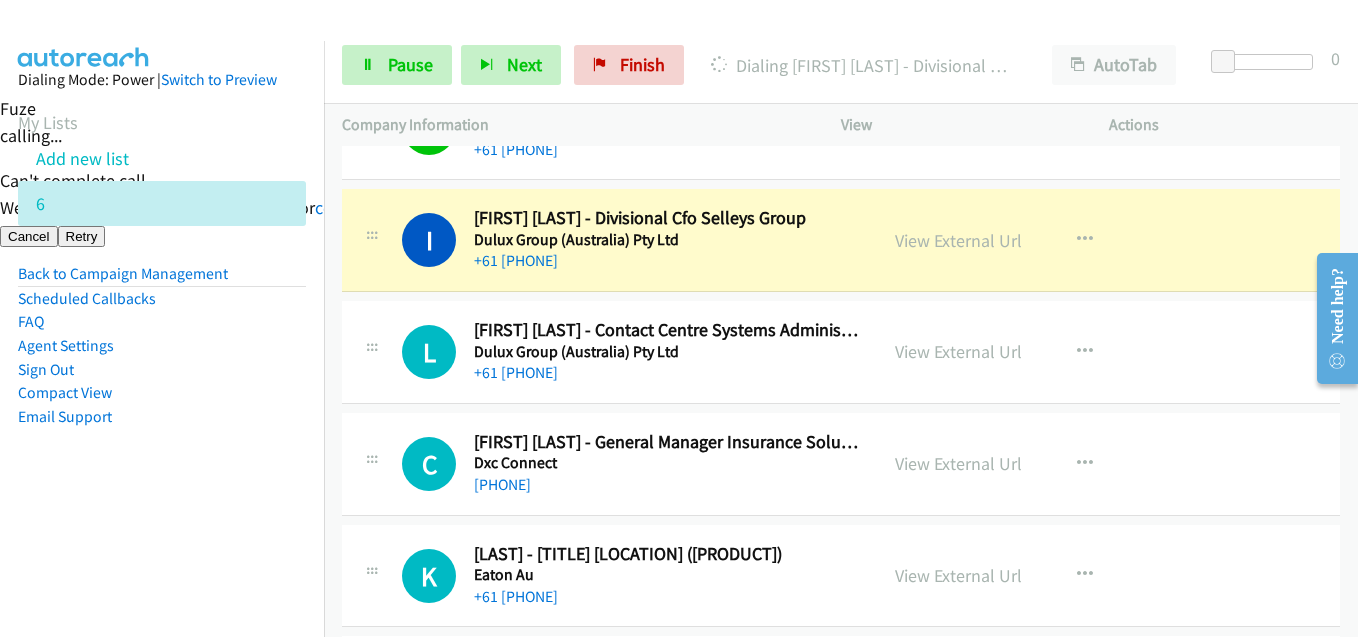 click on "Dialing Mode: Power
|
Switch to Preview
My Lists
Add new list
6
Back to Campaign Management
Scheduled Callbacks
FAQ
Agent Settings
Sign Out
Compact View
Email Support" at bounding box center (162, 280) 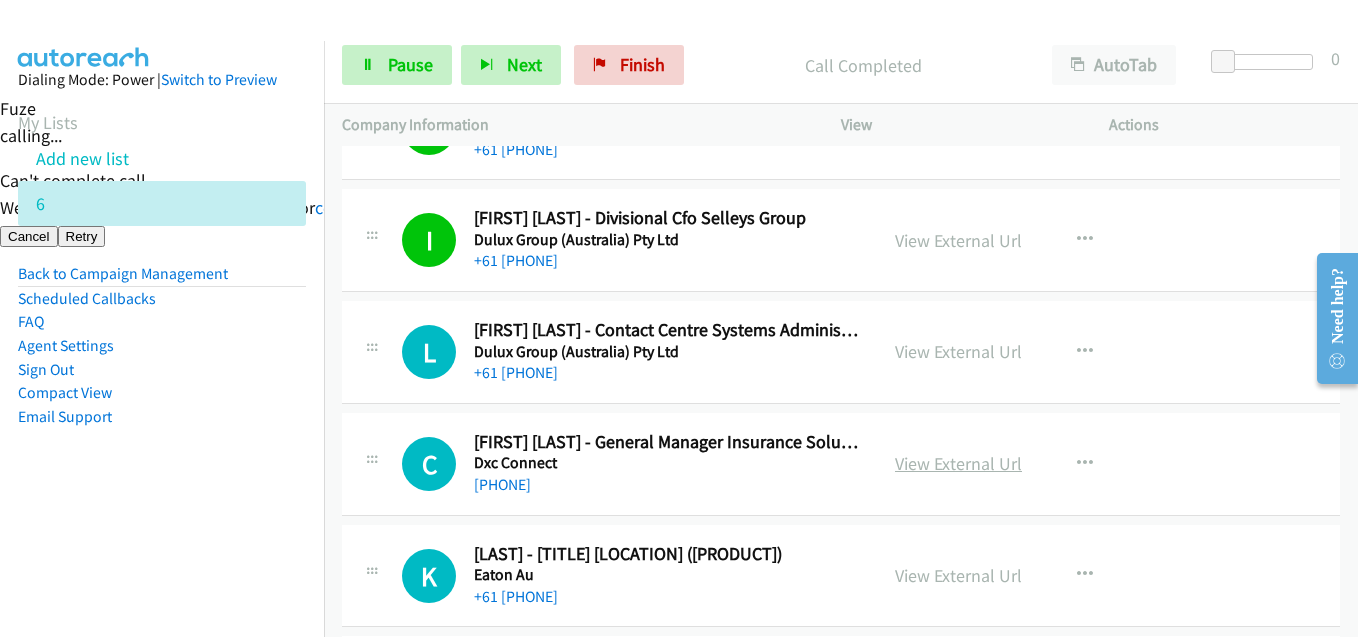 click on "View External Url" at bounding box center (958, 463) 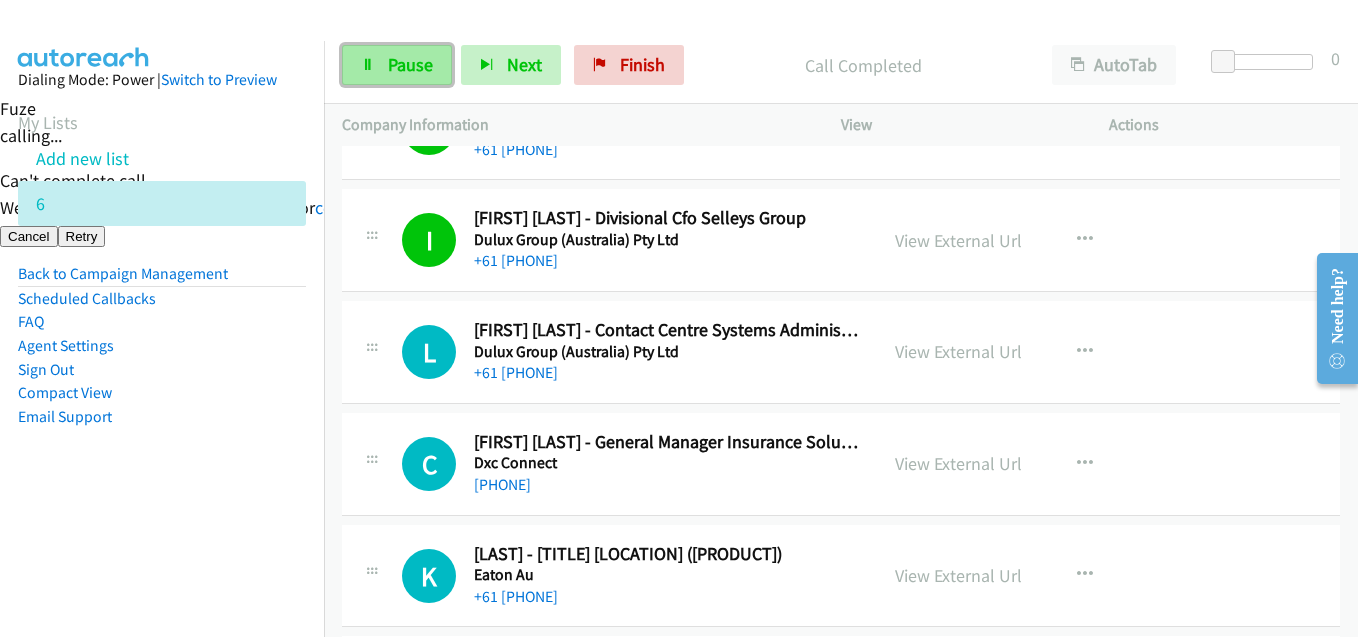 drag, startPoint x: 406, startPoint y: 60, endPoint x: 417, endPoint y: 61, distance: 11.045361 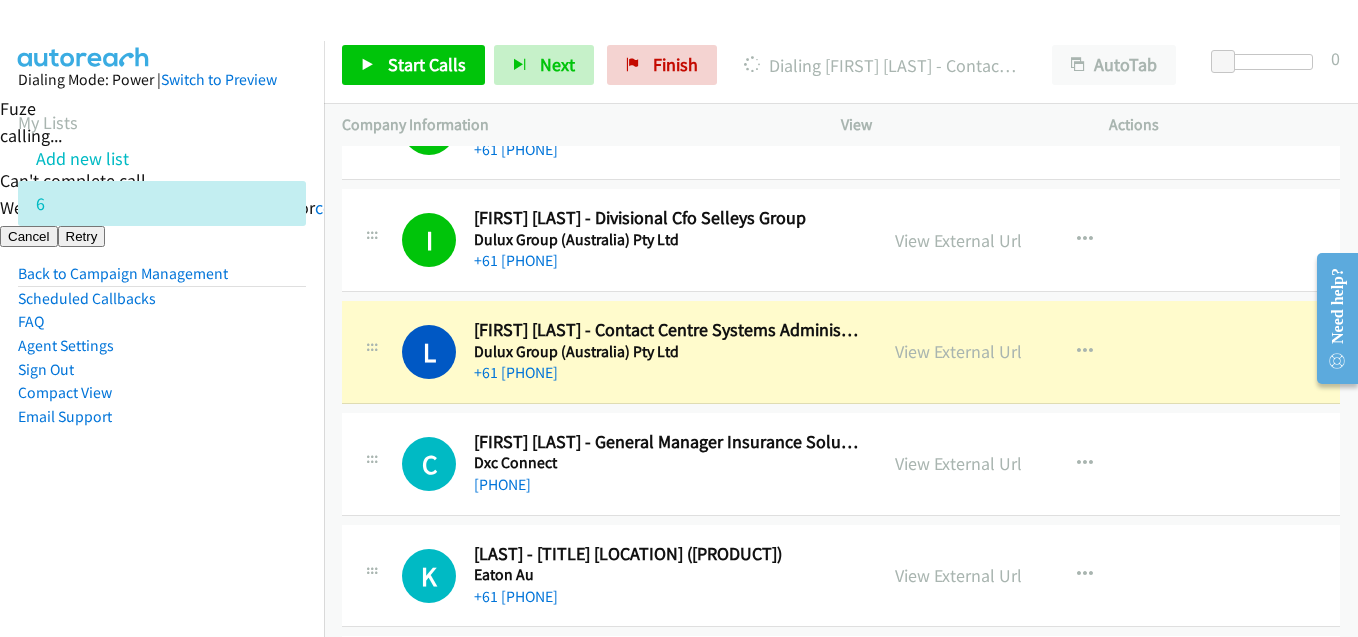 click on "Email Support" at bounding box center (162, 417) 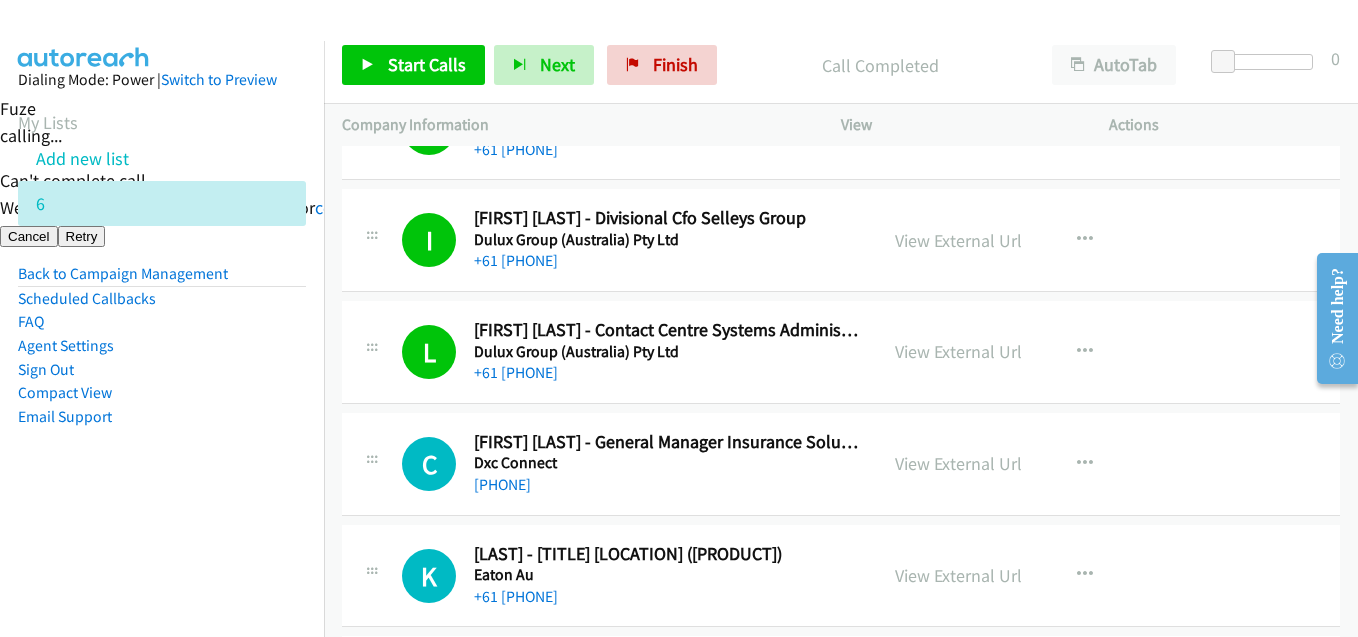 click on "Dialing Mode: Power
|
Switch to Preview
My Lists
Add new list
6
Back to Campaign Management
Scheduled Callbacks
FAQ
Agent Settings
Sign Out
Compact View
Email Support" at bounding box center [162, 280] 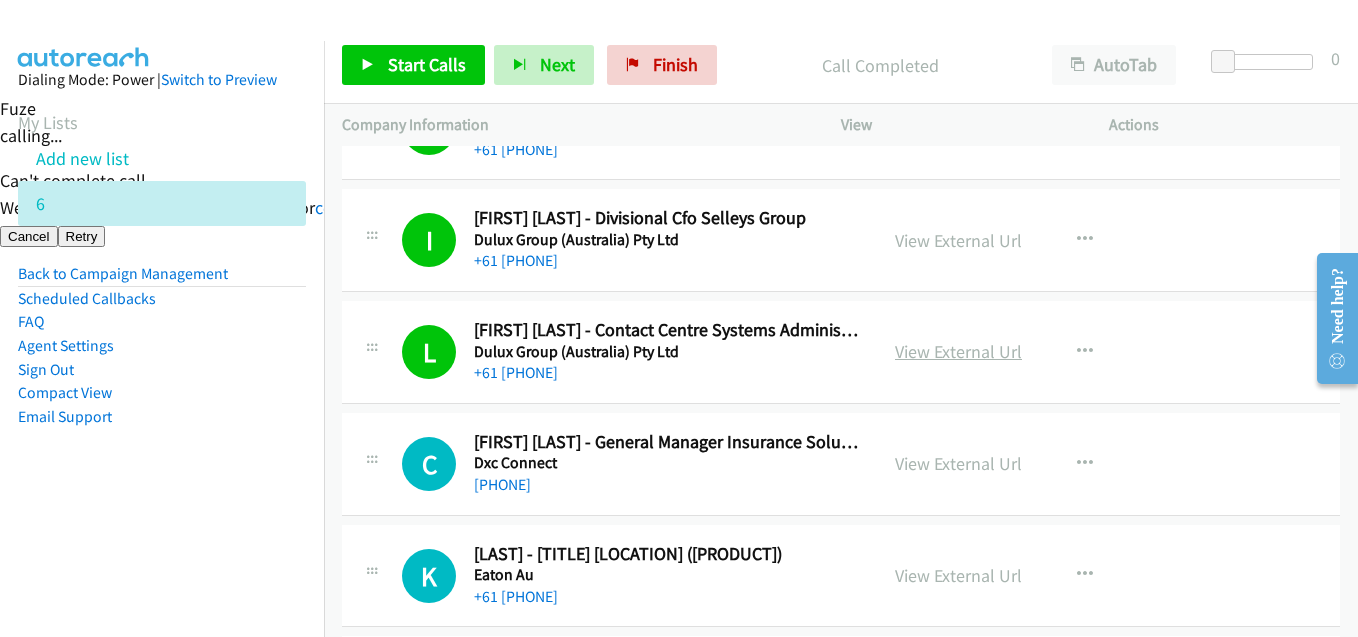 click on "View External Url" at bounding box center [958, 351] 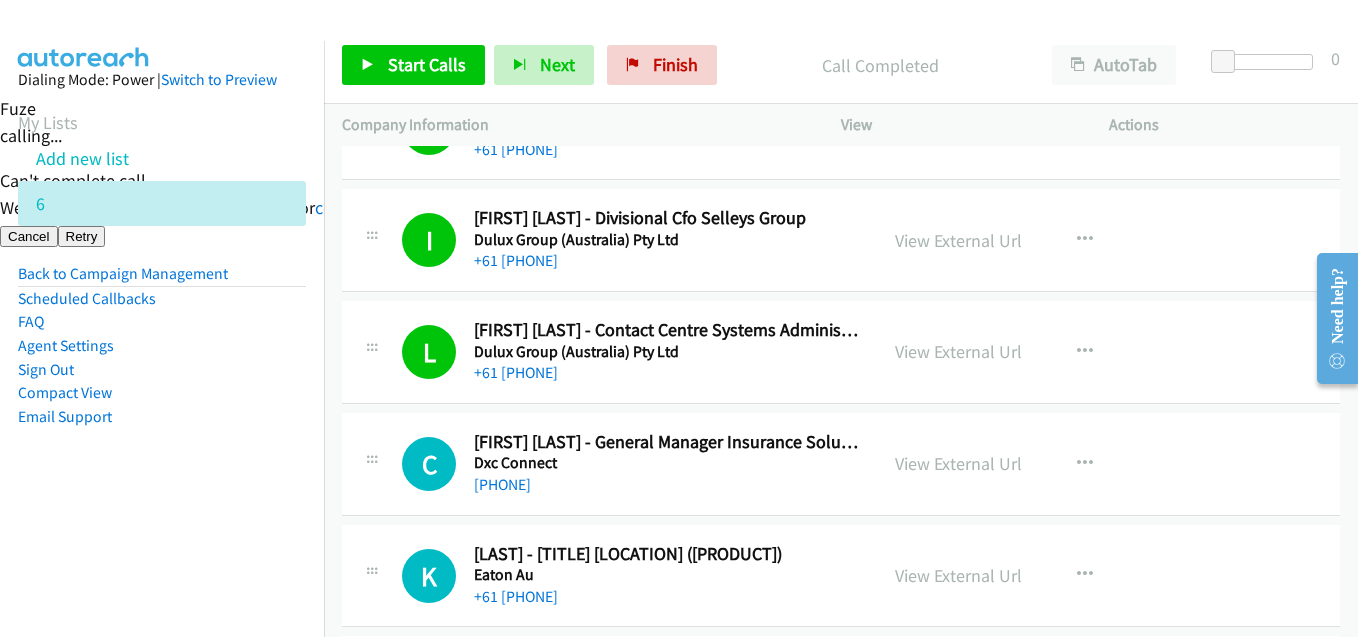 scroll, scrollTop: 8200, scrollLeft: 0, axis: vertical 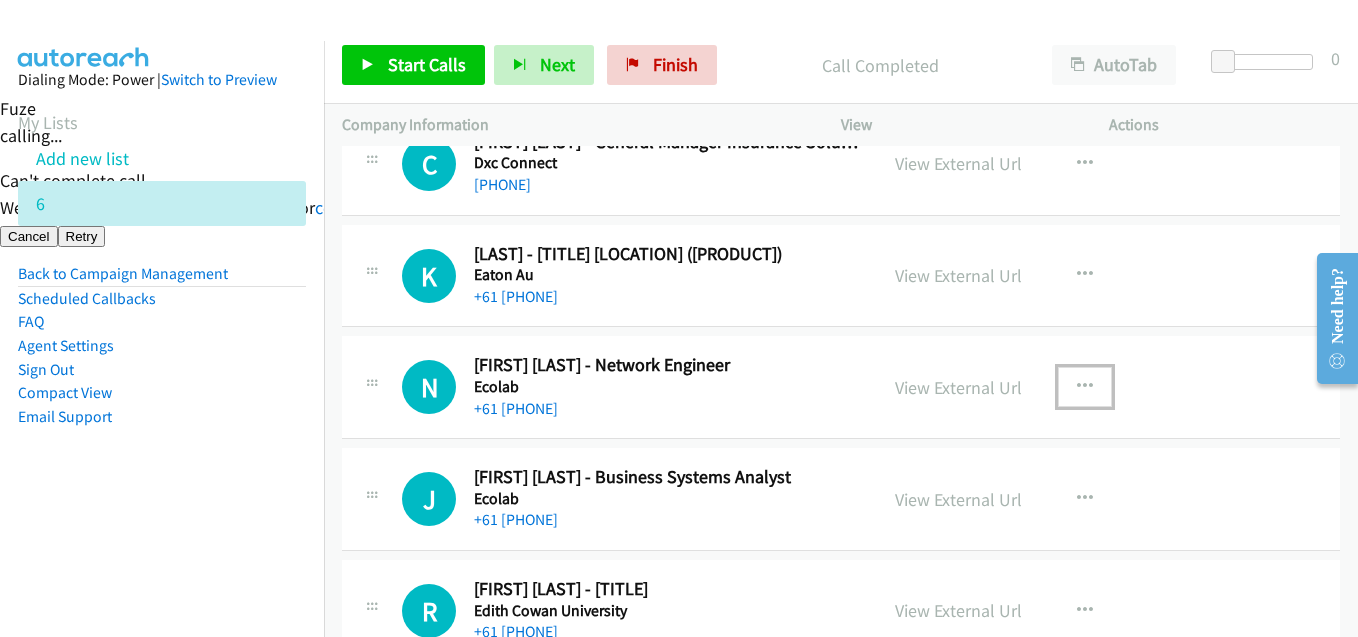 click at bounding box center (1085, 387) 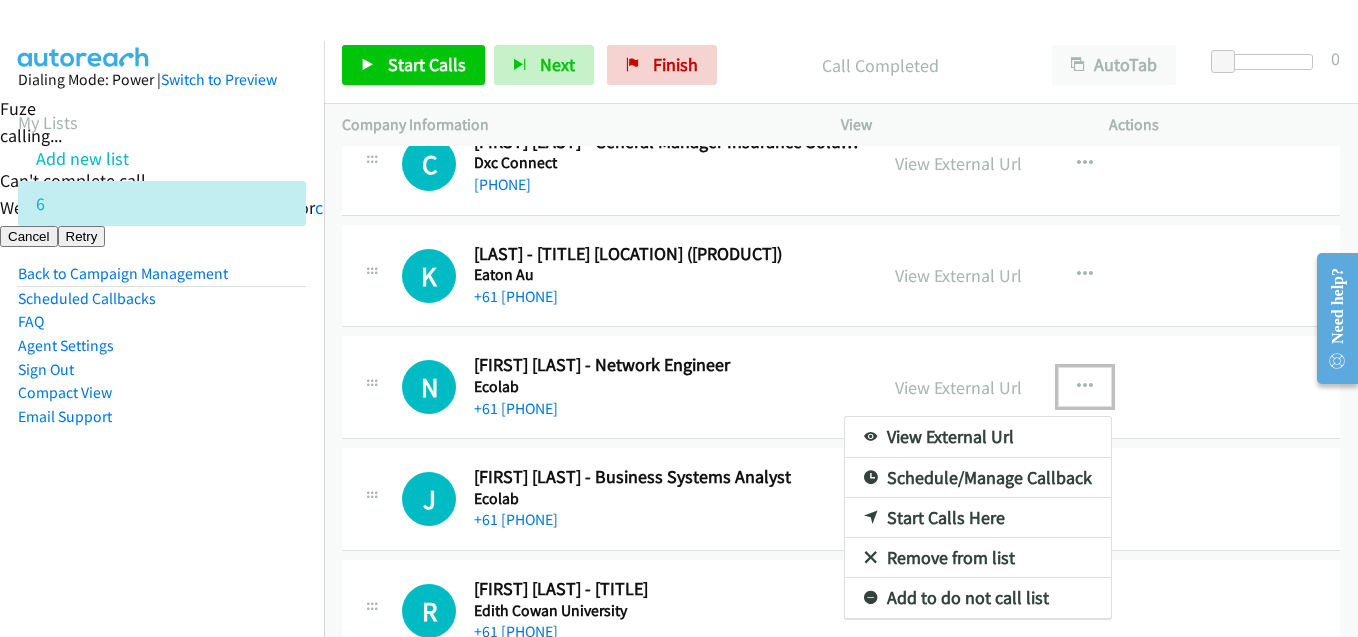 click on "Start Calls Here" at bounding box center (978, 518) 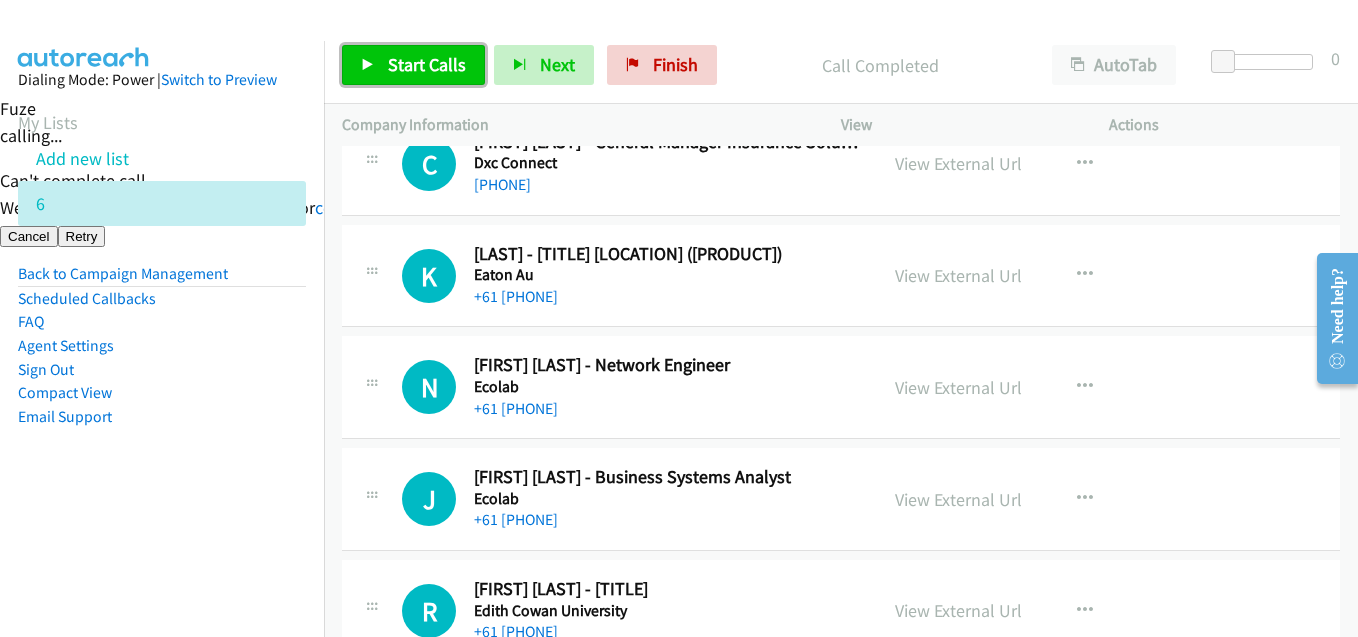 click on "Start Calls" at bounding box center [427, 64] 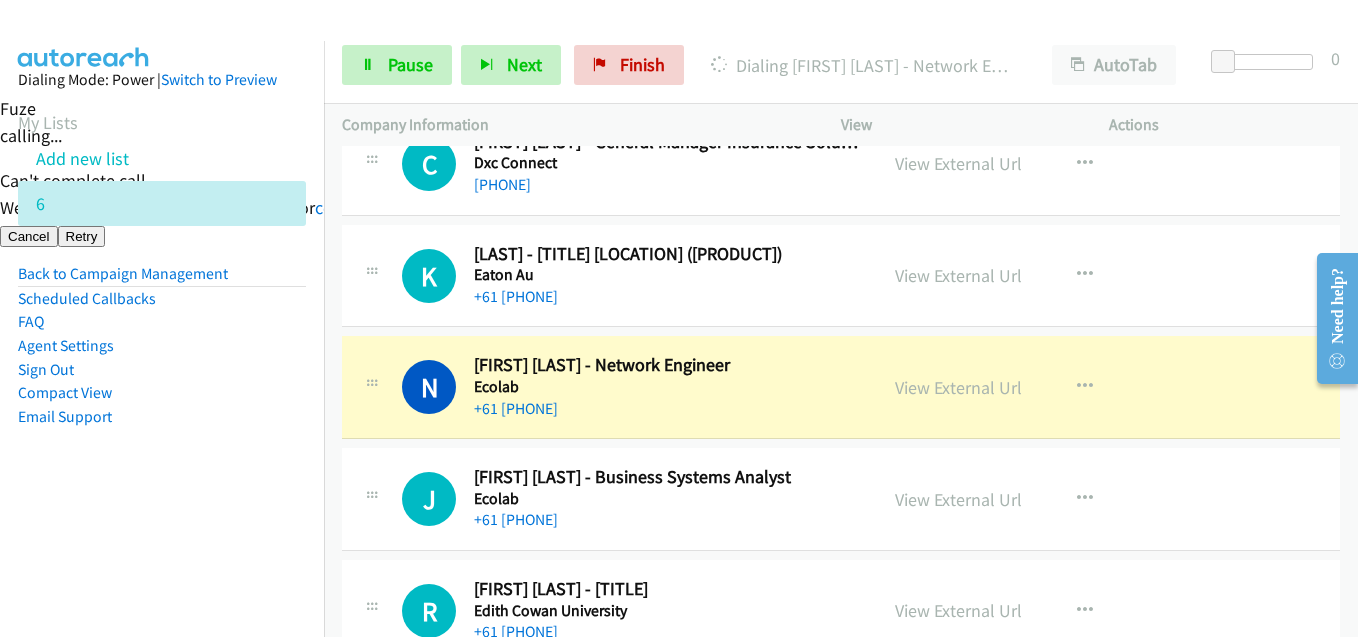 drag, startPoint x: 235, startPoint y: 481, endPoint x: 255, endPoint y: 478, distance: 20.22375 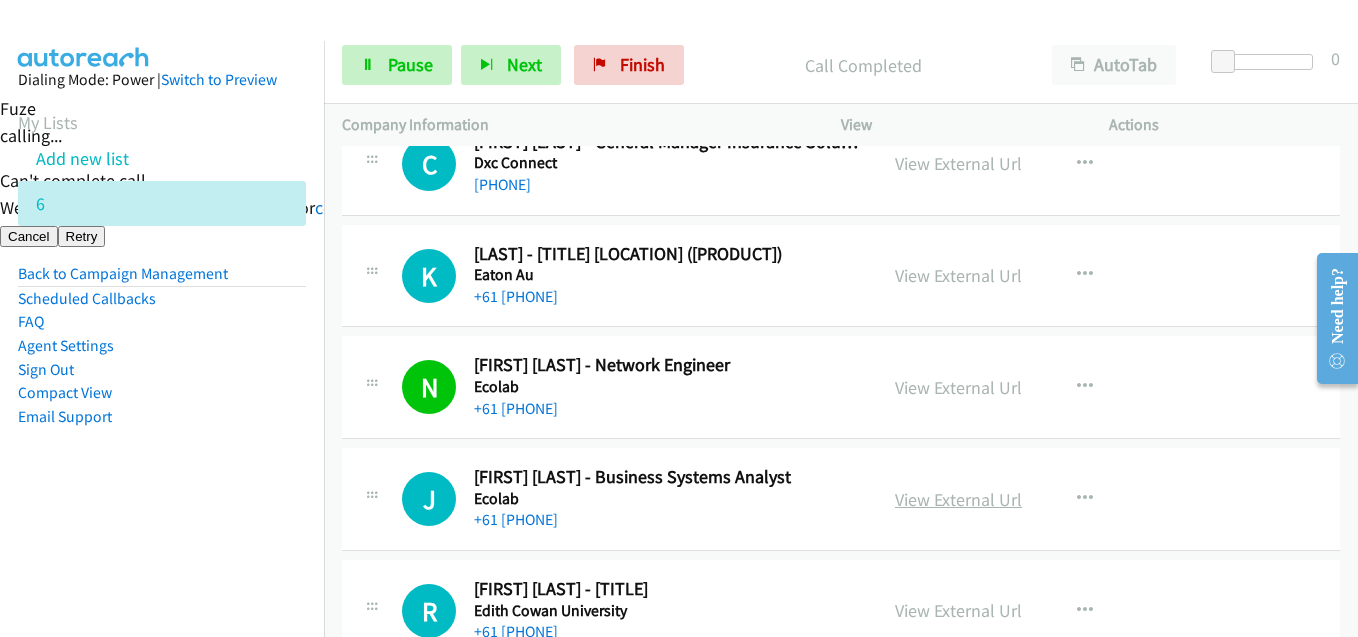 scroll, scrollTop: 8300, scrollLeft: 0, axis: vertical 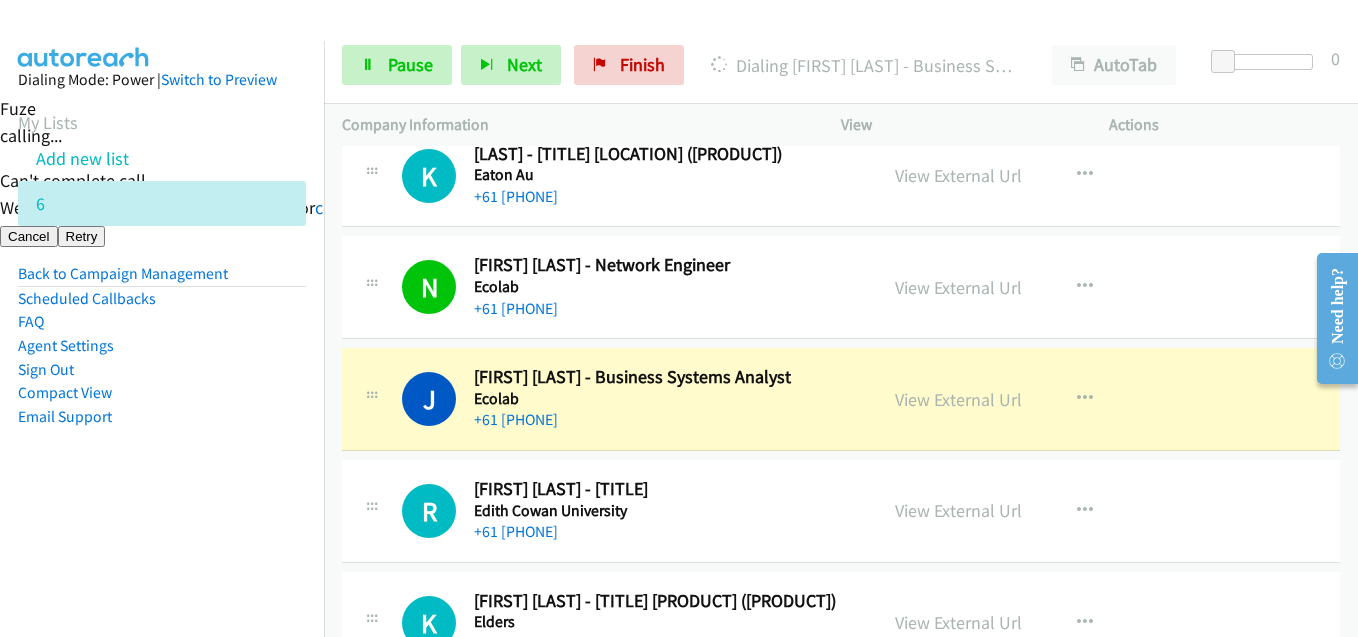 drag, startPoint x: 242, startPoint y: 524, endPoint x: 544, endPoint y: 521, distance: 302.0149 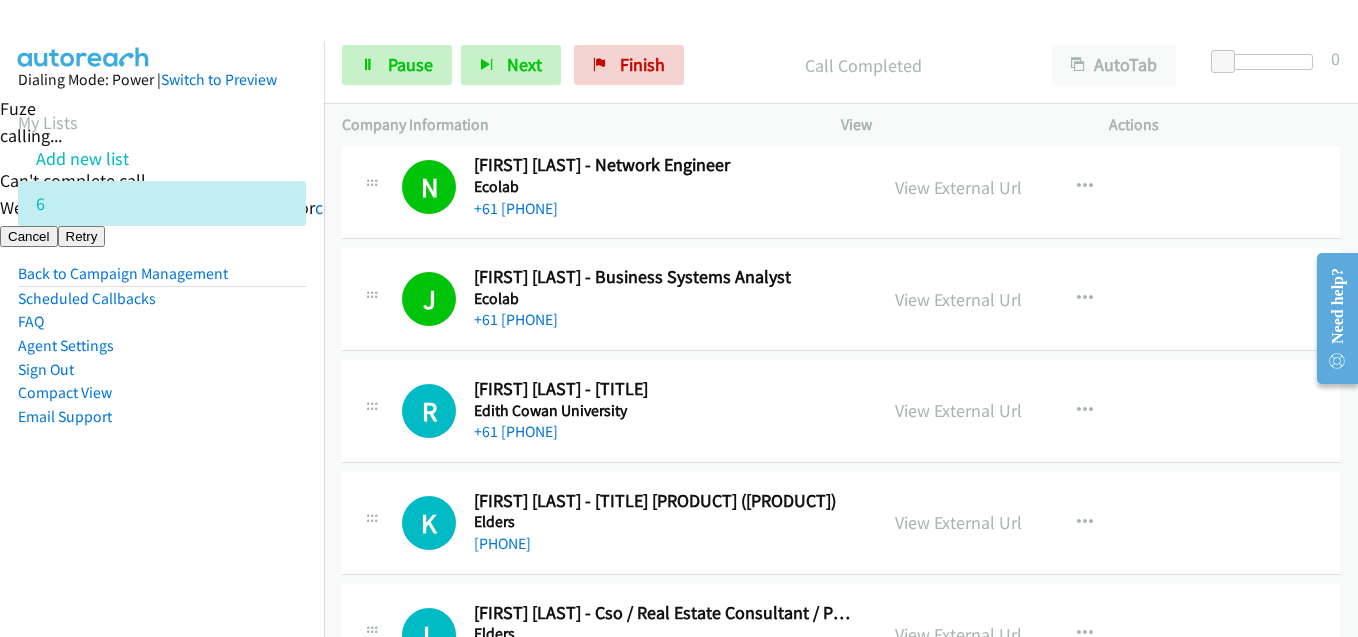scroll, scrollTop: 8500, scrollLeft: 0, axis: vertical 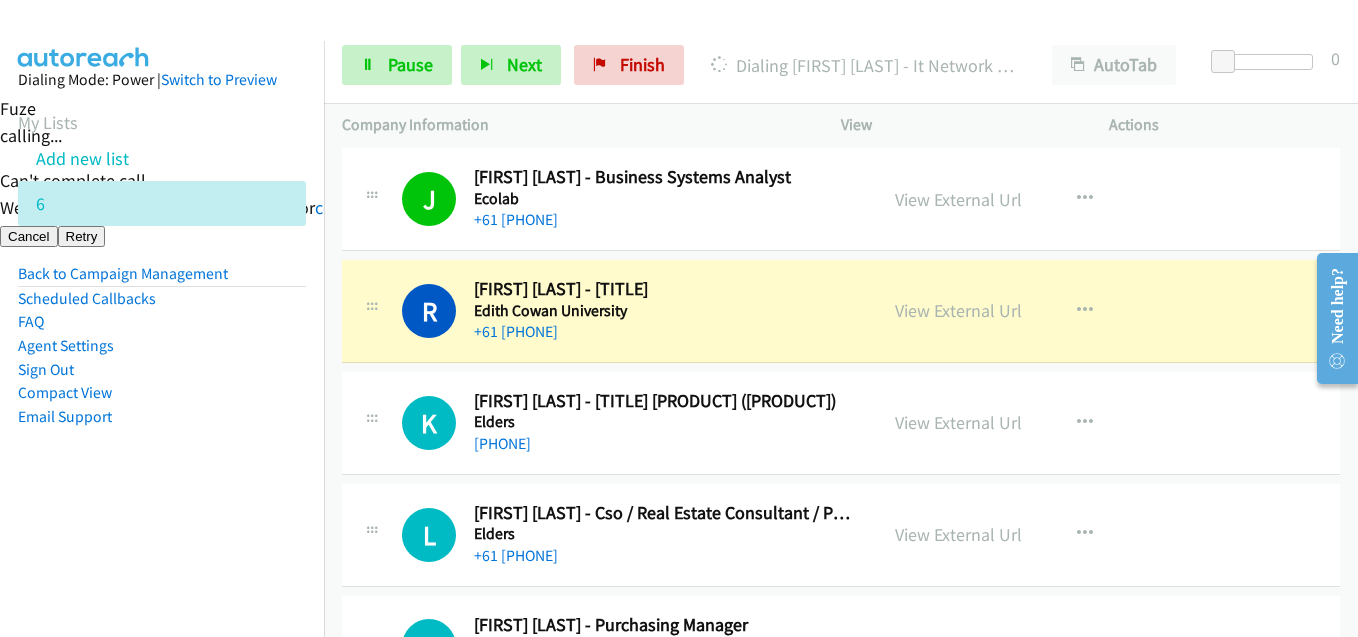 drag, startPoint x: 213, startPoint y: 470, endPoint x: 317, endPoint y: 470, distance: 104 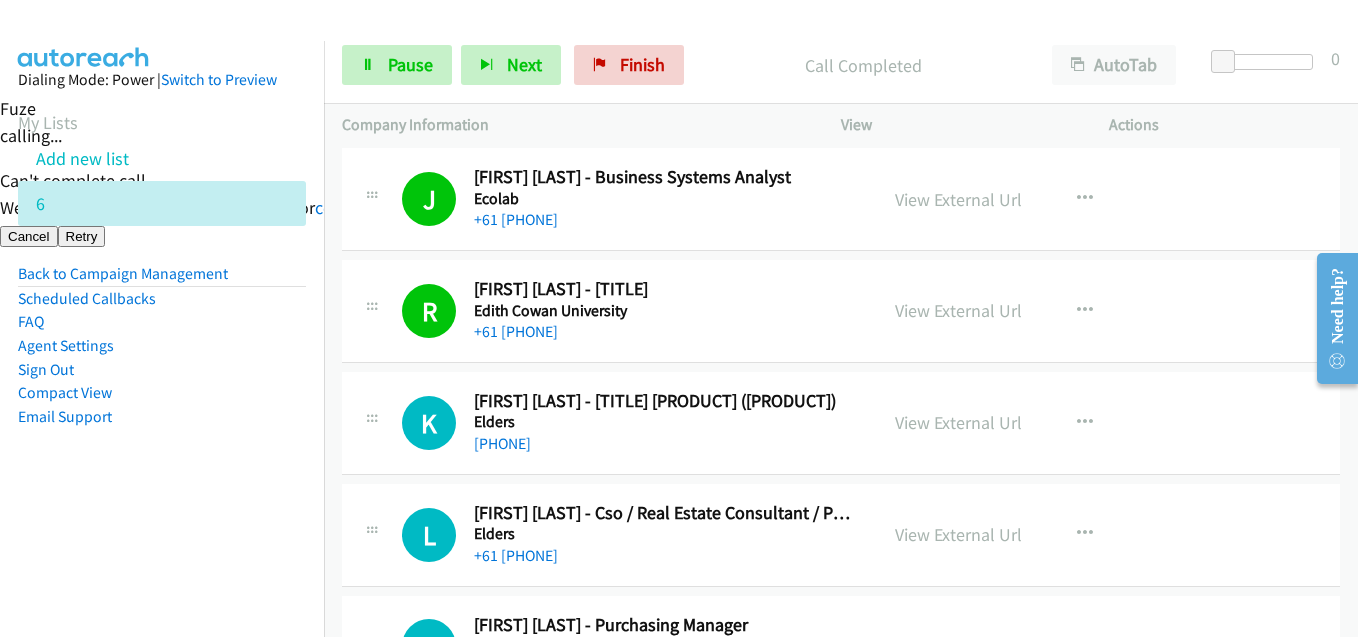 scroll, scrollTop: 8700, scrollLeft: 0, axis: vertical 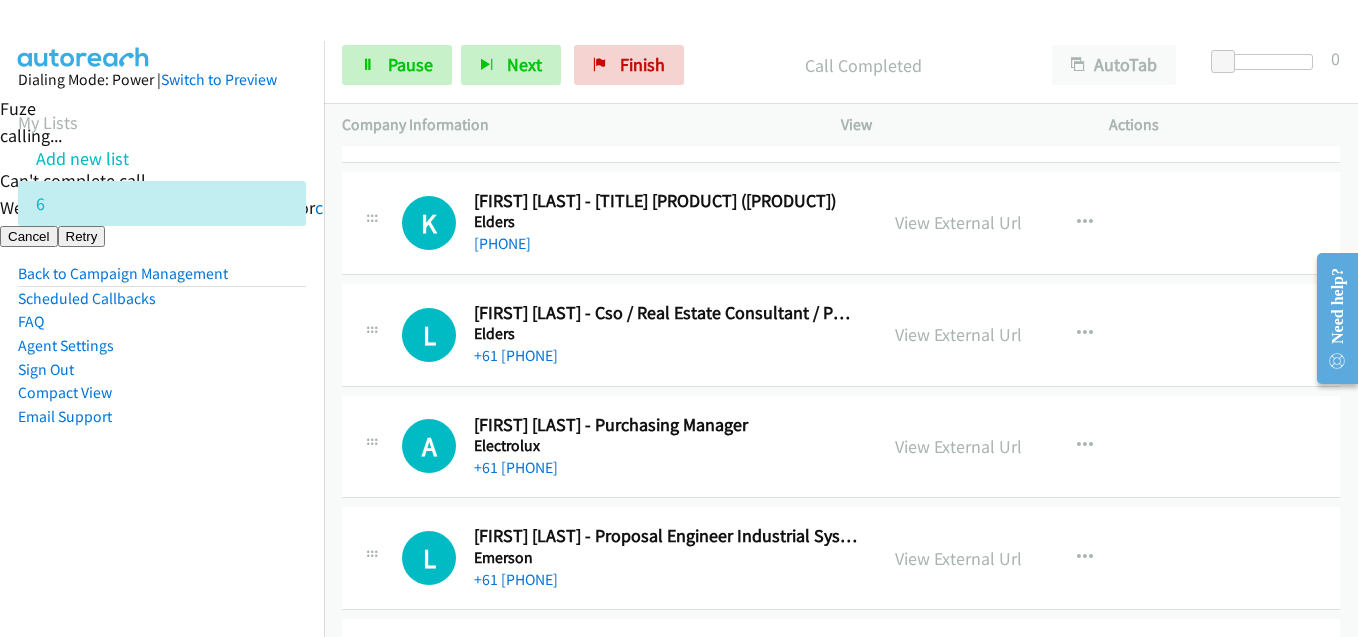 drag, startPoint x: 271, startPoint y: 401, endPoint x: 277, endPoint y: 391, distance: 11.661903 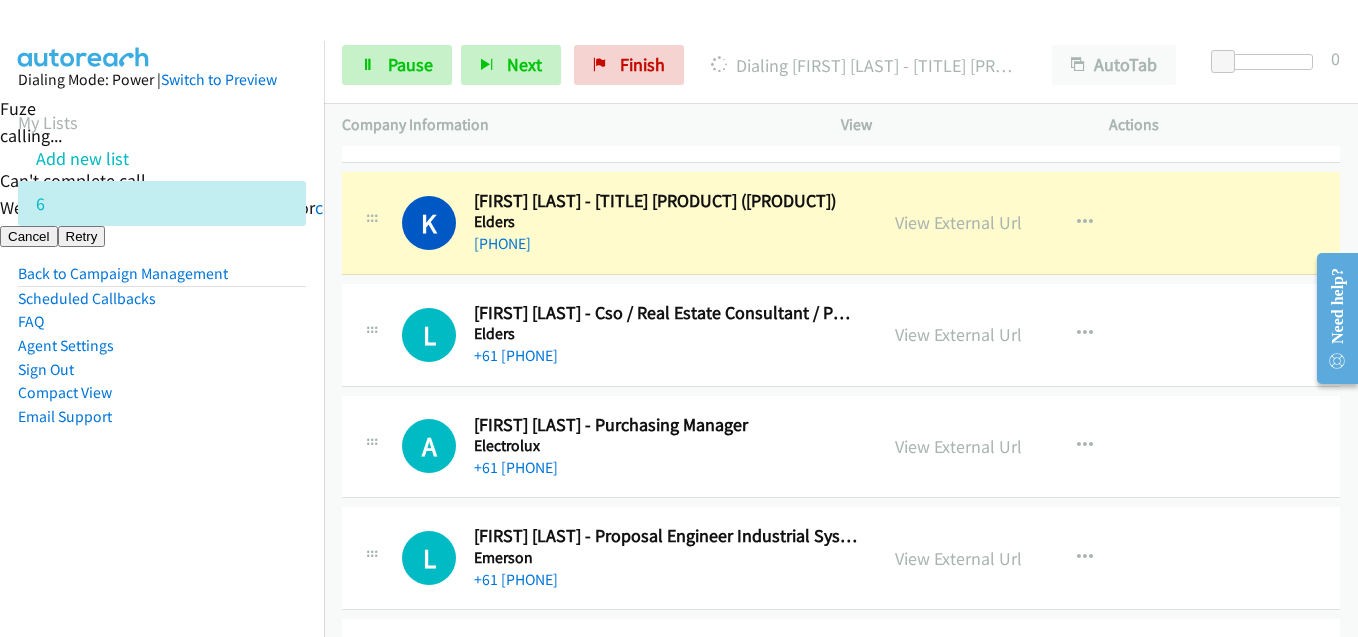 drag, startPoint x: 269, startPoint y: 347, endPoint x: 281, endPoint y: 330, distance: 20.808653 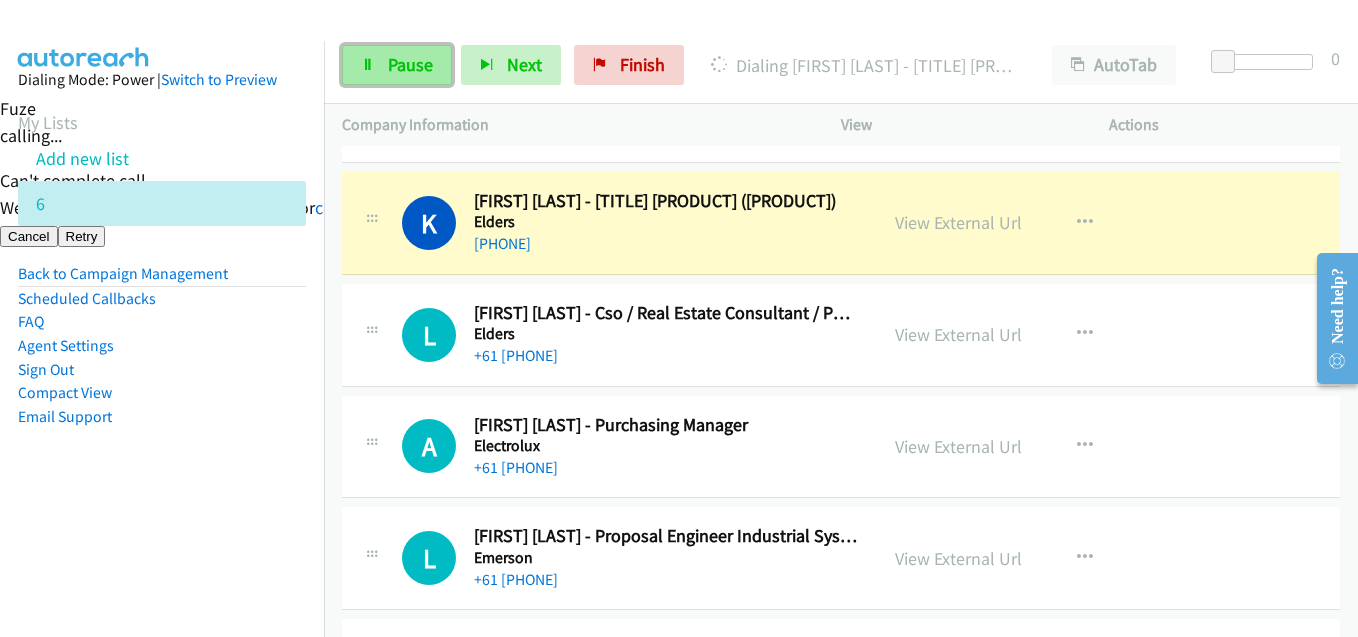 click on "Pause" at bounding box center (410, 64) 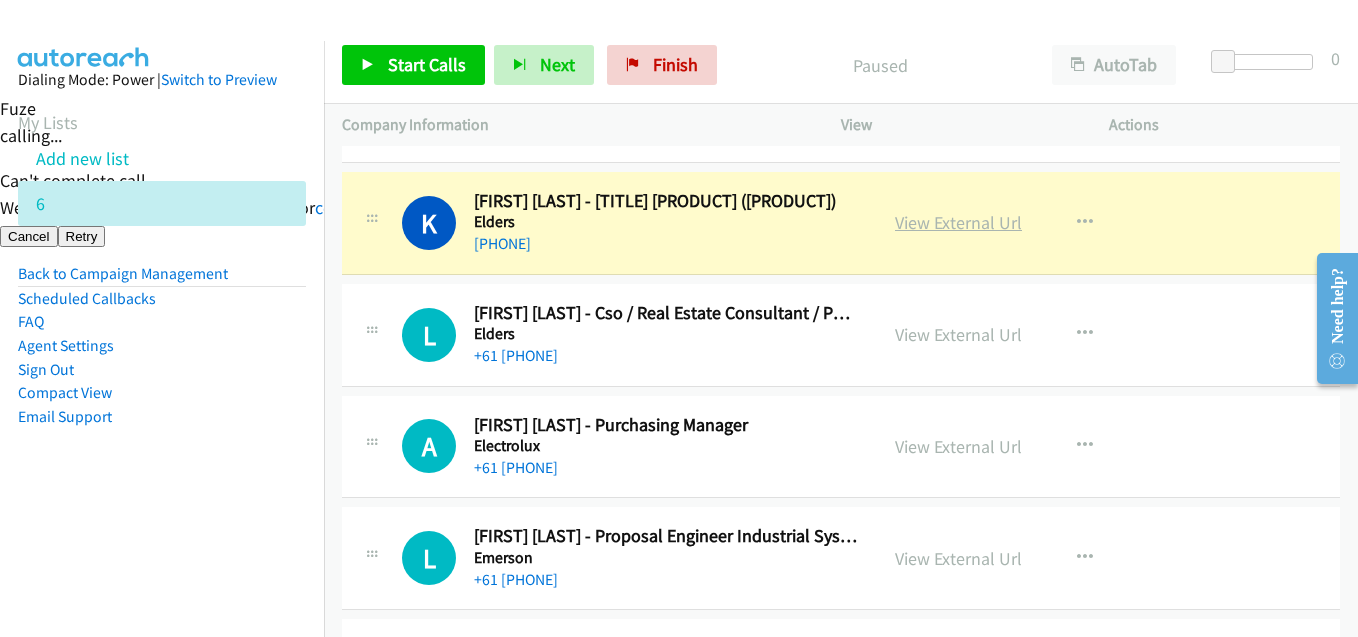 click on "View External Url" at bounding box center [958, 222] 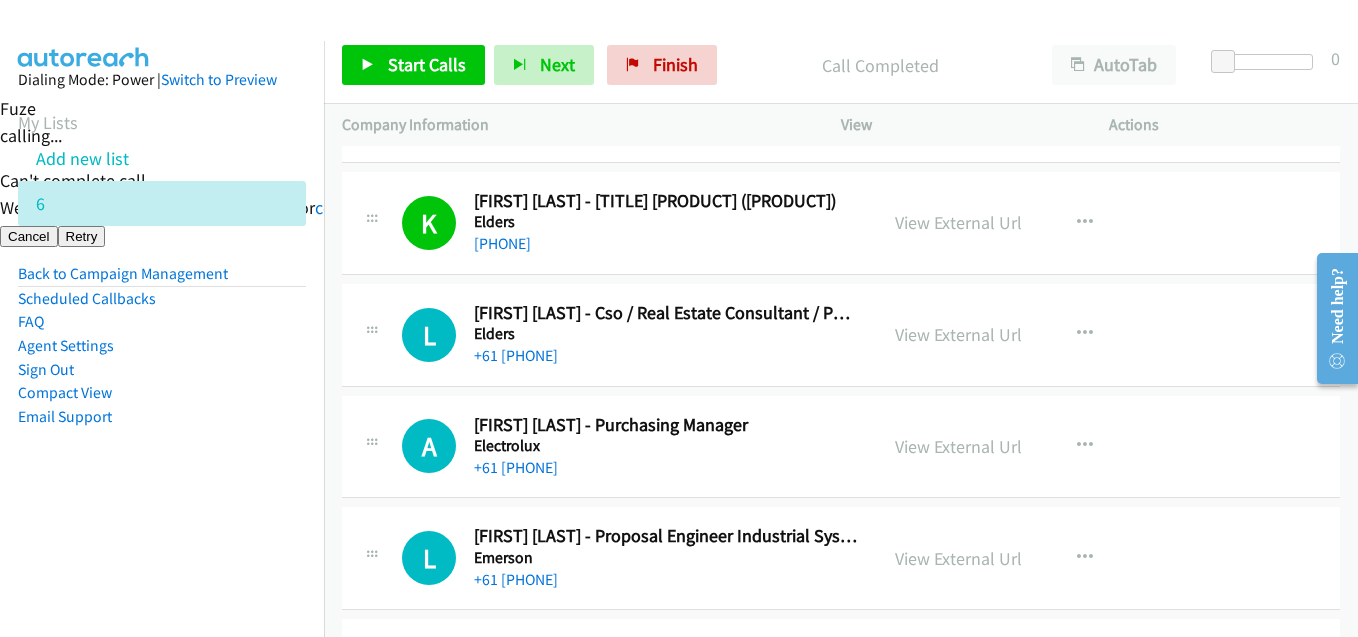 click on "Dialing Mode: Power
|
Switch to Preview
My Lists
Add new list
6
Back to Campaign Management
Scheduled Callbacks
FAQ
Agent Settings
Sign Out
Compact View
Email Support" at bounding box center (162, 280) 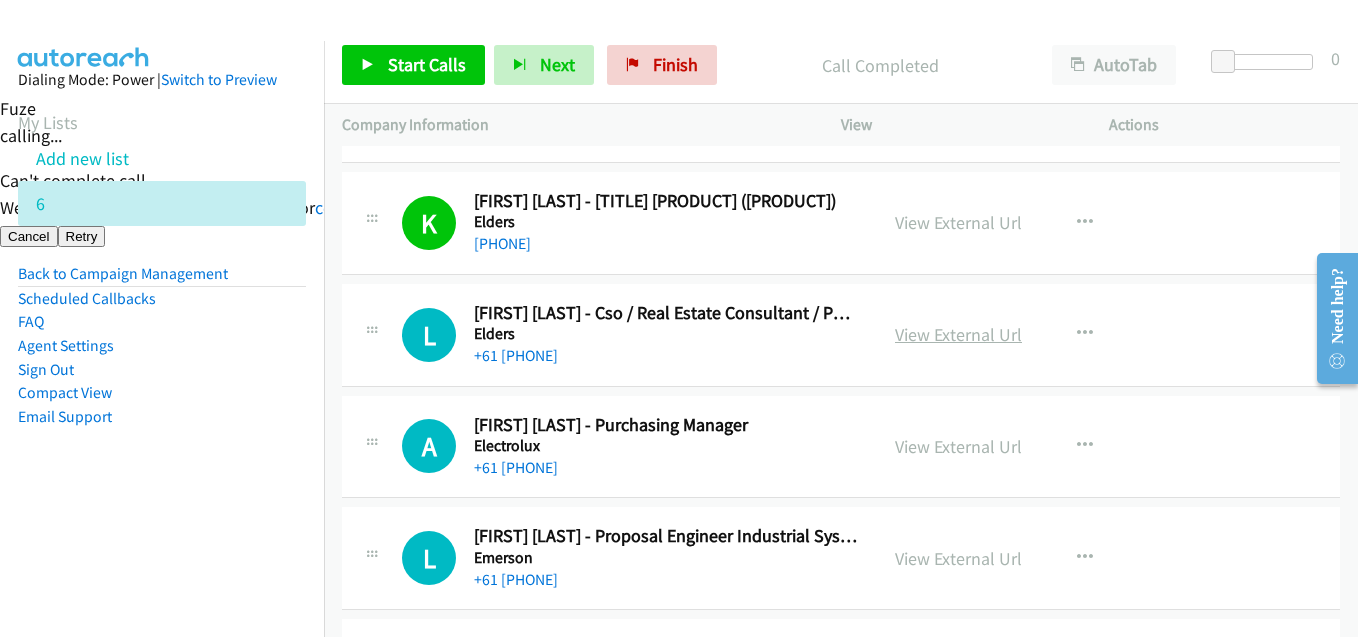 click on "View External Url" at bounding box center [958, 334] 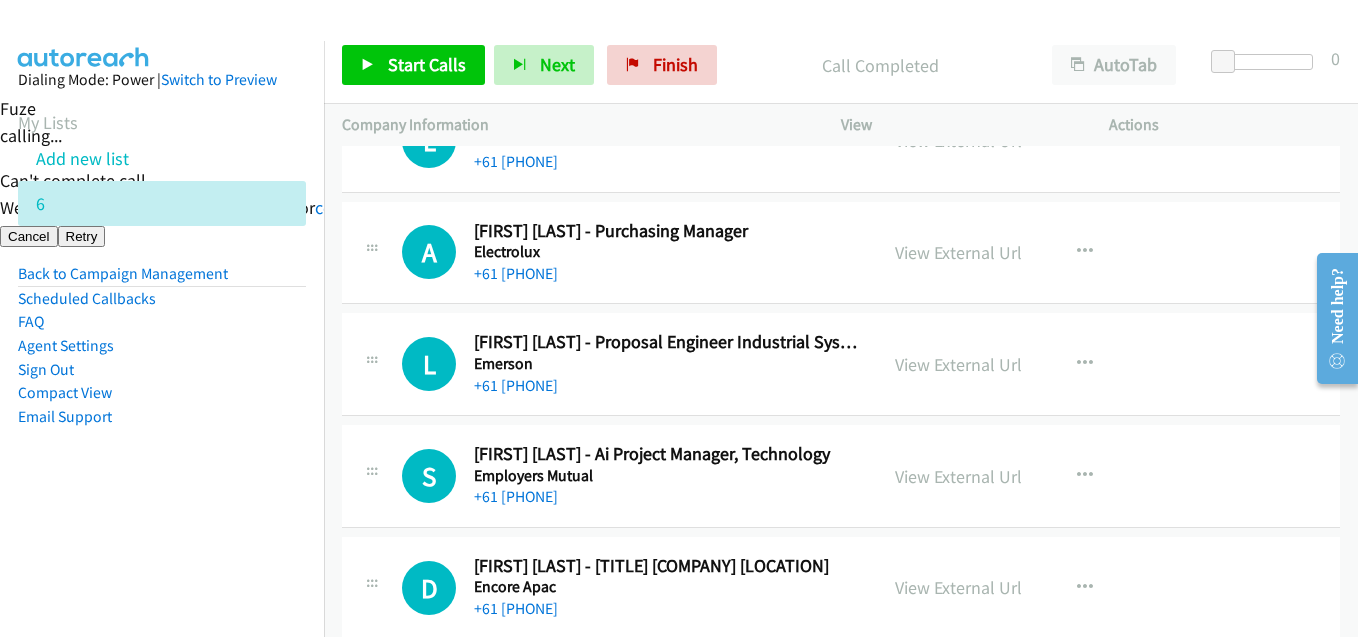 scroll, scrollTop: 9000, scrollLeft: 0, axis: vertical 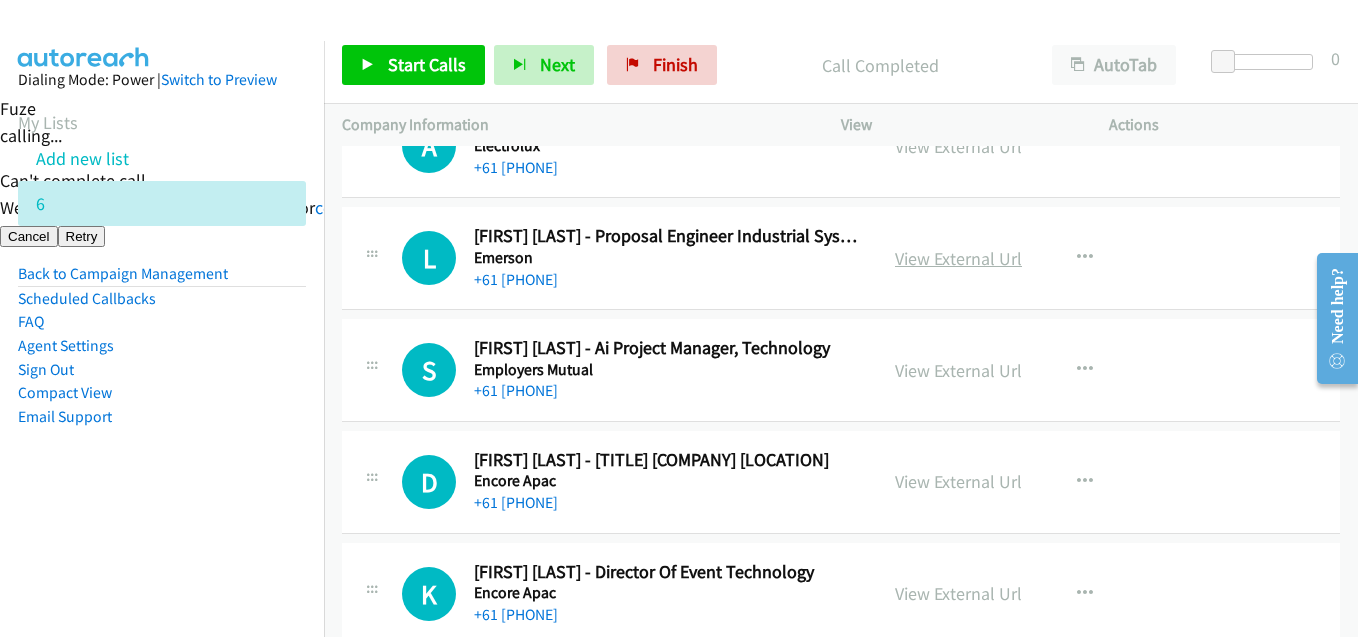 click on "View External Url" at bounding box center (958, 258) 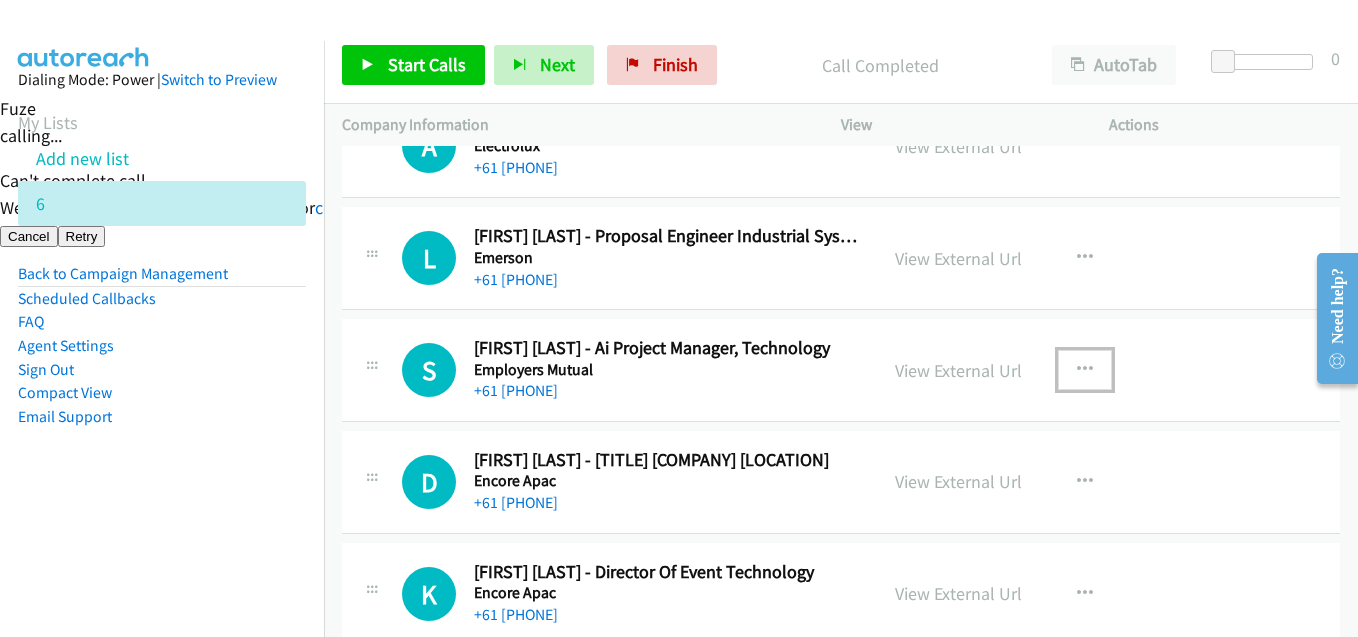 click at bounding box center (1085, 370) 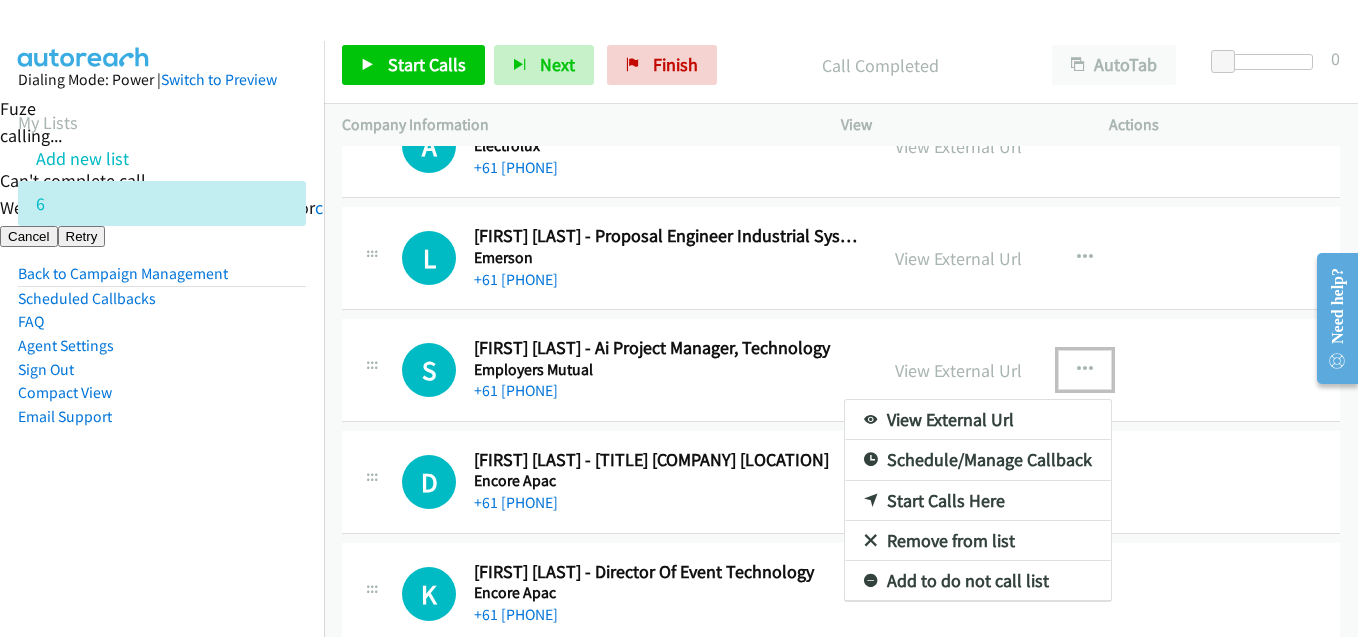 click on "Start Calls Here" at bounding box center (978, 501) 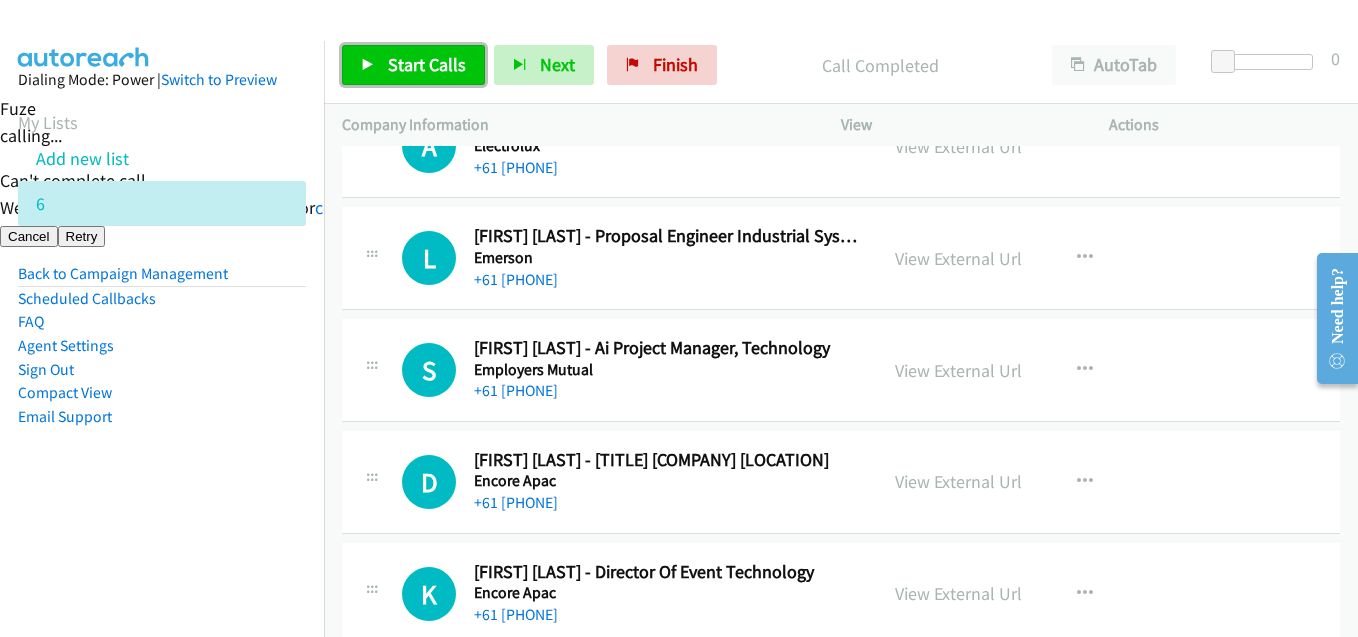 click on "Start Calls" at bounding box center (427, 64) 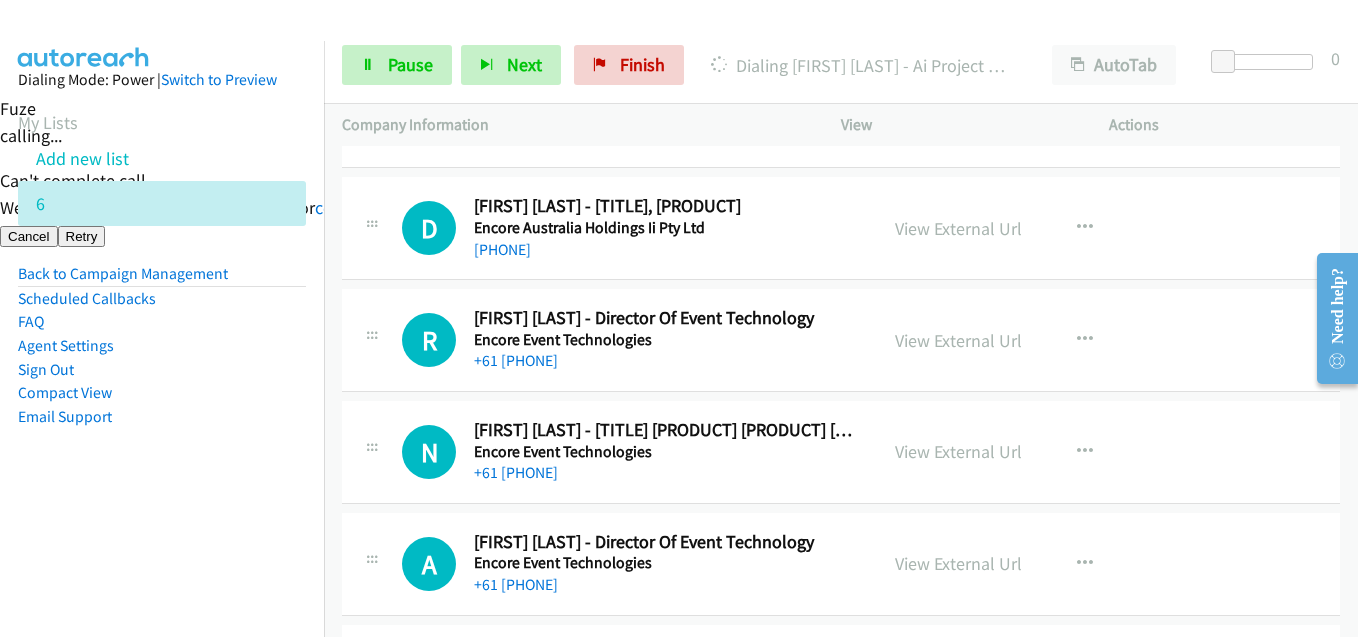 scroll, scrollTop: 9700, scrollLeft: 0, axis: vertical 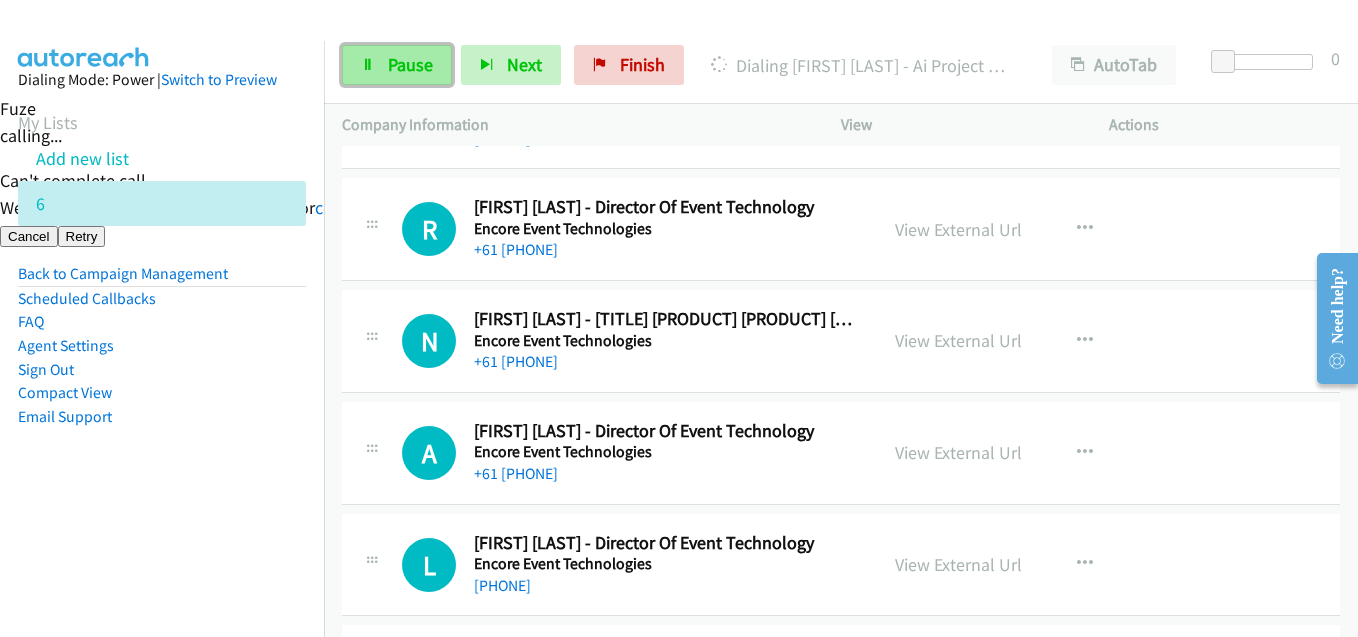 click on "Pause" at bounding box center [410, 64] 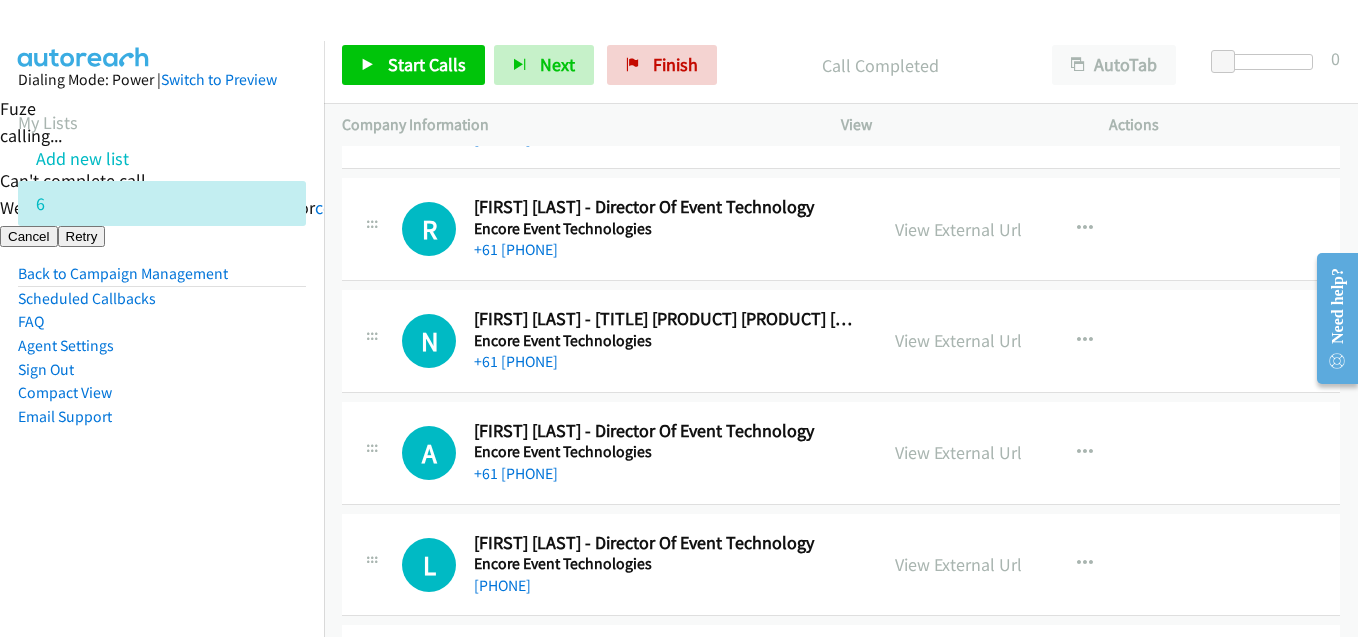 drag, startPoint x: 271, startPoint y: 459, endPoint x: 286, endPoint y: 456, distance: 15.297058 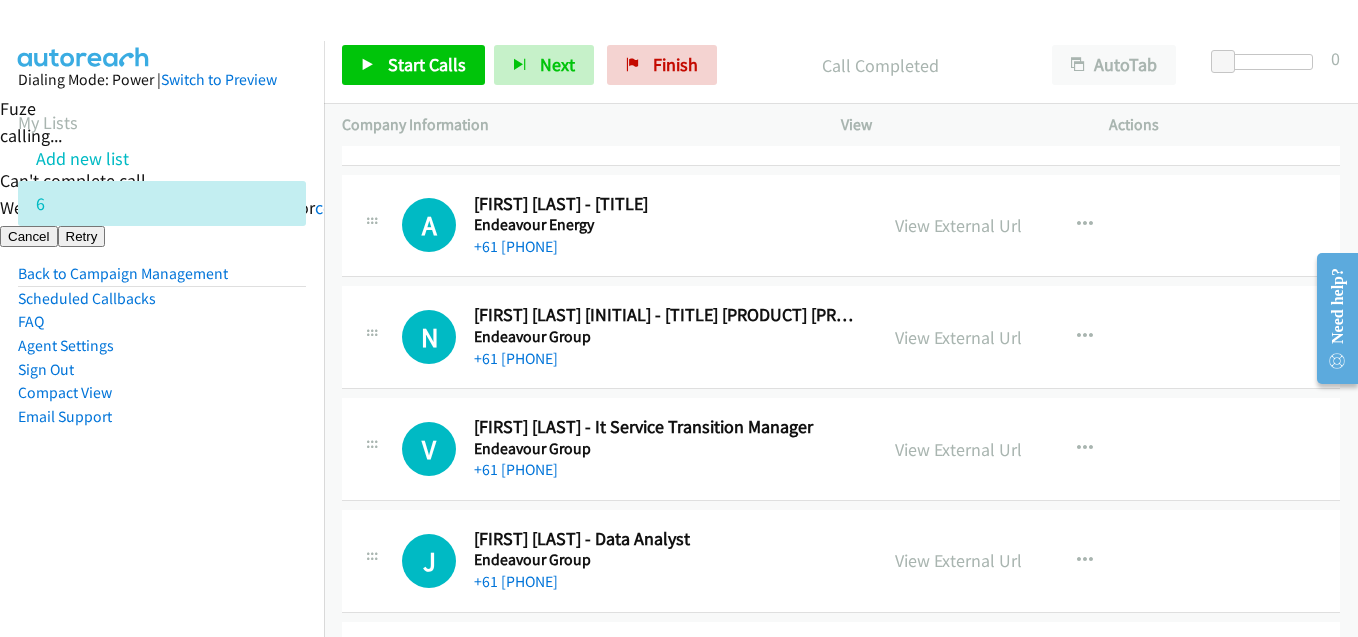 scroll, scrollTop: 12500, scrollLeft: 0, axis: vertical 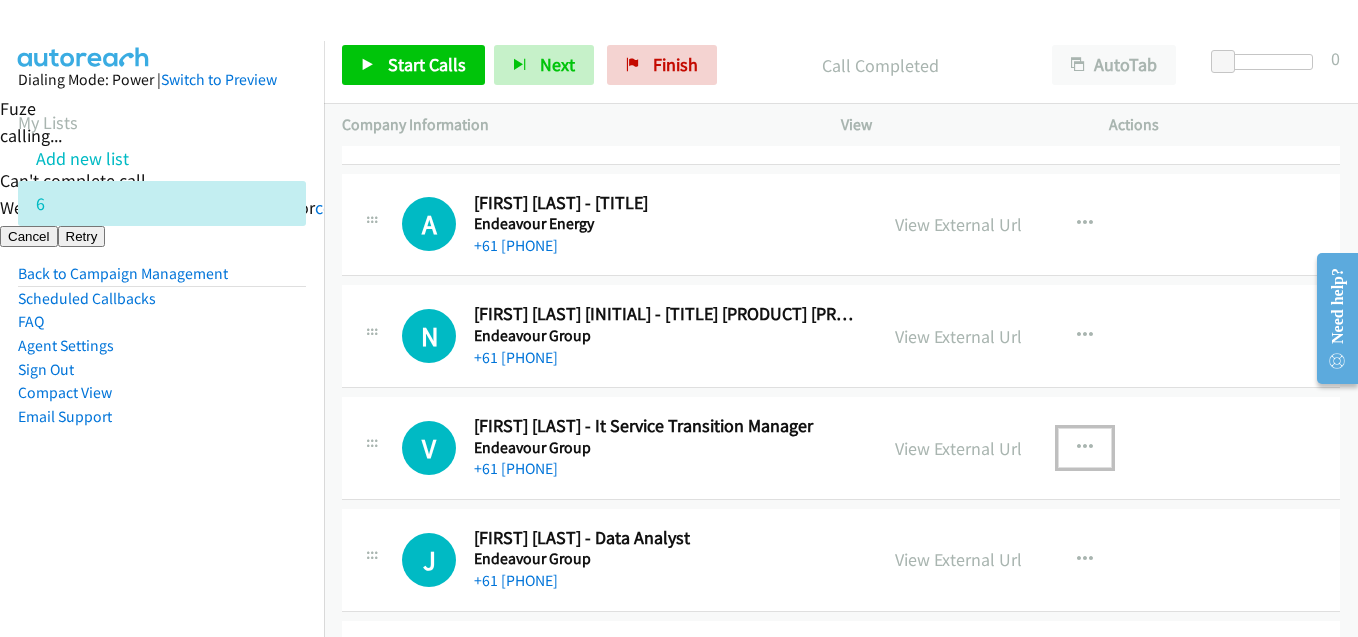 click at bounding box center (1085, 448) 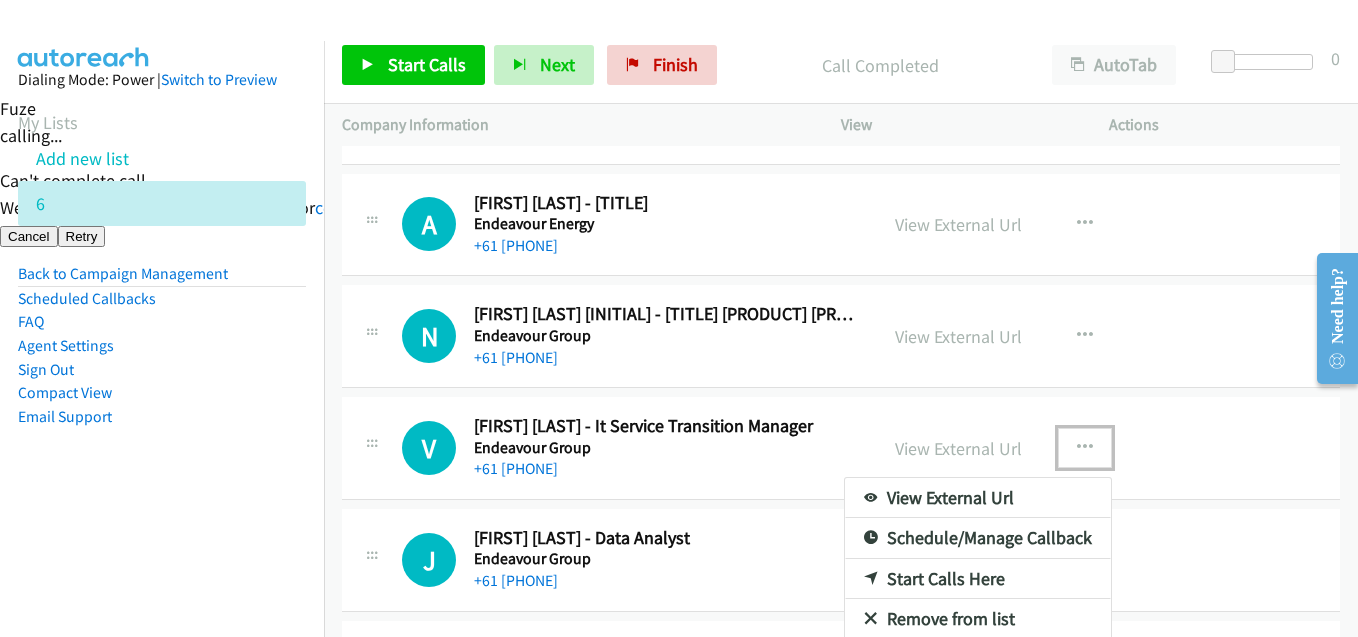 click on "Start Calls Here" at bounding box center (978, 579) 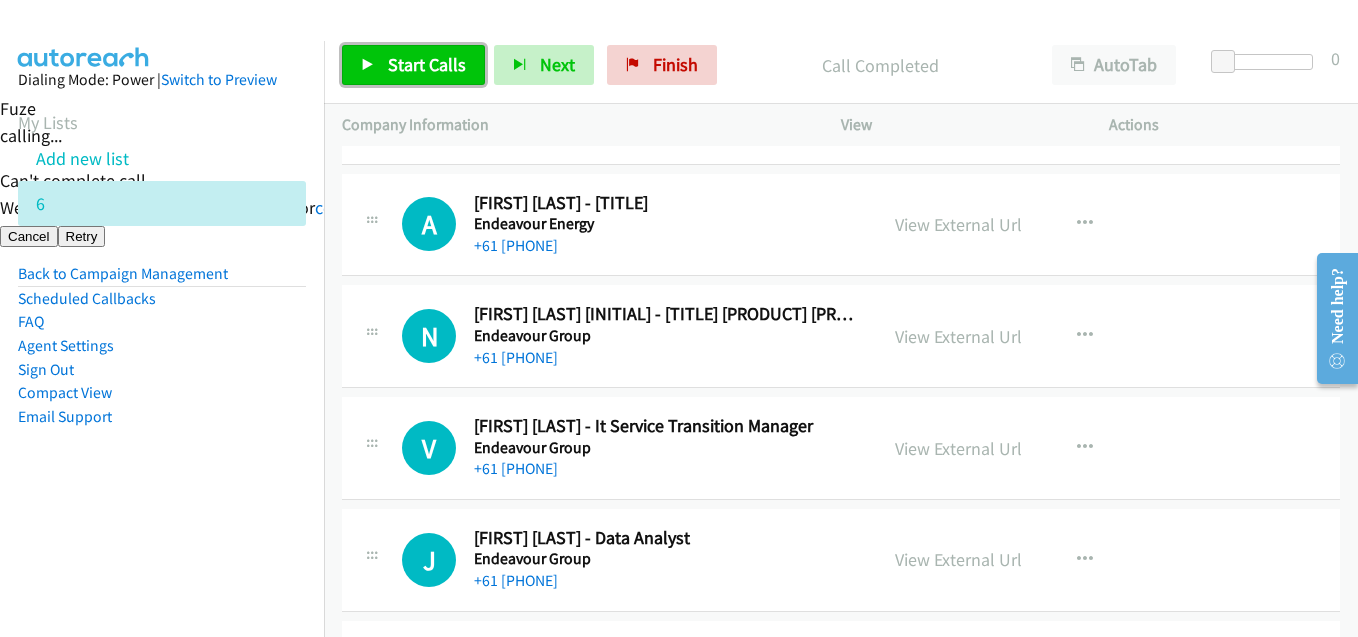 click on "Start Calls" at bounding box center [427, 64] 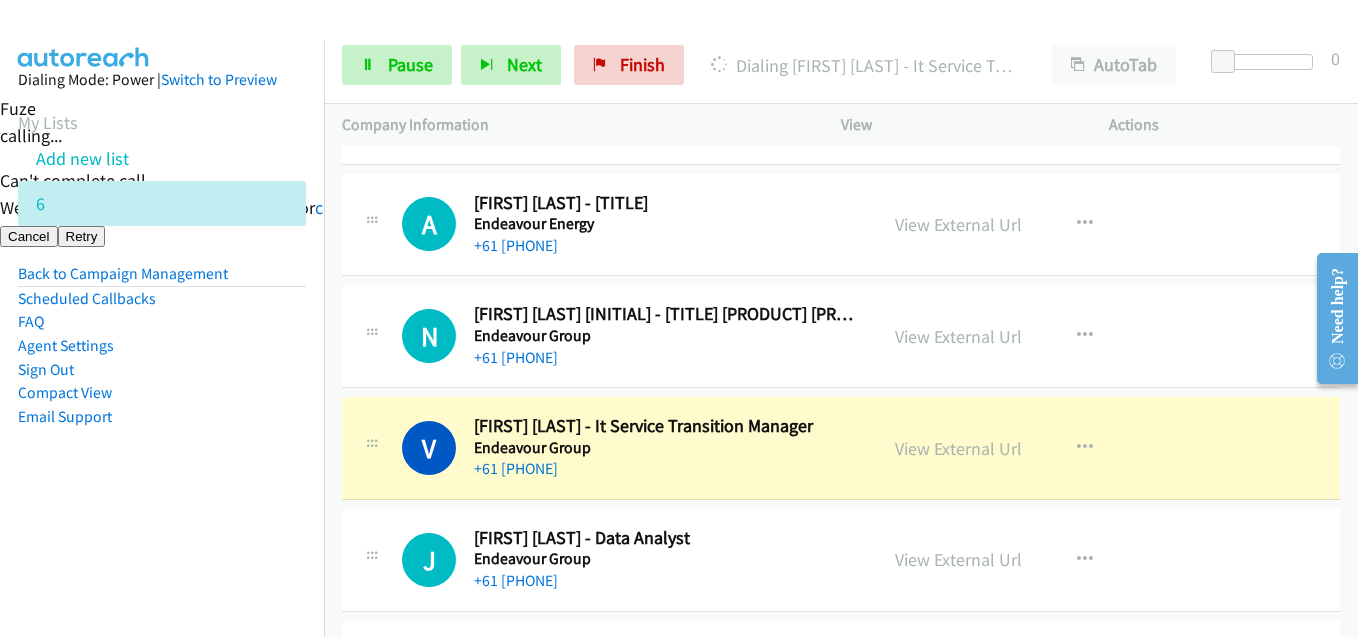 click on "Dialing Mode: Power
|
Switch to Preview
My Lists
Add new list
6
Back to Campaign Management
Scheduled Callbacks
FAQ
Agent Settings
Sign Out
Compact View
Email Support" at bounding box center [162, 280] 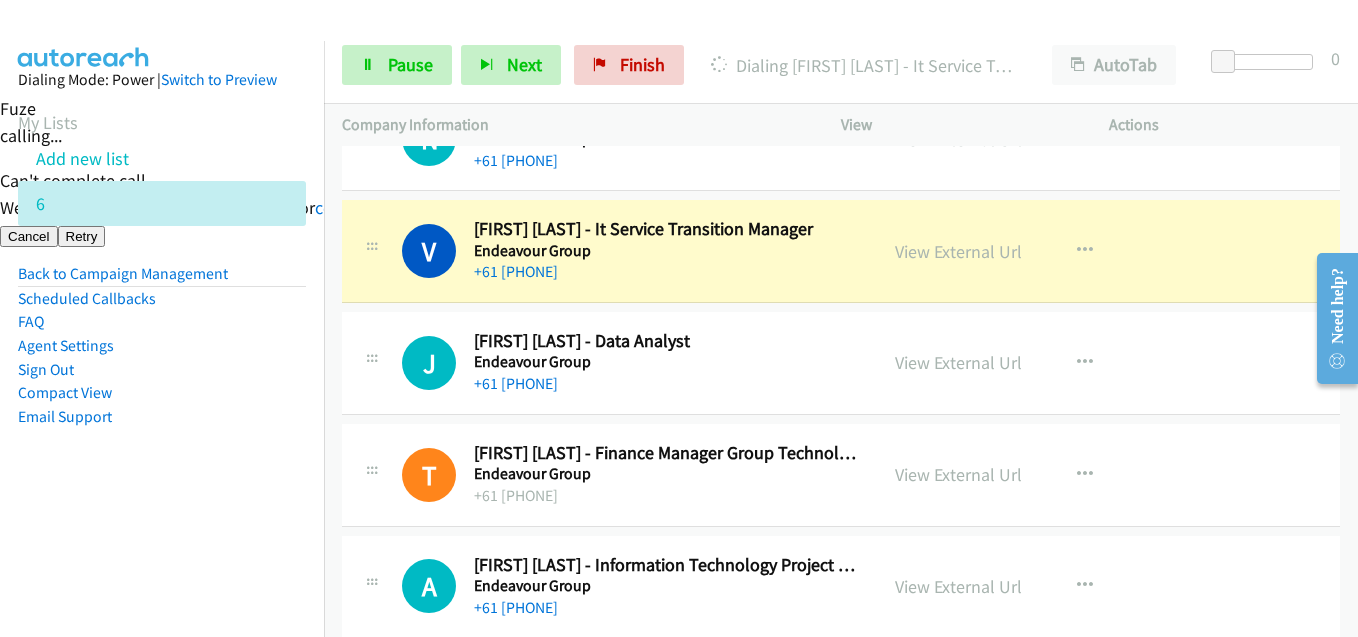 scroll, scrollTop: 12800, scrollLeft: 0, axis: vertical 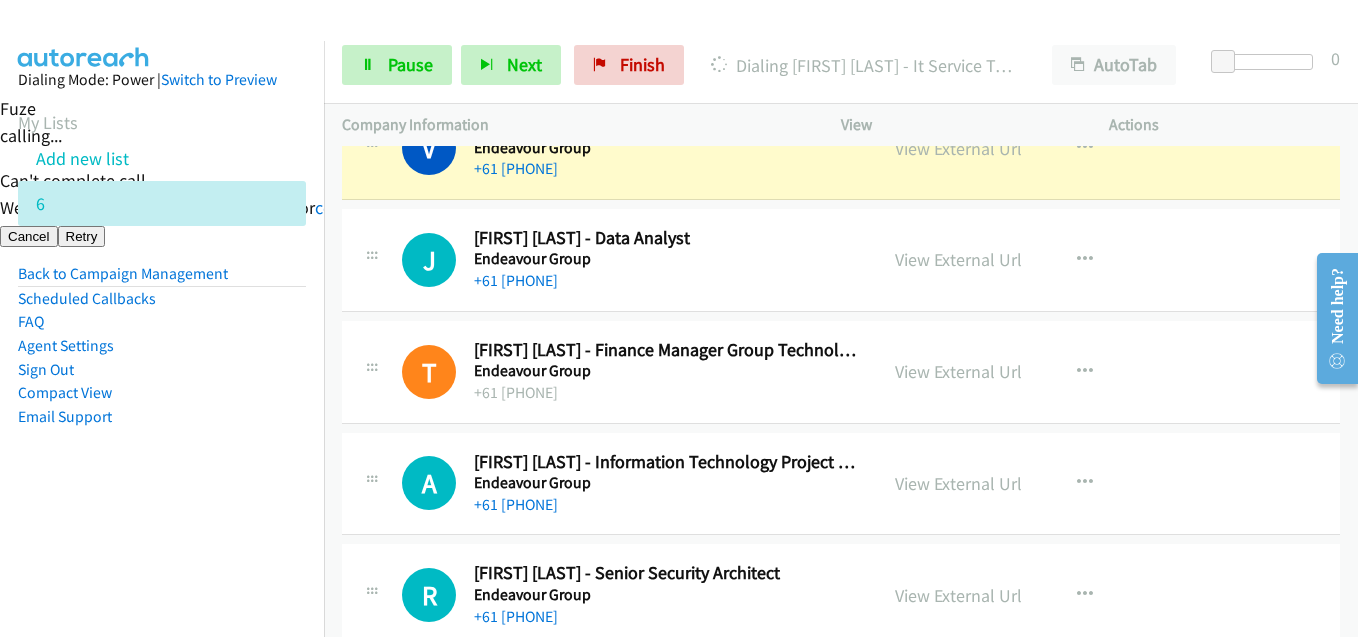 click on "A
Callback Scheduled
Anneliese Kalwy - Information Technology Project Manager
Endeavour Group
Australia/Sydney
+61 432 415 588
View External Url
View External Url
Schedule/Manage Callback
Start Calls Here
Remove from list
Add to do not call list
Reset Call Status" at bounding box center (841, 484) 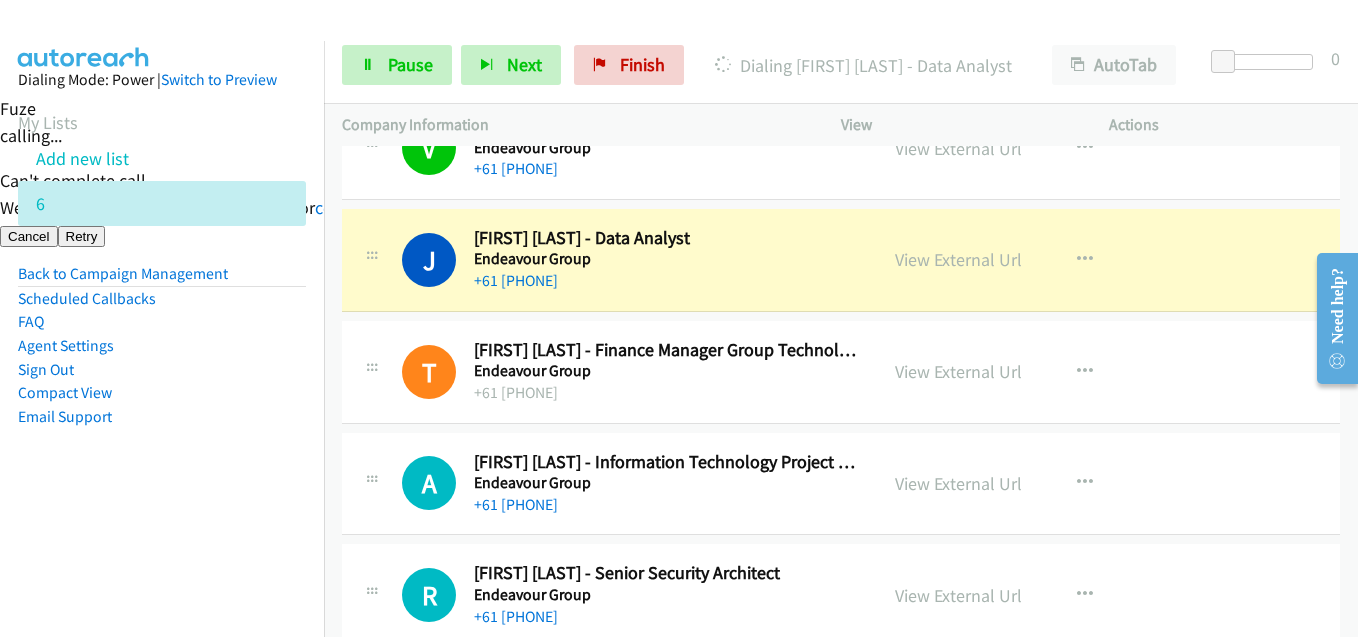 click on "Dialing Mode: Power
|
Switch to Preview
My Lists
Add new list
6
Back to Campaign Management
Scheduled Callbacks
FAQ
Agent Settings
Sign Out
Compact View
Email Support" at bounding box center (162, 280) 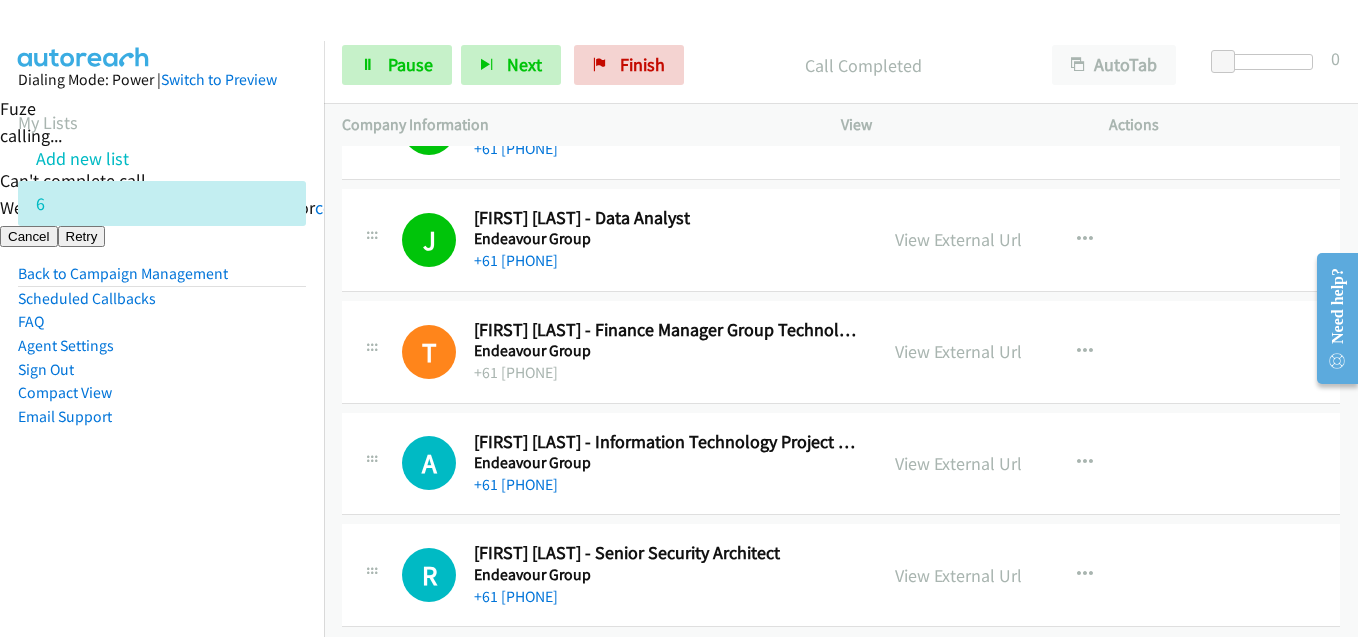 scroll, scrollTop: 12840, scrollLeft: 0, axis: vertical 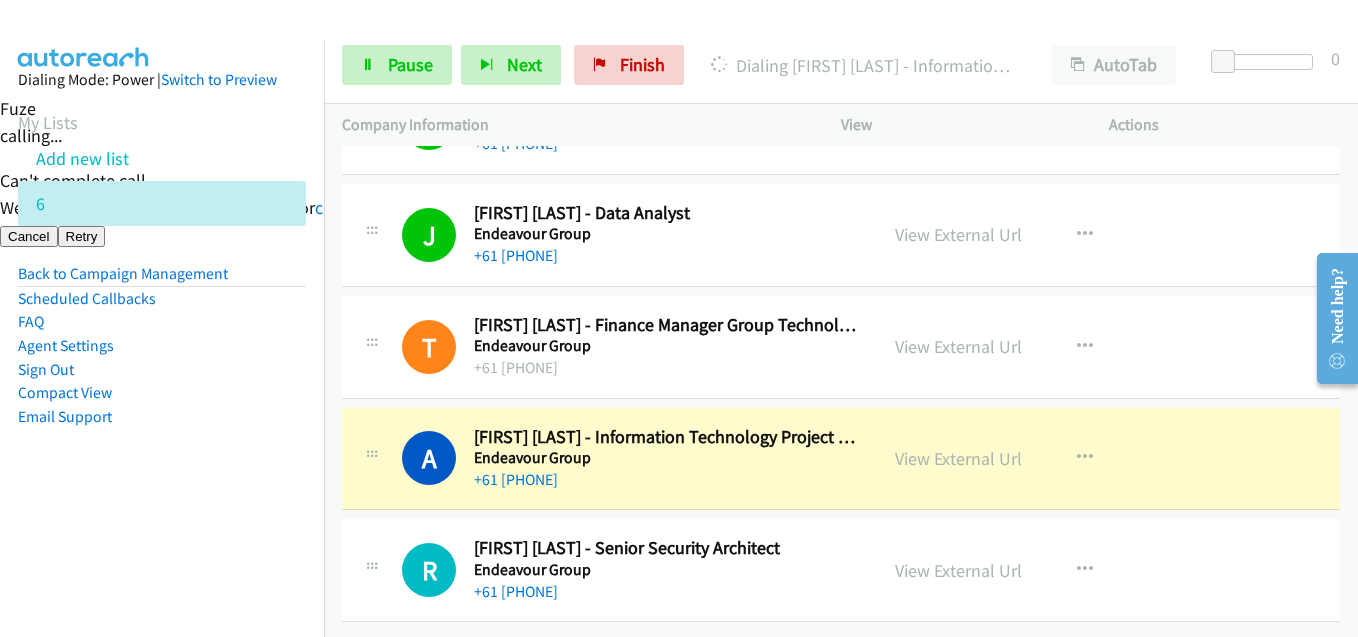 drag, startPoint x: 238, startPoint y: 479, endPoint x: 592, endPoint y: 437, distance: 356.48282 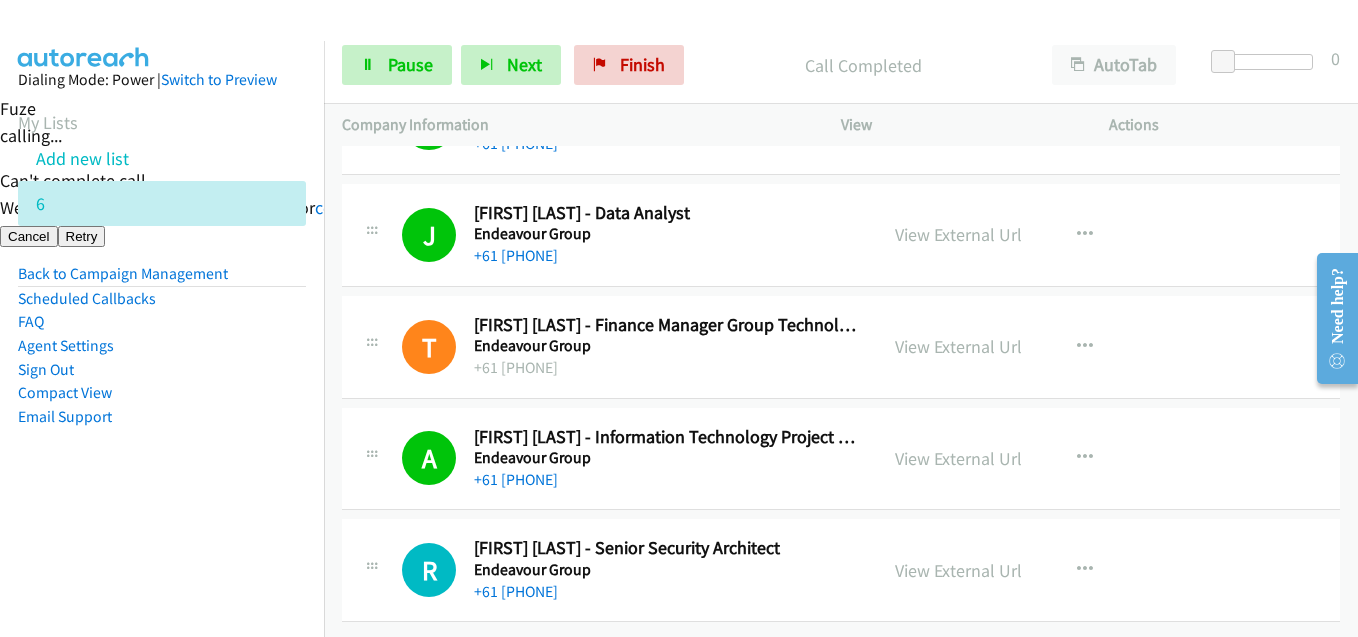 click on "Dialing Mode: Power
|
Switch to Preview
My Lists
Add new list
6
Back to Campaign Management
Scheduled Callbacks
FAQ
Agent Settings
Sign Out
Compact View
Email Support" at bounding box center (162, 280) 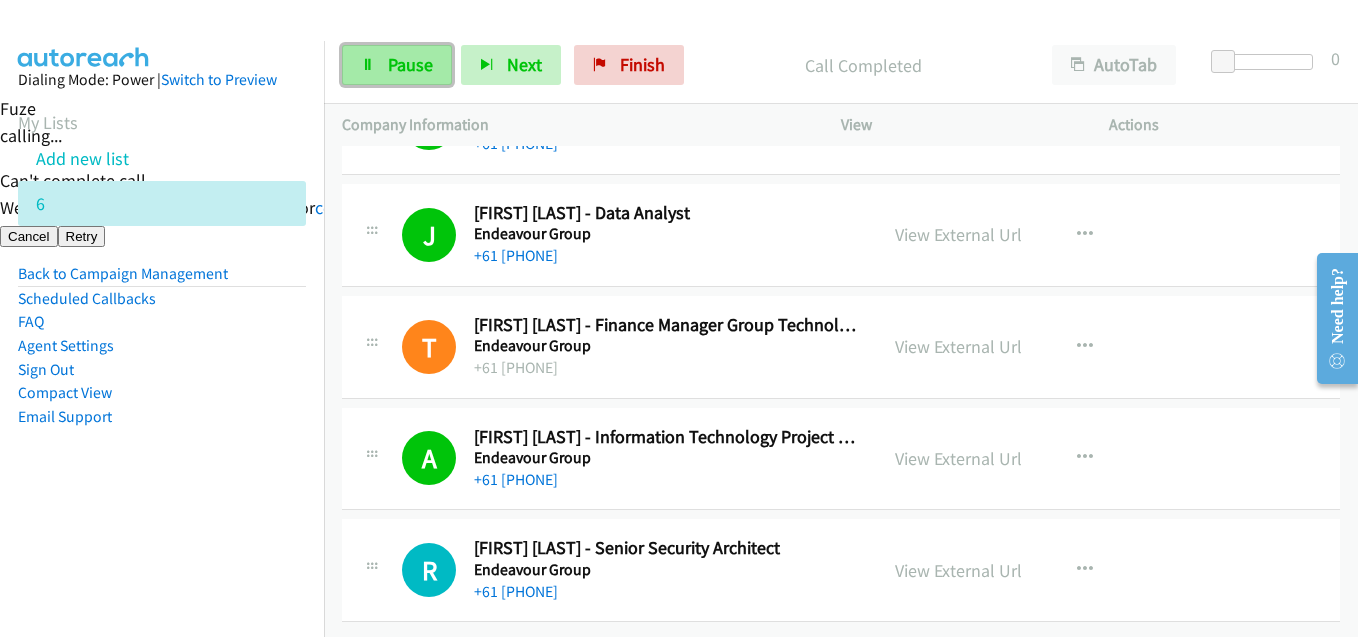 click on "Pause" at bounding box center (410, 64) 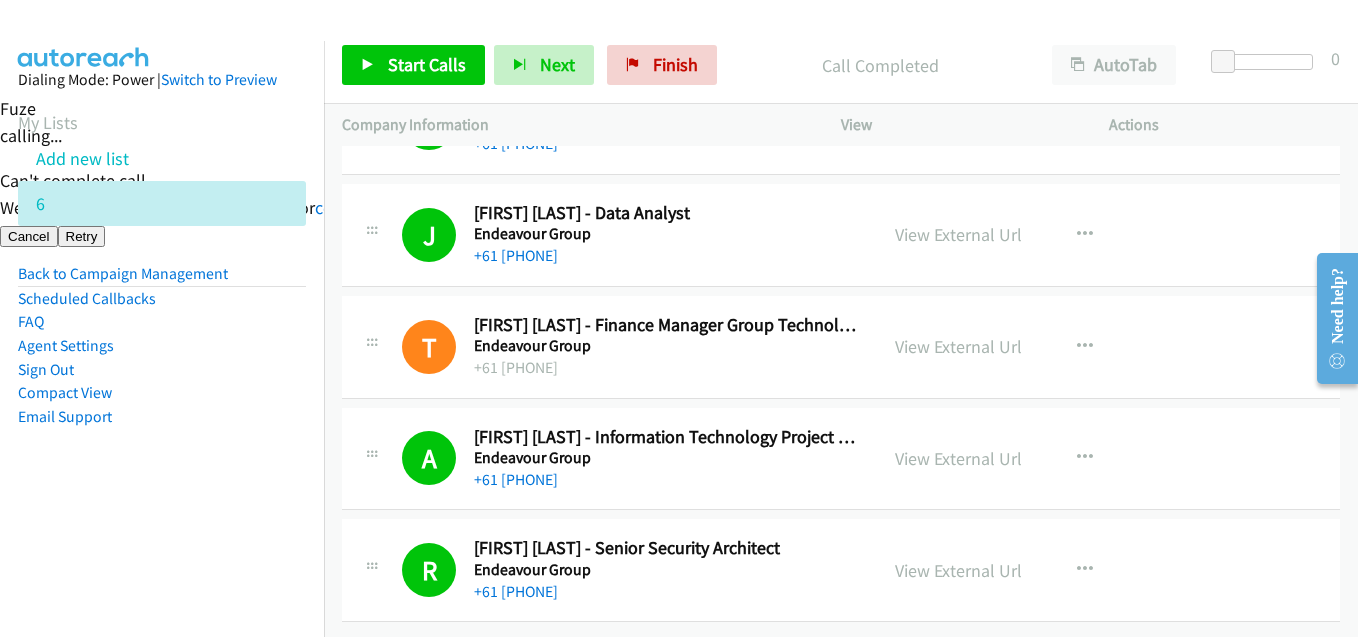 drag, startPoint x: 215, startPoint y: 513, endPoint x: 351, endPoint y: 504, distance: 136.29747 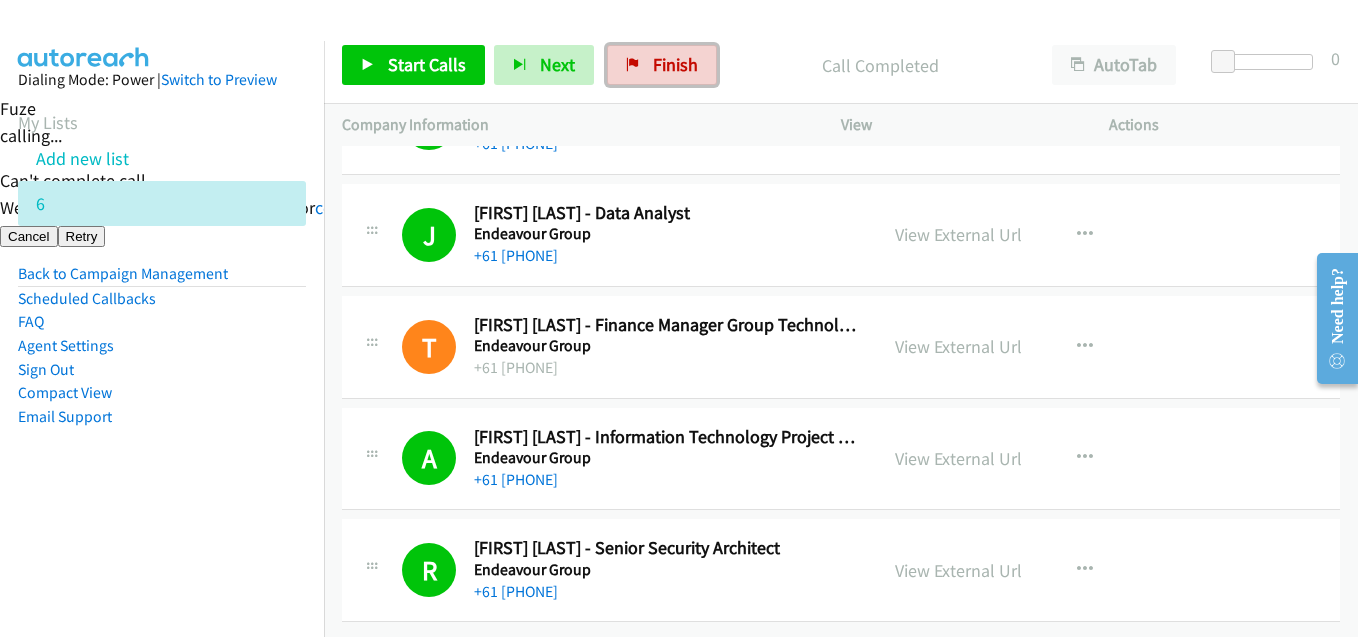 drag, startPoint x: 690, startPoint y: 59, endPoint x: 777, endPoint y: 86, distance: 91.09336 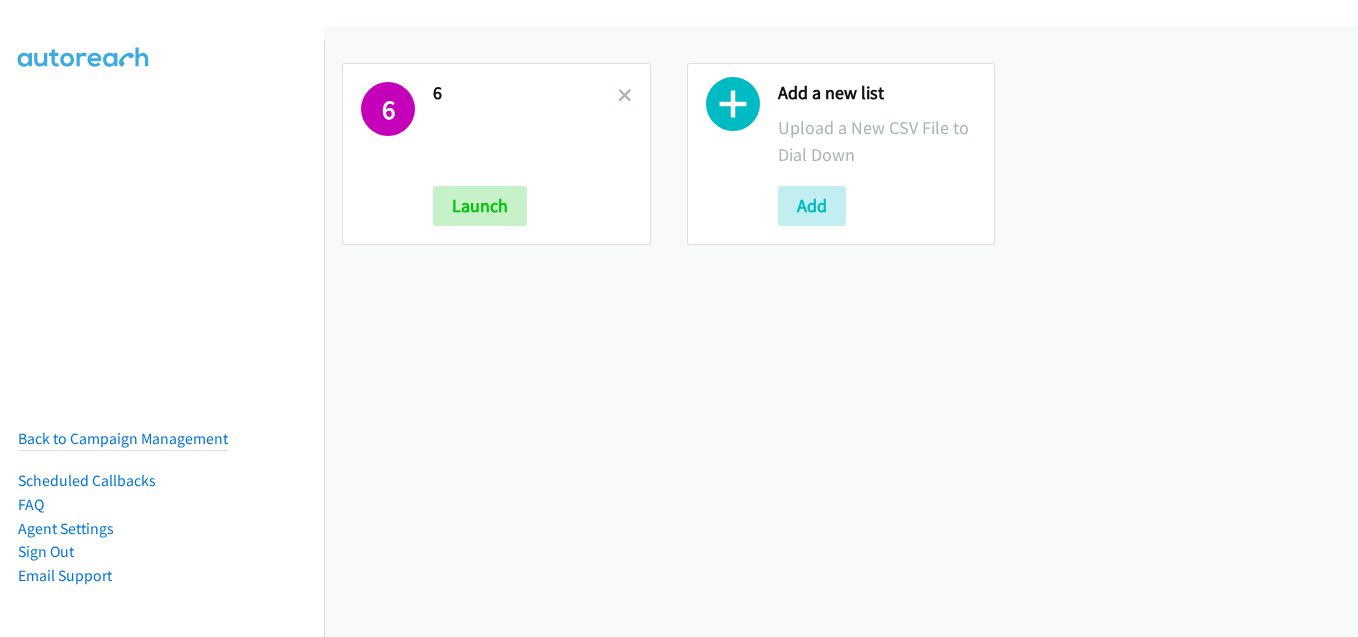 scroll, scrollTop: 0, scrollLeft: 0, axis: both 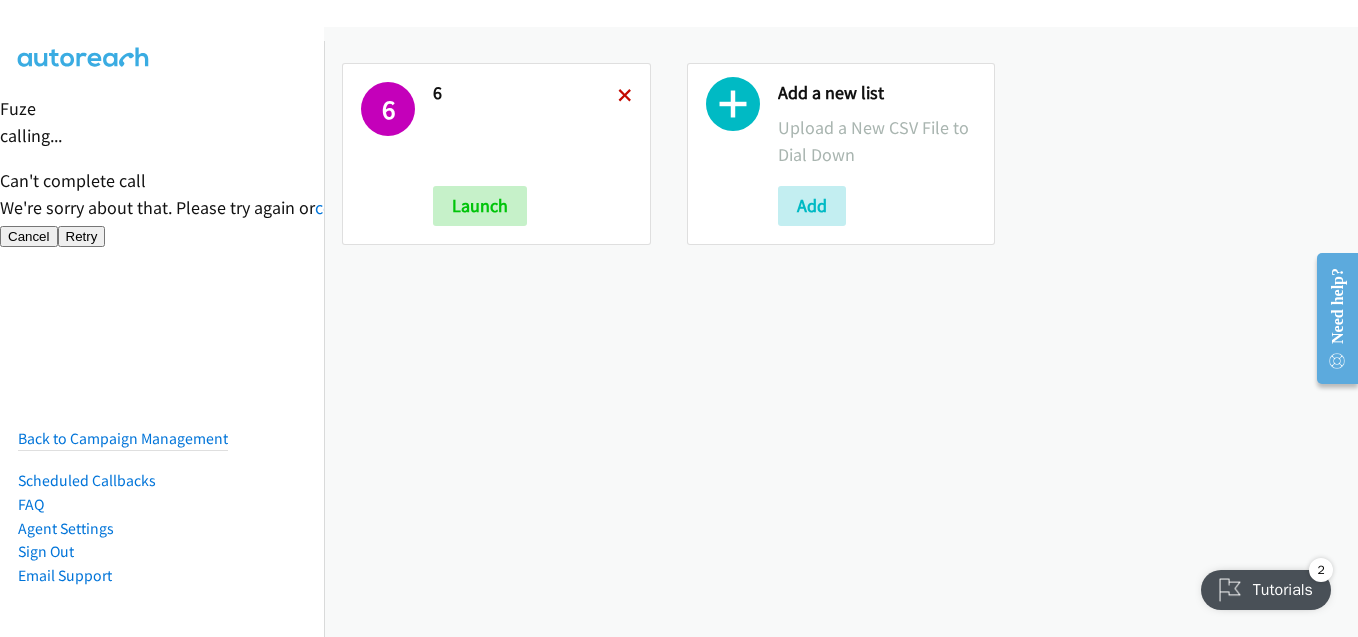 click at bounding box center [625, 97] 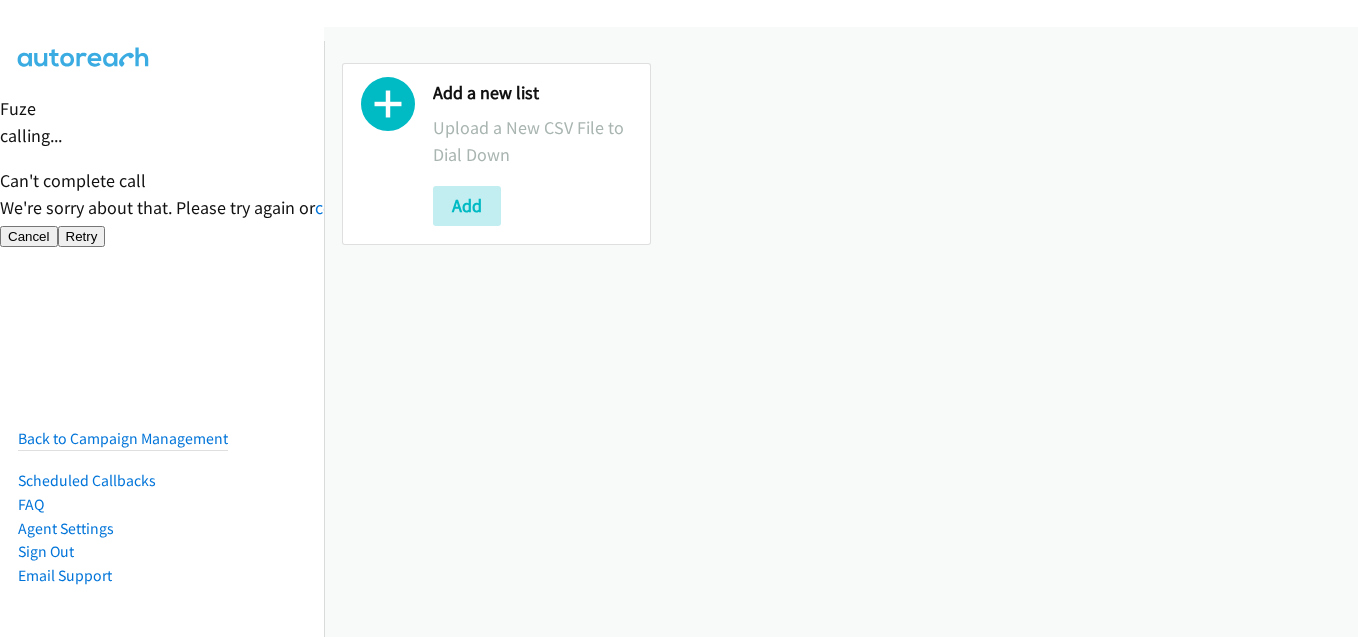 scroll, scrollTop: 0, scrollLeft: 0, axis: both 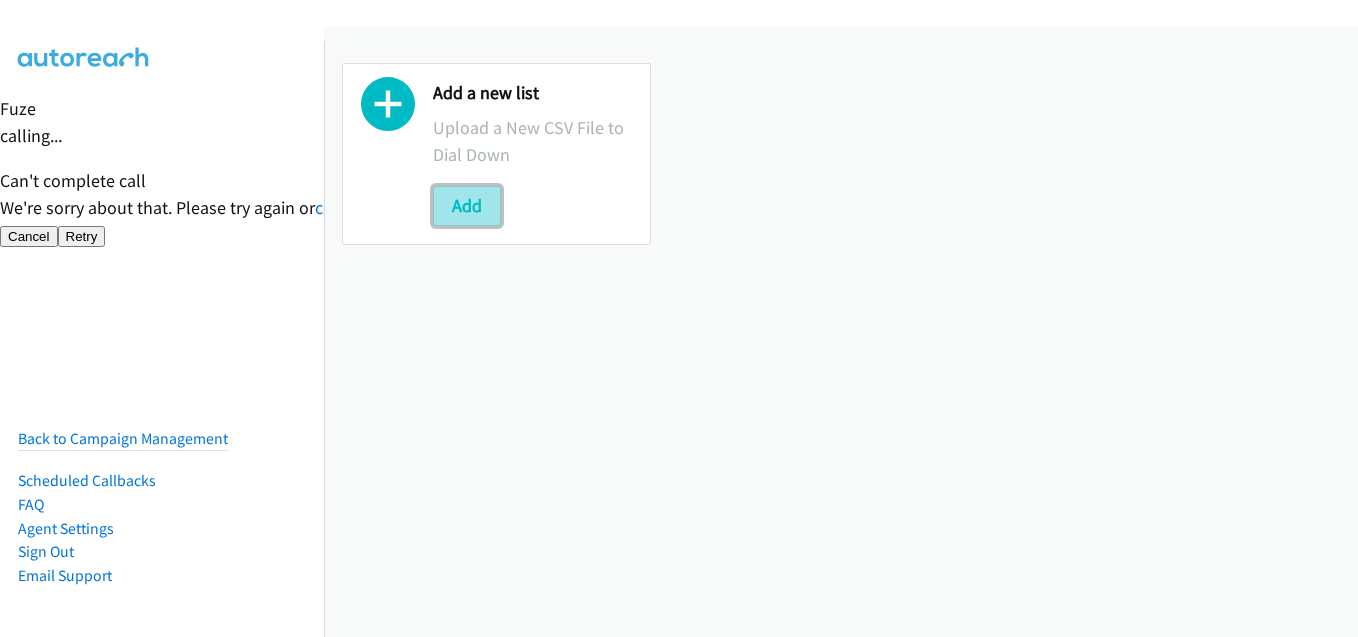 click on "Add" at bounding box center [467, 206] 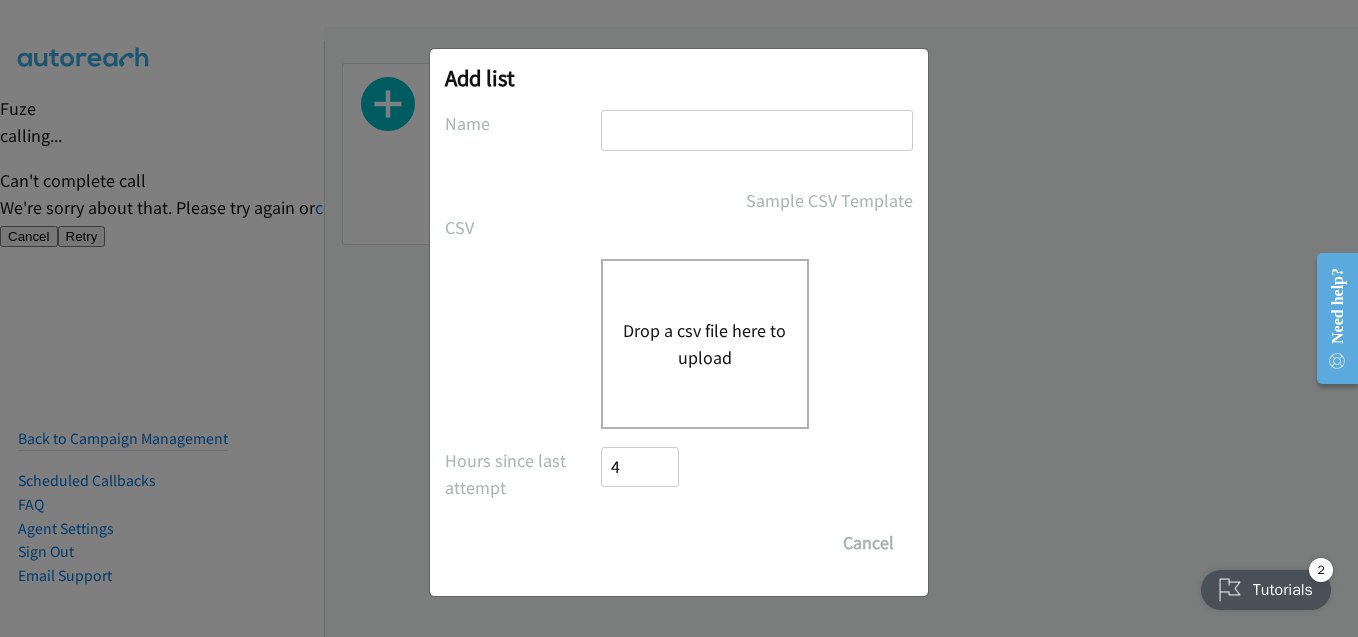 scroll, scrollTop: 0, scrollLeft: 0, axis: both 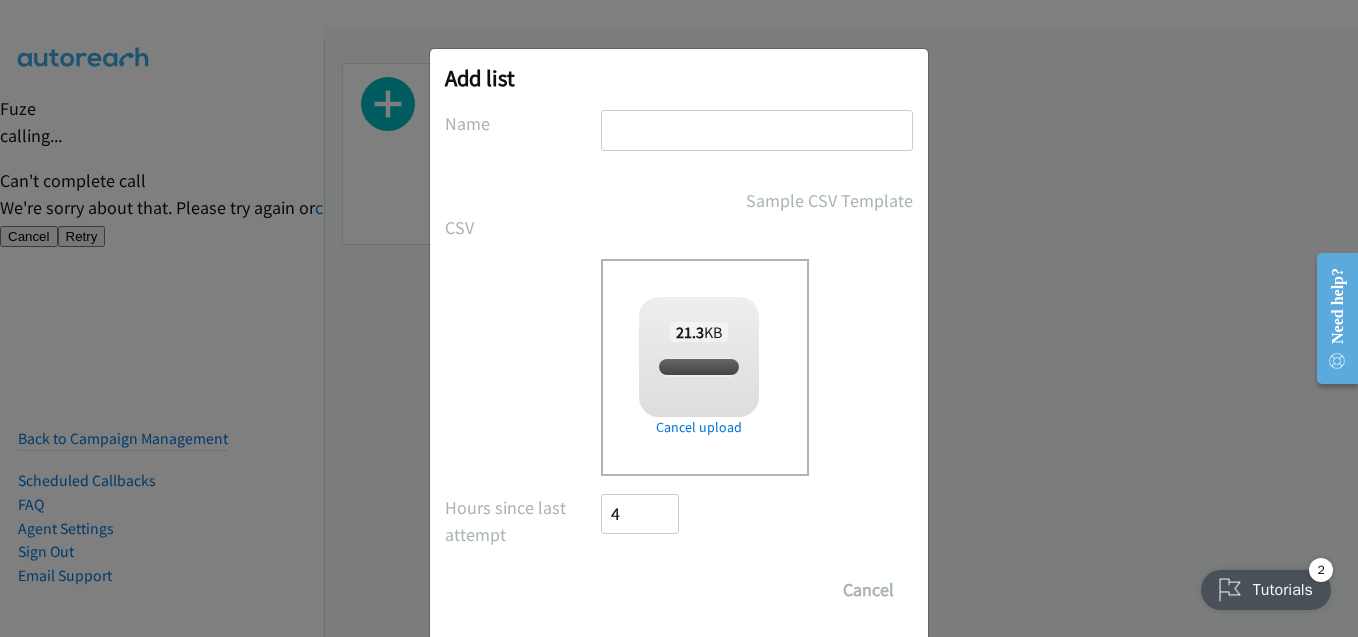 checkbox on "true" 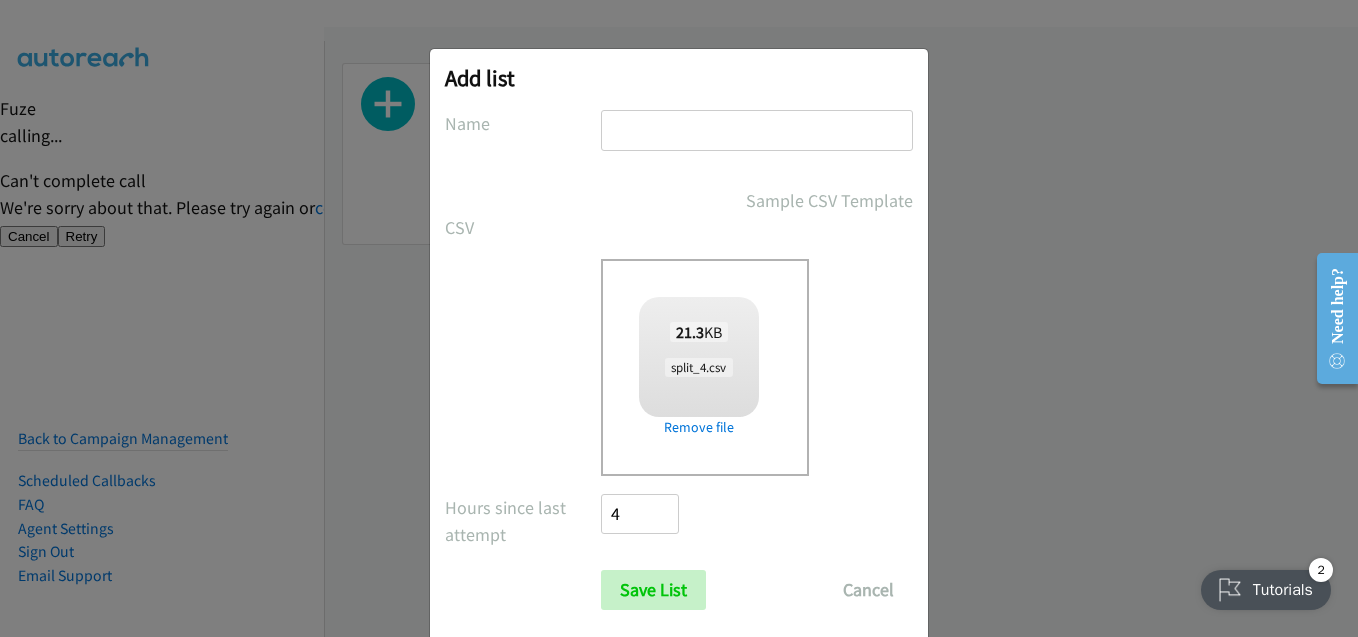 type on "3" 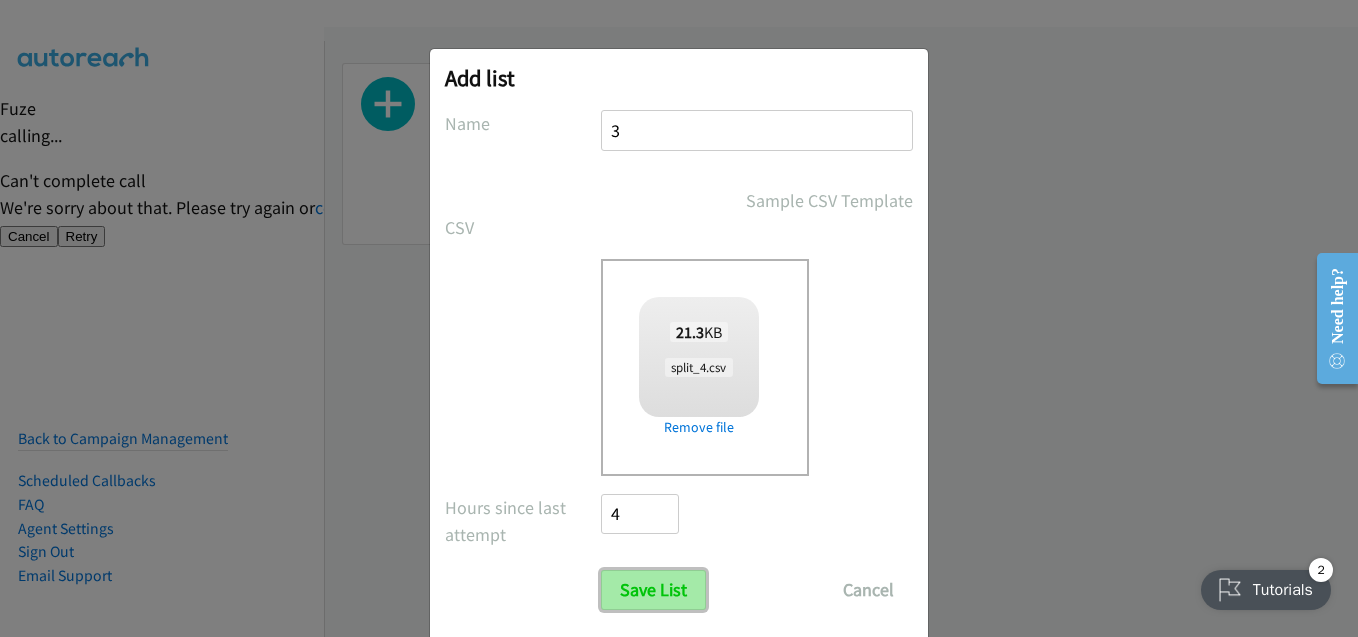 click on "Save List" at bounding box center [653, 590] 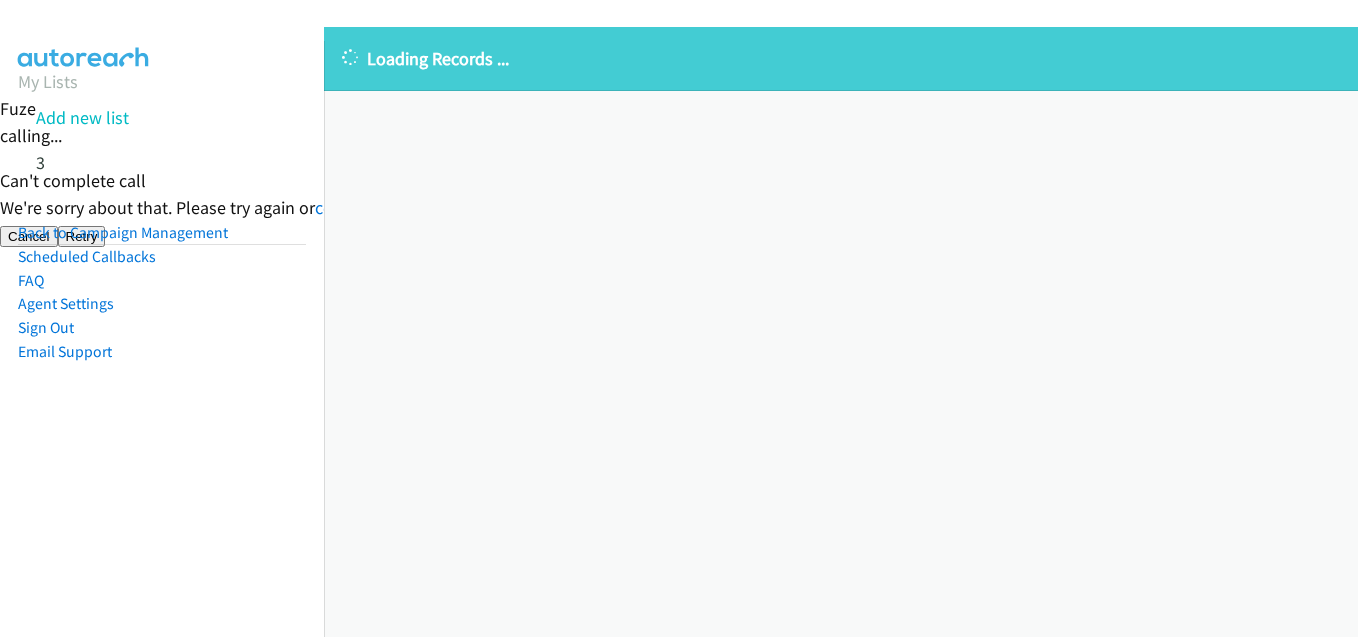 scroll, scrollTop: 0, scrollLeft: 0, axis: both 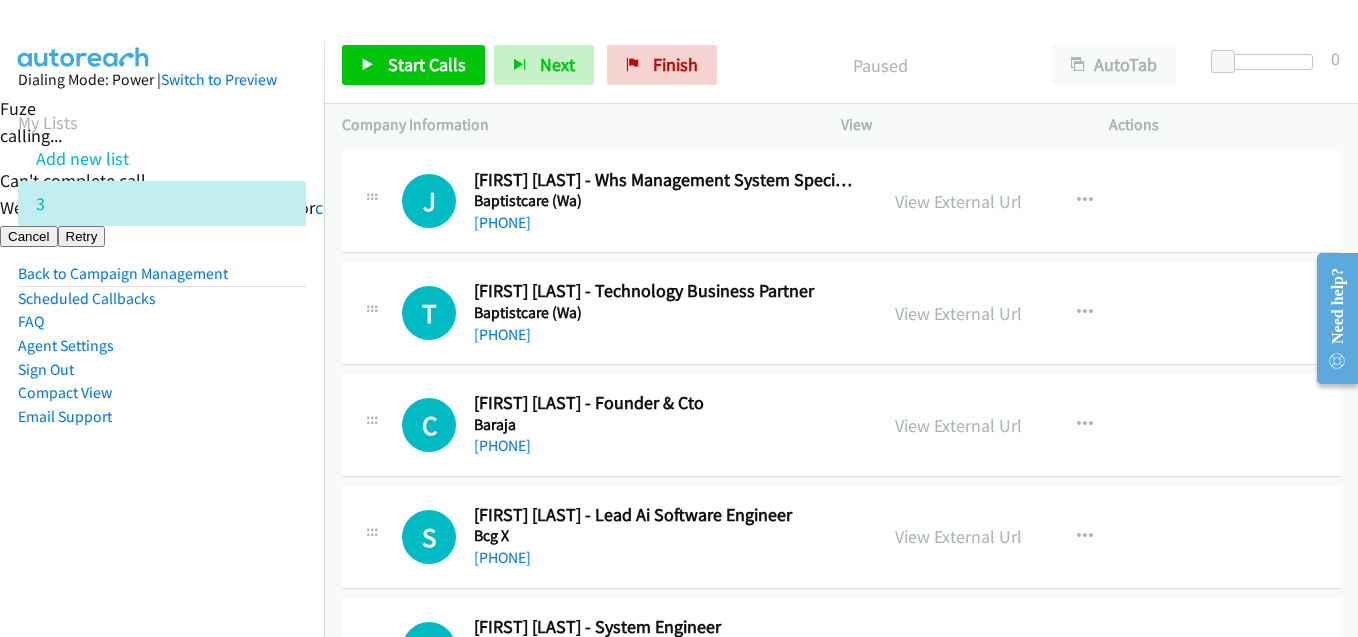 click on "Dialing Mode: Power
|
Switch to Preview
My Lists
Add new list
3
Back to Campaign Management
Scheduled Callbacks
FAQ
Agent Settings
Sign Out
Compact View
Email Support" at bounding box center (162, 280) 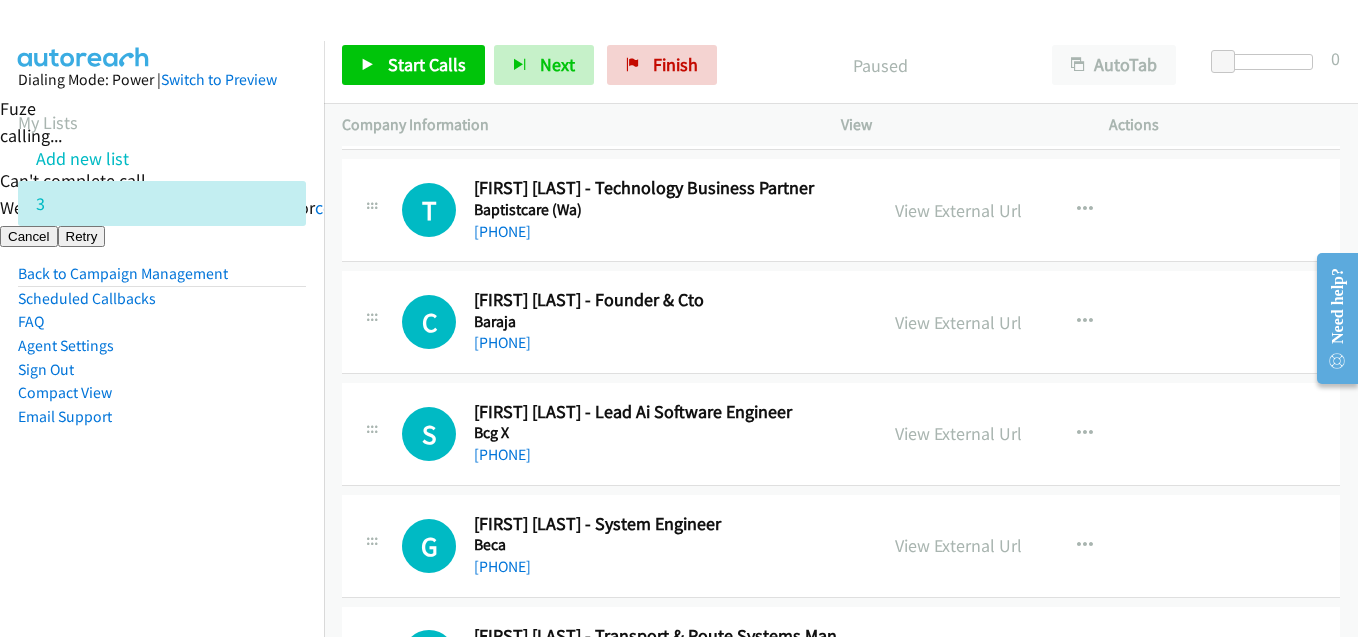 scroll, scrollTop: 200, scrollLeft: 0, axis: vertical 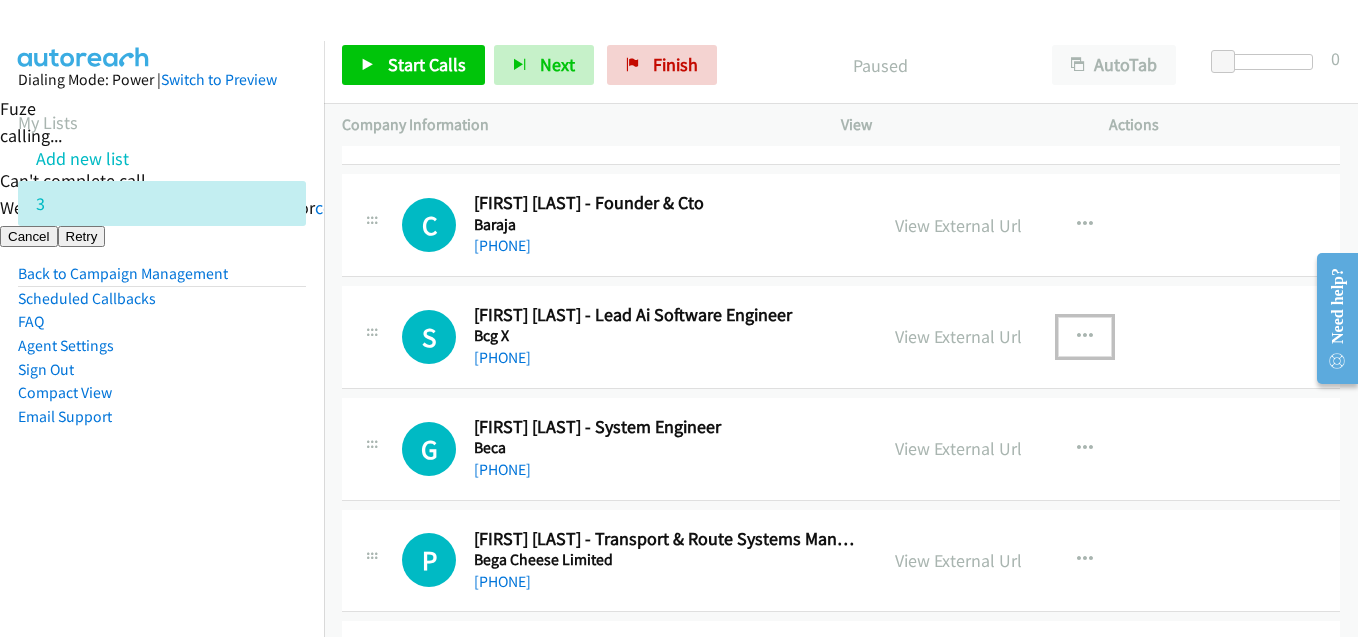 click at bounding box center (1085, 337) 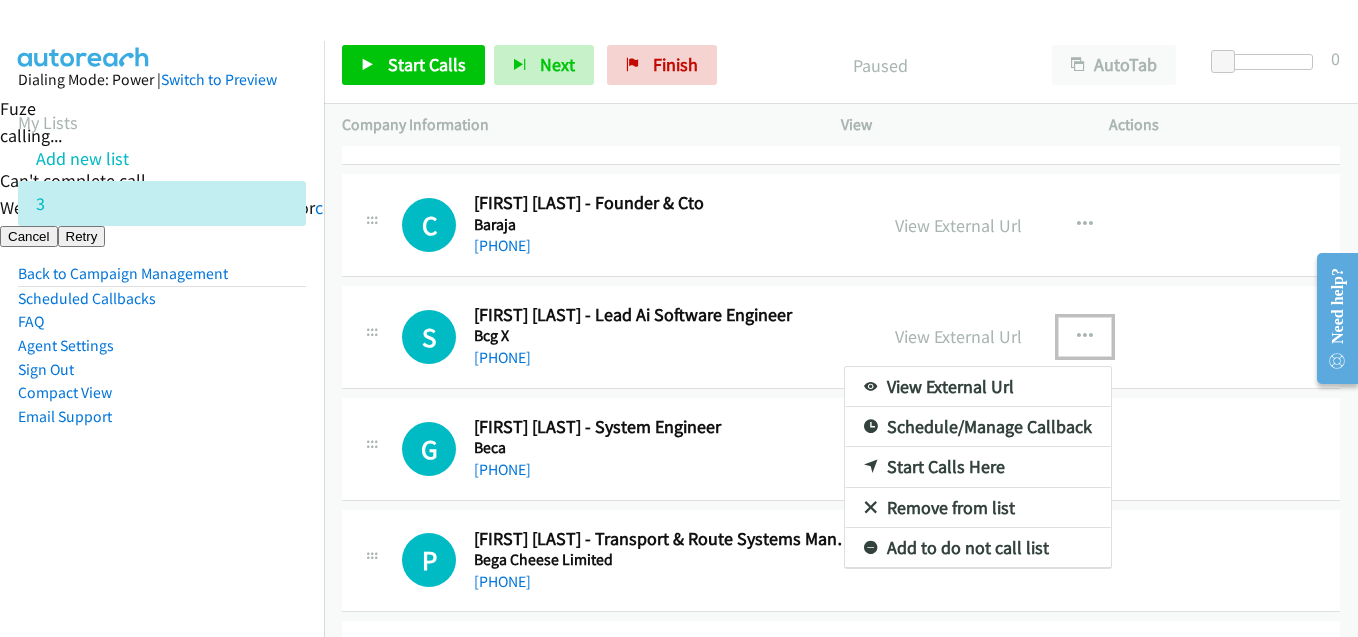 click on "Start Calls Here" at bounding box center (978, 467) 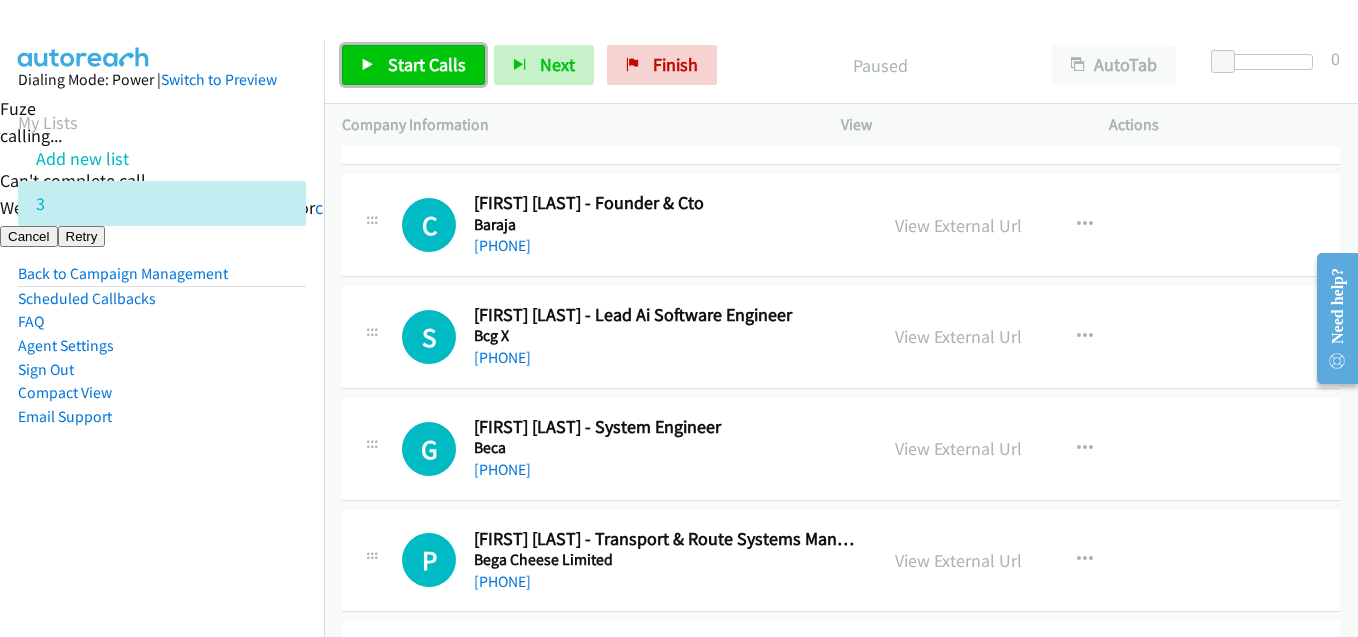 click on "Start Calls" at bounding box center [427, 64] 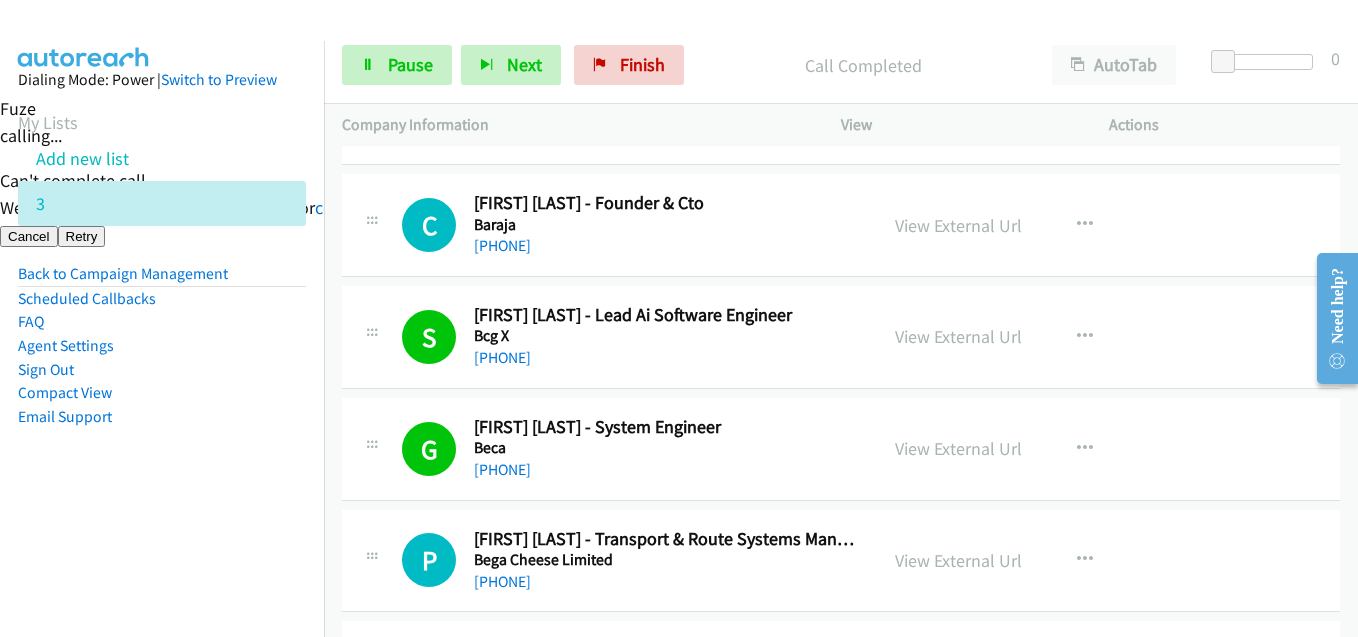 drag, startPoint x: 269, startPoint y: 435, endPoint x: 283, endPoint y: 426, distance: 16.643316 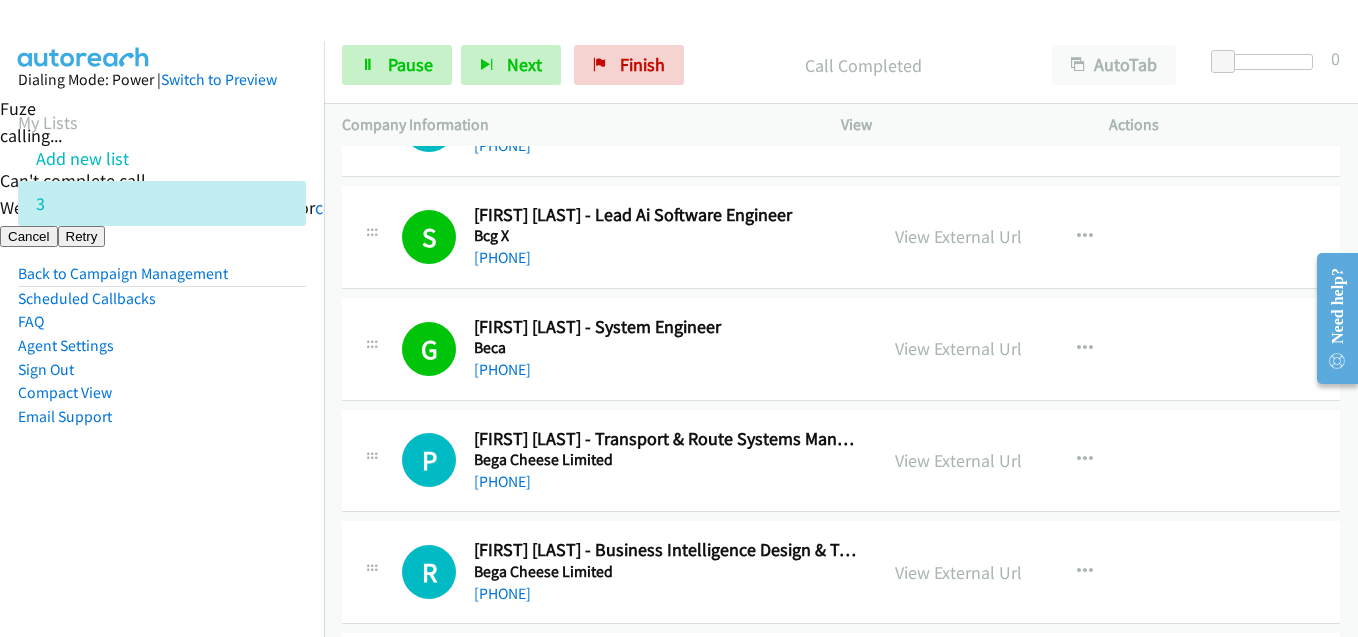 scroll, scrollTop: 500, scrollLeft: 0, axis: vertical 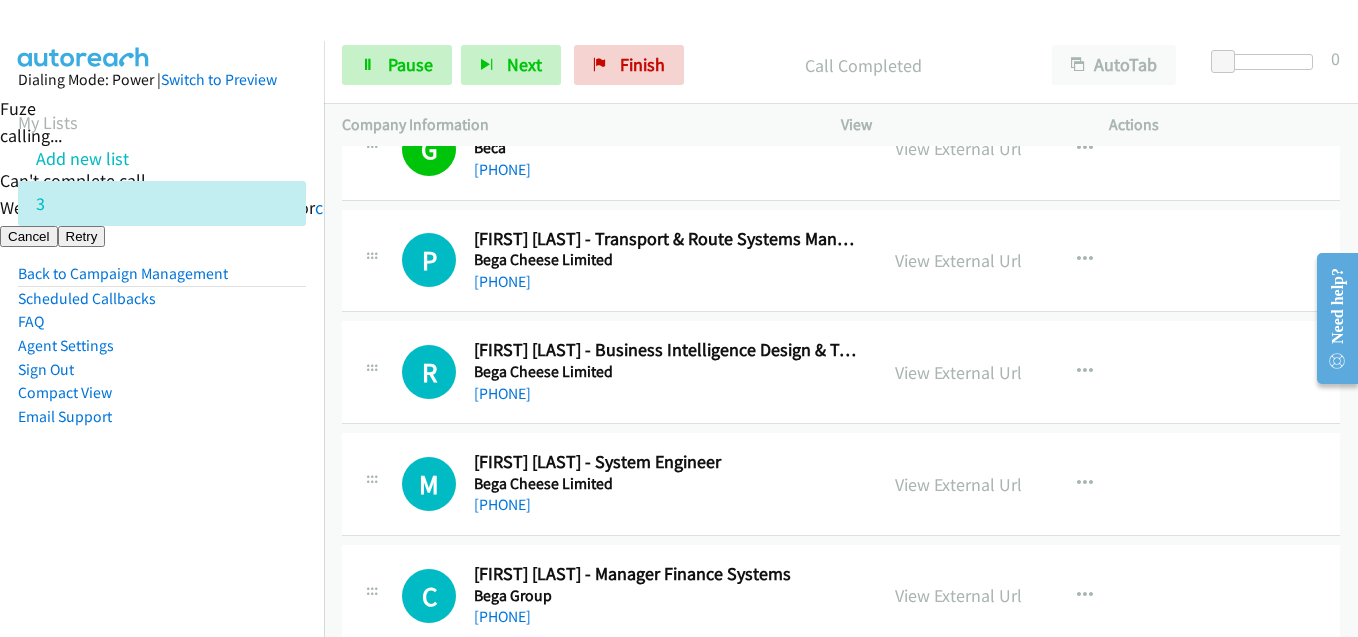drag, startPoint x: 259, startPoint y: 445, endPoint x: 267, endPoint y: 429, distance: 17.888544 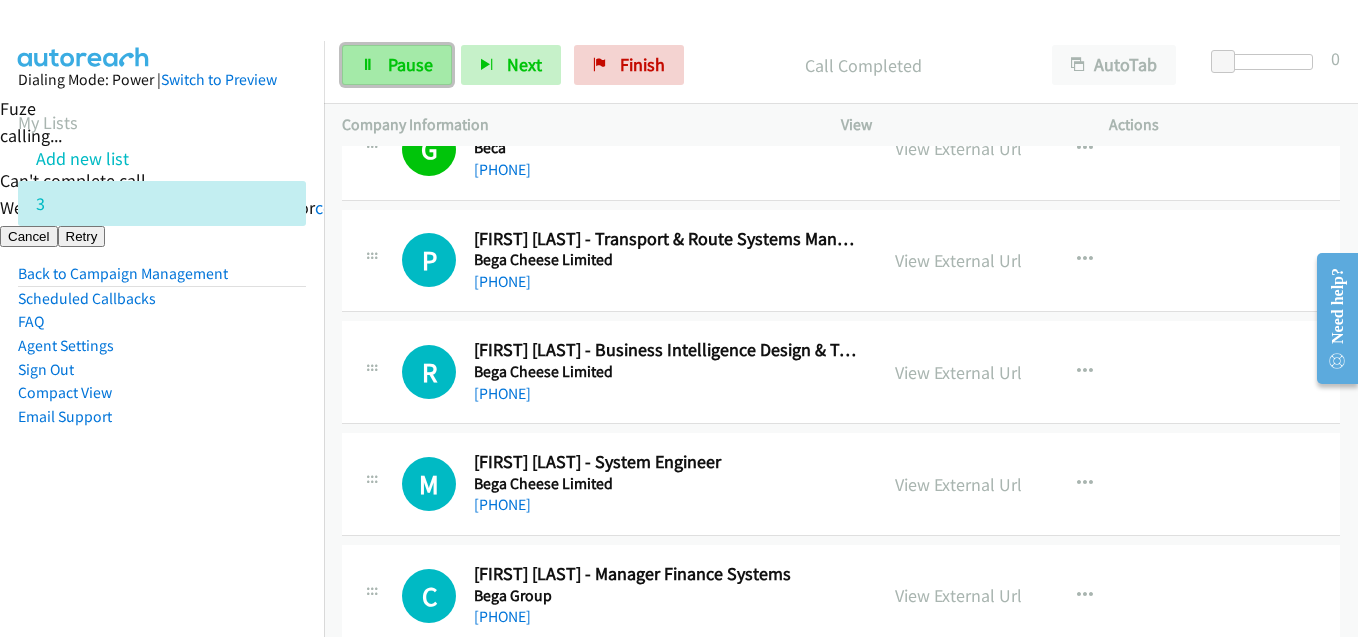 click on "Pause" at bounding box center [410, 64] 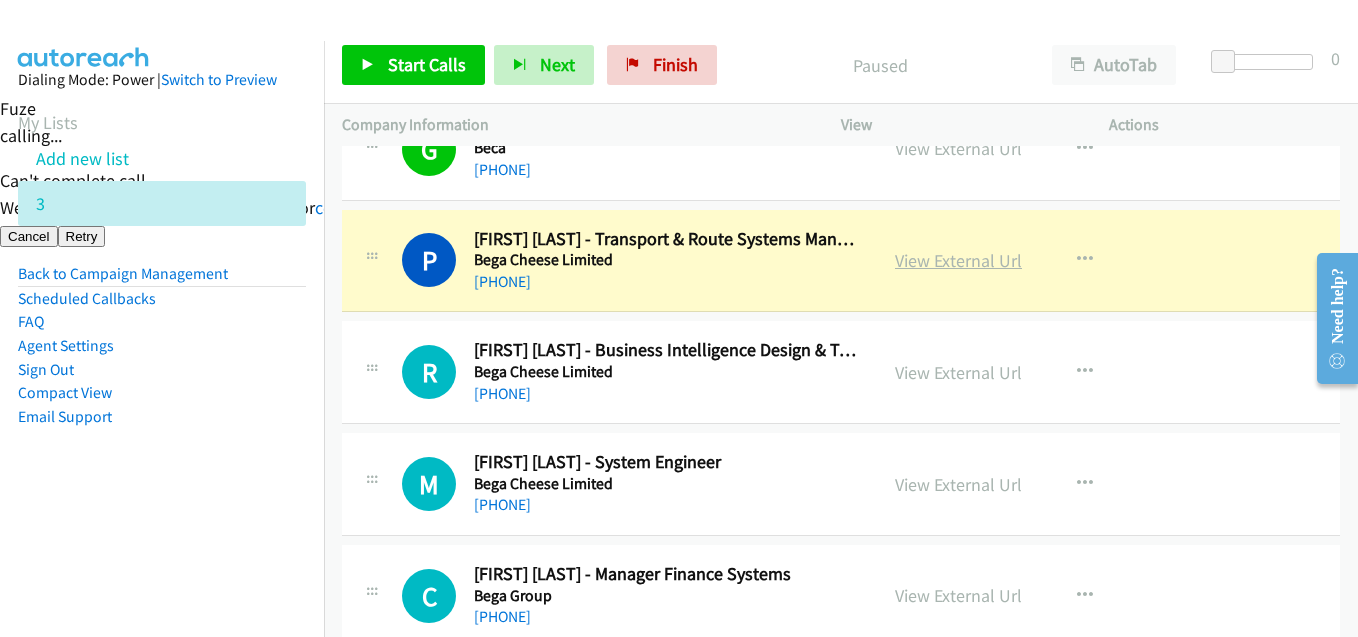 click on "View External Url" at bounding box center [958, 260] 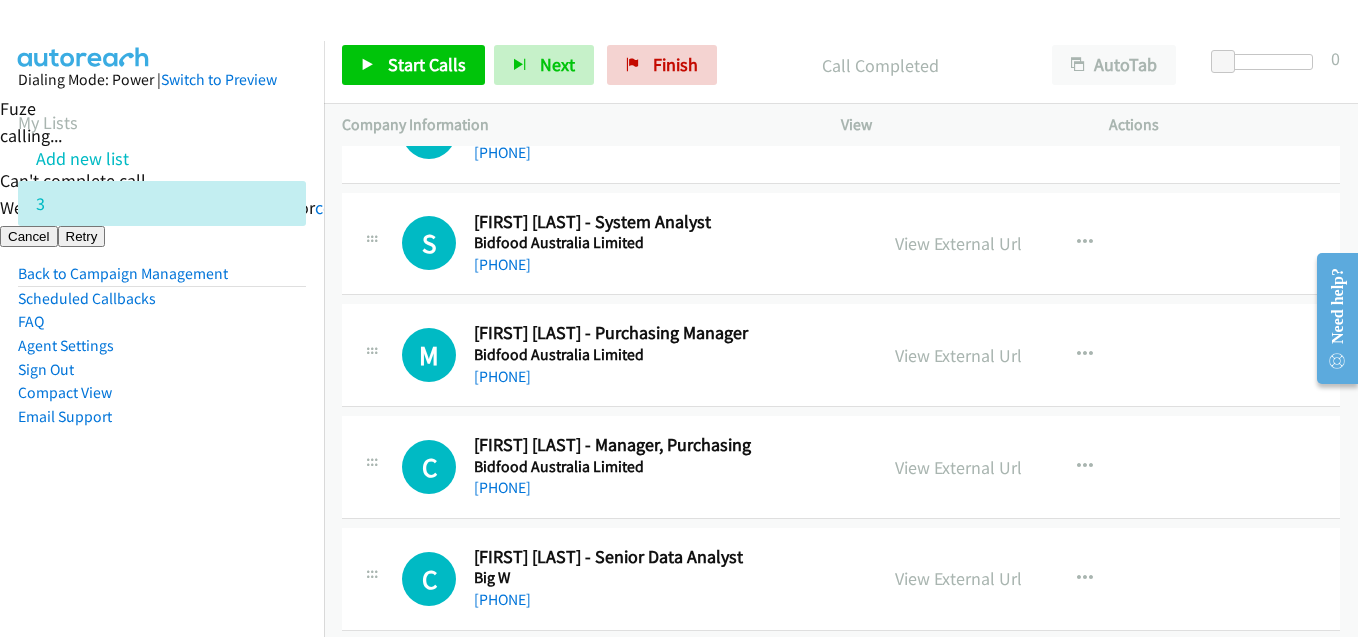 scroll, scrollTop: 1700, scrollLeft: 0, axis: vertical 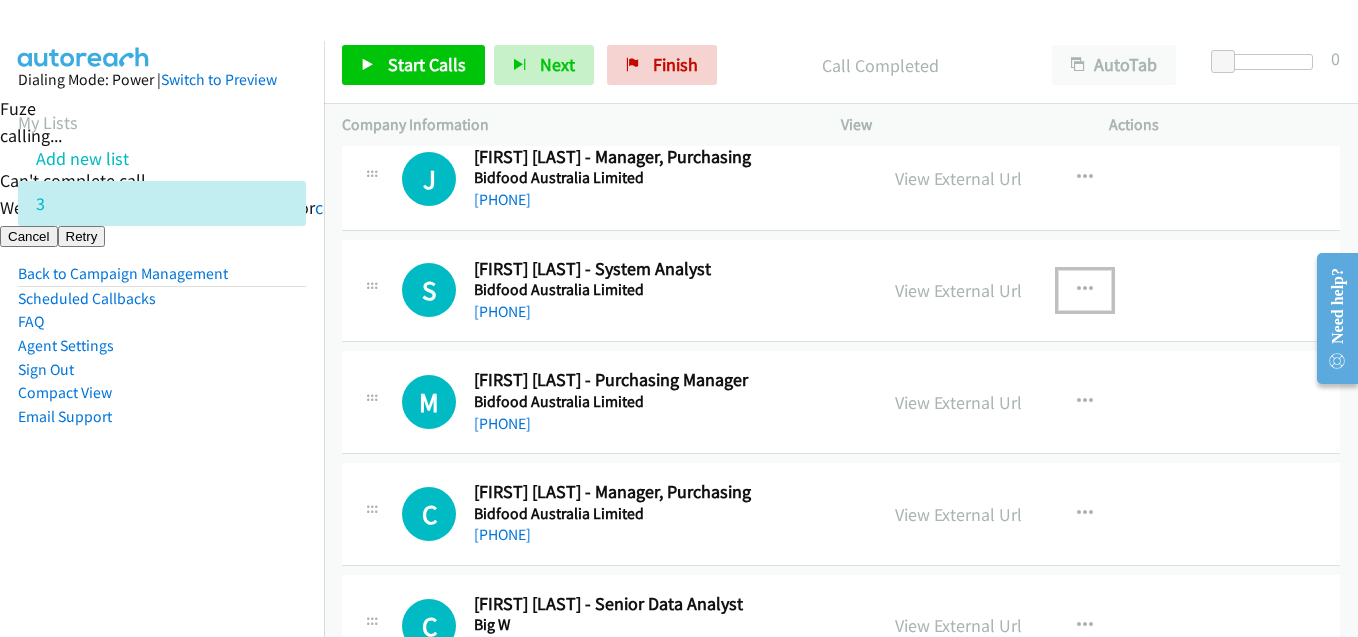 click at bounding box center (1085, 290) 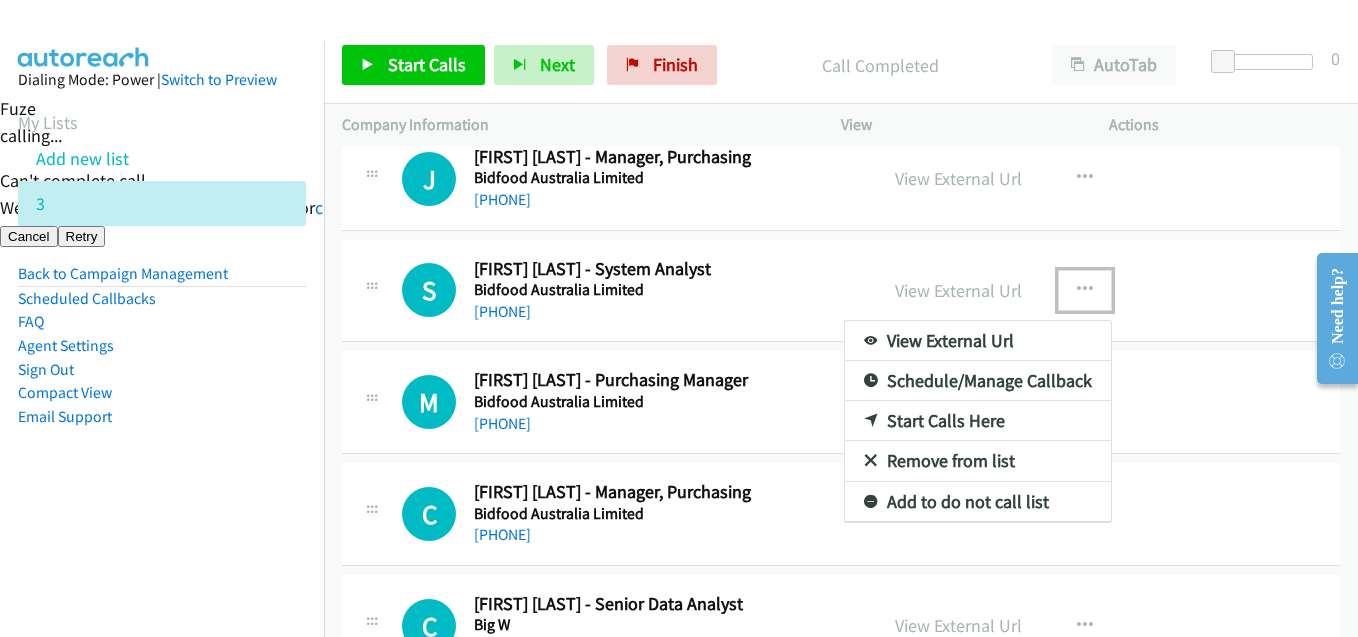 click on "Start Calls Here" at bounding box center [978, 421] 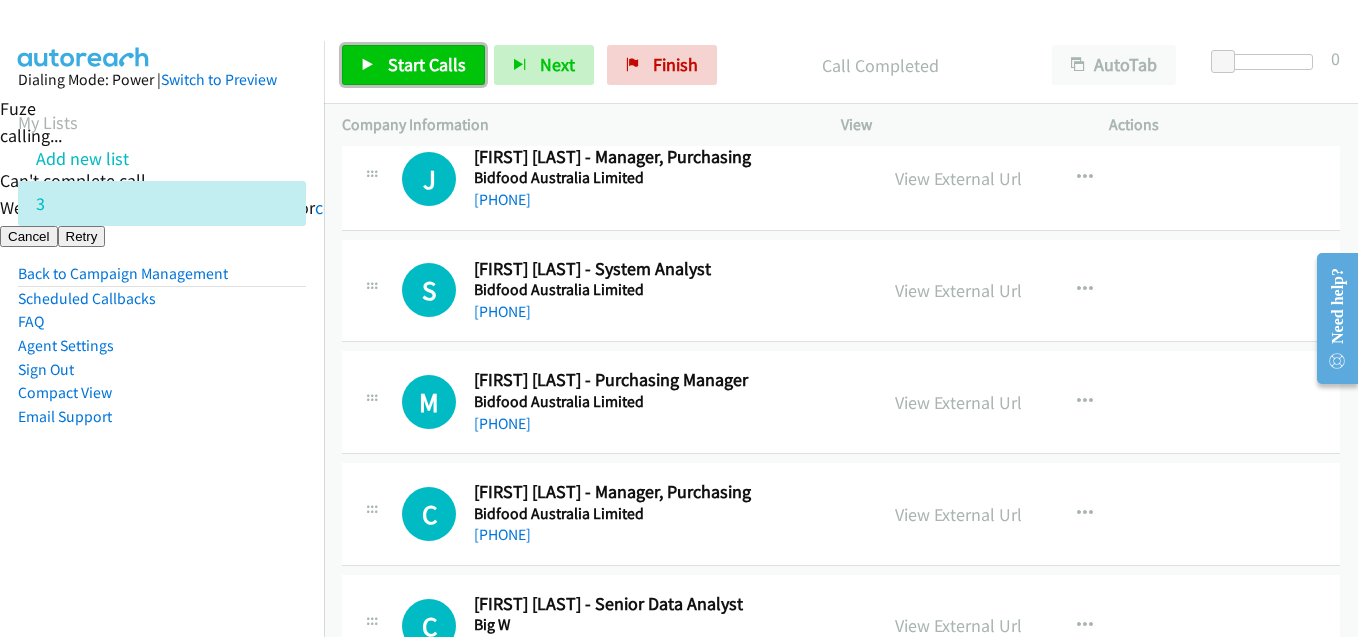 click on "Start Calls" at bounding box center (427, 64) 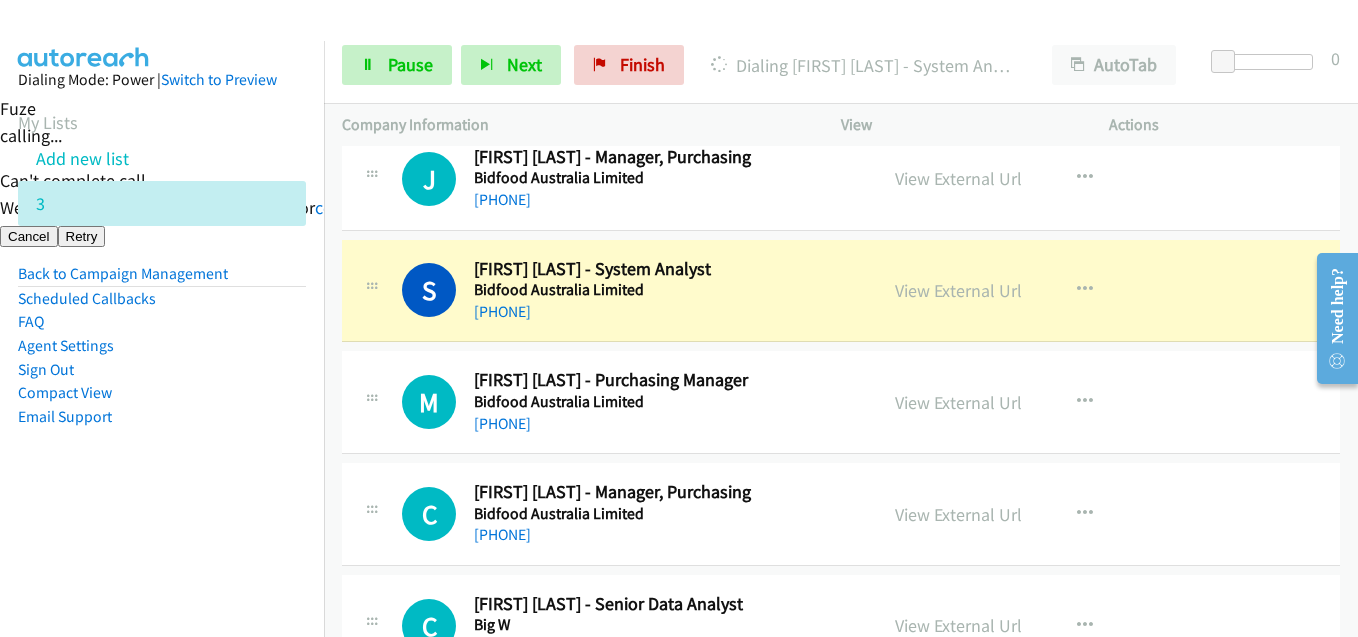 click on "Dialing Mode: Power
|
Switch to Preview
My Lists
Add new list
3
Back to Campaign Management
Scheduled Callbacks
FAQ
Agent Settings
Sign Out
Compact View
Email Support" at bounding box center (162, 280) 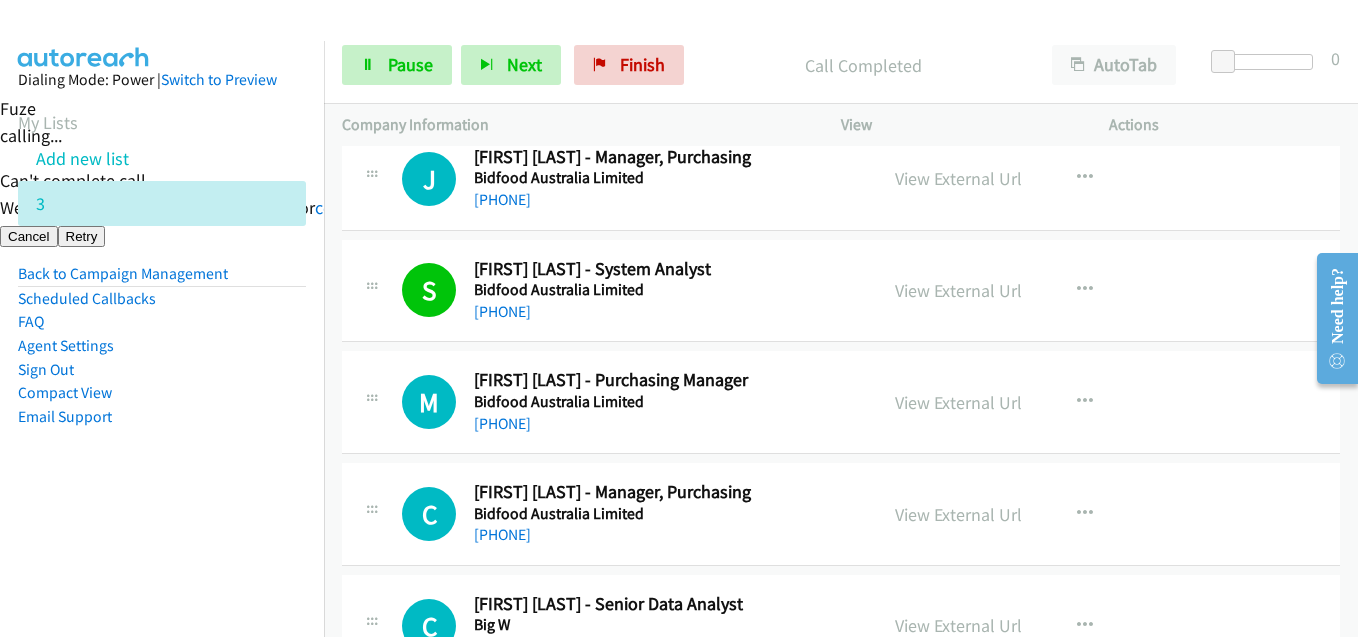 drag, startPoint x: 254, startPoint y: 429, endPoint x: 429, endPoint y: 132, distance: 344.72308 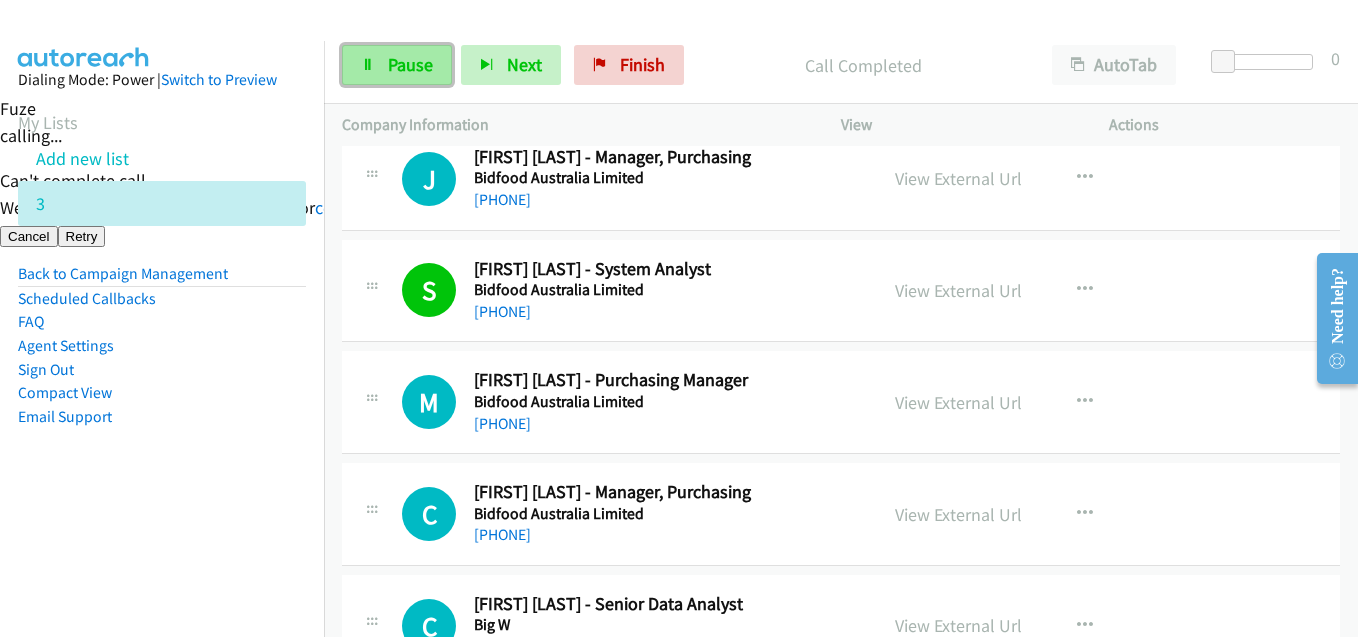 click on "Pause" at bounding box center [397, 65] 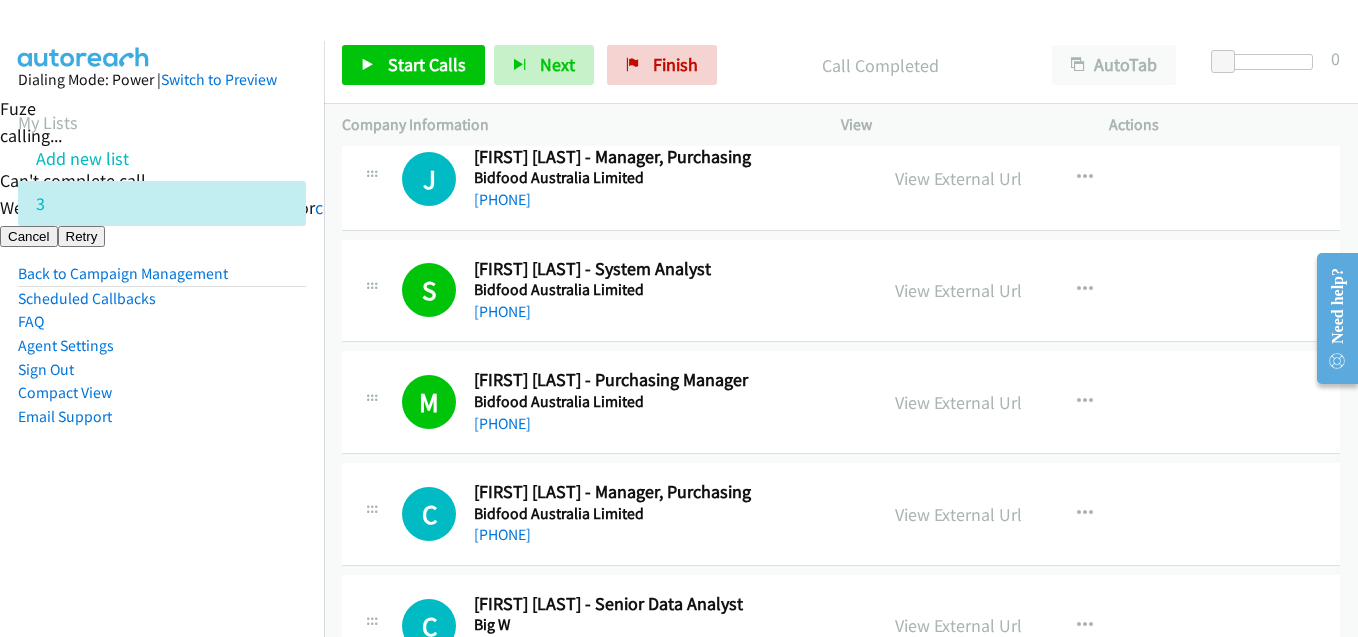 click on "Dialing Mode: Power
|
Switch to Preview
My Lists
Add new list
3
Back to Campaign Management
Scheduled Callbacks
FAQ
Agent Settings
Sign Out
Compact View
Email Support" at bounding box center [162, 359] 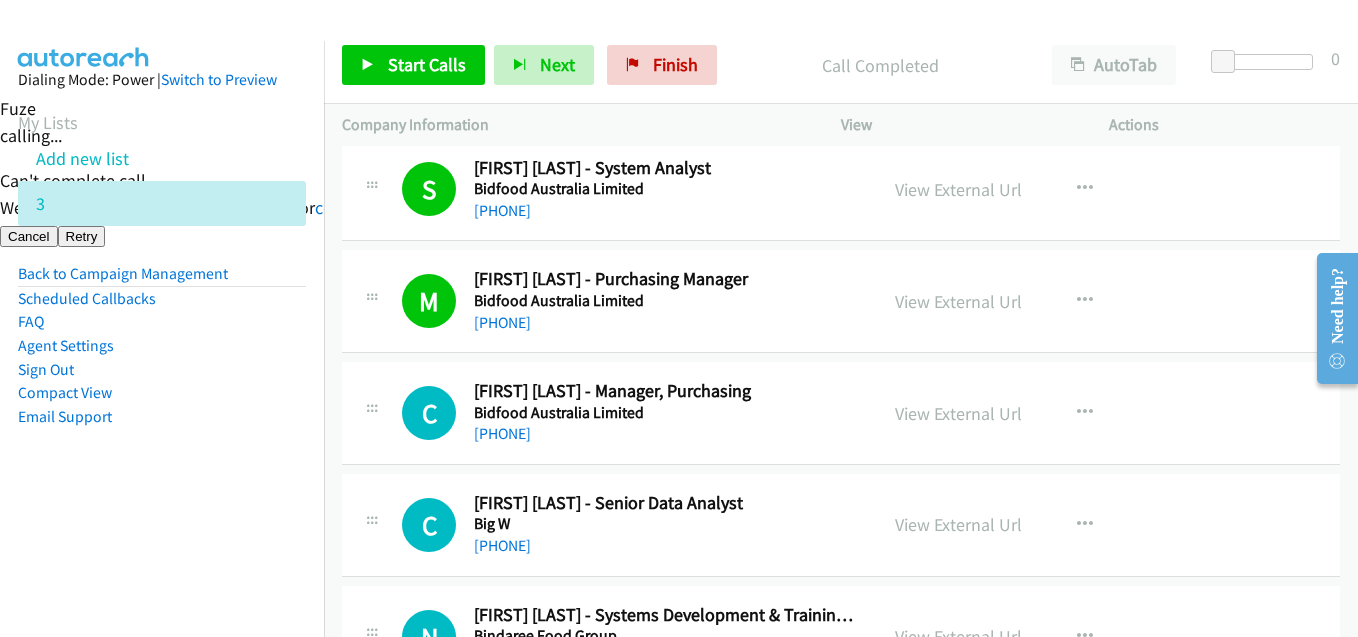 scroll, scrollTop: 2000, scrollLeft: 0, axis: vertical 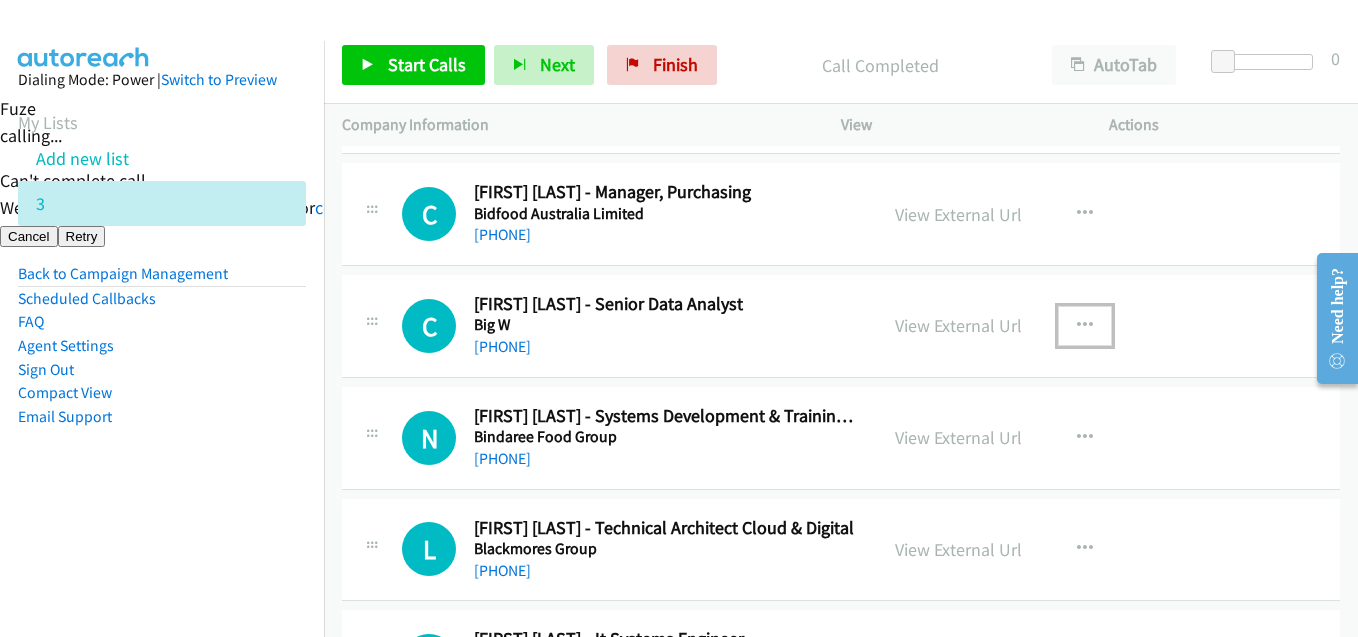 click at bounding box center [1085, 326] 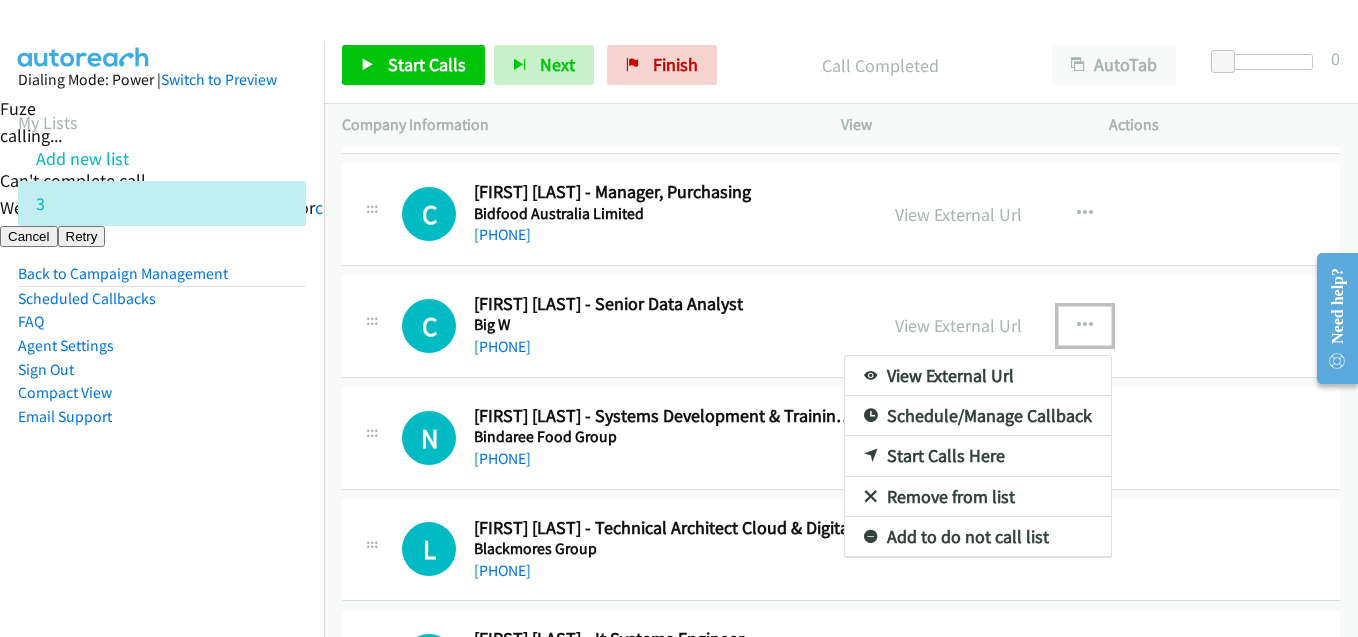 click on "Start Calls Here" at bounding box center (978, 456) 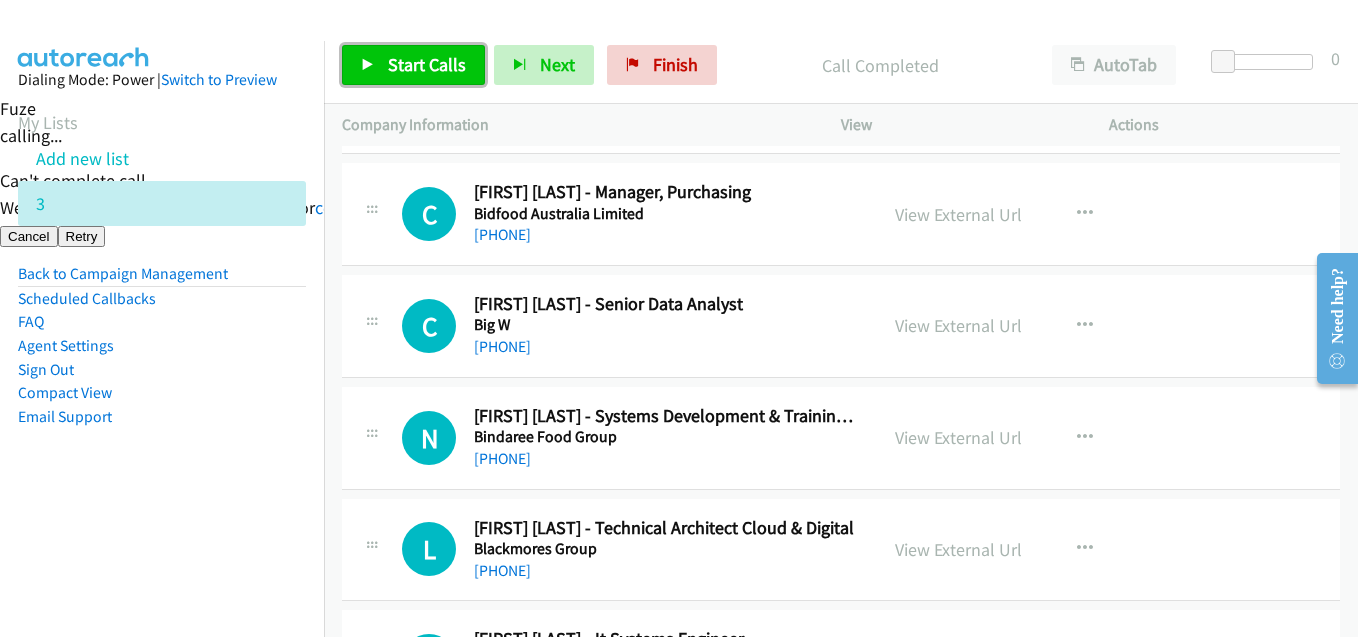 click on "Start Calls" at bounding box center (427, 64) 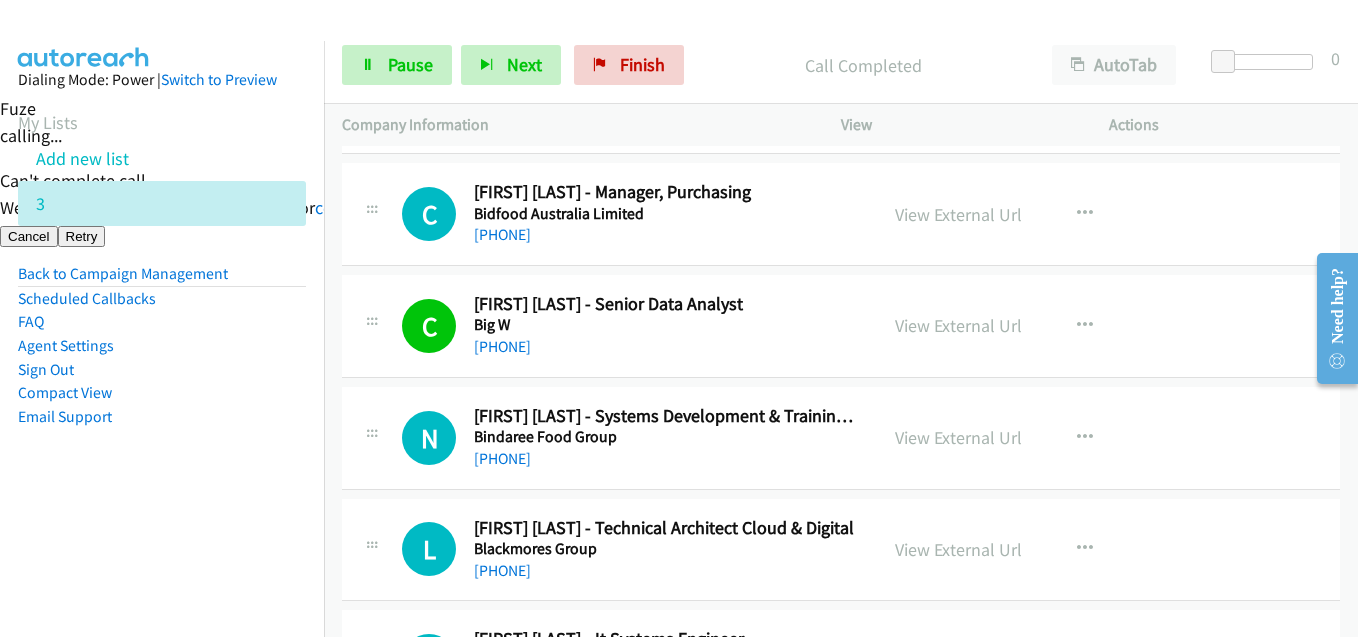 click on "Dialing Mode: Power
|
Switch to Preview
My Lists
Add new list
3
Back to Campaign Management
Scheduled Callbacks
FAQ
Agent Settings
Sign Out
Compact View
Email Support" at bounding box center (162, 280) 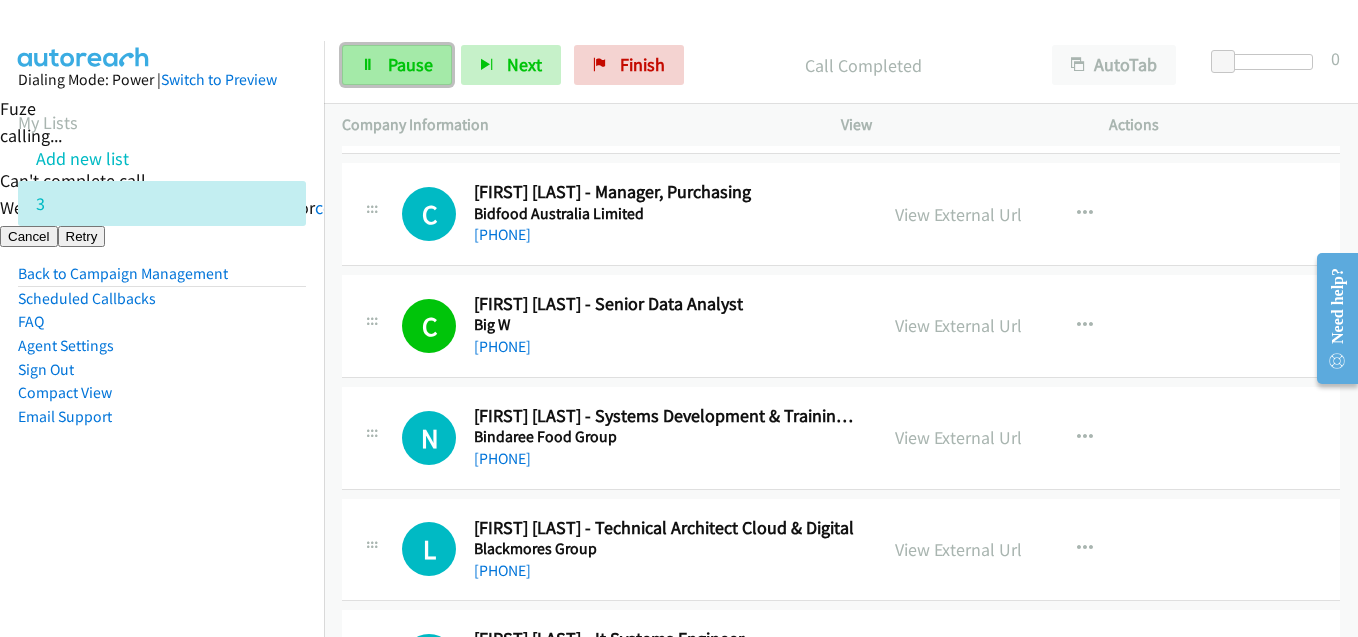 drag, startPoint x: 398, startPoint y: 48, endPoint x: 409, endPoint y: 47, distance: 11.045361 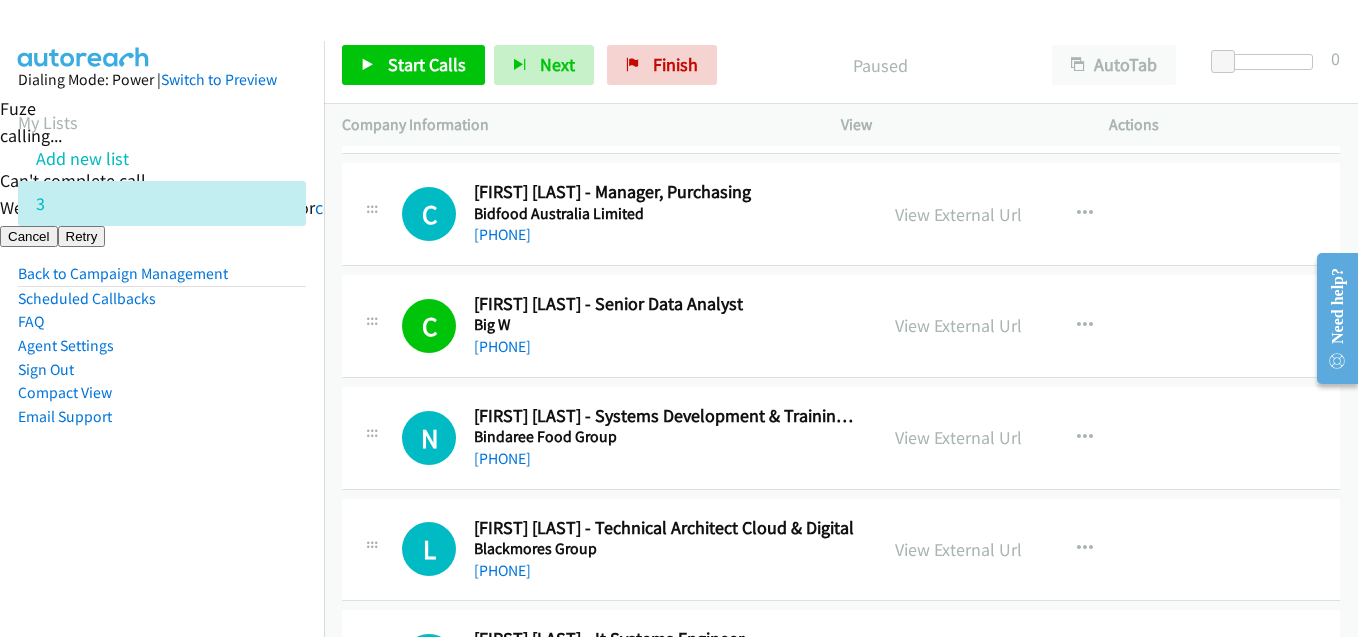 click on "Dialing Mode: Power
|
Switch to Preview
My Lists
Add new list
3
Back to Campaign Management
Scheduled Callbacks
FAQ
Agent Settings
Sign Out
Compact View
Email Support" at bounding box center [162, 359] 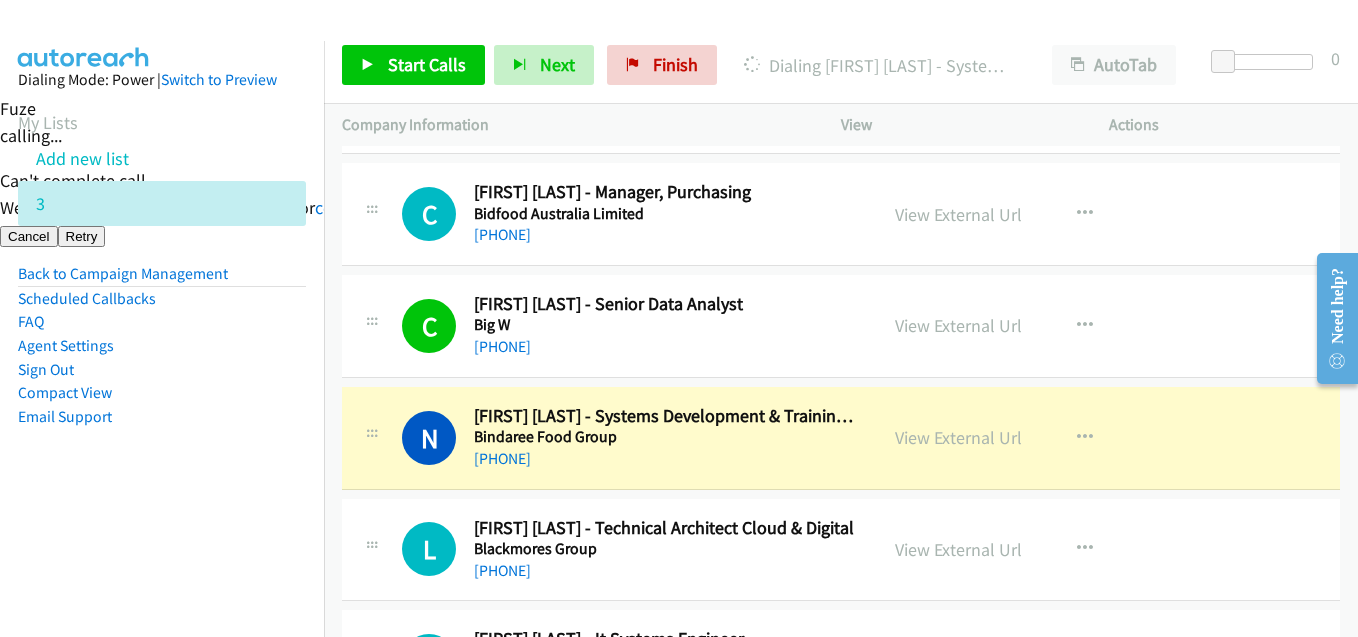 drag, startPoint x: 201, startPoint y: 470, endPoint x: 532, endPoint y: 464, distance: 331.05438 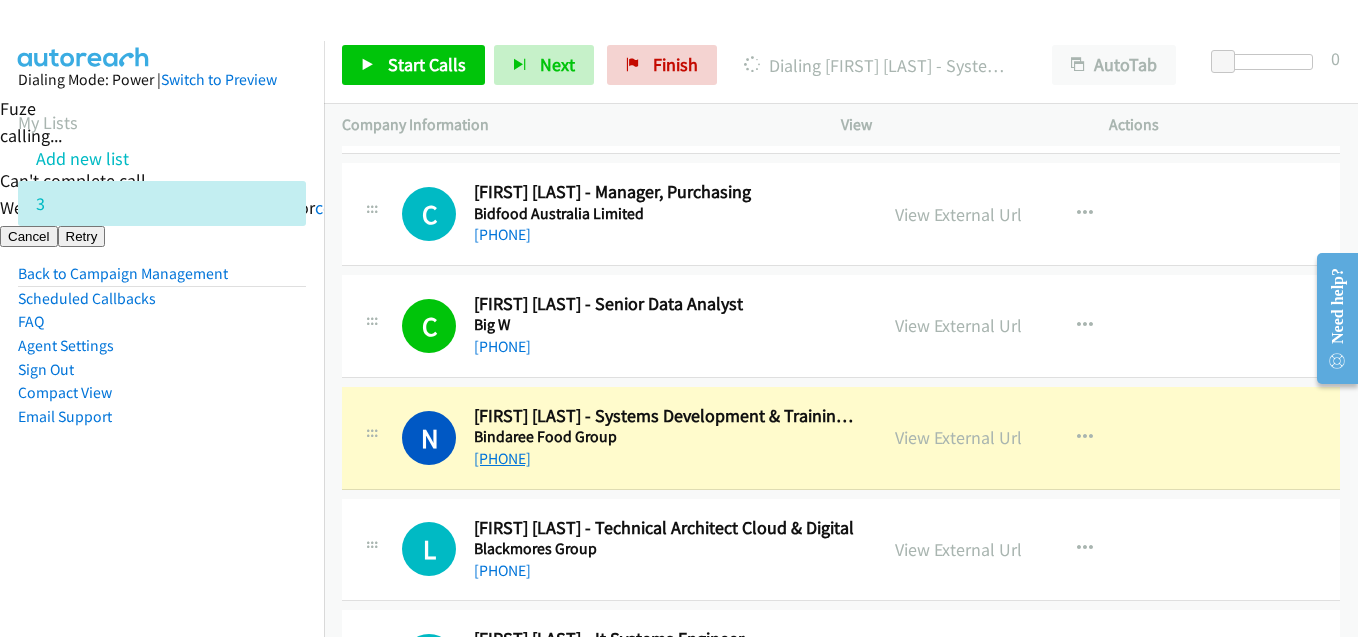 click on "Dialing Mode: Power
|
Switch to Preview
My Lists
Add new list
3
Back to Campaign Management
Scheduled Callbacks
FAQ
Agent Settings
Sign Out
Compact View
Email Support" at bounding box center [162, 280] 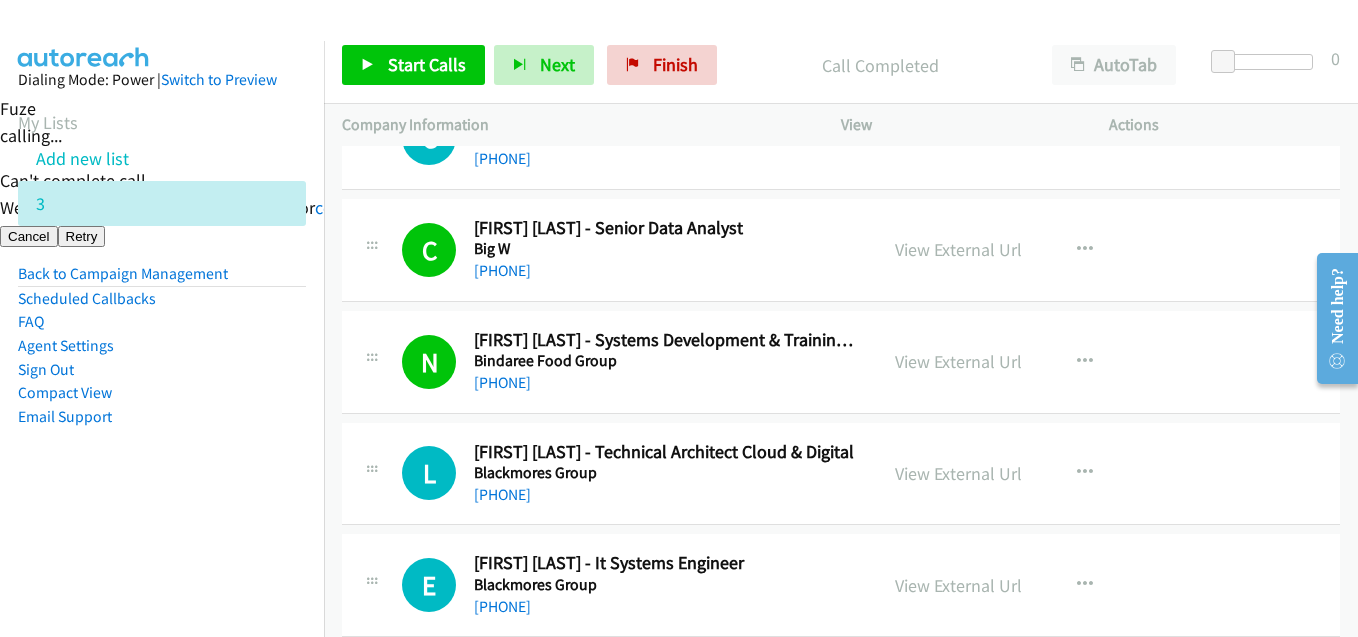 scroll, scrollTop: 2200, scrollLeft: 0, axis: vertical 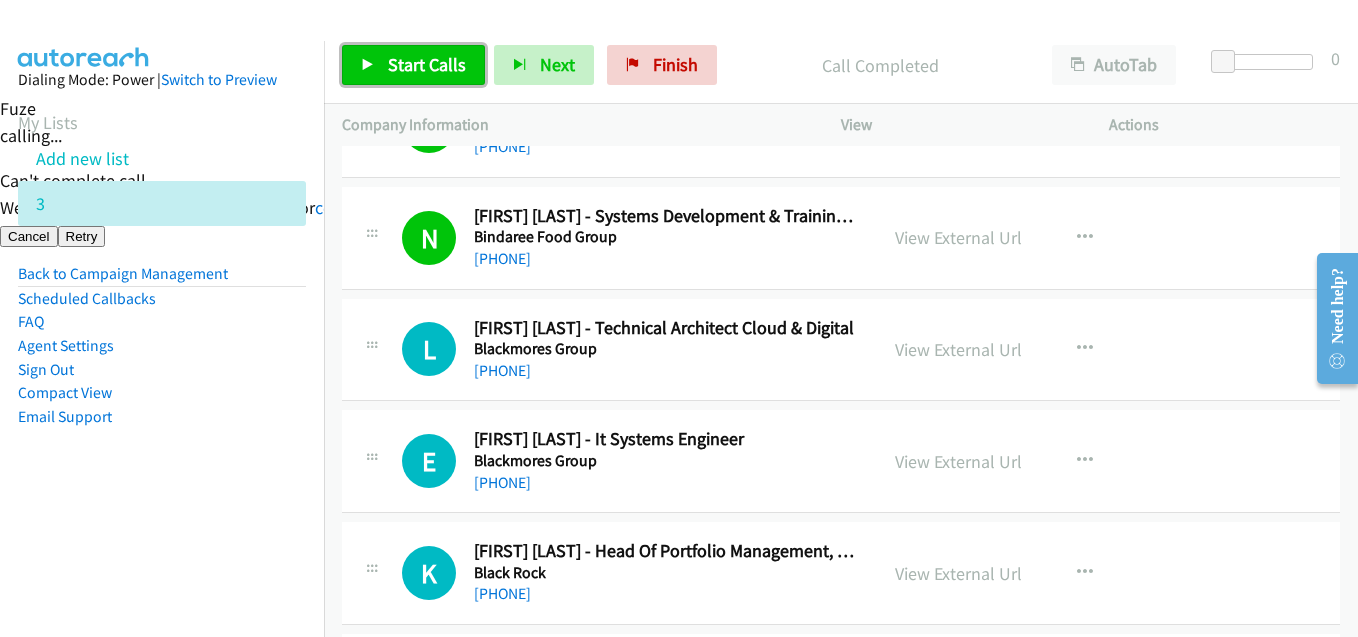 click on "Start Calls" at bounding box center [427, 64] 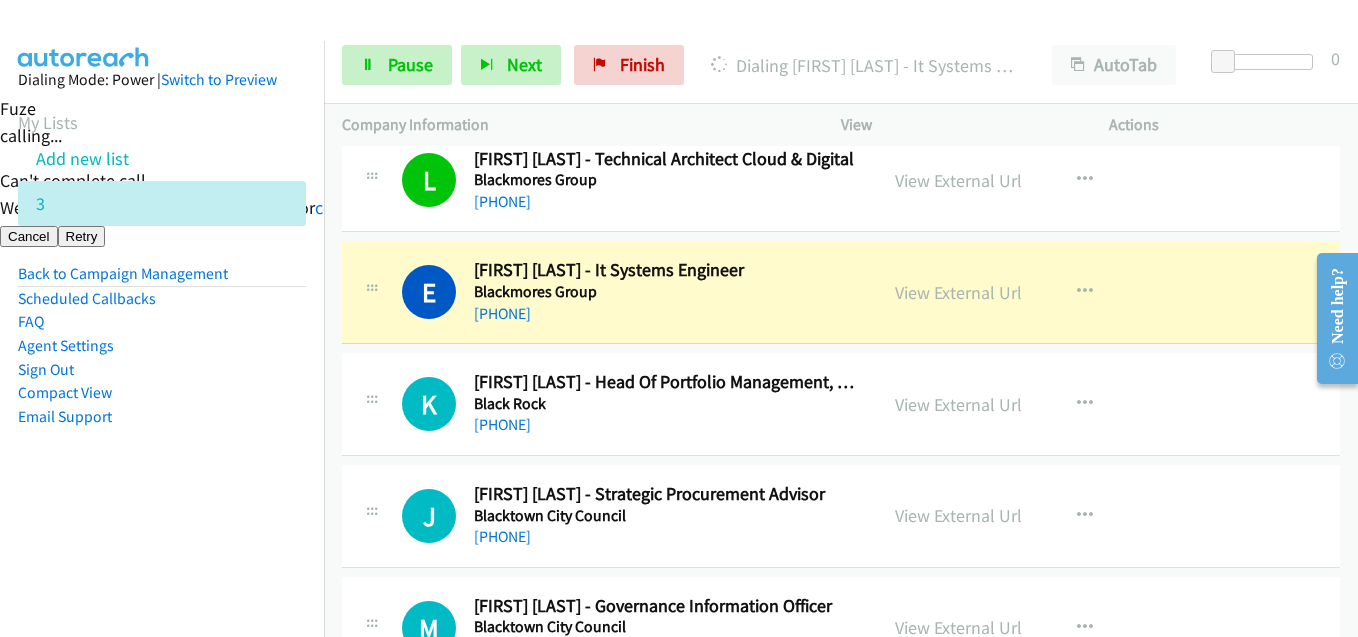 scroll, scrollTop: 2400, scrollLeft: 0, axis: vertical 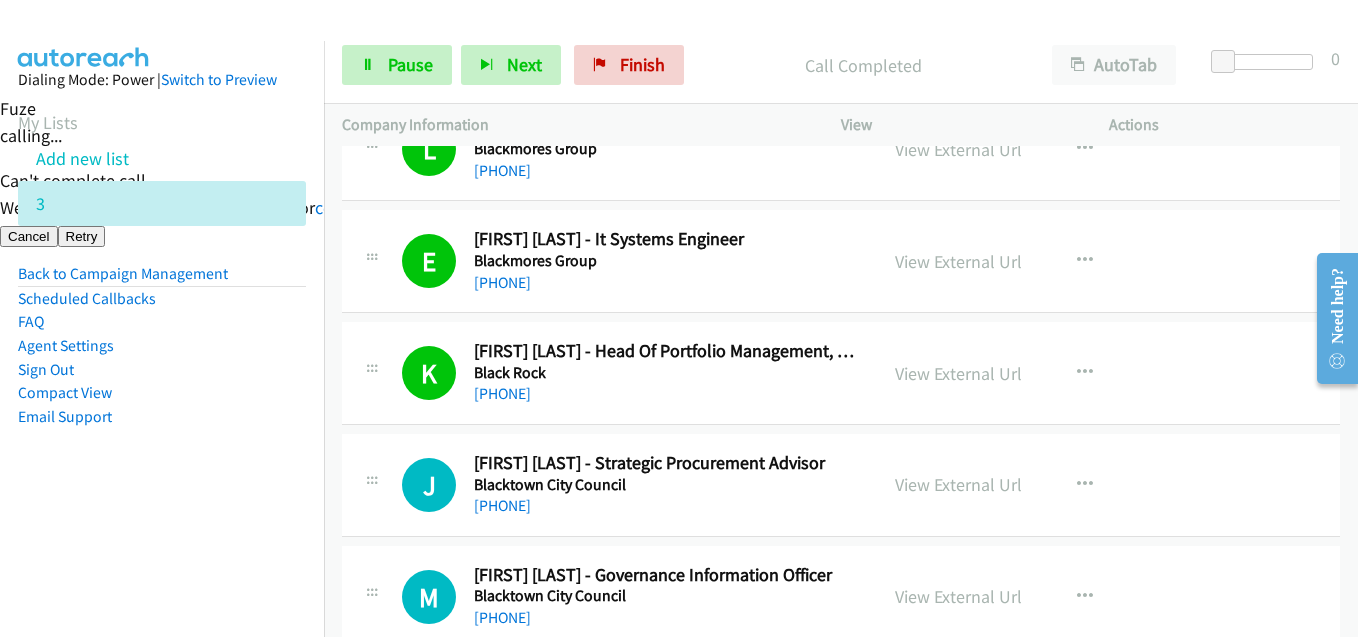 drag, startPoint x: 213, startPoint y: 544, endPoint x: 231, endPoint y: 538, distance: 18.973665 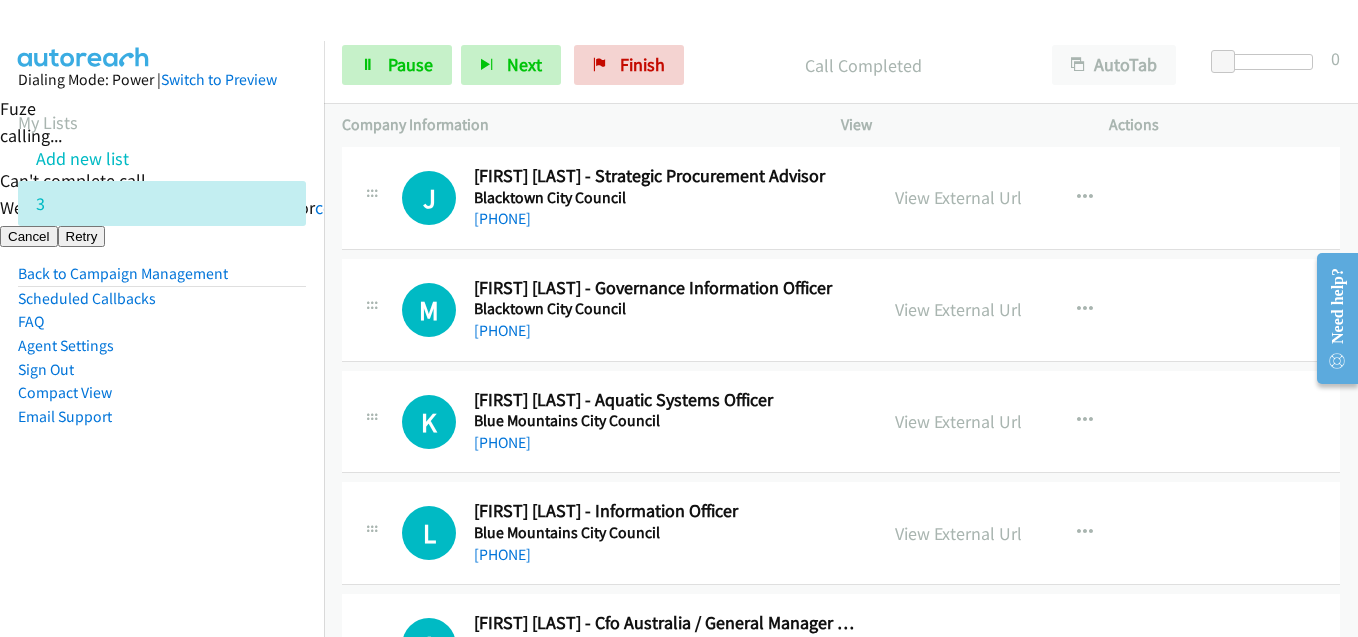 scroll, scrollTop: 2700, scrollLeft: 0, axis: vertical 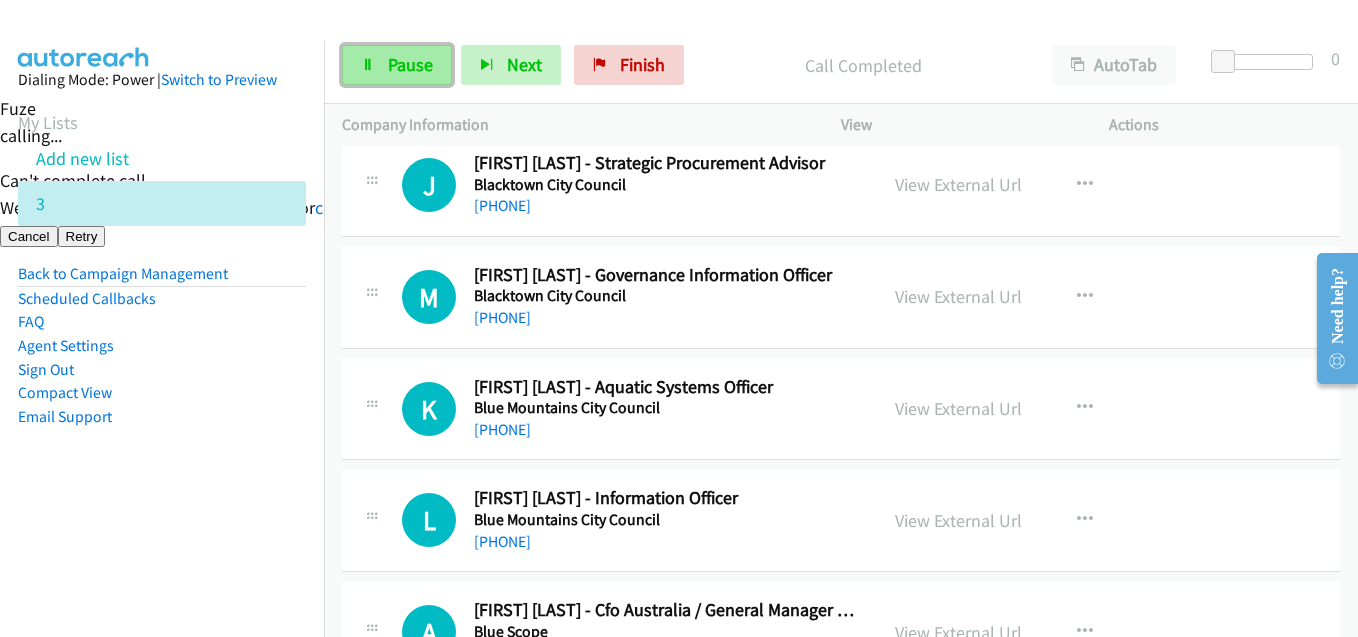 click on "Pause" at bounding box center (397, 65) 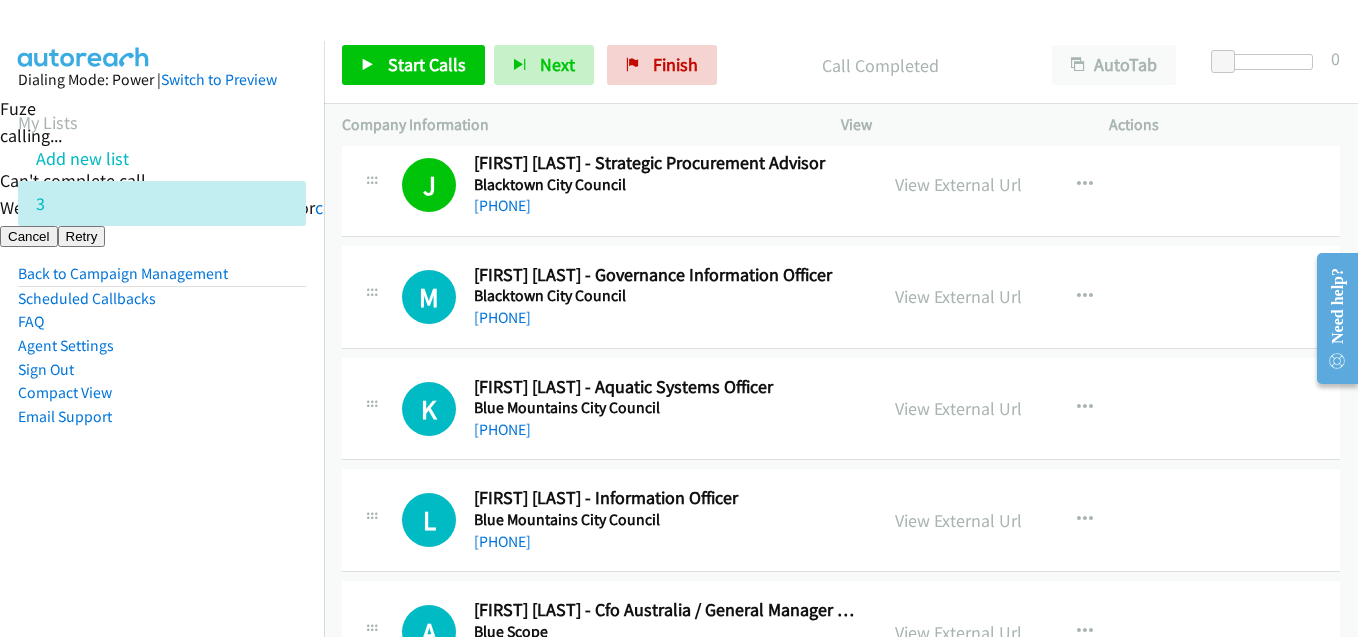 click on "Callback Scheduled
[FIRST] [LAST] - Information Officer
Blue Mountains City Council
[COUNTRY]
[PHONE]
View External Url
View External Url
Schedule/Manage Callback
Start Calls Here
Remove from list
Add to do not call list
Reset Call Status" at bounding box center [841, 521] 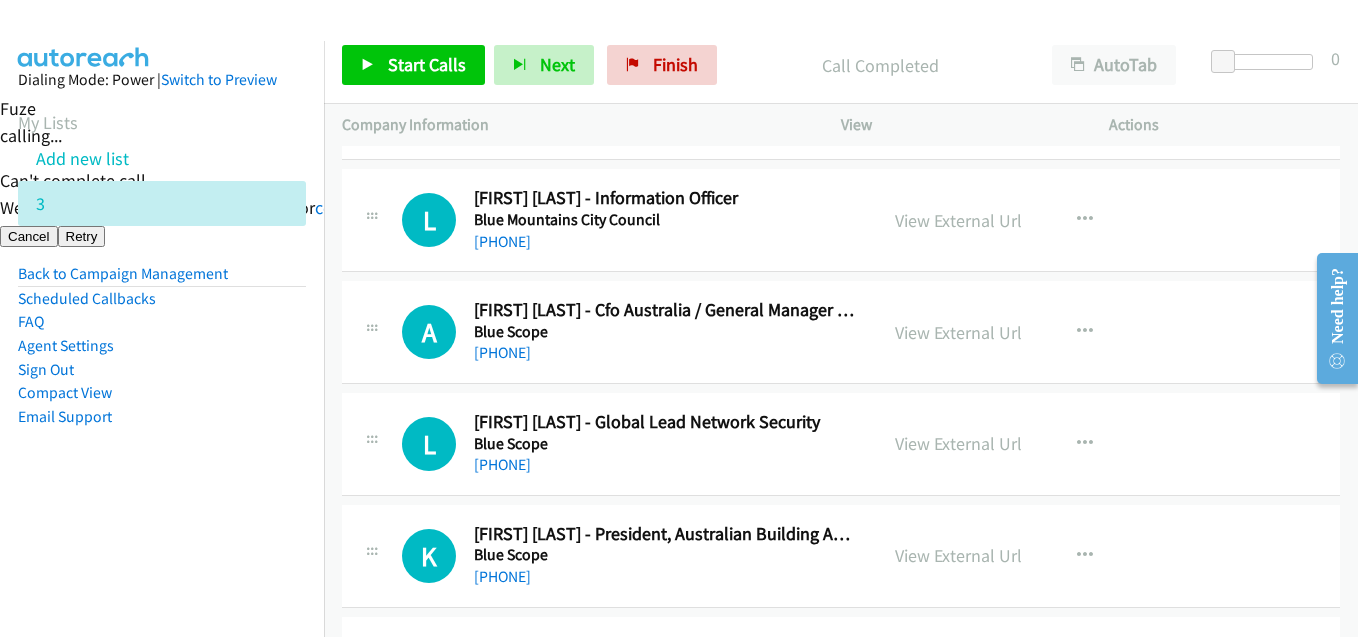 scroll, scrollTop: 3300, scrollLeft: 0, axis: vertical 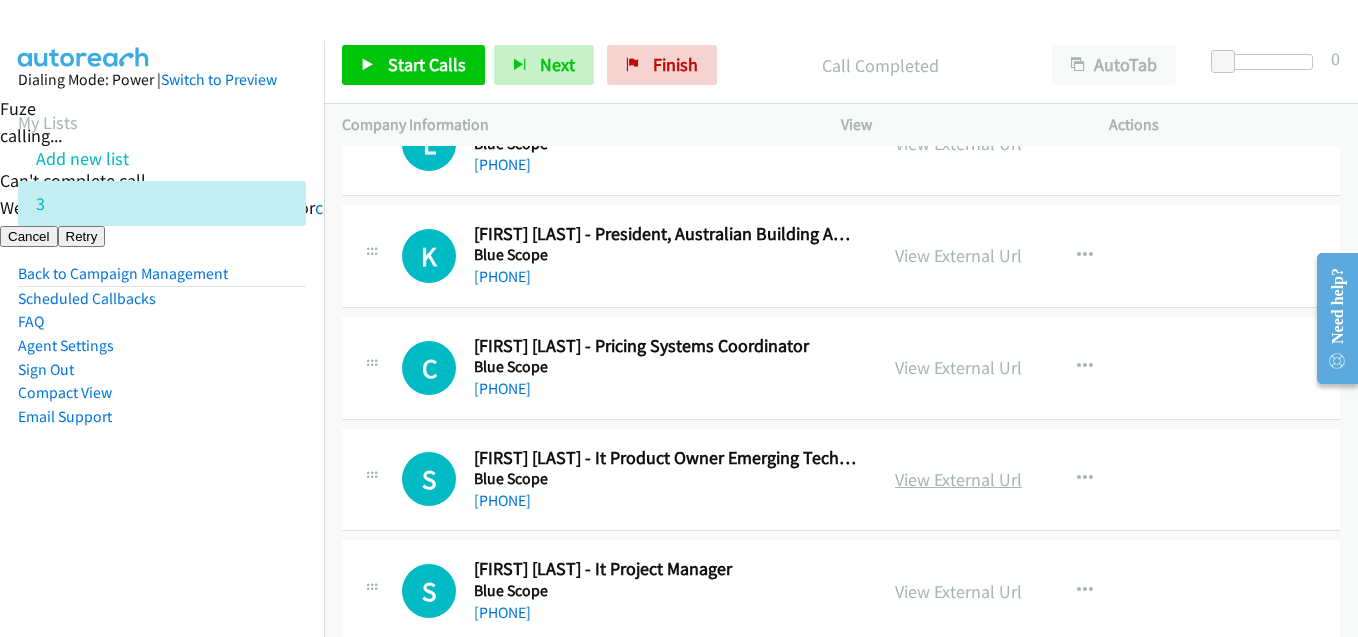 click on "View External Url" at bounding box center (958, 479) 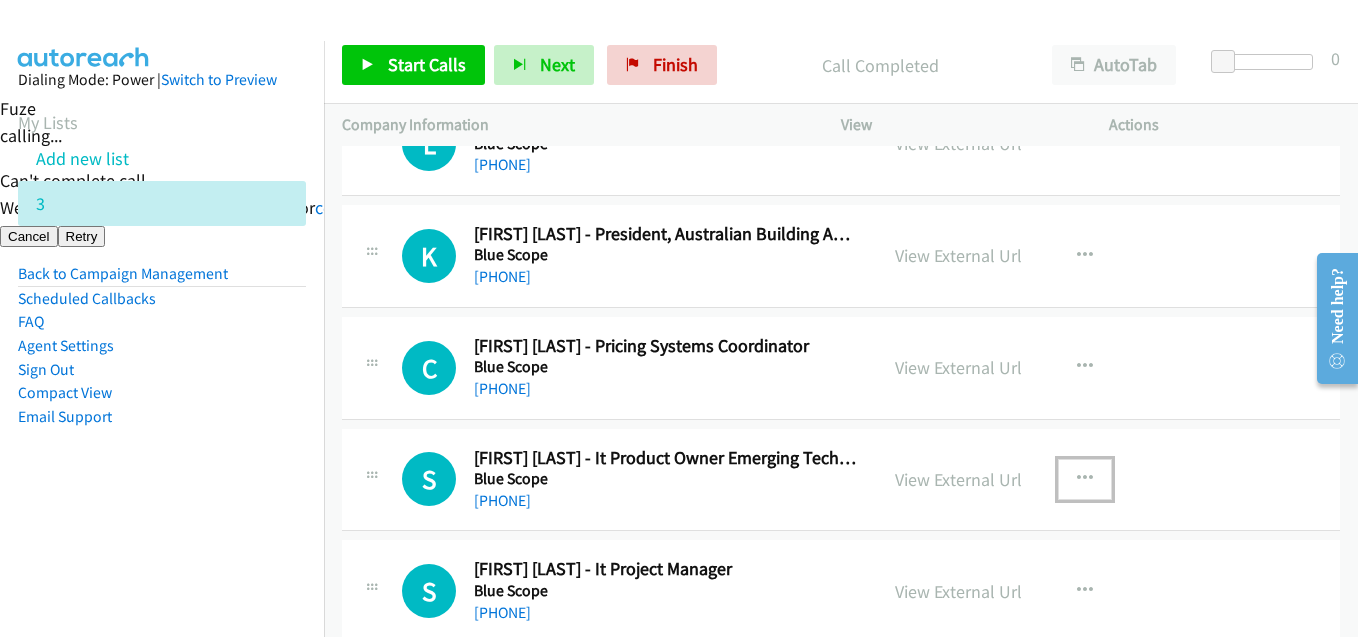 click at bounding box center (1085, 479) 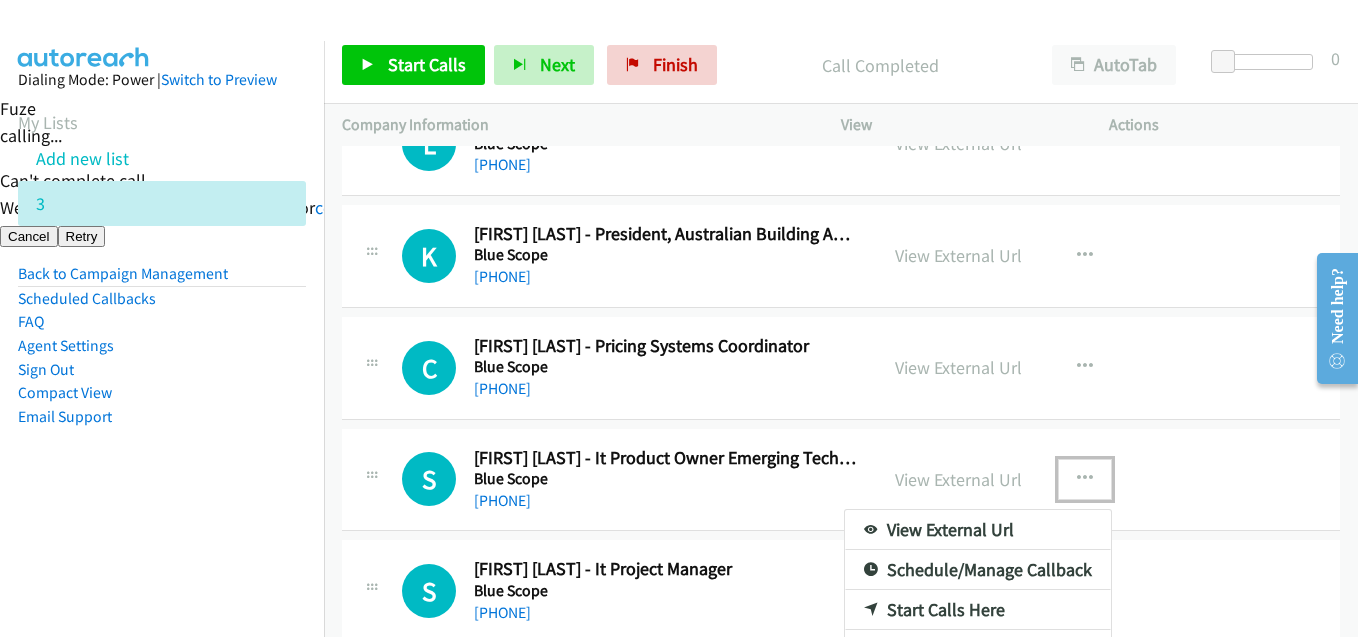 click on "Start Calls Here" at bounding box center (978, 610) 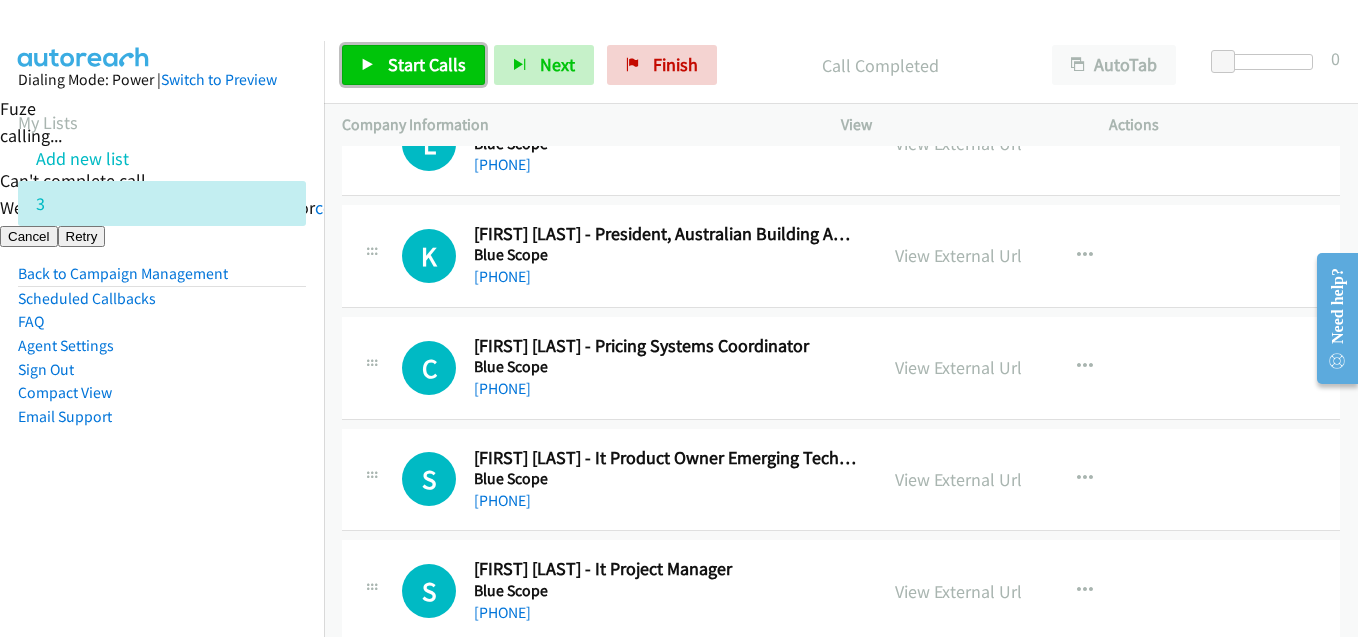 click on "Start Calls" at bounding box center [427, 64] 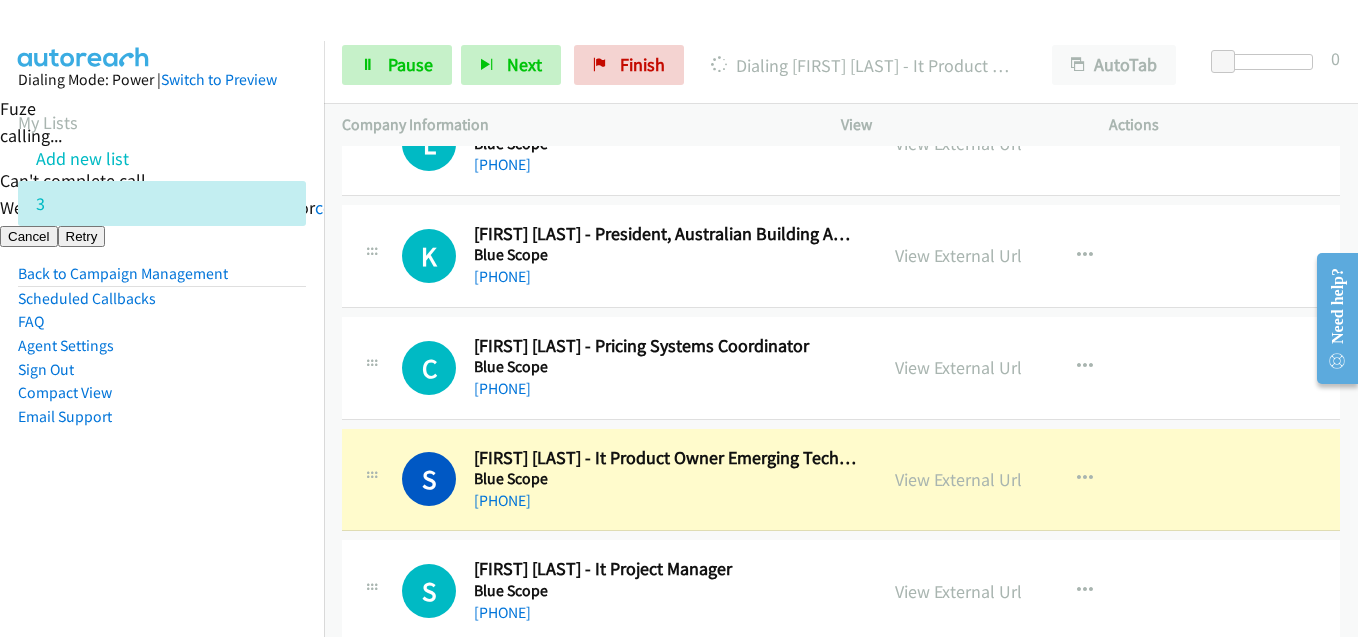 click on "Dialing Mode: Power
|
Switch to Preview
My Lists
Add new list
3
Back to Campaign Management
Scheduled Callbacks
FAQ
Agent Settings
Sign Out
Compact View
Email Support" at bounding box center [162, 280] 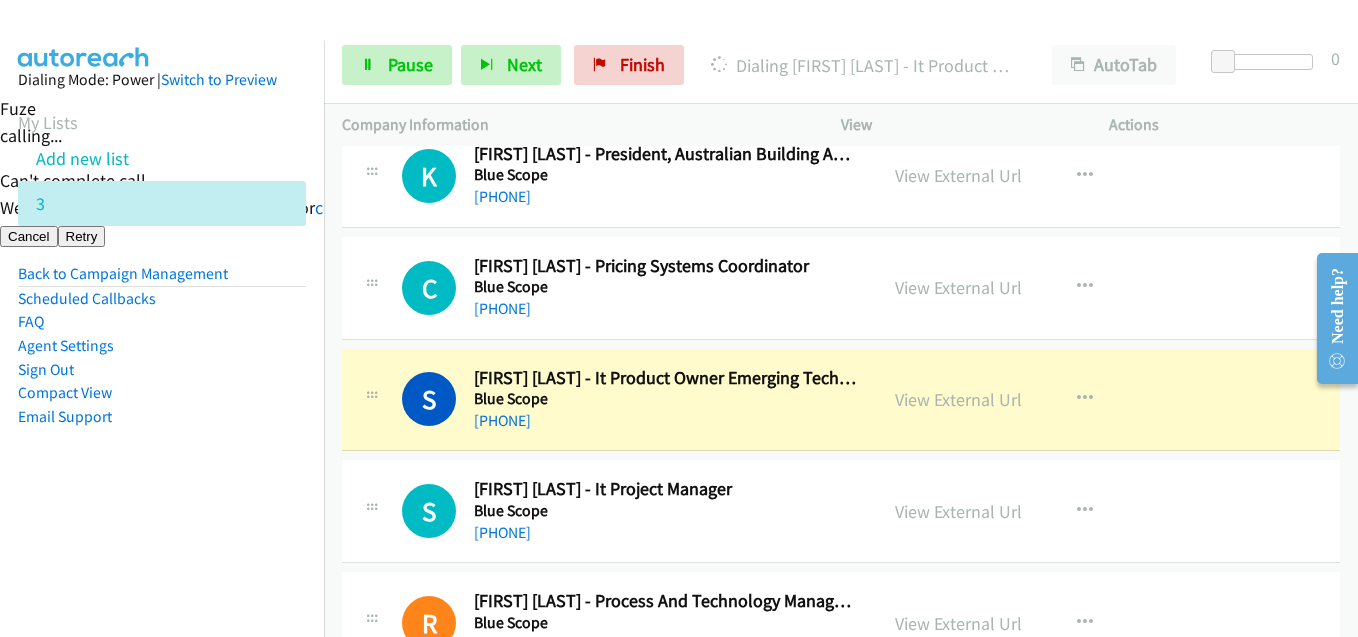 scroll, scrollTop: 3500, scrollLeft: 0, axis: vertical 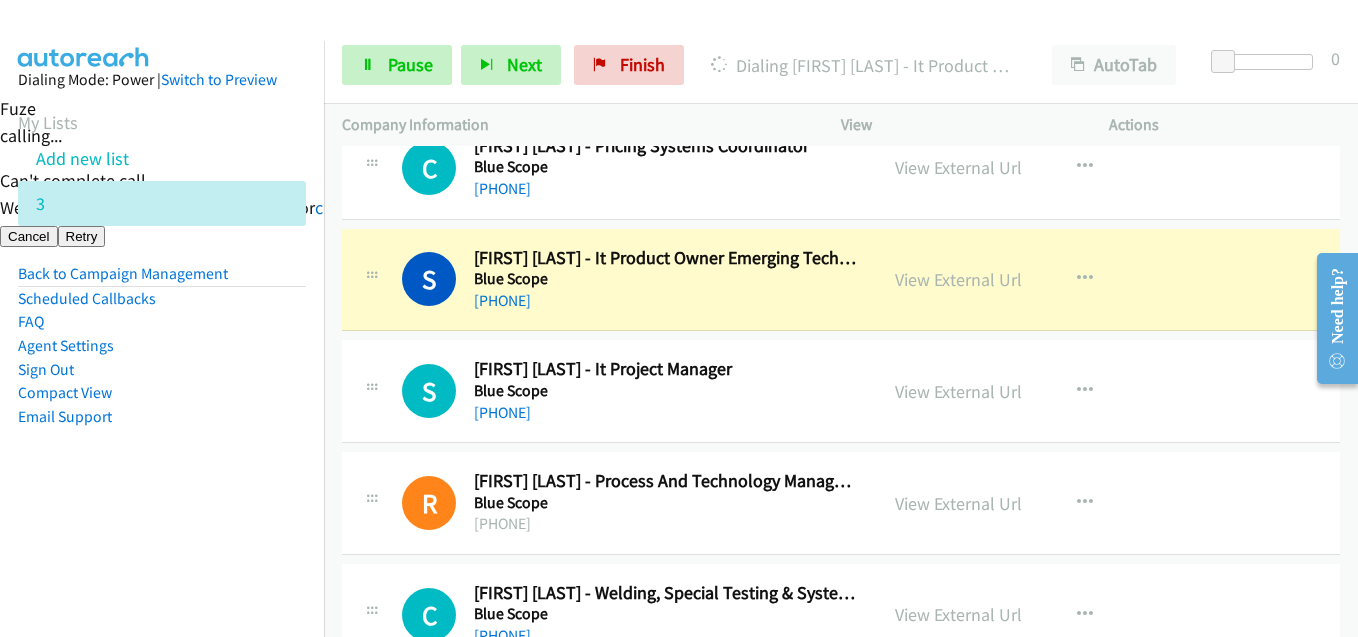 drag, startPoint x: 144, startPoint y: 458, endPoint x: 173, endPoint y: 457, distance: 29.017237 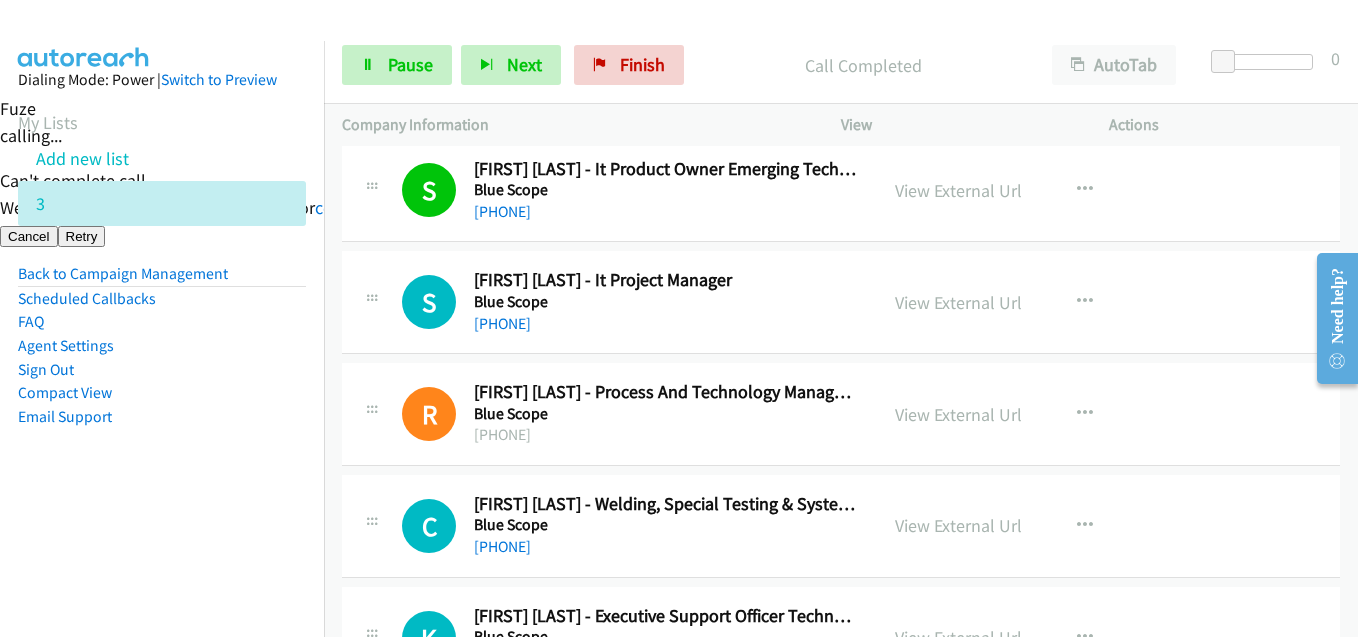 scroll, scrollTop: 3700, scrollLeft: 0, axis: vertical 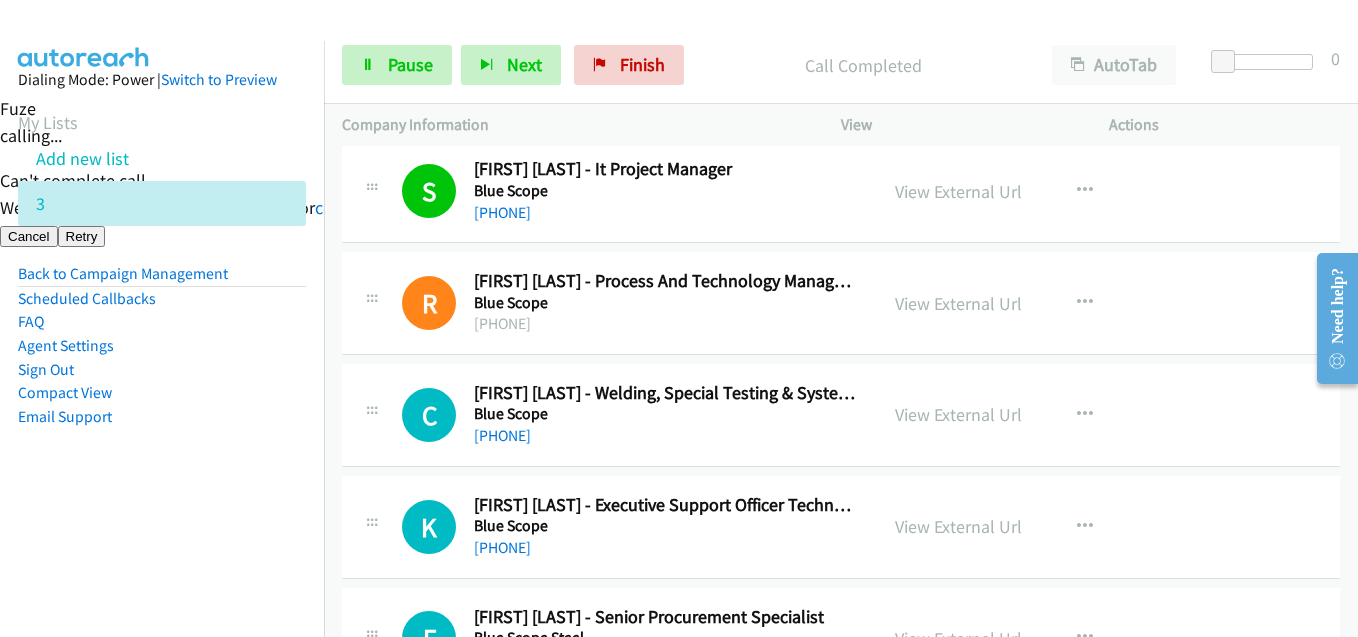 click on "Email Support" at bounding box center (162, 417) 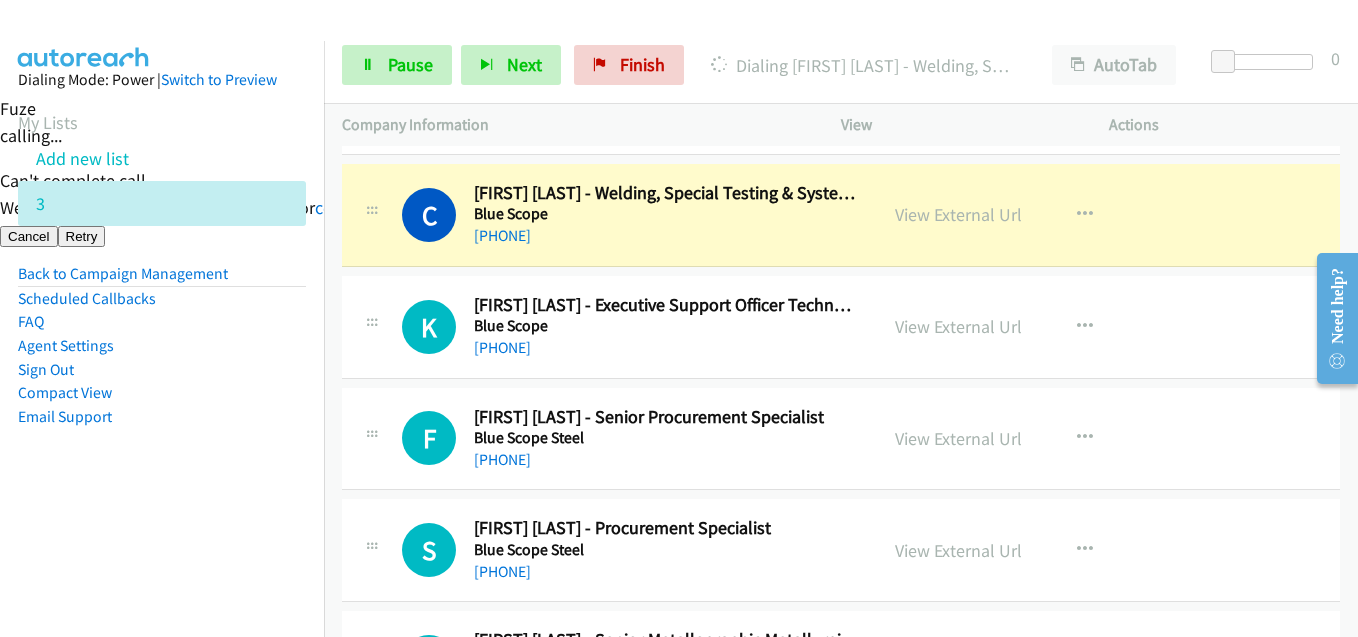 click on "Dialing Mode: Power
|
Switch to Preview
My Lists
Add new list
3
Back to Campaign Management
Scheduled Callbacks
FAQ
Agent Settings
Sign Out
Compact View
Email Support" at bounding box center [162, 280] 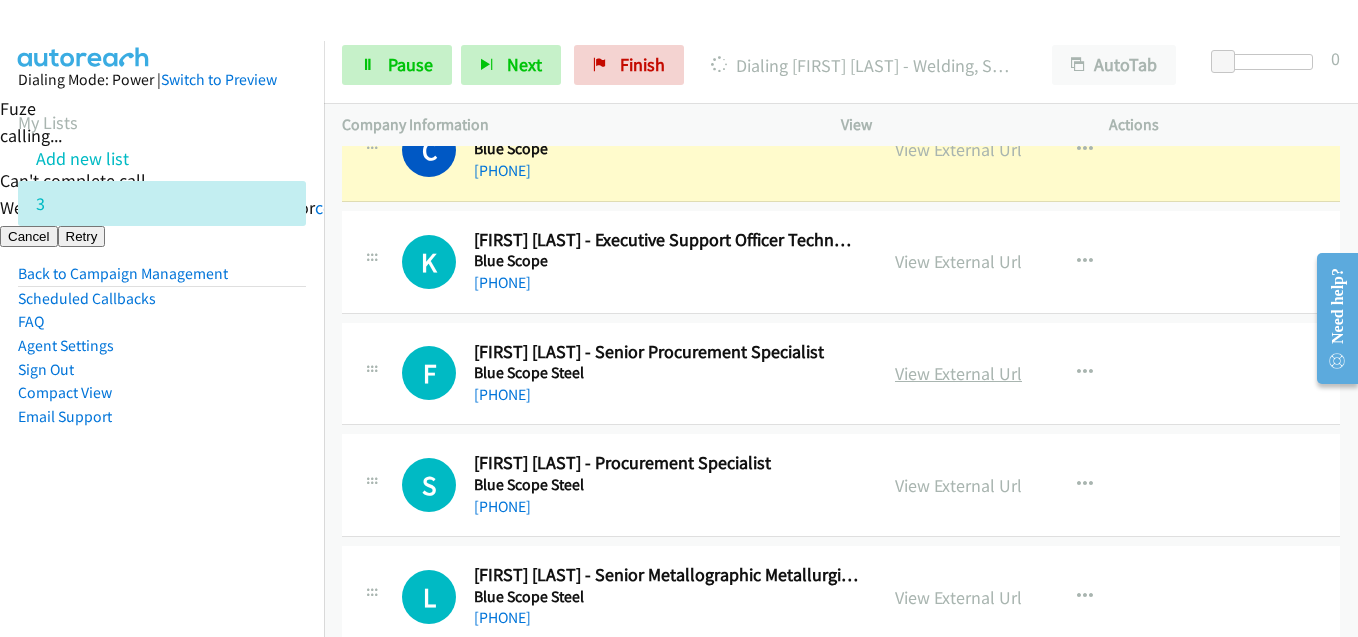 scroll, scrollTop: 4000, scrollLeft: 0, axis: vertical 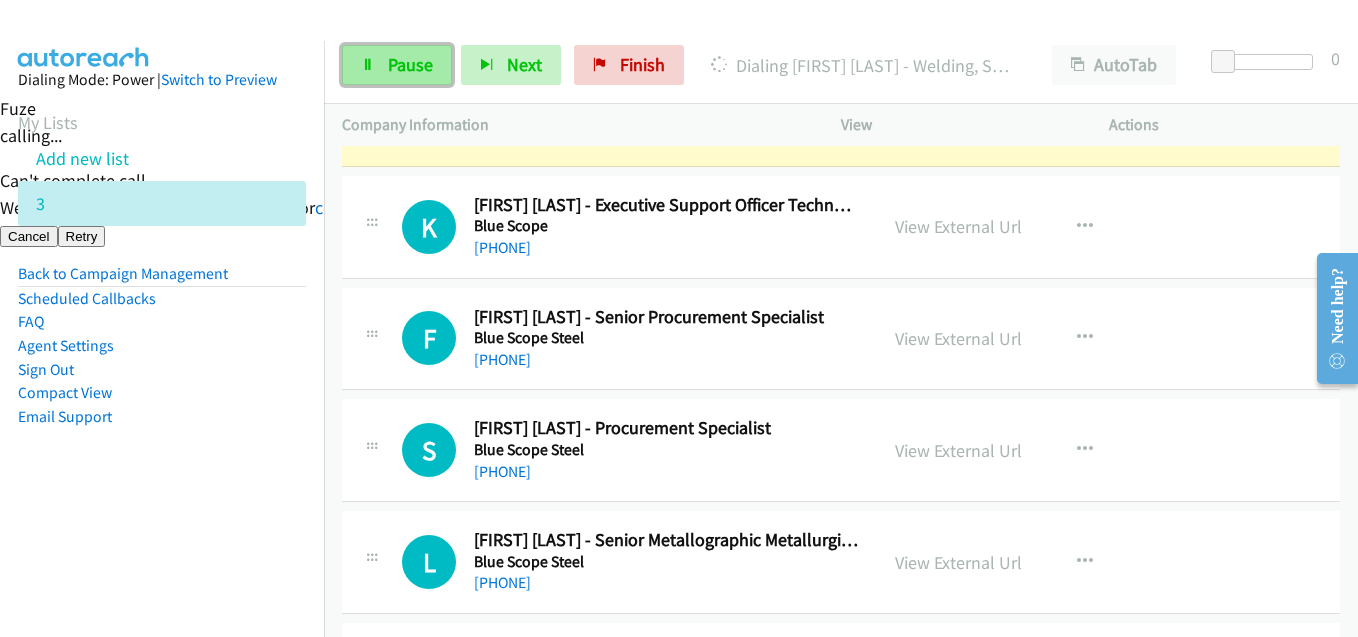 drag, startPoint x: 390, startPoint y: 56, endPoint x: 416, endPoint y: 53, distance: 26.172504 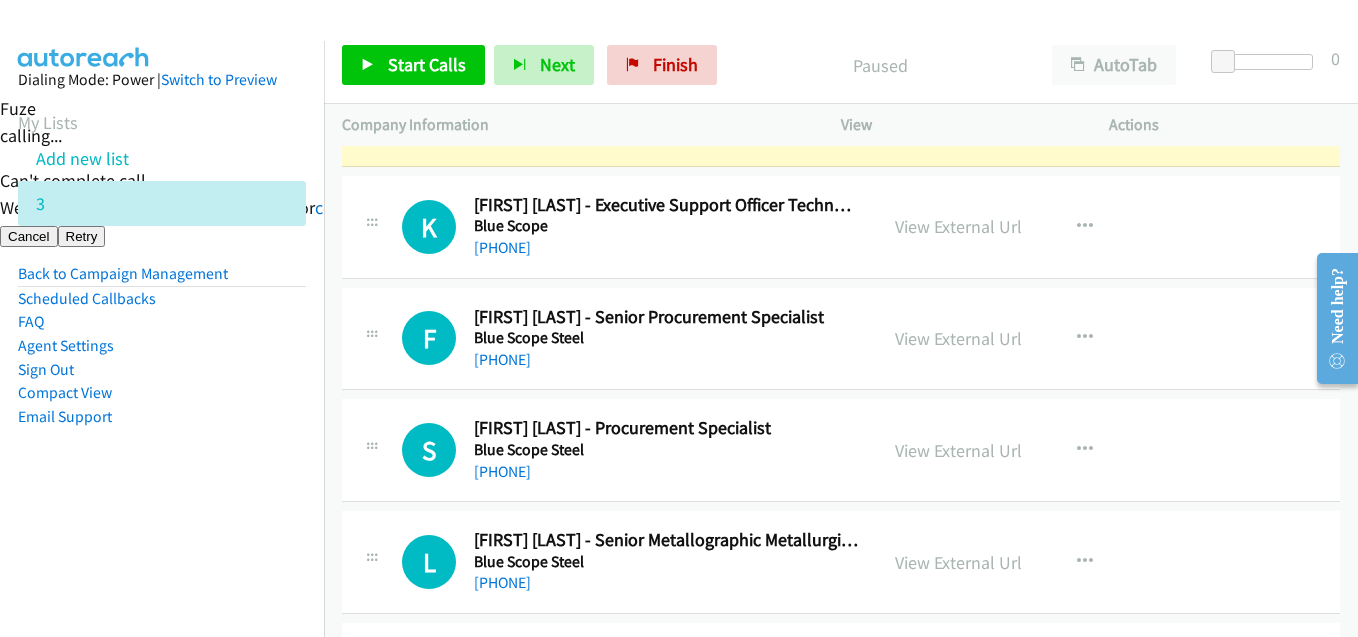 click on "Dialing Mode: Power
|
Switch to Preview
My Lists
Add new list
3
Back to Campaign Management
Scheduled Callbacks
FAQ
Agent Settings
Sign Out
Compact View
Email Support" at bounding box center [162, 280] 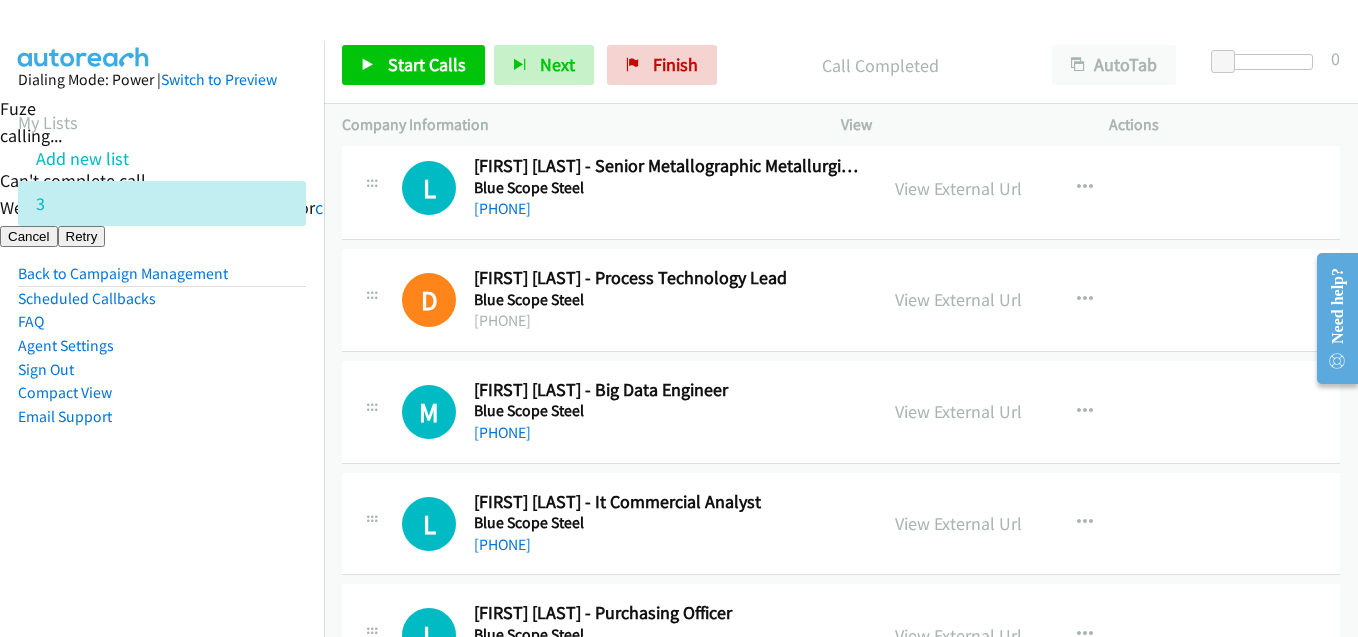 scroll, scrollTop: 4500, scrollLeft: 0, axis: vertical 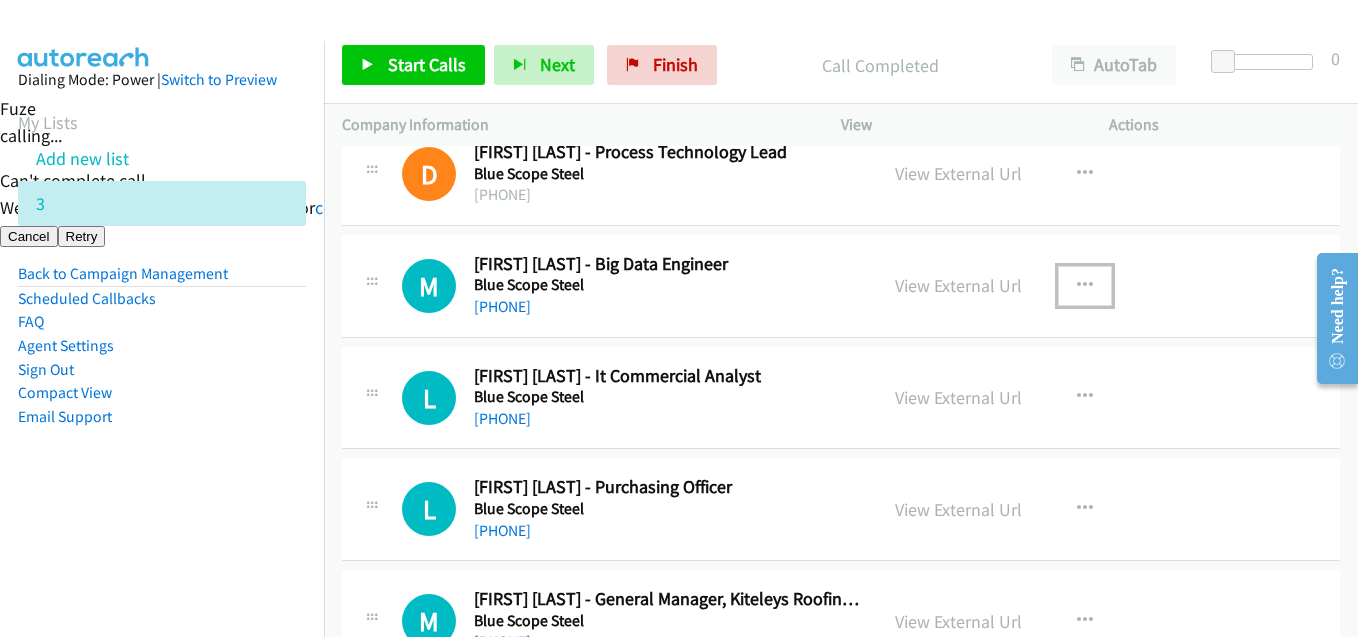 click at bounding box center [1085, 286] 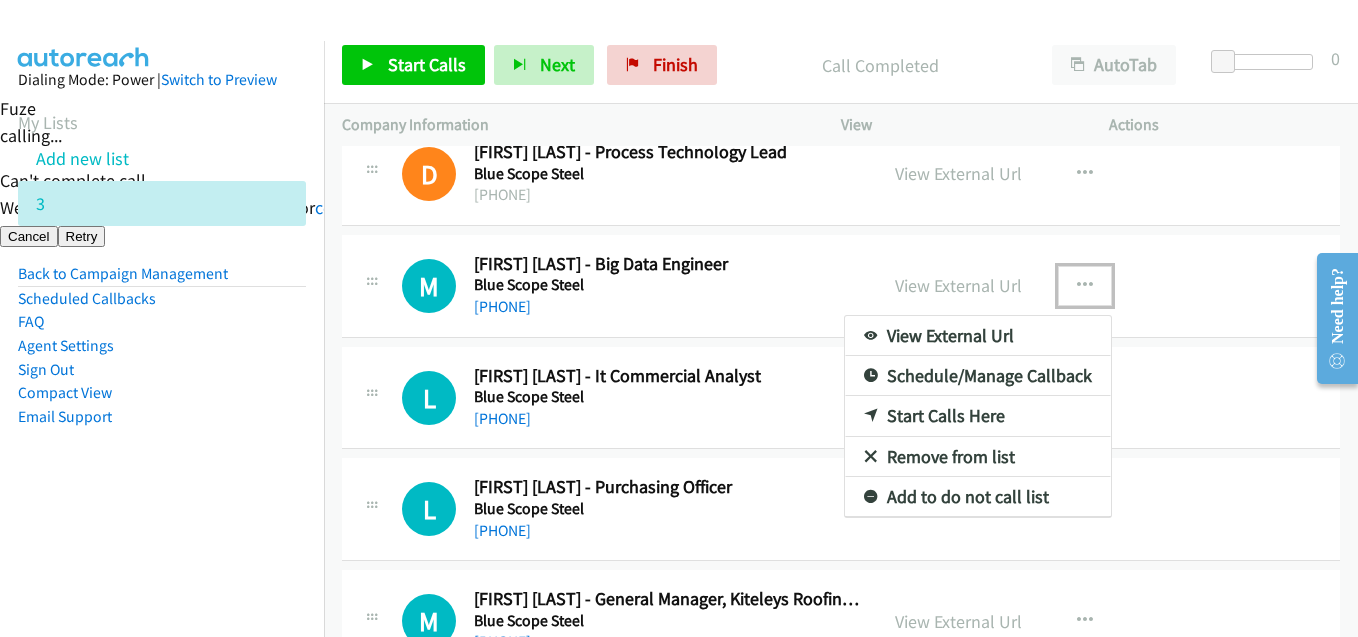 click on "Start Calls Here" at bounding box center [978, 416] 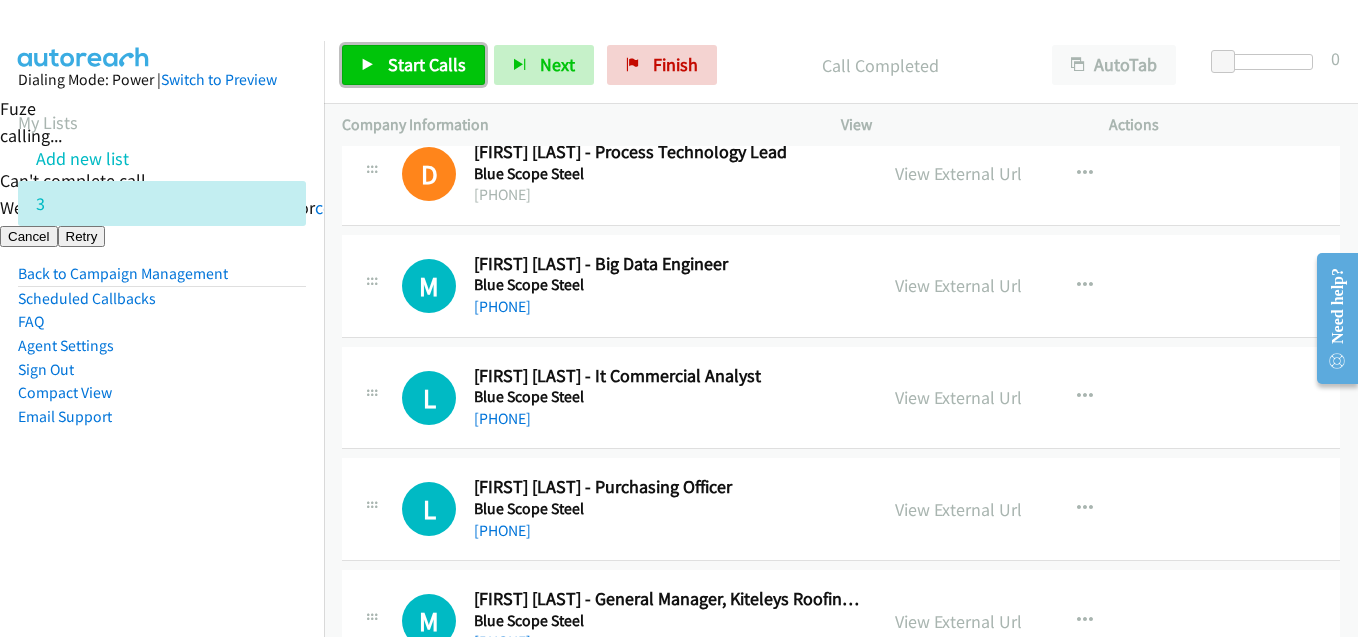 click on "Start Calls" at bounding box center [427, 64] 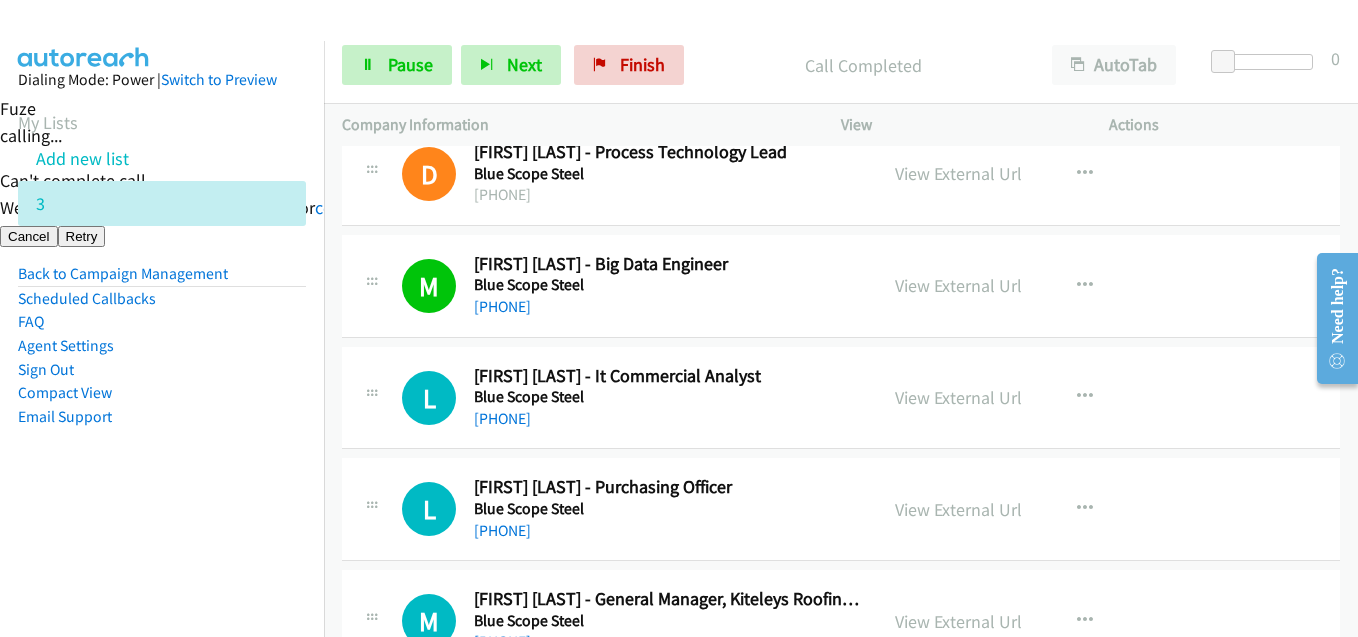 click on "Dialing Mode: Power
|
Switch to Preview
My Lists
Add new list
3
Back to Campaign Management
Scheduled Callbacks
FAQ
Agent Settings
Sign Out
Compact View
Email Support" at bounding box center [162, 280] 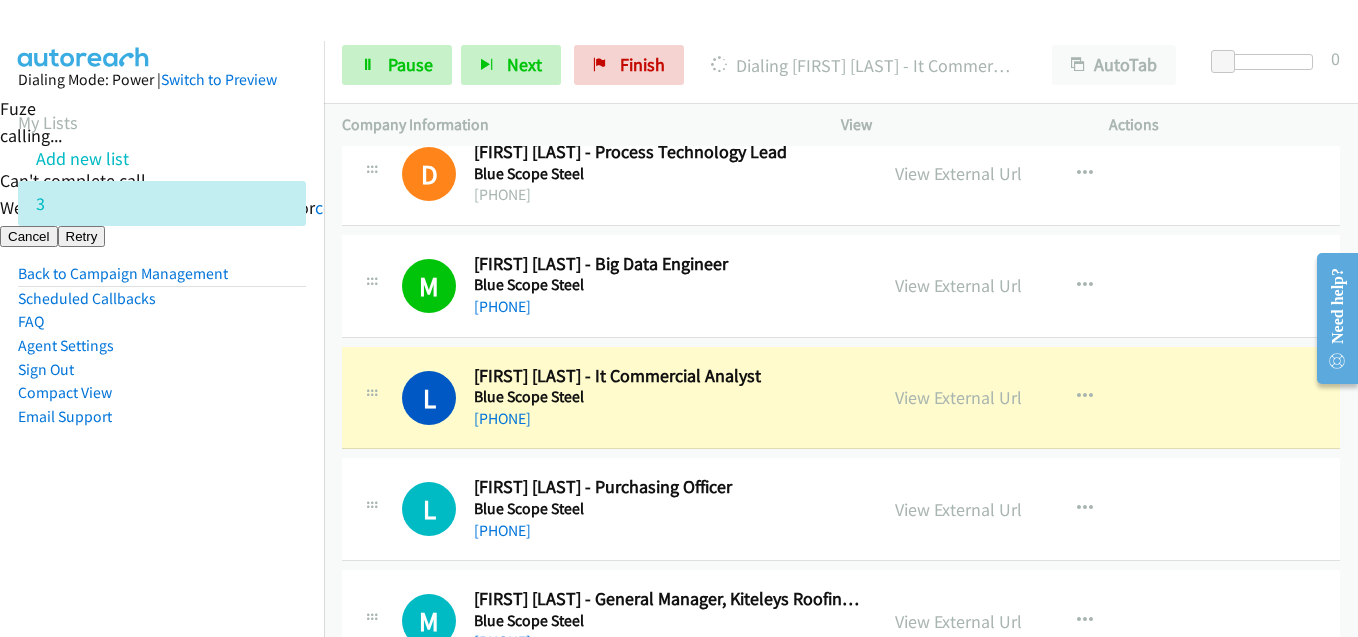 click on "FAQ" at bounding box center [162, 322] 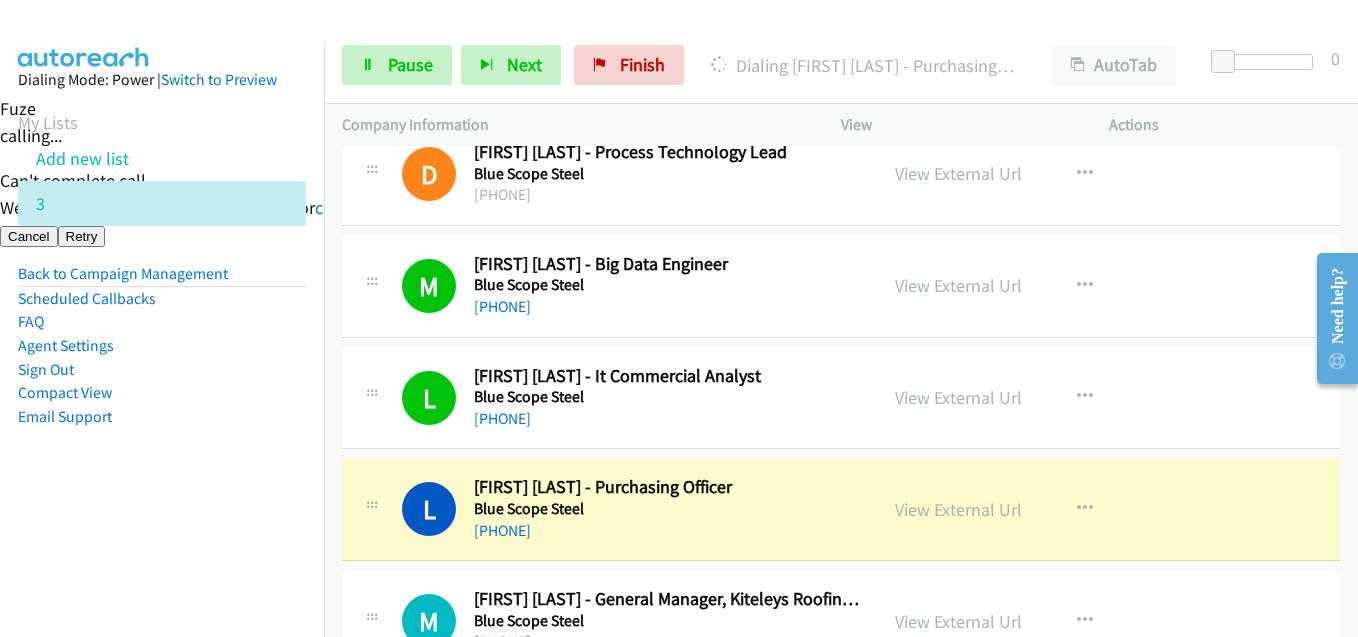drag, startPoint x: 204, startPoint y: 454, endPoint x: 280, endPoint y: 441, distance: 77.10383 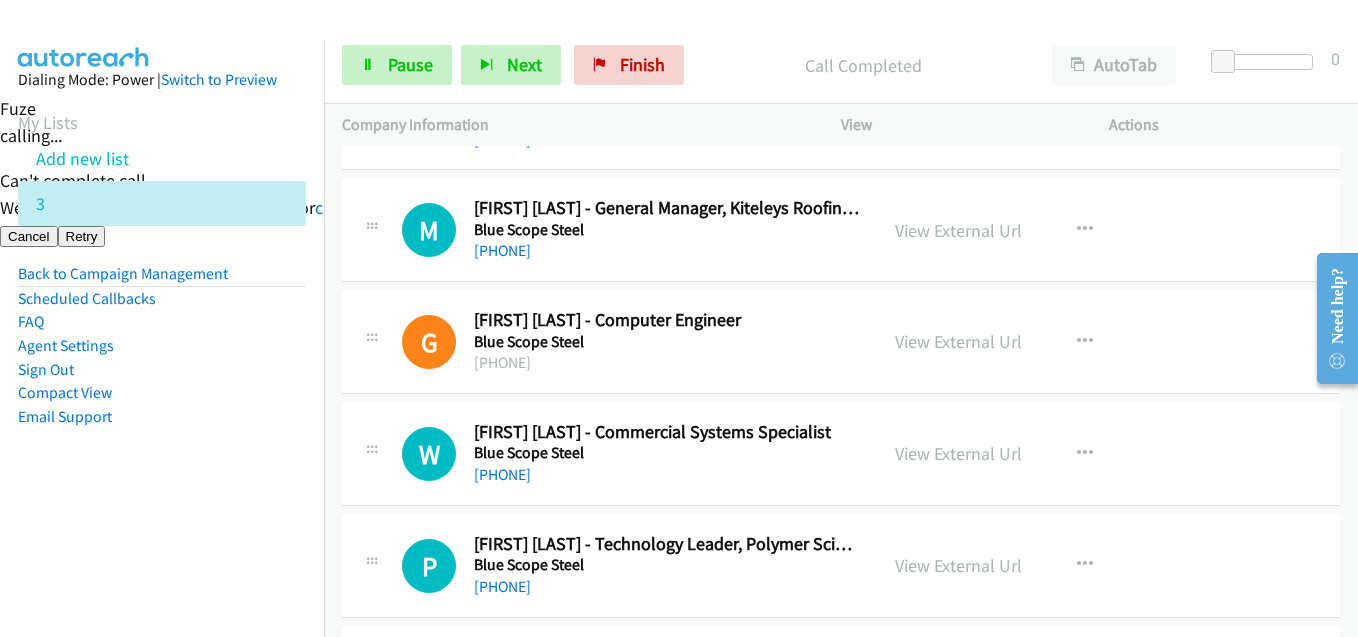 scroll, scrollTop: 5000, scrollLeft: 0, axis: vertical 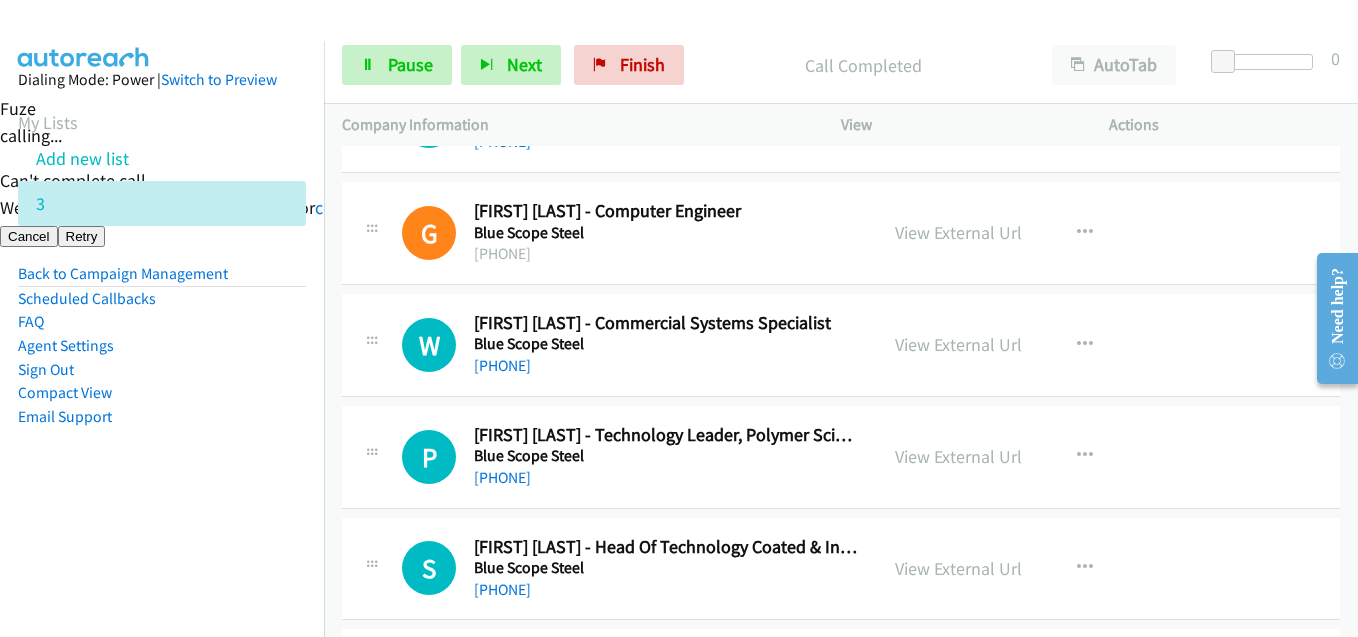 click on "Dialing Mode: Power
|
Switch to Preview
My Lists
Add new list
3
Back to Campaign Management
Scheduled Callbacks
FAQ
Agent Settings
Sign Out
Compact View
Email Support" at bounding box center [162, 280] 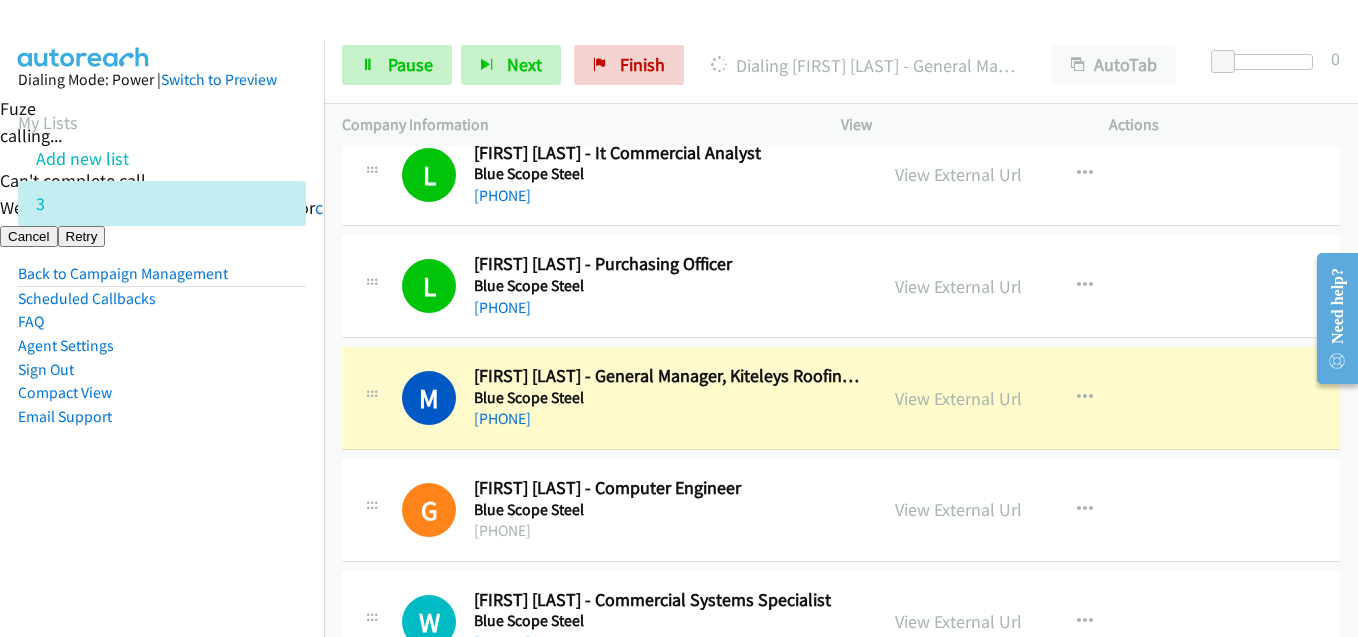 scroll, scrollTop: 4700, scrollLeft: 0, axis: vertical 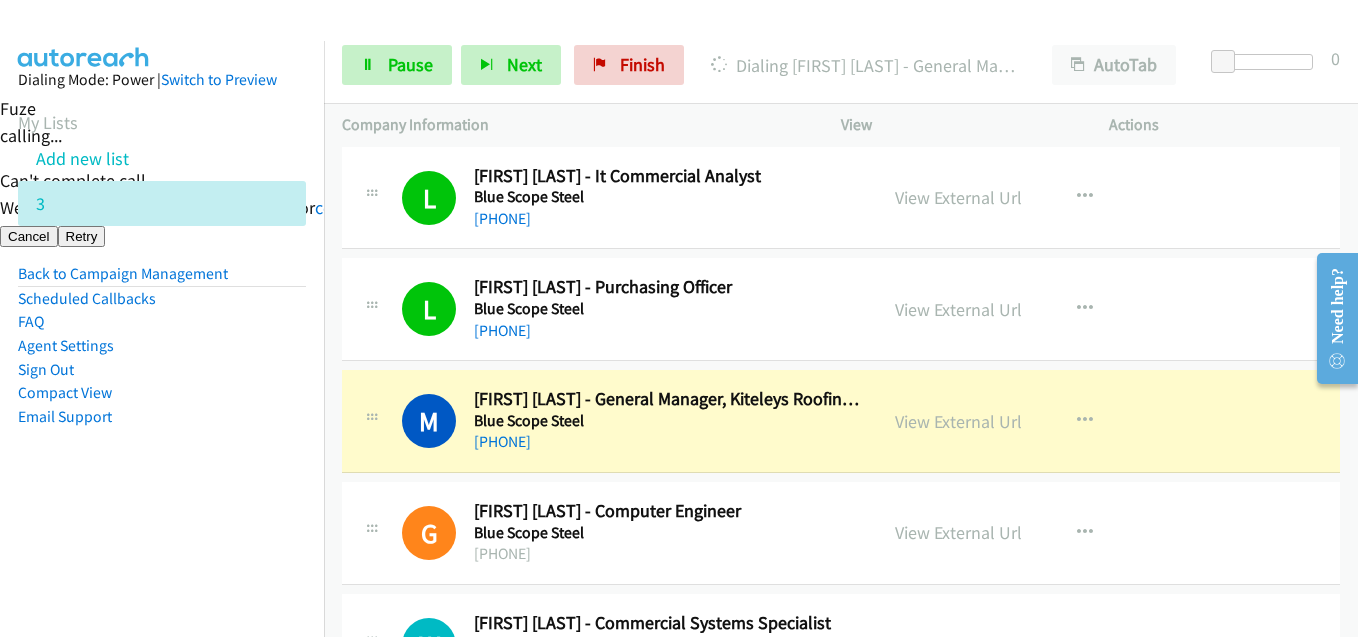 drag, startPoint x: 230, startPoint y: 447, endPoint x: 354, endPoint y: 428, distance: 125.4472 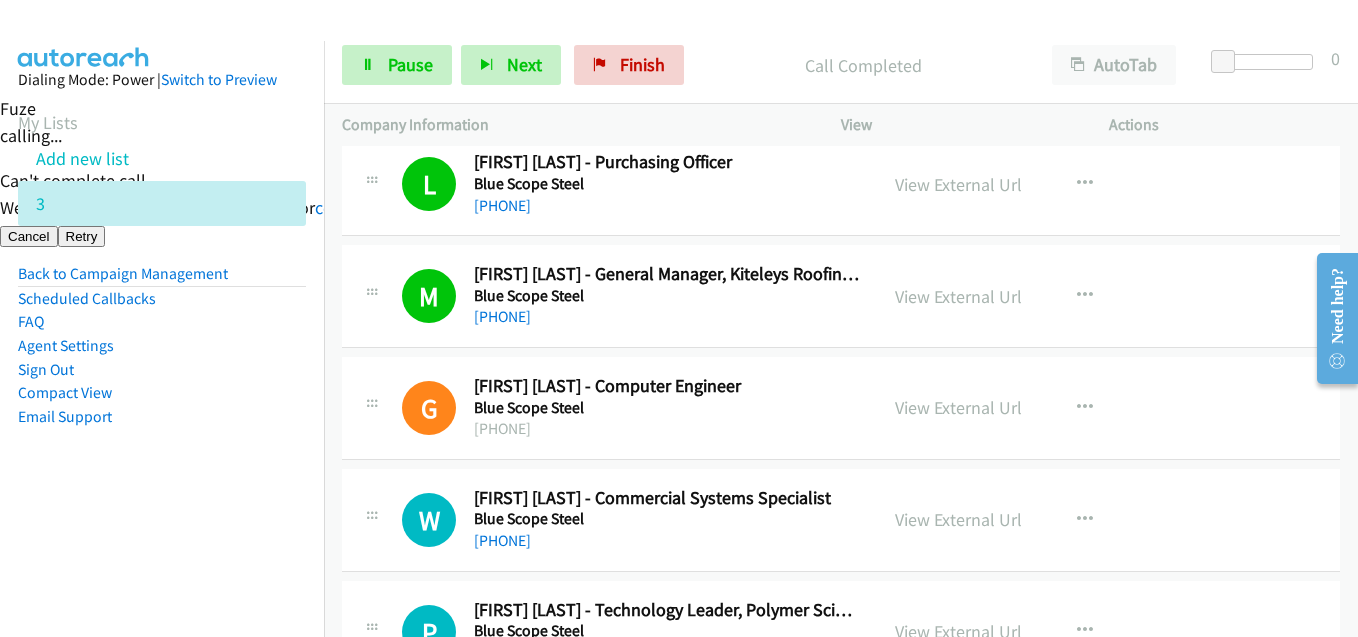 scroll, scrollTop: 5000, scrollLeft: 0, axis: vertical 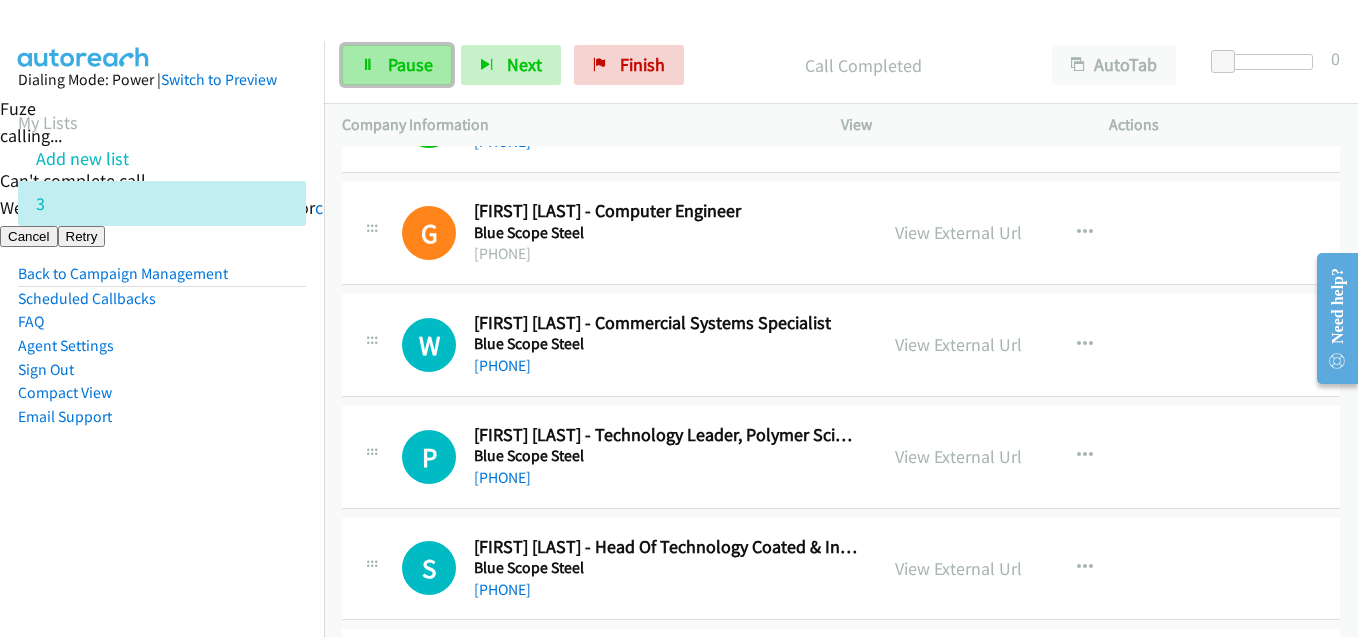 click on "Pause" at bounding box center [397, 65] 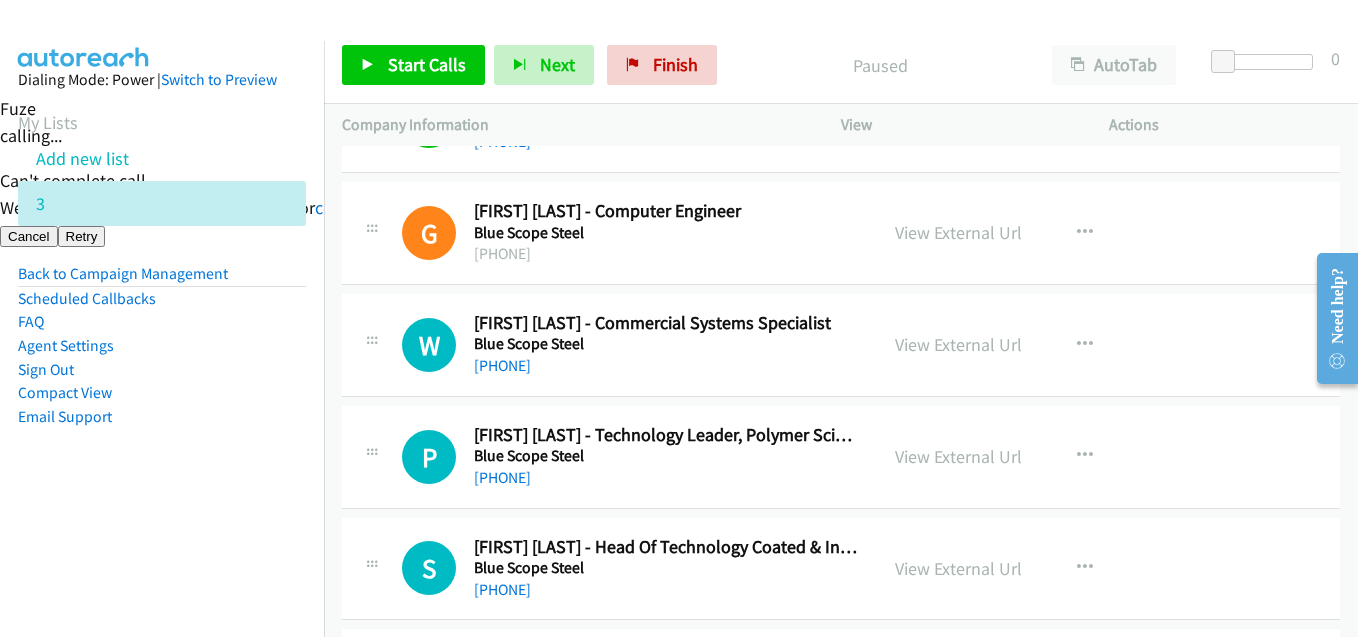 drag, startPoint x: 269, startPoint y: 401, endPoint x: 421, endPoint y: 187, distance: 262.4881 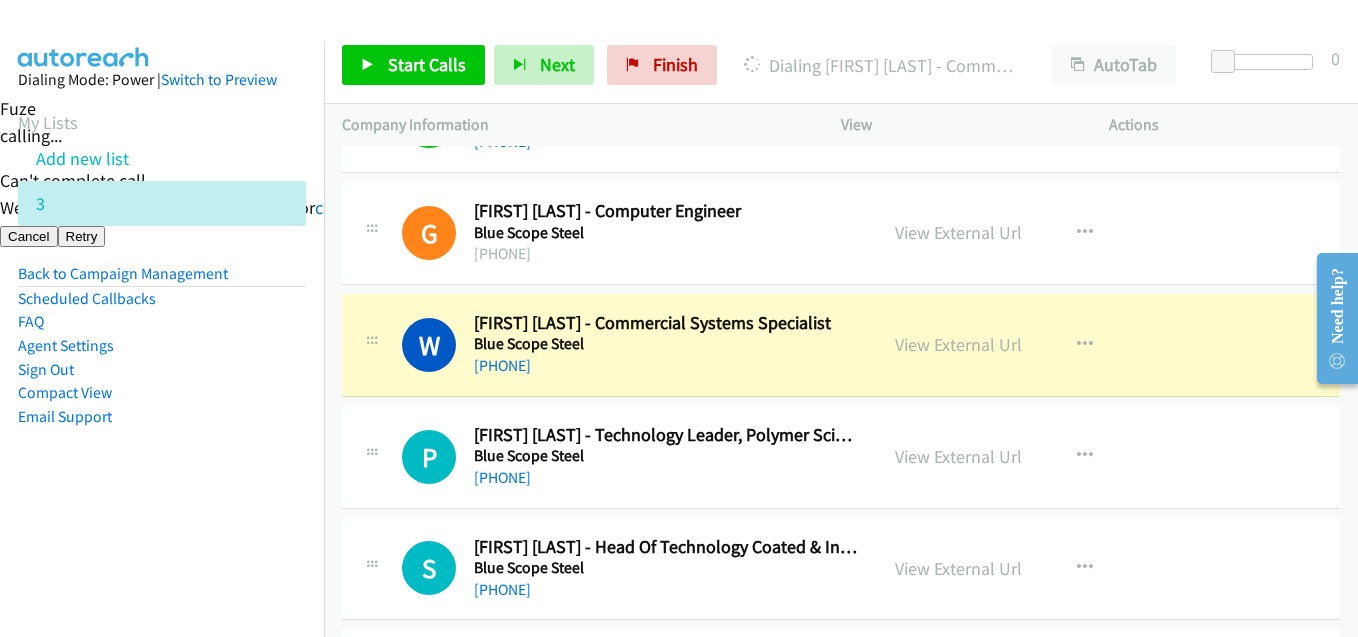 drag, startPoint x: 133, startPoint y: 504, endPoint x: 313, endPoint y: 452, distance: 187.36061 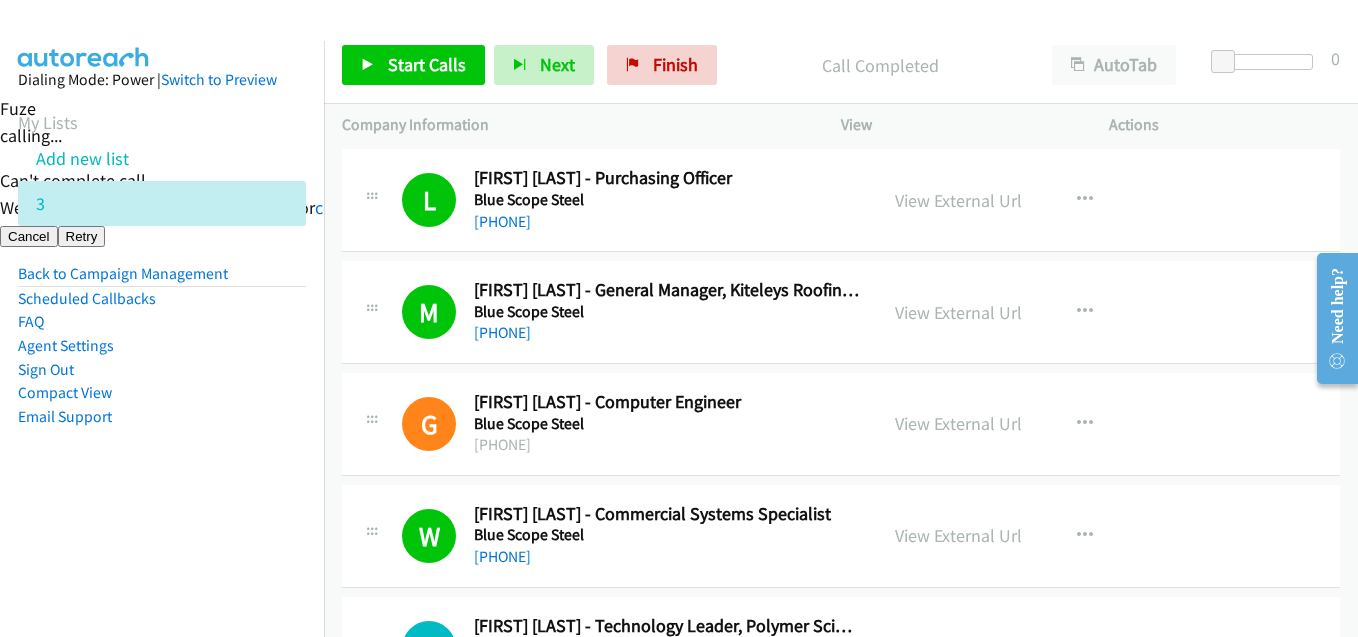 scroll, scrollTop: 4800, scrollLeft: 0, axis: vertical 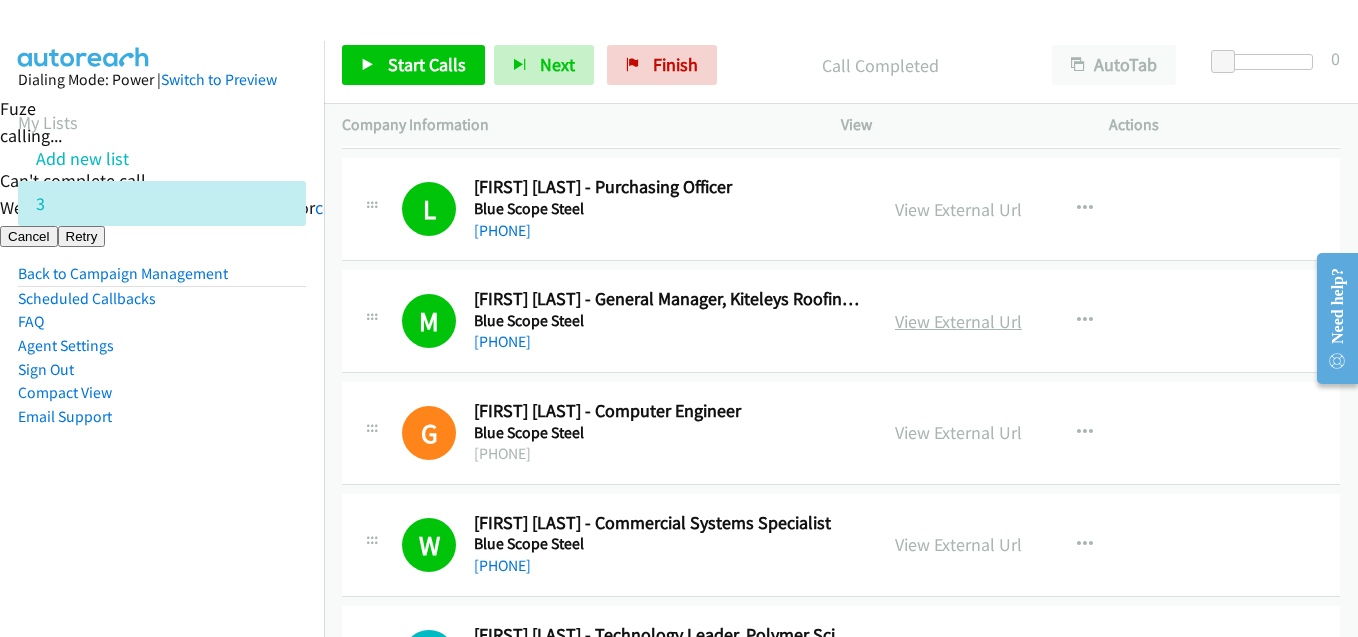 click on "View External Url" at bounding box center (958, 321) 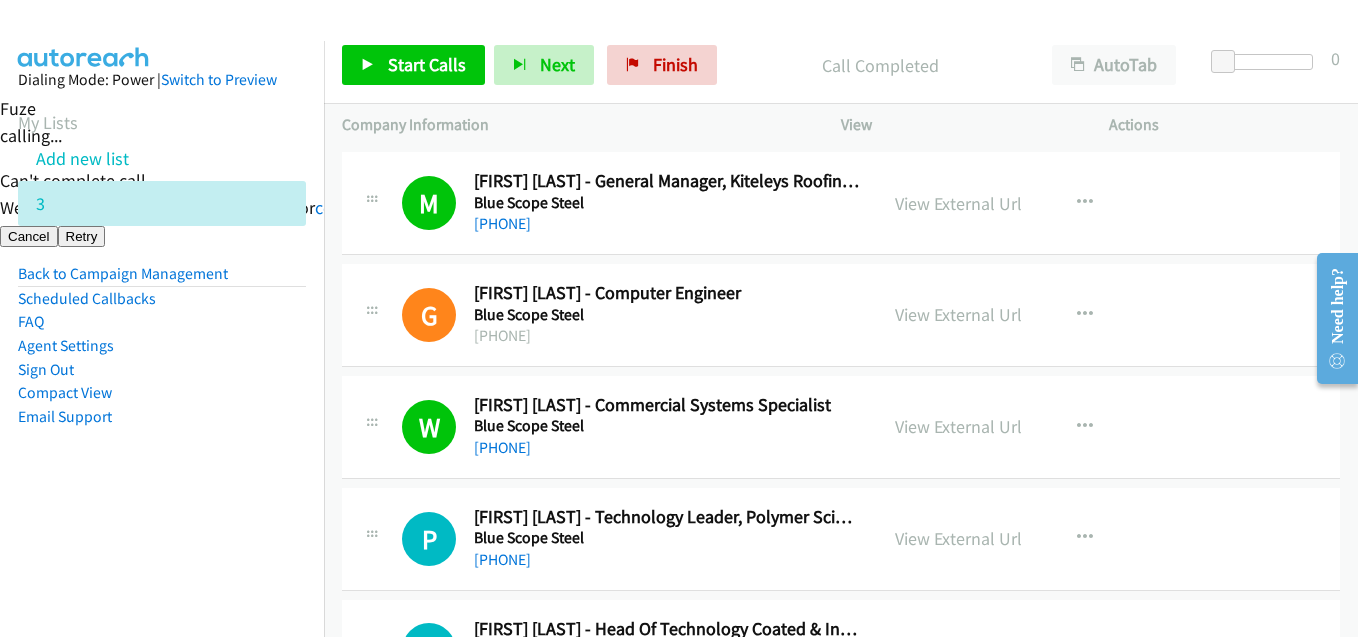 scroll, scrollTop: 5000, scrollLeft: 0, axis: vertical 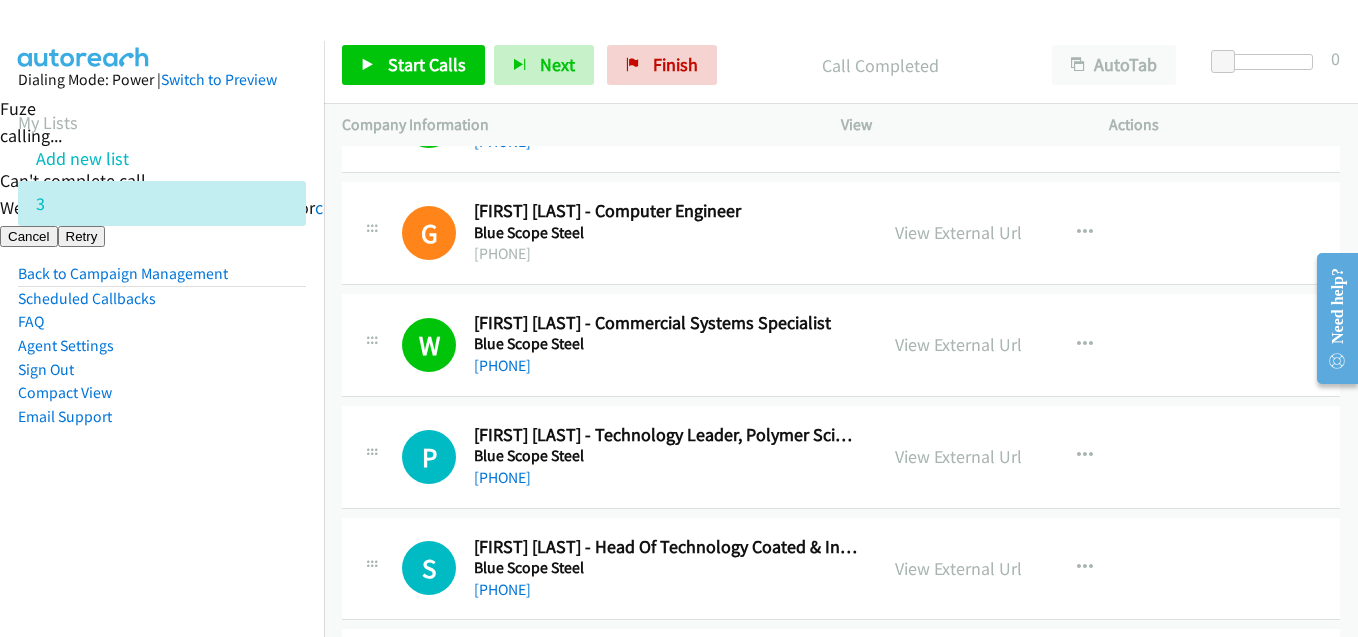 click on "Callback Scheduled
[FIRST] [LAST] - Whs Management System Specialist
Baptistcare (Wa)
[COUNTRY]
[PHONE]
View External Url
View External Url
Schedule/Manage Callback
Start Calls Here" at bounding box center [679, 124] 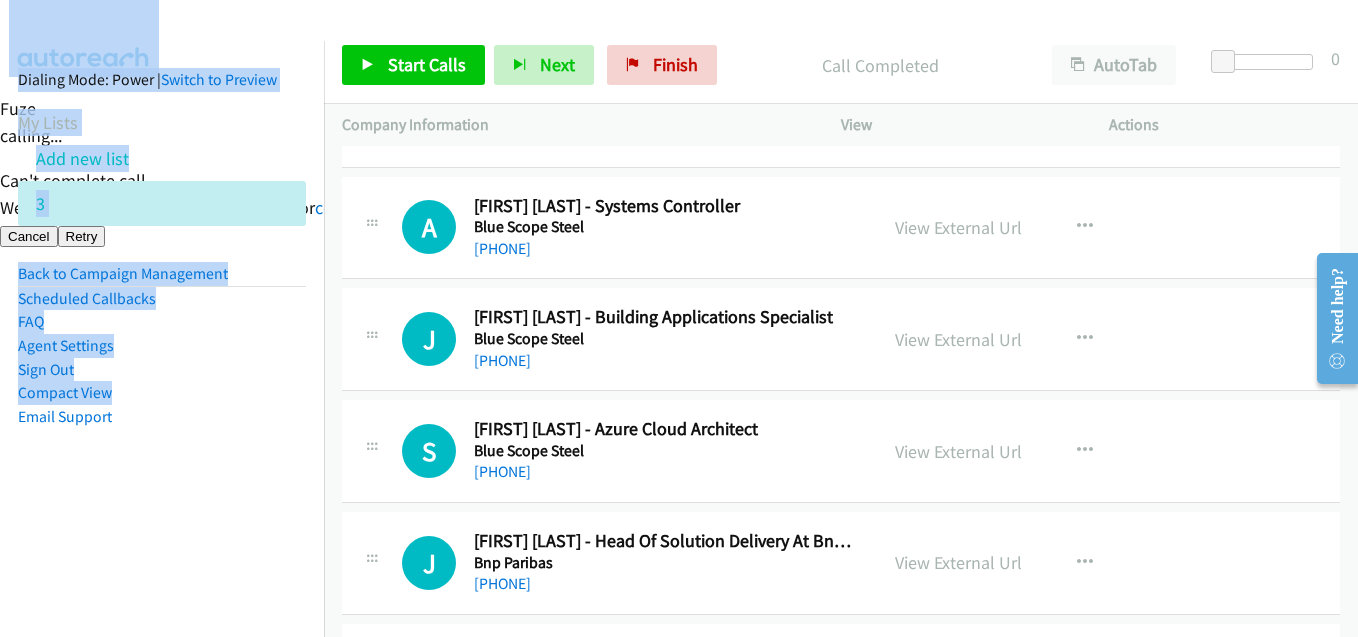scroll, scrollTop: 6000, scrollLeft: 0, axis: vertical 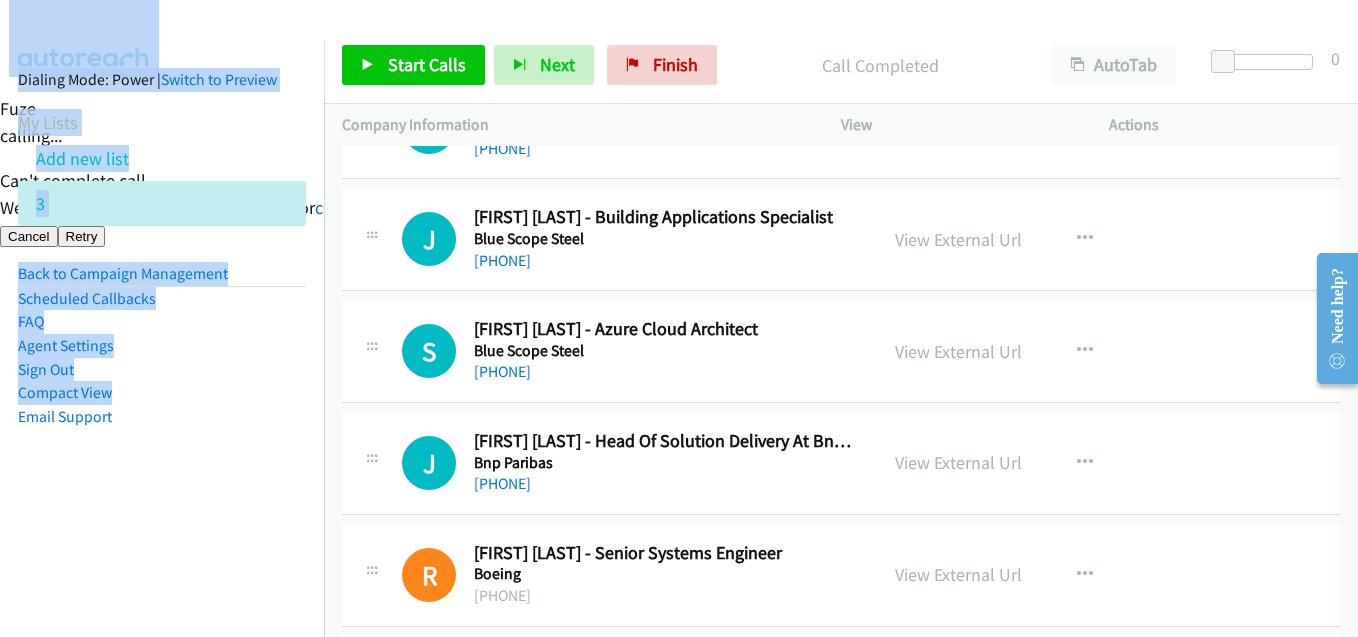 click on "[PHONE]" at bounding box center (666, 372) 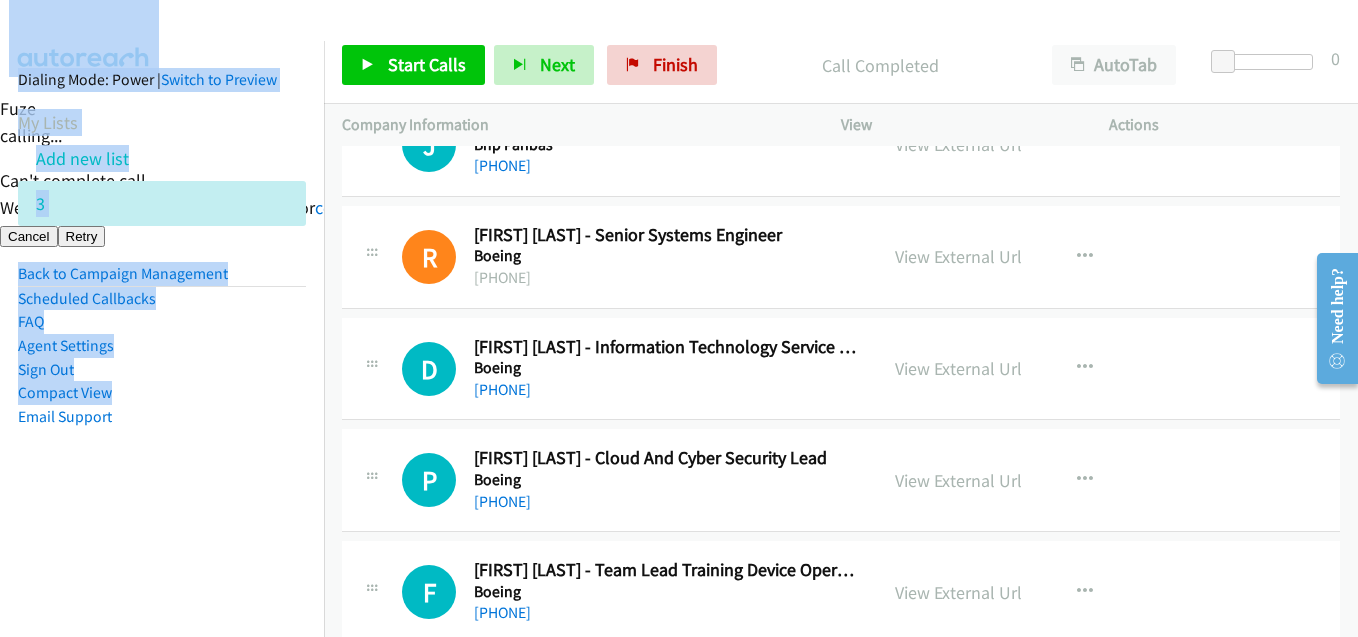 scroll, scrollTop: 6500, scrollLeft: 0, axis: vertical 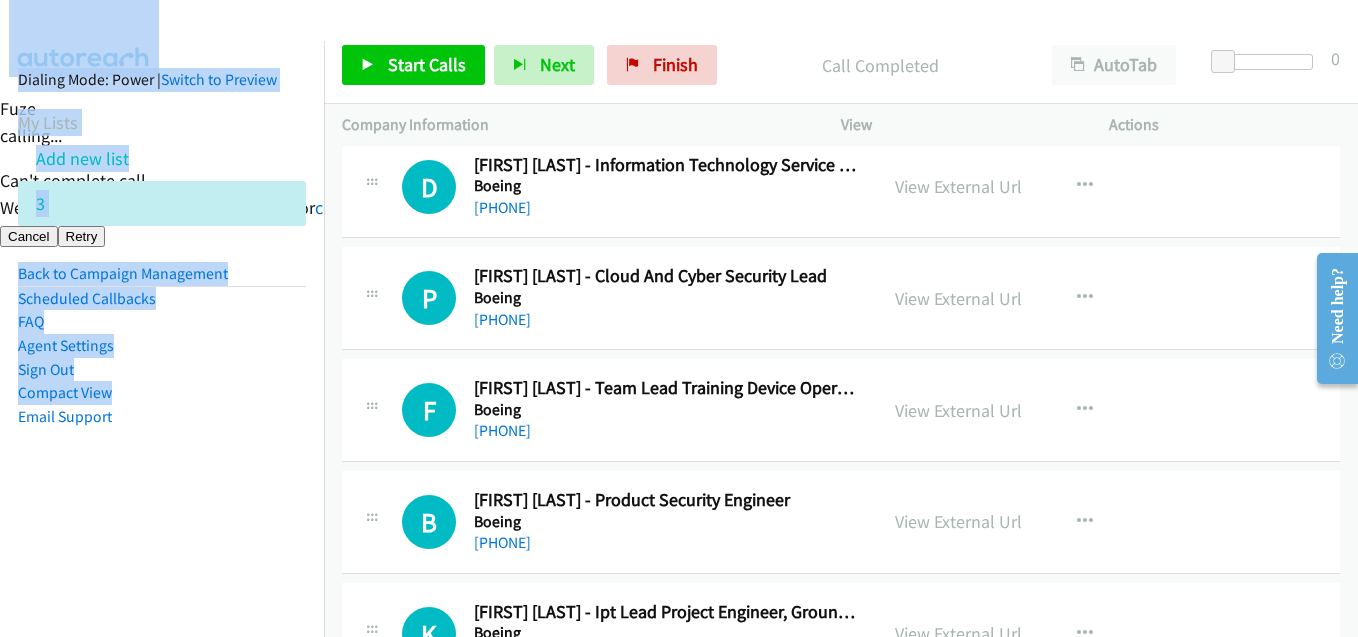 click on "[PHONE]" at bounding box center (666, 320) 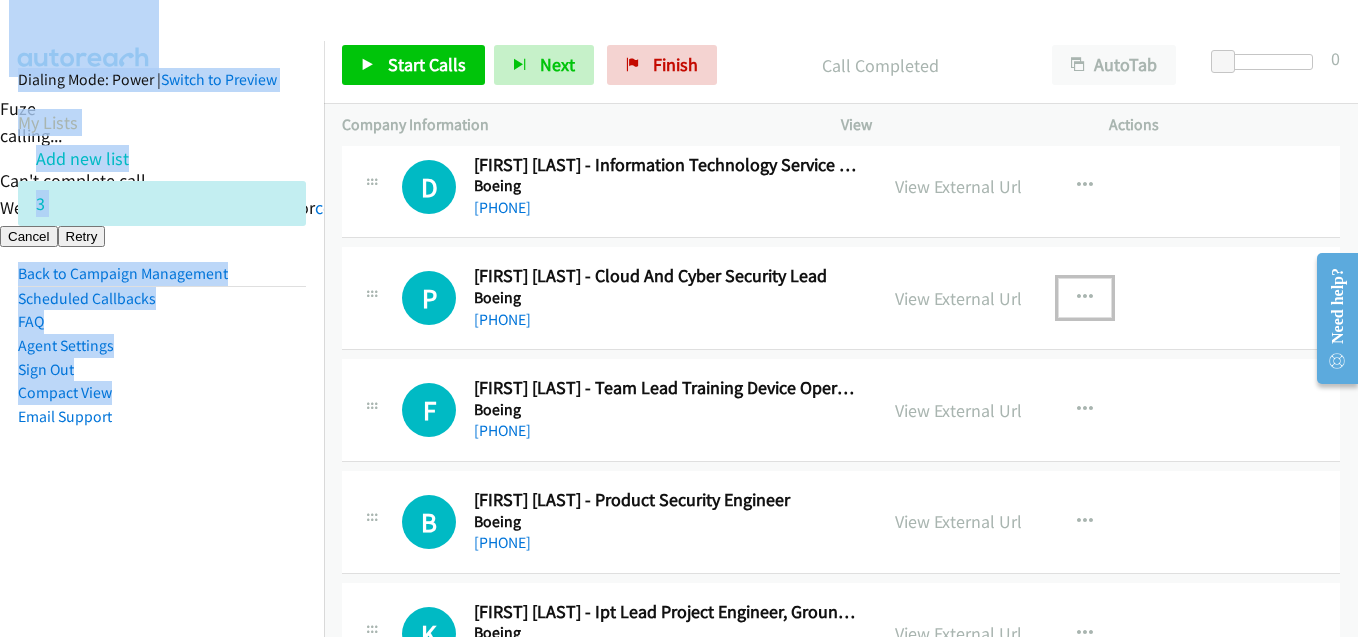 click at bounding box center [1085, 298] 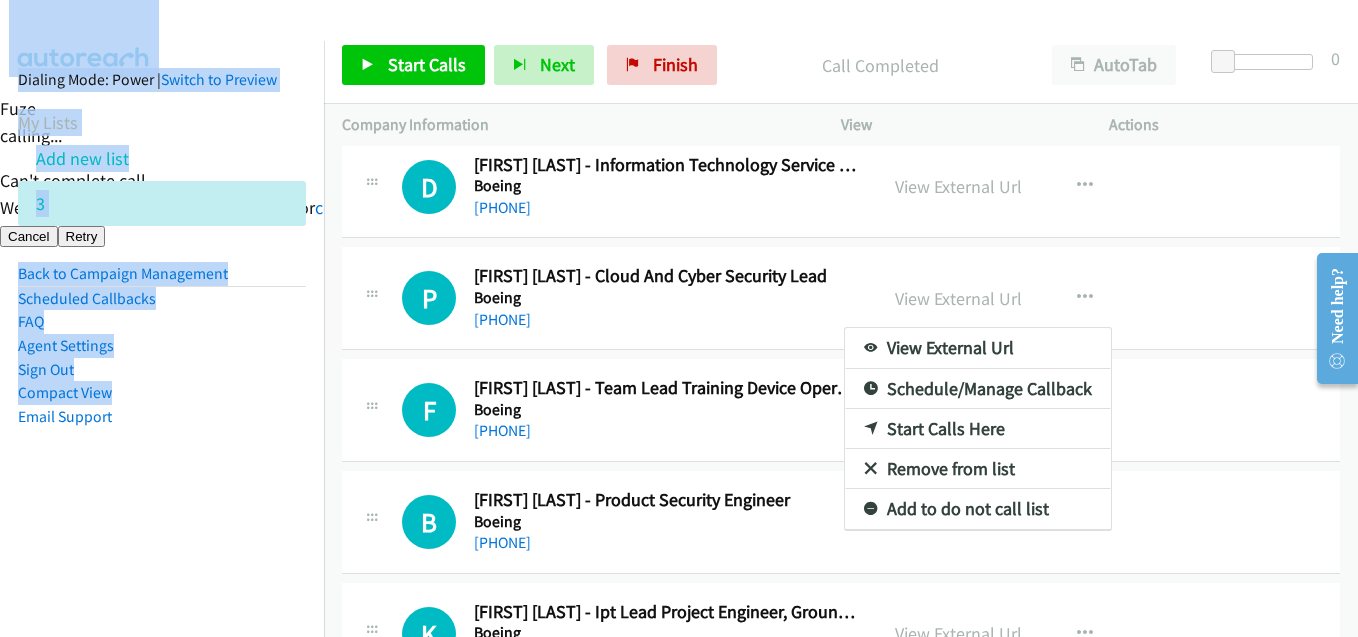 click on "Start Calls Here" at bounding box center (978, 429) 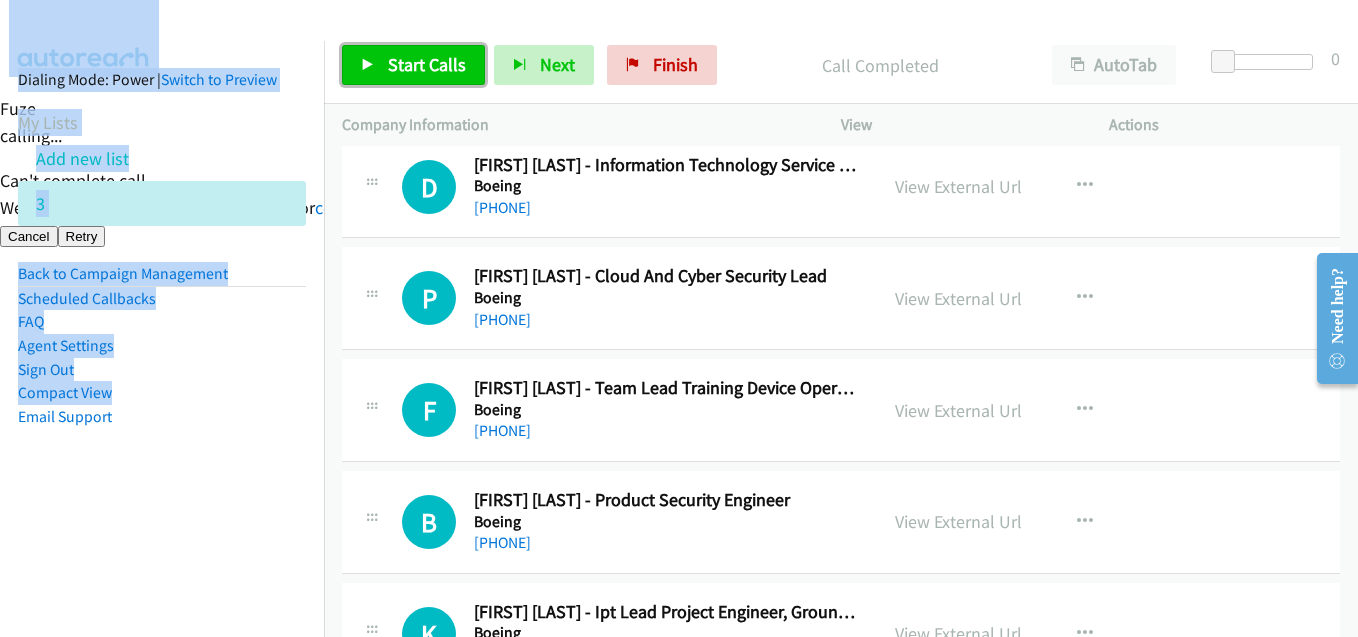 click on "Start Calls" at bounding box center [427, 64] 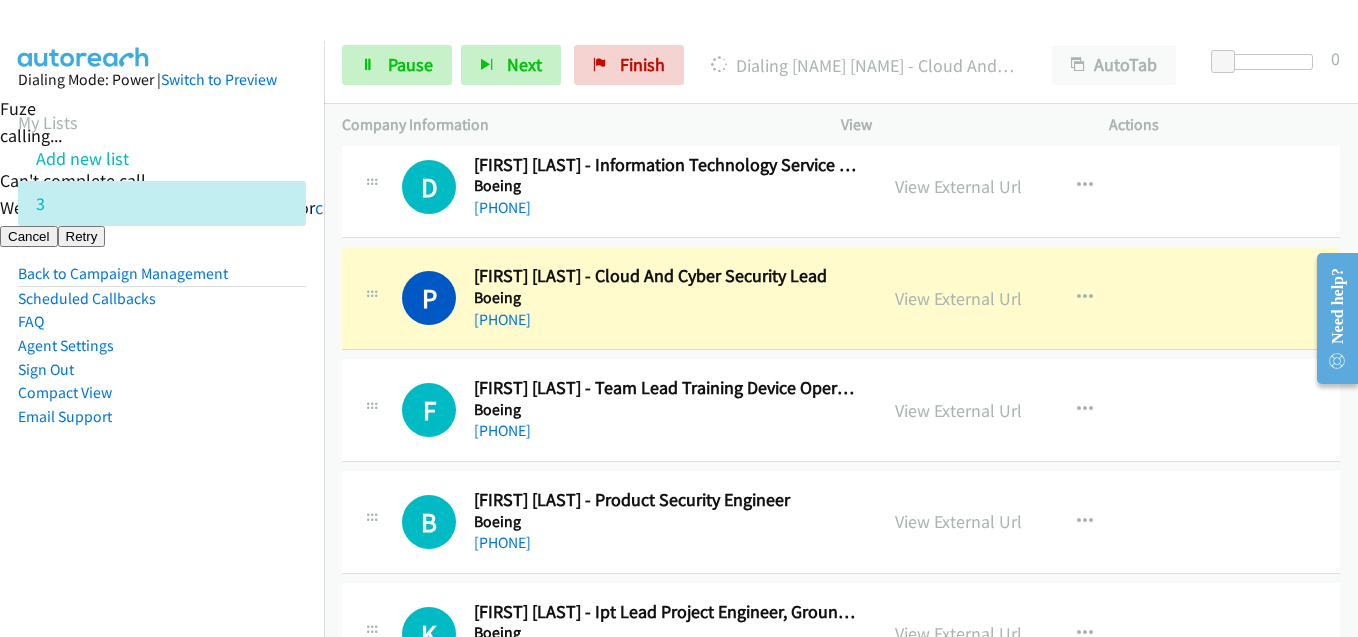 drag, startPoint x: 308, startPoint y: 448, endPoint x: 312, endPoint y: 432, distance: 16.492422 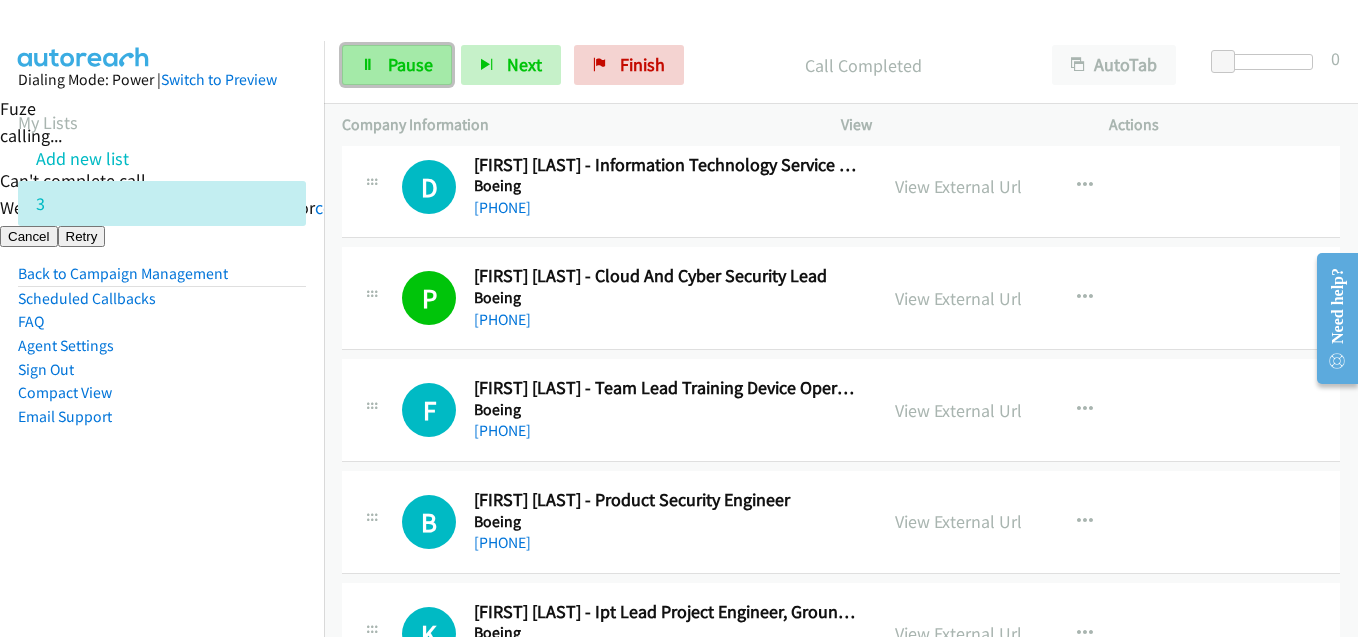 click on "Pause" at bounding box center [397, 65] 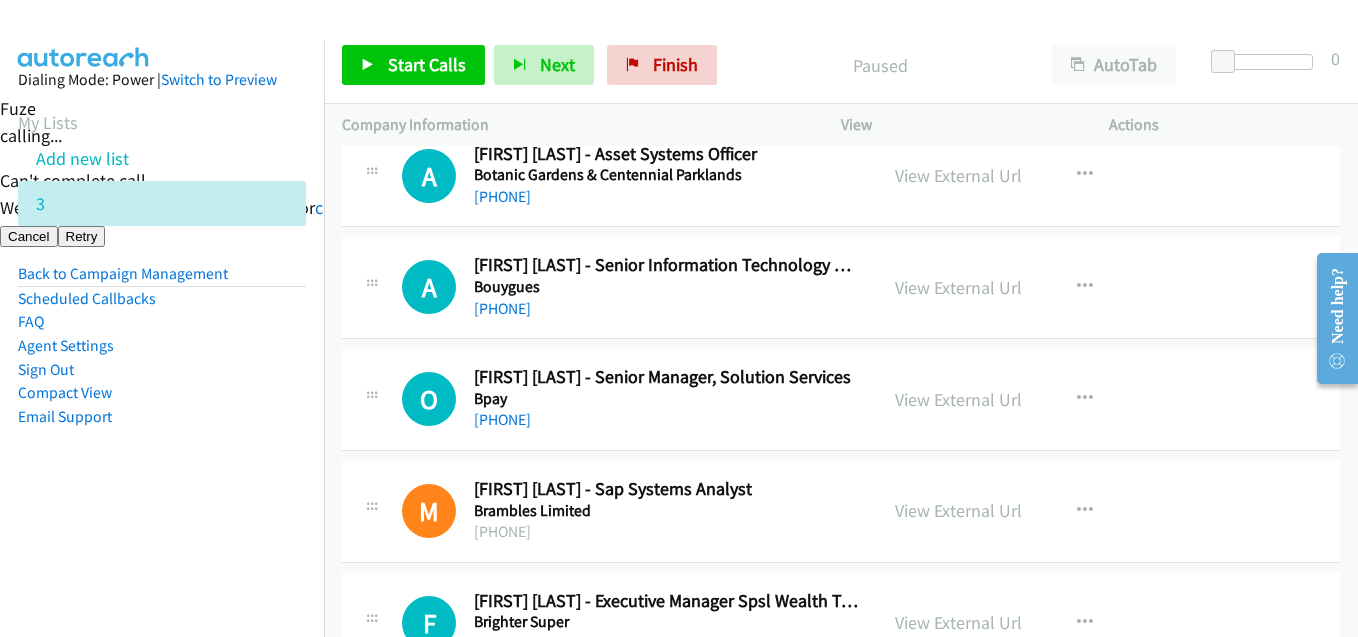 scroll, scrollTop: 8100, scrollLeft: 0, axis: vertical 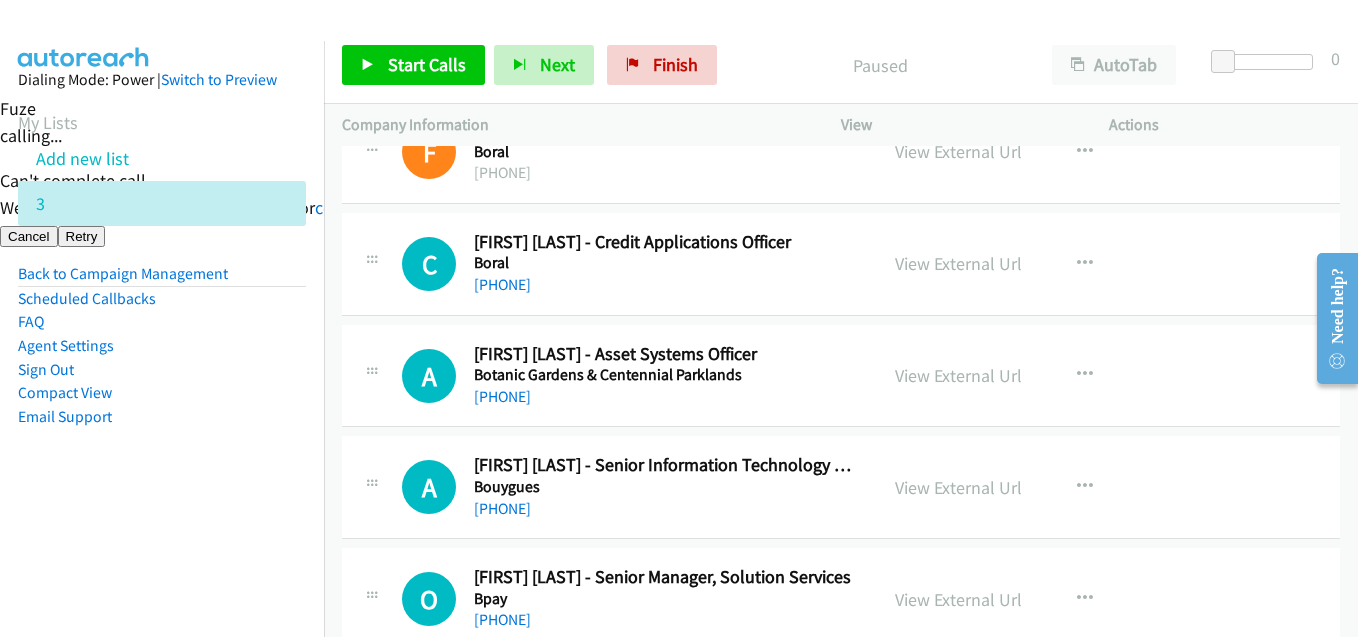 drag, startPoint x: 294, startPoint y: 418, endPoint x: 311, endPoint y: 412, distance: 18.027756 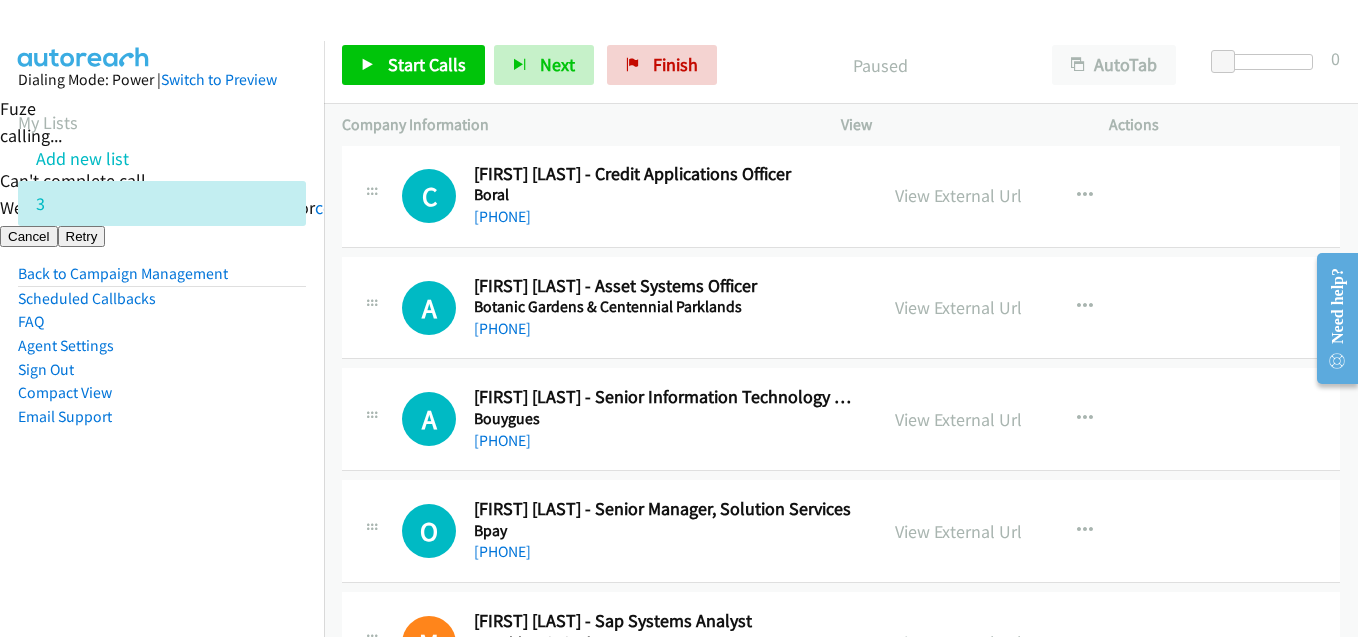scroll, scrollTop: 8300, scrollLeft: 0, axis: vertical 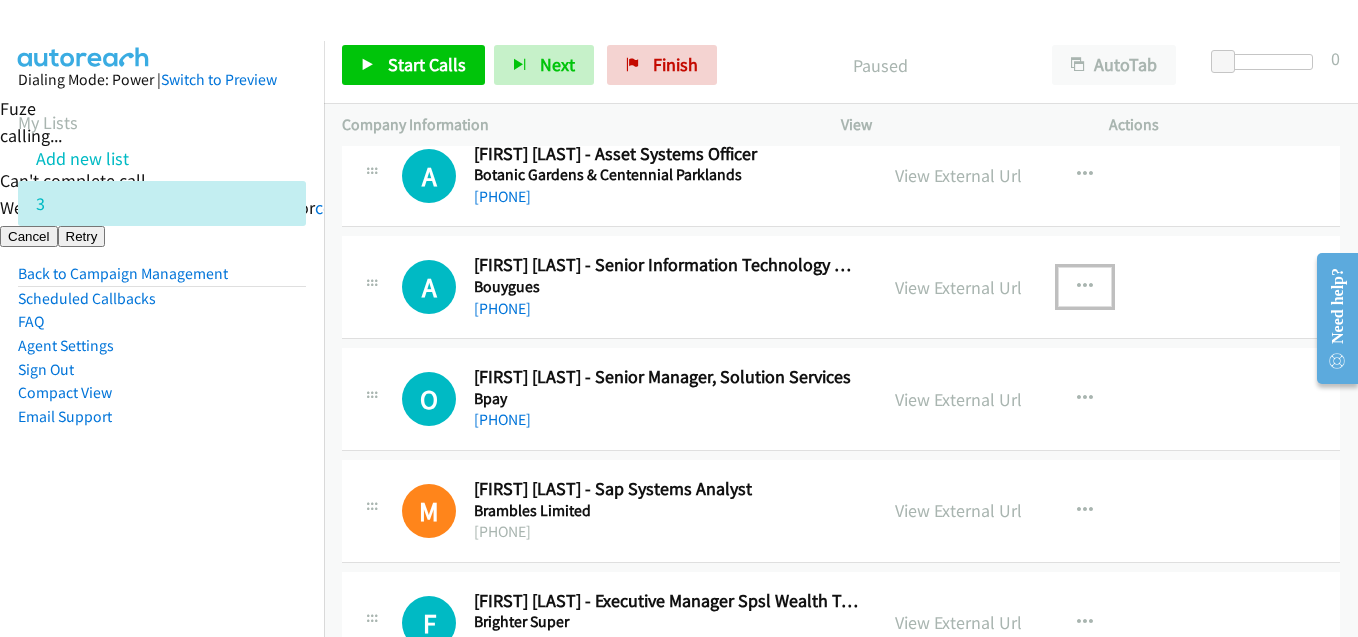 click at bounding box center (1085, 287) 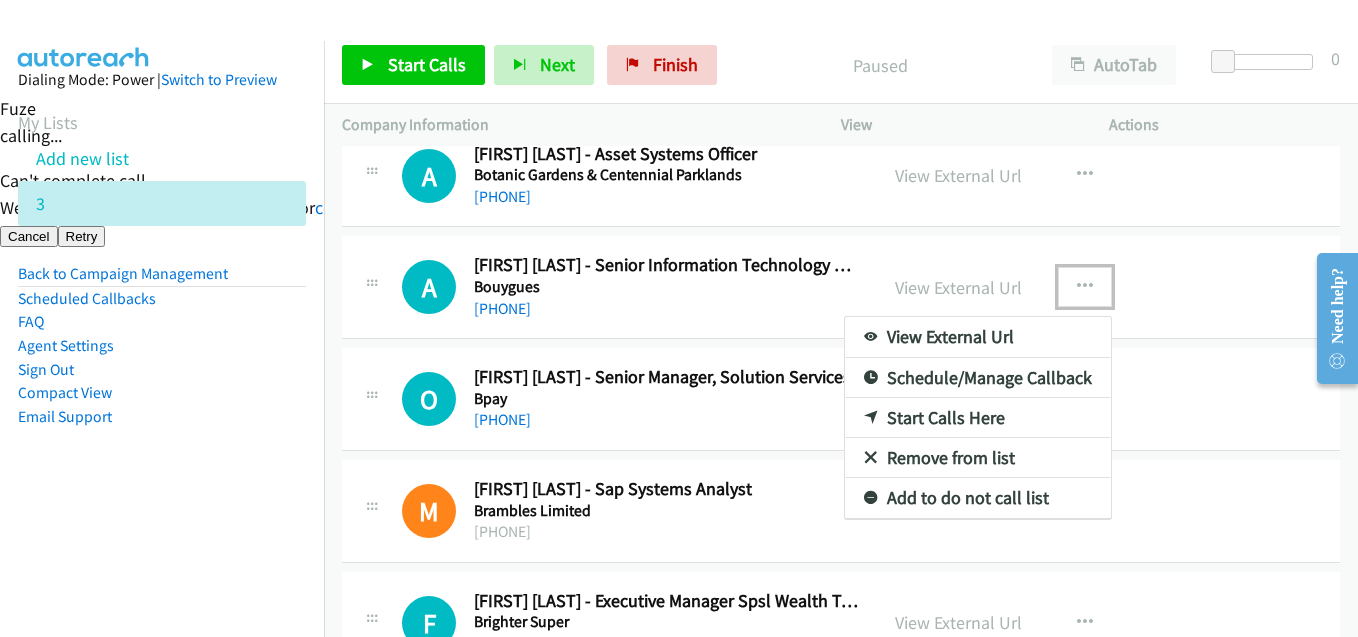 click on "Start Calls Here" at bounding box center [978, 418] 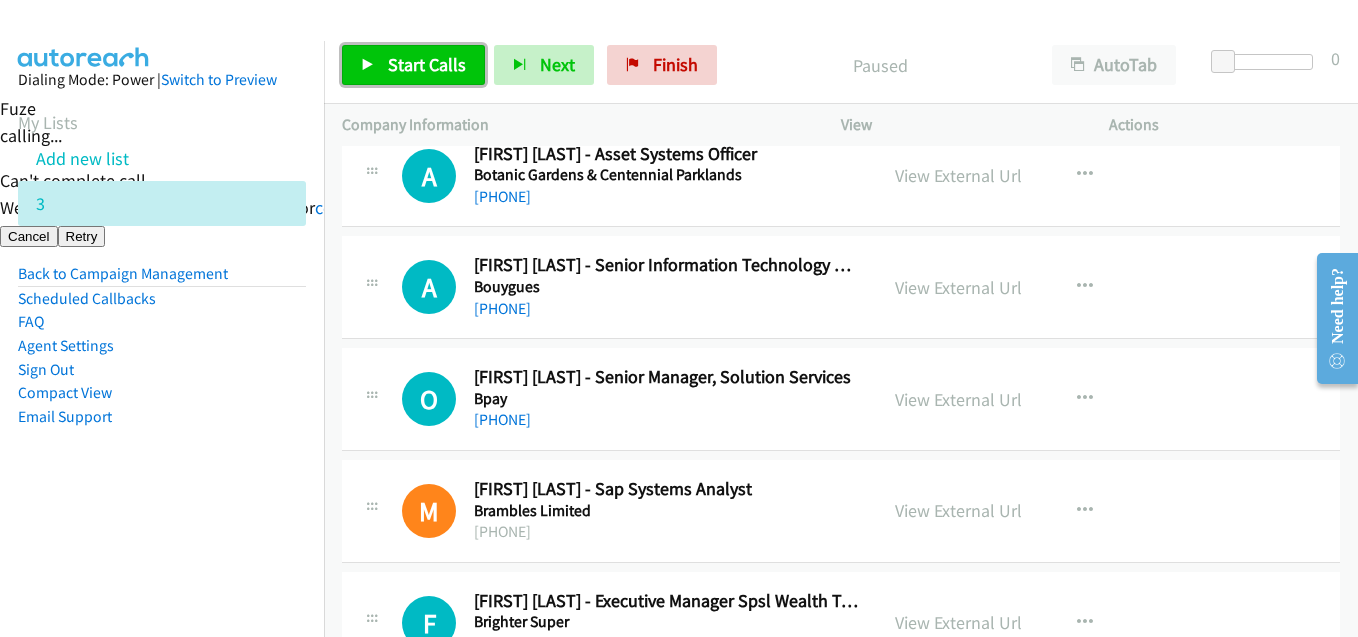 click on "Start Calls" at bounding box center [413, 65] 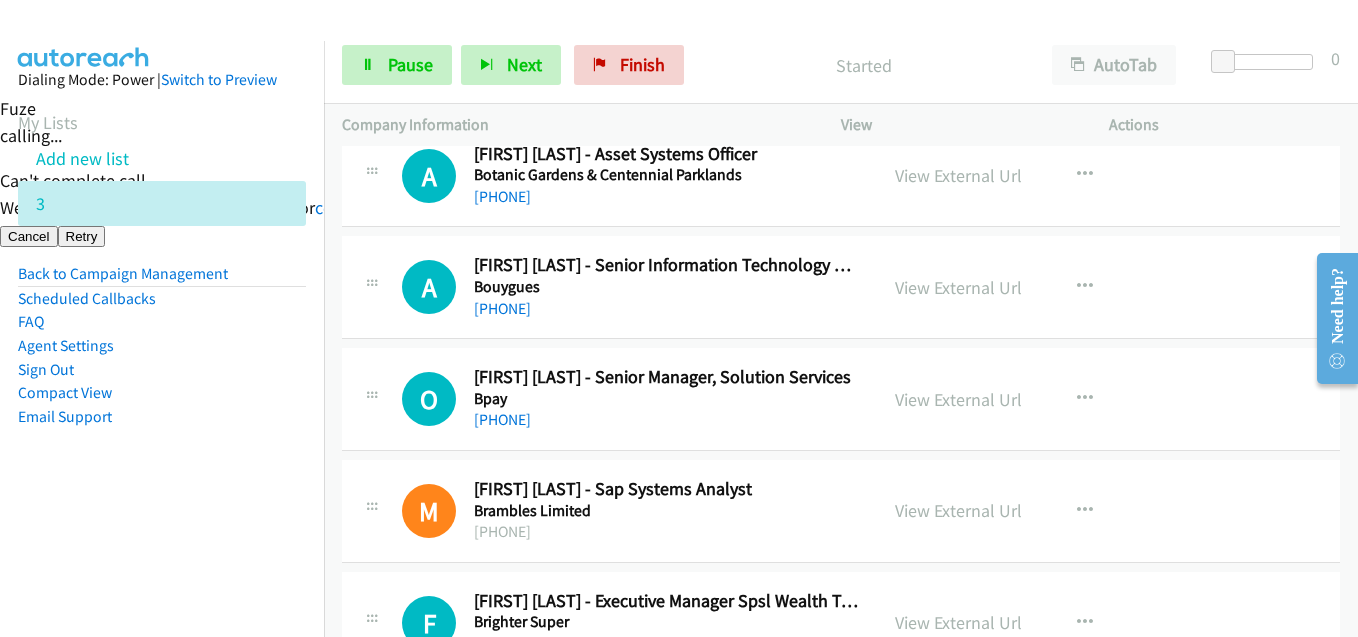 drag, startPoint x: 308, startPoint y: 331, endPoint x: 318, endPoint y: 282, distance: 50.01 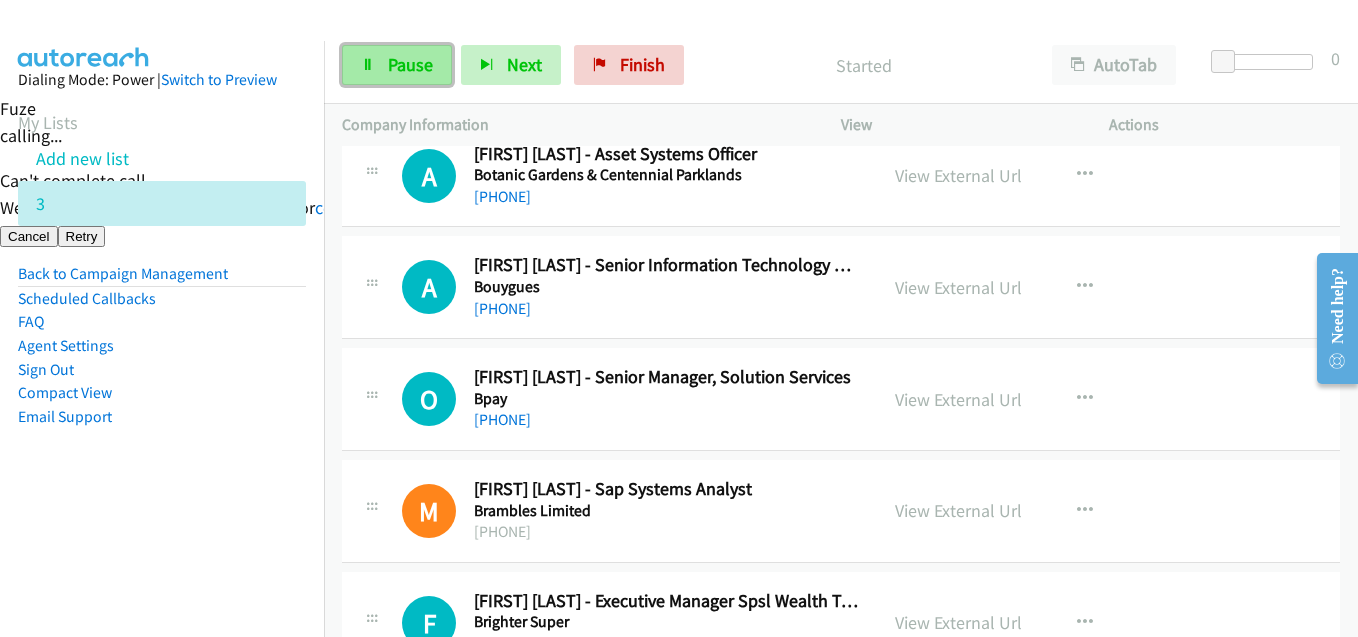 click on "Pause" at bounding box center [410, 64] 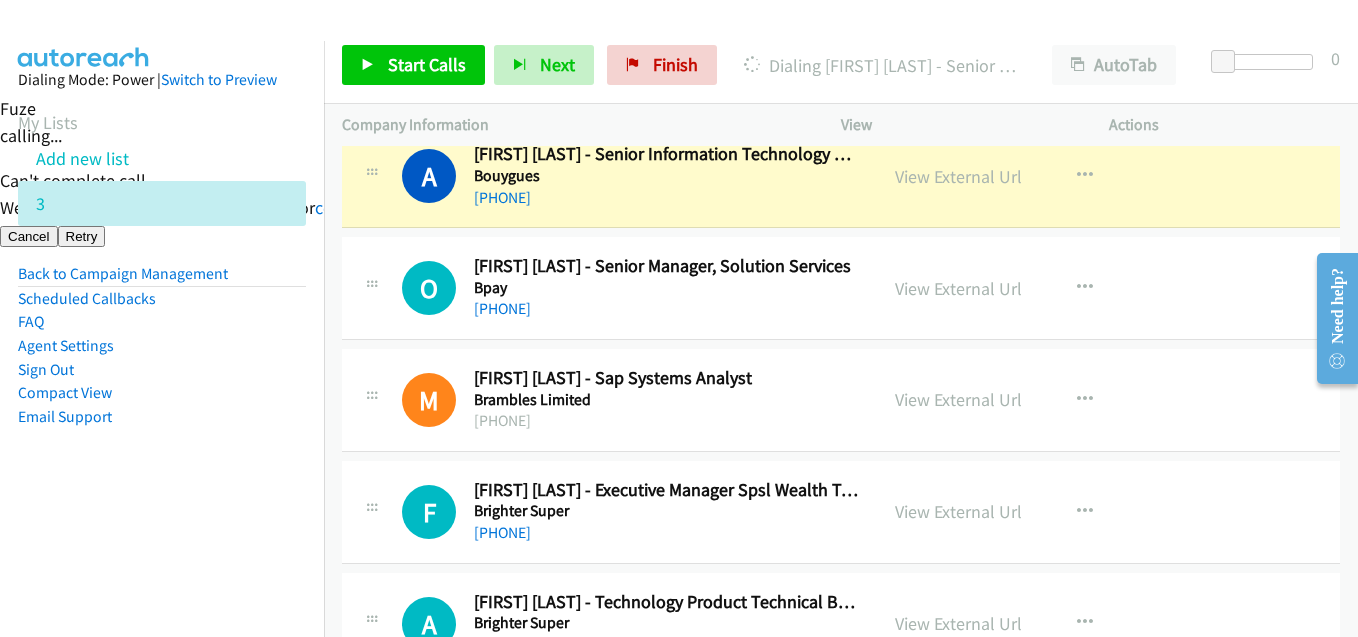 scroll, scrollTop: 8300, scrollLeft: 0, axis: vertical 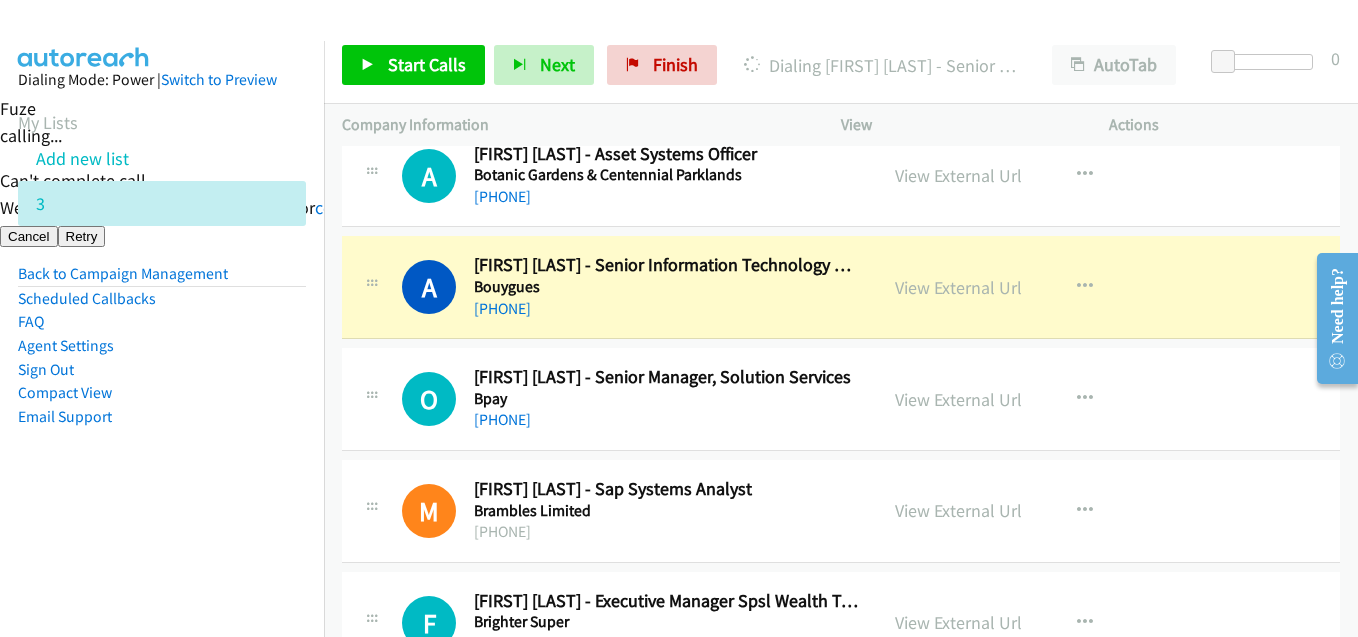 click on "Dialing Mode: Power
|
Switch to Preview
My Lists
Add new list
3
Back to Campaign Management
Scheduled Callbacks
FAQ
Agent Settings
Sign Out
Compact View
Email Support" at bounding box center [162, 280] 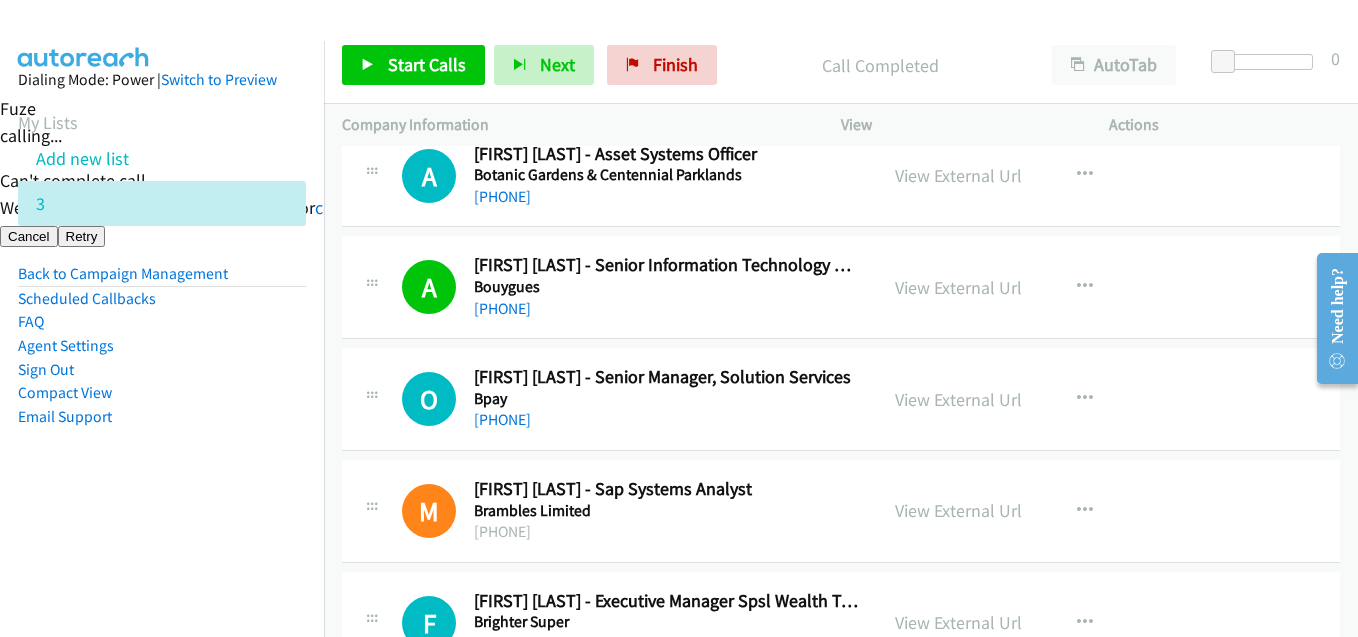 drag, startPoint x: 174, startPoint y: 496, endPoint x: 206, endPoint y: 496, distance: 32 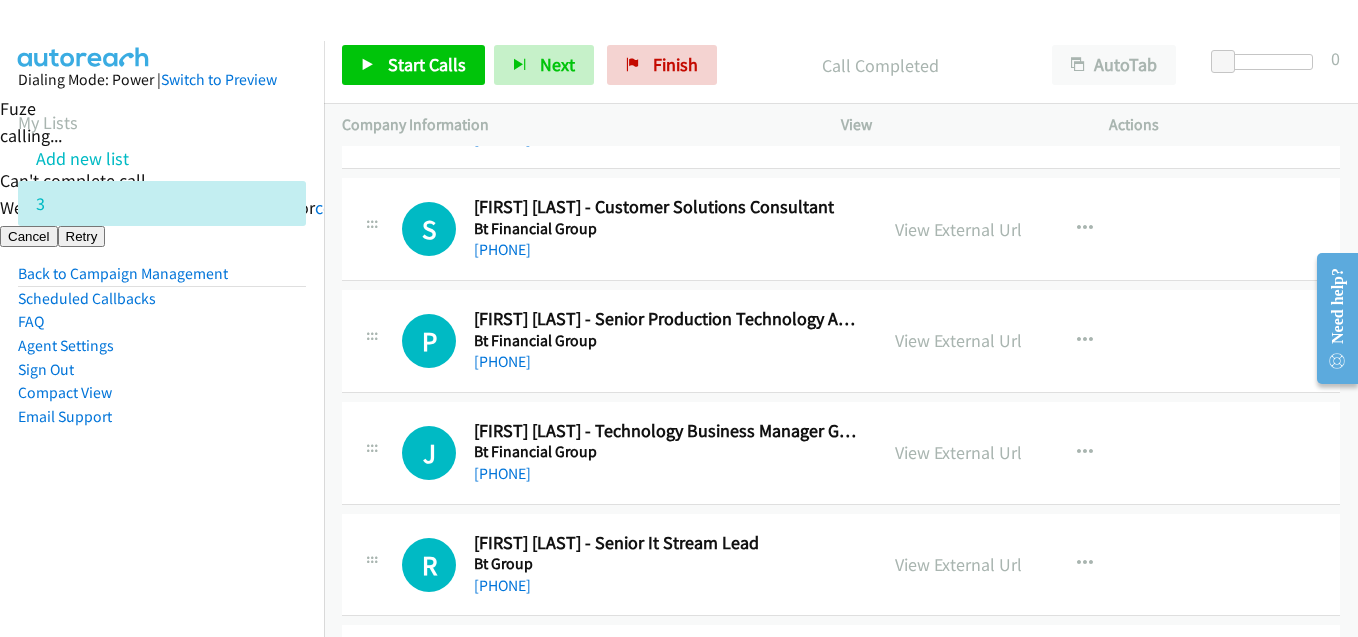 scroll, scrollTop: 10000, scrollLeft: 0, axis: vertical 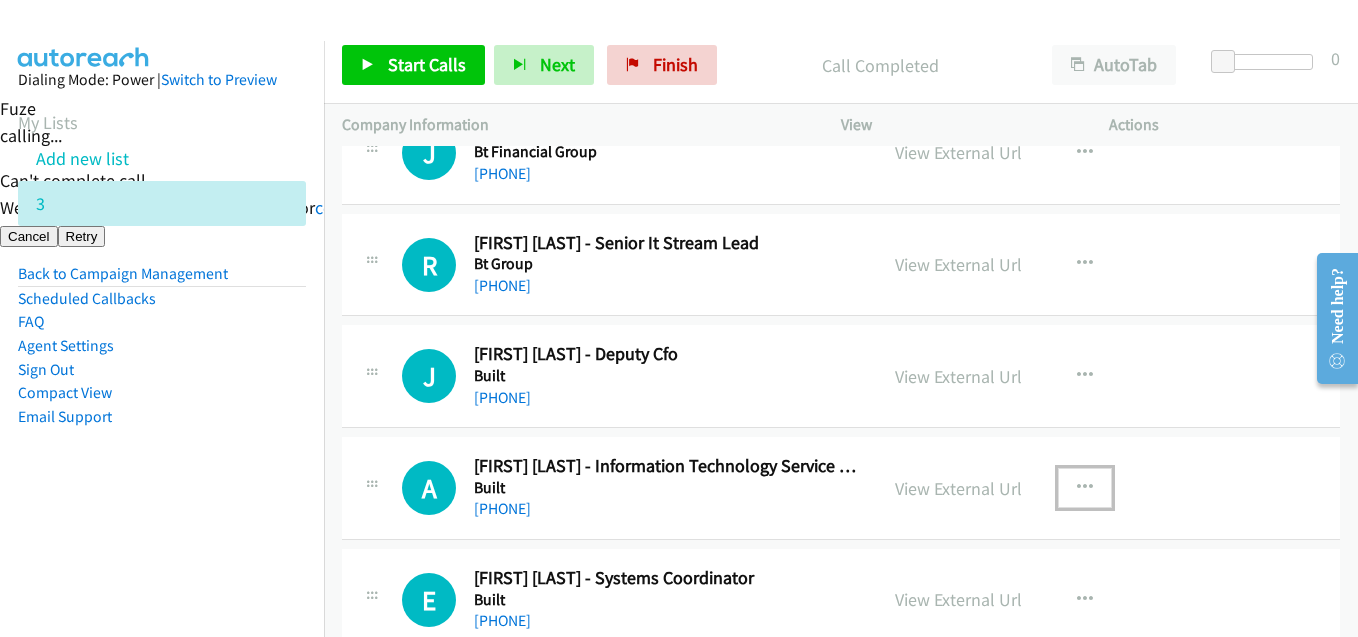 click at bounding box center [1085, 488] 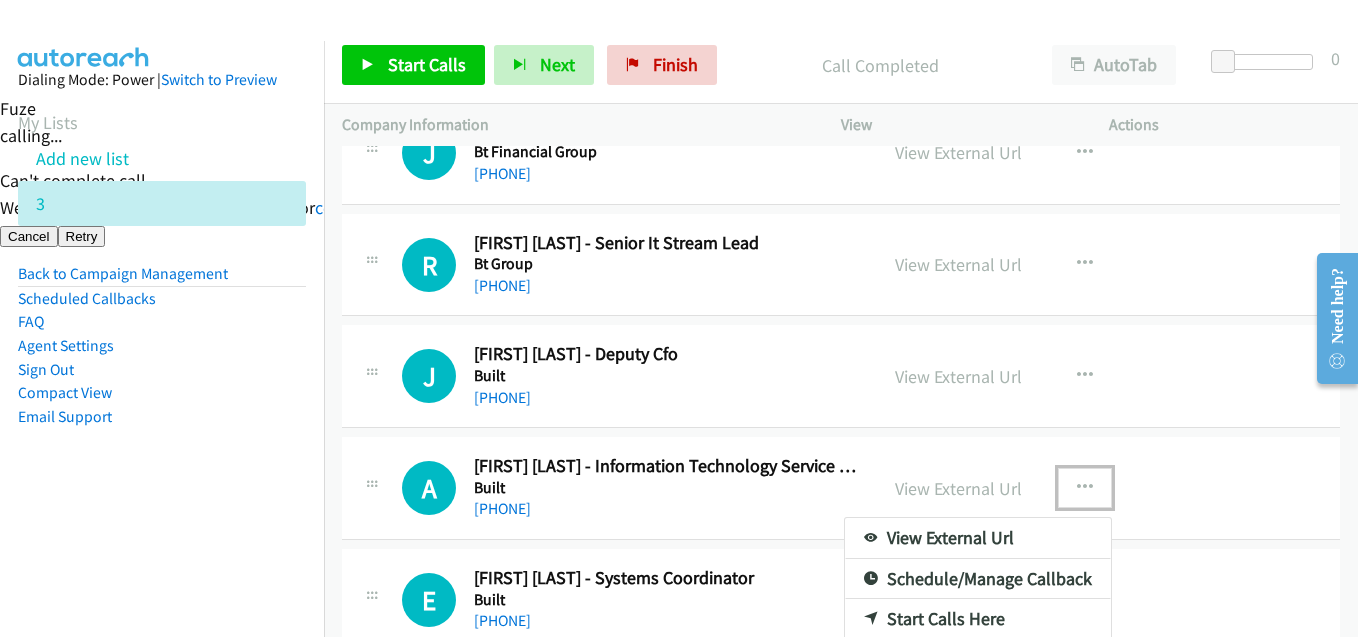 click at bounding box center (679, 318) 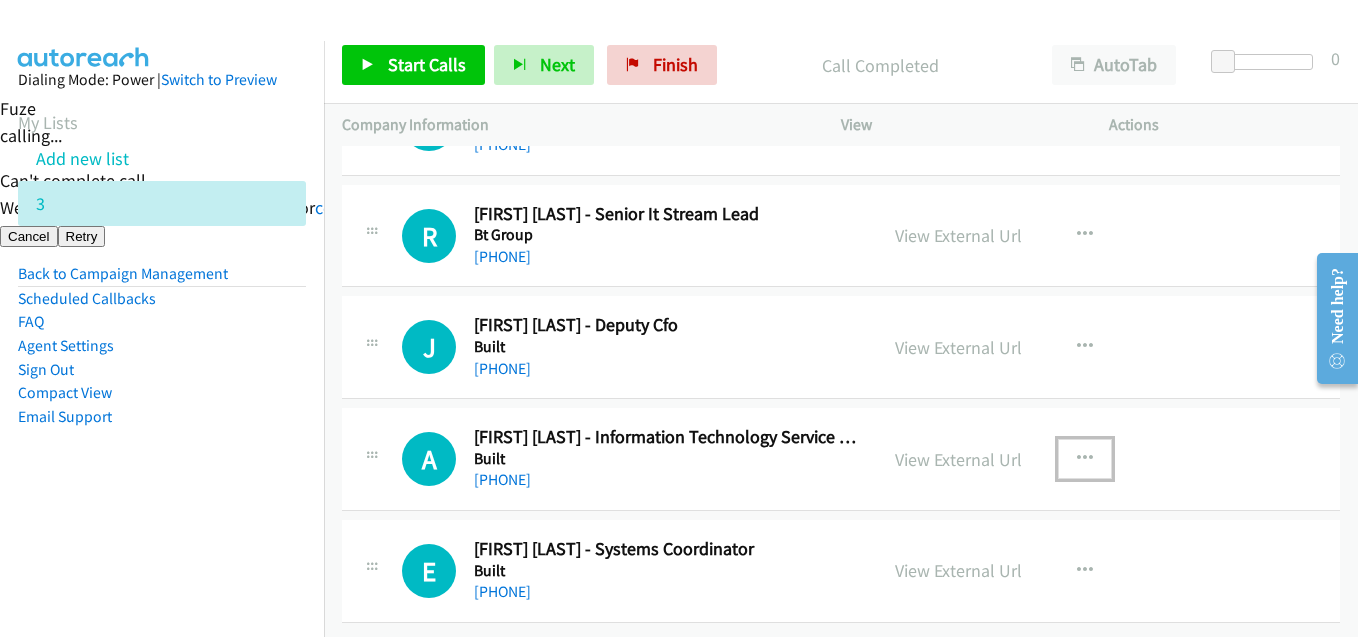 scroll, scrollTop: 10044, scrollLeft: 0, axis: vertical 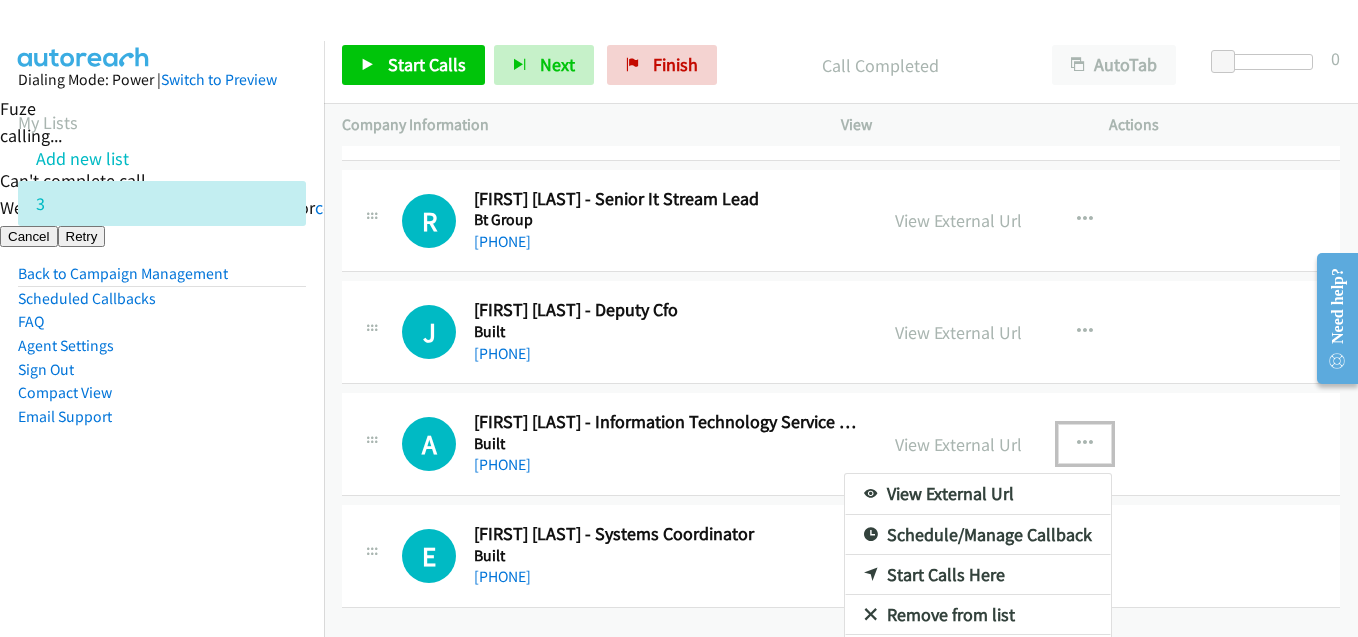 click on "Start Calls Here" at bounding box center [978, 575] 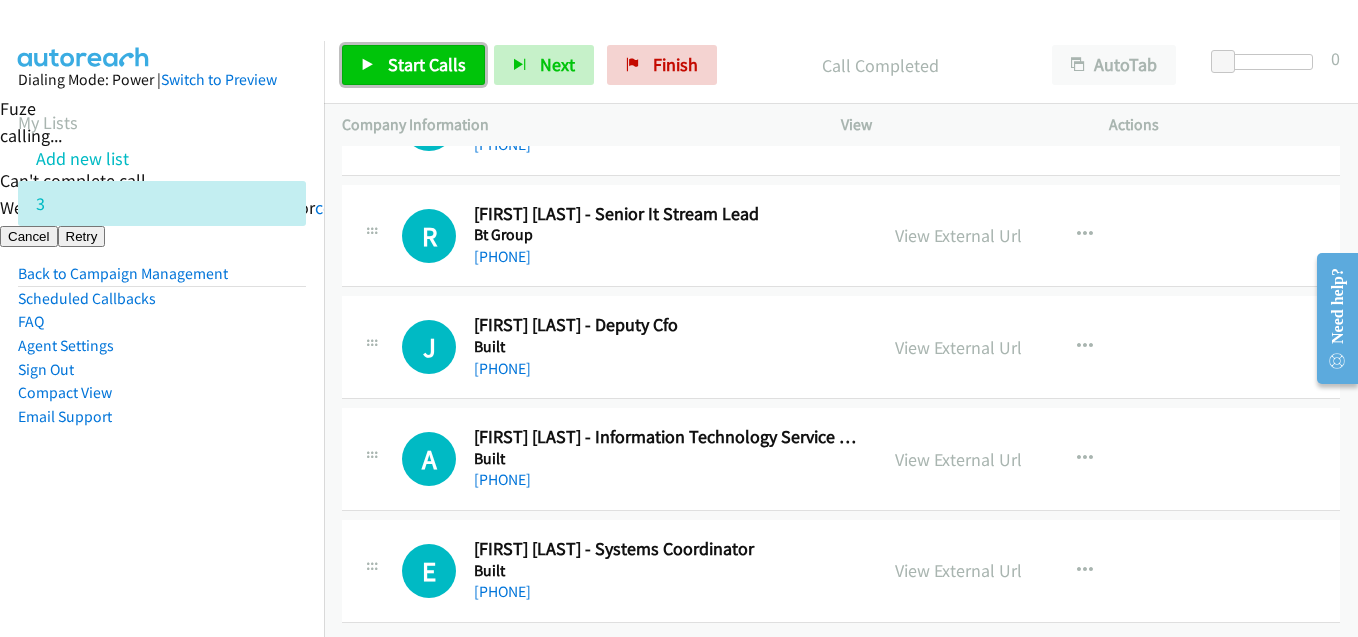 click on "Start Calls" at bounding box center [427, 64] 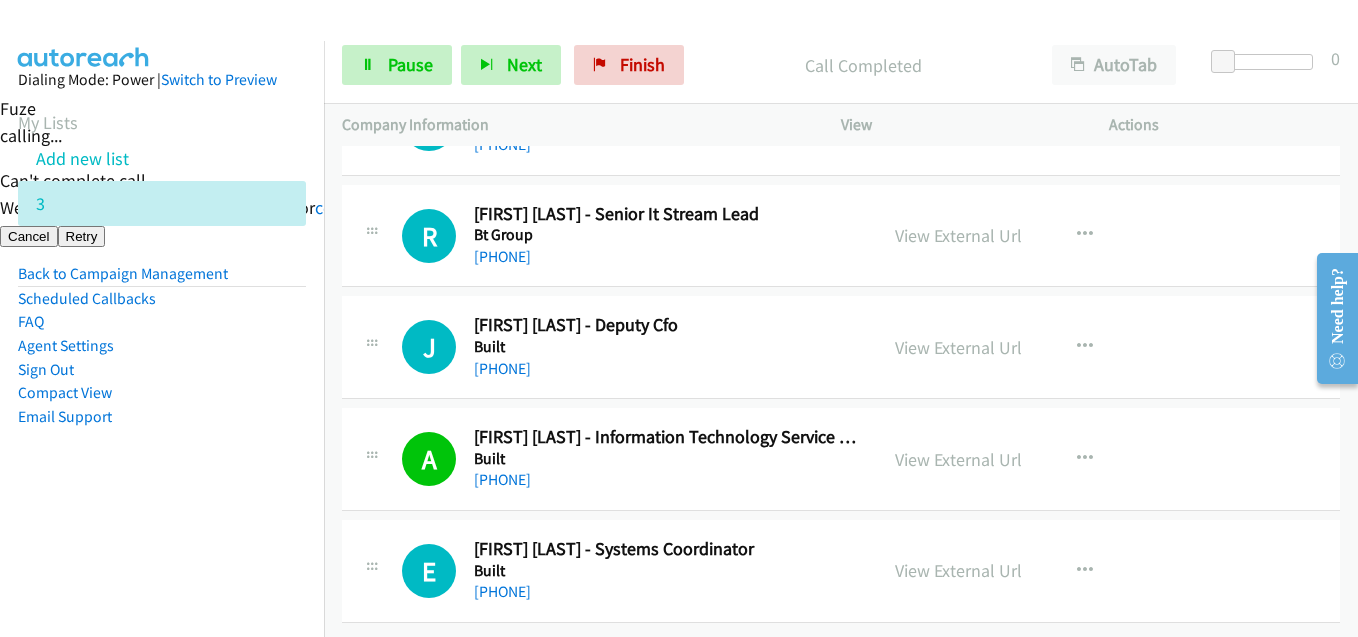 click on "Dialing Mode: Power
|
Switch to Preview
My Lists
Add new list
3
Back to Campaign Management
Scheduled Callbacks
FAQ
Agent Settings
Sign Out
Compact View
Email Support" at bounding box center (162, 280) 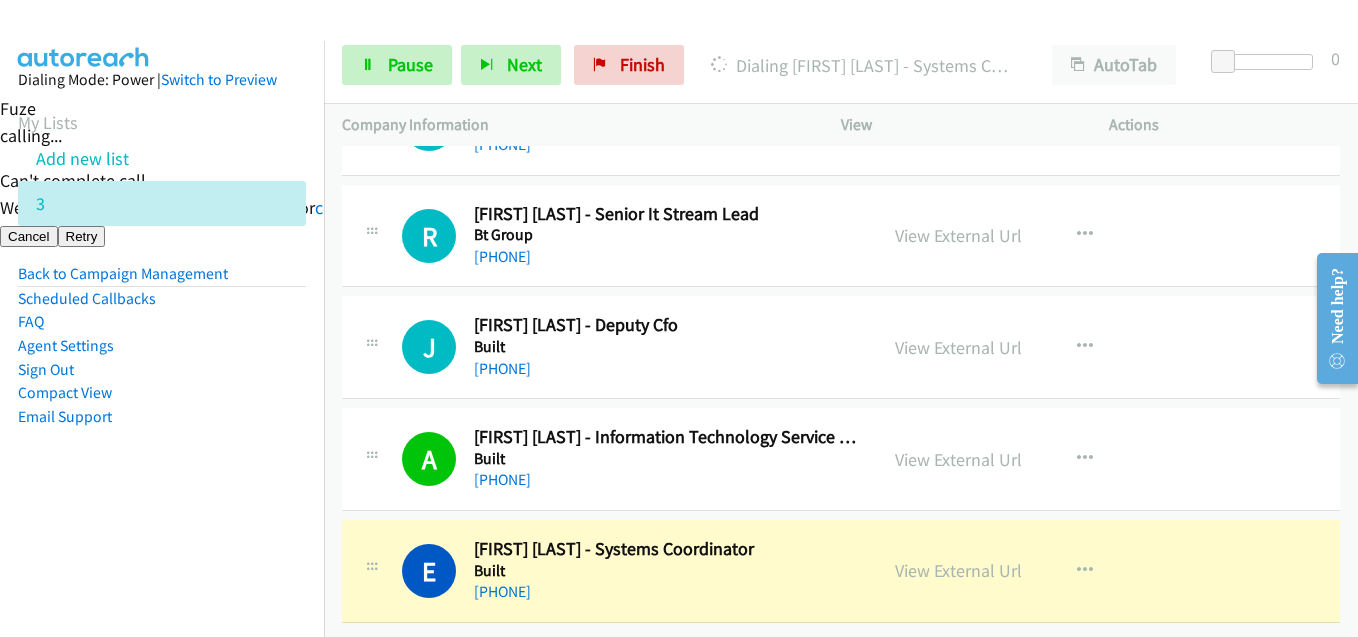 click on "Callback Scheduled
Dialing [FIRST] [LAST] - Systems Coordinator
AutoTab
AutoTab
0" at bounding box center (841, 65) 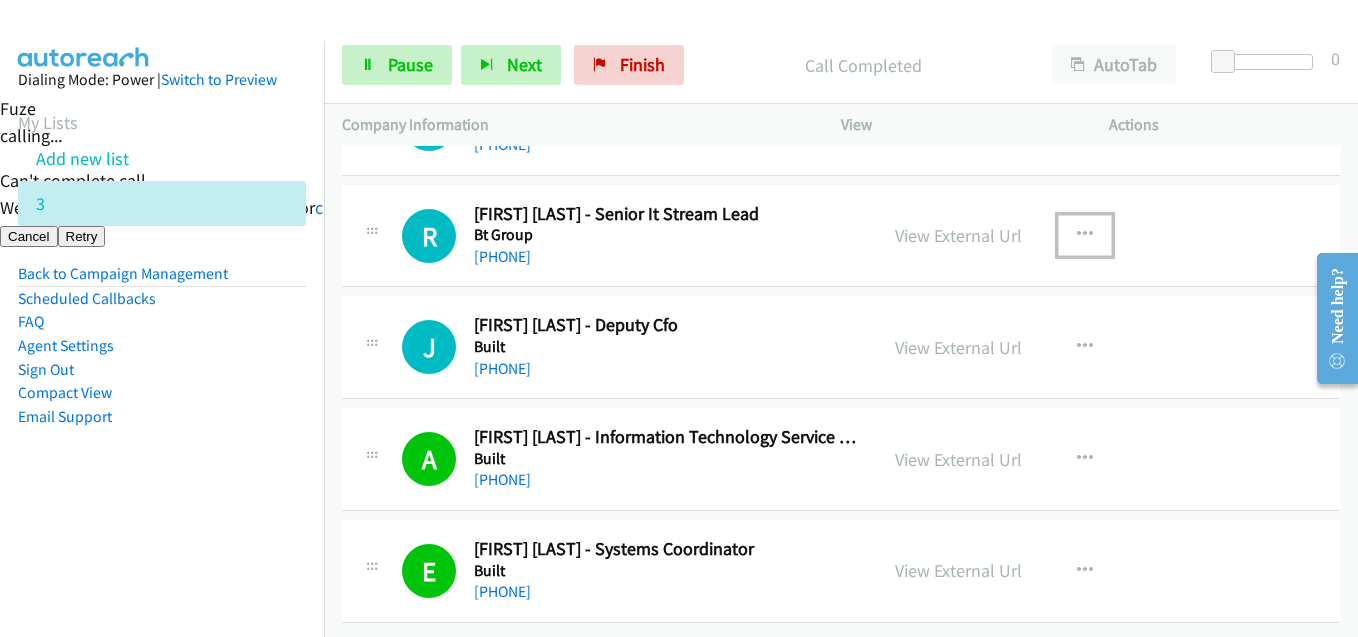 click at bounding box center [1085, 235] 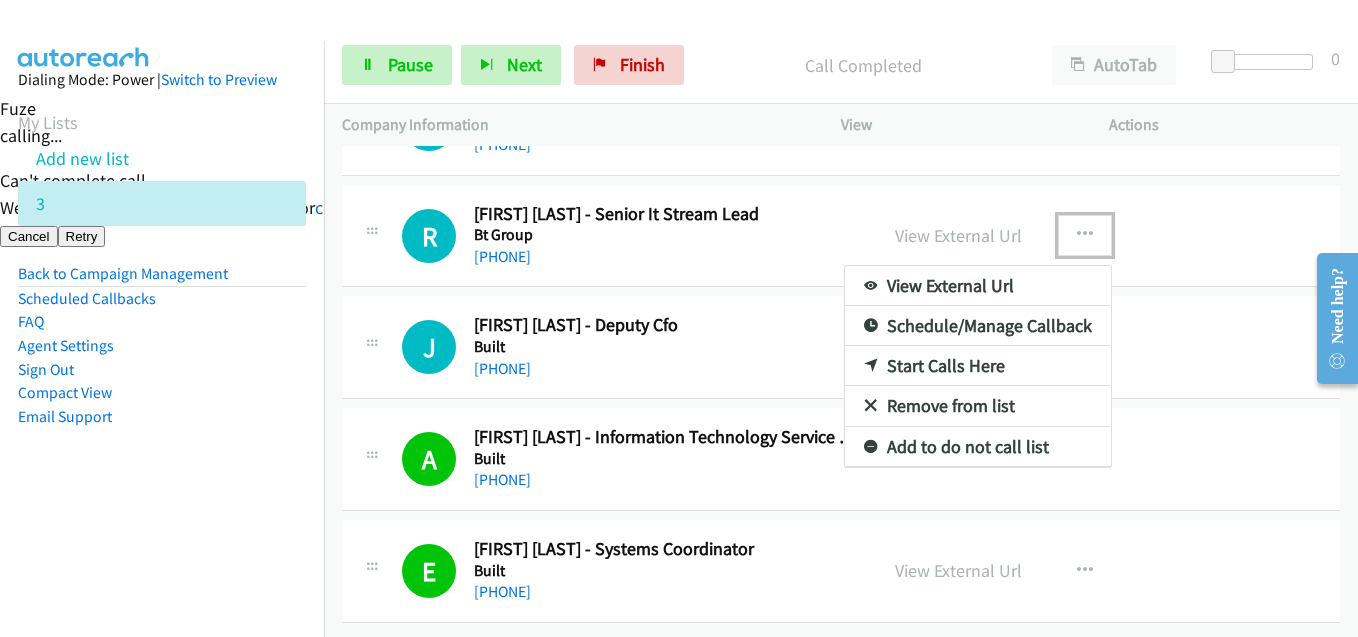 click on "Start Calls Here" at bounding box center (978, 366) 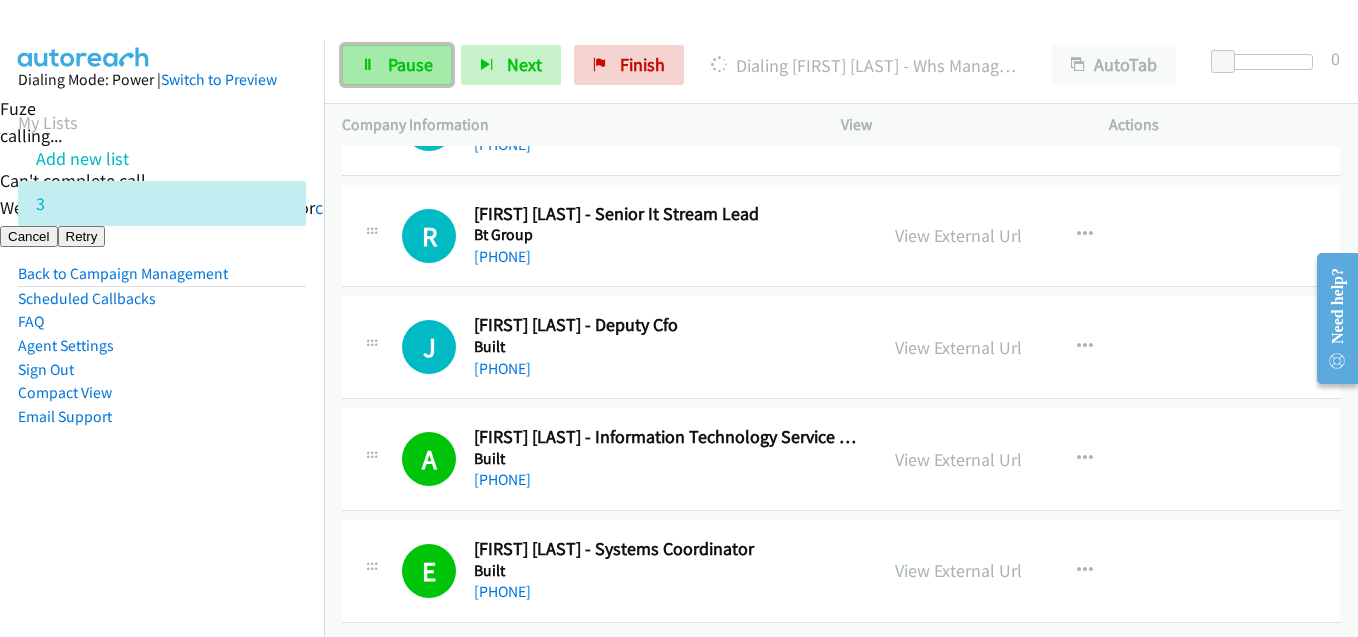 click on "Pause" at bounding box center [410, 64] 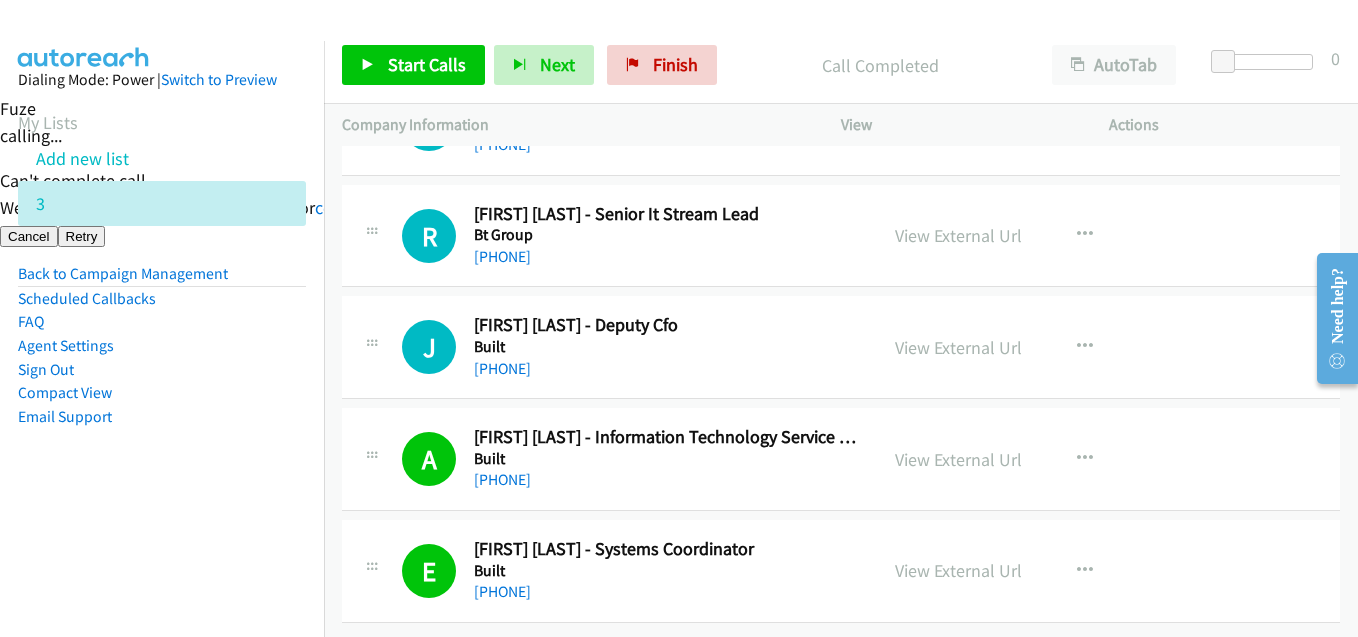 drag, startPoint x: 218, startPoint y: 405, endPoint x: 422, endPoint y: 370, distance: 206.98068 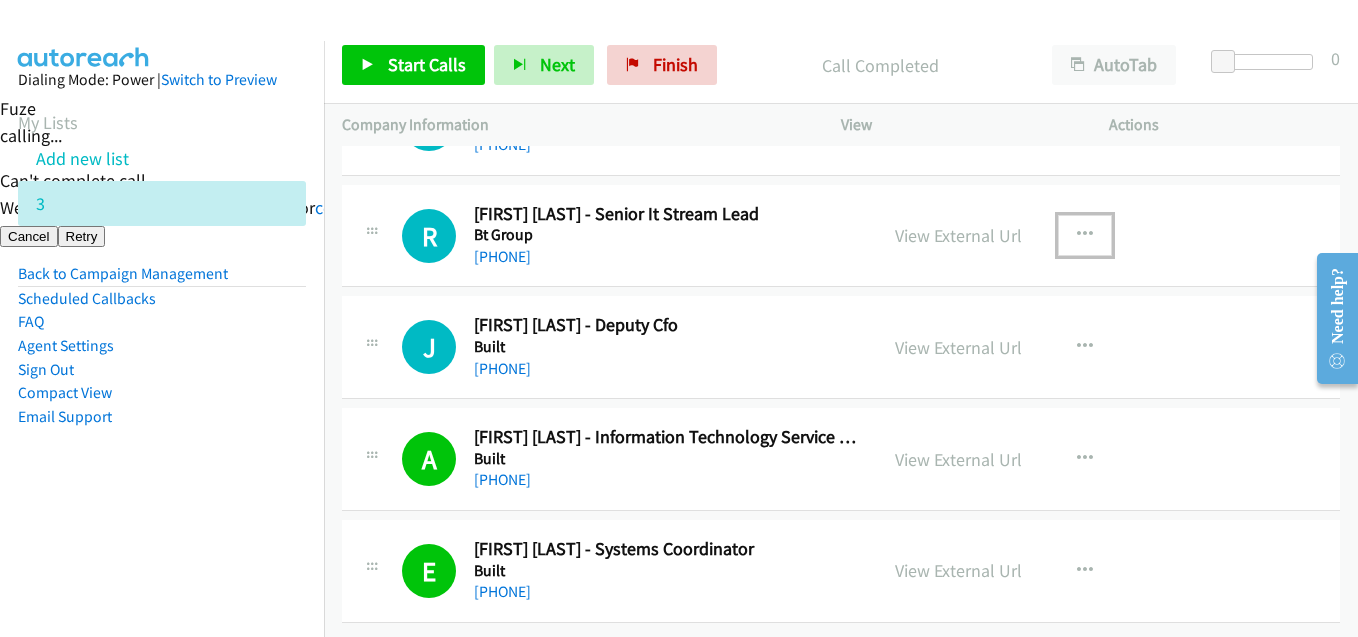 click at bounding box center [1085, 235] 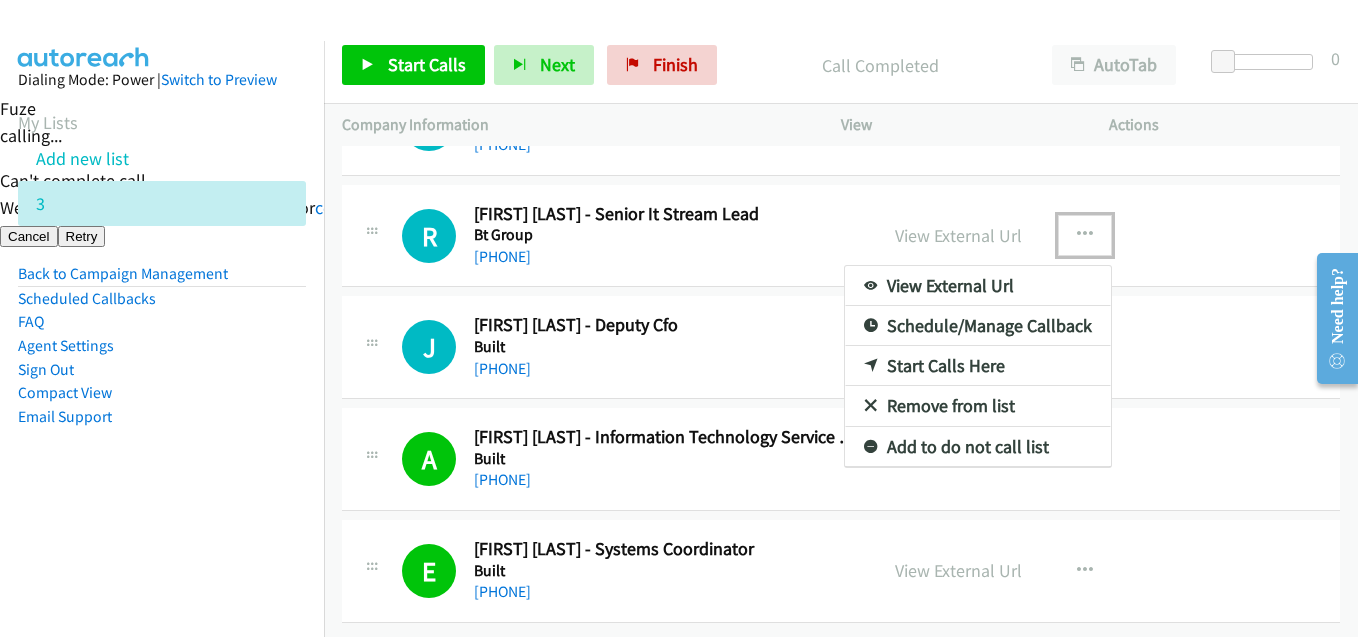 click on "Start Calls Here" at bounding box center (978, 366) 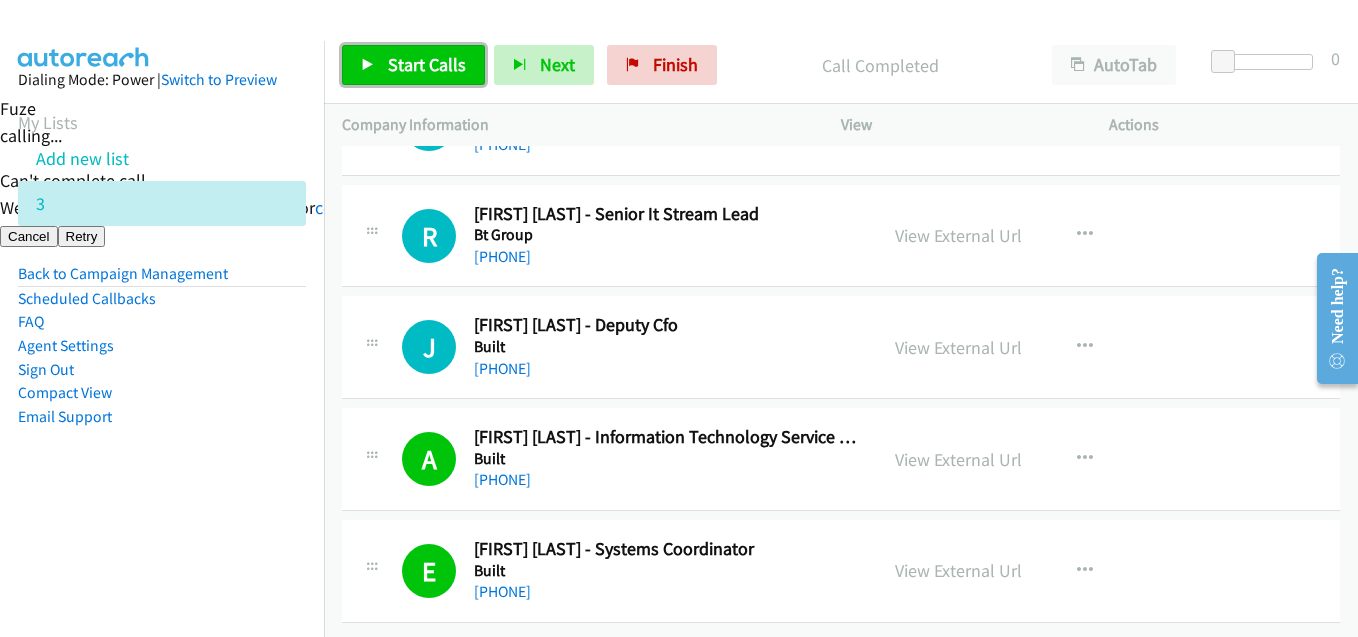 click on "Start Calls" at bounding box center [427, 64] 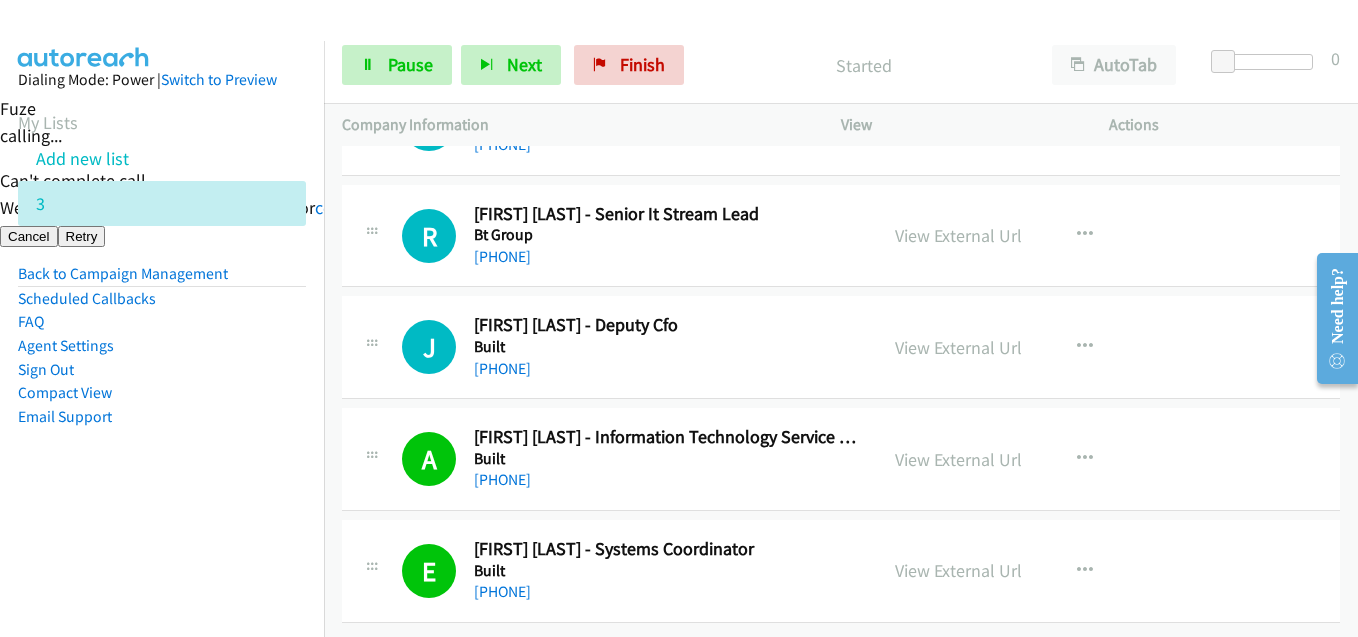 click on "Add new list" at bounding box center (180, 158) 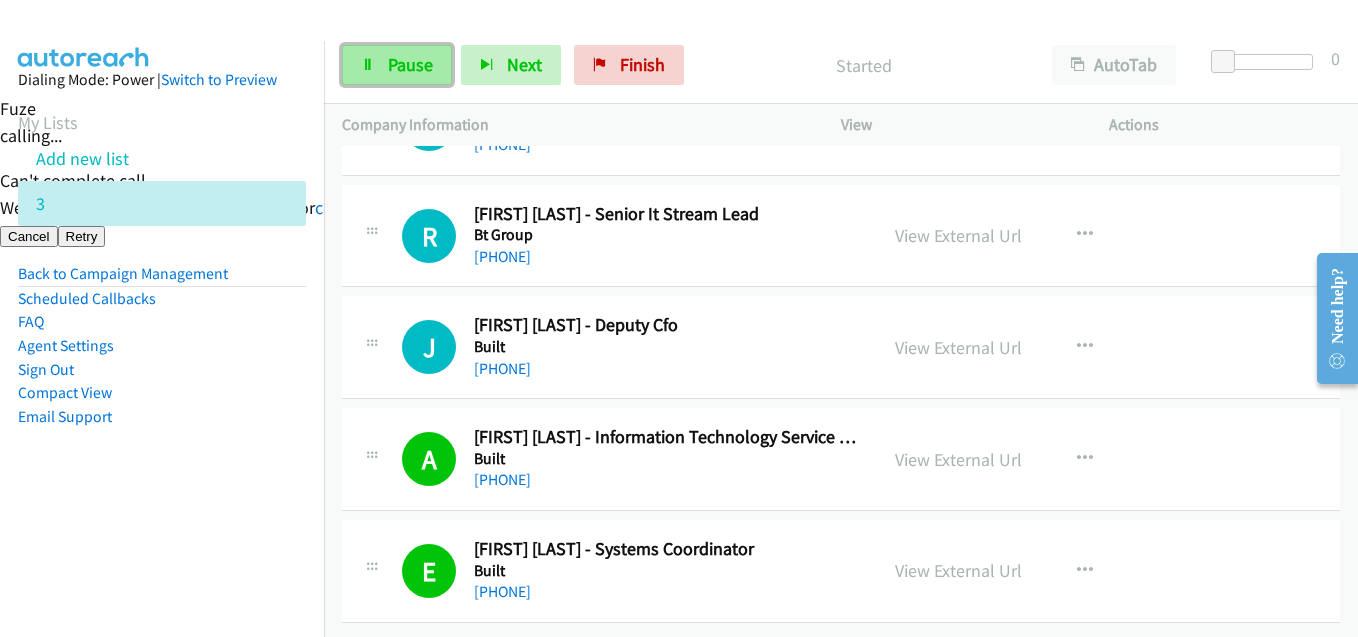 click on "Pause" at bounding box center [410, 64] 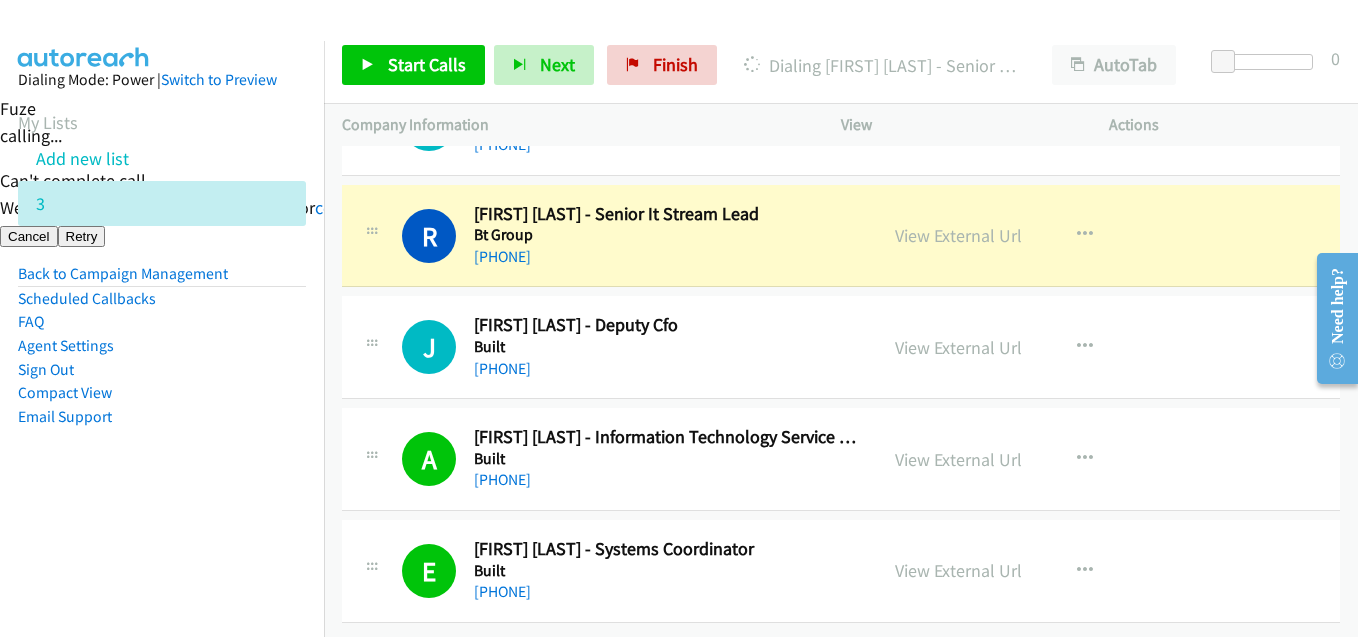 drag, startPoint x: 135, startPoint y: 589, endPoint x: 164, endPoint y: 578, distance: 31.016125 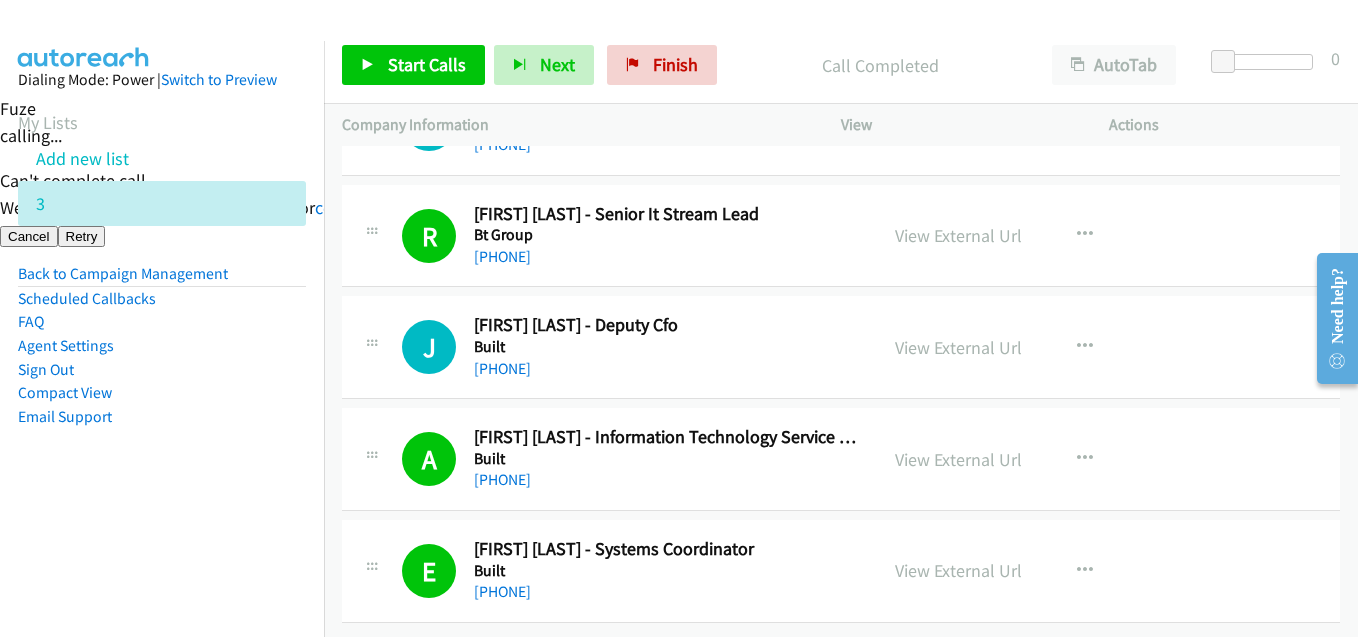 drag, startPoint x: 267, startPoint y: 478, endPoint x: 279, endPoint y: 433, distance: 46.572525 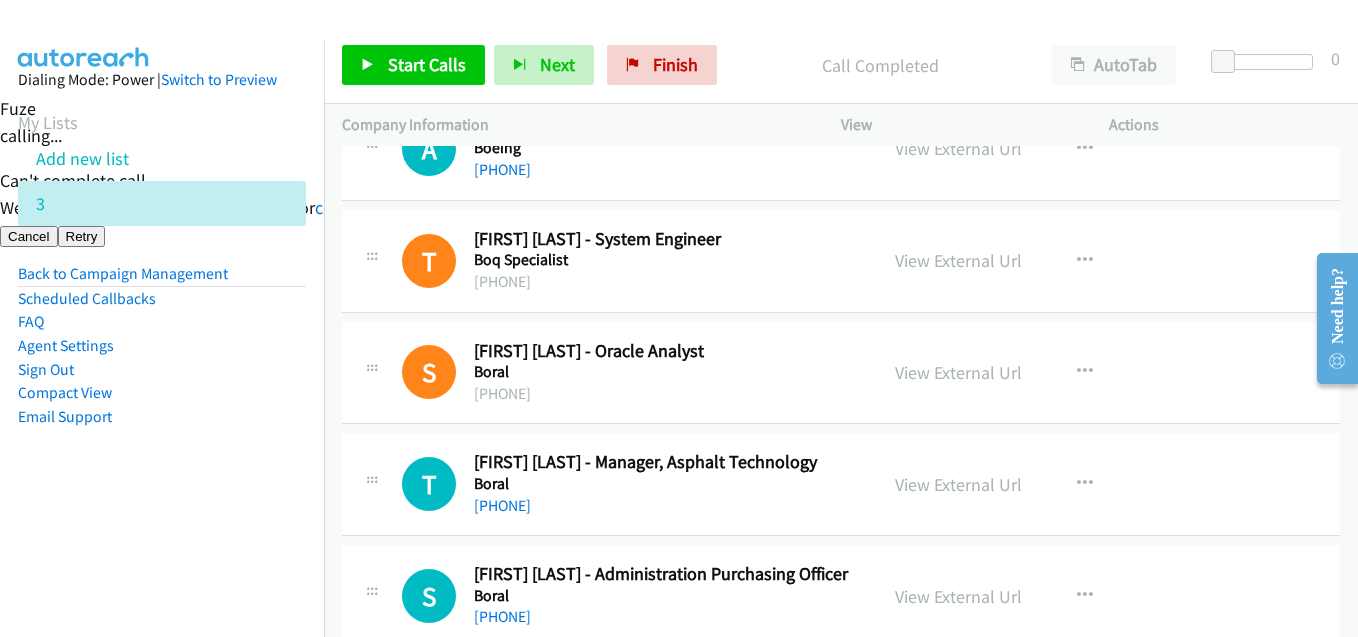 scroll, scrollTop: 7244, scrollLeft: 0, axis: vertical 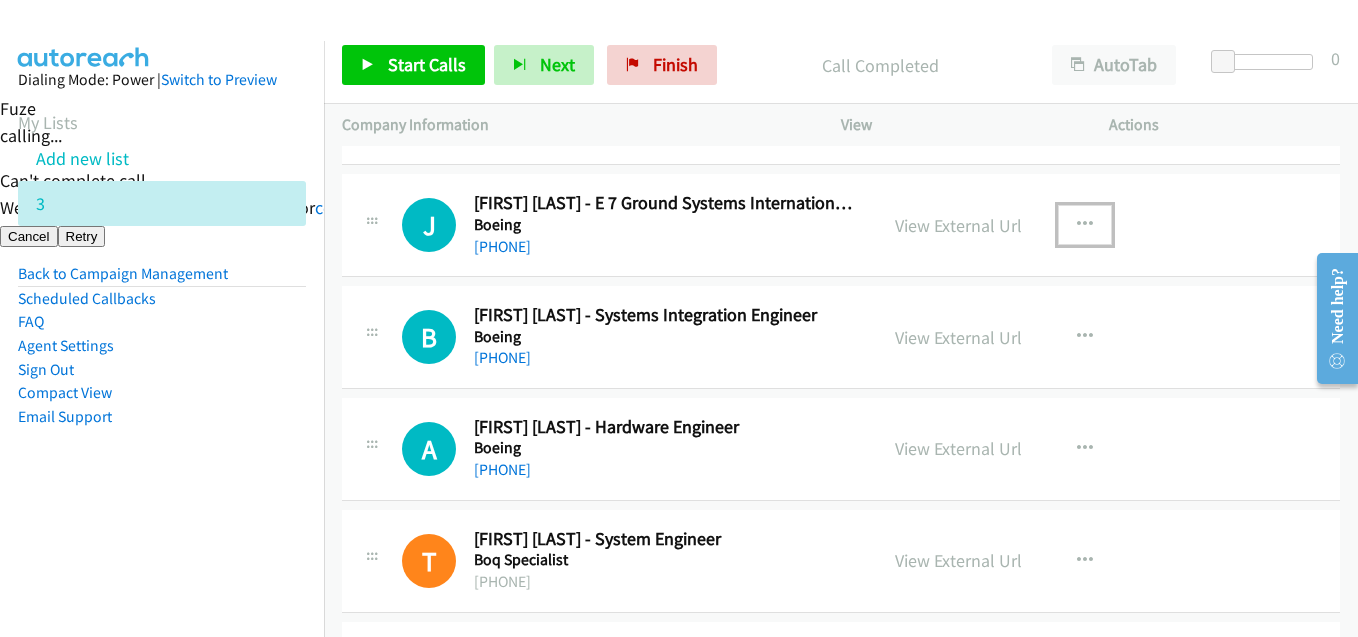 click at bounding box center [1085, 225] 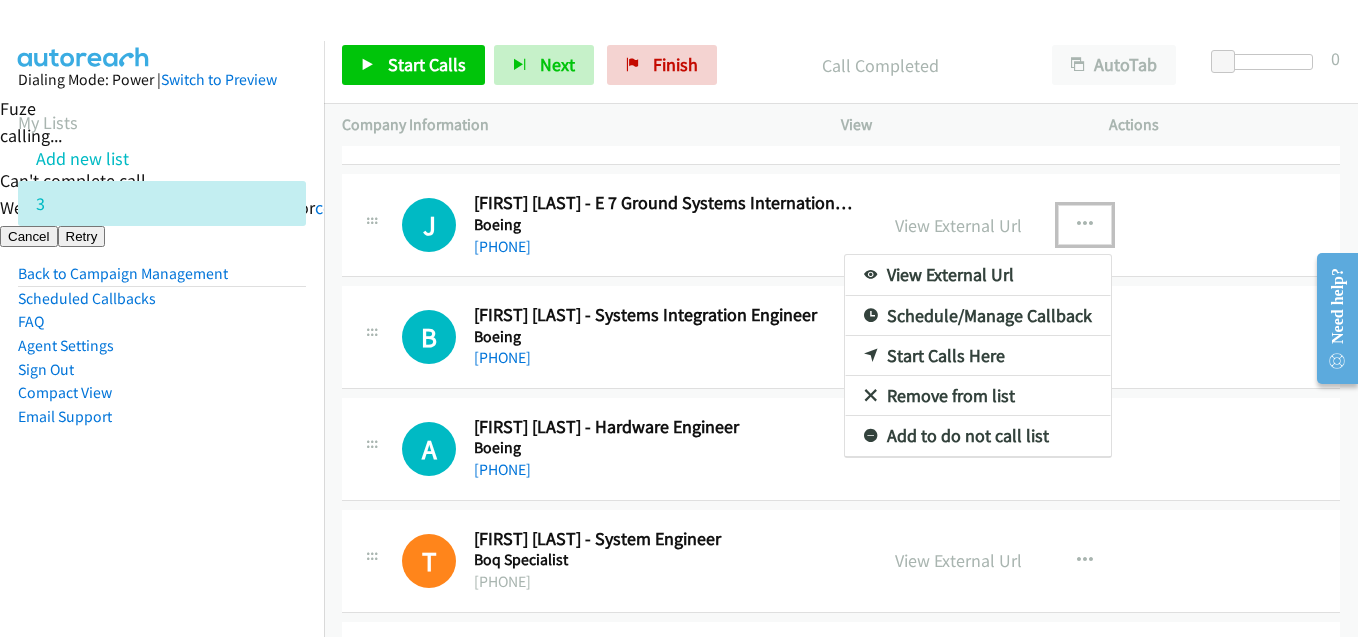 click on "Start Calls Here" at bounding box center [978, 356] 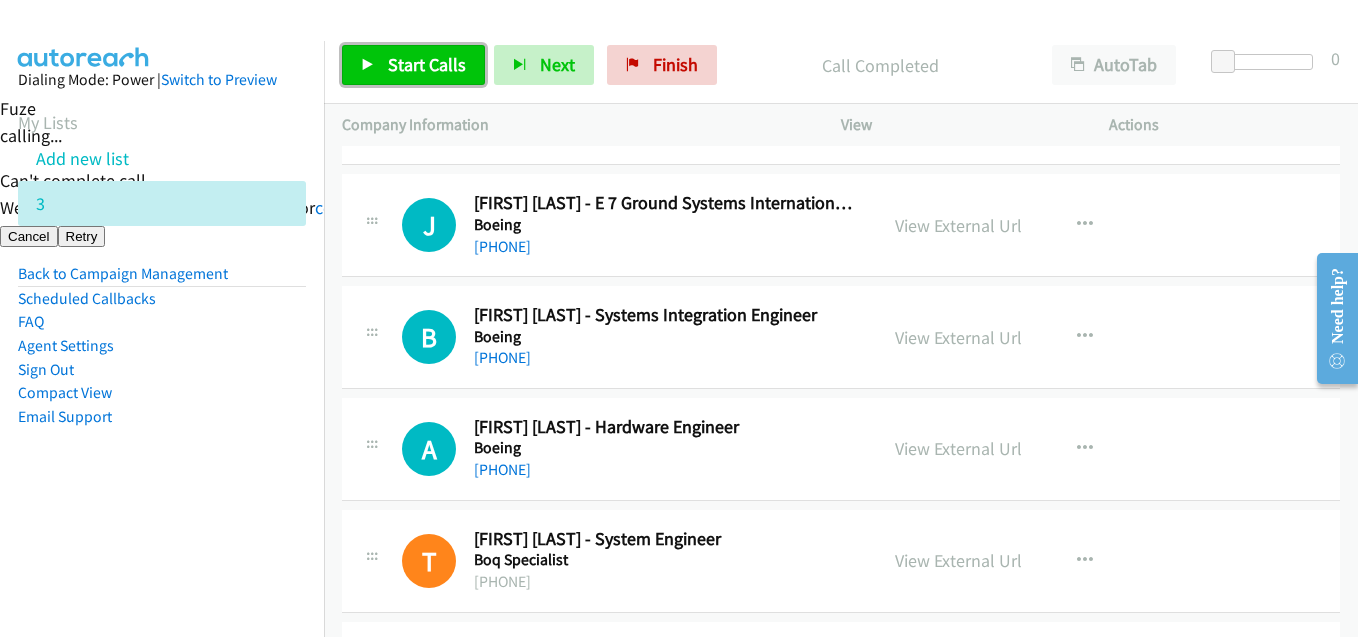 drag, startPoint x: 368, startPoint y: 65, endPoint x: 384, endPoint y: 69, distance: 16.492422 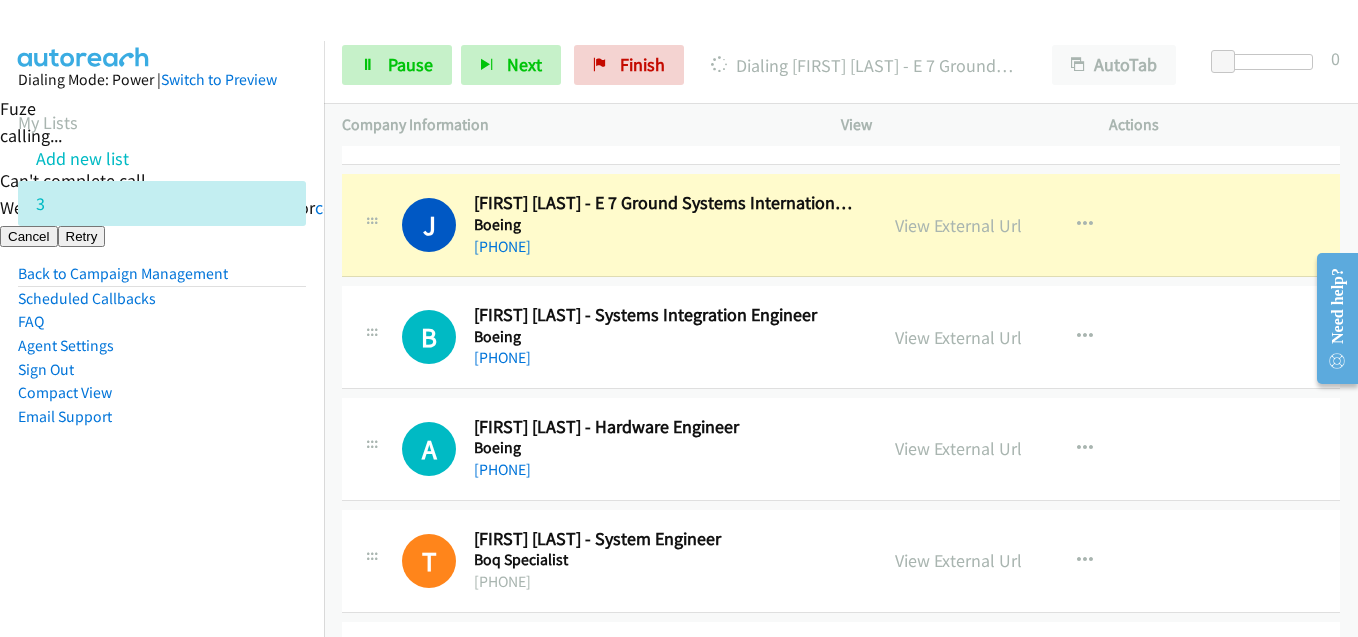 drag, startPoint x: 271, startPoint y: 473, endPoint x: 356, endPoint y: 452, distance: 87.555695 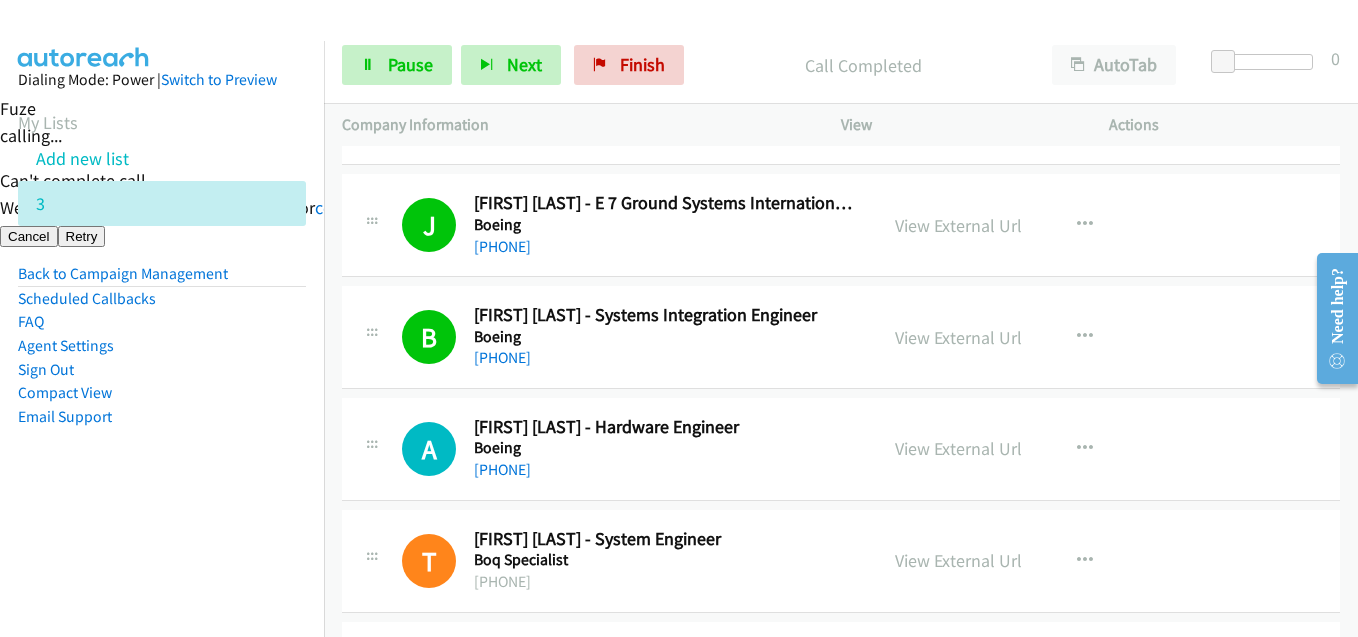 click on "Dialing Mode: Power
|
Switch to Preview
My Lists
Add new list
3
Back to Campaign Management
Scheduled Callbacks
FAQ
Agent Settings
Sign Out
Compact View
Email Support" at bounding box center (162, 280) 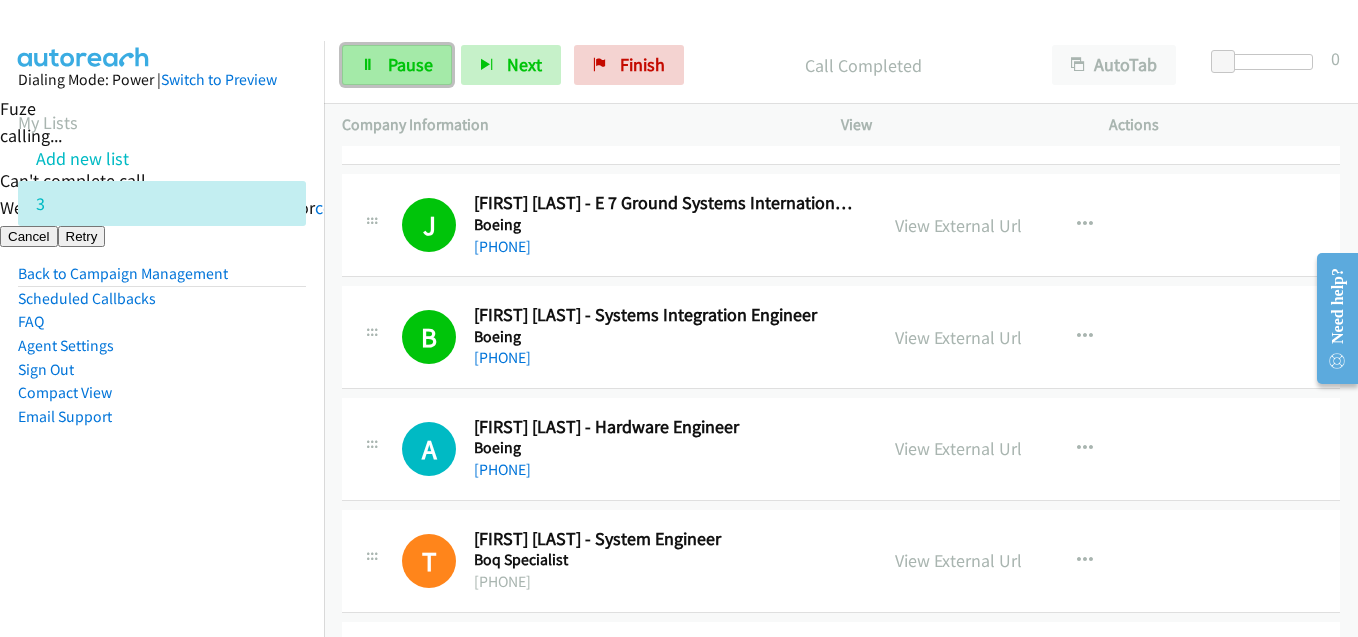 click on "Pause" at bounding box center [397, 65] 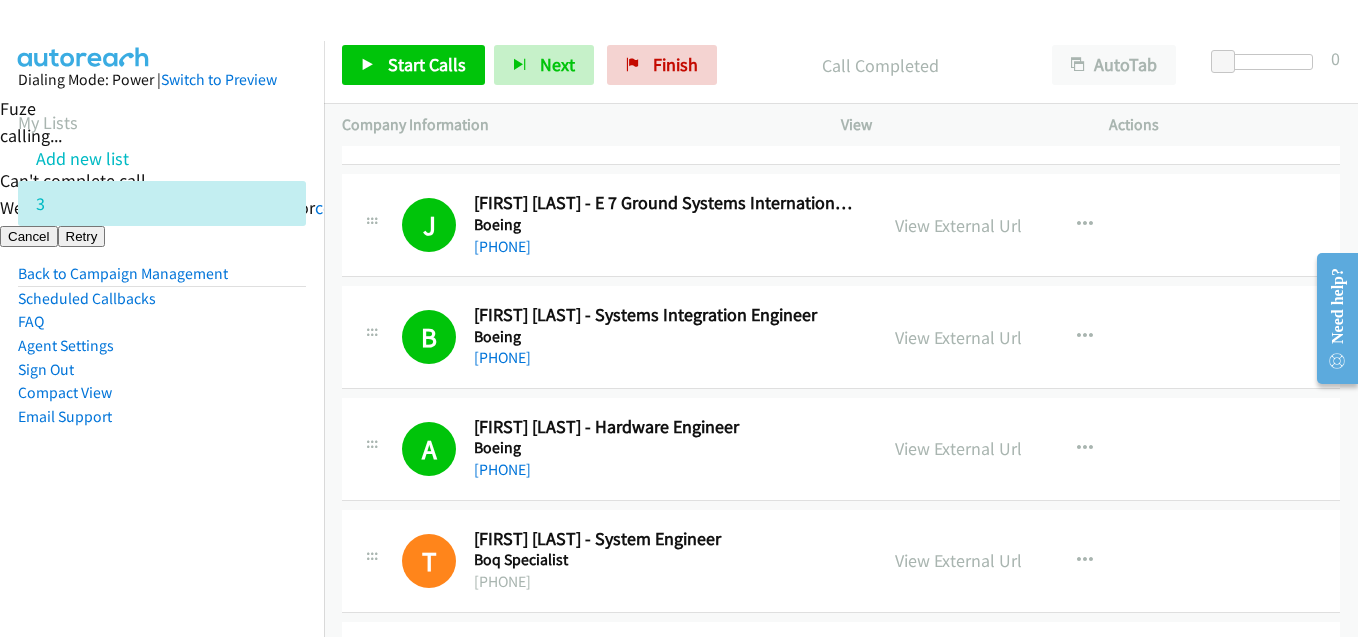 drag, startPoint x: 305, startPoint y: 450, endPoint x: 452, endPoint y: 444, distance: 147.12239 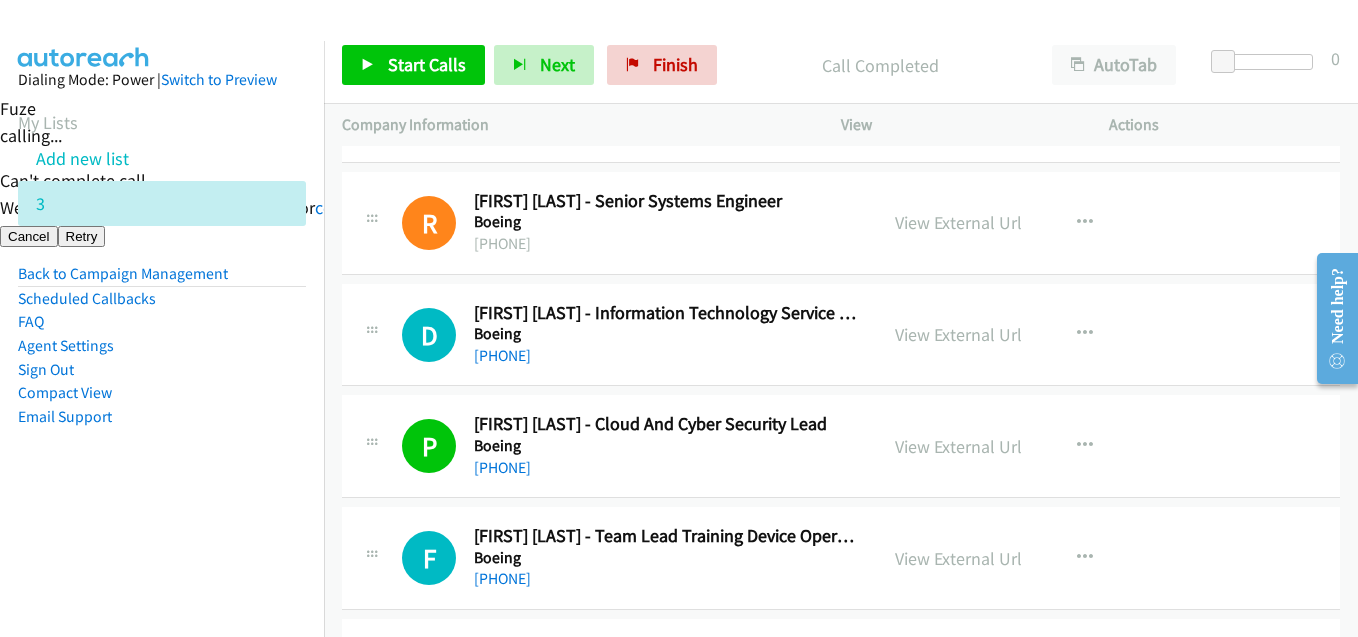 scroll, scrollTop: 6344, scrollLeft: 0, axis: vertical 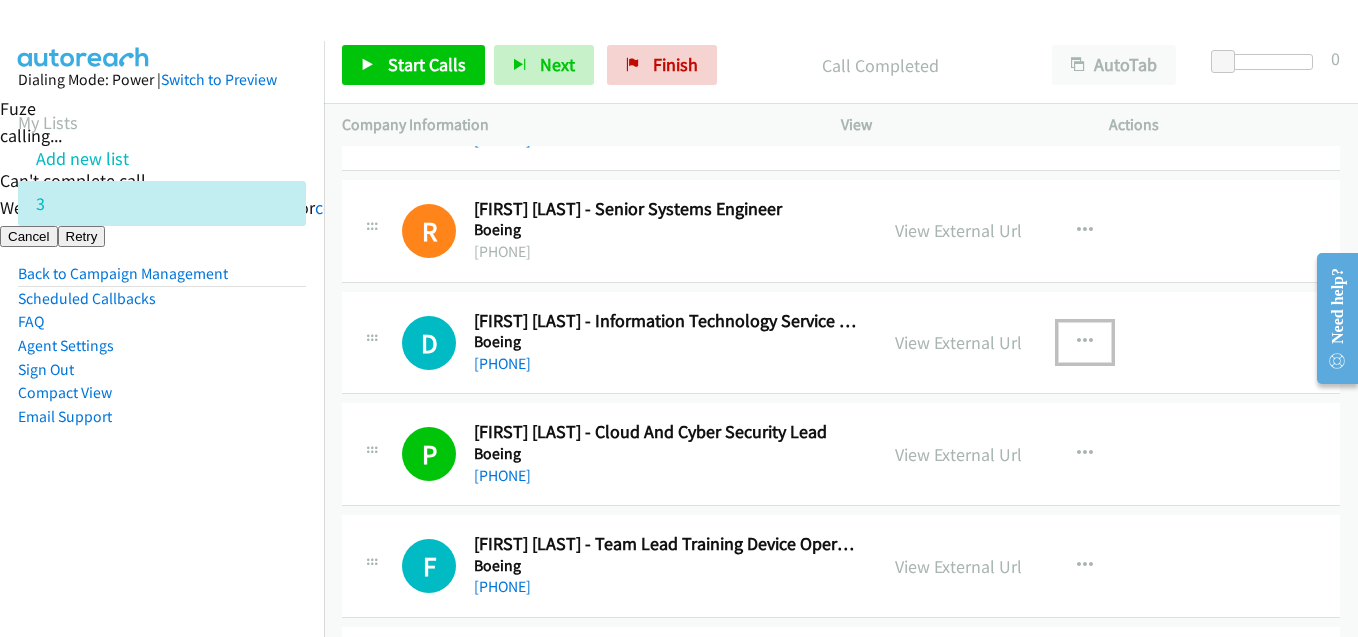 click at bounding box center (1085, 342) 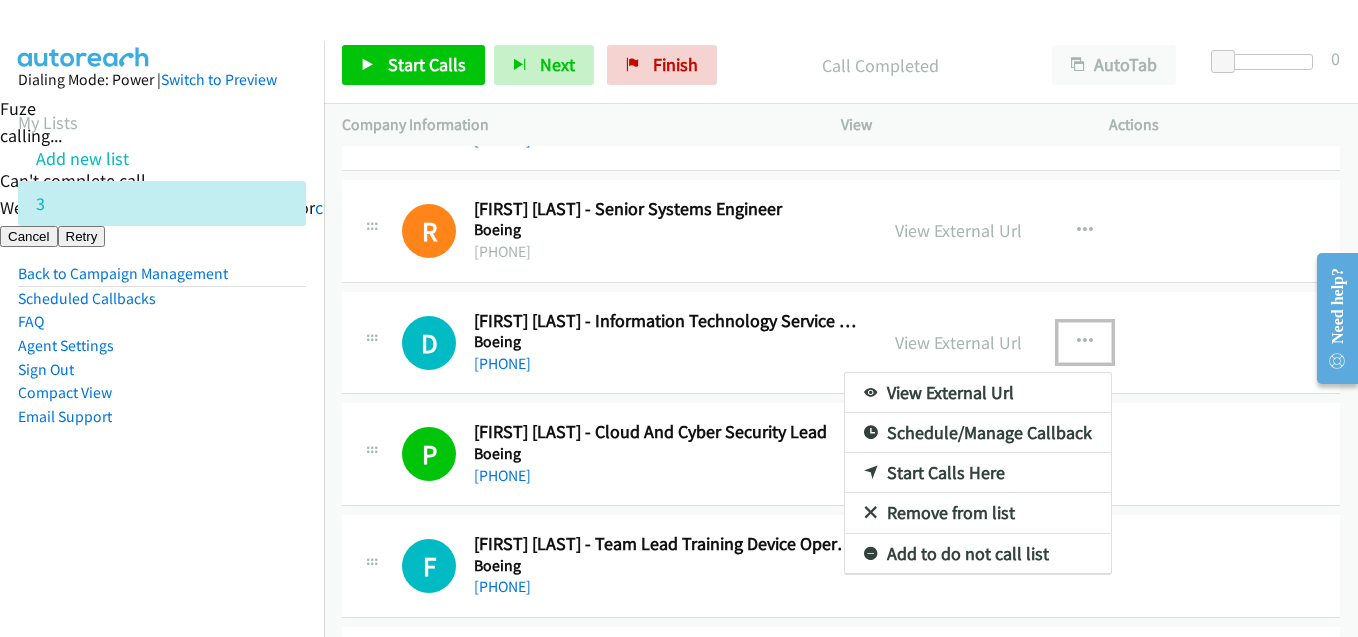 click on "Start Calls Here" at bounding box center [978, 473] 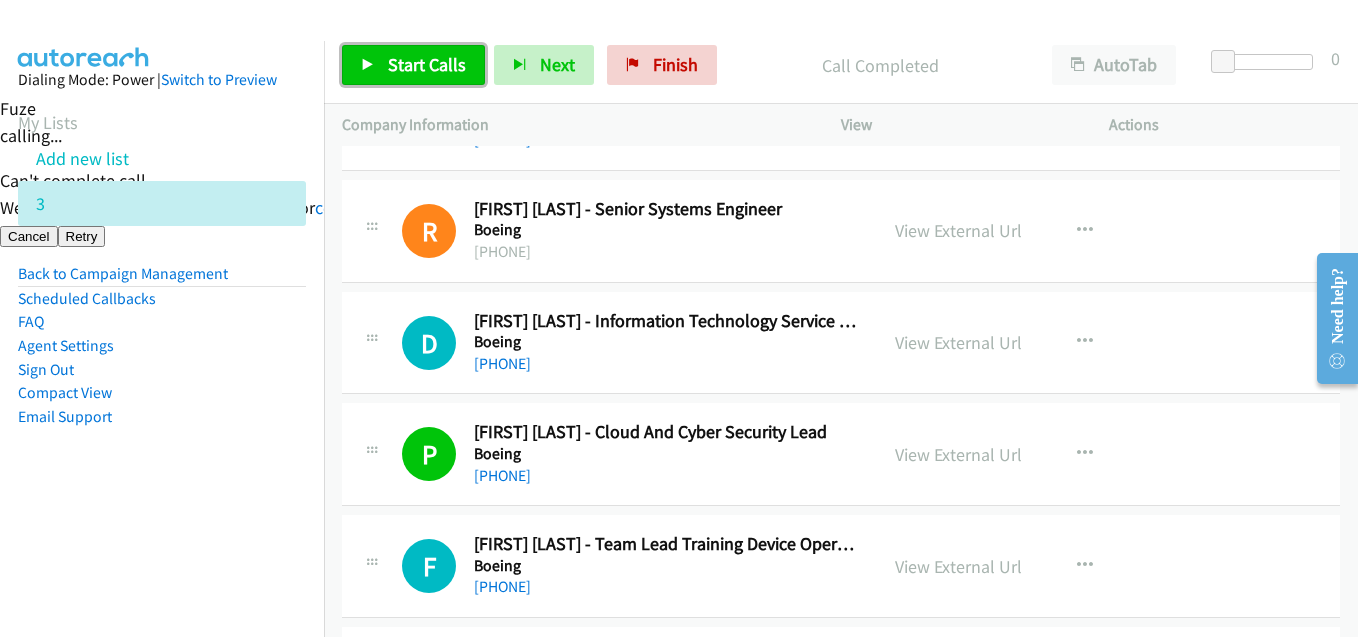 drag, startPoint x: 414, startPoint y: 69, endPoint x: 449, endPoint y: 93, distance: 42.43819 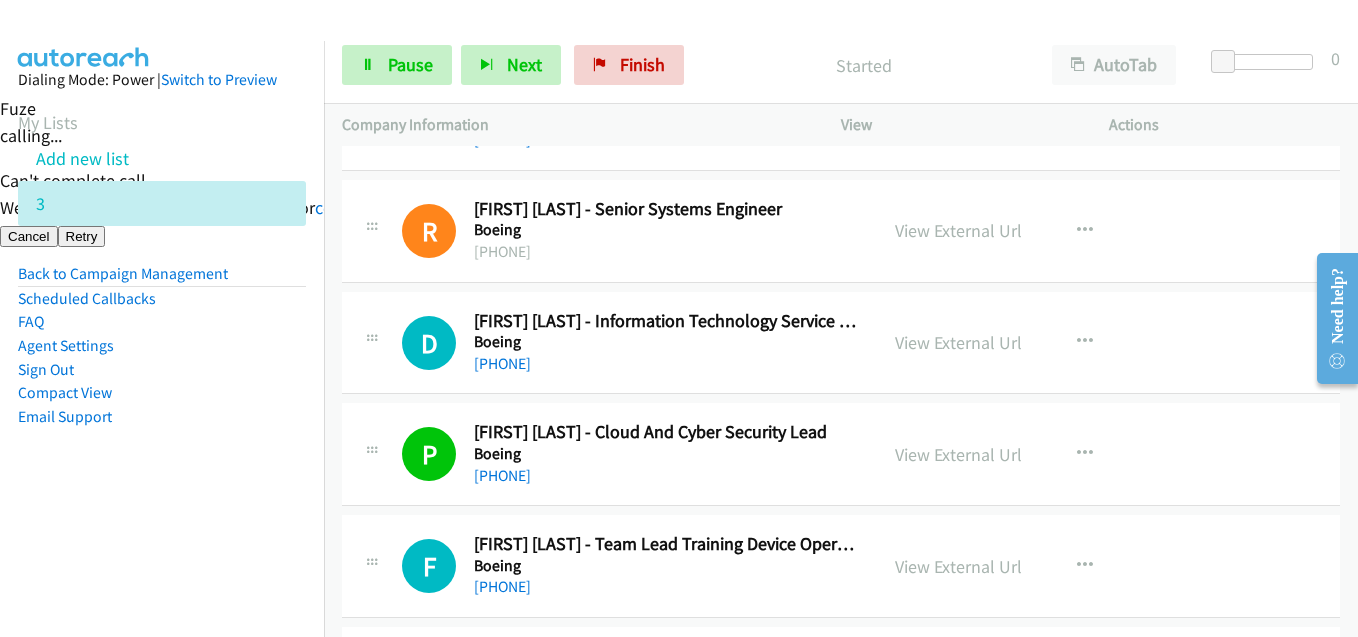 drag, startPoint x: 200, startPoint y: 370, endPoint x: 225, endPoint y: 349, distance: 32.649654 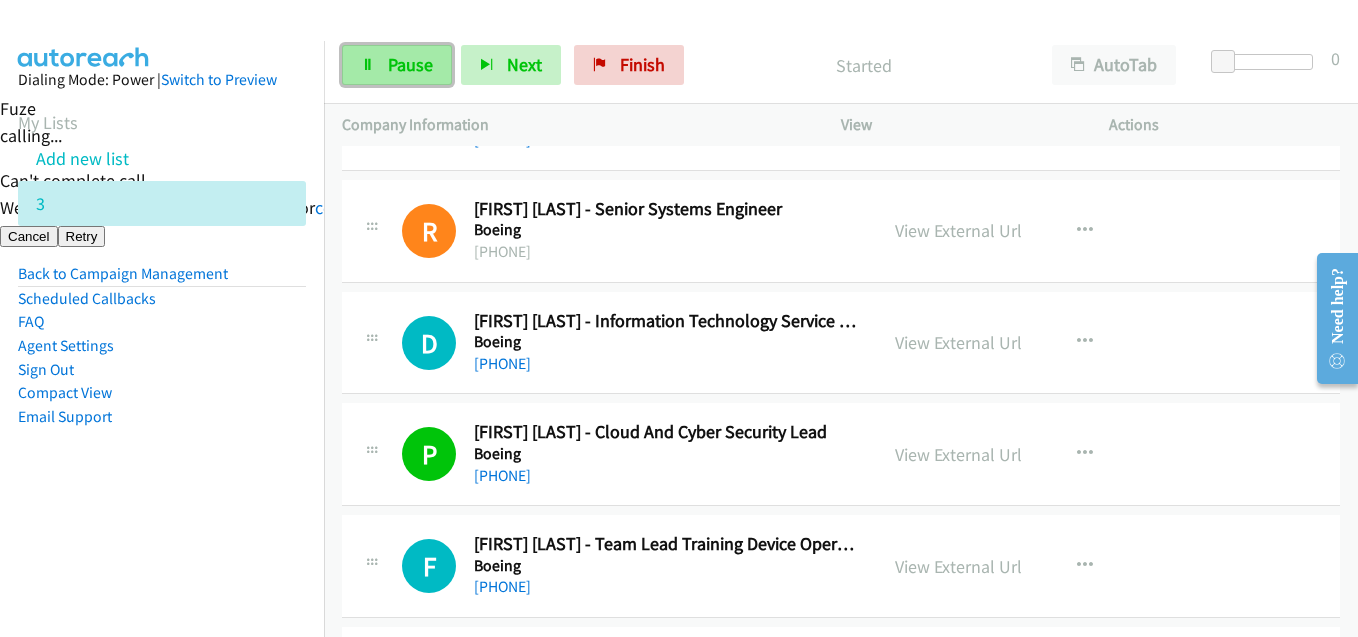 click on "Pause" at bounding box center [410, 64] 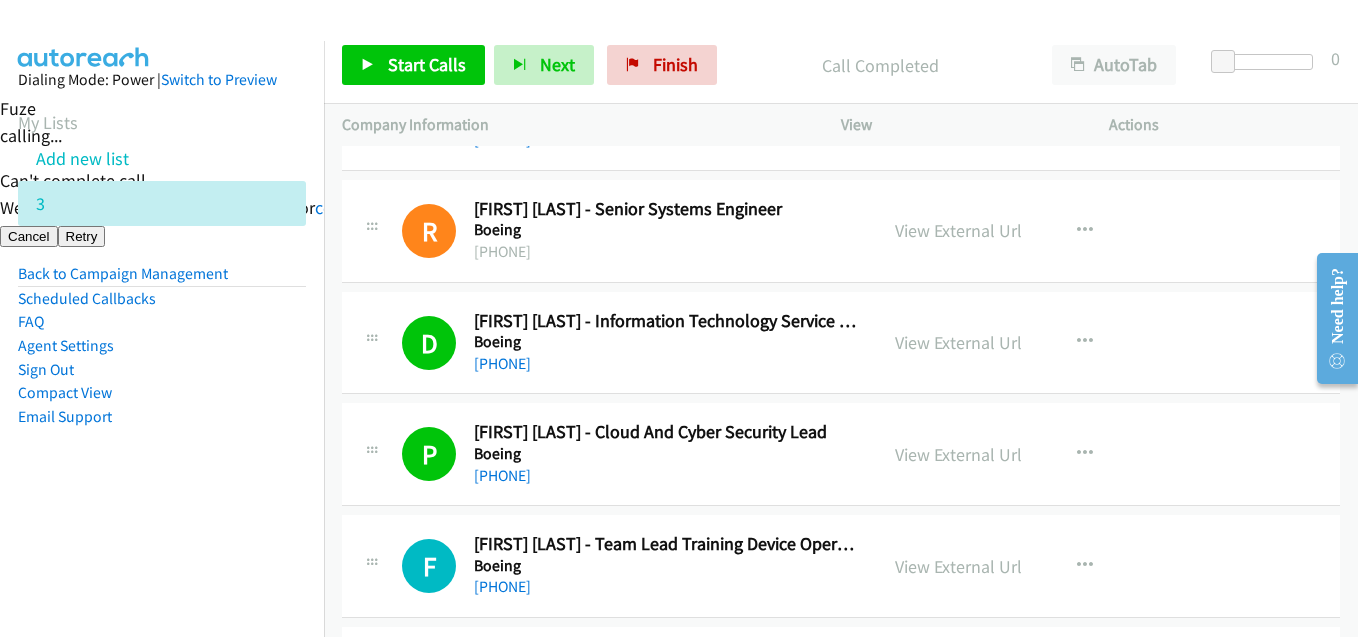 click on "Compact View" at bounding box center [162, 393] 